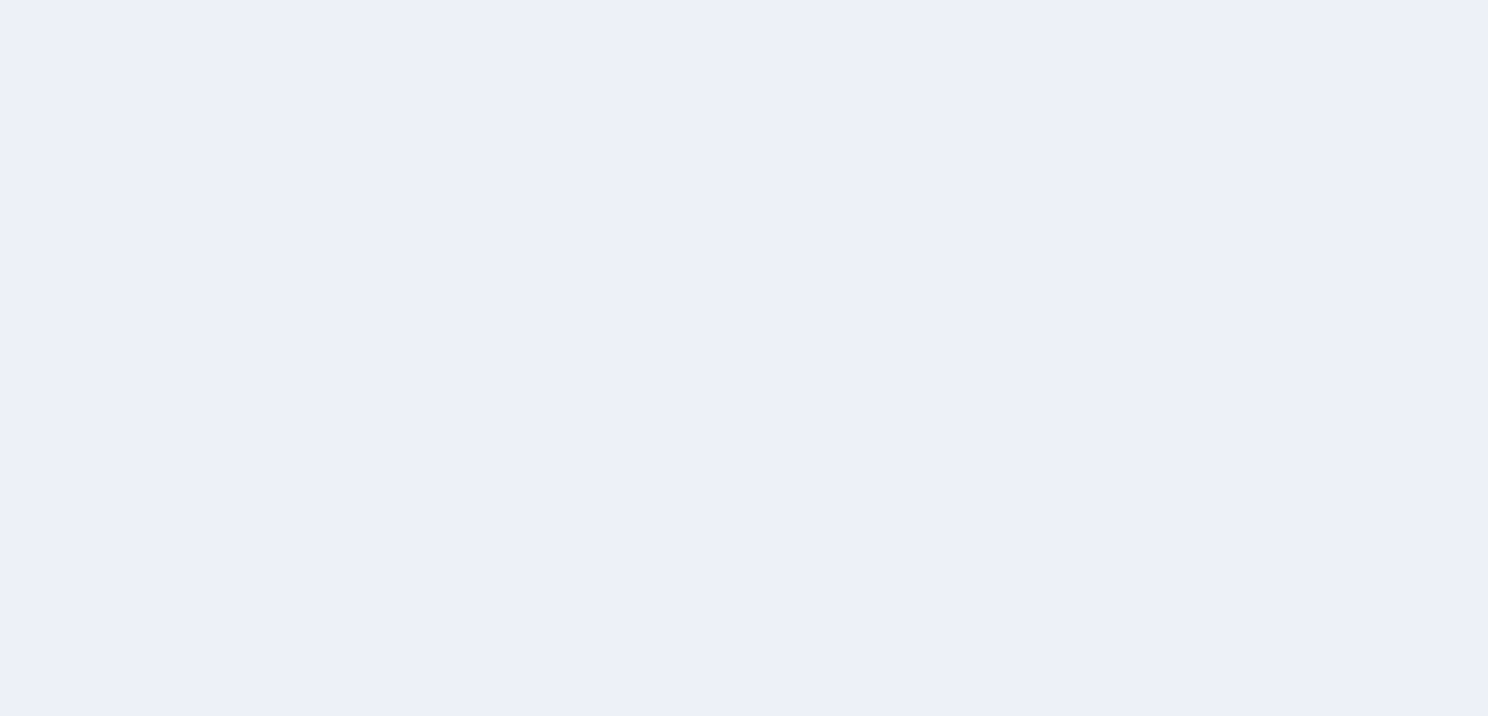 scroll, scrollTop: 0, scrollLeft: 0, axis: both 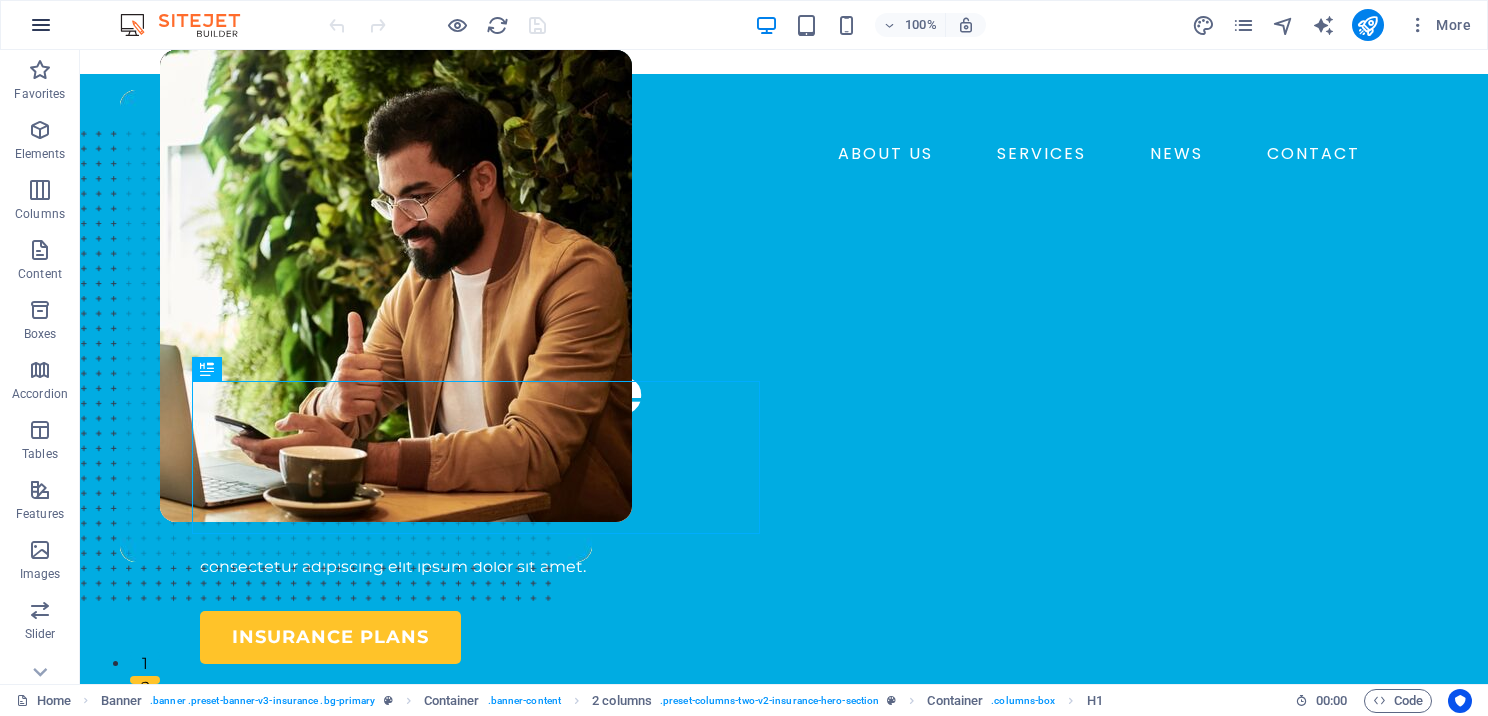 click at bounding box center [41, 25] 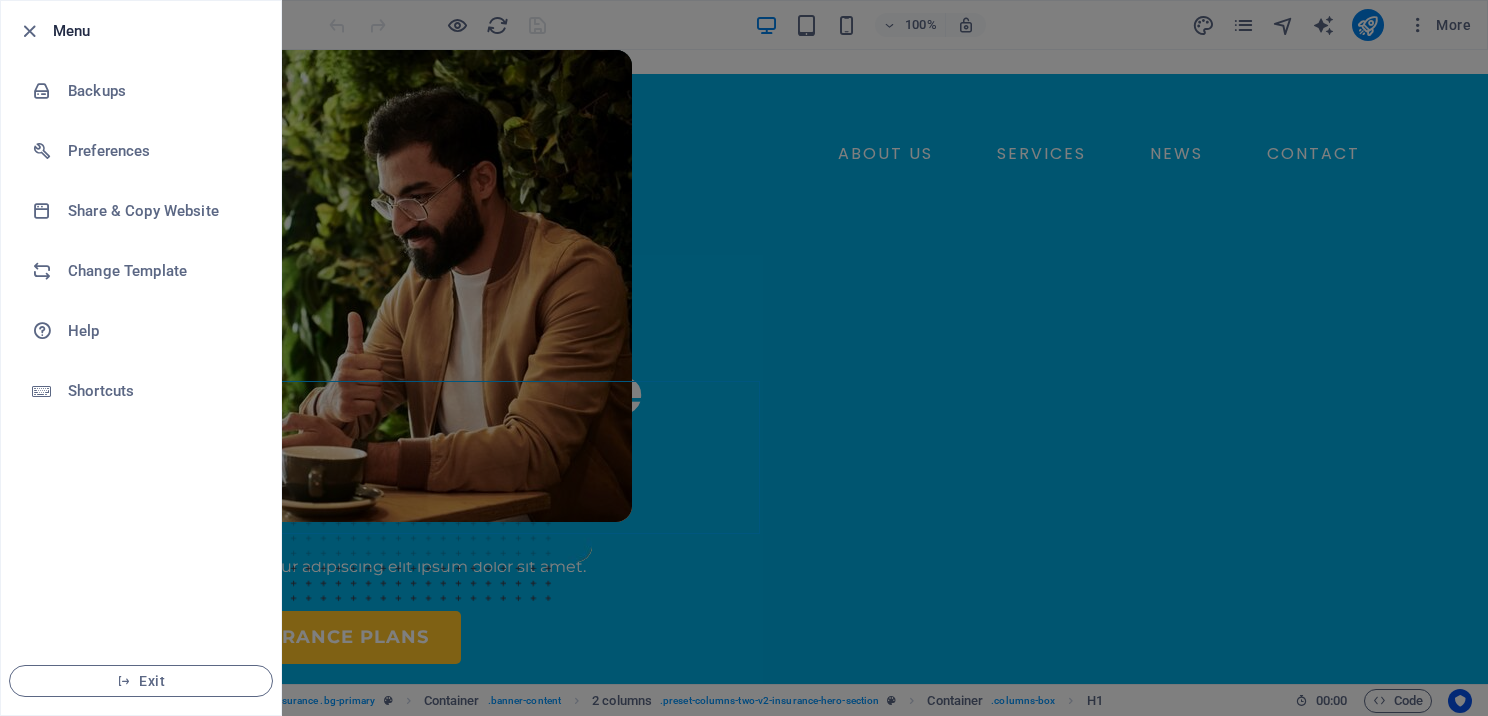 click at bounding box center [29, 31] 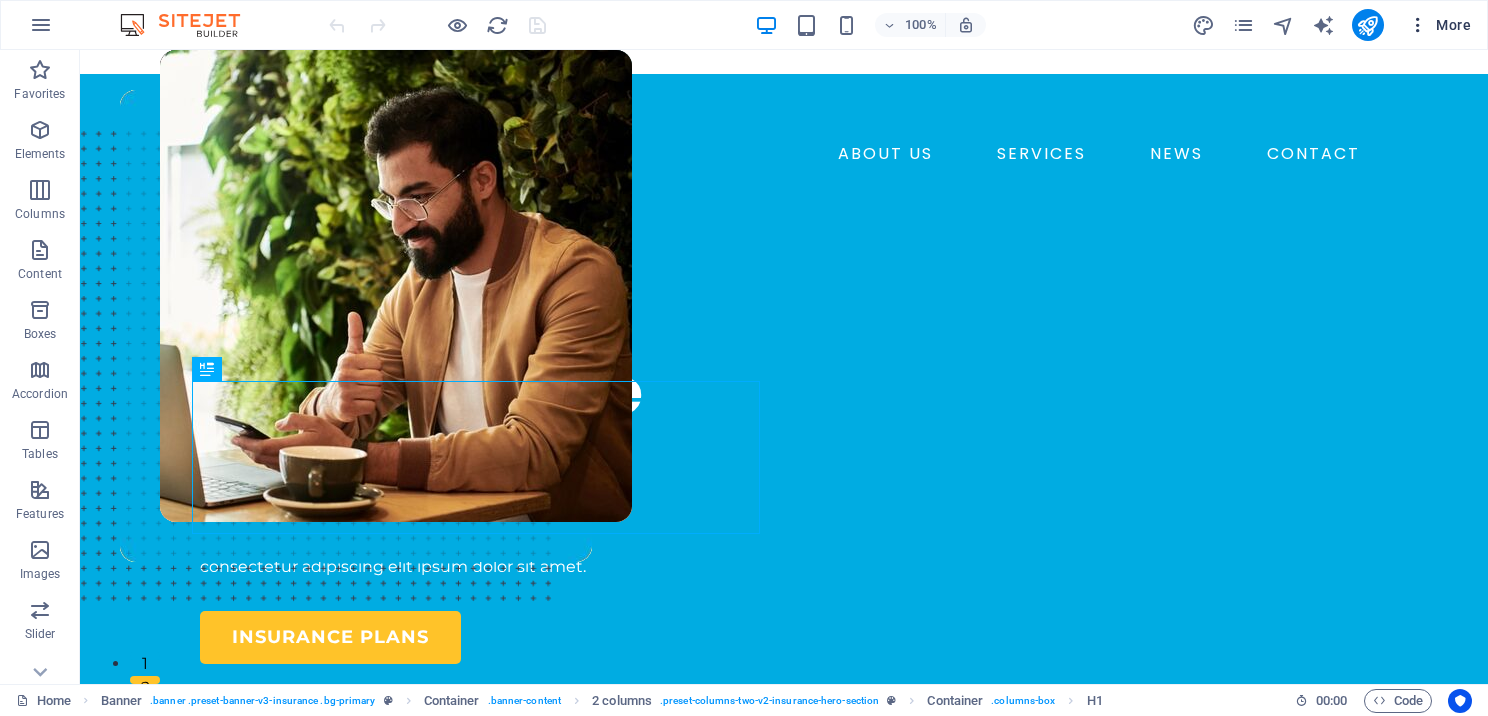 click at bounding box center [1418, 25] 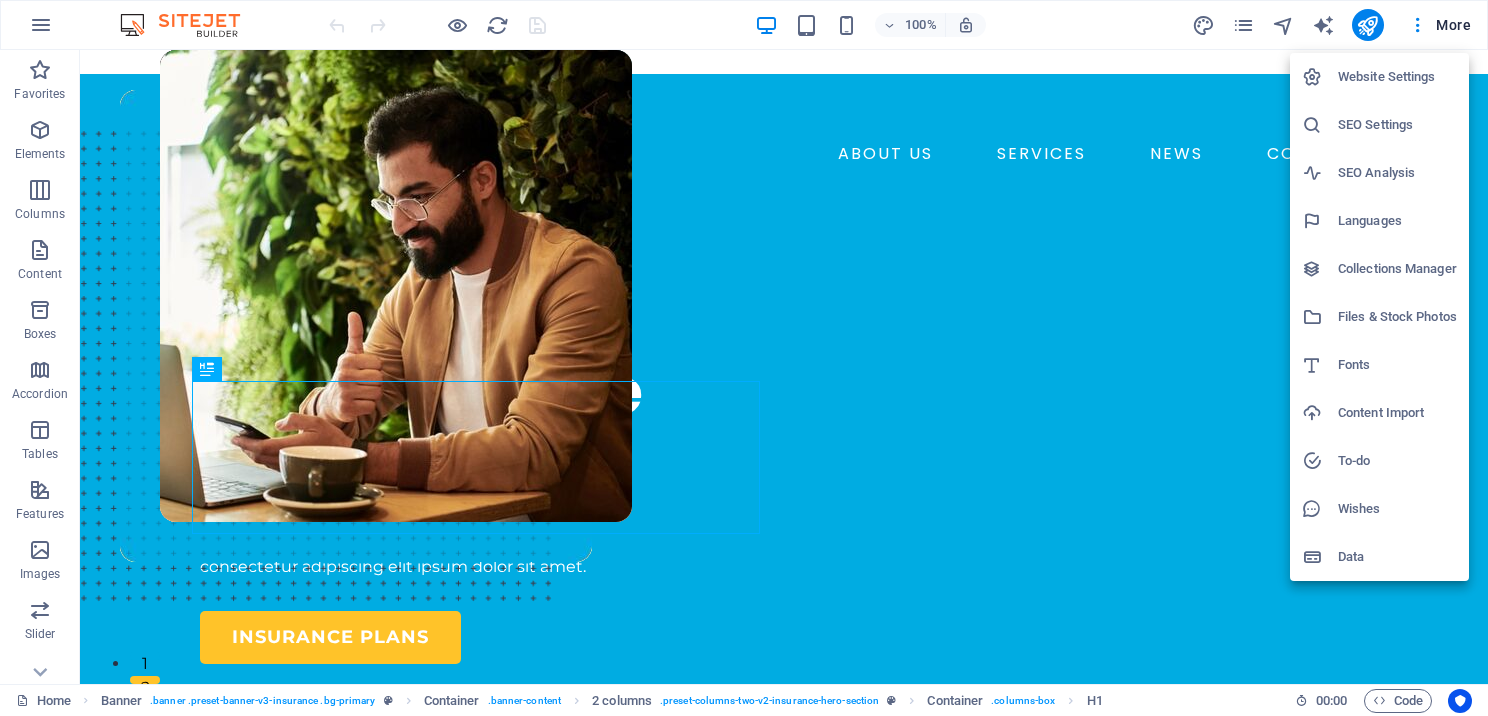 click on "Files & Stock Photos" at bounding box center [1397, 317] 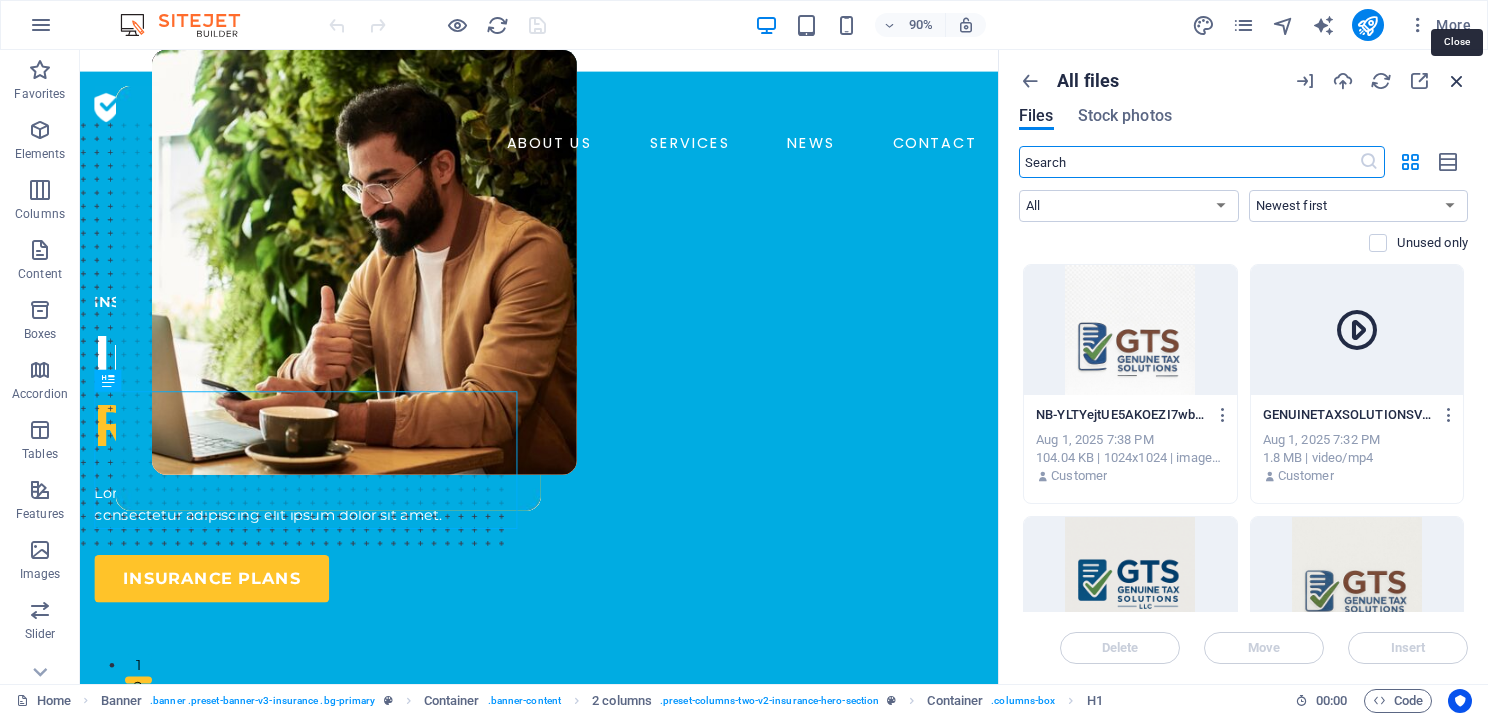 click at bounding box center (1457, 81) 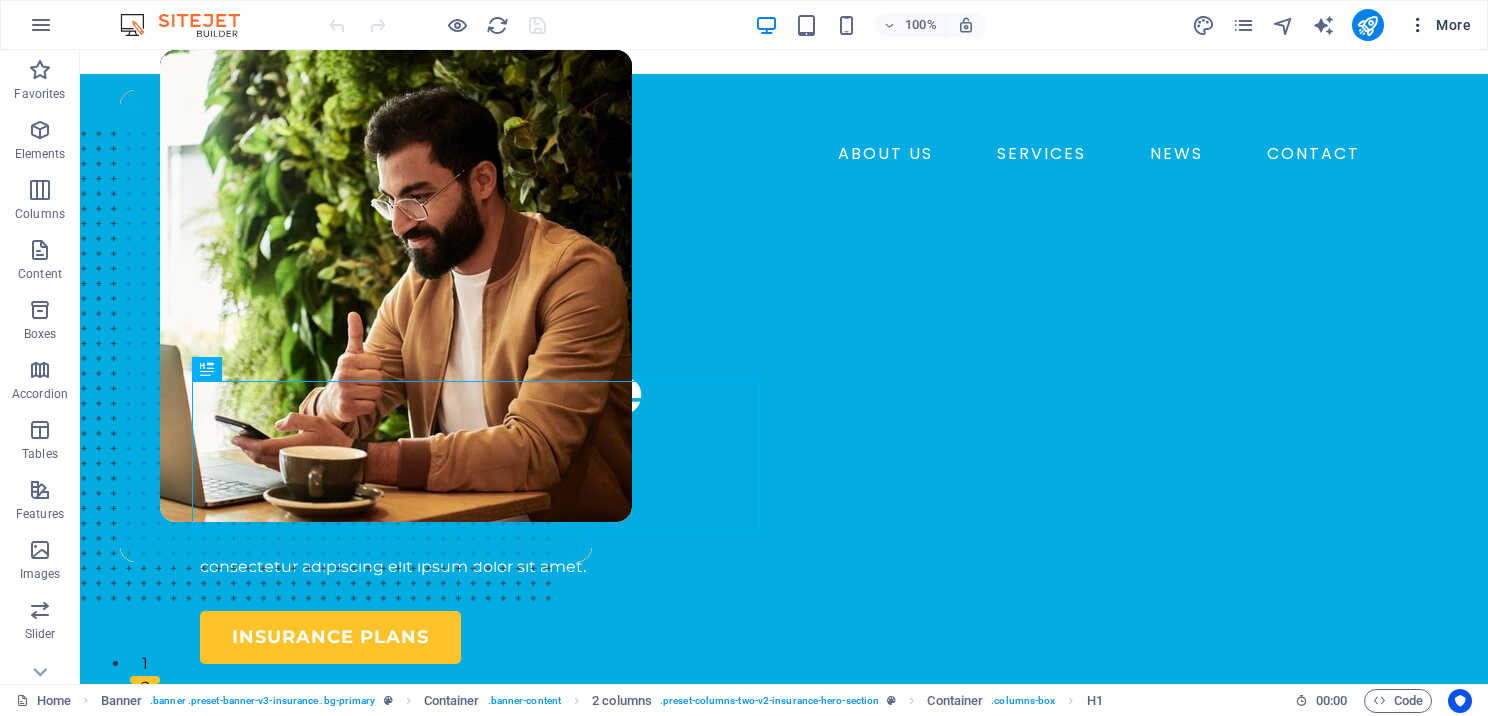 click on "More" at bounding box center [1439, 25] 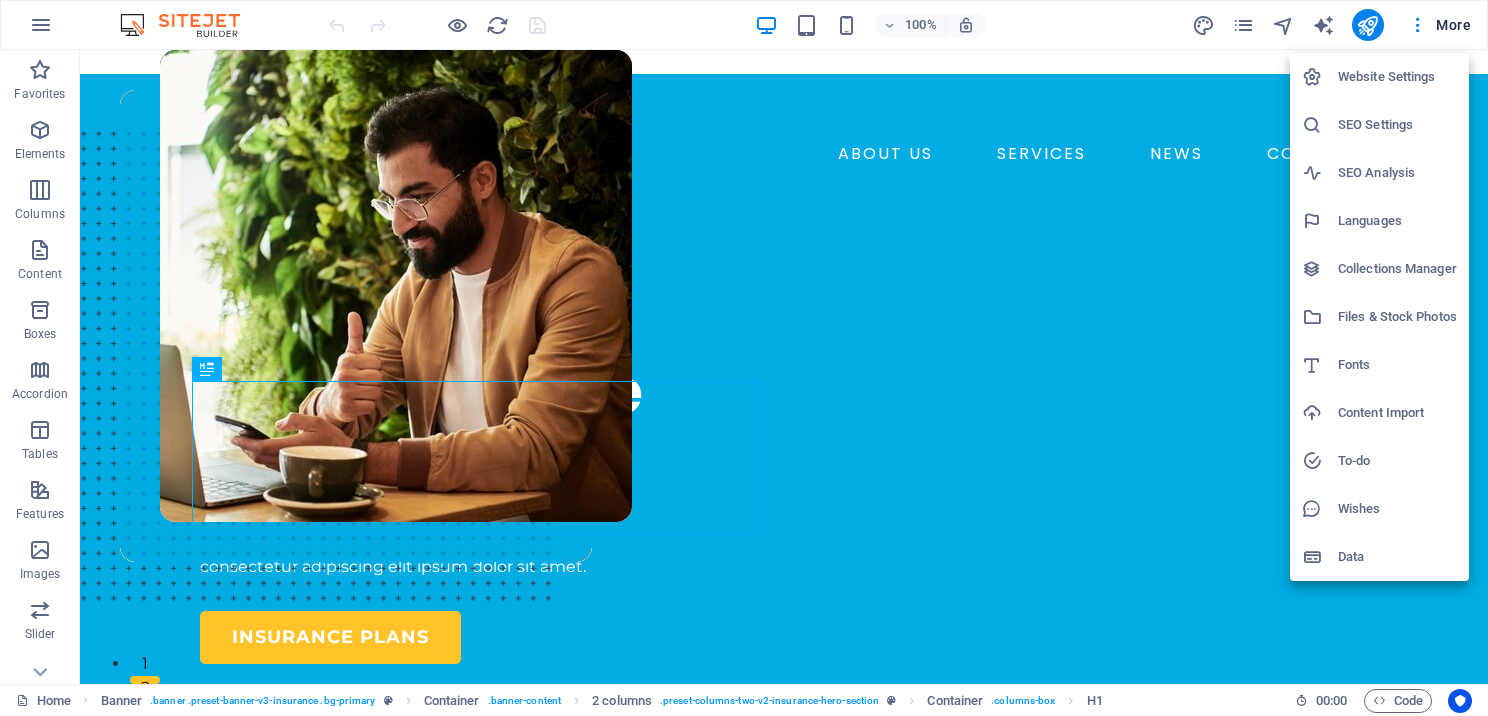 click on "SEO Settings" at bounding box center (1397, 125) 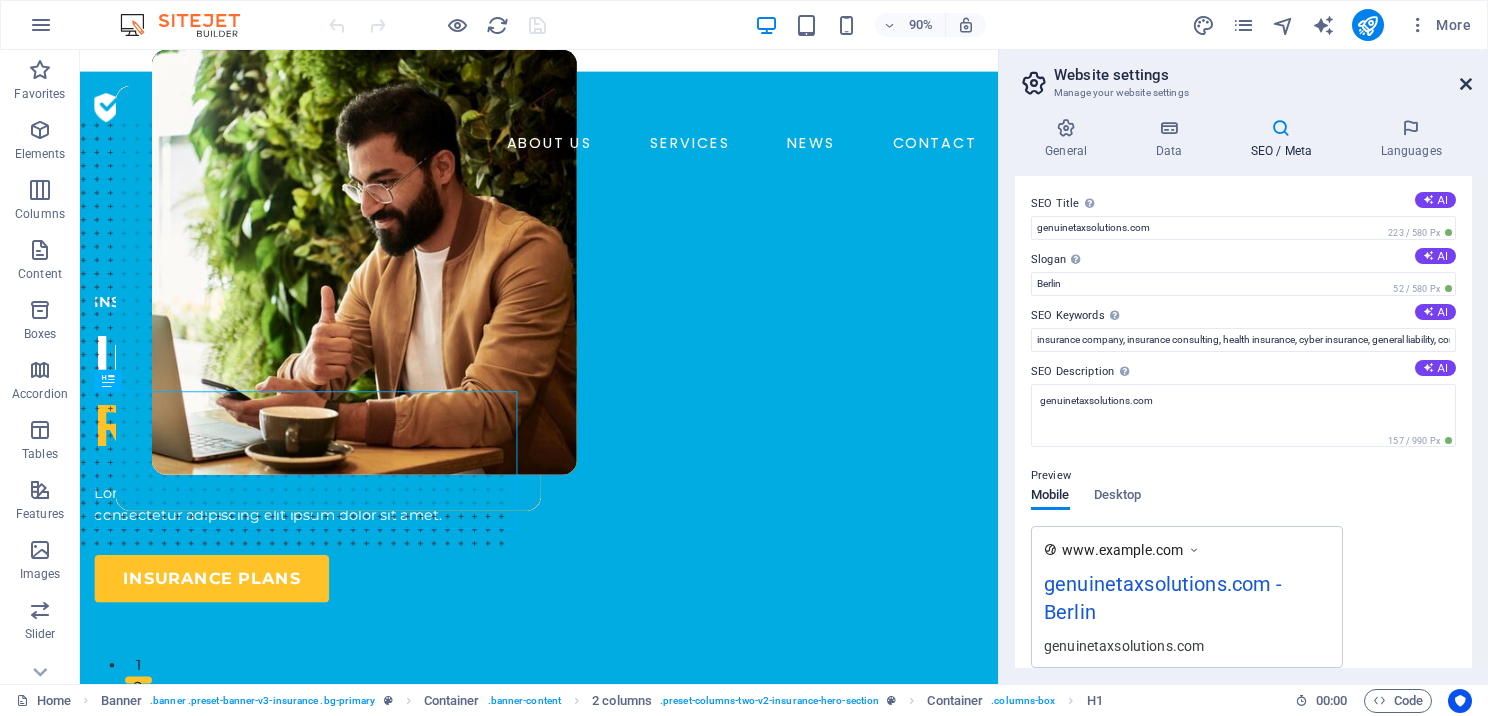 click at bounding box center (1466, 84) 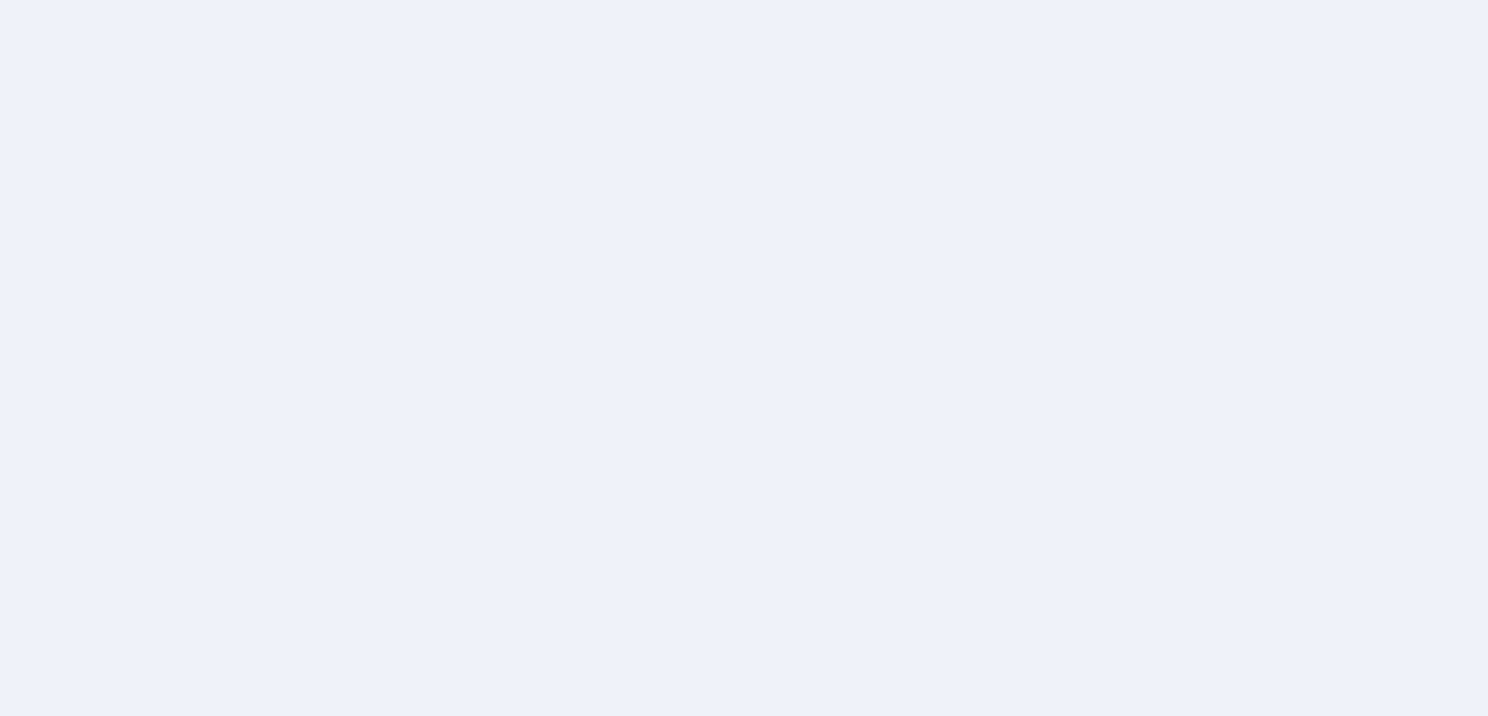 scroll, scrollTop: 0, scrollLeft: 0, axis: both 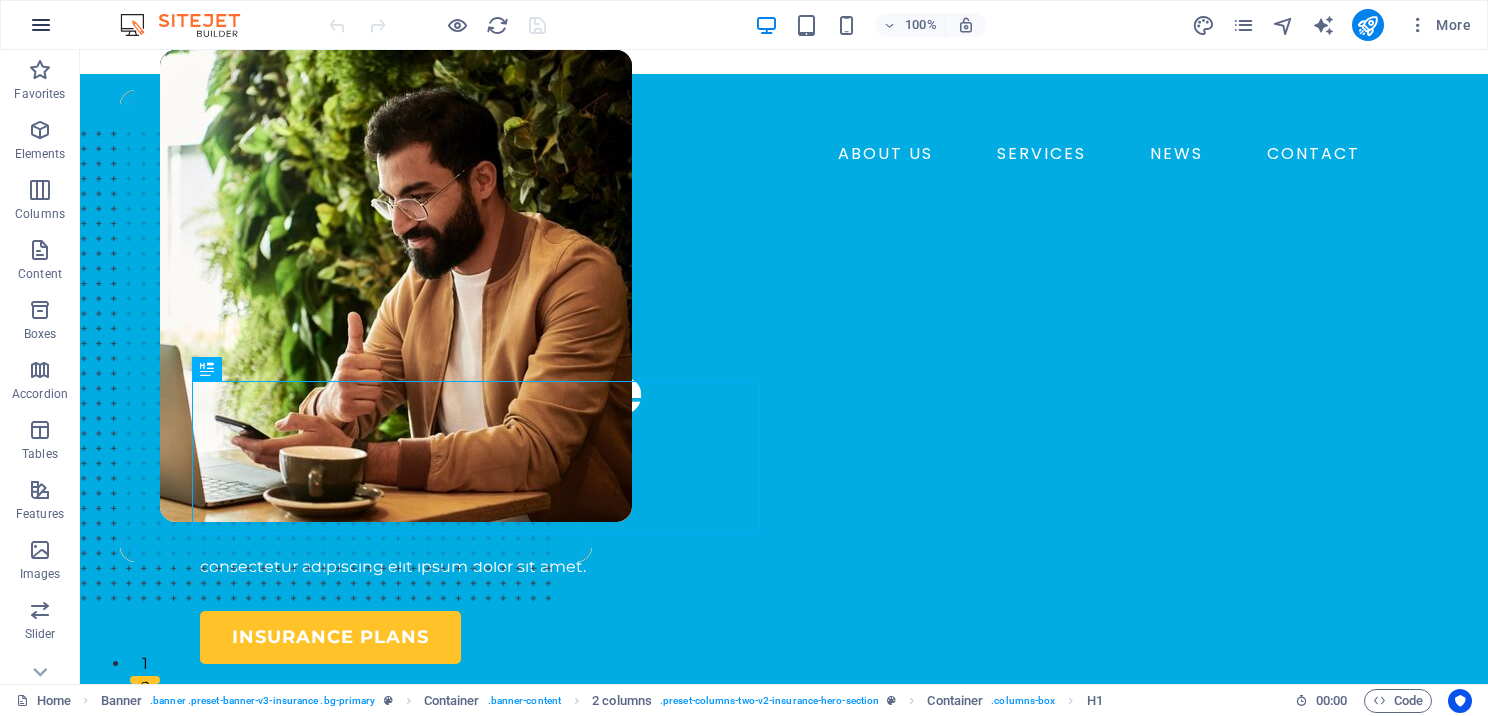 click at bounding box center [41, 25] 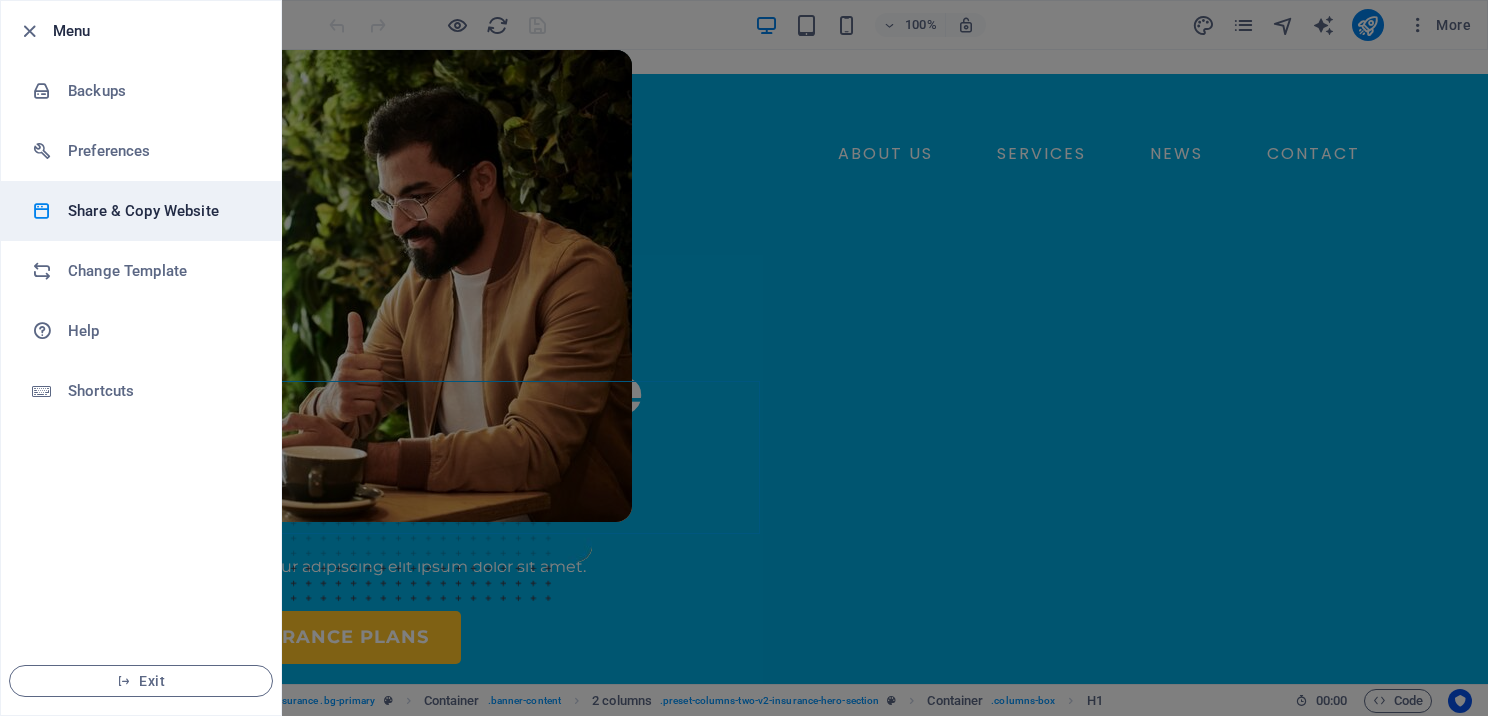 click on "Share & Copy Website" at bounding box center [160, 211] 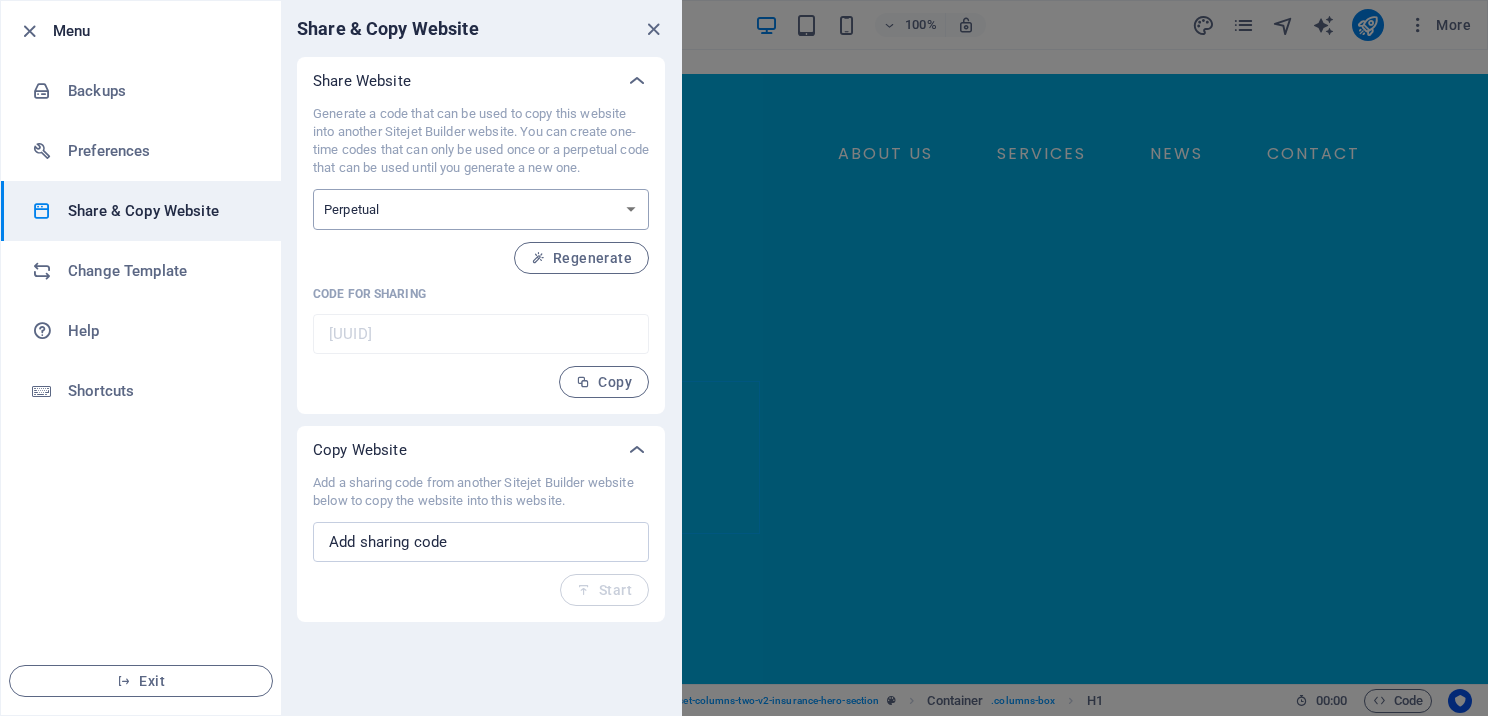 click on "One-time Perpetual" at bounding box center [481, 209] 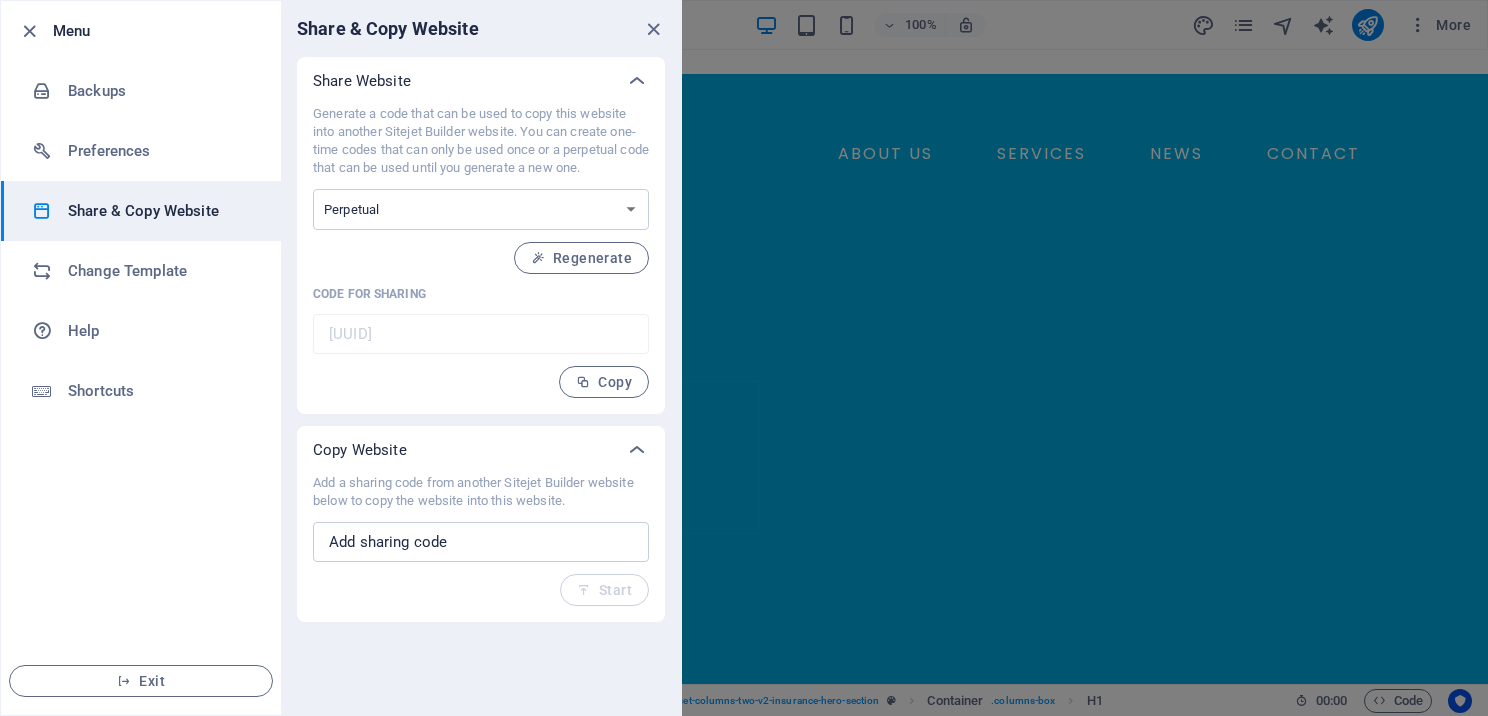 select on "onetime" 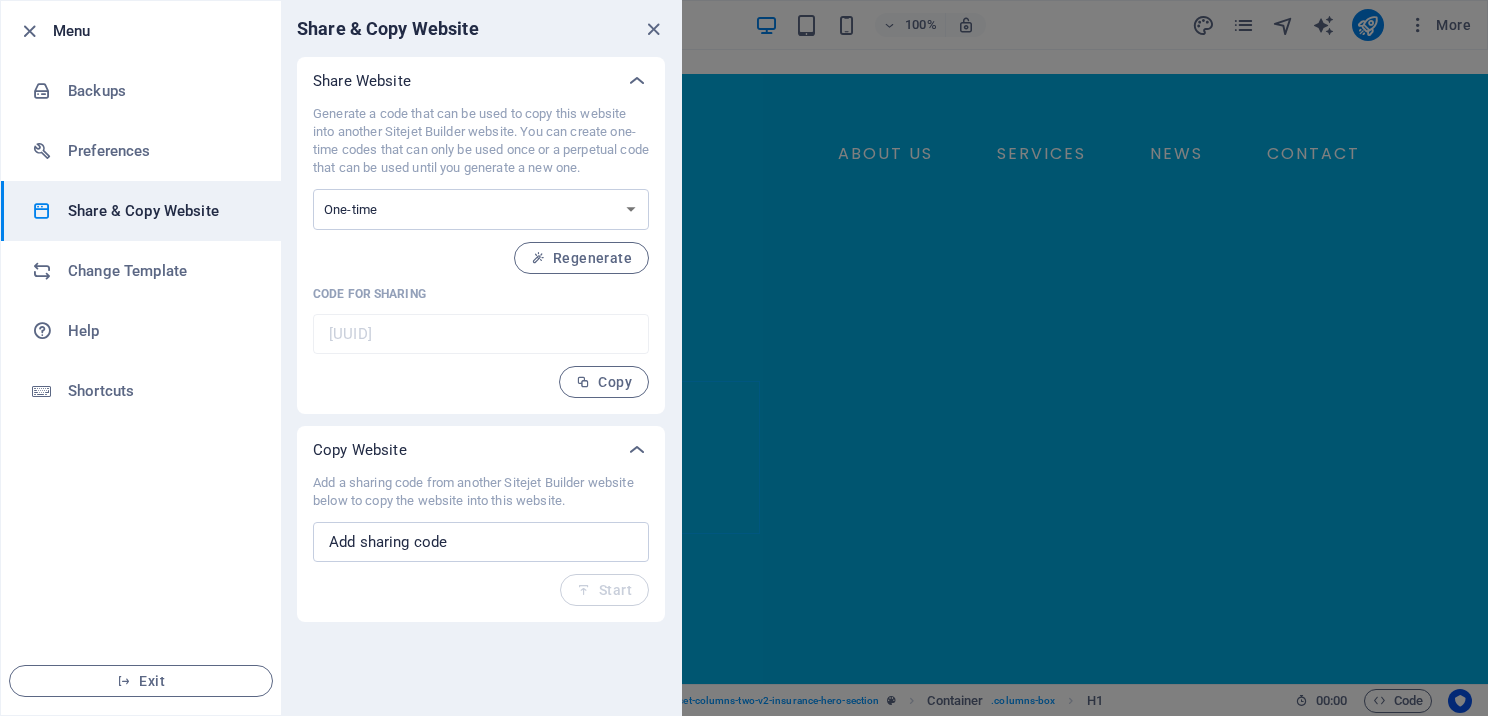click on "One-time Perpetual" at bounding box center (481, 209) 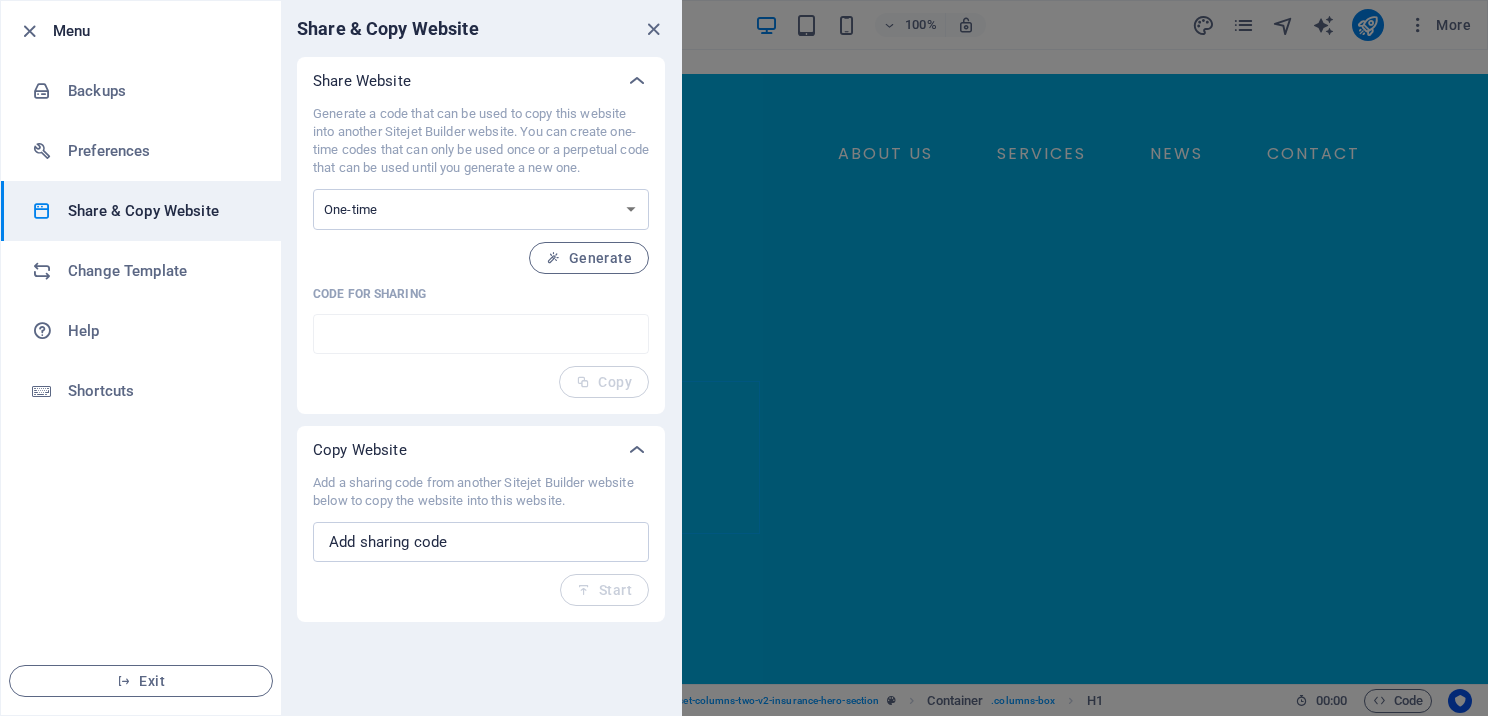 drag, startPoint x: 604, startPoint y: 268, endPoint x: 579, endPoint y: 326, distance: 63.15853 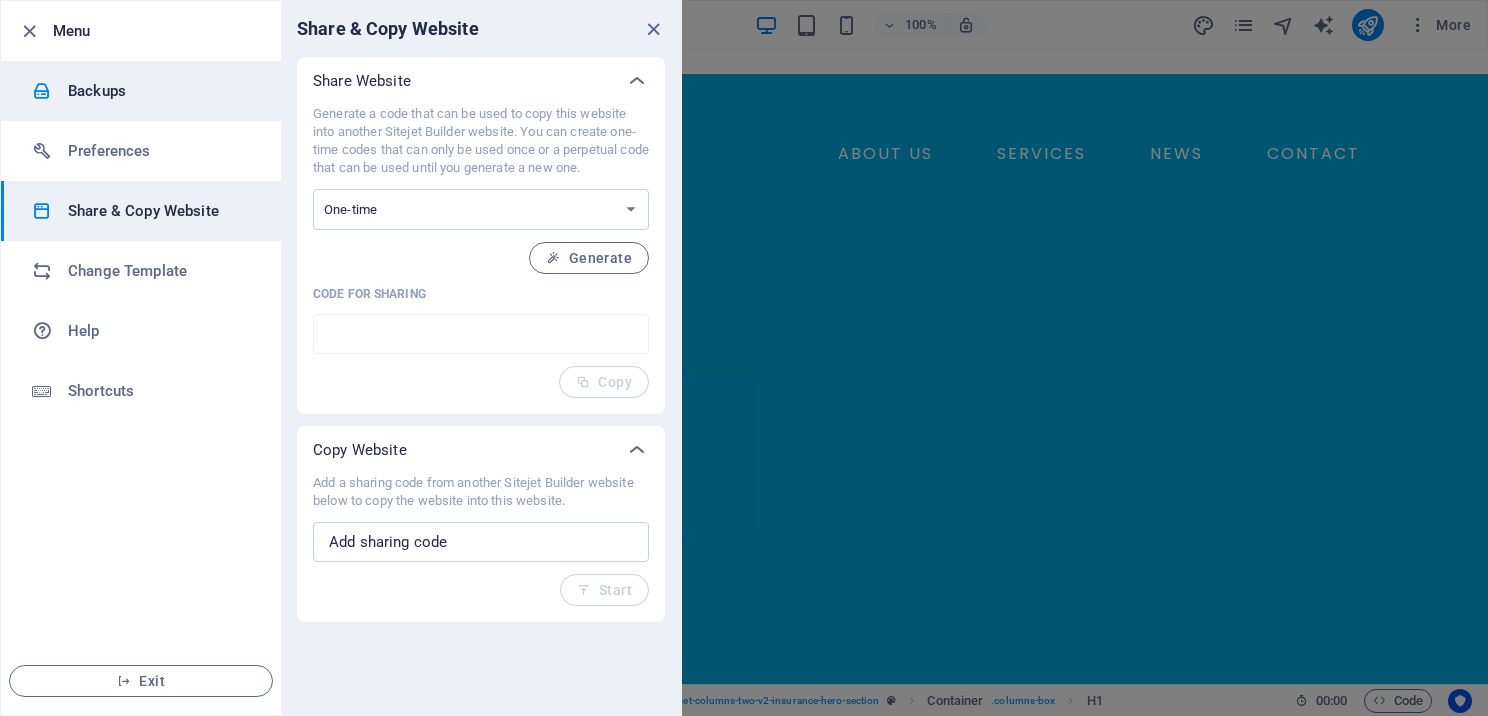 click on "Backups" at bounding box center [160, 91] 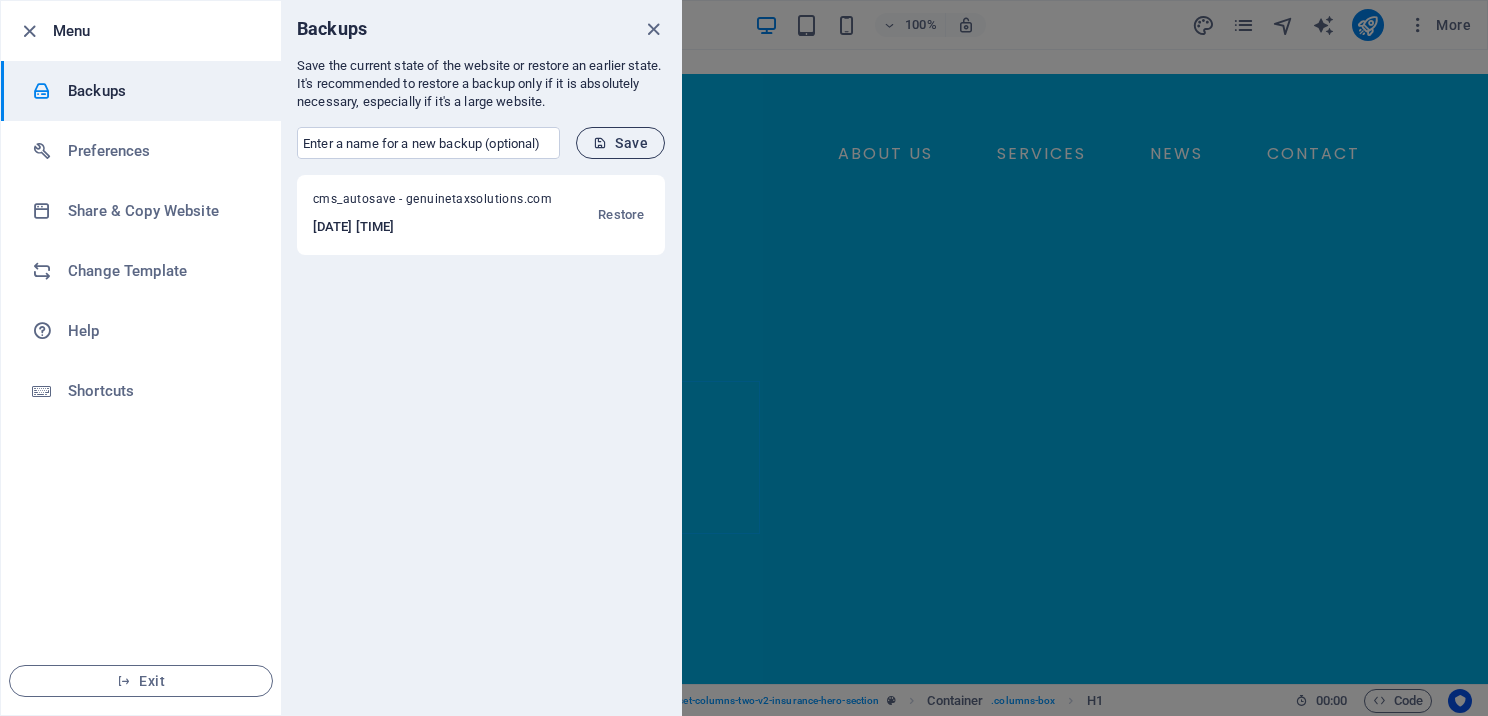 click on "Save" at bounding box center [620, 143] 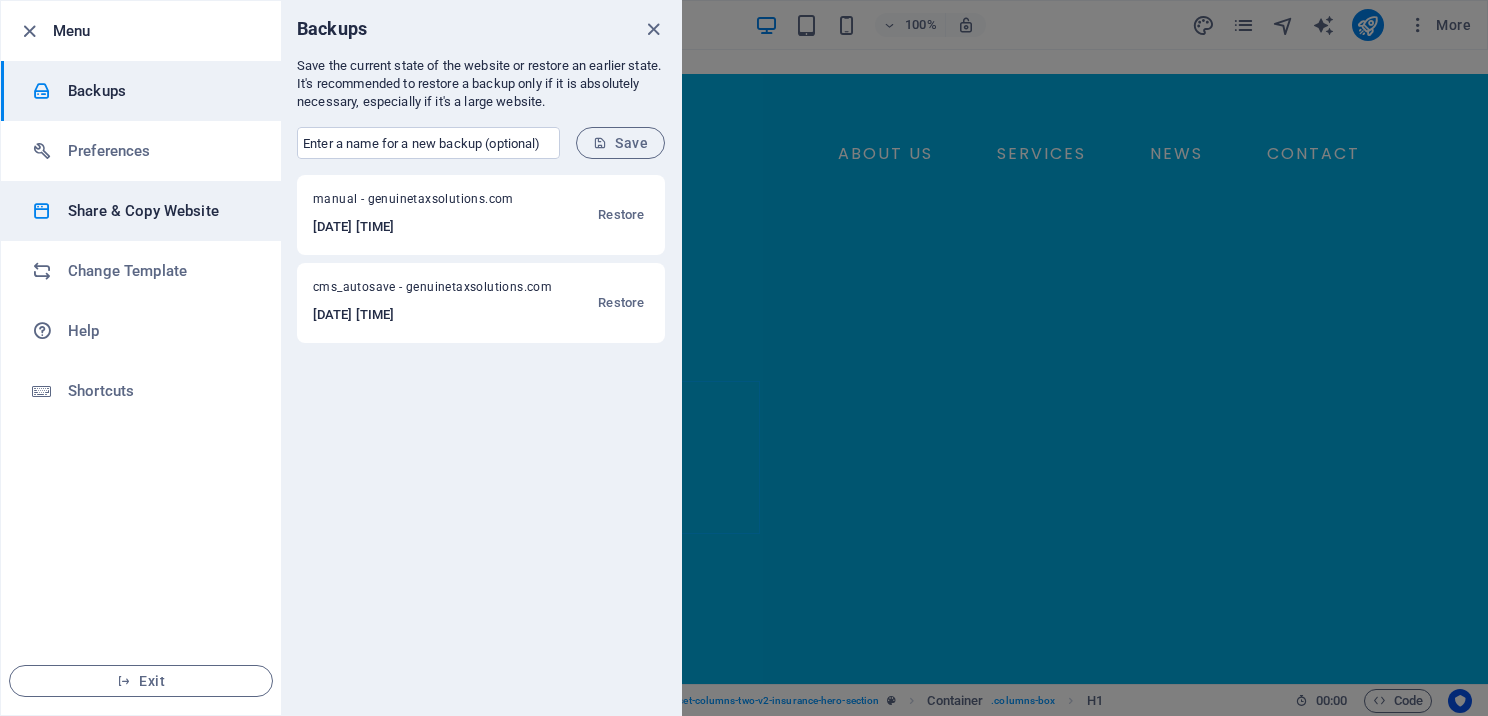 click on "Share & Copy Website" at bounding box center (160, 211) 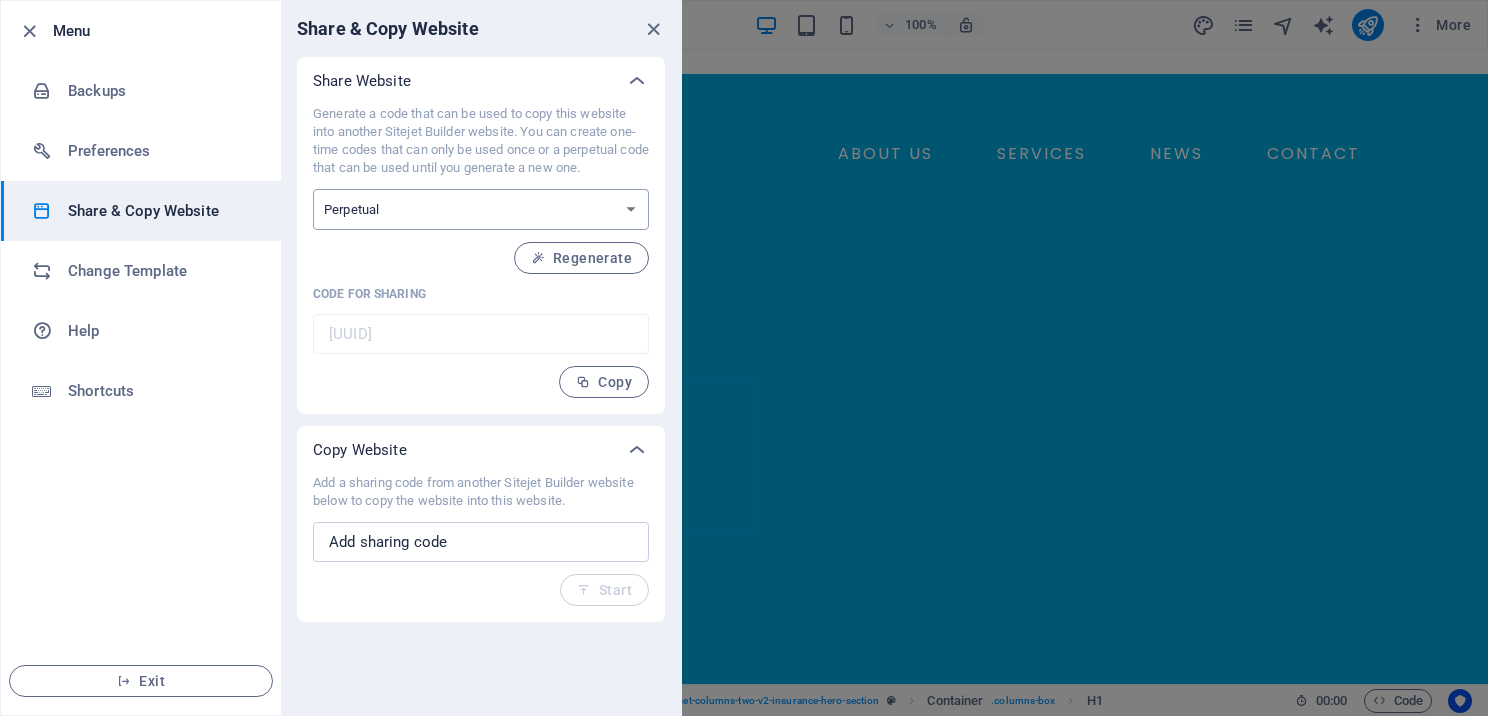 click on "One-time Perpetual" at bounding box center (481, 209) 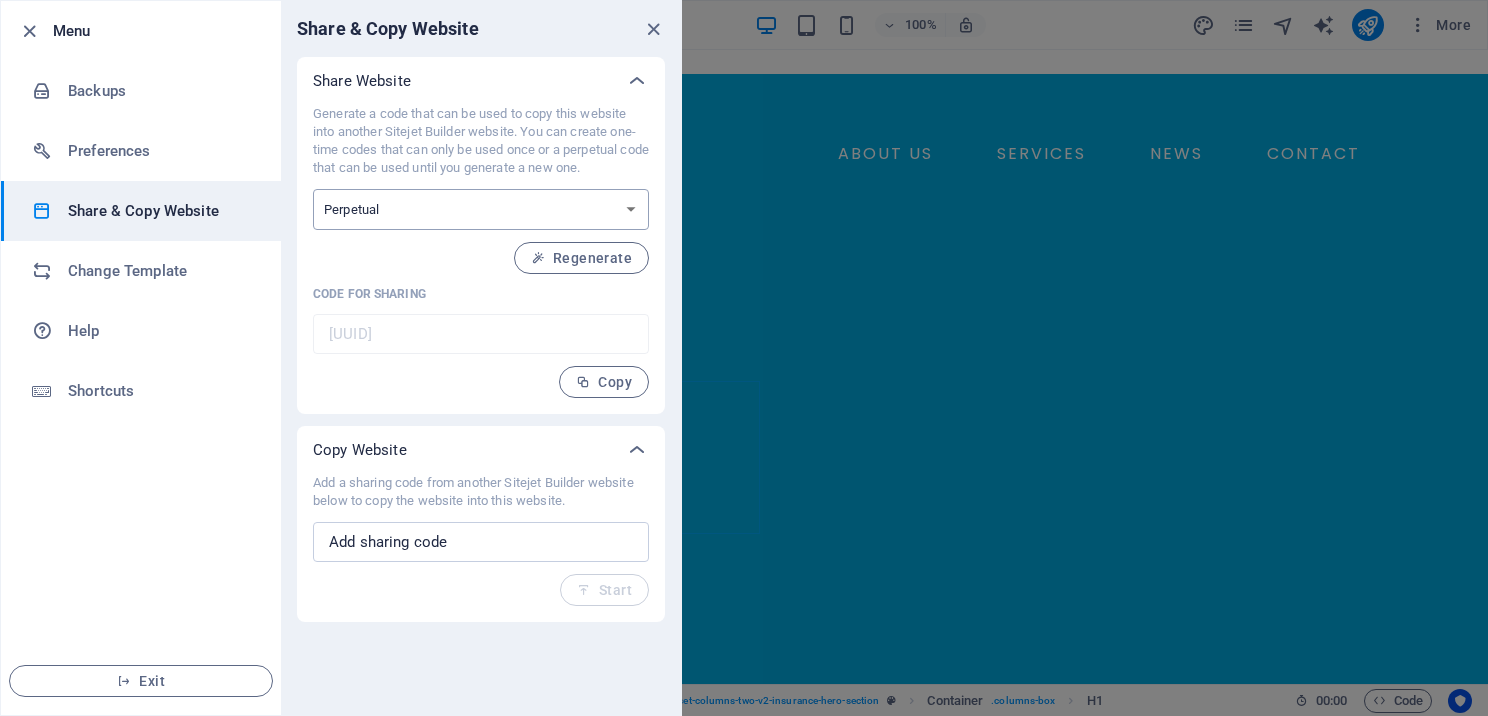 select on "onetime" 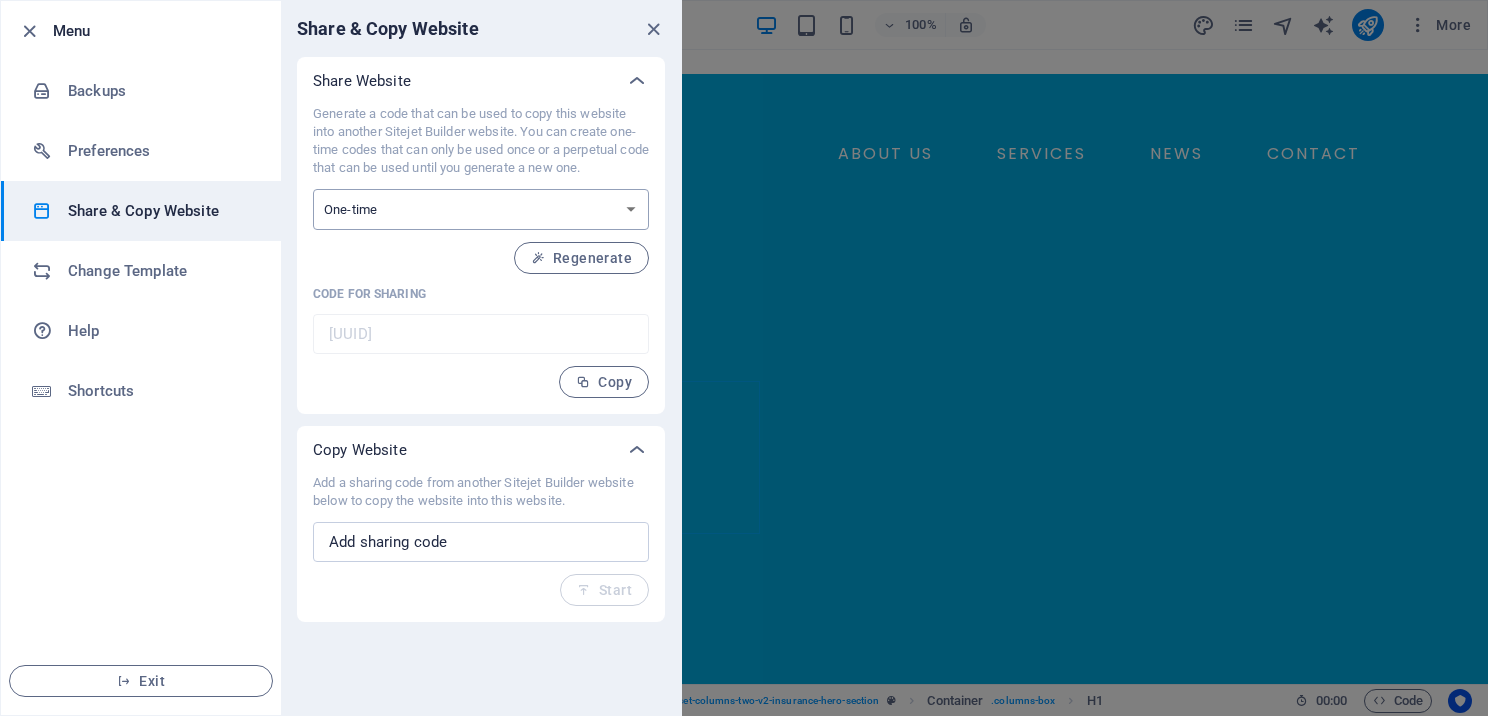 click on "One-time Perpetual" at bounding box center (481, 209) 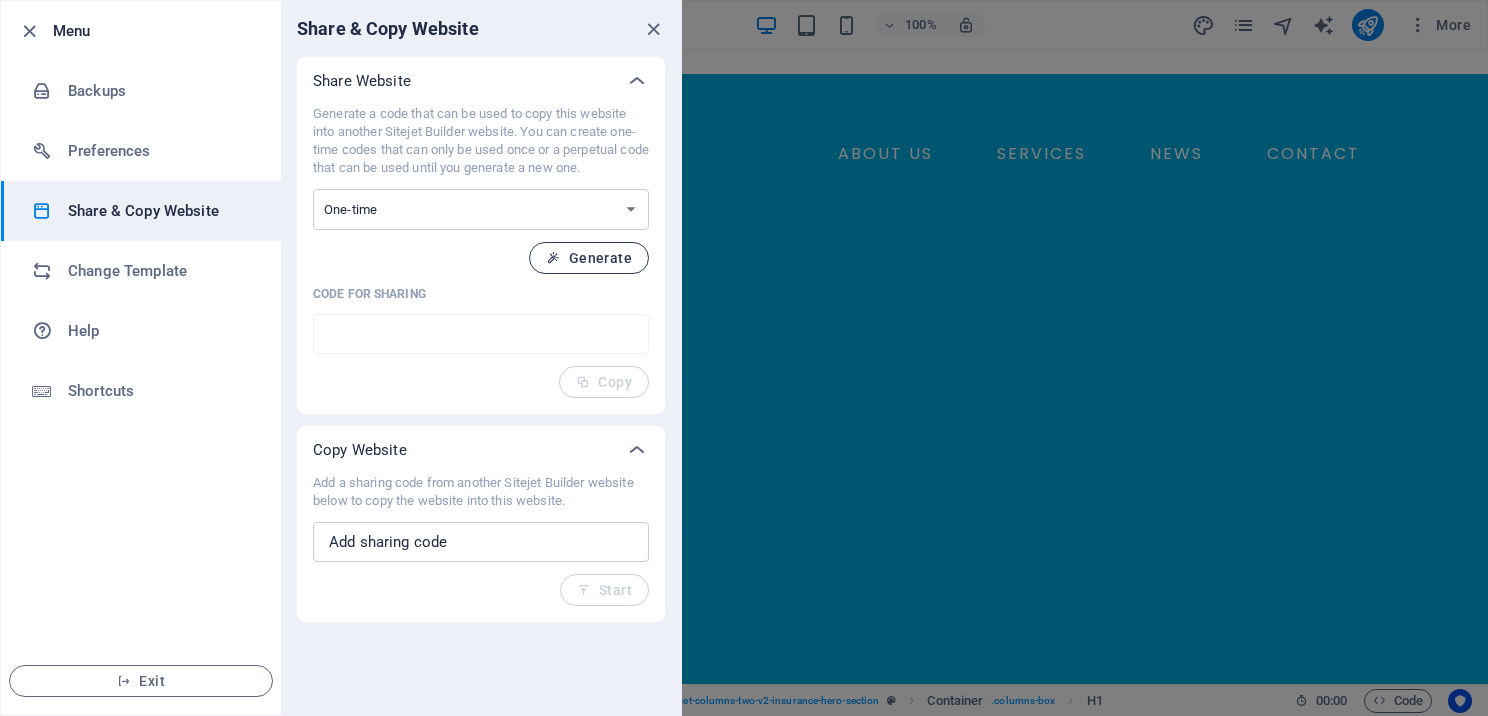 click on "Generate" at bounding box center (589, 258) 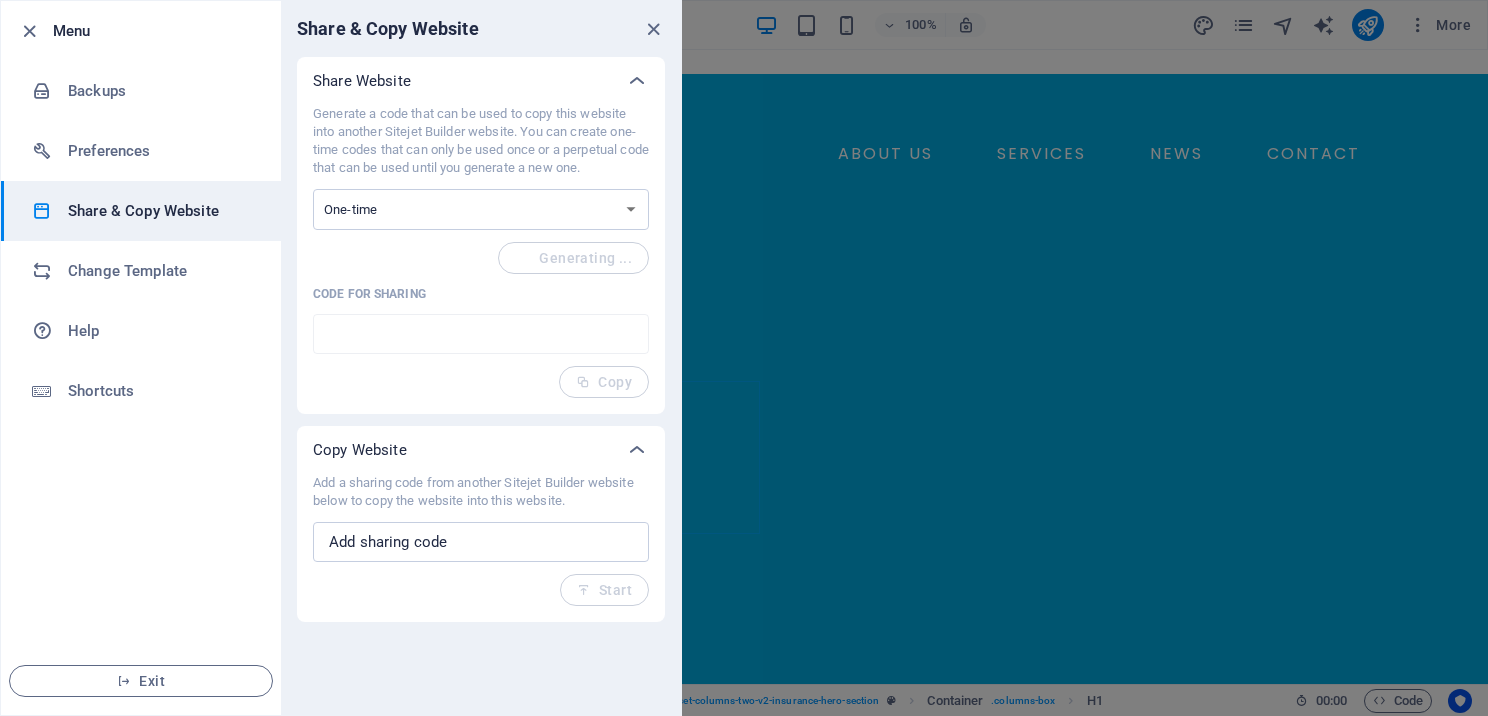 type on "992c5c8a-2019517" 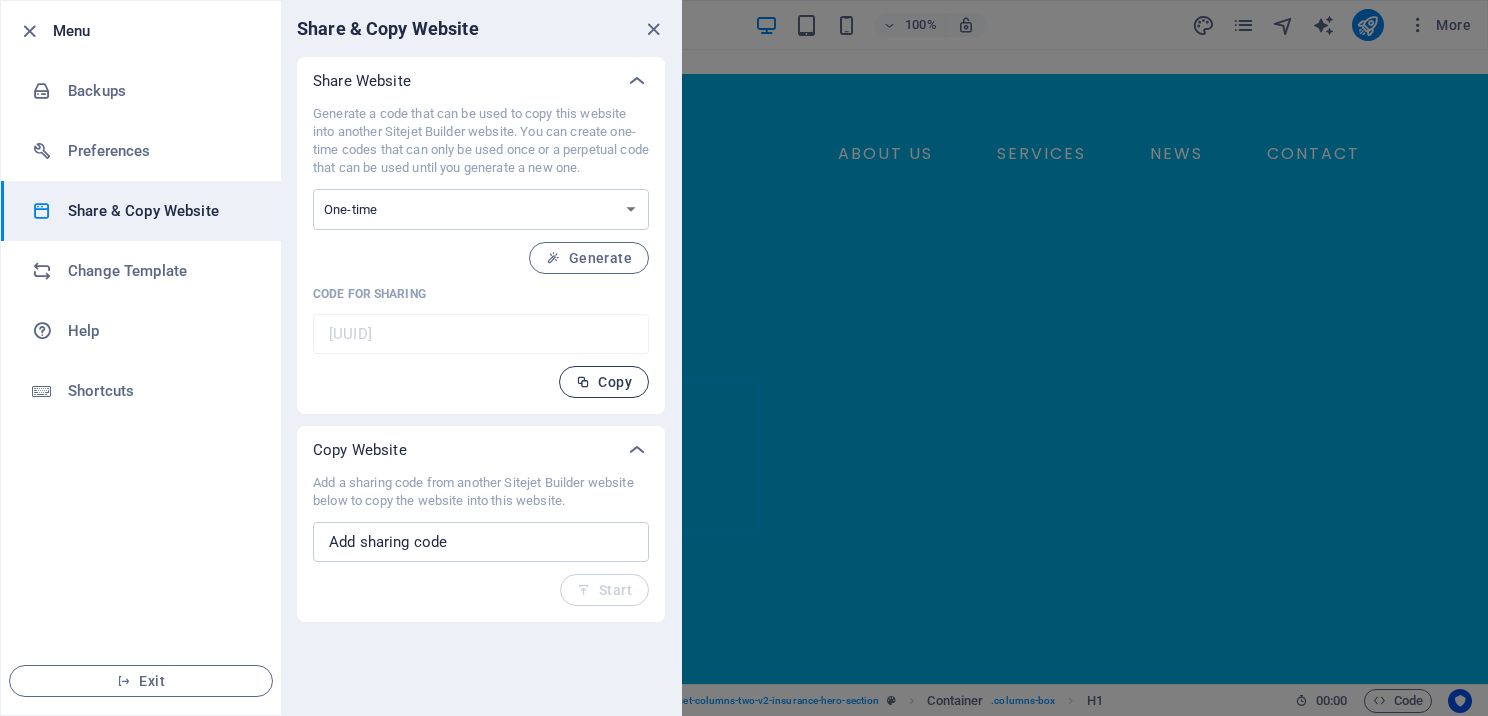 click on "Copy" at bounding box center (604, 382) 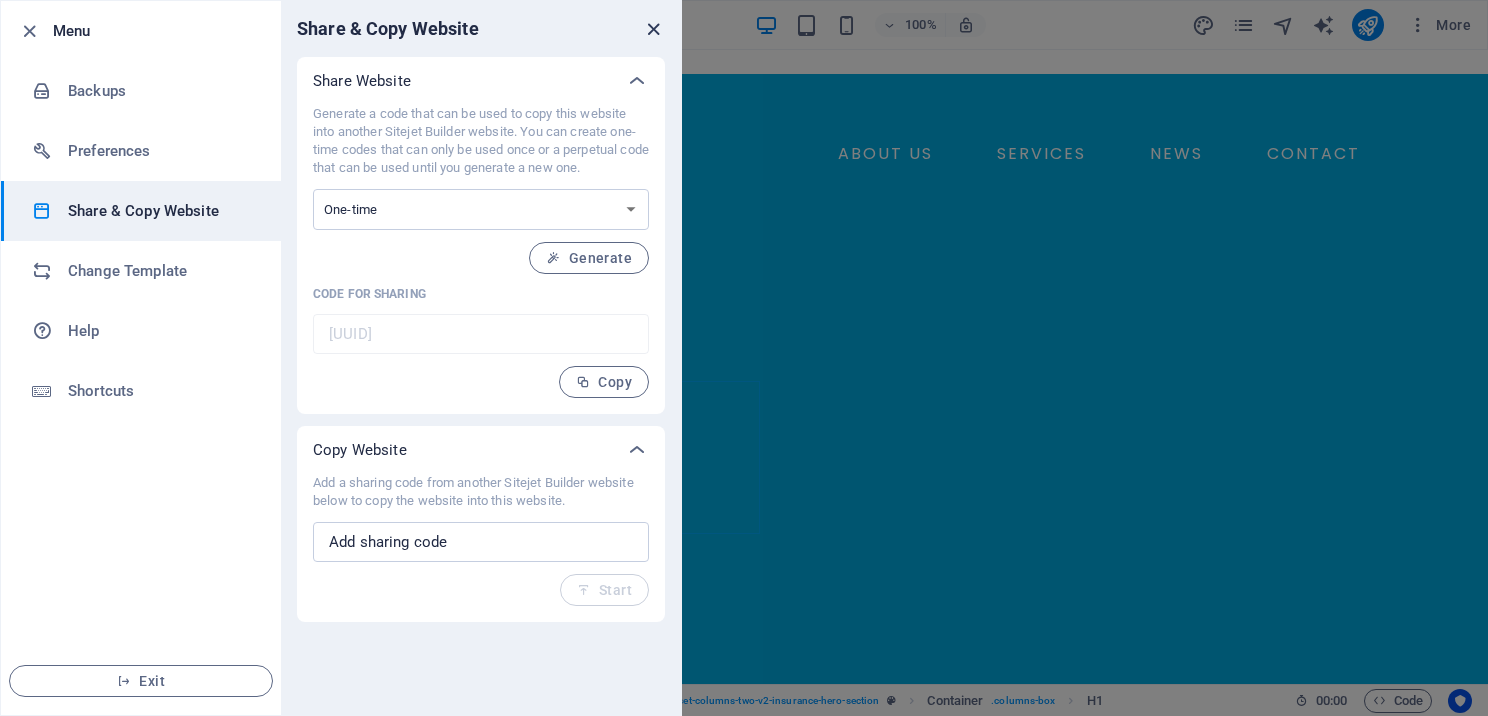 click at bounding box center [653, 29] 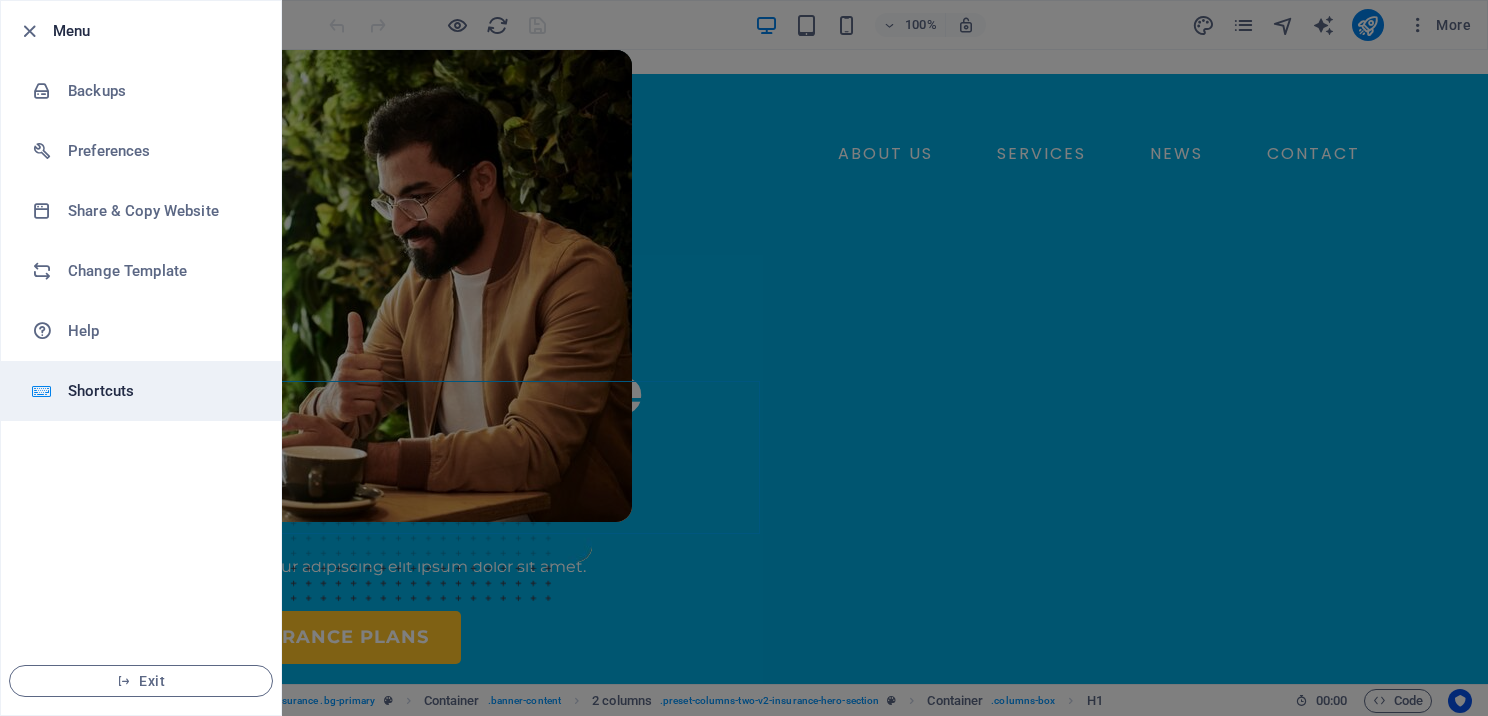 click on "Shortcuts" at bounding box center (160, 391) 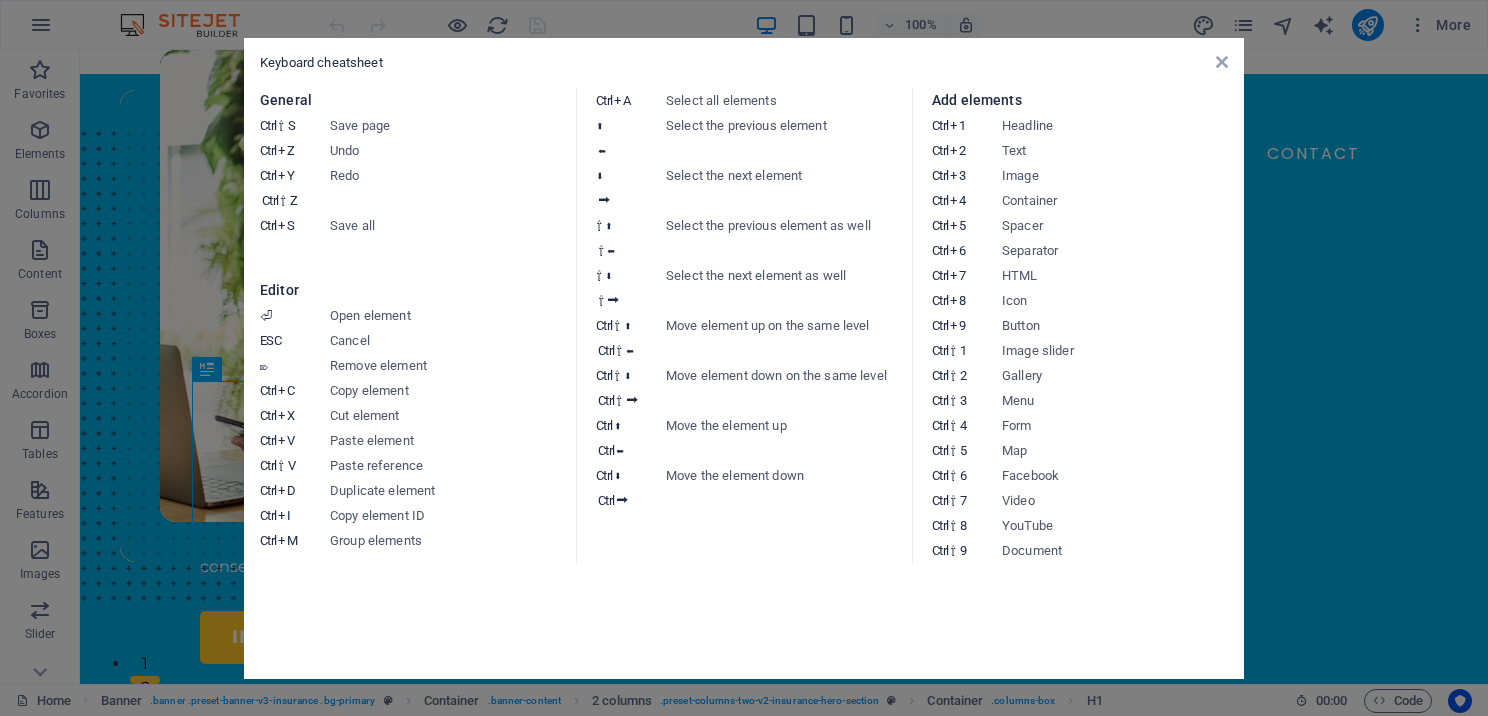 click on "Keyboard cheatsheet" at bounding box center [744, 63] 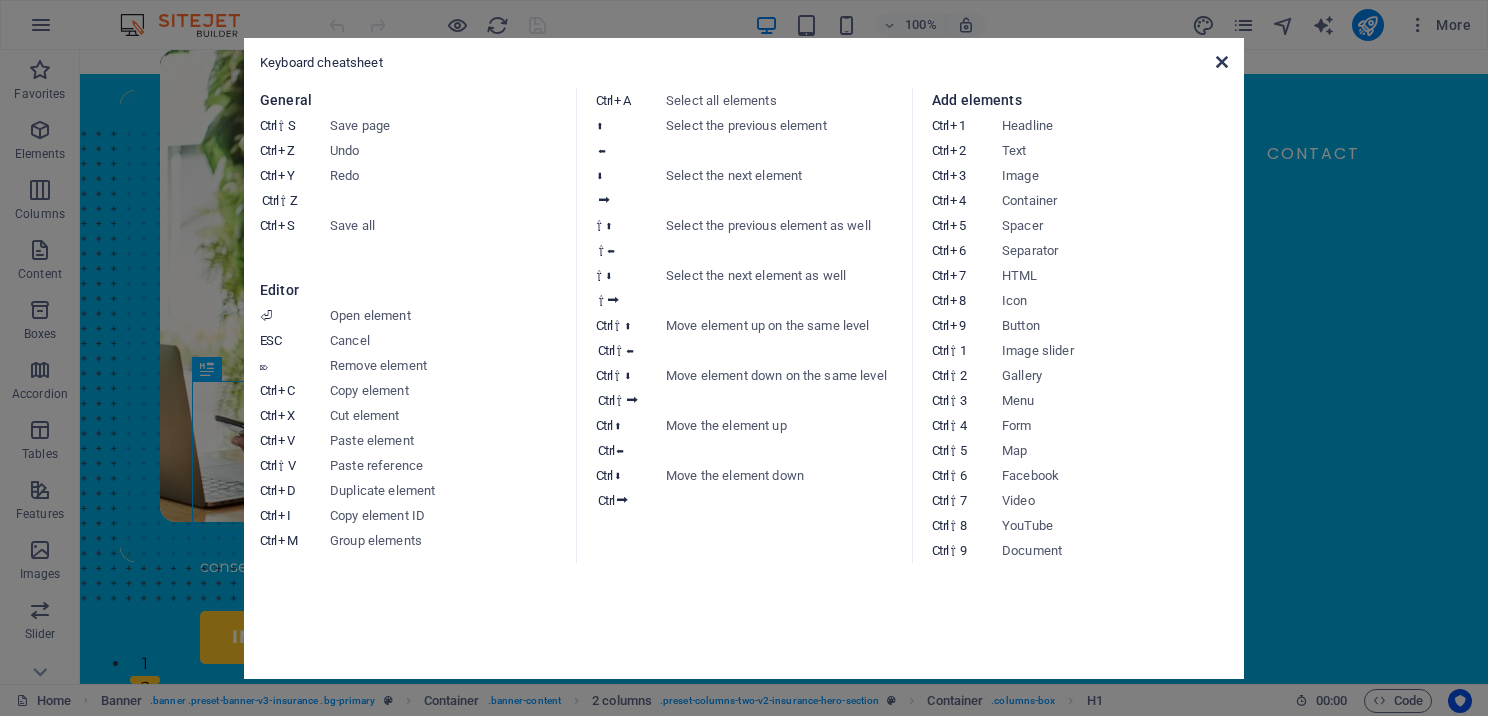 click at bounding box center [1222, 62] 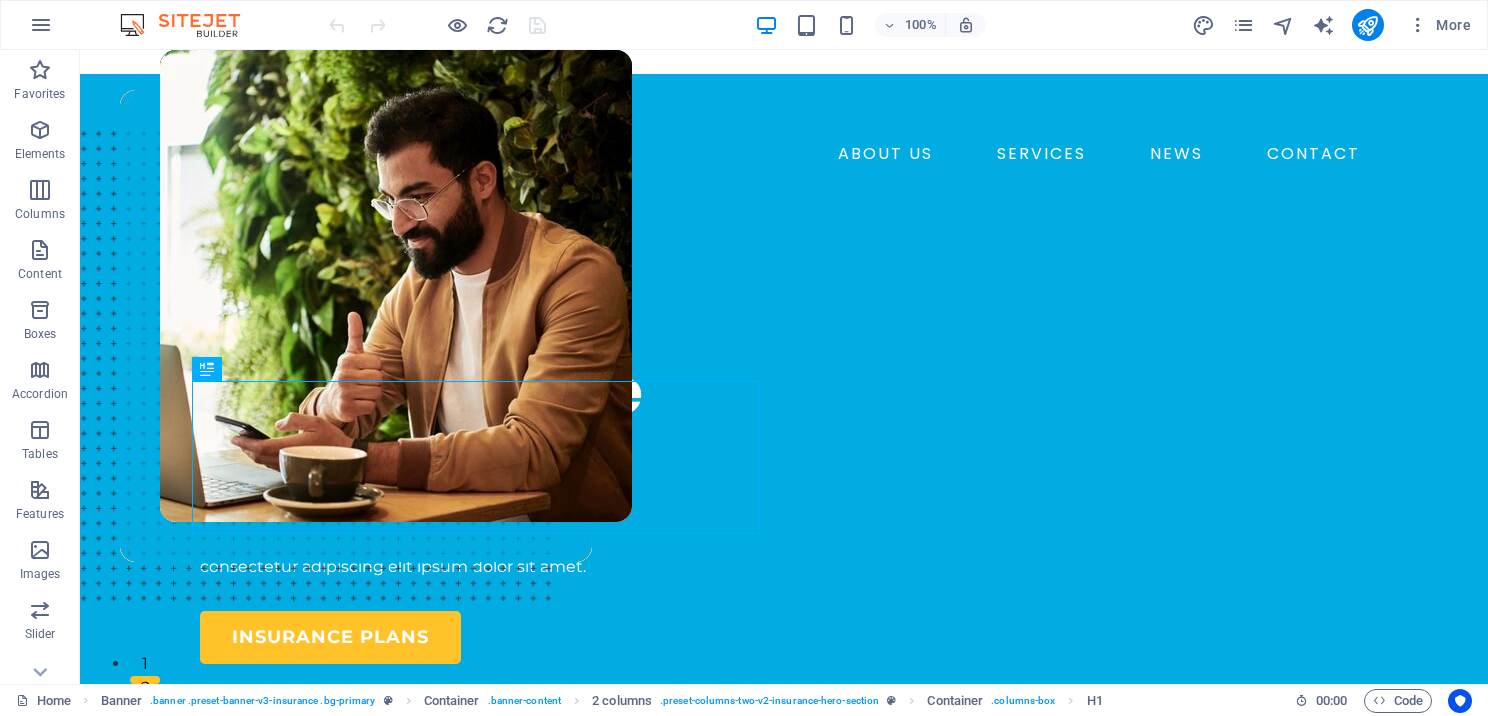 click on "More" at bounding box center (1335, 25) 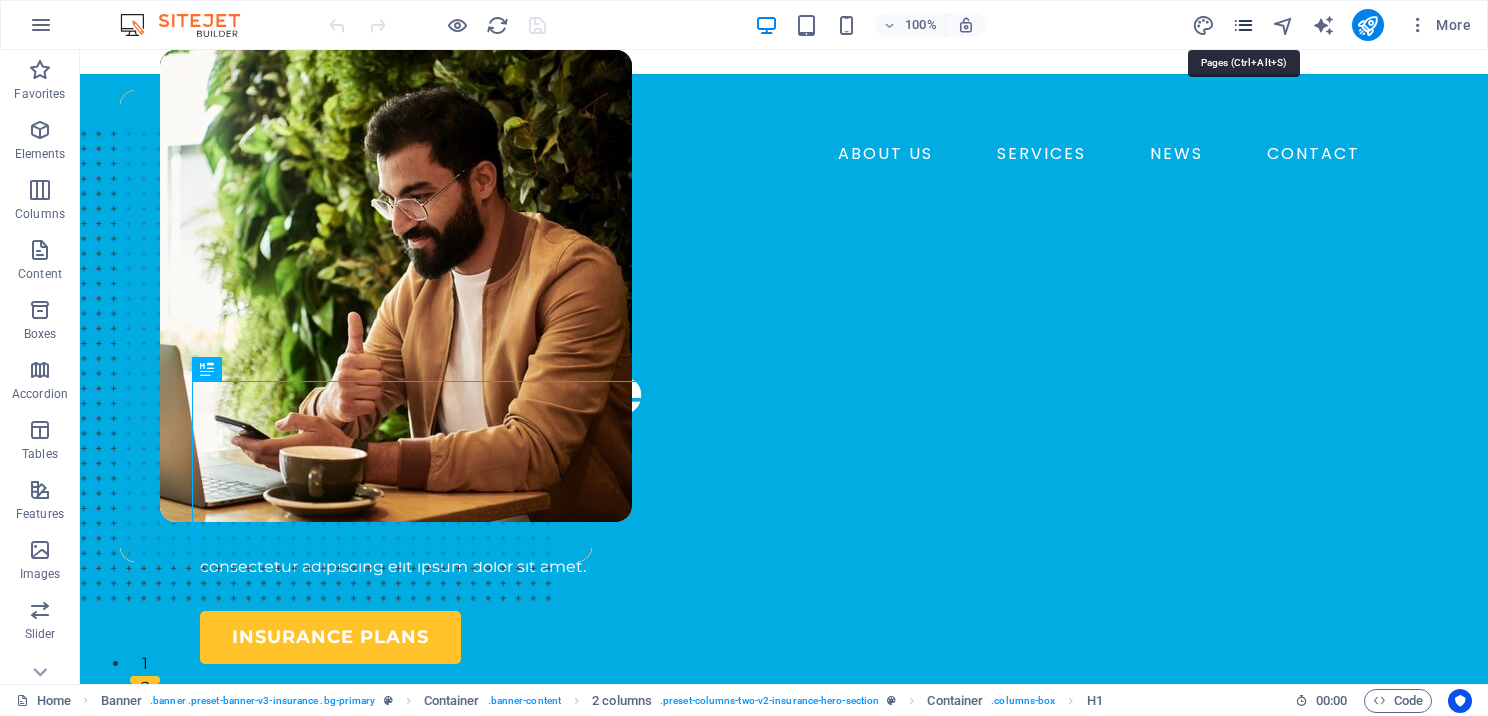 click at bounding box center [1243, 25] 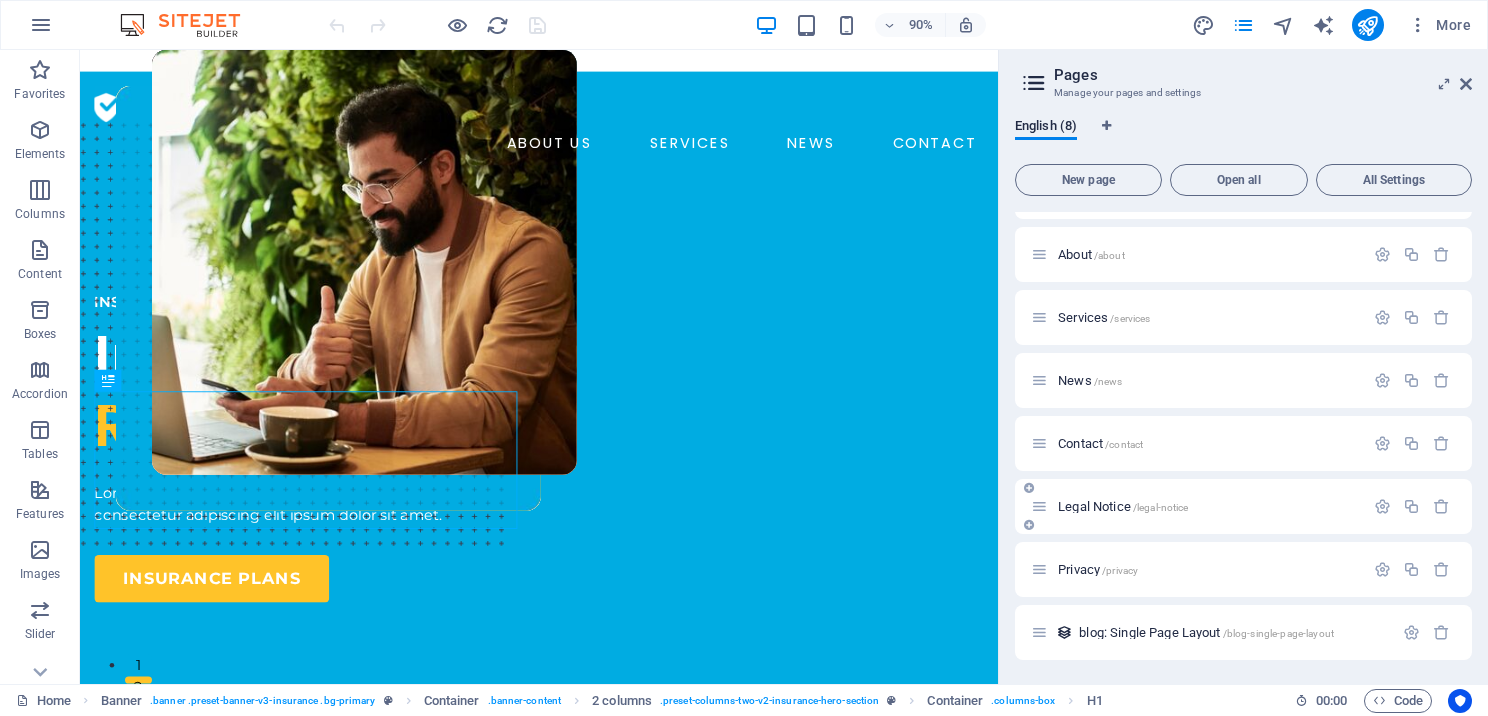 scroll, scrollTop: 0, scrollLeft: 0, axis: both 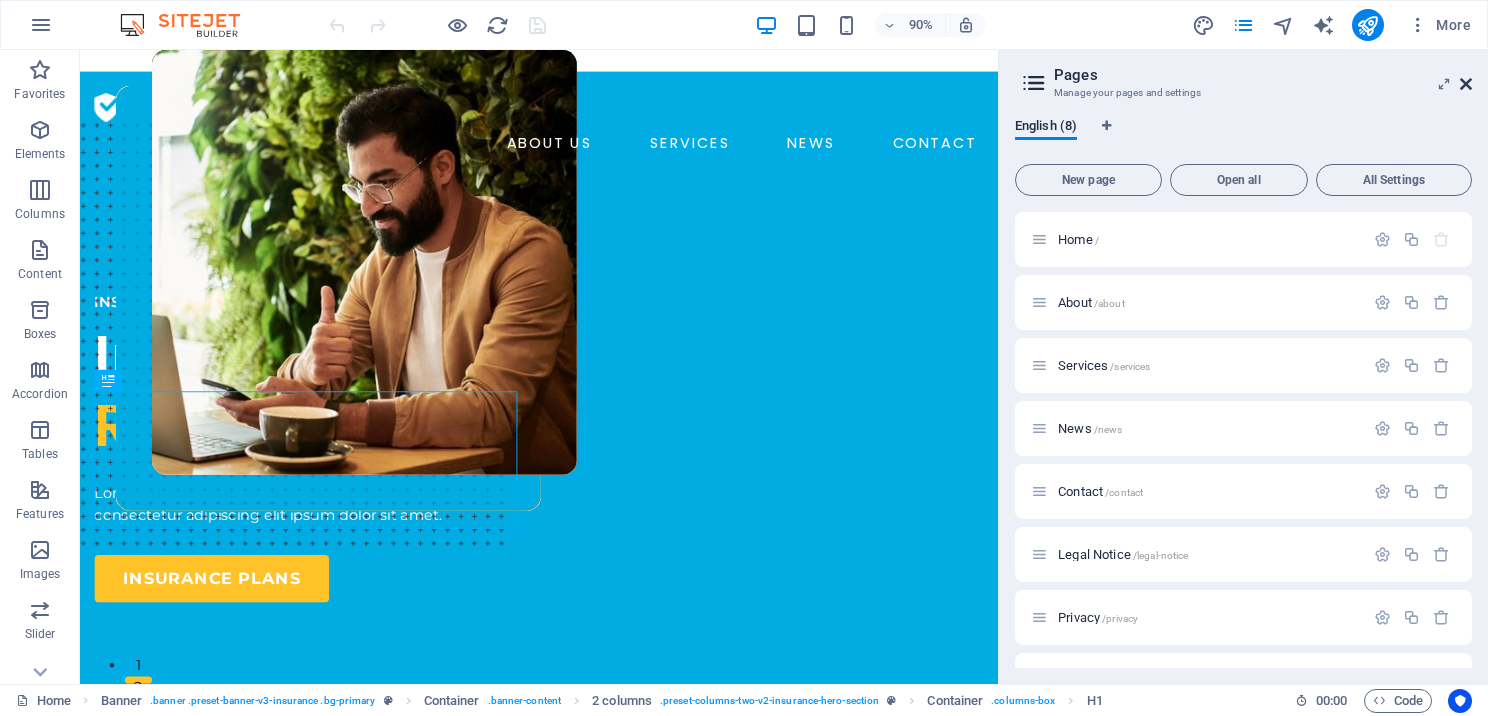 click at bounding box center [1466, 84] 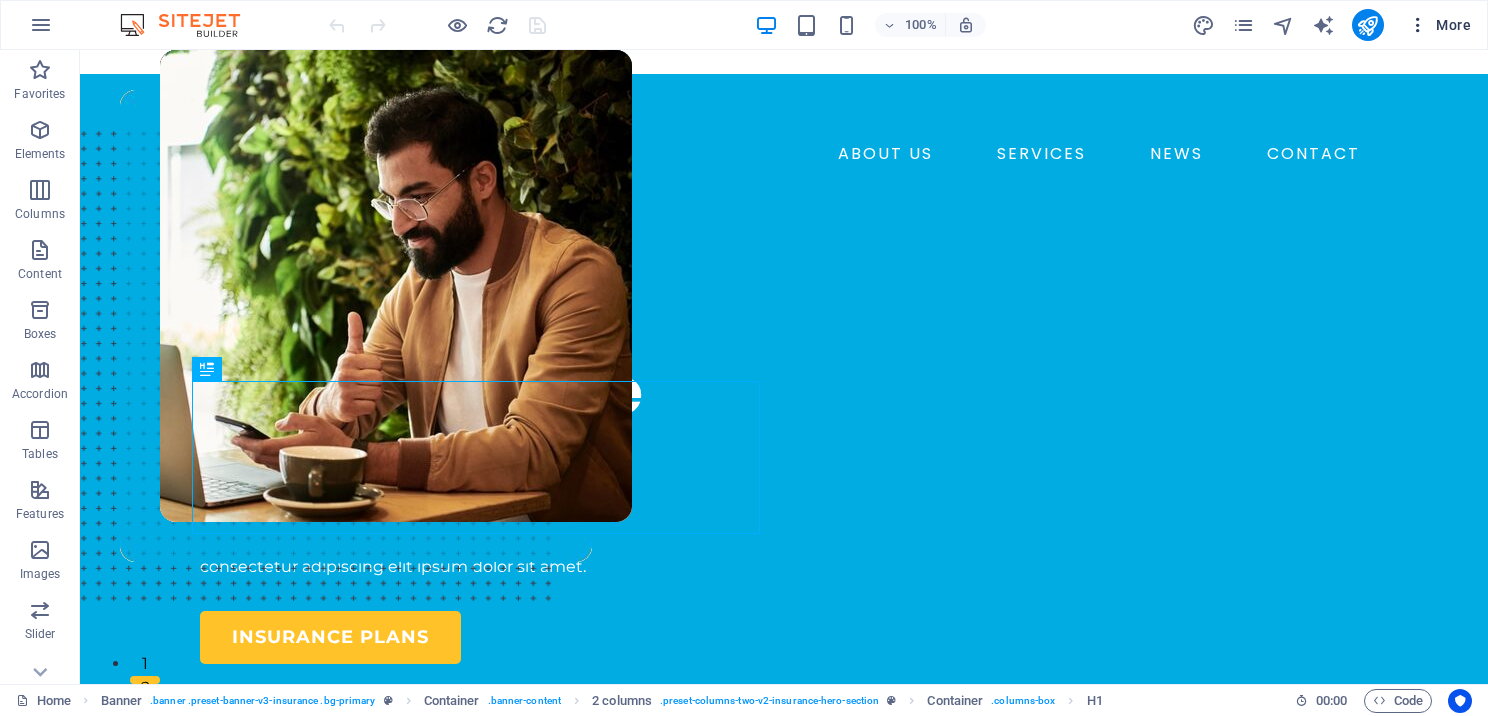 click at bounding box center [1418, 25] 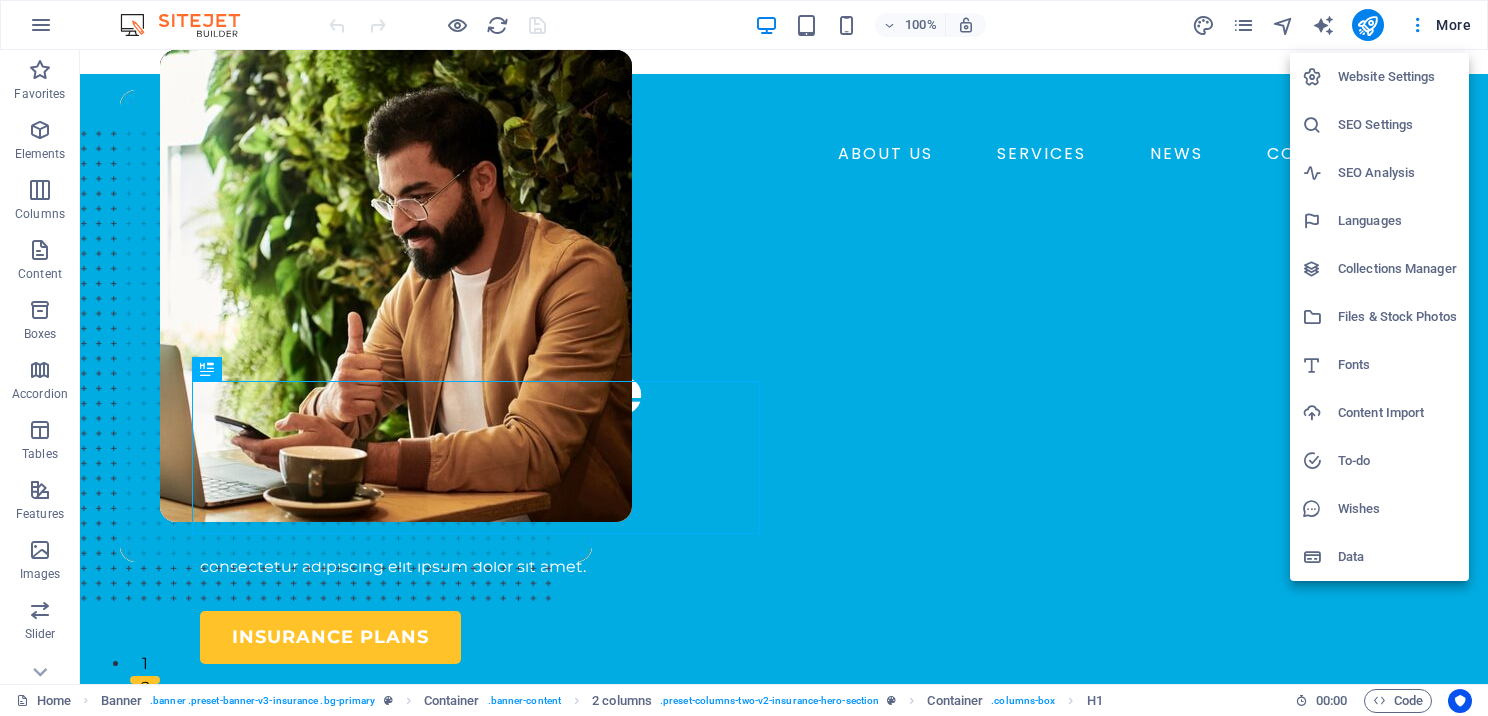 click at bounding box center [744, 358] 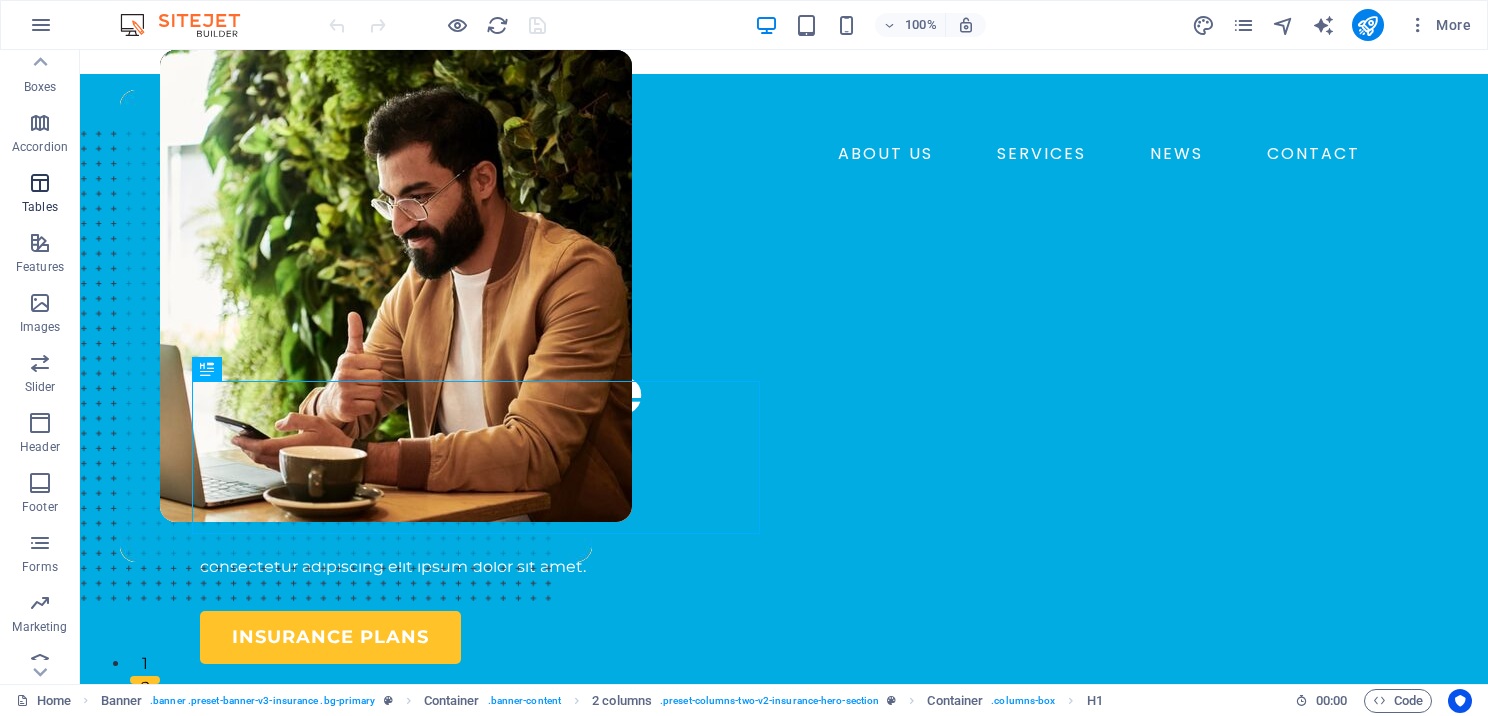 scroll, scrollTop: 265, scrollLeft: 0, axis: vertical 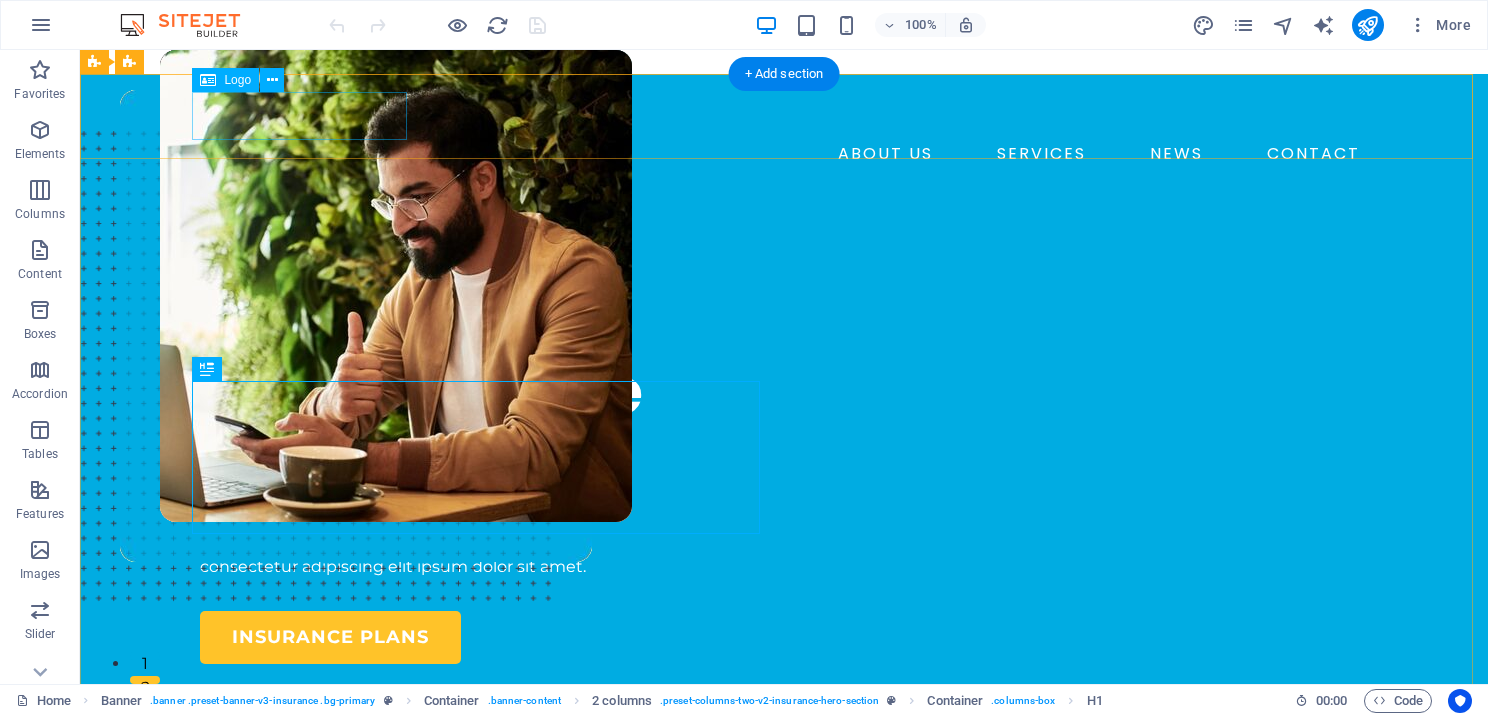 click at bounding box center (784, 114) 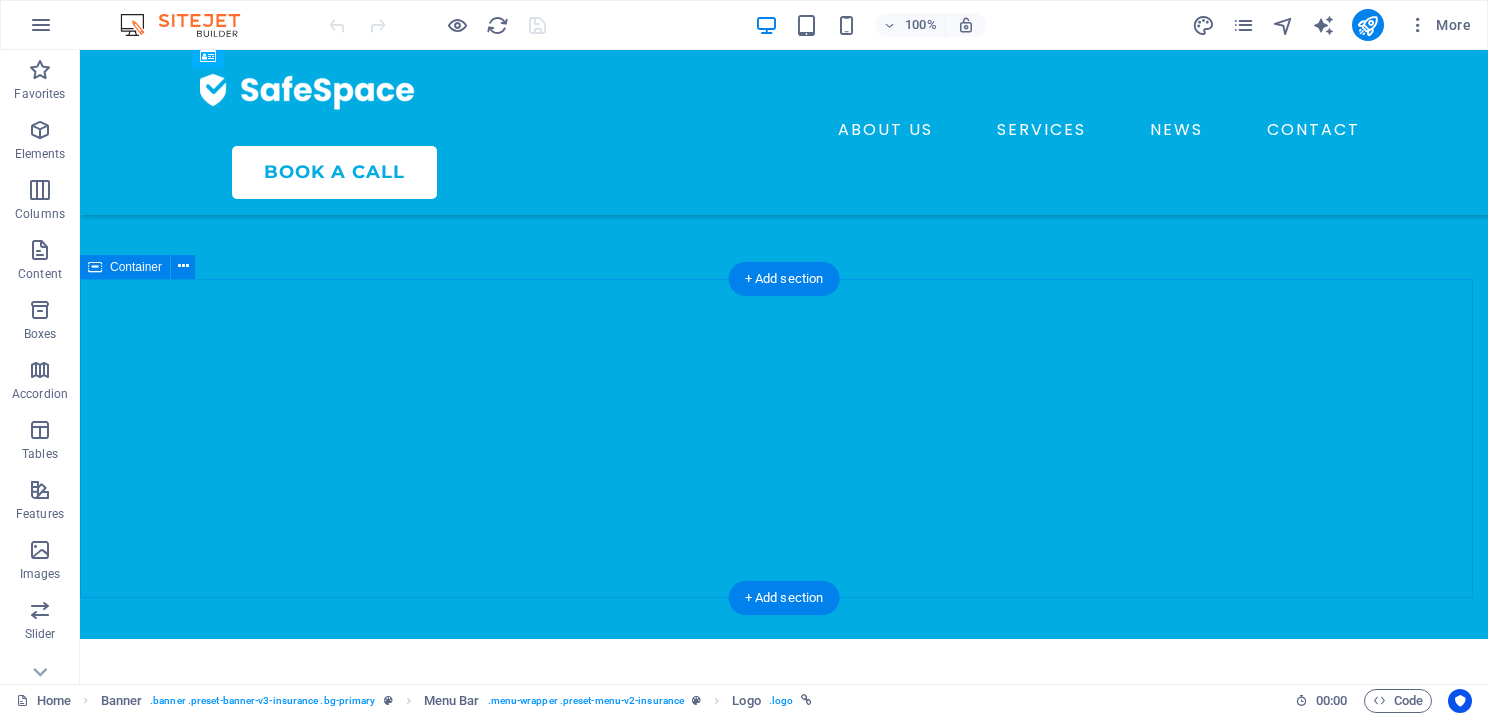 scroll, scrollTop: 0, scrollLeft: 0, axis: both 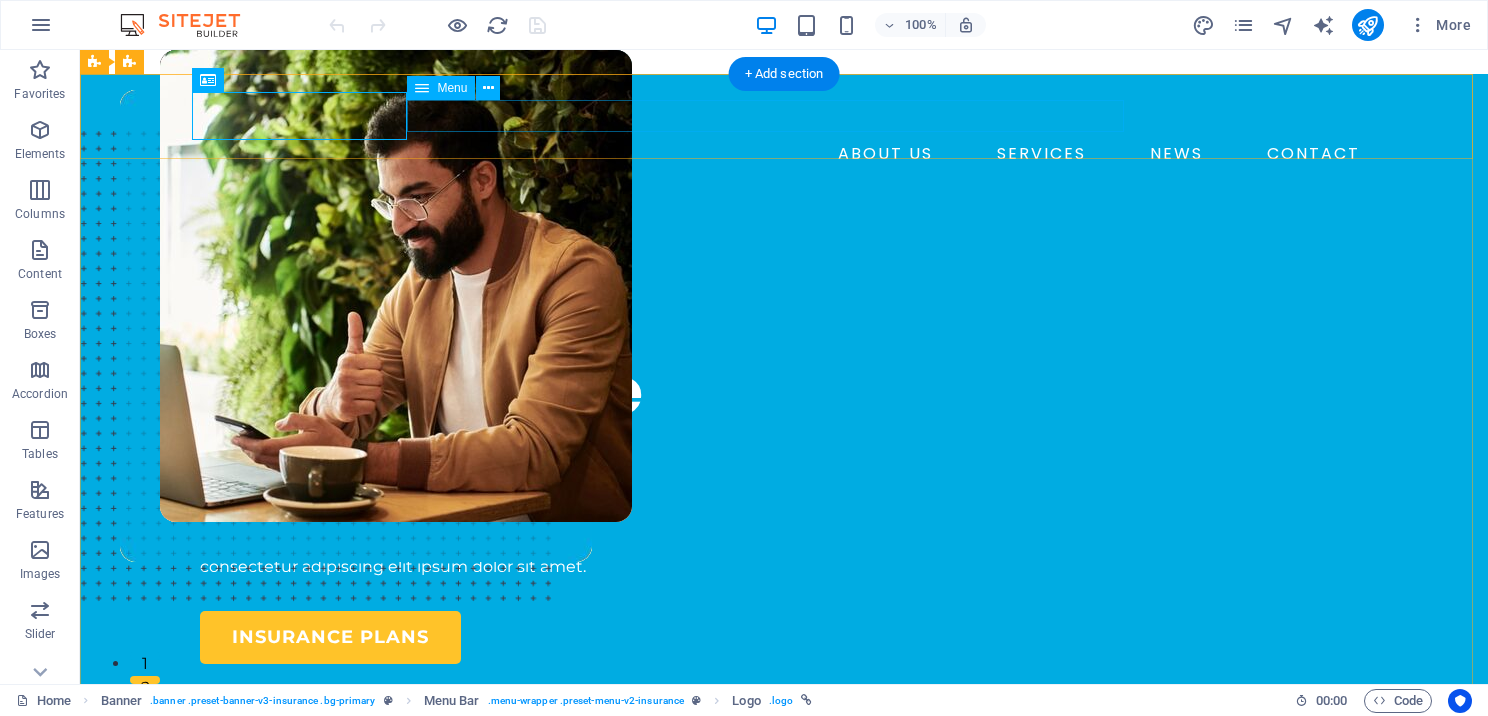click on "ABOUT US SERVICES NEWS CONTACT" at bounding box center (784, 154) 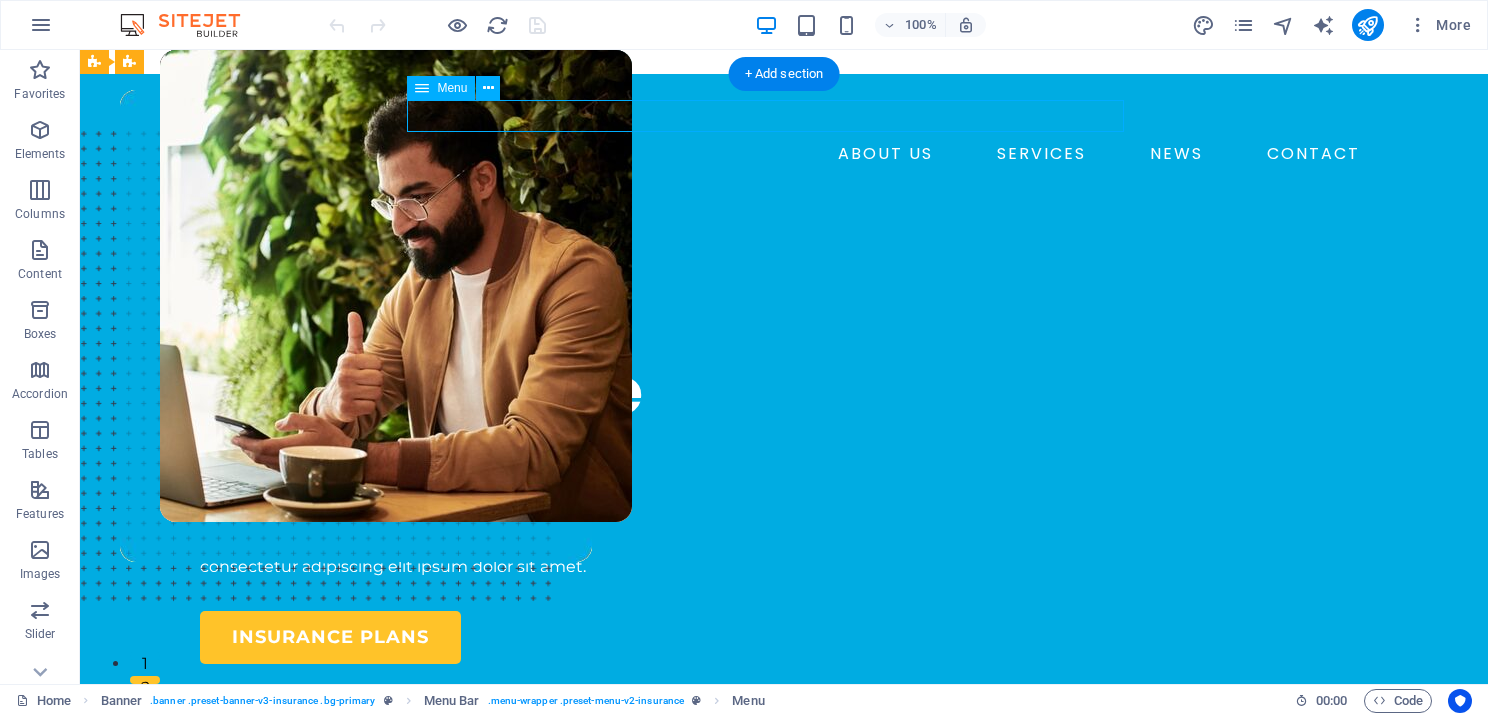 click on "ABOUT US SERVICES NEWS CONTACT" at bounding box center [784, 154] 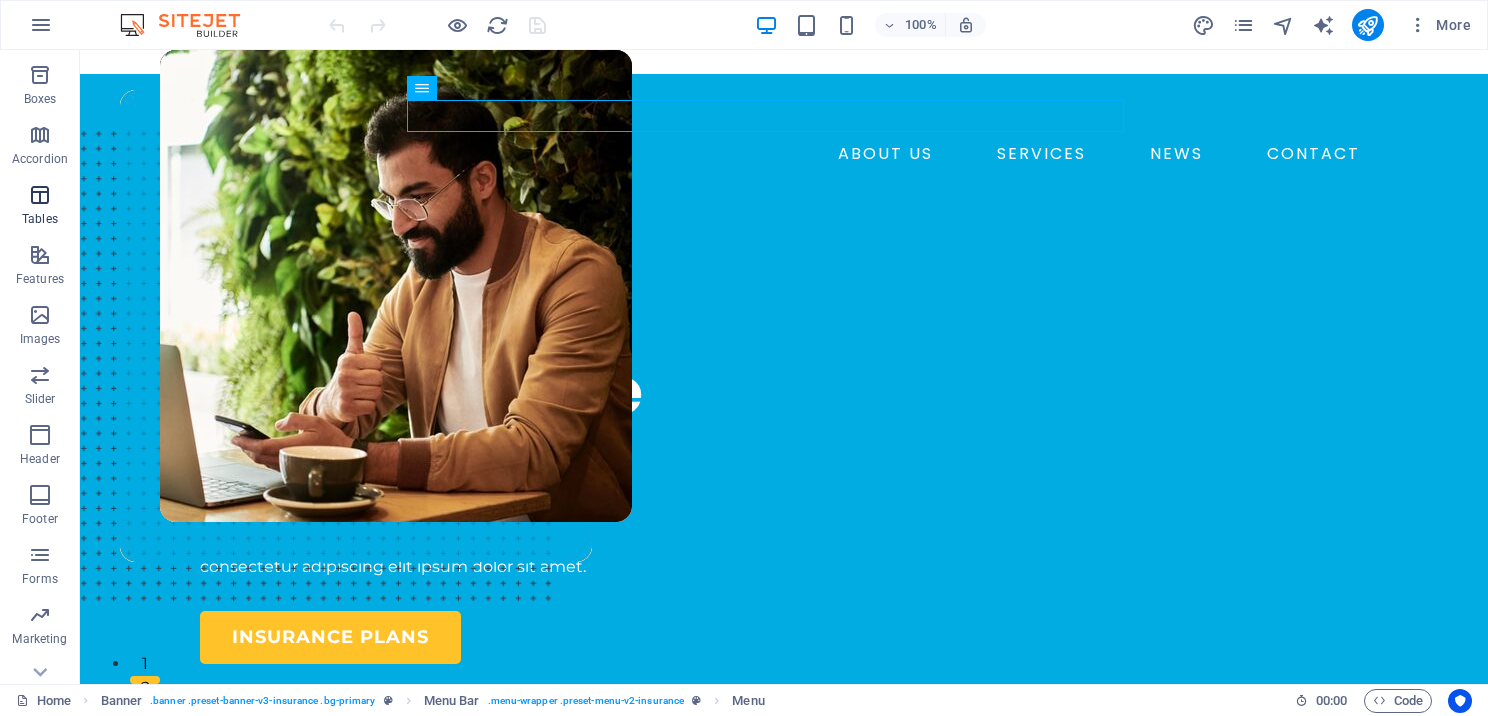 scroll, scrollTop: 265, scrollLeft: 0, axis: vertical 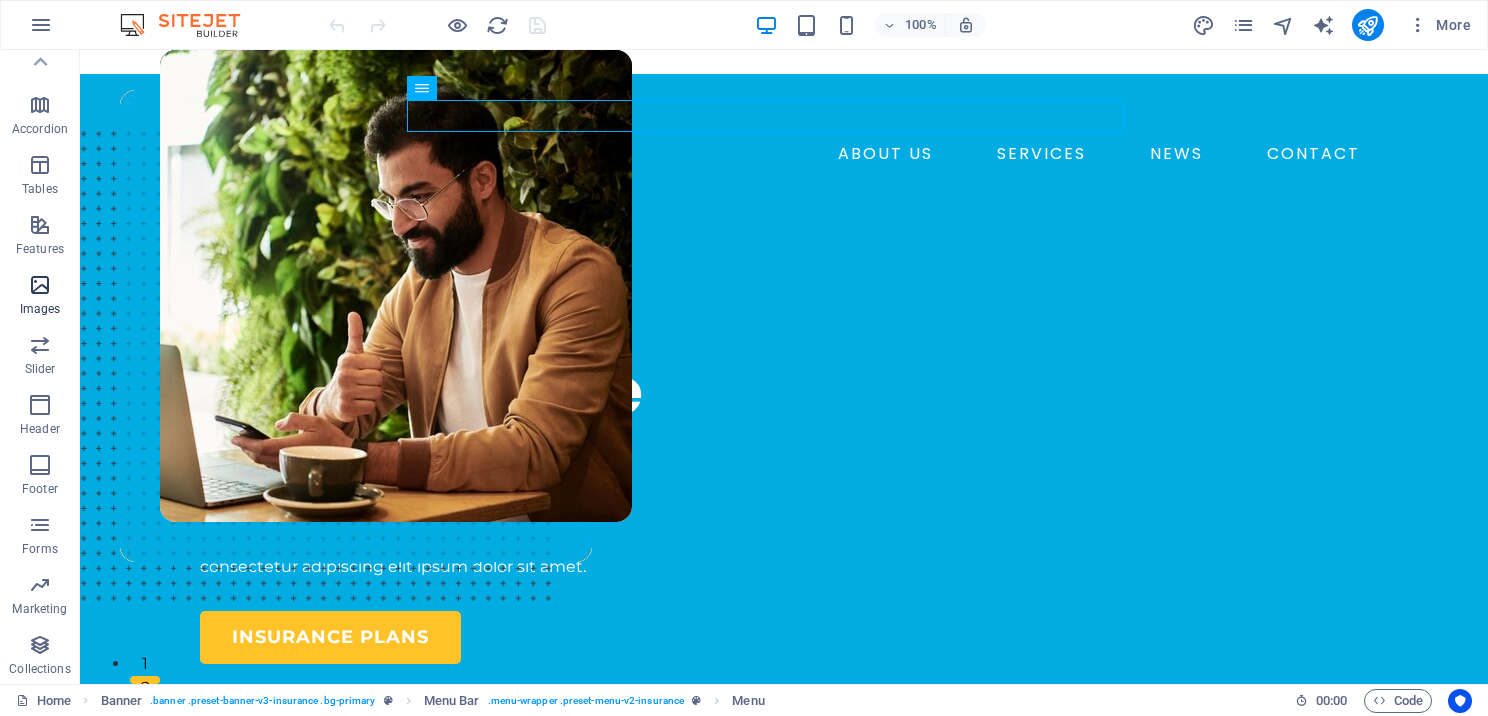 click on "Images" at bounding box center [40, 309] 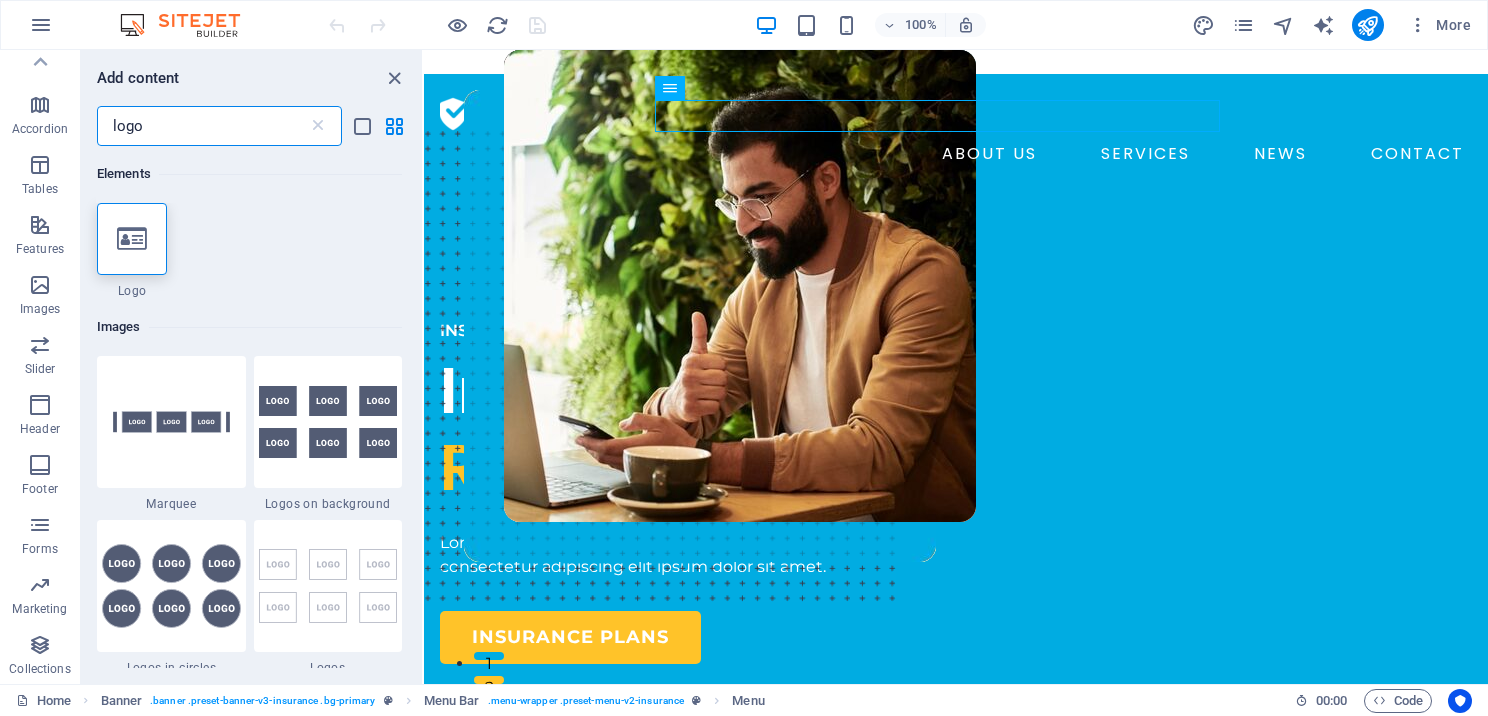 scroll, scrollTop: 0, scrollLeft: 0, axis: both 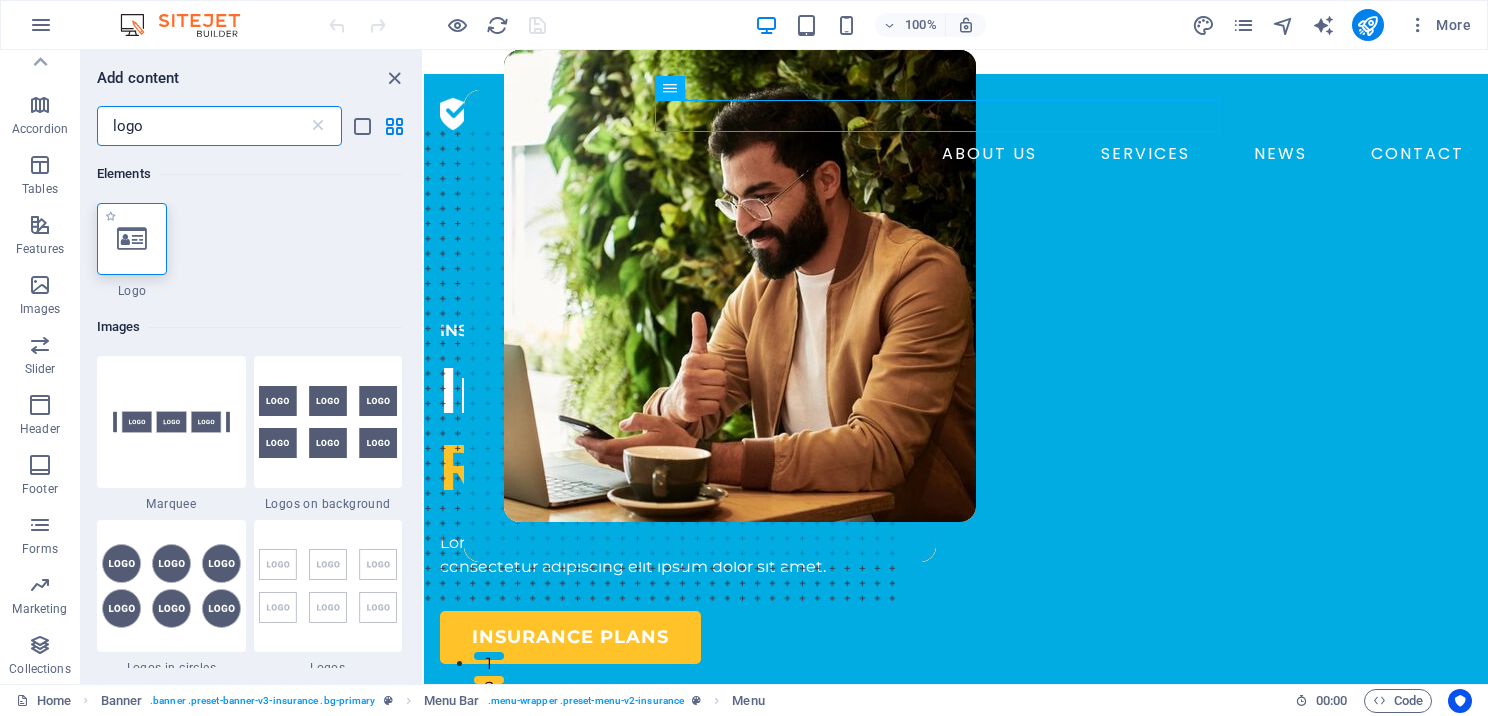 type on "logo" 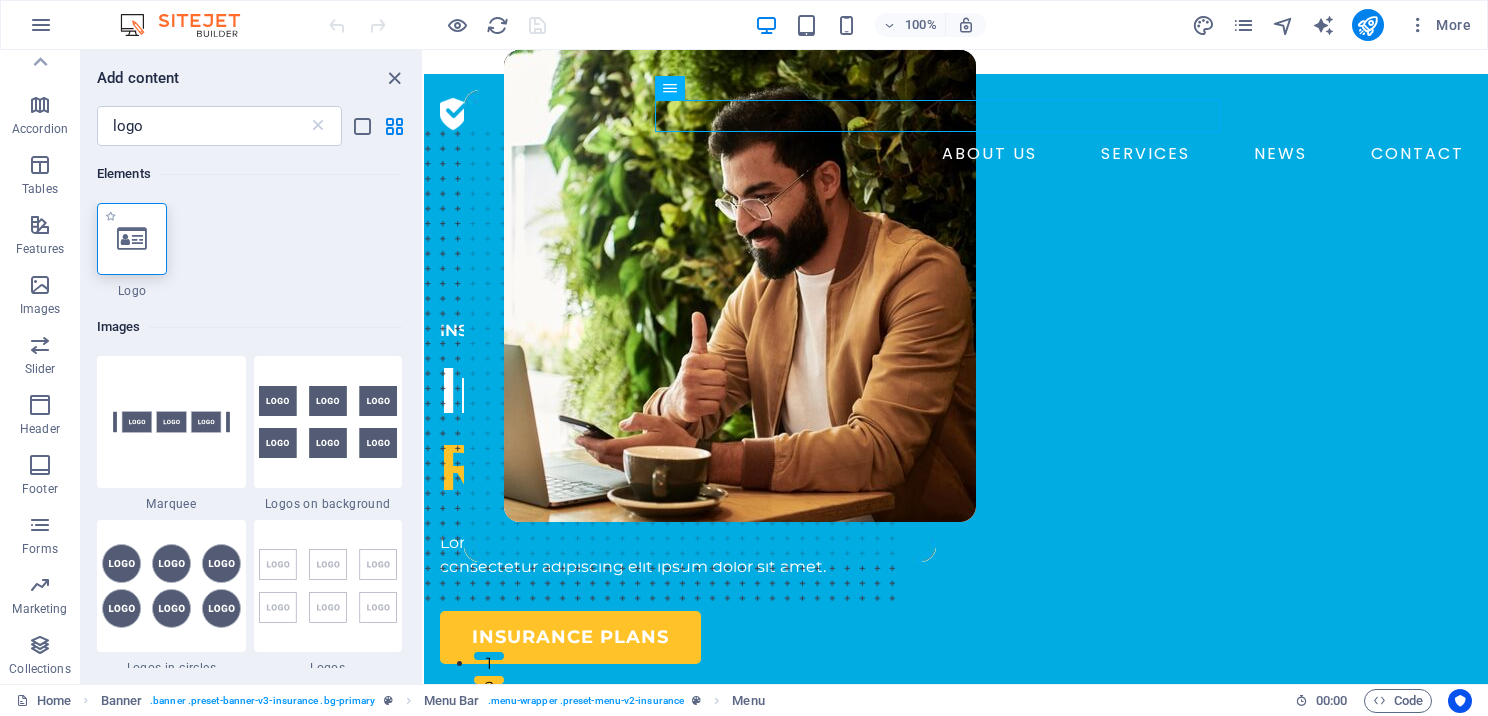 click at bounding box center [132, 239] 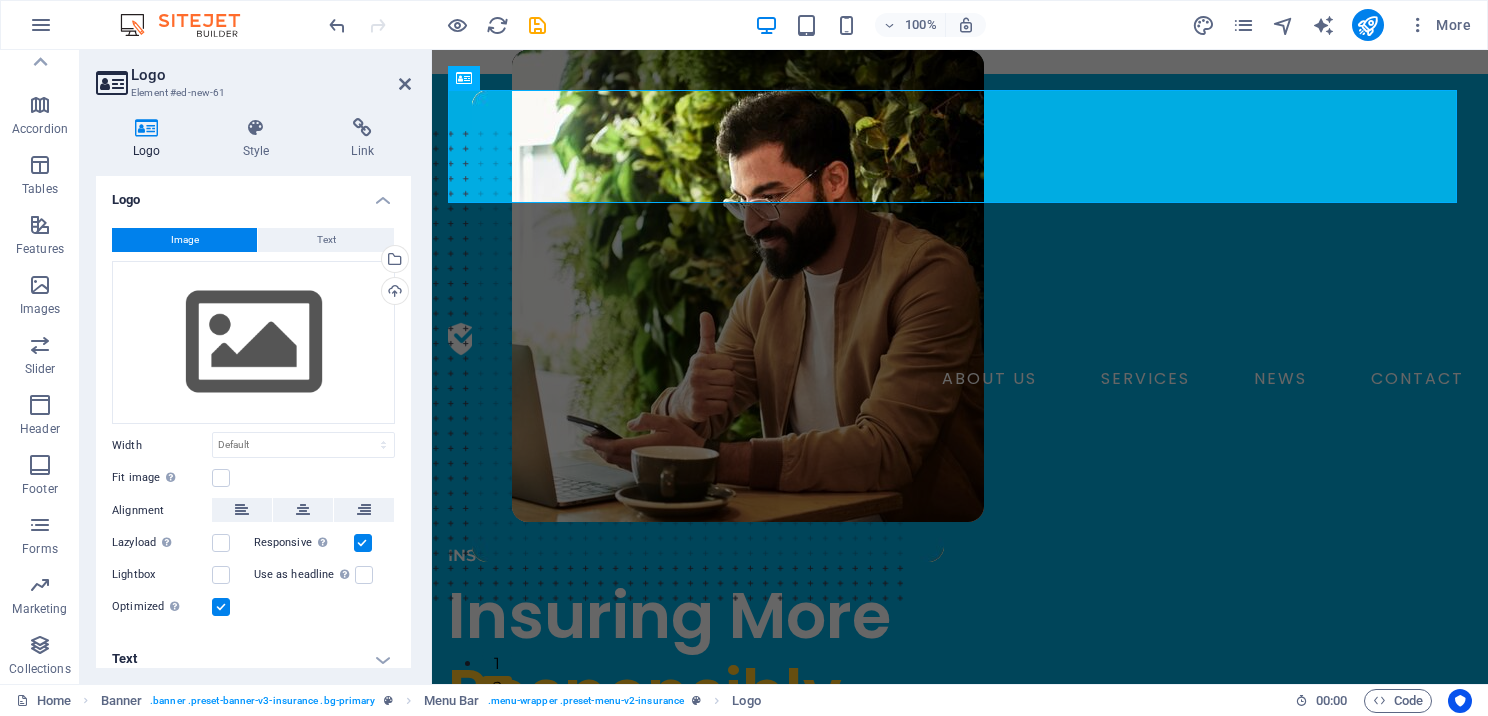 drag, startPoint x: 691, startPoint y: 354, endPoint x: 548, endPoint y: 140, distance: 257.38104 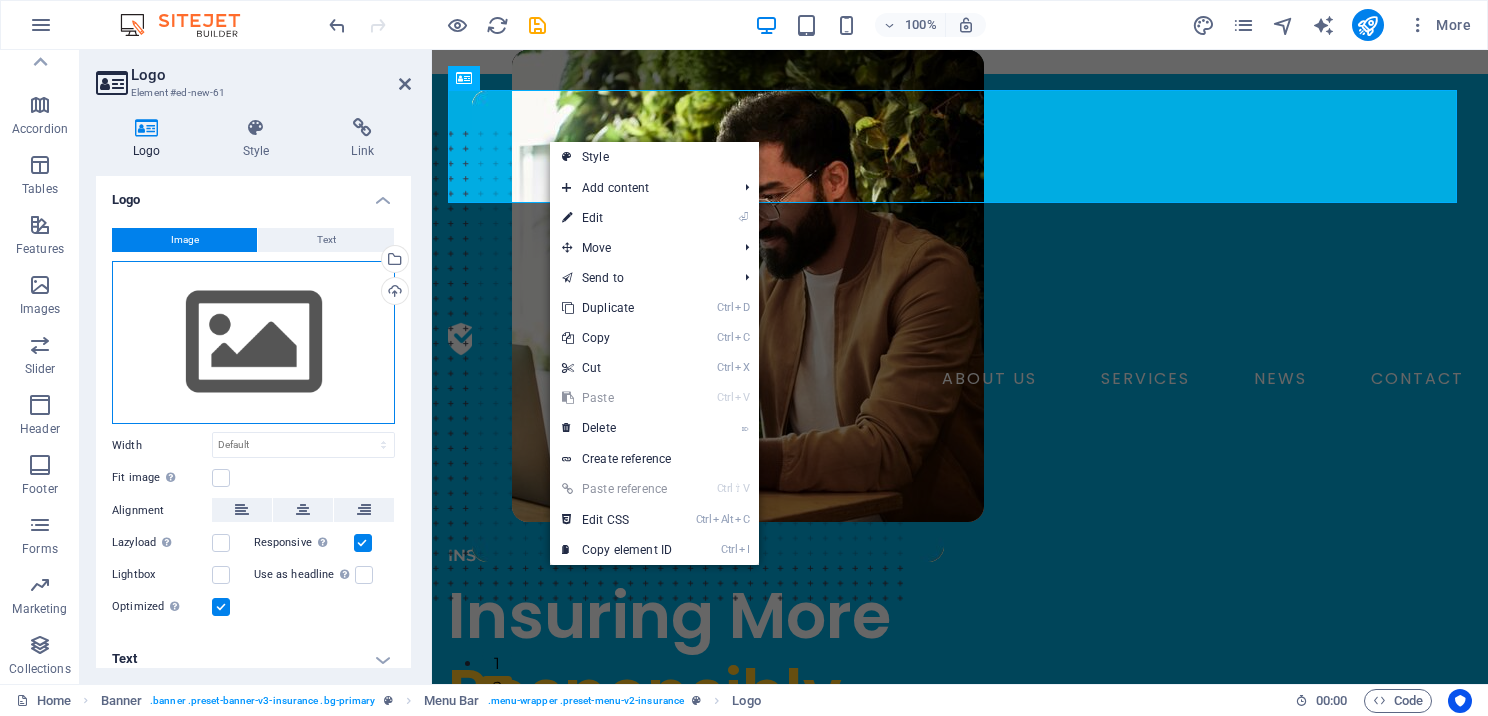 click on "Drag files here, click to choose files or select files from Files or our free stock photos & videos" at bounding box center (253, 343) 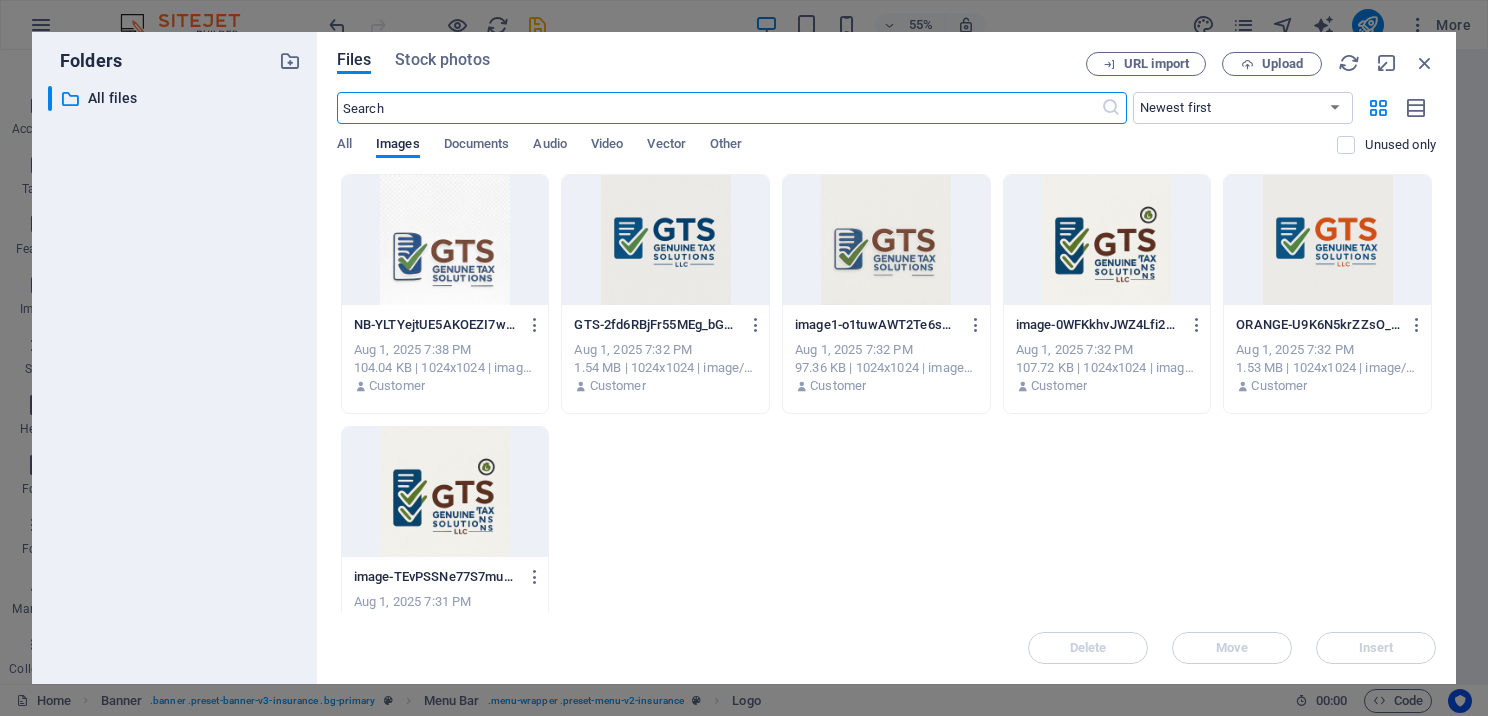 click at bounding box center (1327, 240) 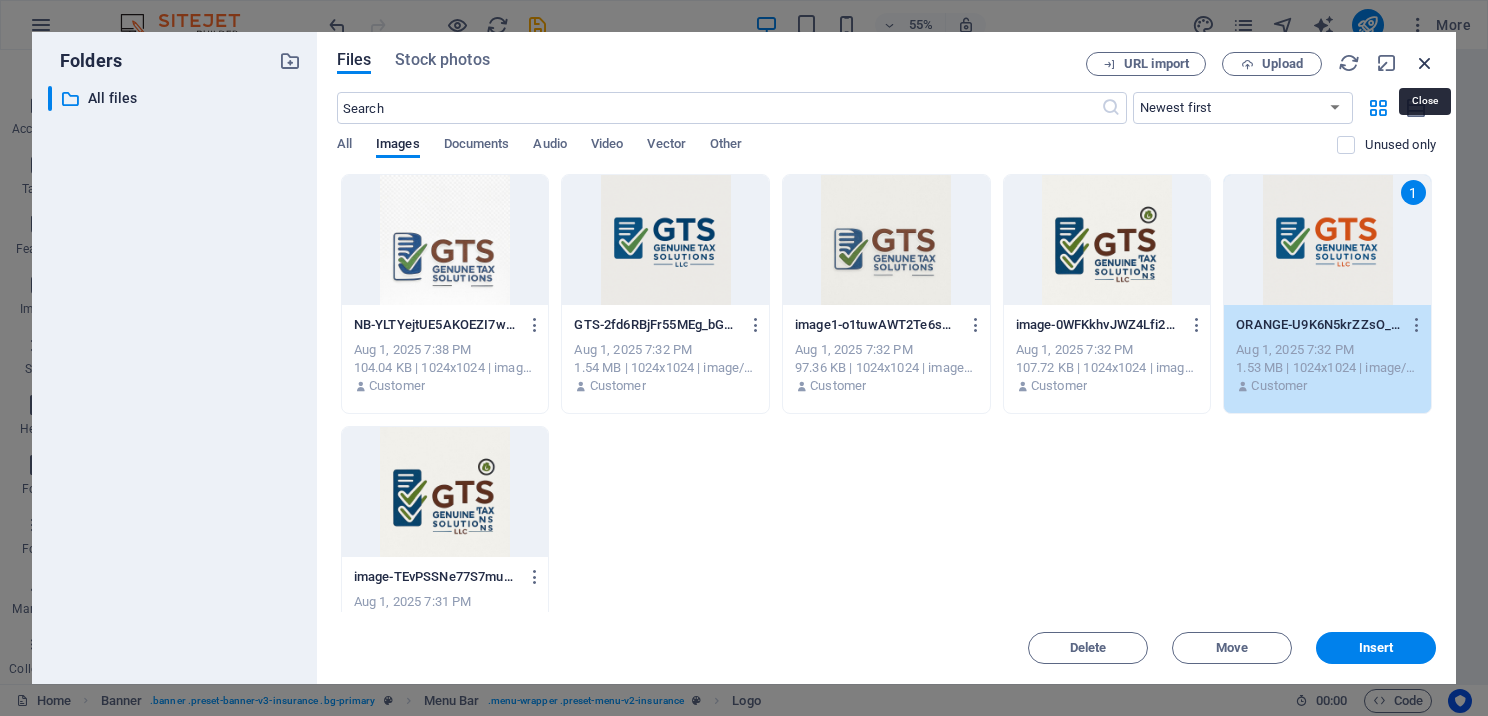 click at bounding box center (1425, 63) 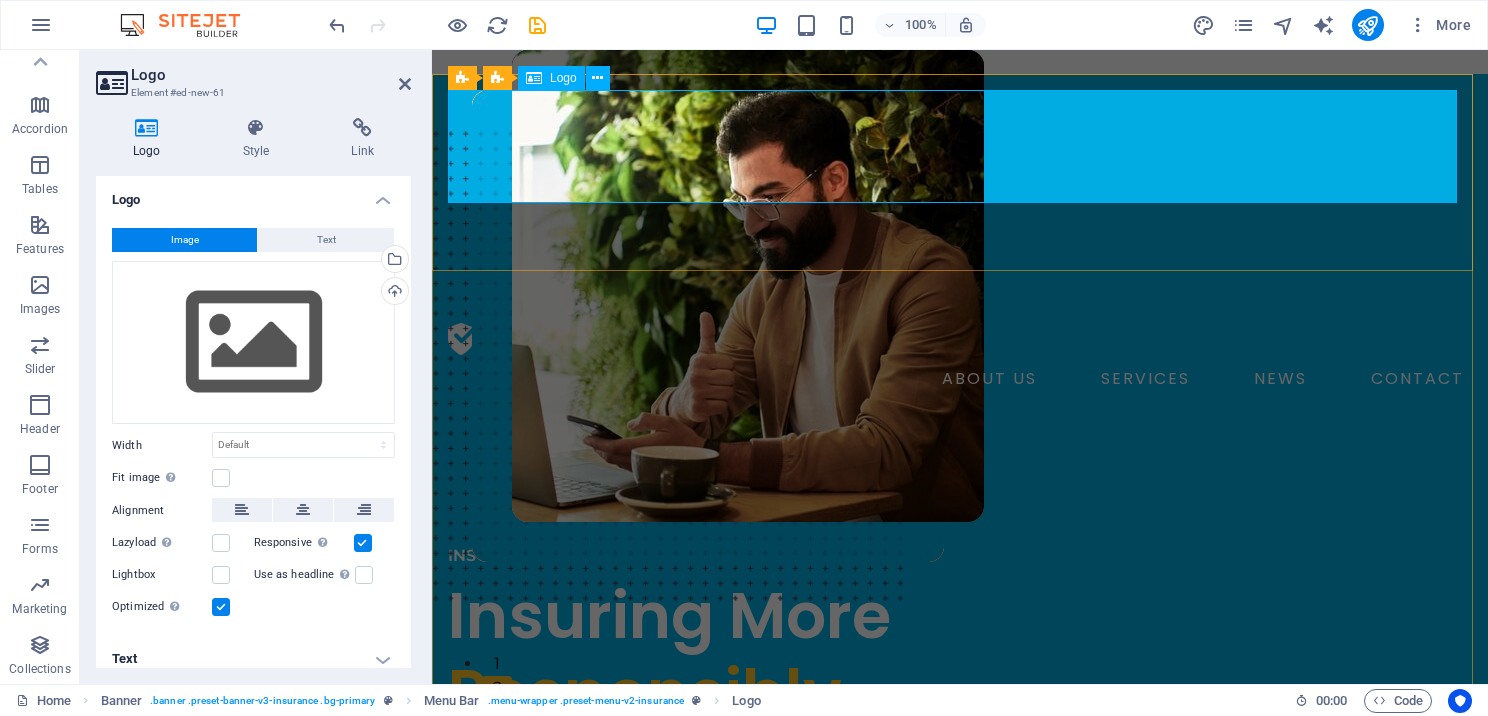 click at bounding box center [960, 202] 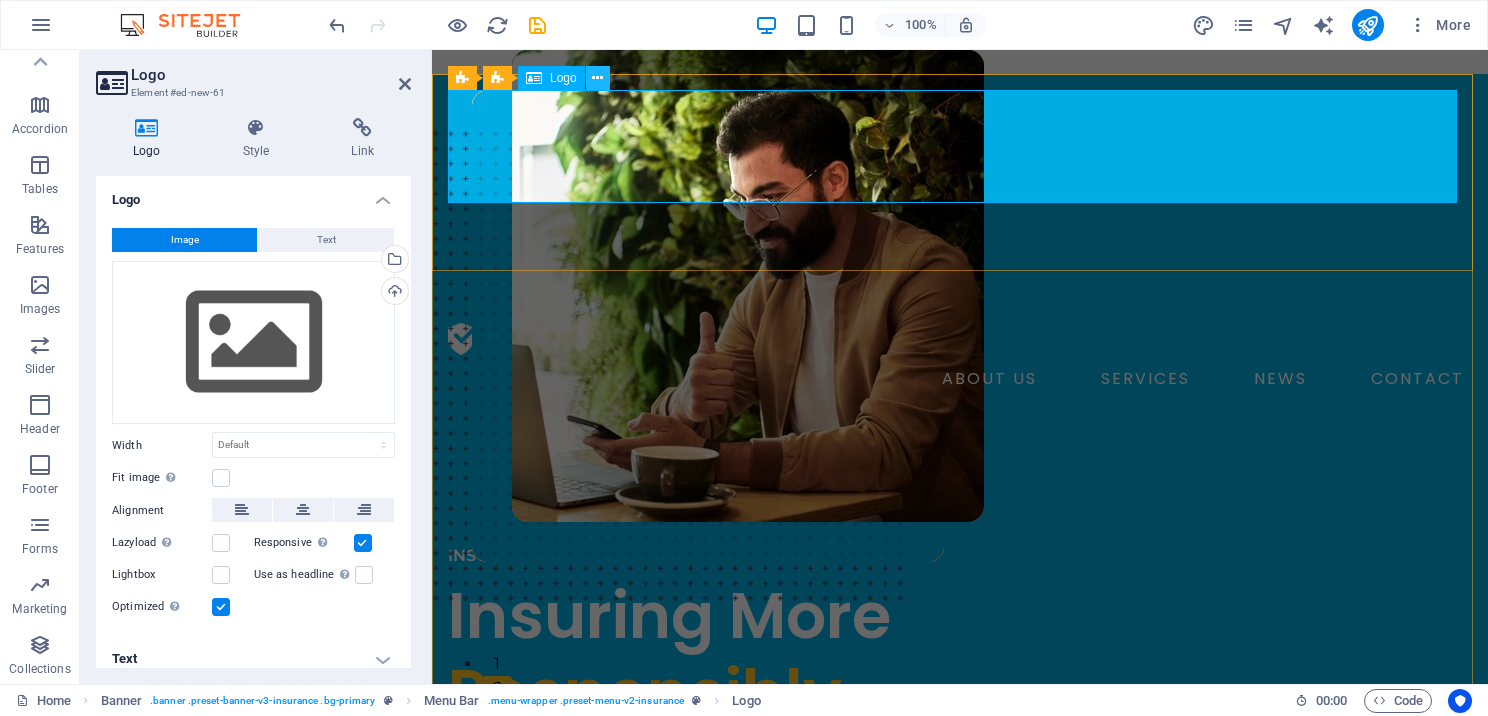 click at bounding box center [597, 78] 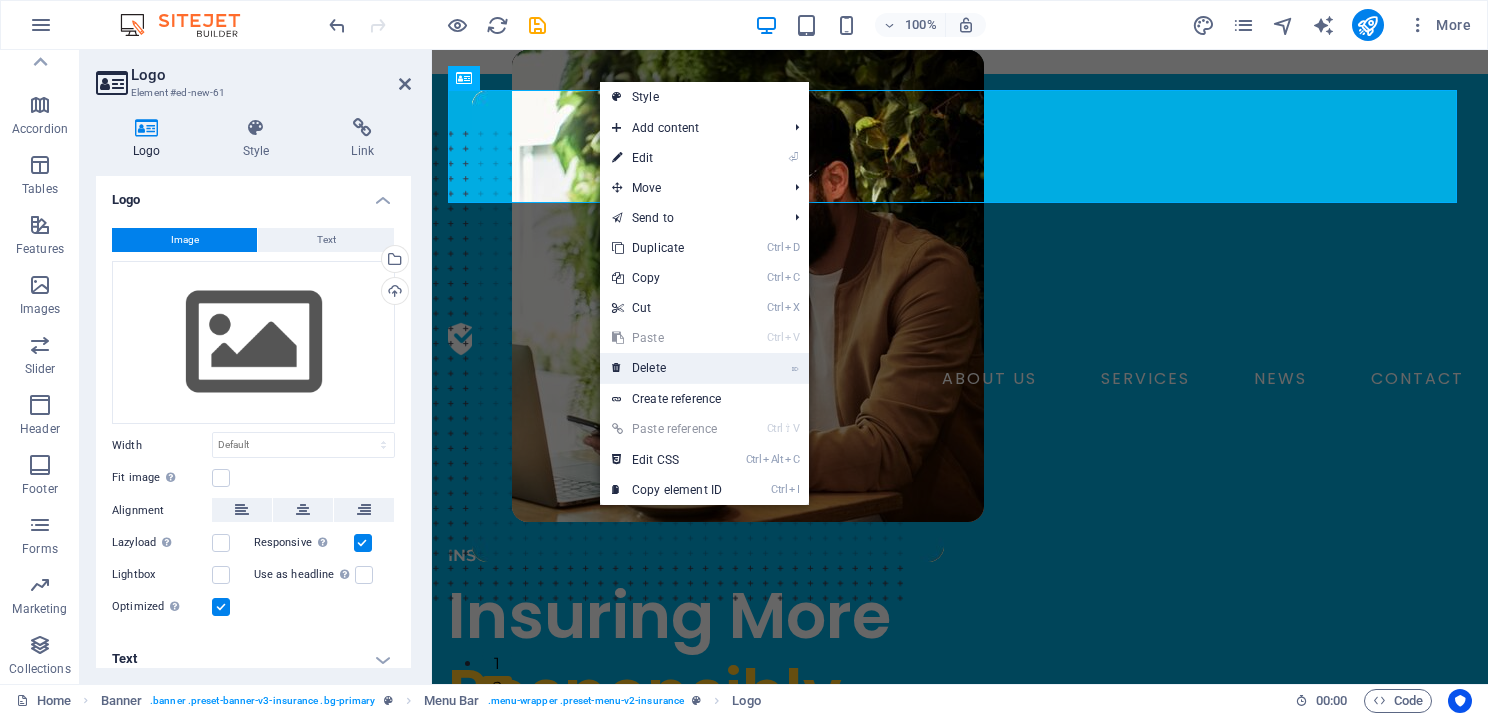 click on "⌦  Delete" at bounding box center (667, 368) 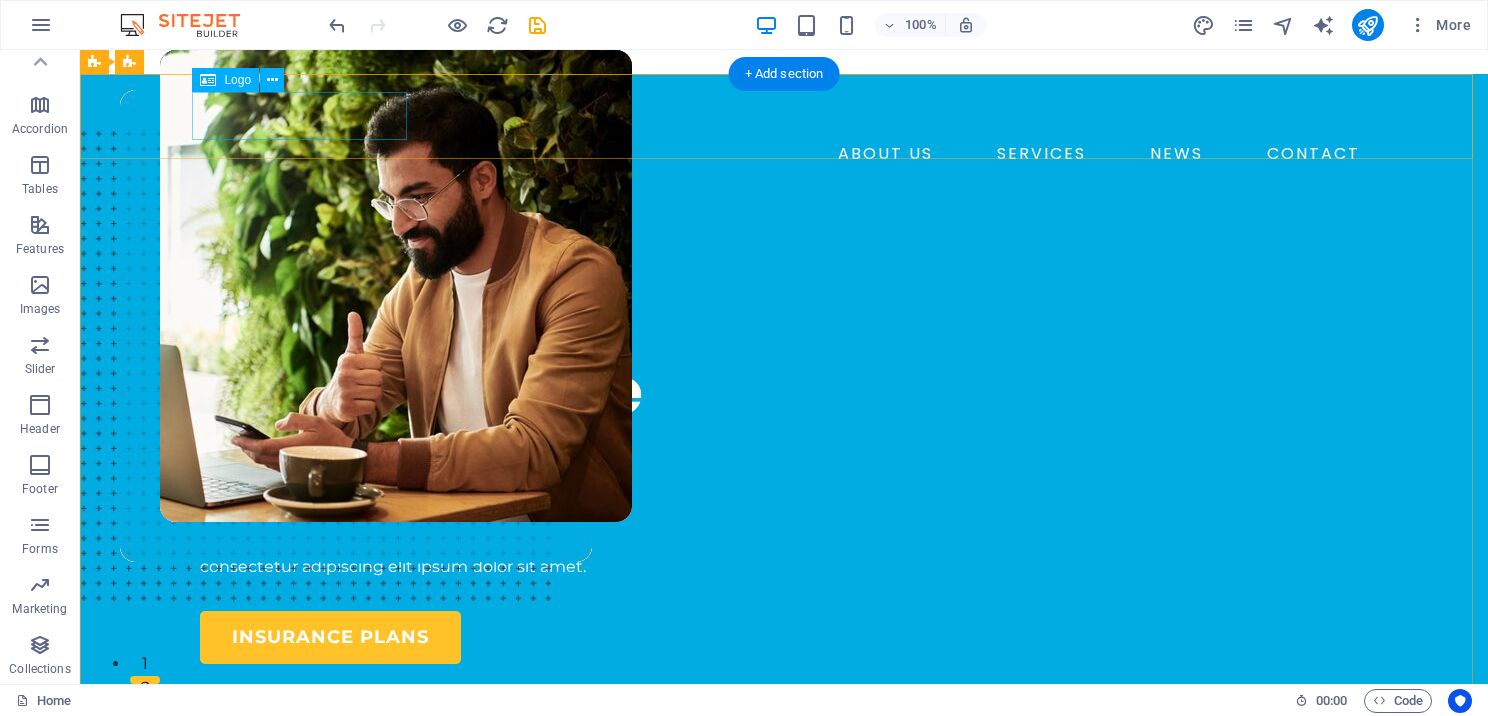click at bounding box center [784, 114] 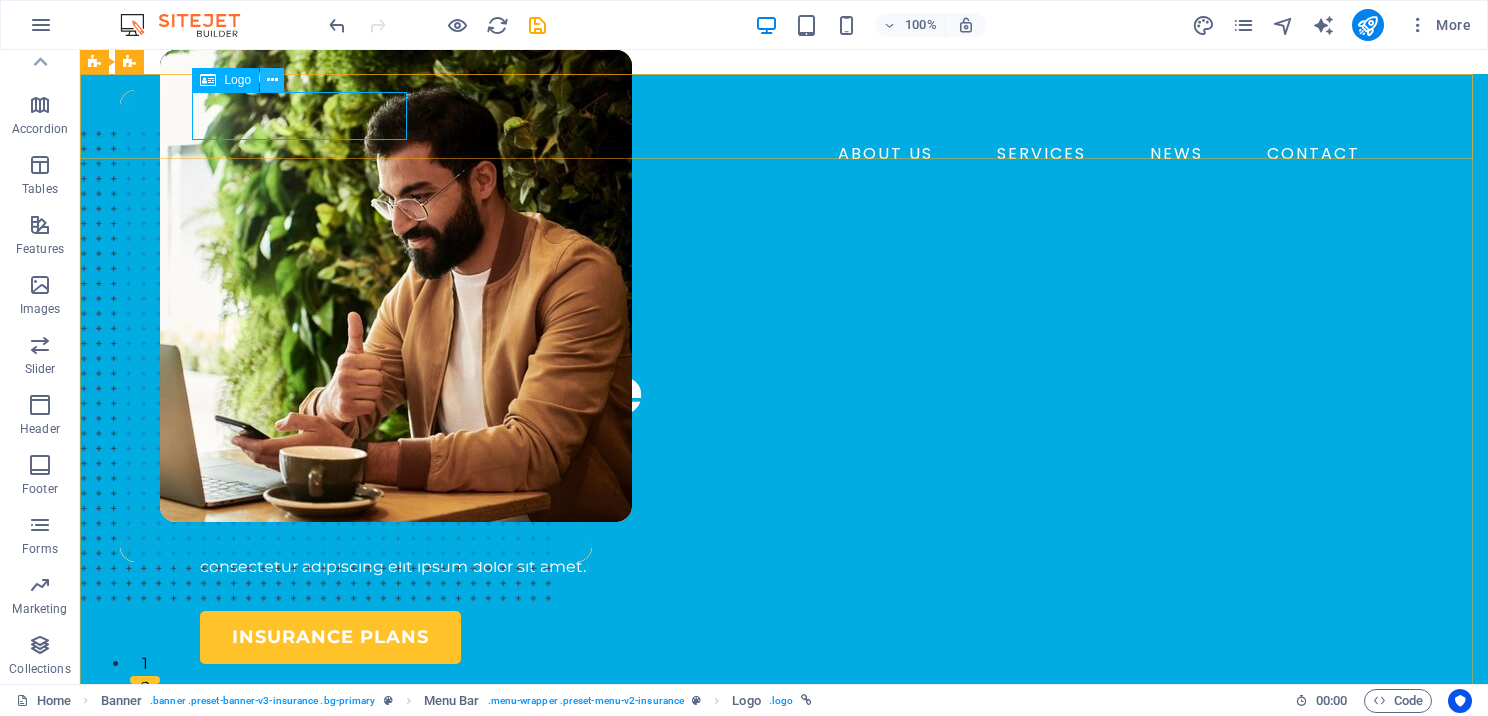 click at bounding box center [272, 80] 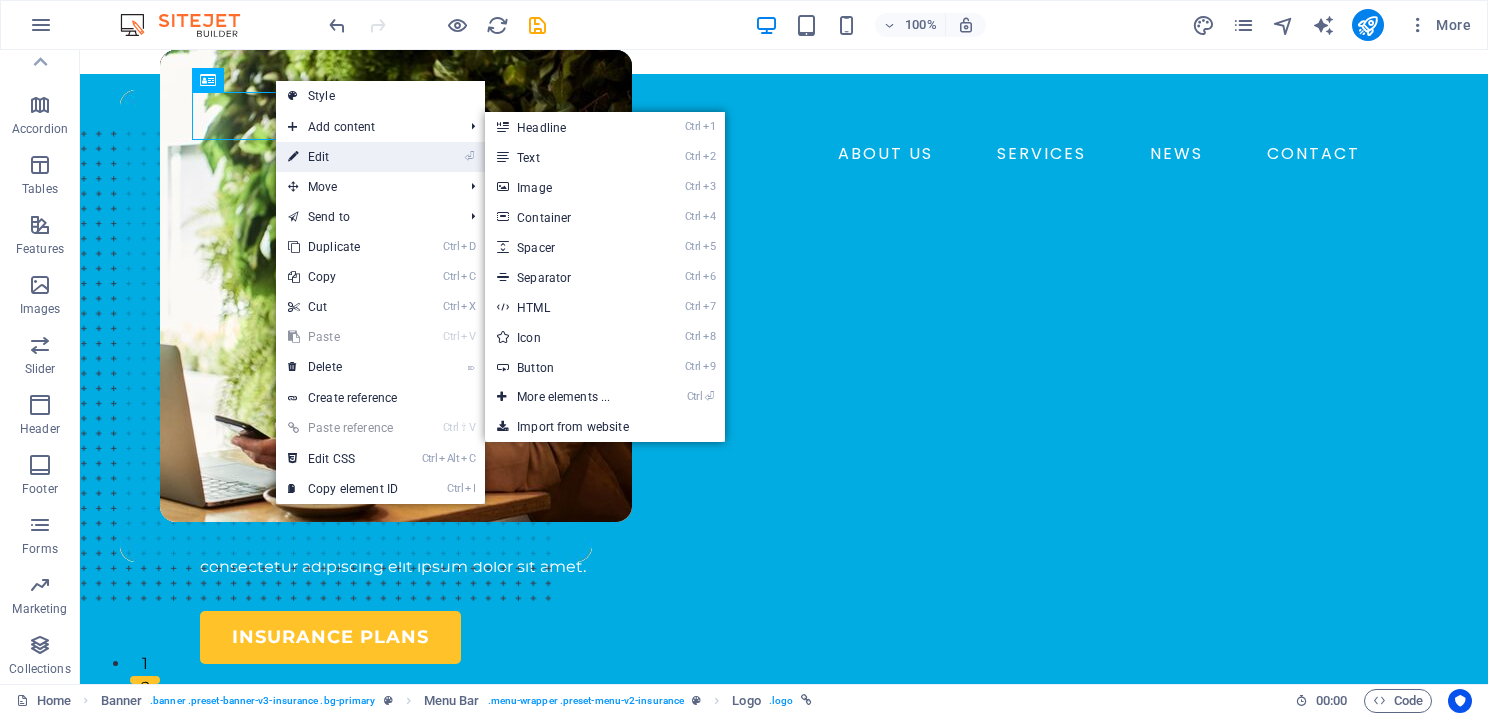 click on "⏎  Edit" at bounding box center (343, 157) 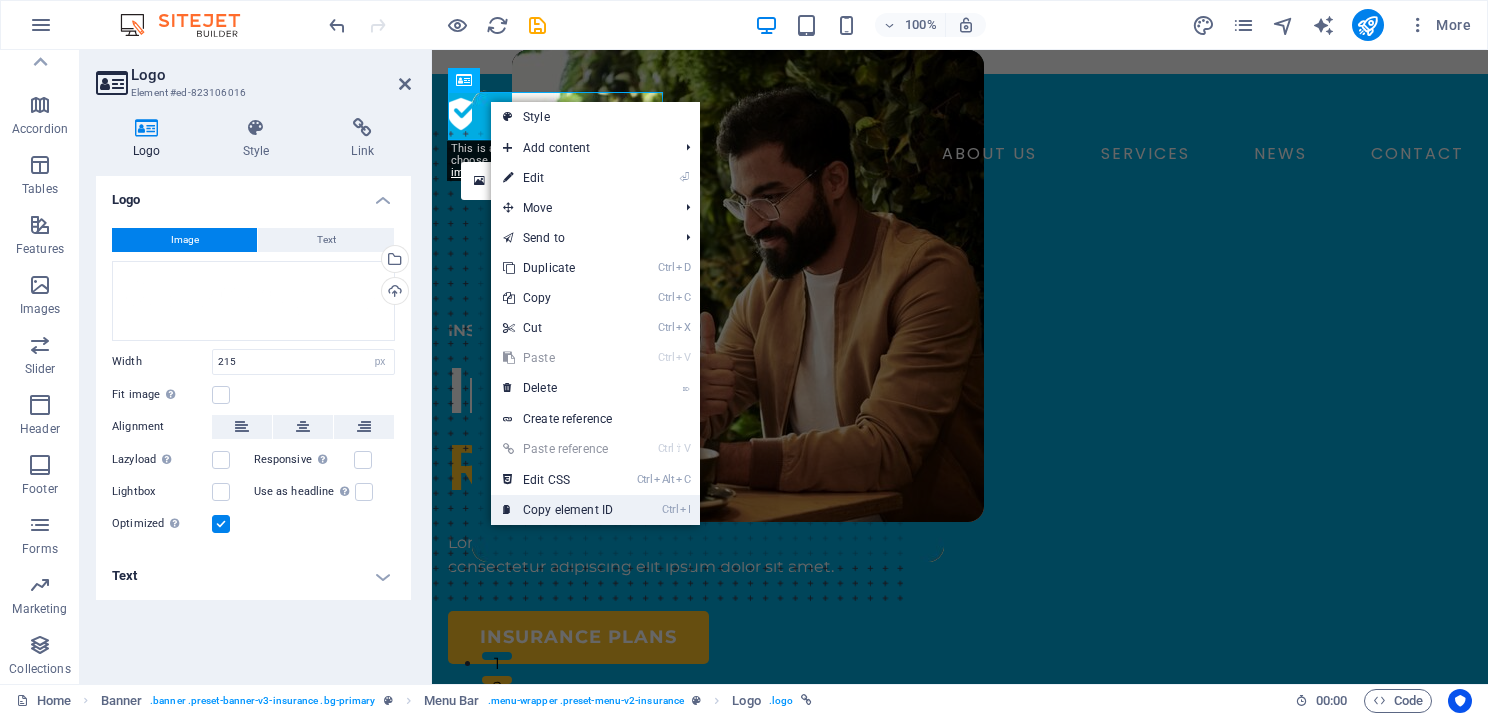 click on "Ctrl I  Copy element ID" at bounding box center [558, 510] 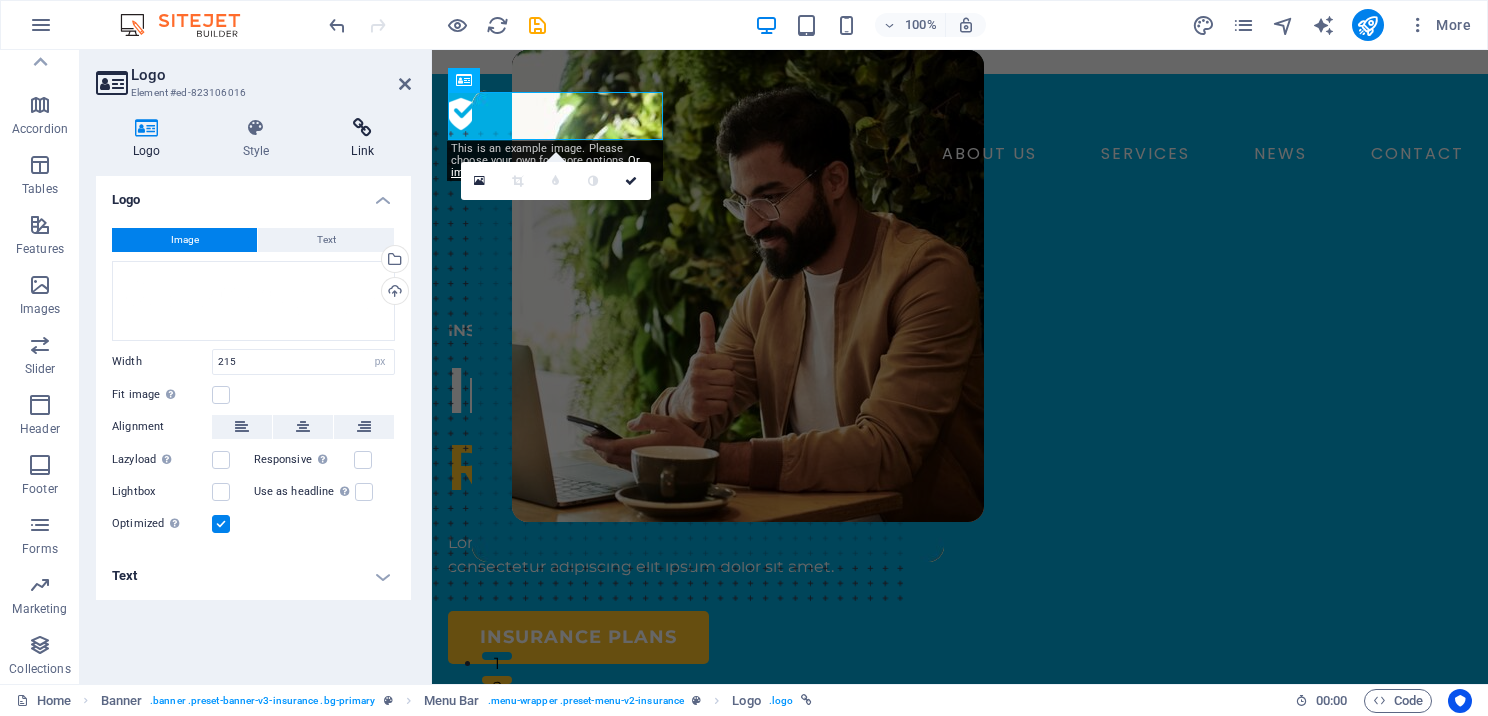 click at bounding box center (362, 128) 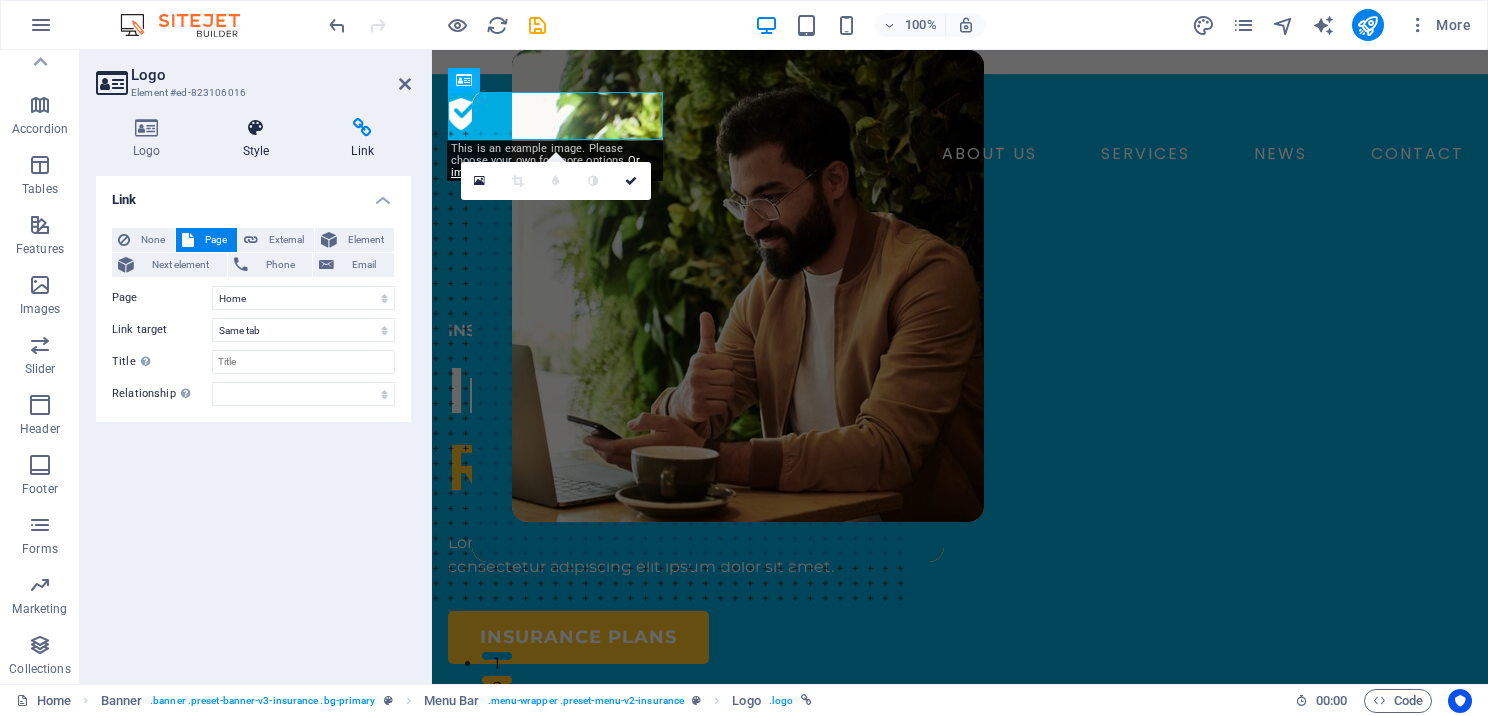 click on "Style" at bounding box center [260, 139] 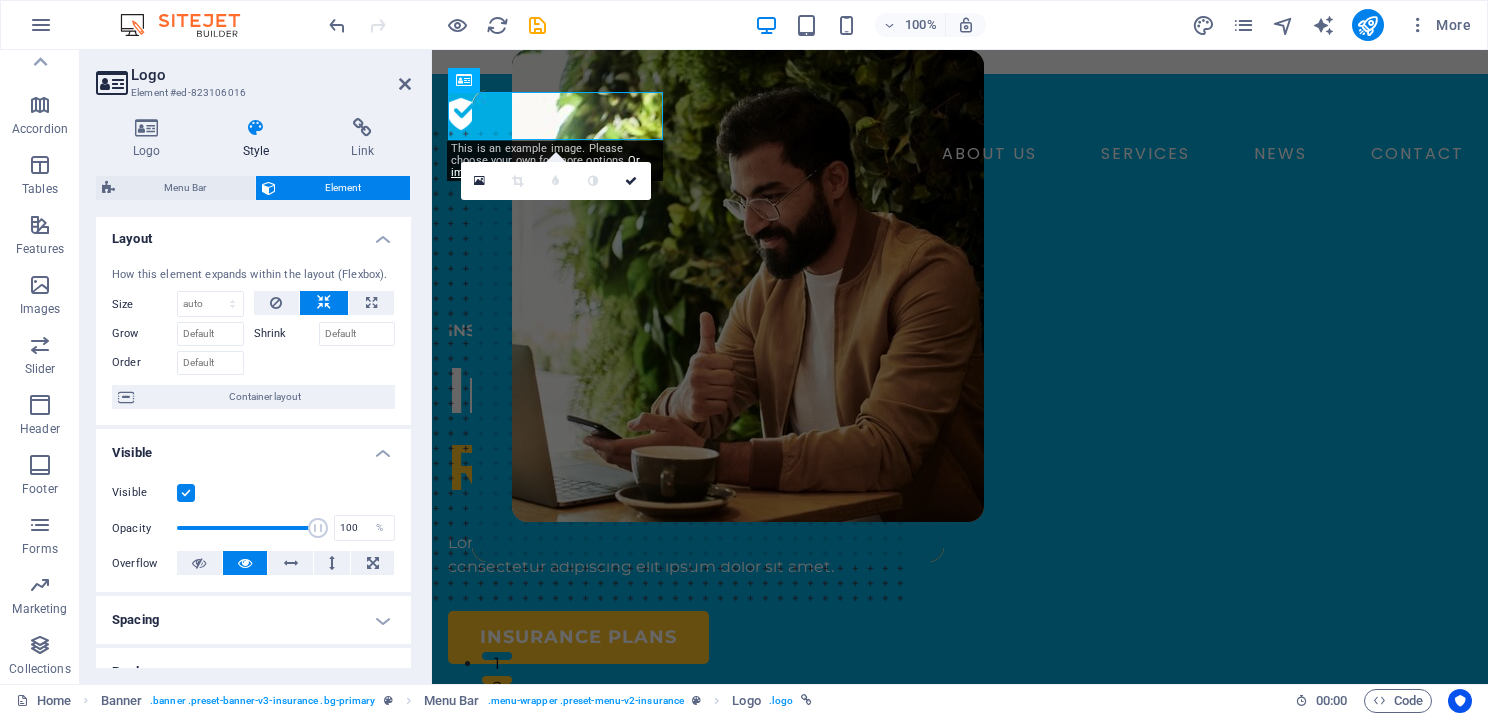 scroll, scrollTop: 0, scrollLeft: 0, axis: both 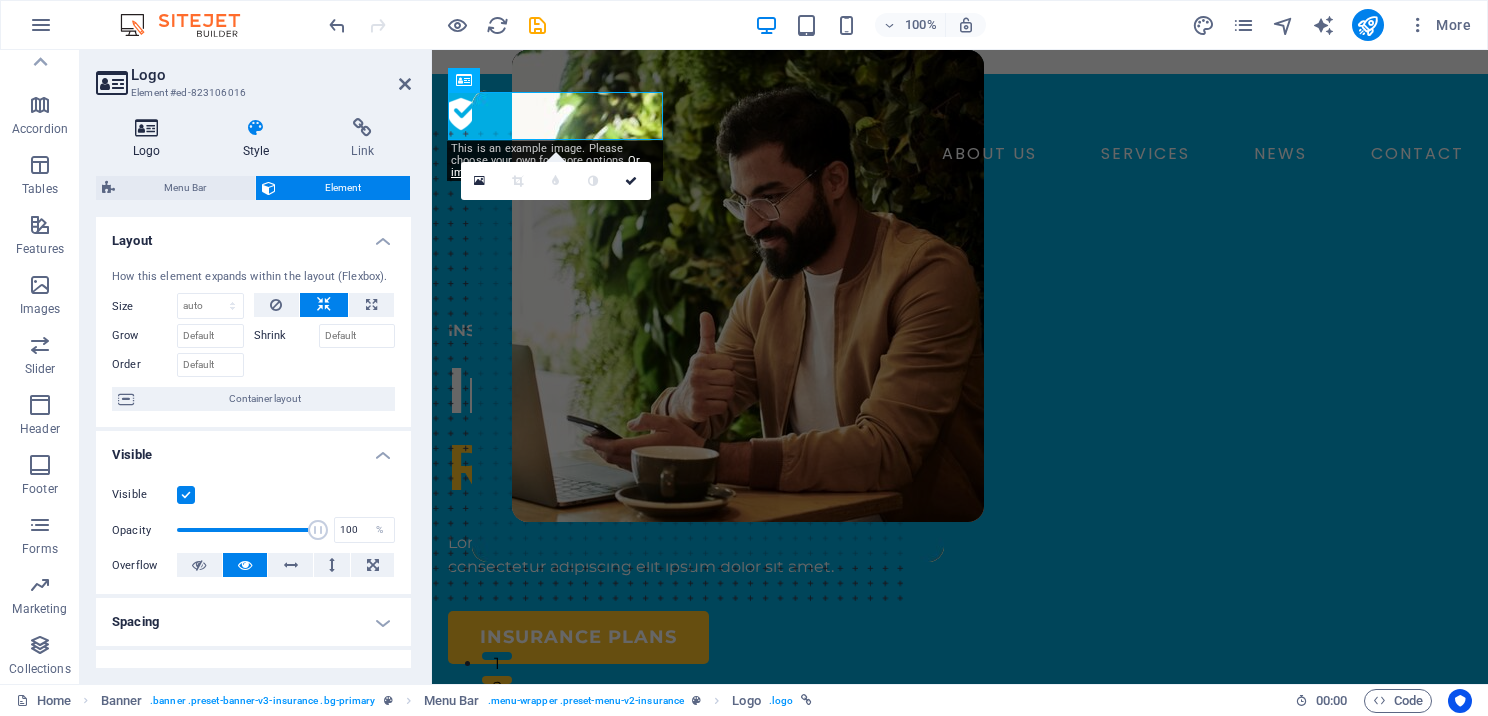 click at bounding box center [147, 128] 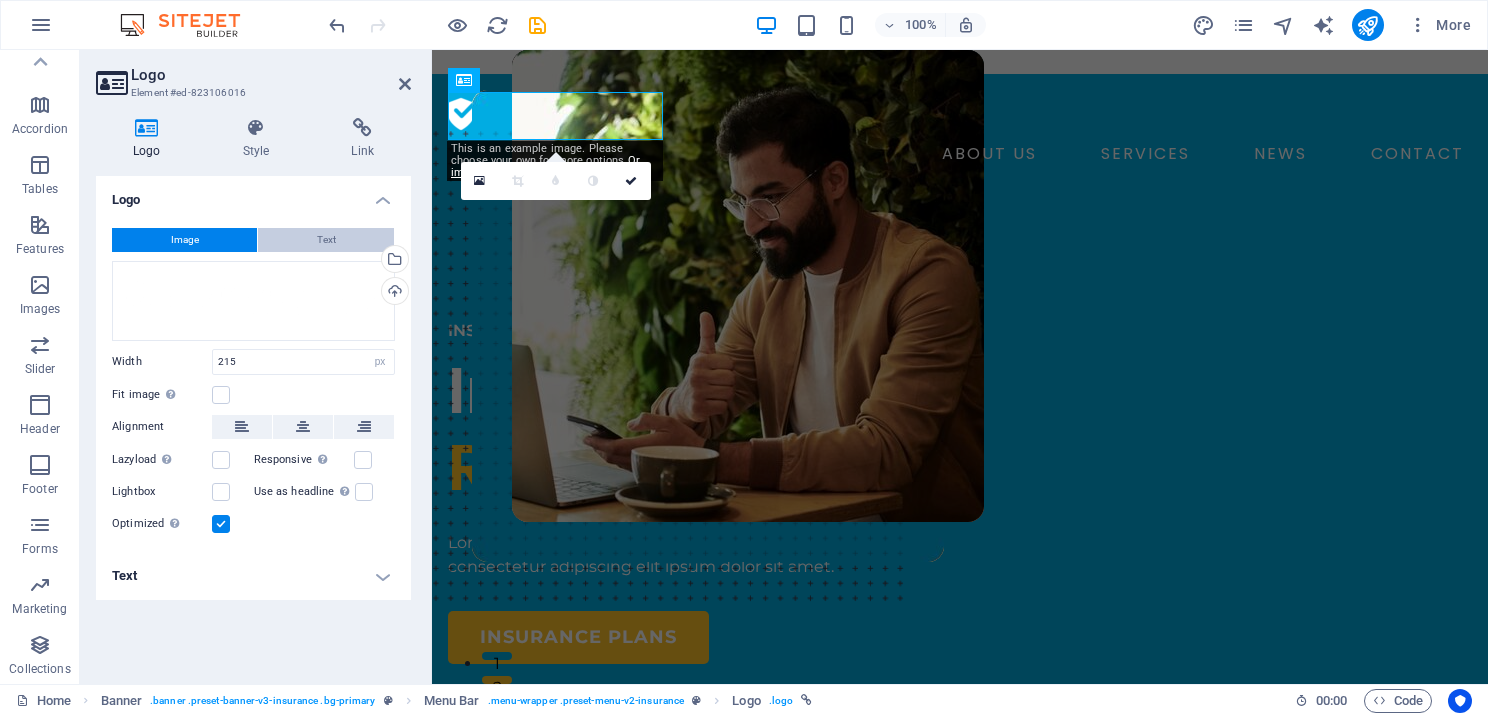 click on "Text" at bounding box center [326, 240] 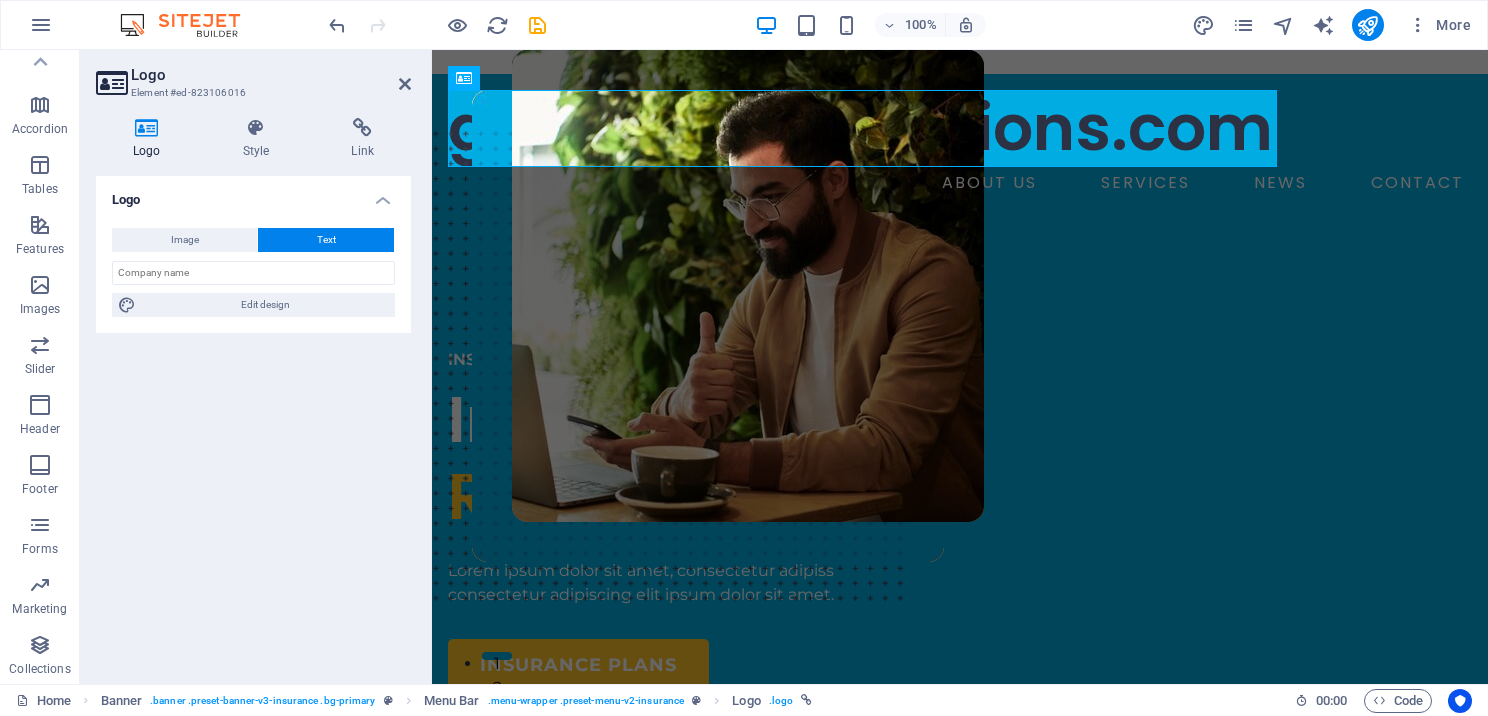 click on "Text" at bounding box center [326, 240] 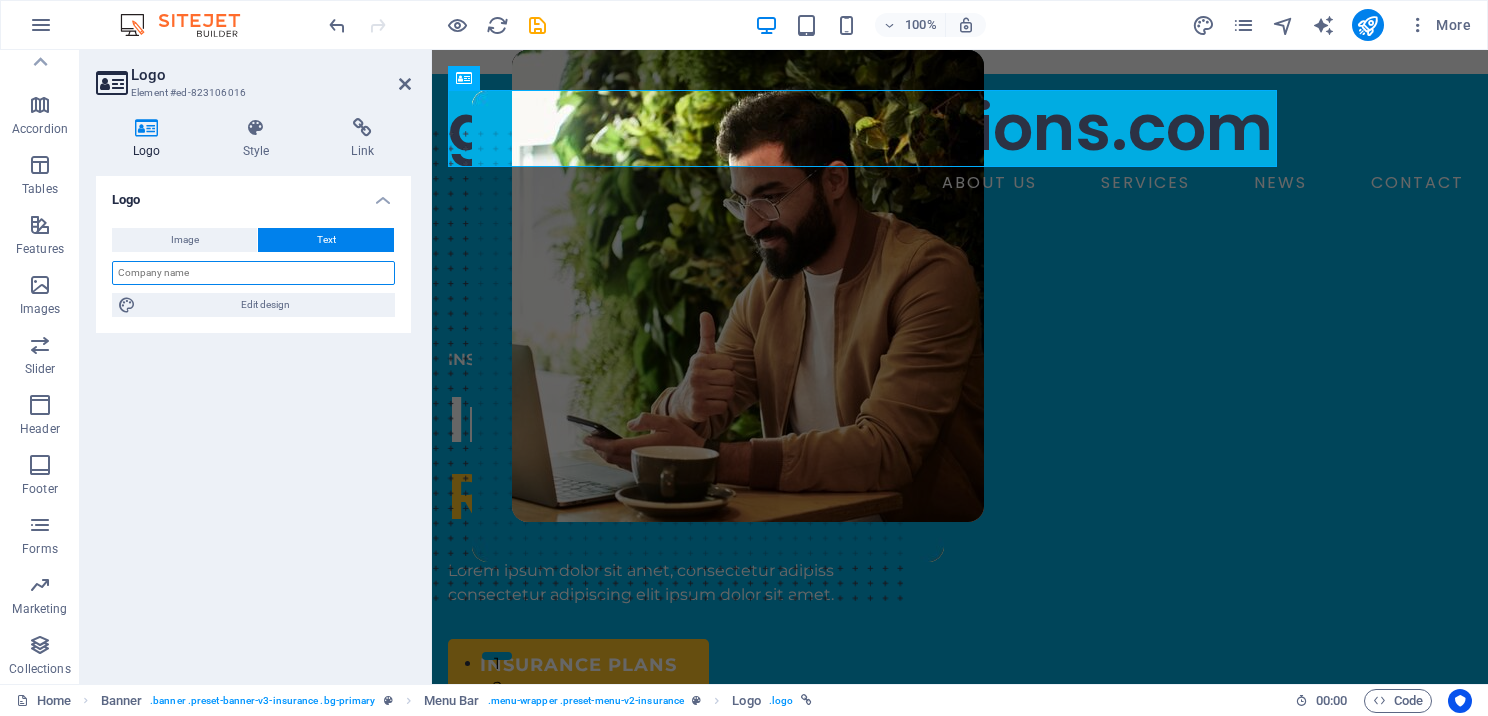 click at bounding box center [253, 273] 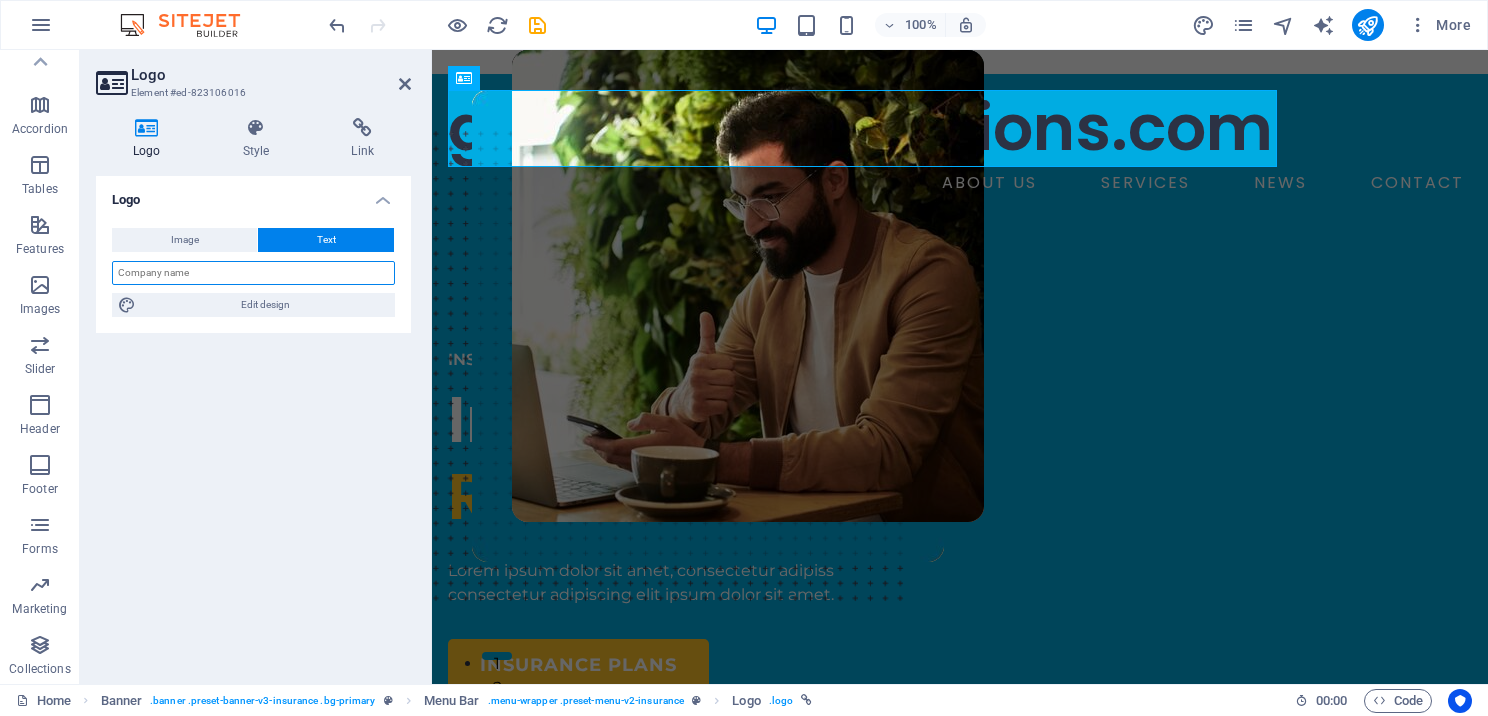 type on "G" 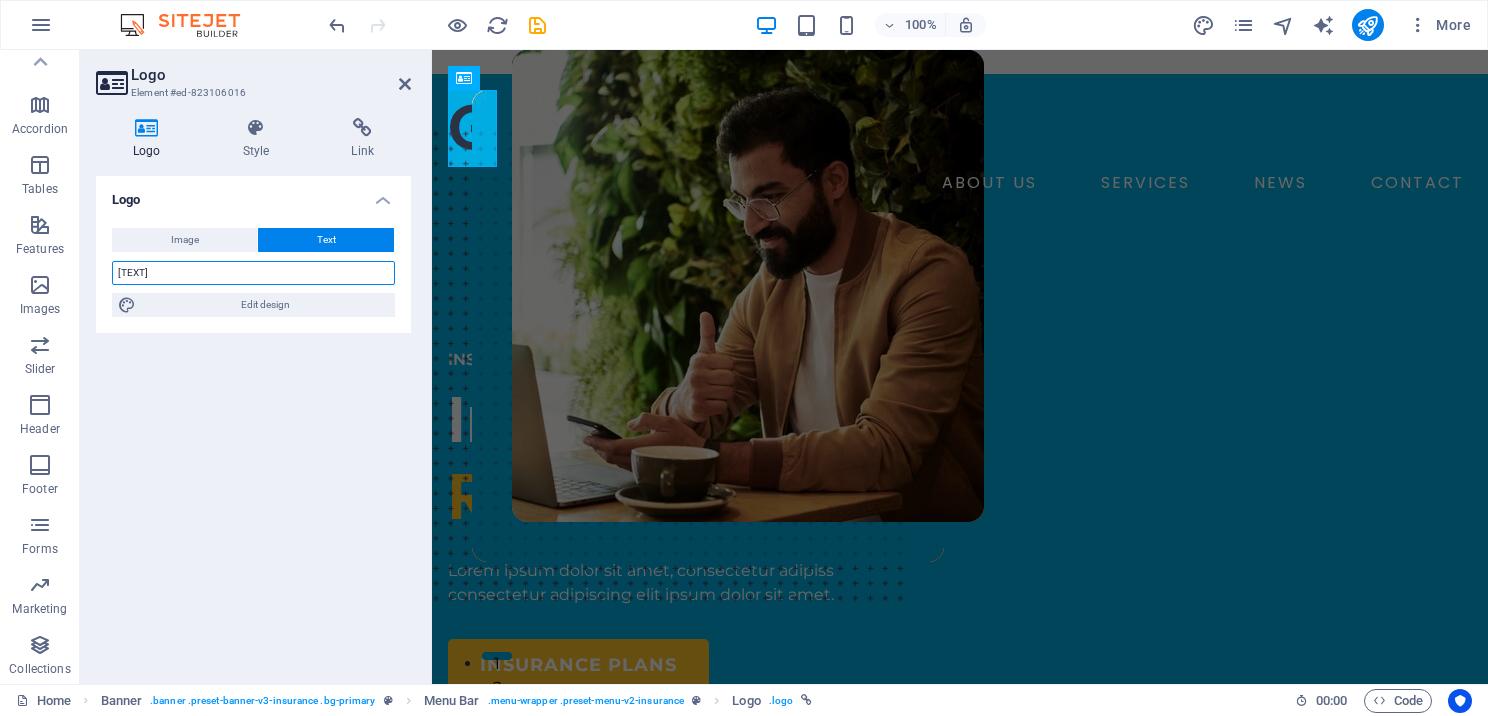 type on "G" 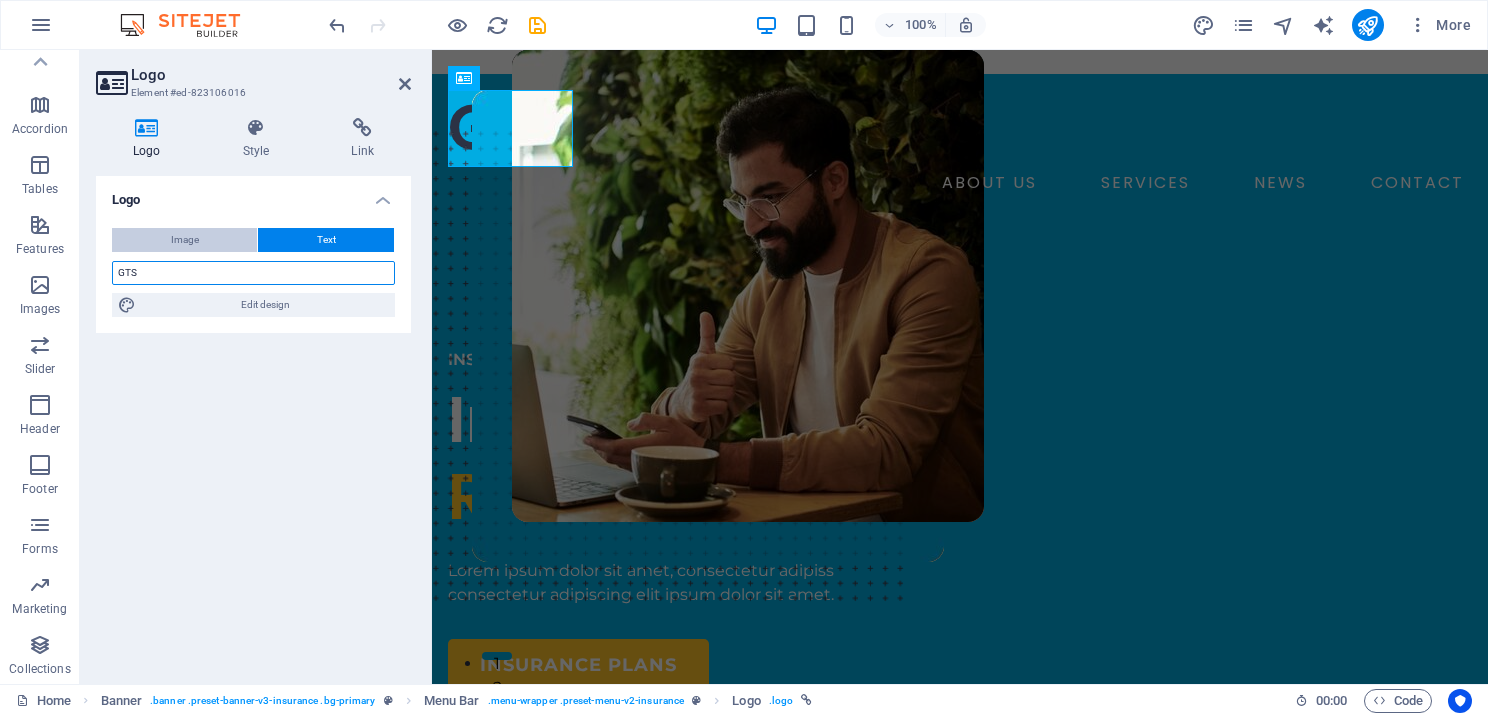 type on "GTS" 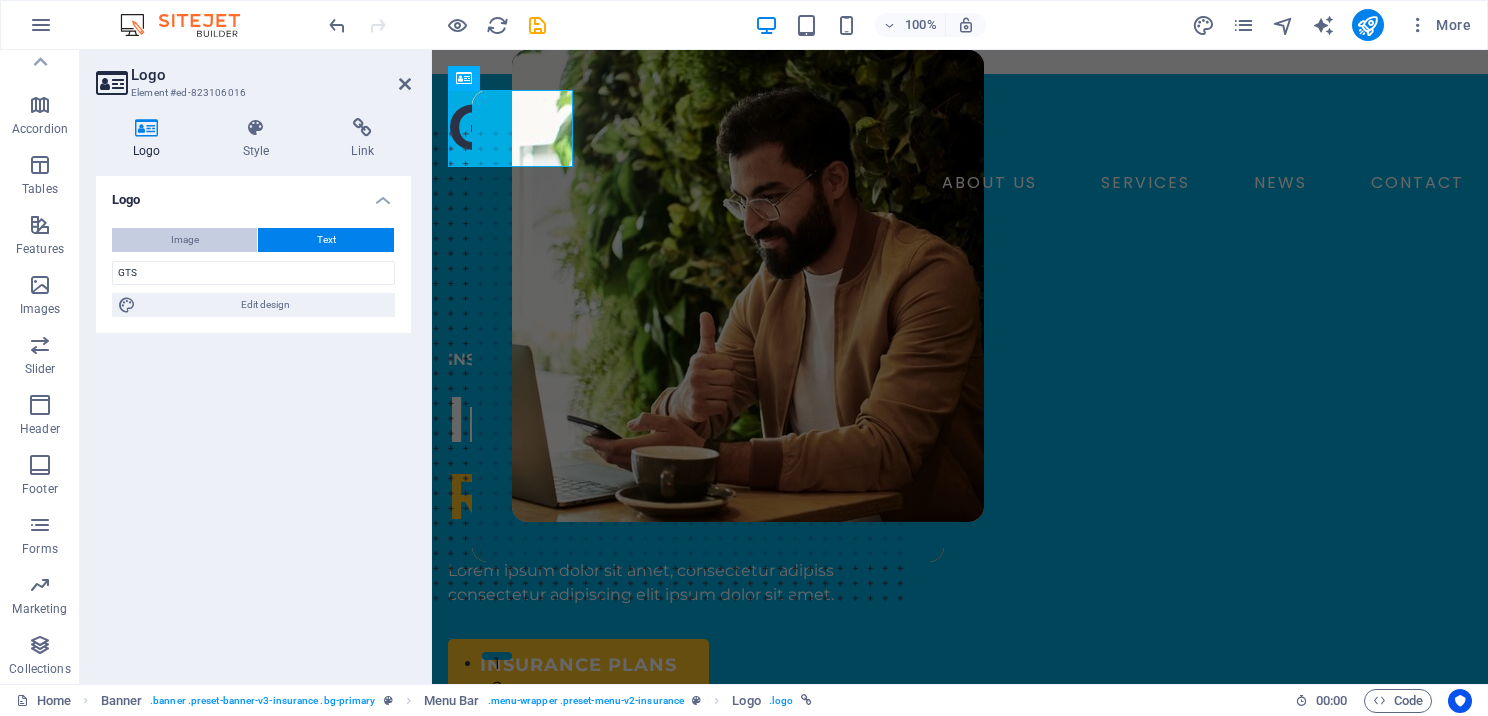 click on "Image" at bounding box center (184, 240) 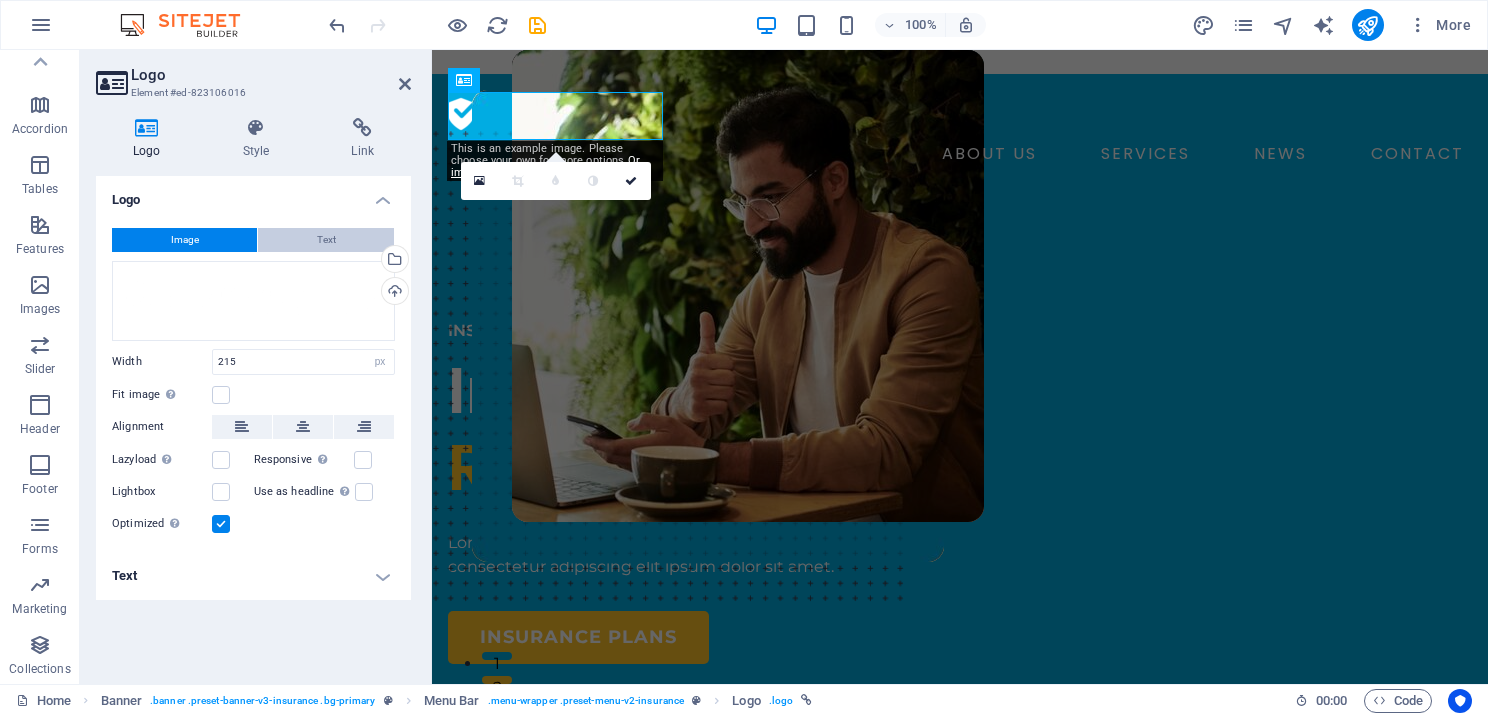 click on "Text" at bounding box center (326, 240) 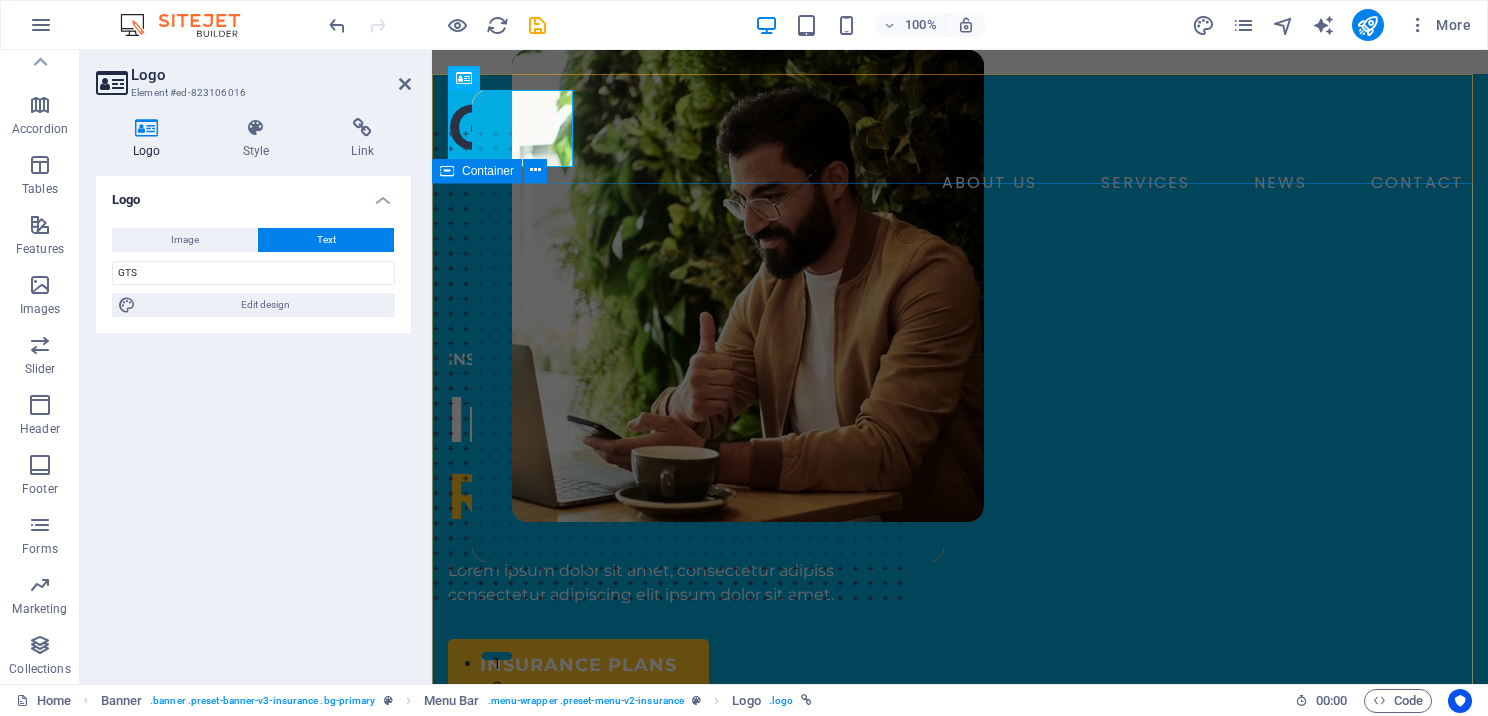 click on "INSURANCE COMPANY Insuring More Responsibly Lorem ipsum dolor sit amet, consectetur adipiss
consectetur adipiscing elit ipsum dolor sit amet. insurance plans" at bounding box center (960, 808) 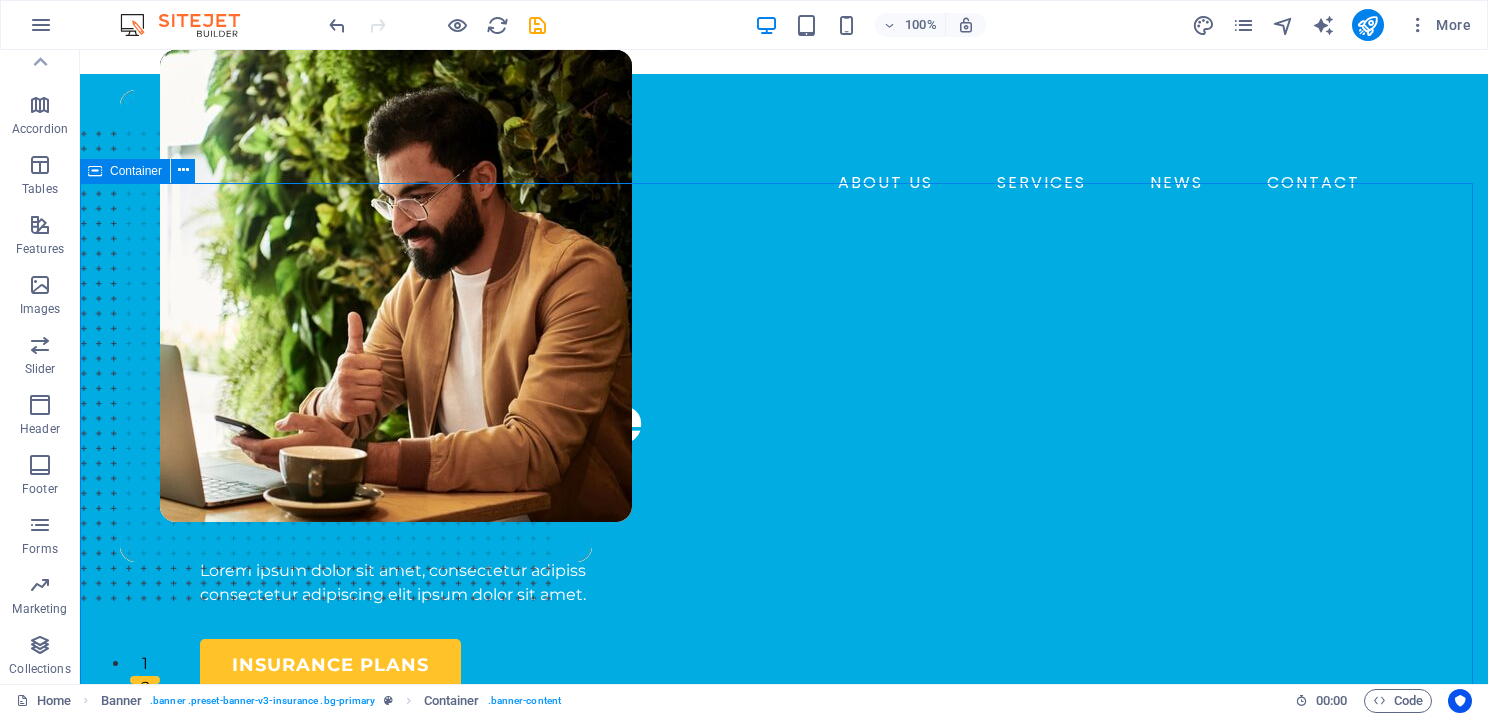 click on "INSURANCE COMPANY Insuring More Responsibly Lorem ipsum dolor sit amet, consectetur adipiss
consectetur adipiscing elit ipsum dolor sit amet. insurance plans" at bounding box center (784, 808) 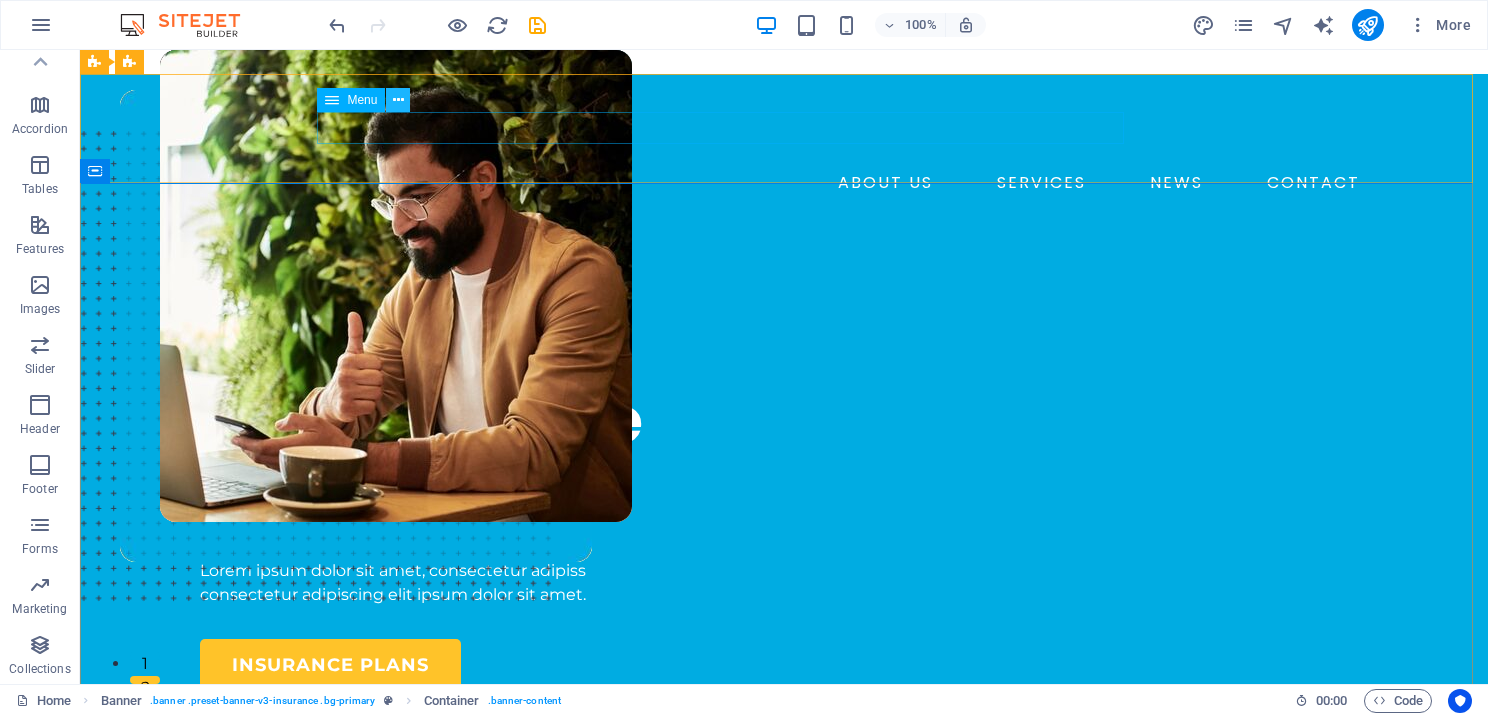 click at bounding box center [398, 100] 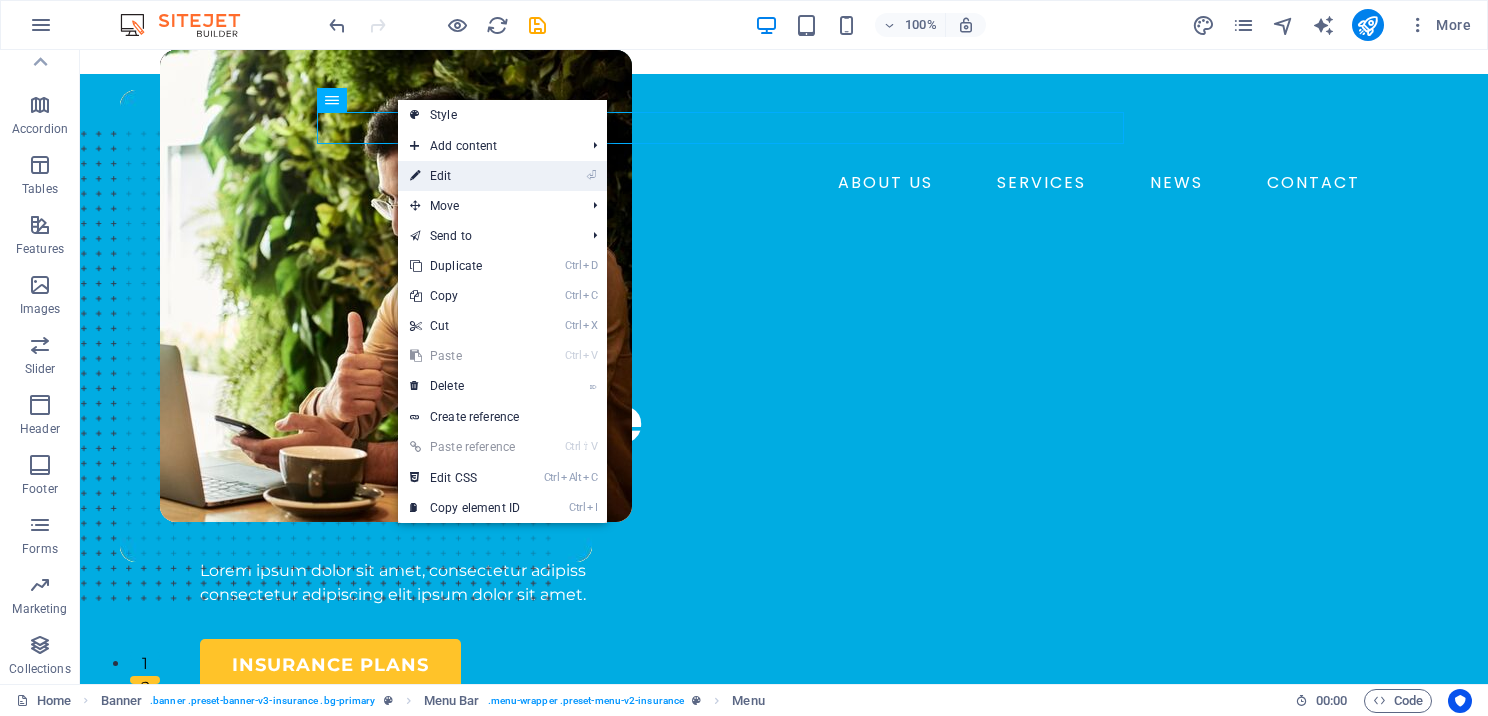 click at bounding box center (415, 176) 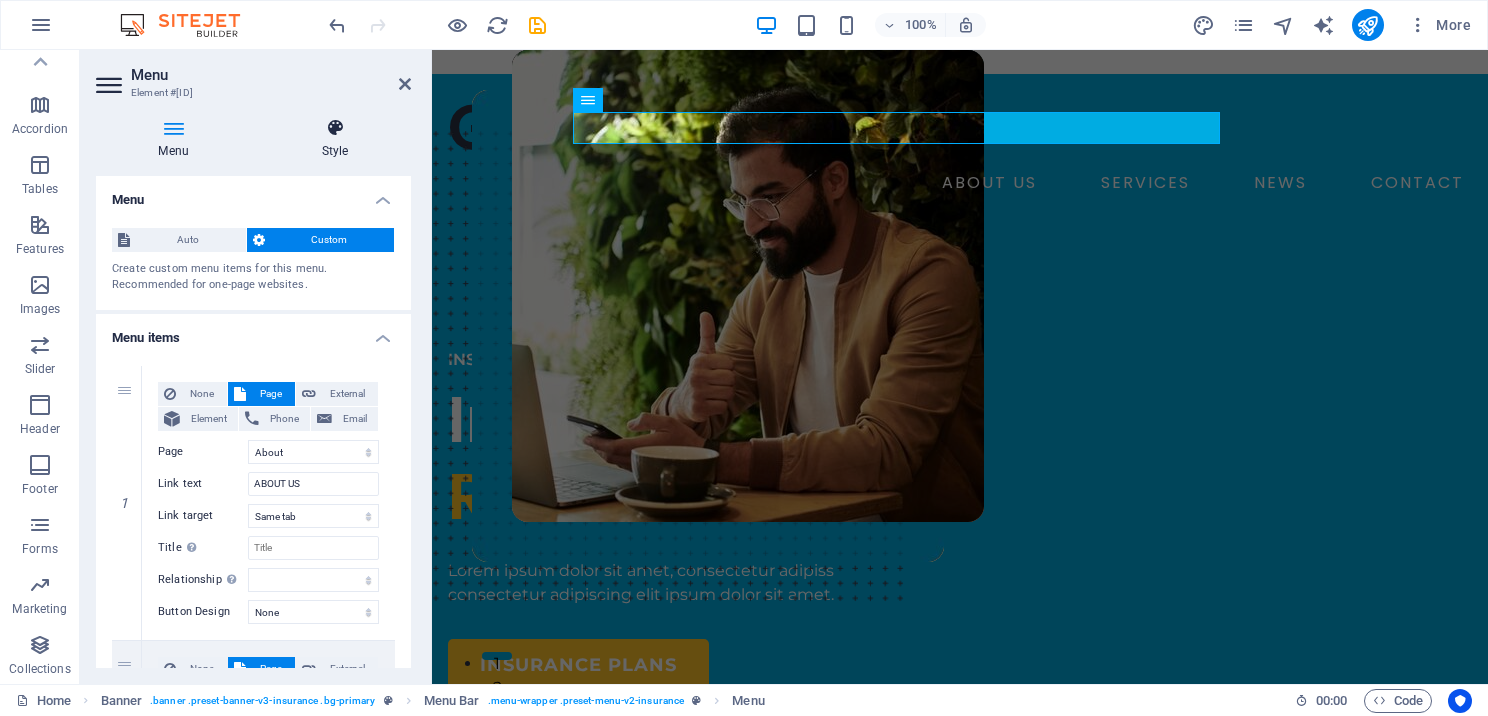 click at bounding box center [335, 128] 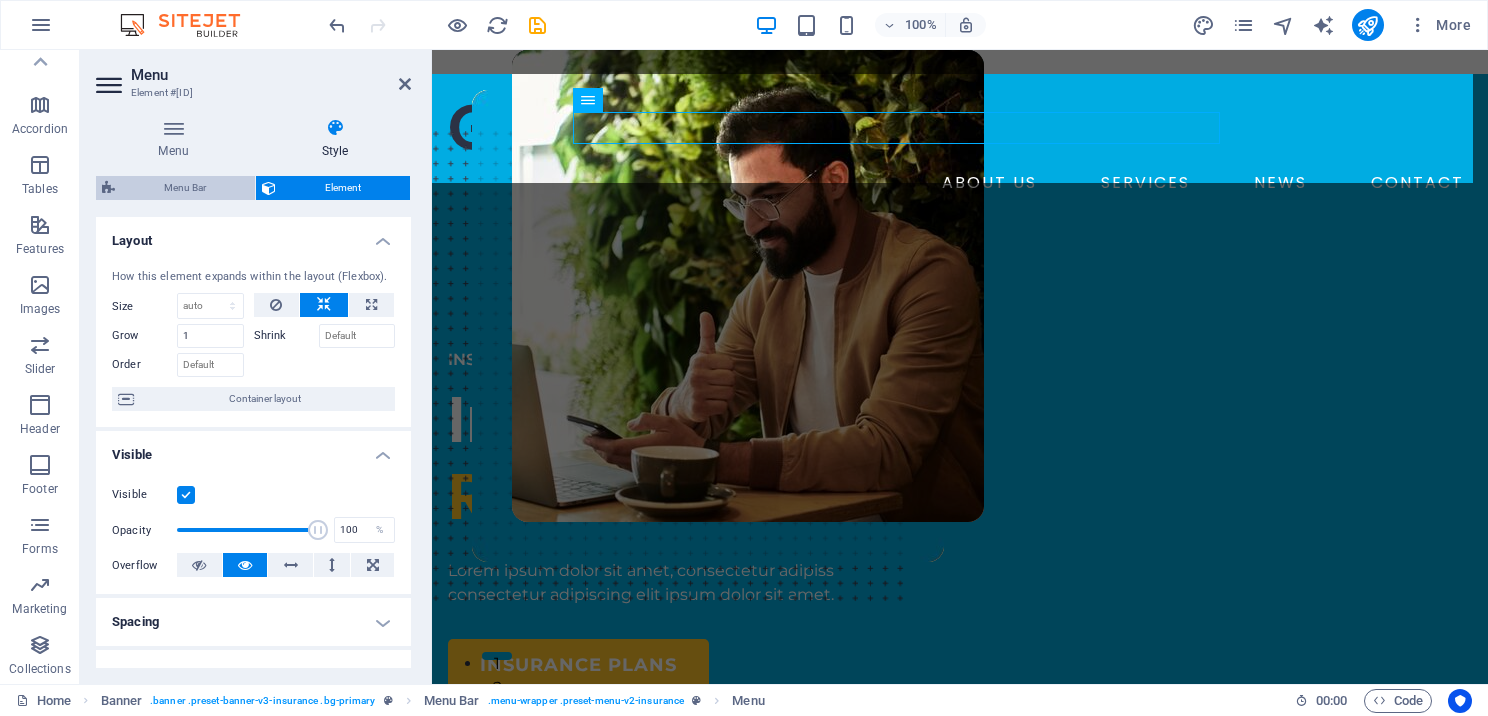 click on "Menu Bar" at bounding box center (185, 188) 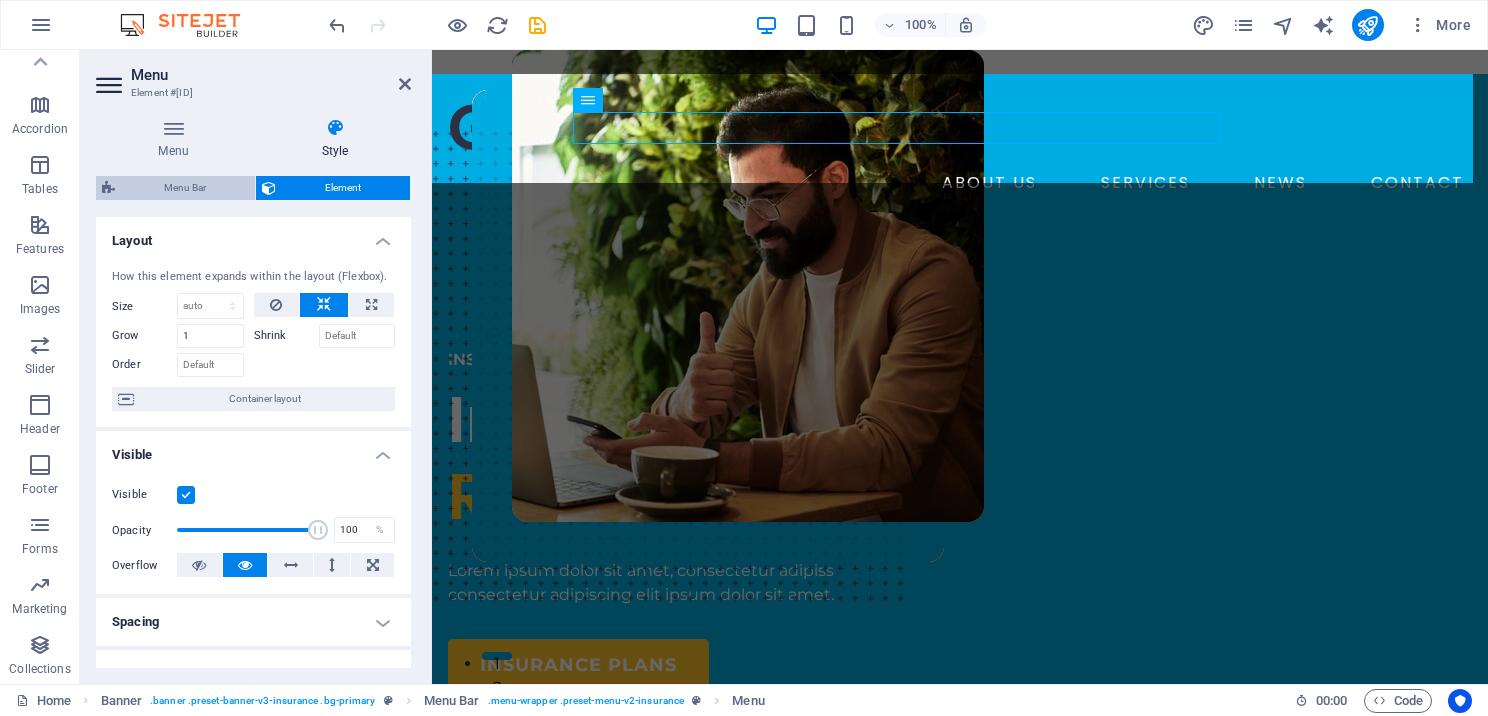 select on "rem" 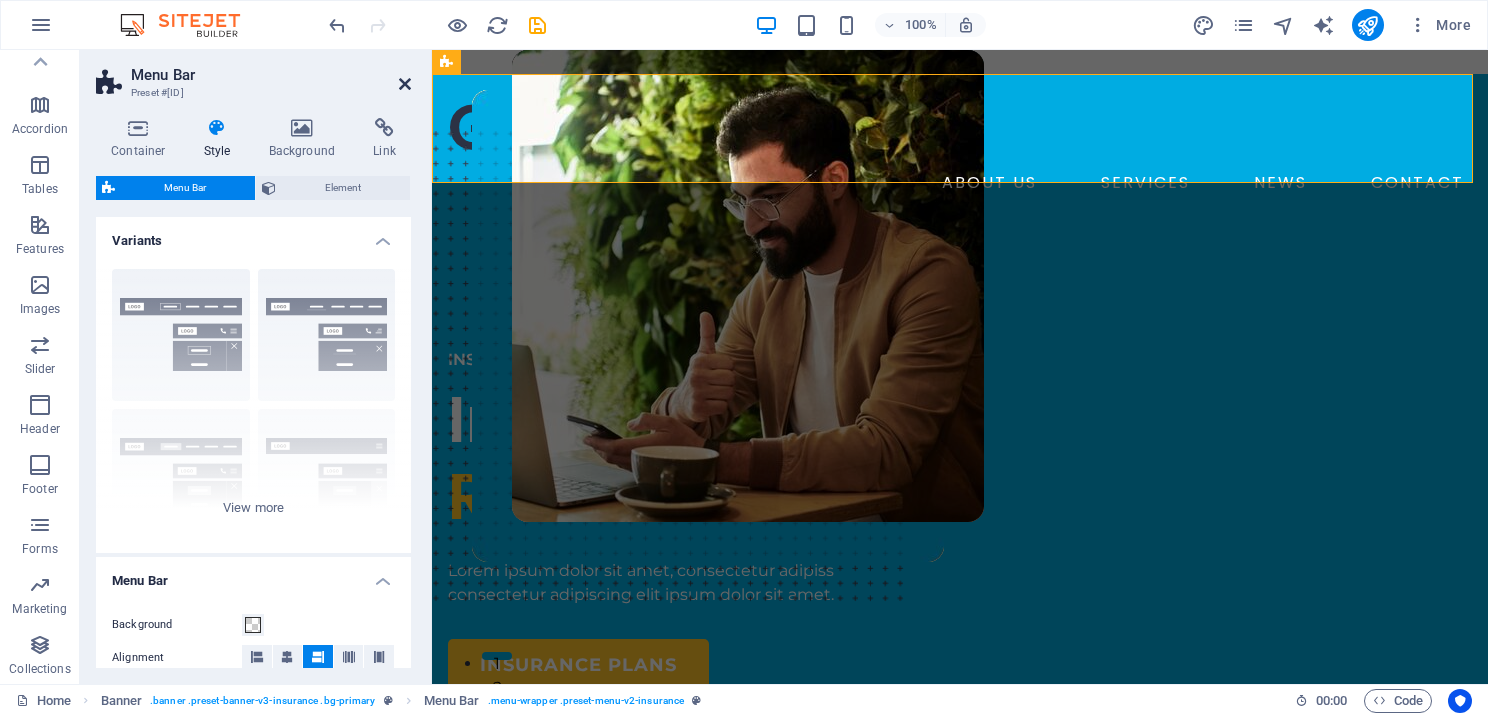 click at bounding box center [405, 84] 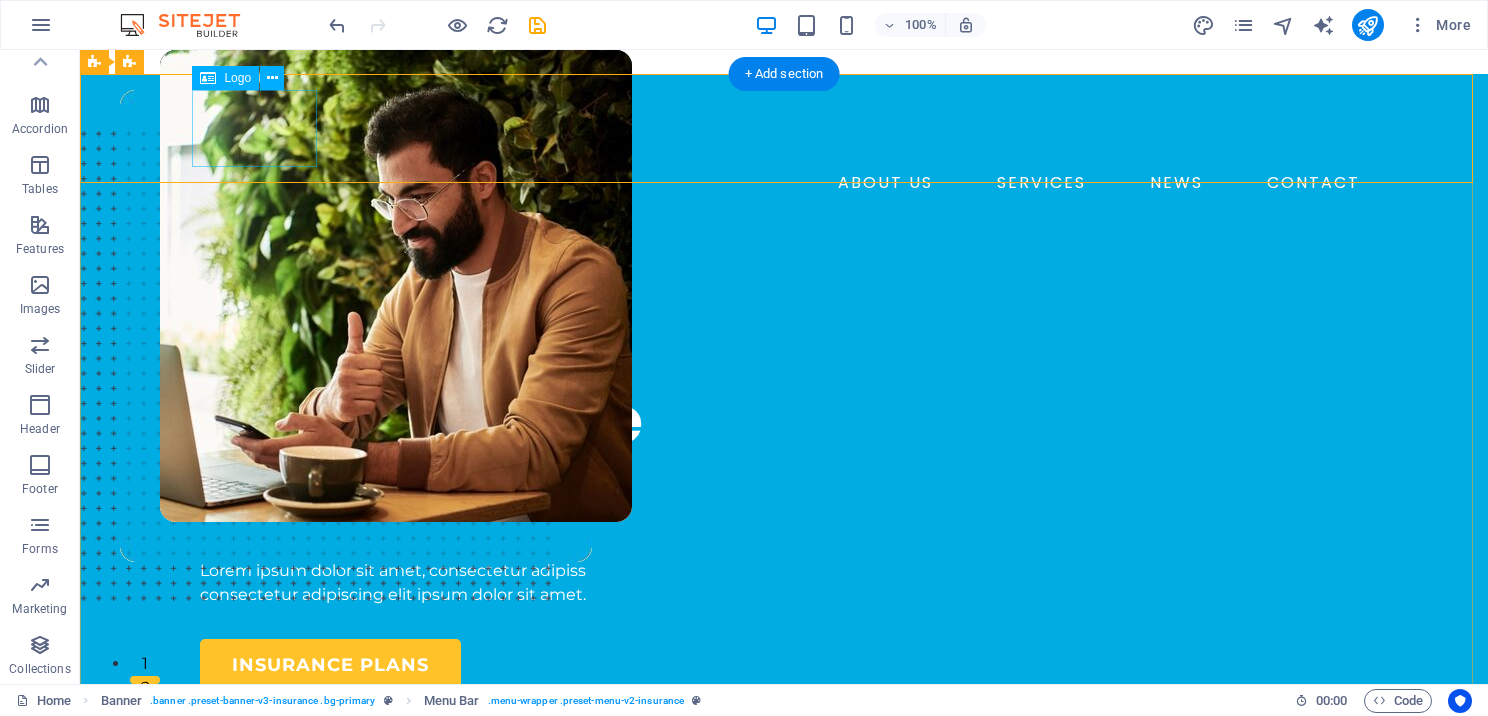 click on "GTS" at bounding box center [784, 128] 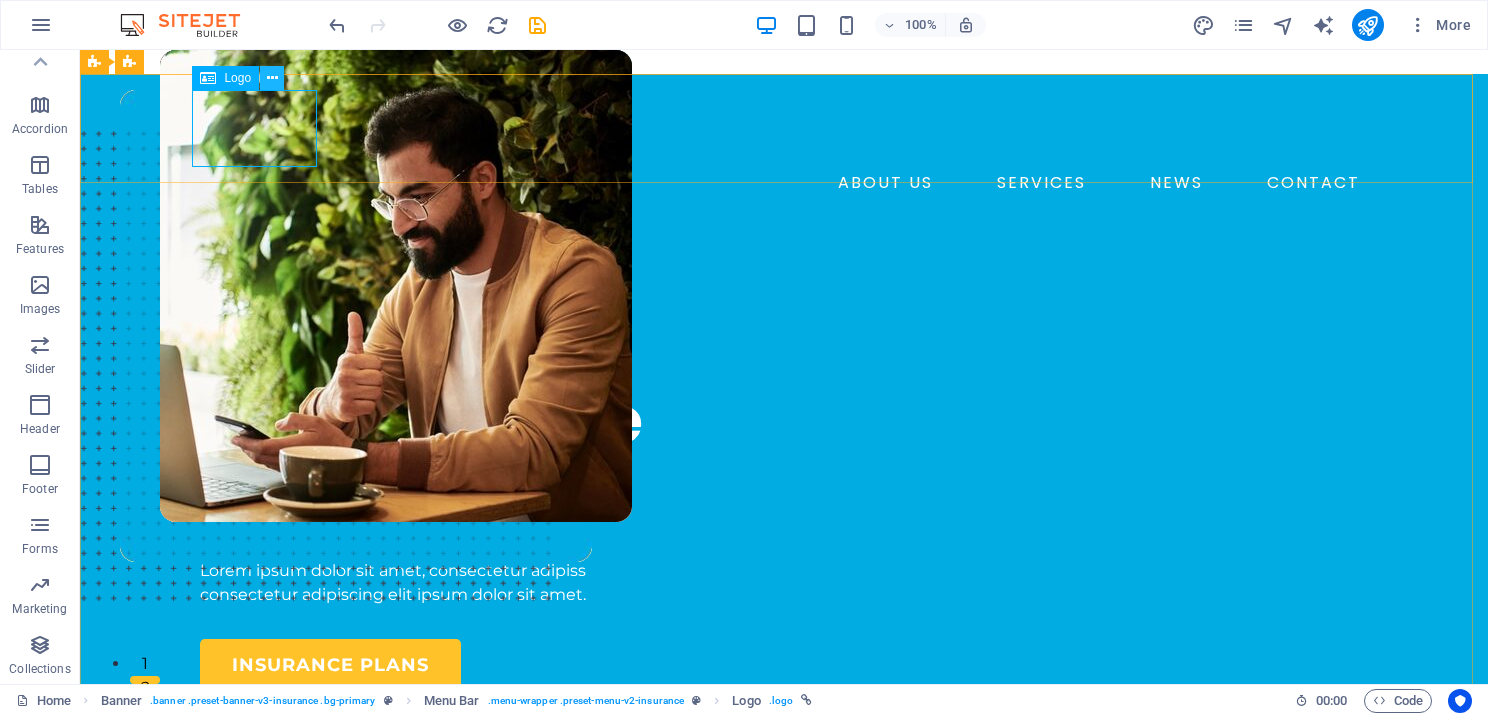click at bounding box center (272, 78) 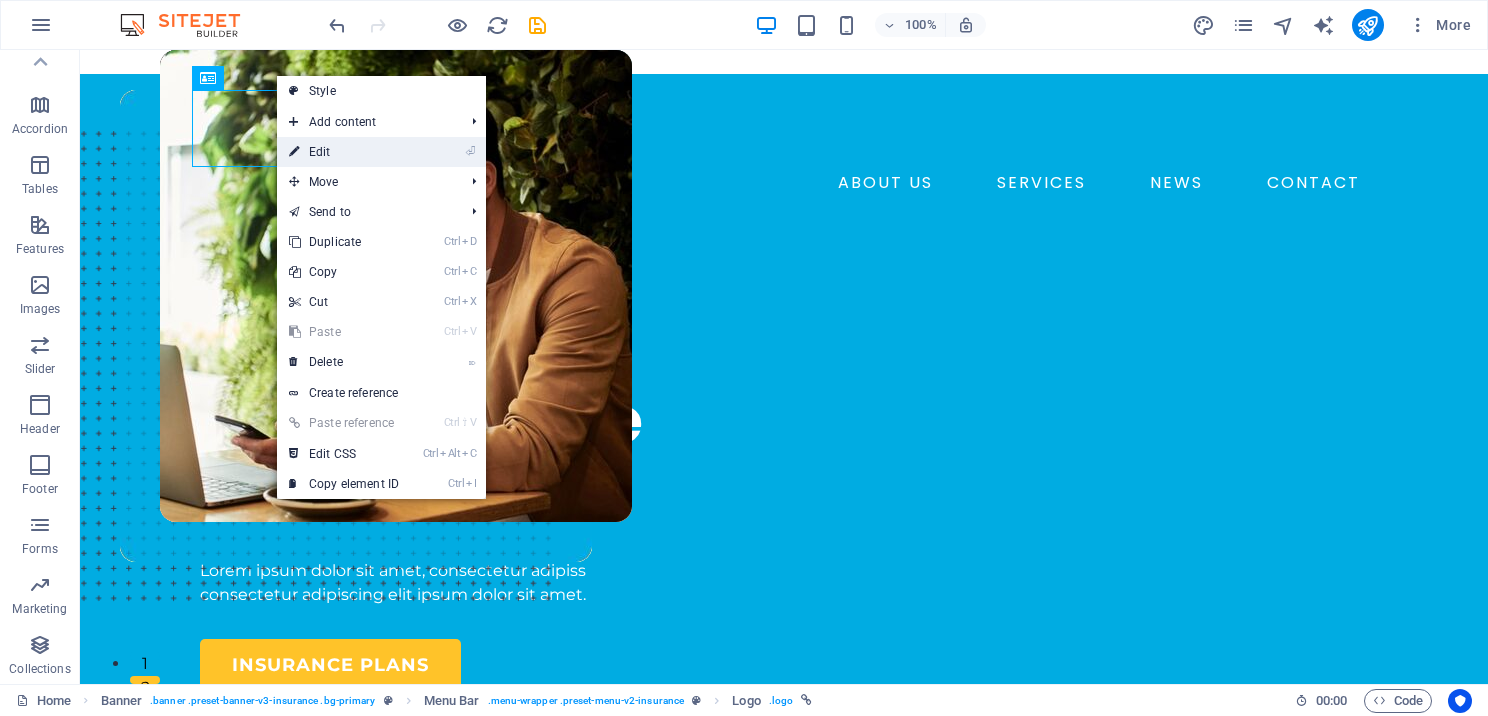 click on "⏎  Edit" at bounding box center [344, 152] 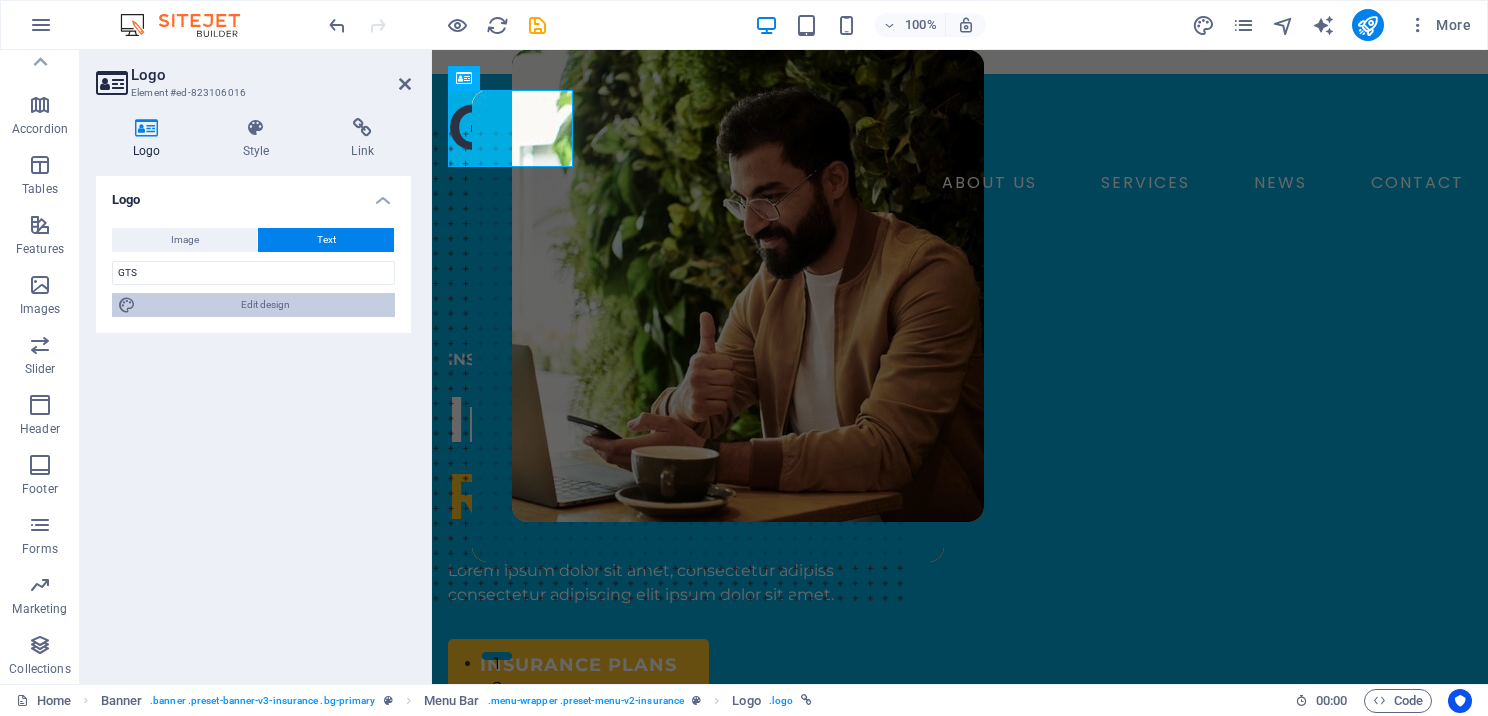 click on "Edit design" at bounding box center [265, 305] 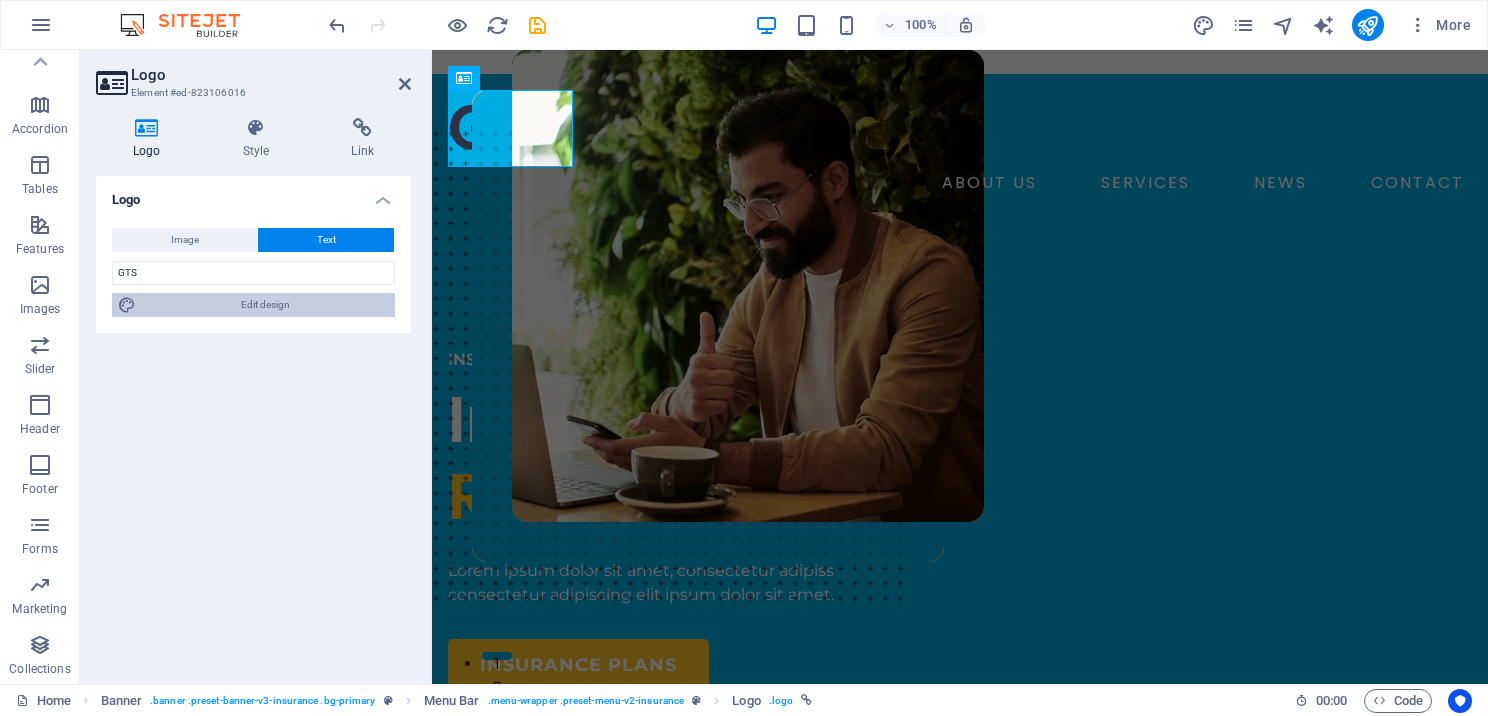 select on "px" 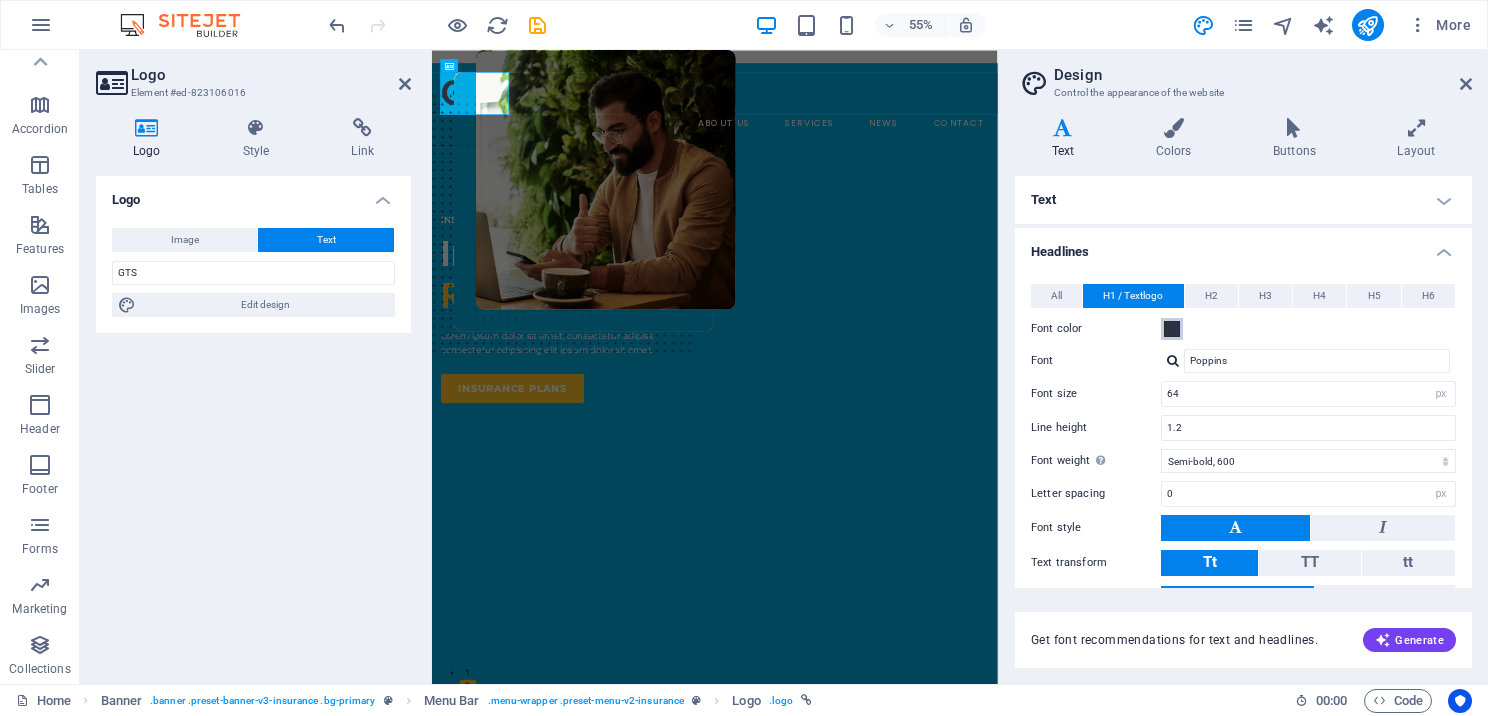 click at bounding box center (1172, 329) 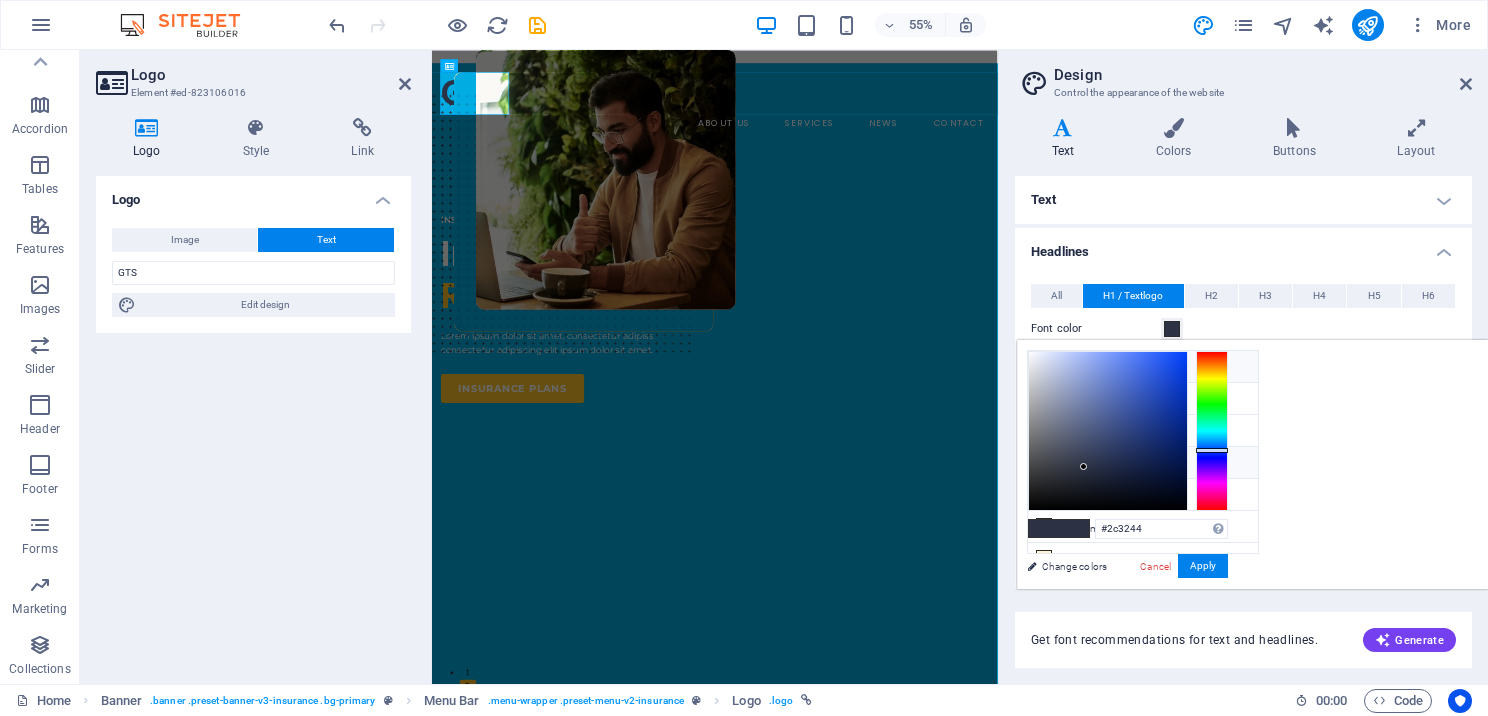 click at bounding box center [1044, 366] 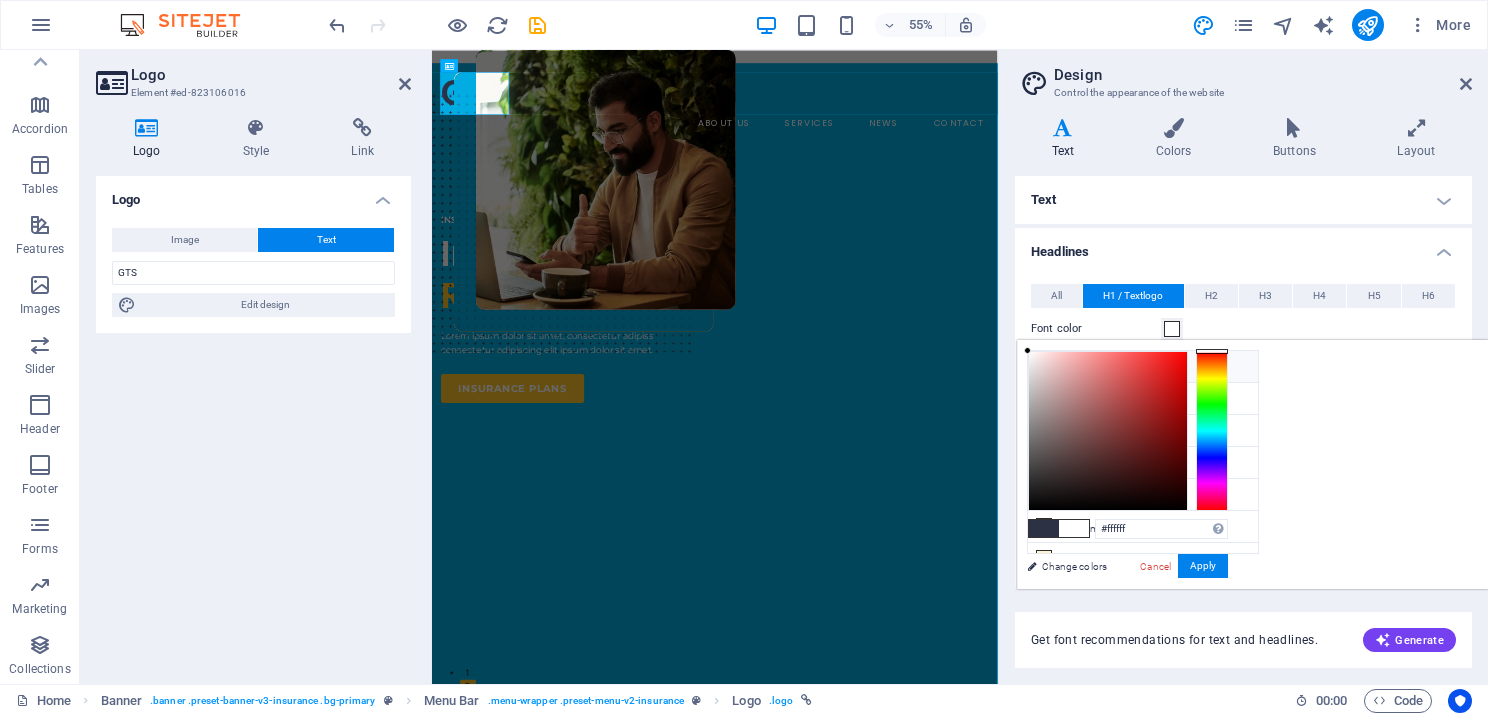 click at bounding box center (1044, 366) 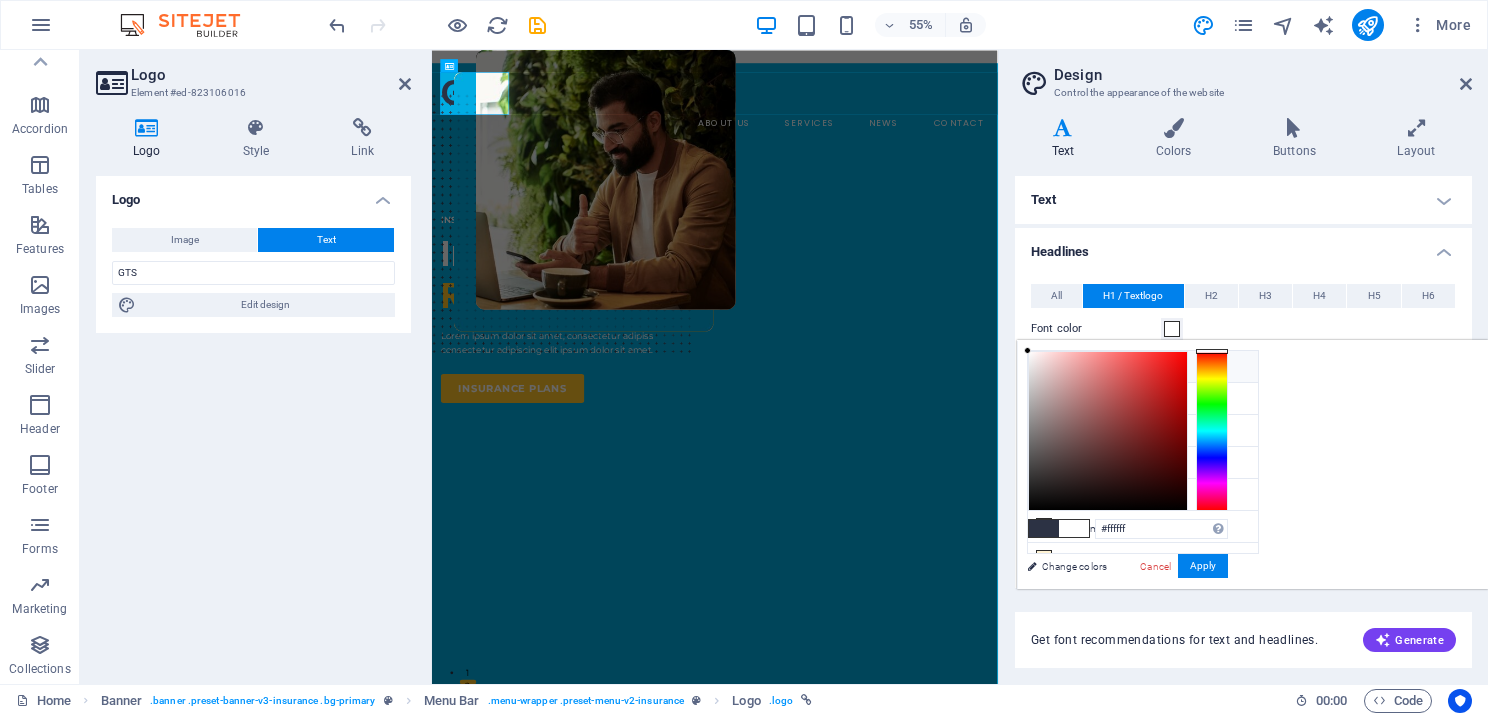 click at bounding box center (1044, 366) 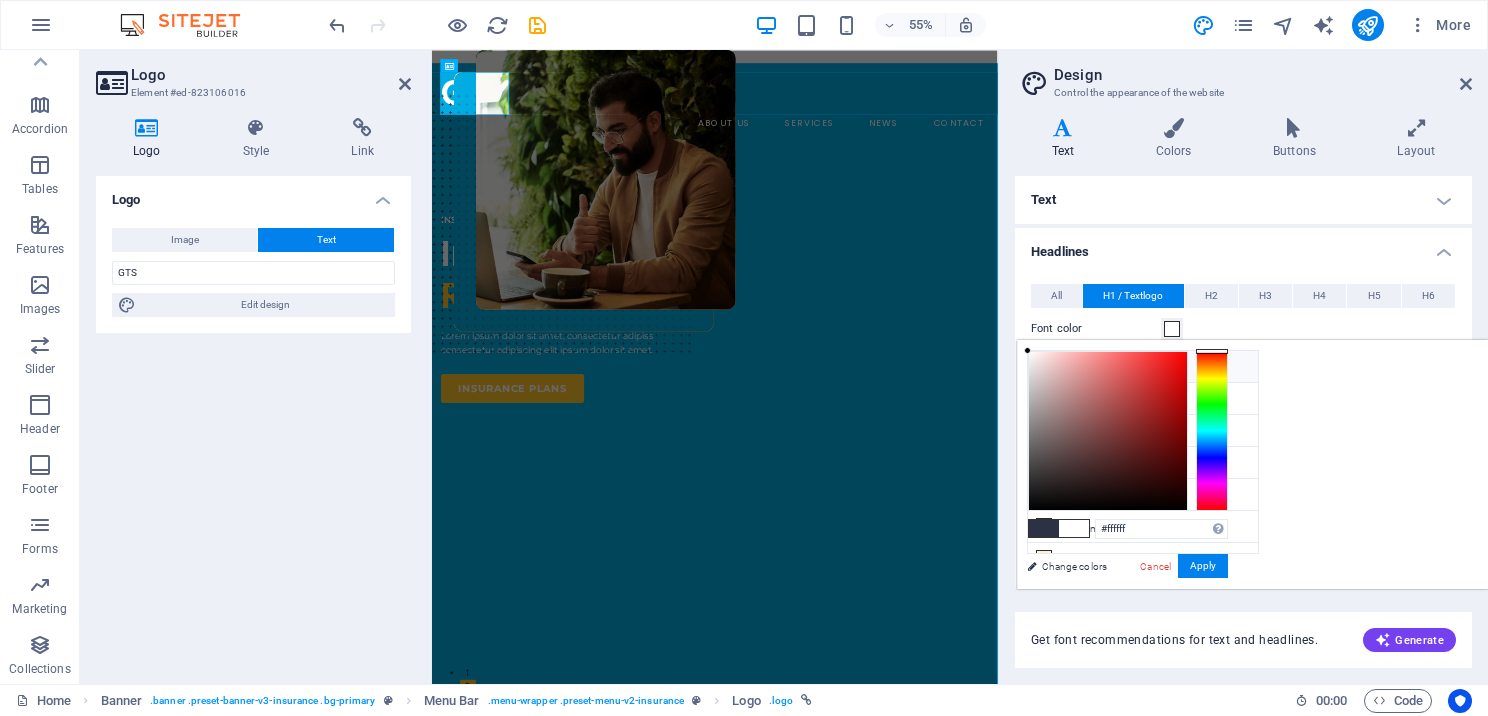 click on "Headlines" at bounding box center (1243, 246) 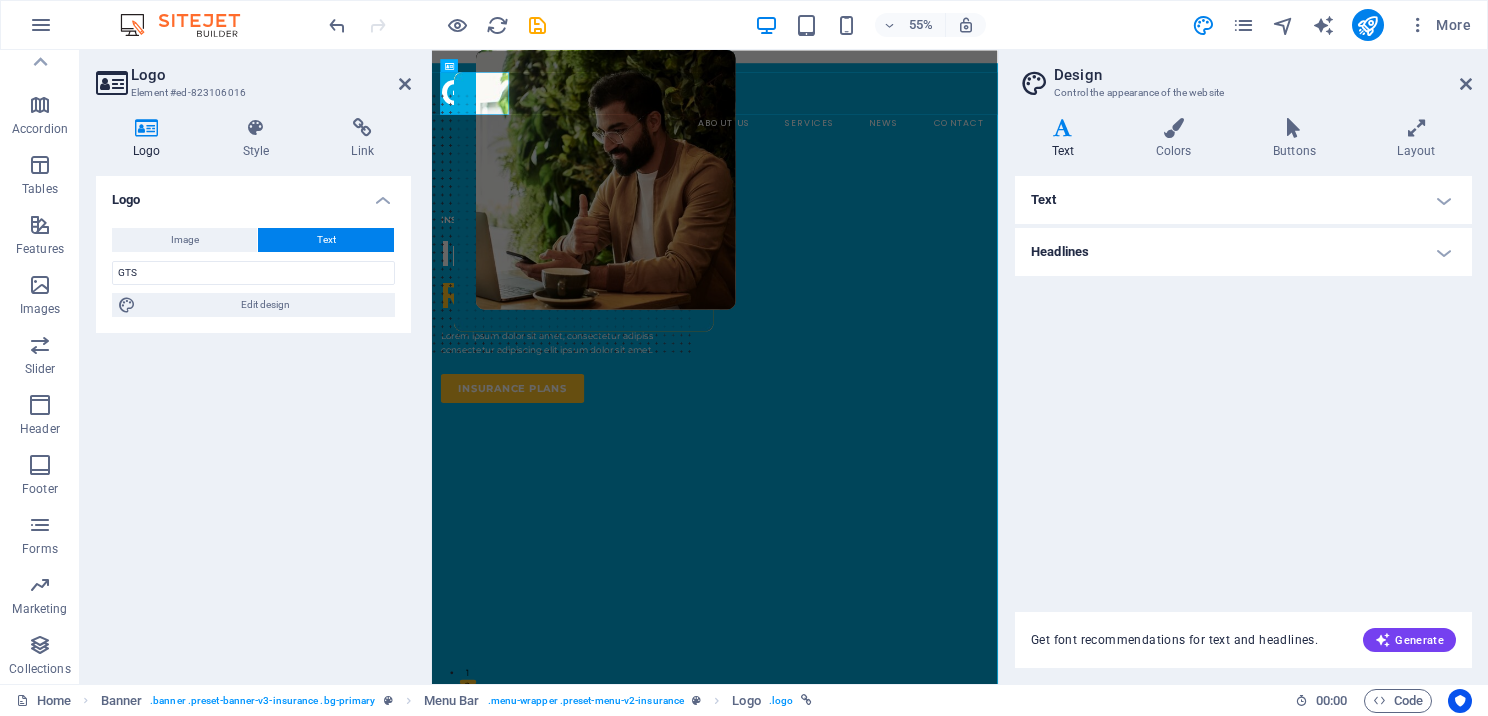 click on "Text Standard Bold Links Font color Font Montserrat Font size 16 rem px Line height 1.5 Font weight To display the font weight correctly, it may need to be enabled.  Manage Fonts Thin, 100 Extra-light, 200 Light, 300 Regular, 400 Medium, 500 Semi-bold, 600 Bold, 700 Extra-bold, 800 Black, 900 Letter spacing 0 rem px Font style Text transform Tt TT tt Text align Font weight To display the font weight correctly, it may need to be enabled.  Manage Fonts Thin, 100 Extra-light, 200 Light, 300 Regular, 400 Medium, 500 Semi-bold, 600 Bold, 700 Extra-bold, 800 Black, 900 Default Hover / Active Font color Font color Decoration None Decoration None Transition duration 0.3 s Transition function Ease Ease In Ease Out Ease In/Ease Out Linear Headlines All H1 / Textlogo H2 H3 H4 H5 H6 Font color Font Poppins Line height 1.2 Font weight To display the font weight correctly, it may need to be enabled.  Manage Fonts Thin, 100 Extra-light, 200 Light, 300 Regular, 400 Medium, 500 Semi-bold, 600 Bold, 700 Extra-bold, 800 0 rem 0" at bounding box center (1243, 382) 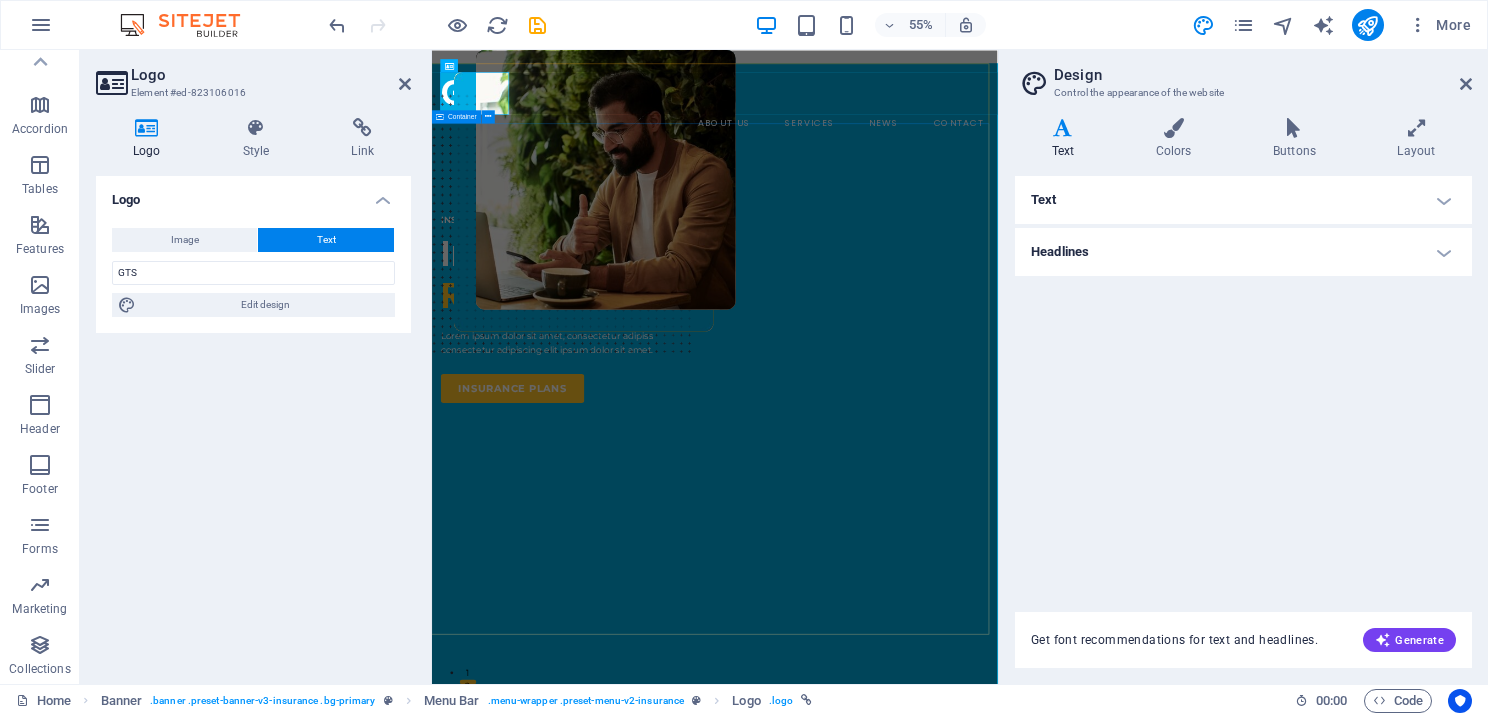 click on "INSURANCE COMPANY Insuring More Responsibly Lorem ipsum dolor sit amet, consectetur adipiss
consectetur adipiscing elit ipsum dolor sit amet. insurance plans" at bounding box center (946, 808) 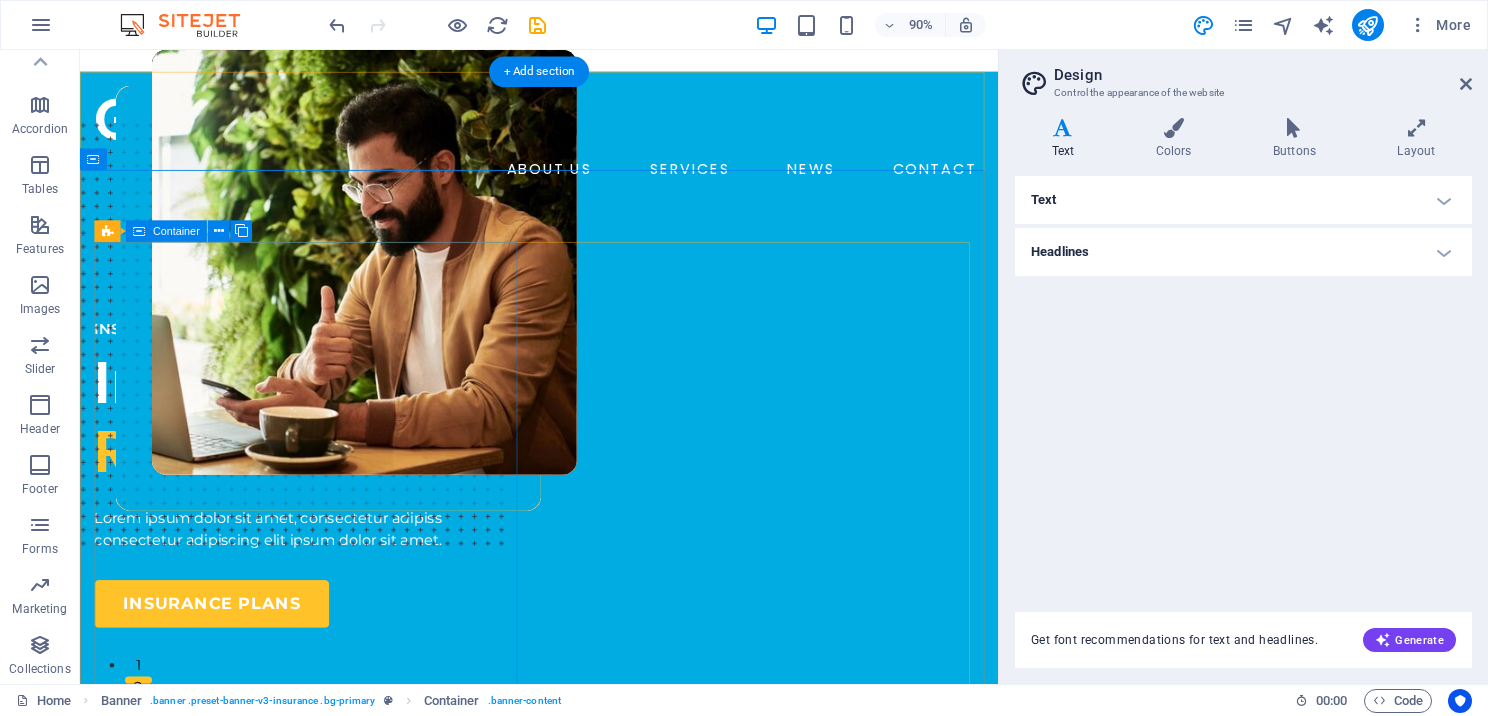 click on "INSURANCE COMPANY Insuring More Responsibly Lorem ipsum dolor sit amet, consectetur adipiss
consectetur adipiscing elit ipsum dolor sit amet. insurance plans" at bounding box center (335, 520) 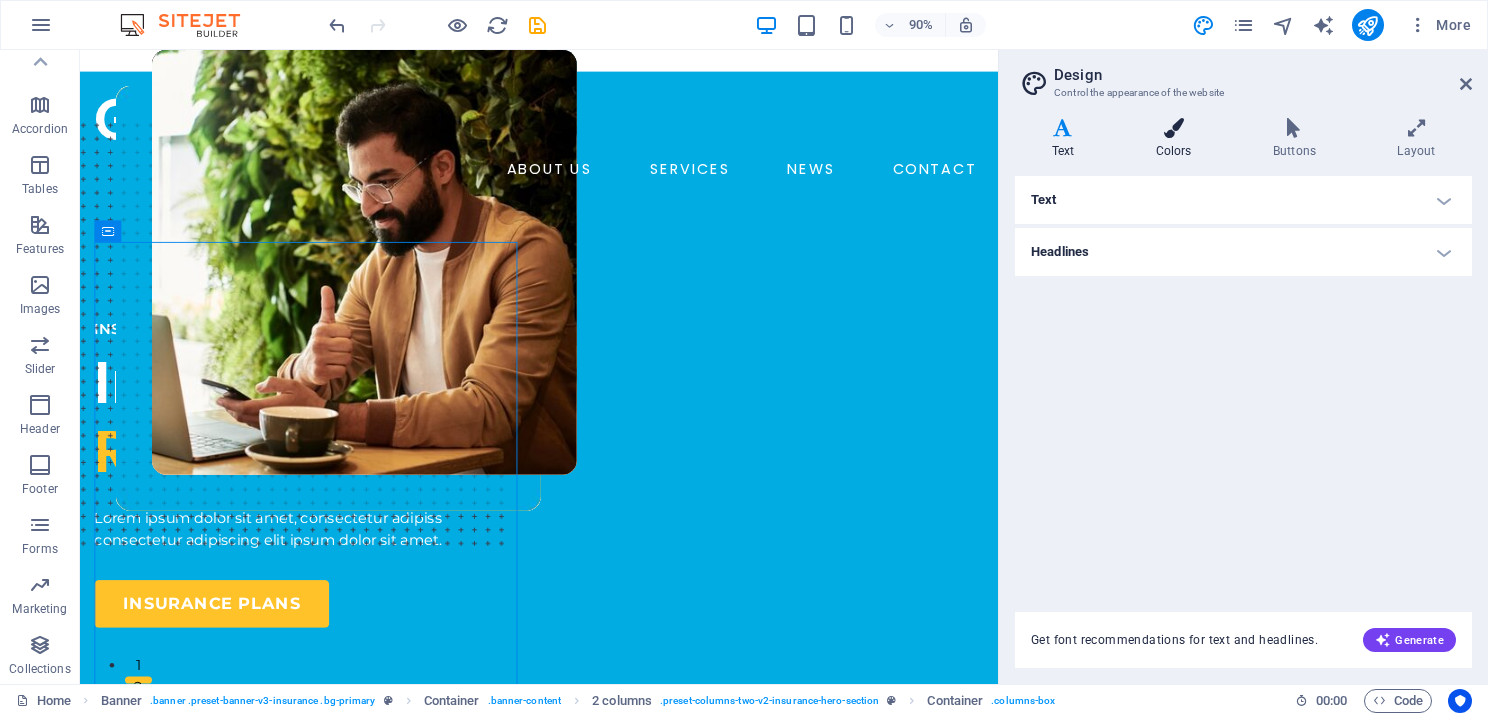 click on "Colors" at bounding box center (1177, 139) 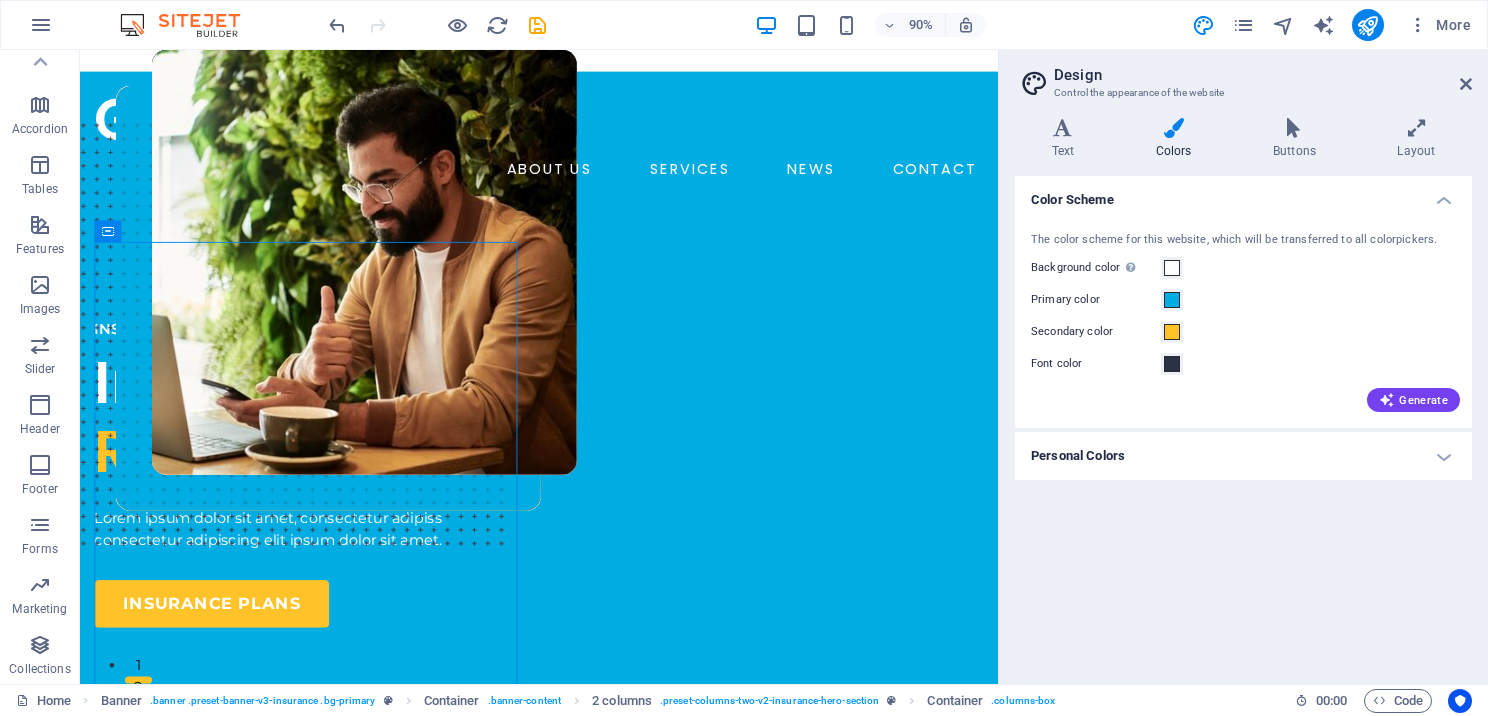 click on "Colors" at bounding box center [1177, 139] 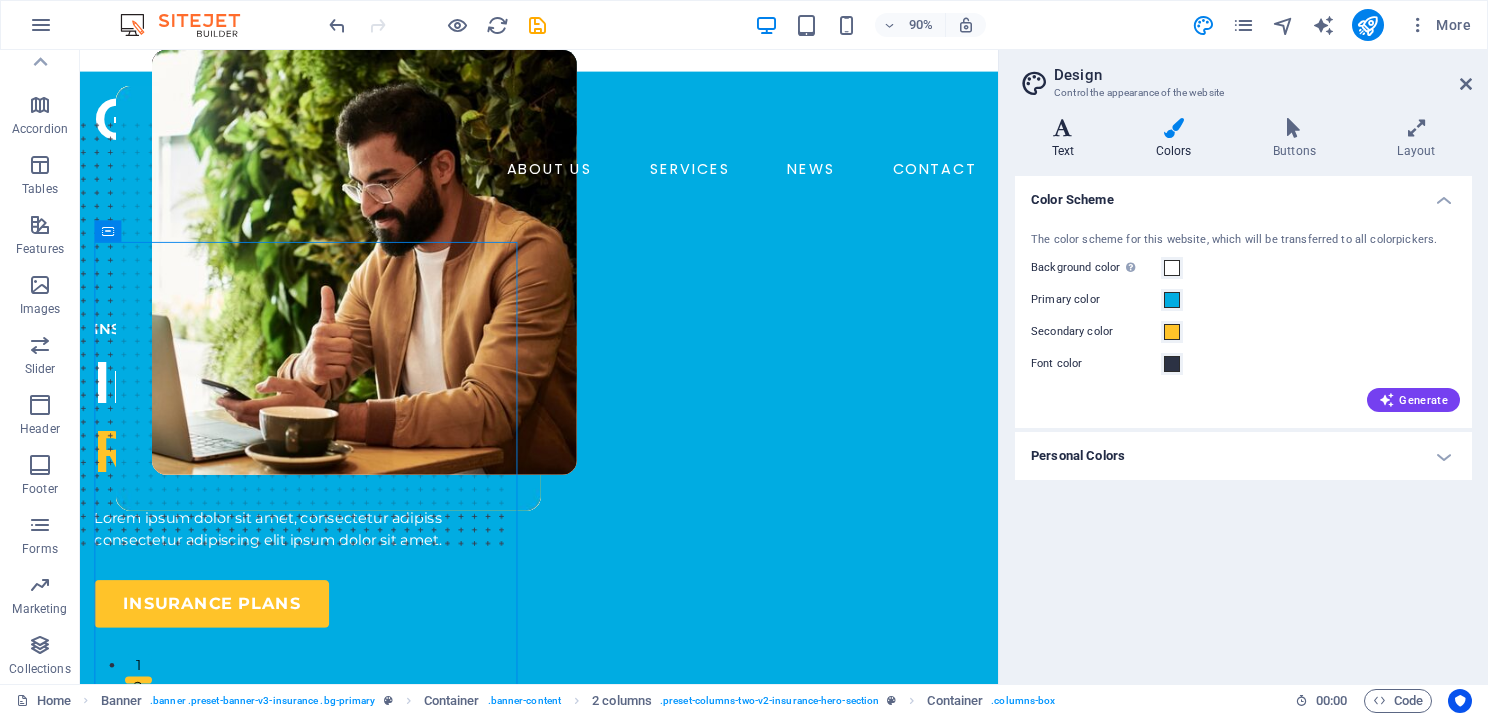 click on "Text" at bounding box center (1067, 139) 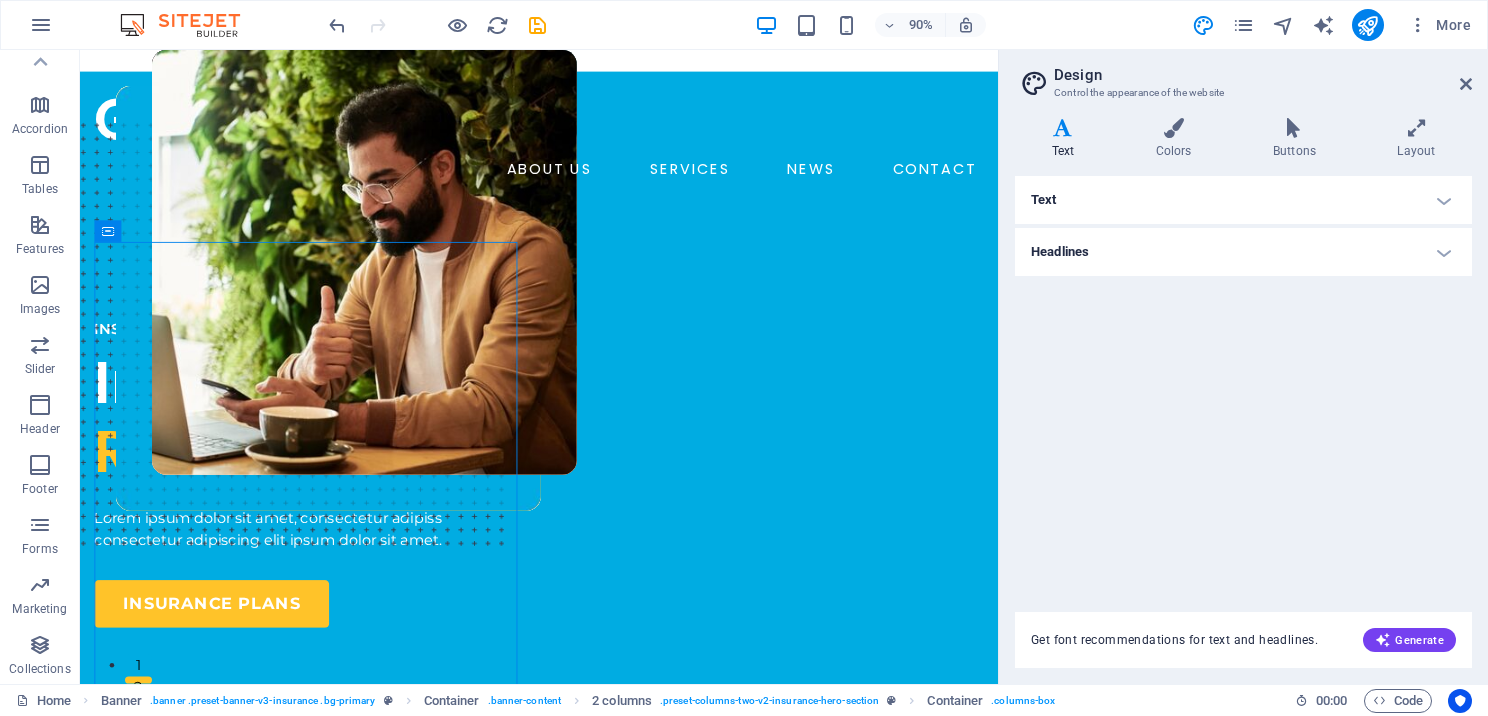 click on "Headlines" at bounding box center (1243, 252) 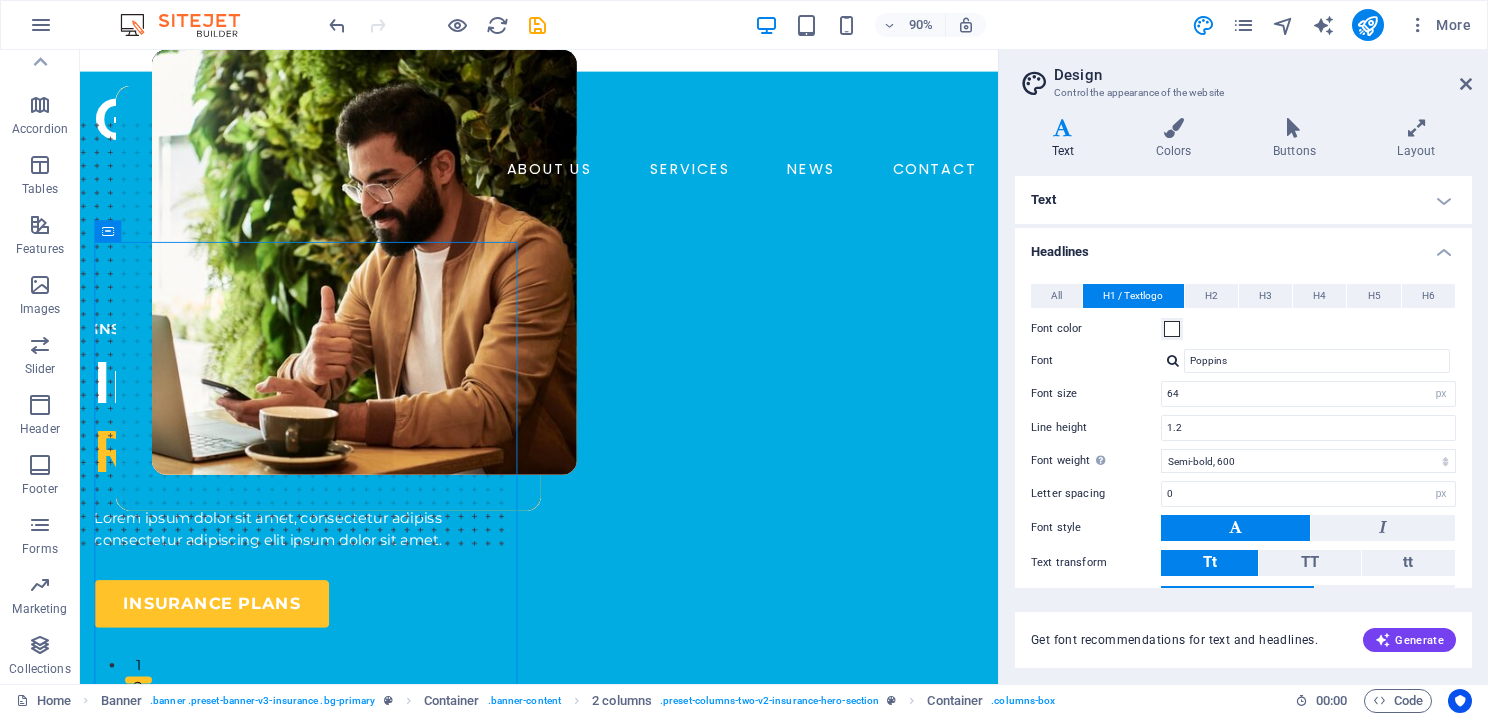 click on "Text" at bounding box center (1243, 200) 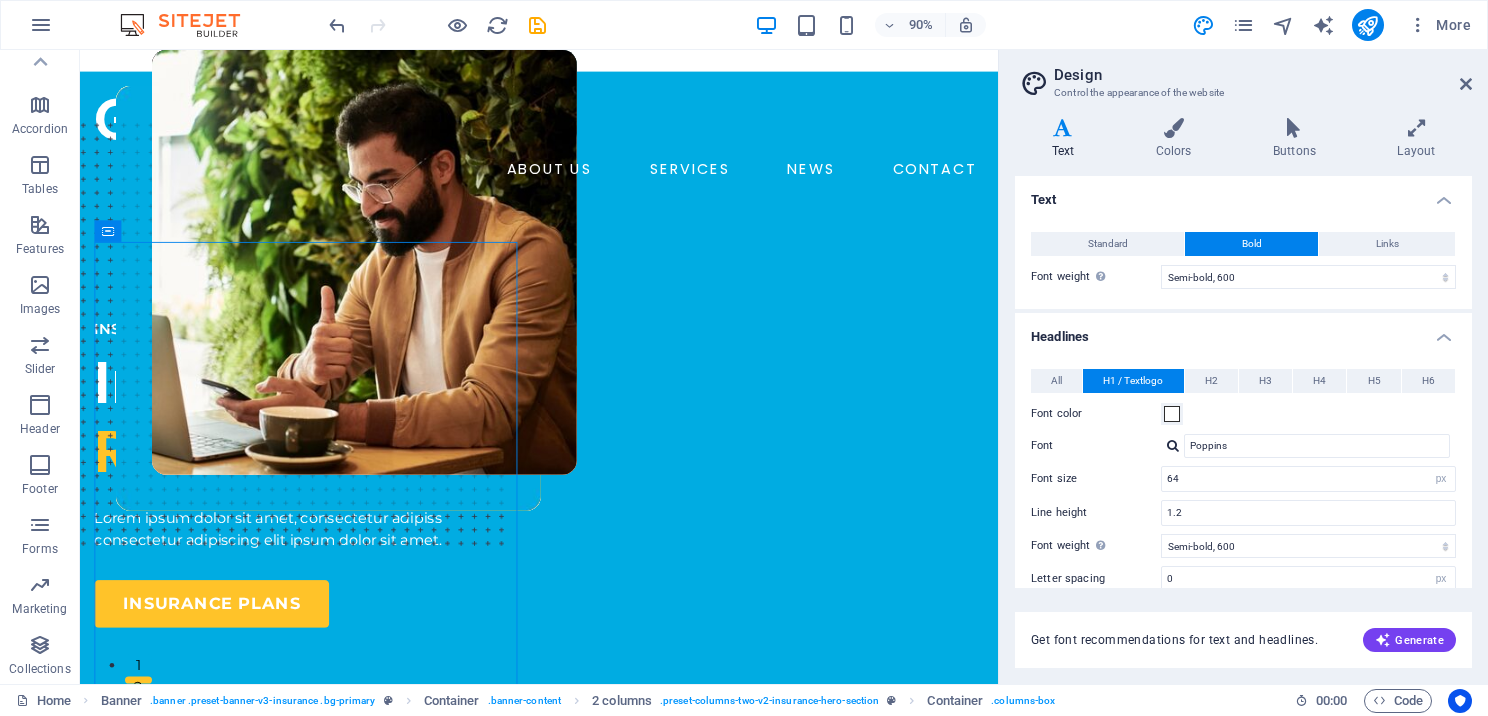click on "Variants  Text  Colors  Buttons  Layout Text Standard Bold Links Font color Font Montserrat Font size 16 rem px Line height 1.5 Font weight To display the font weight correctly, it may need to be enabled.  Manage Fonts Thin, 100 Extra-light, 200 Light, 300 Regular, 400 Medium, 500 Semi-bold, 600 Bold, 700 Extra-bold, 800 Black, 900 Letter spacing 0 rem px Font style Text transform Tt TT tt Text align Font weight To display the font weight correctly, it may need to be enabled.  Manage Fonts Thin, 100 Extra-light, 200 Light, 300 Regular, 400 Medium, 500 Semi-bold, 600 Bold, 700 Extra-bold, 800 Black, 900 Default Hover / Active Font color Font color Decoration None Decoration None Transition duration 0.3 s Transition function Ease Ease In Ease Out Ease In/Ease Out Linear Headlines All H1 / Textlogo H2 H3 H4 H5 H6 Font color Font Poppins Line height 1.2 Font weight To display the font weight correctly, it may need to be enabled.  Manage Fonts Thin, 100 Extra-light, 200 Light, 300 Regular, 400 Medium, 500 0 rem px" at bounding box center (1243, 393) 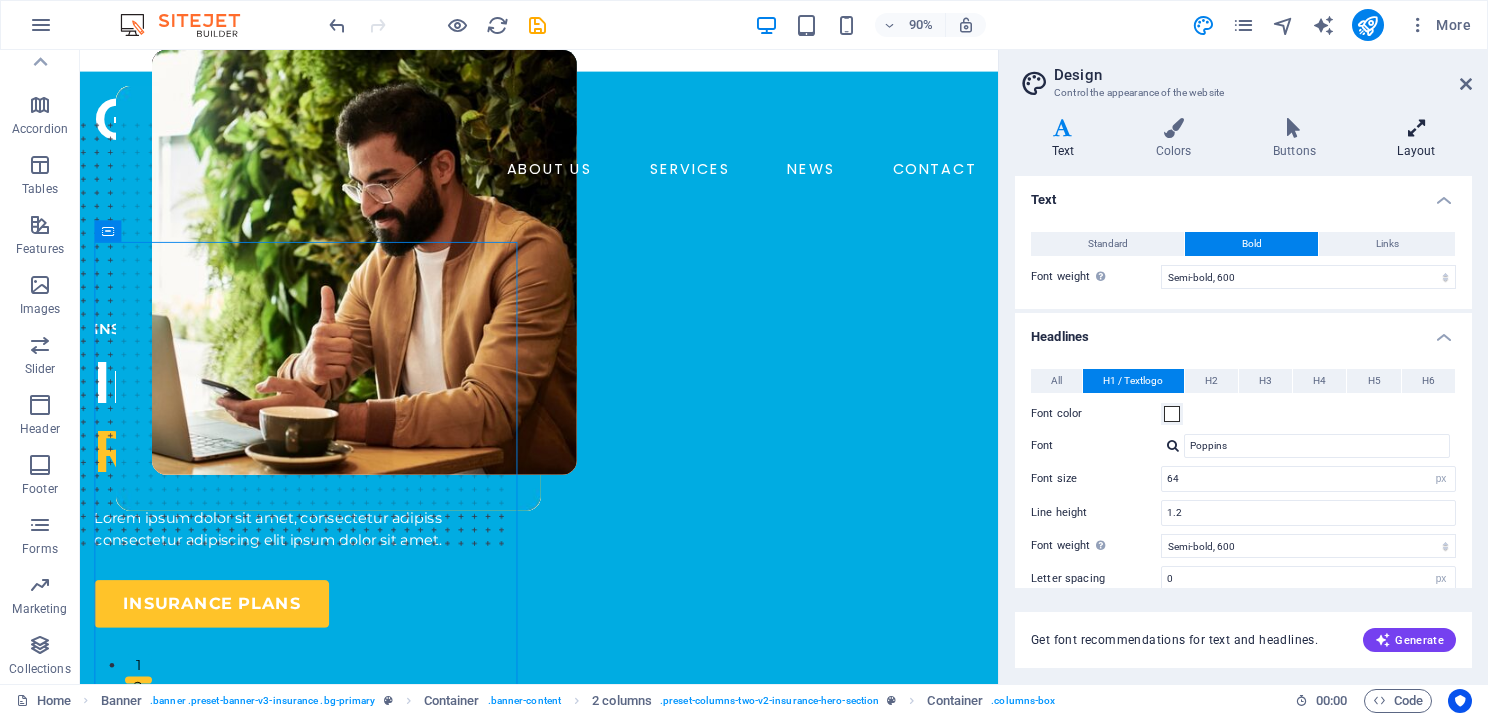 click at bounding box center (1416, 128) 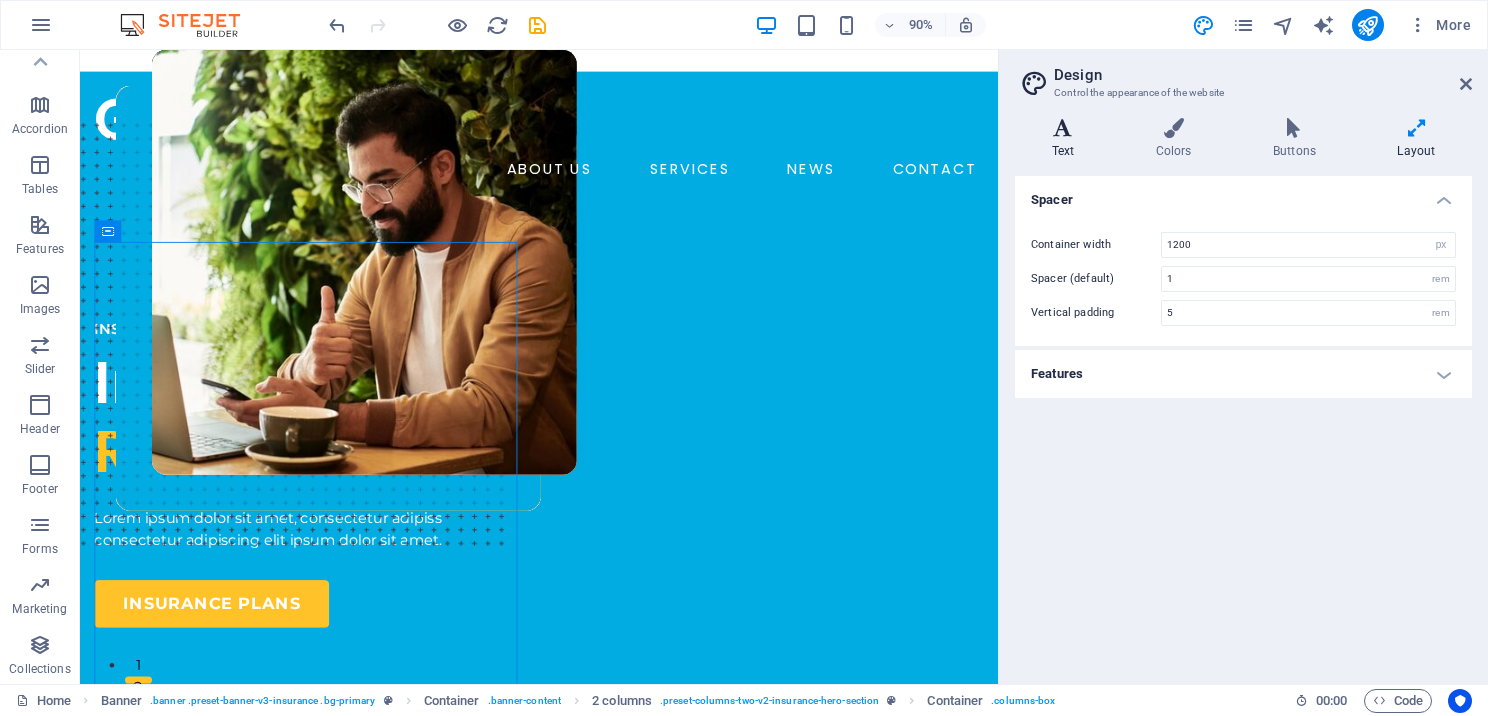 click on "Text" at bounding box center (1067, 139) 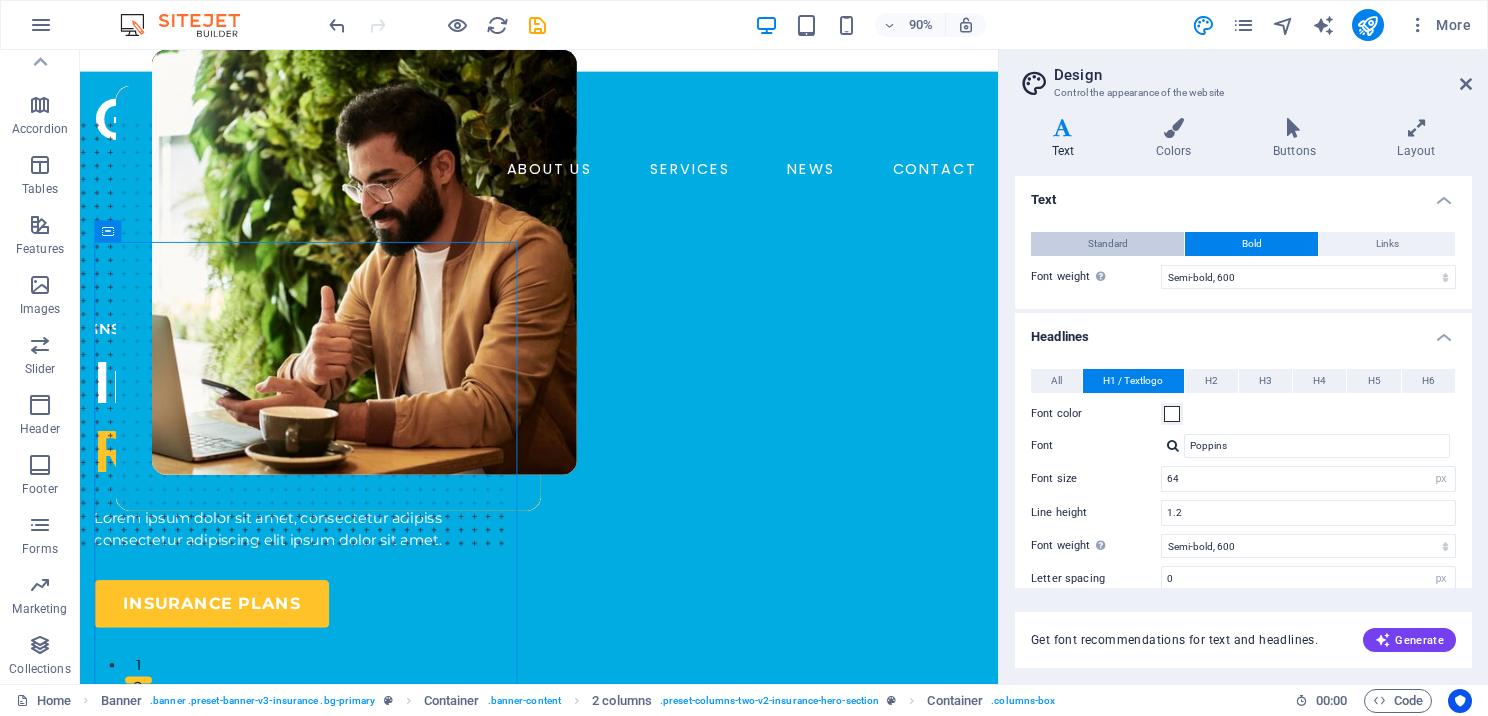 click on "Standard" at bounding box center [1107, 244] 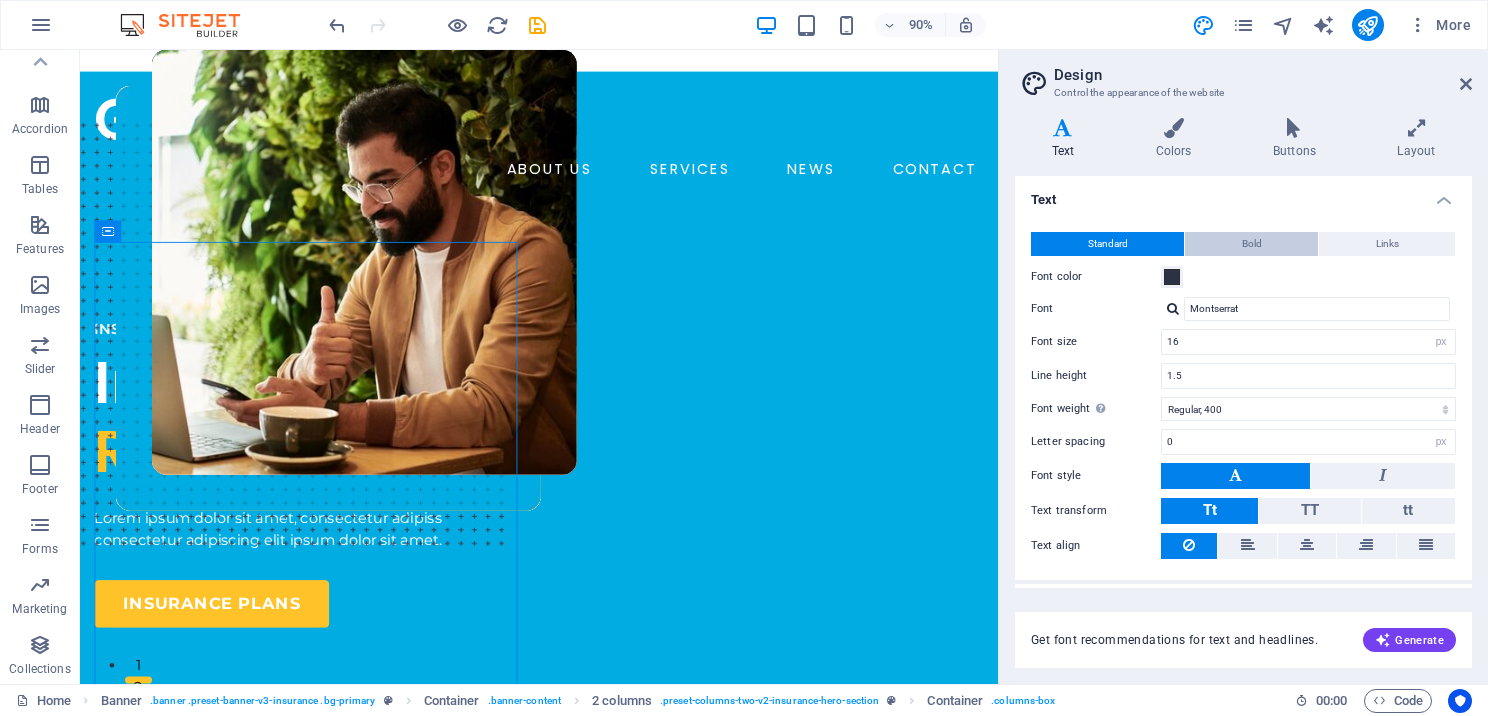 click on "Bold" at bounding box center [1252, 244] 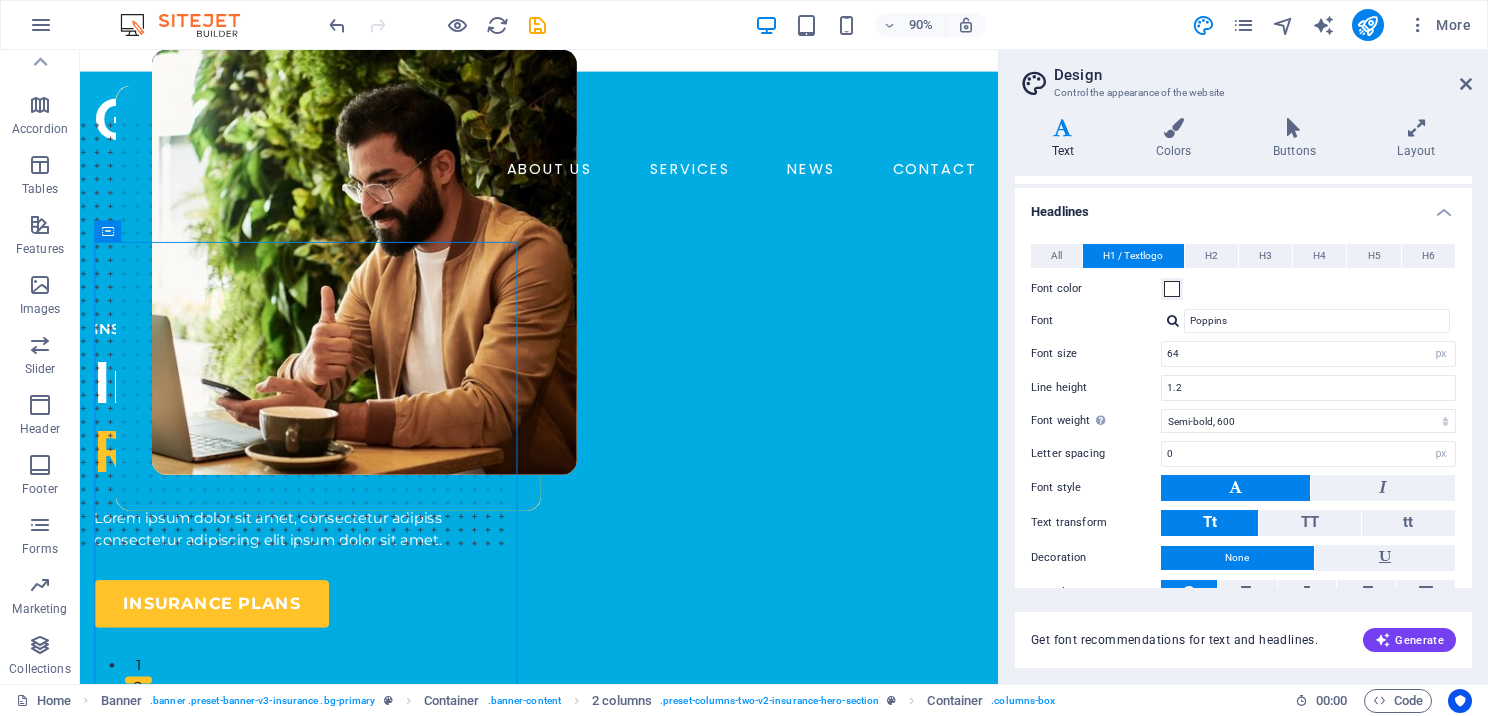 scroll, scrollTop: 194, scrollLeft: 0, axis: vertical 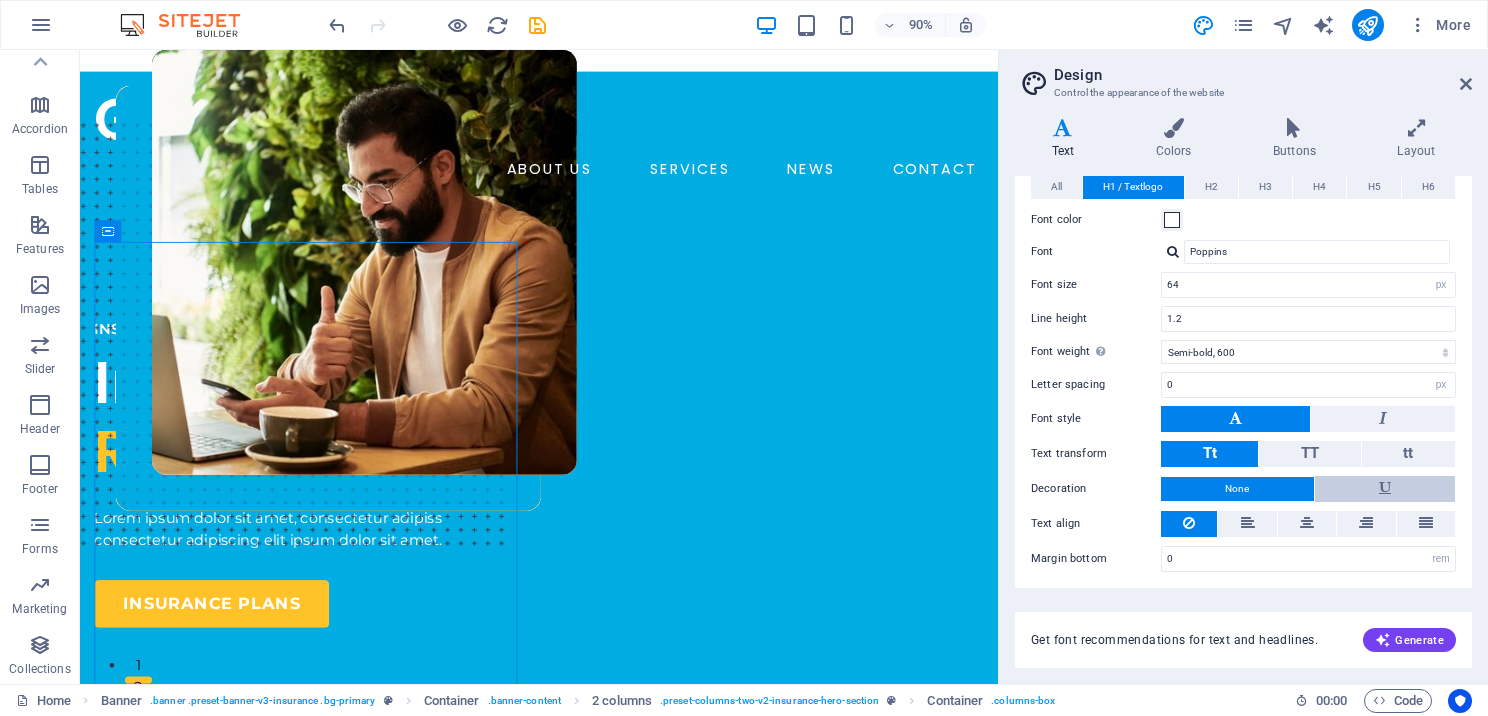 click at bounding box center [1385, 489] 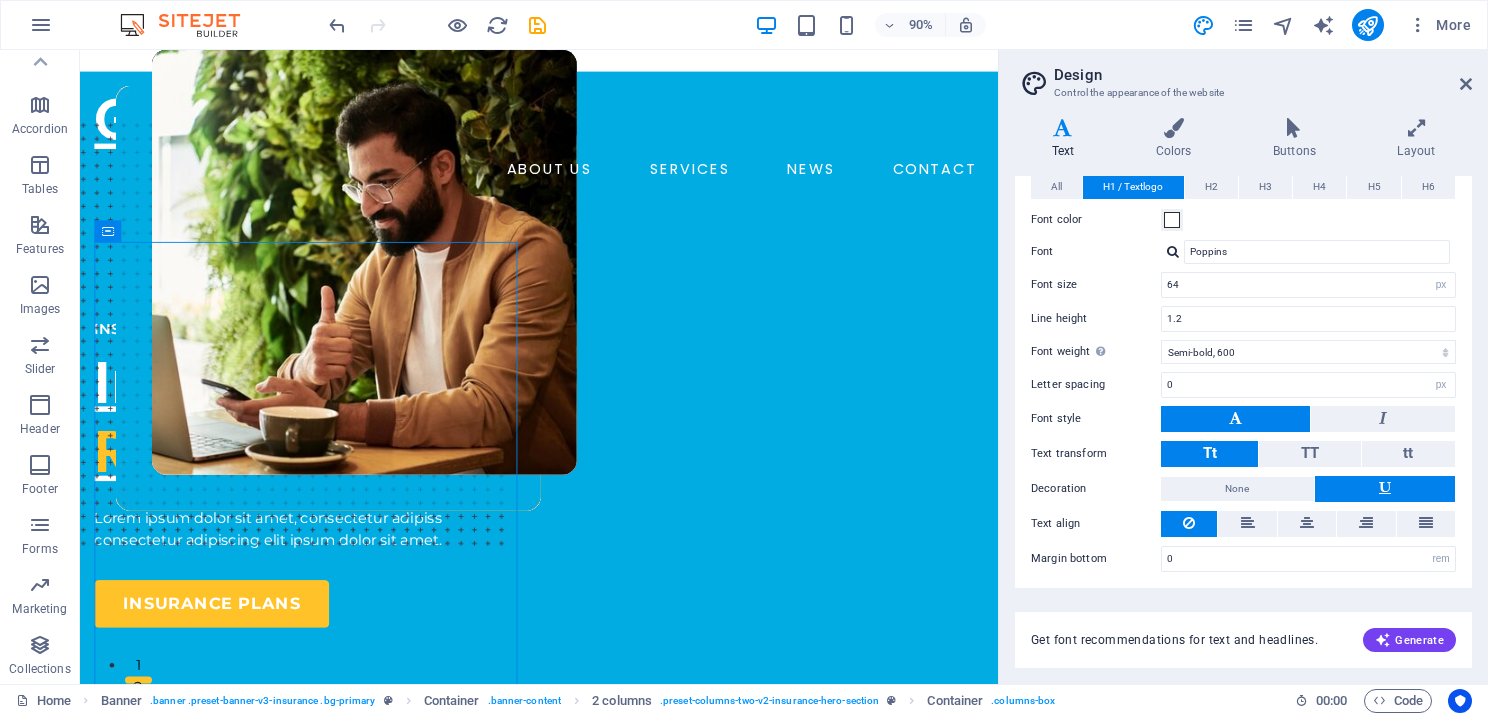 click at bounding box center (1385, 489) 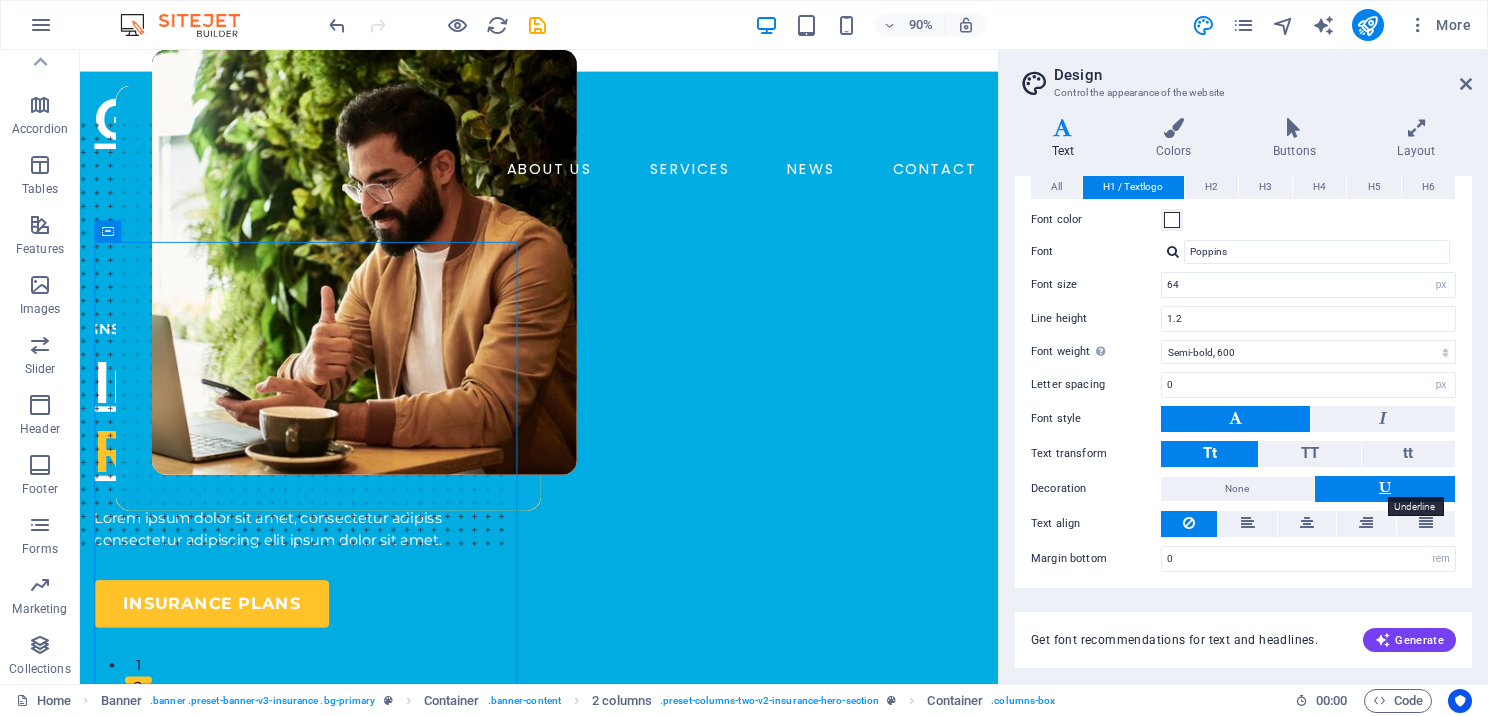 click at bounding box center [1385, 488] 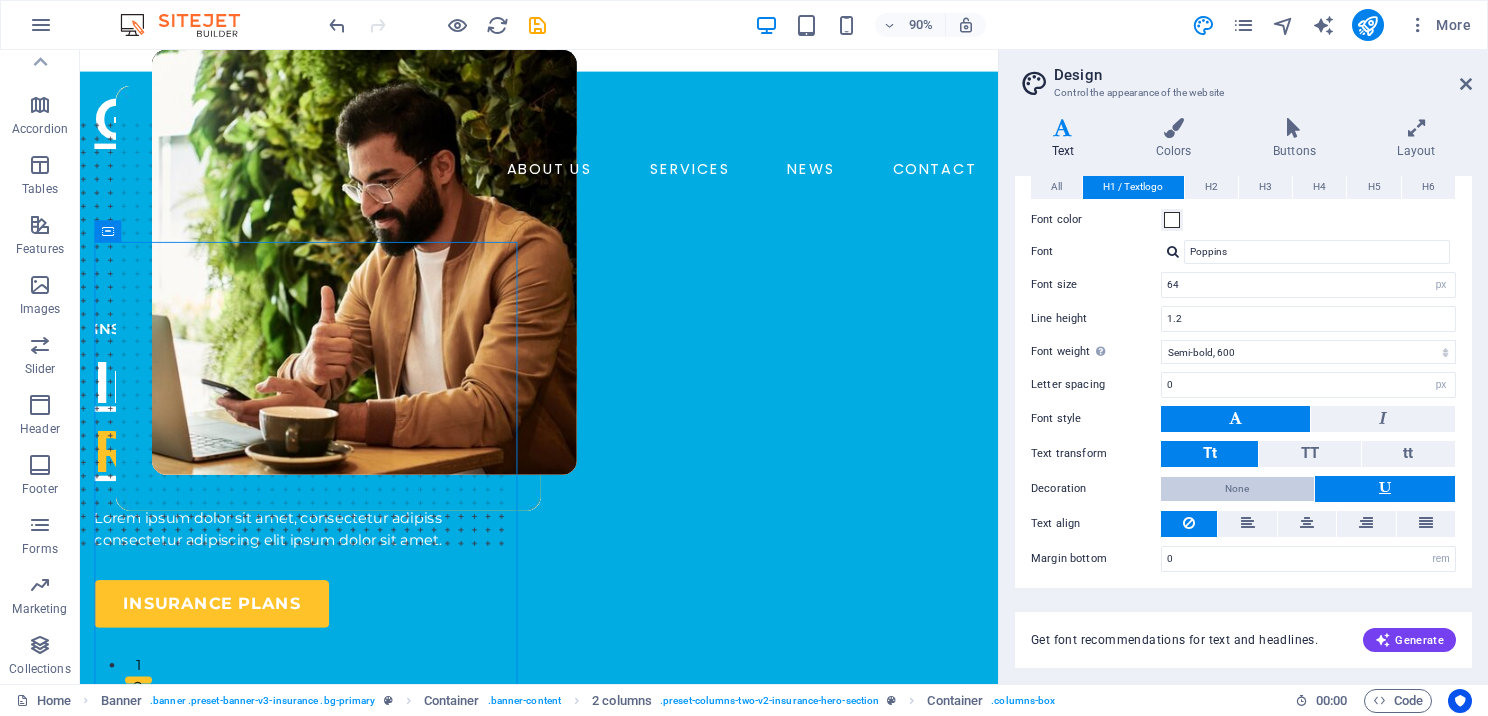 click on "None" at bounding box center (1237, 489) 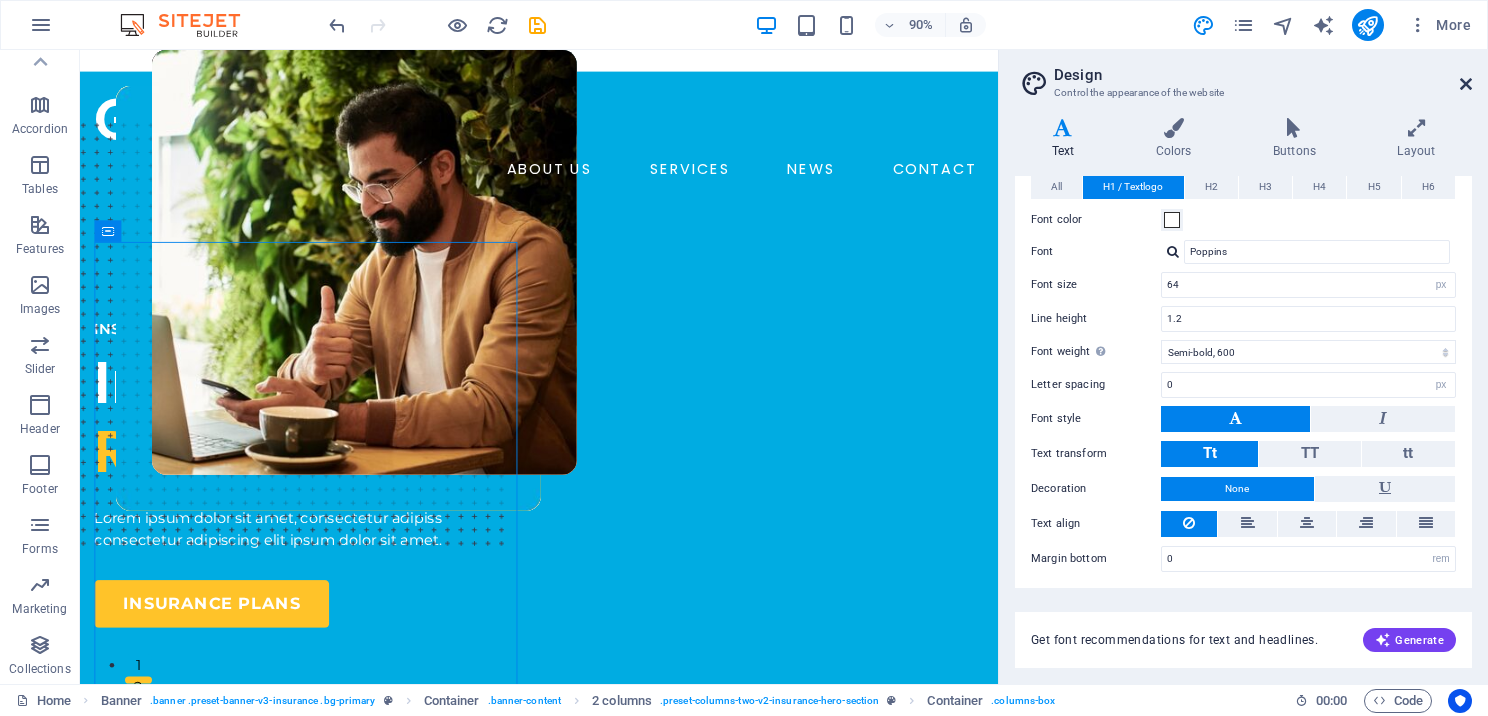 click at bounding box center (1466, 84) 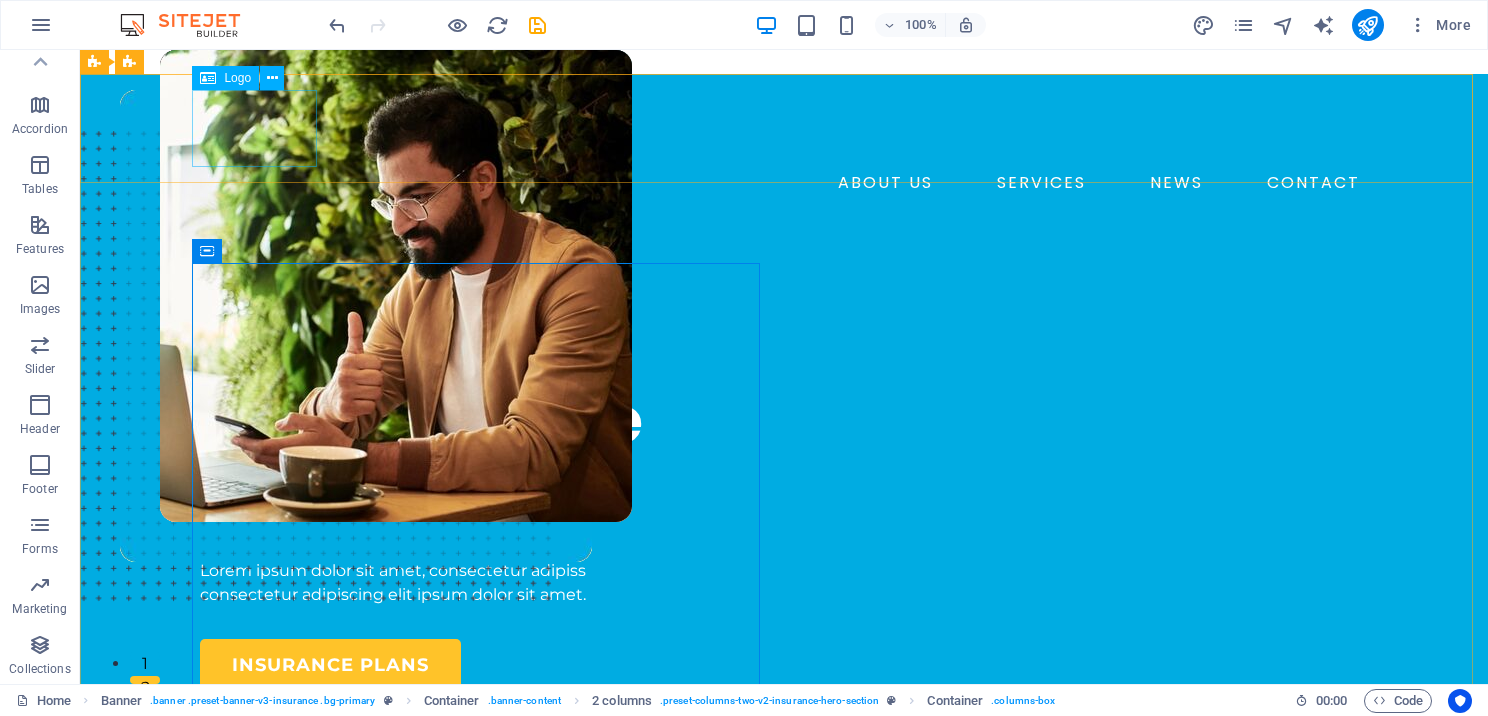 click on "Logo" at bounding box center [237, 78] 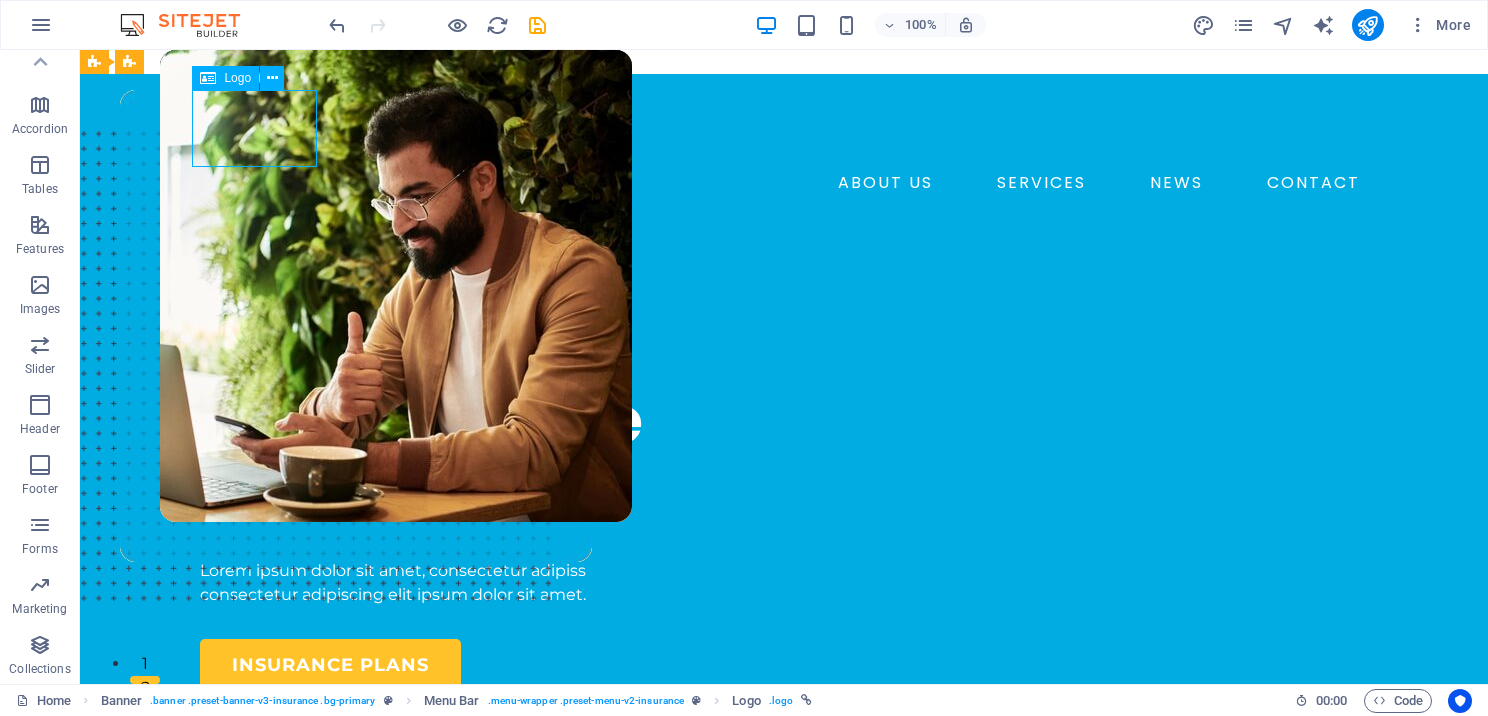 click on "Logo" at bounding box center (237, 78) 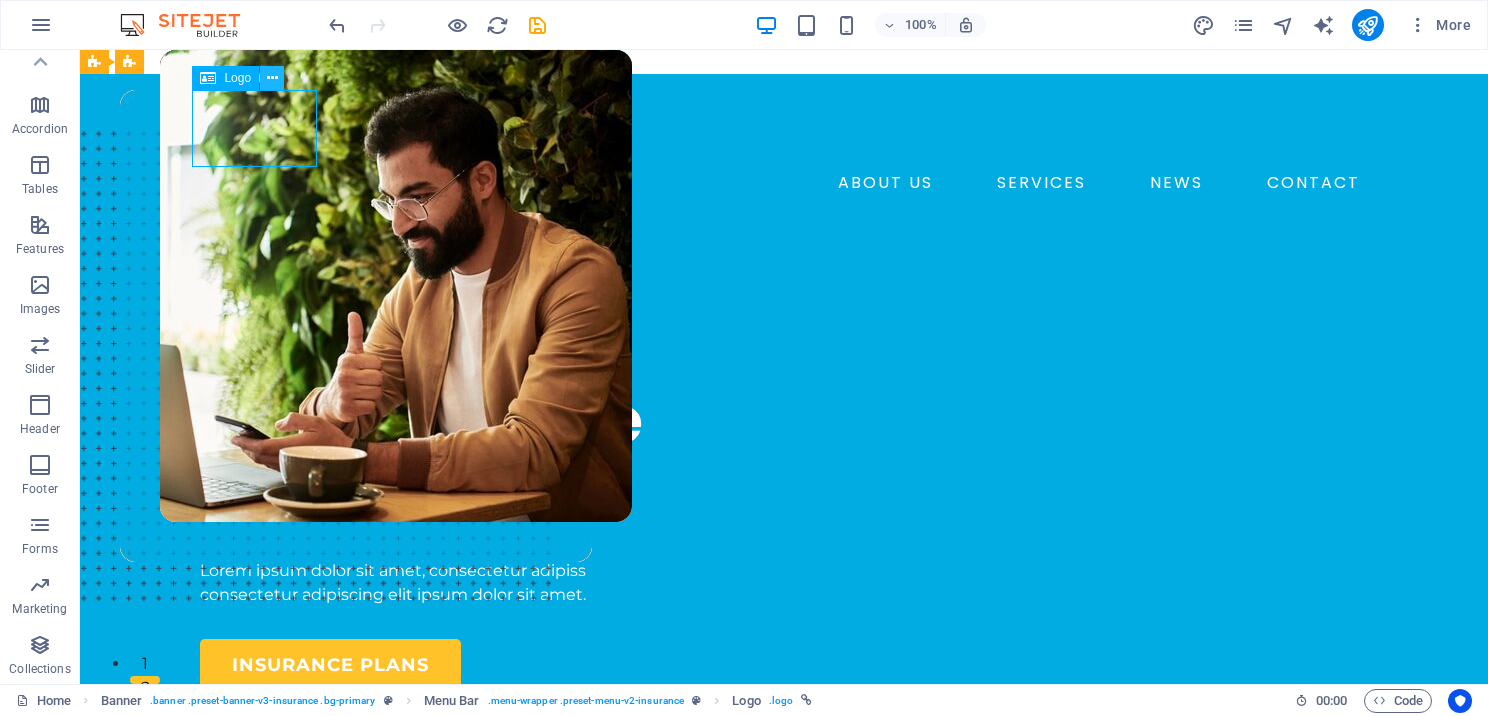 click at bounding box center (272, 78) 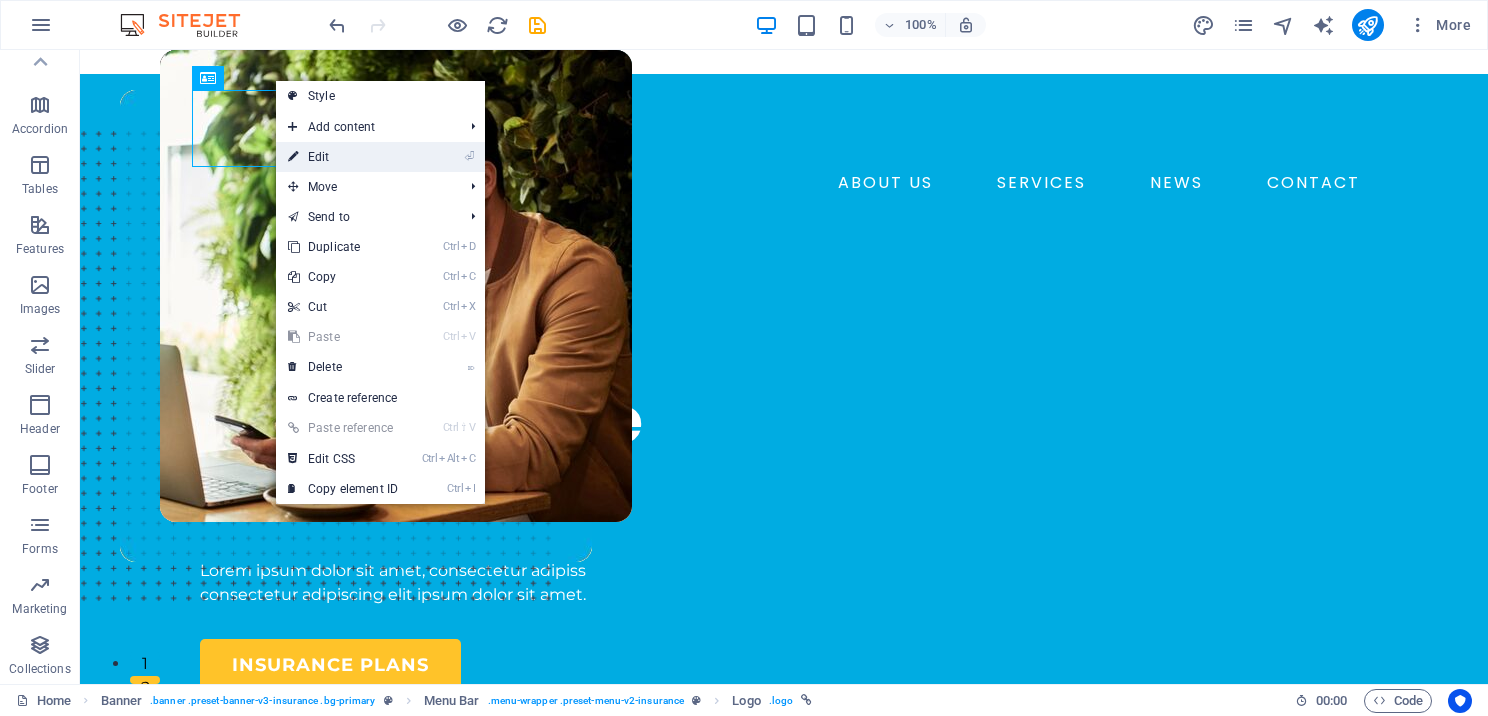 click on "⏎  Edit" at bounding box center (343, 157) 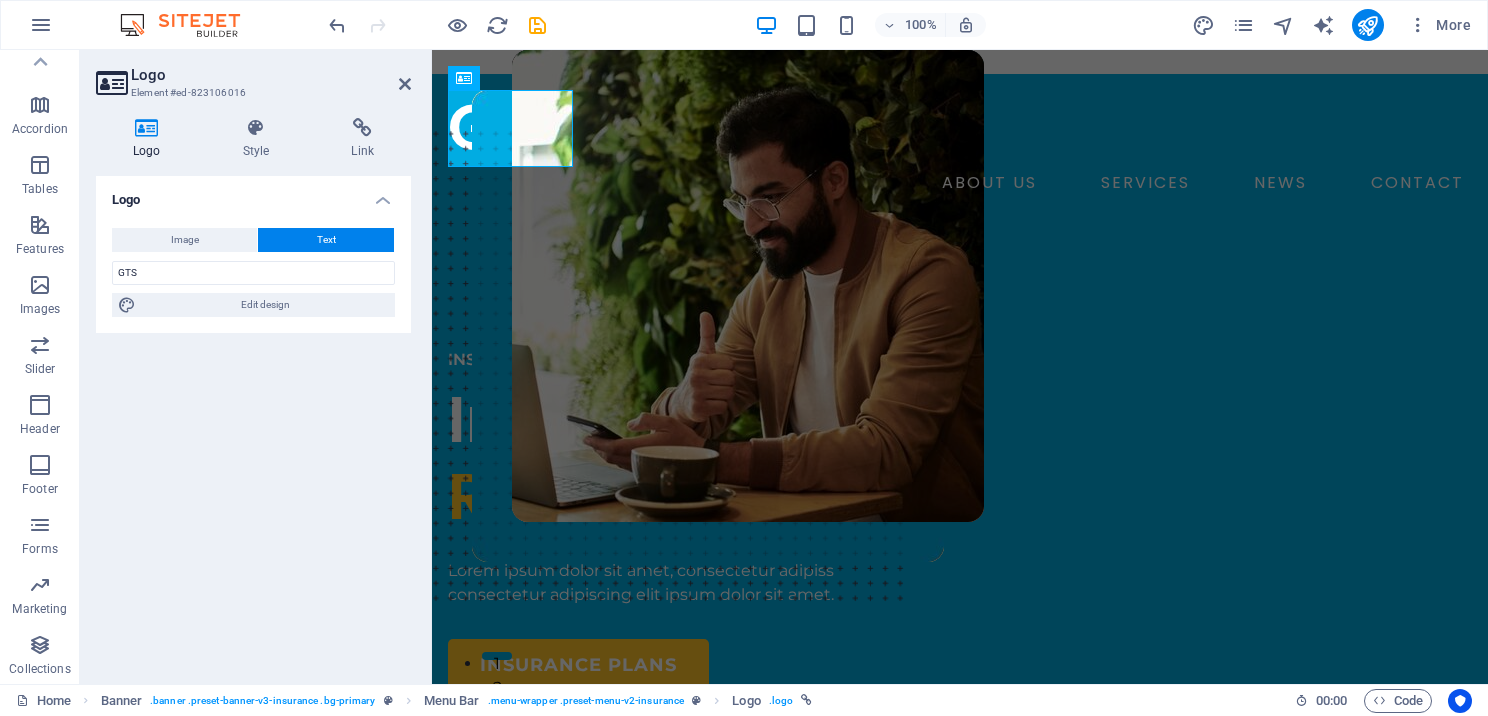 click at bounding box center [147, 128] 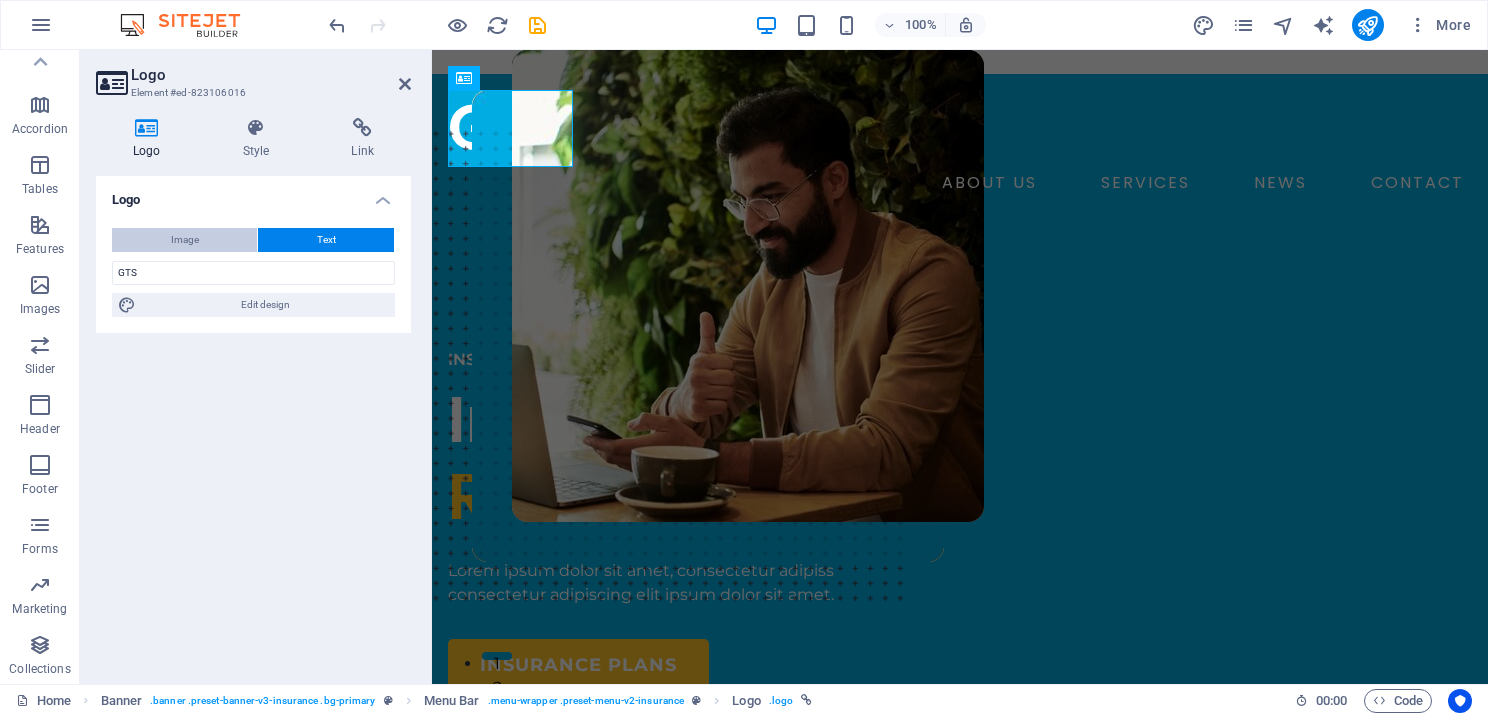 click on "Image" at bounding box center [185, 240] 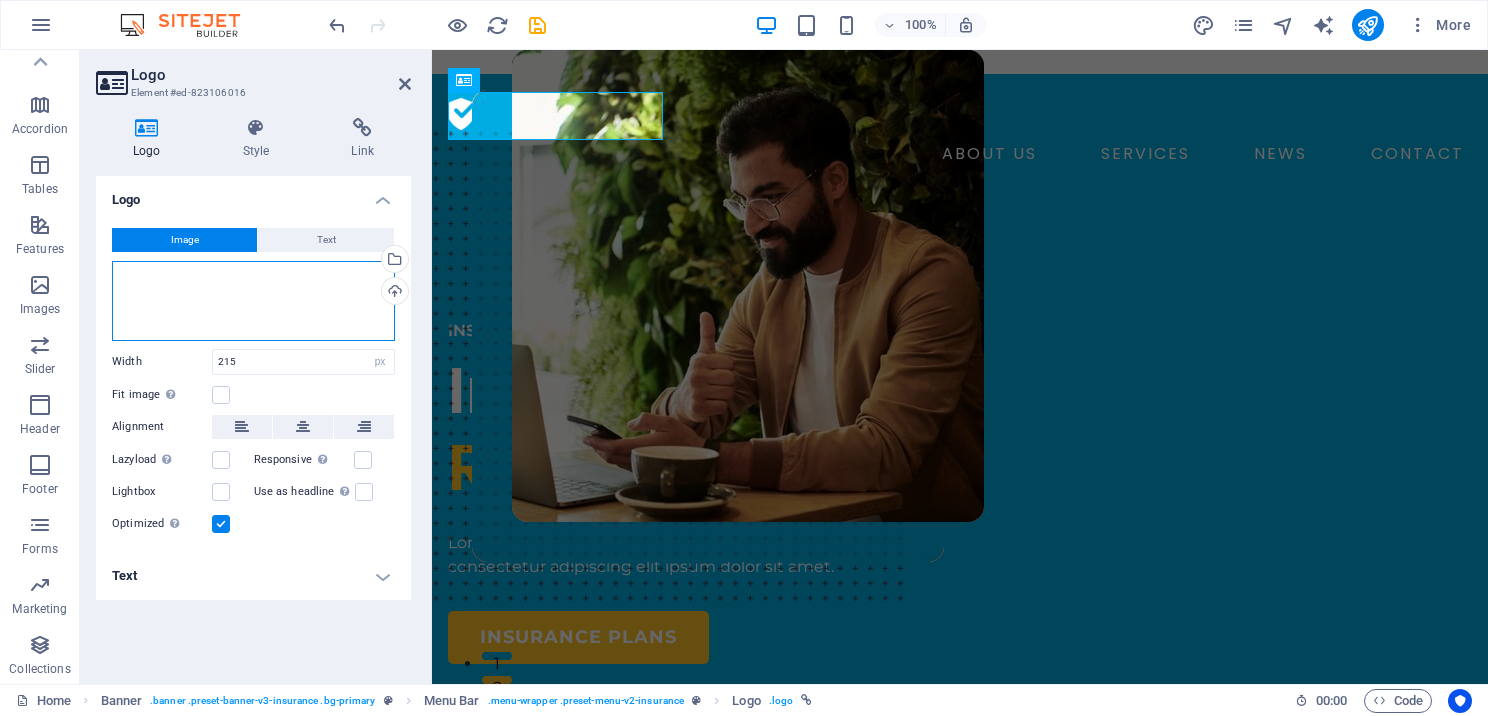click on "Drag files here, click to choose files or select files from Files or our free stock photos & videos" at bounding box center [253, 301] 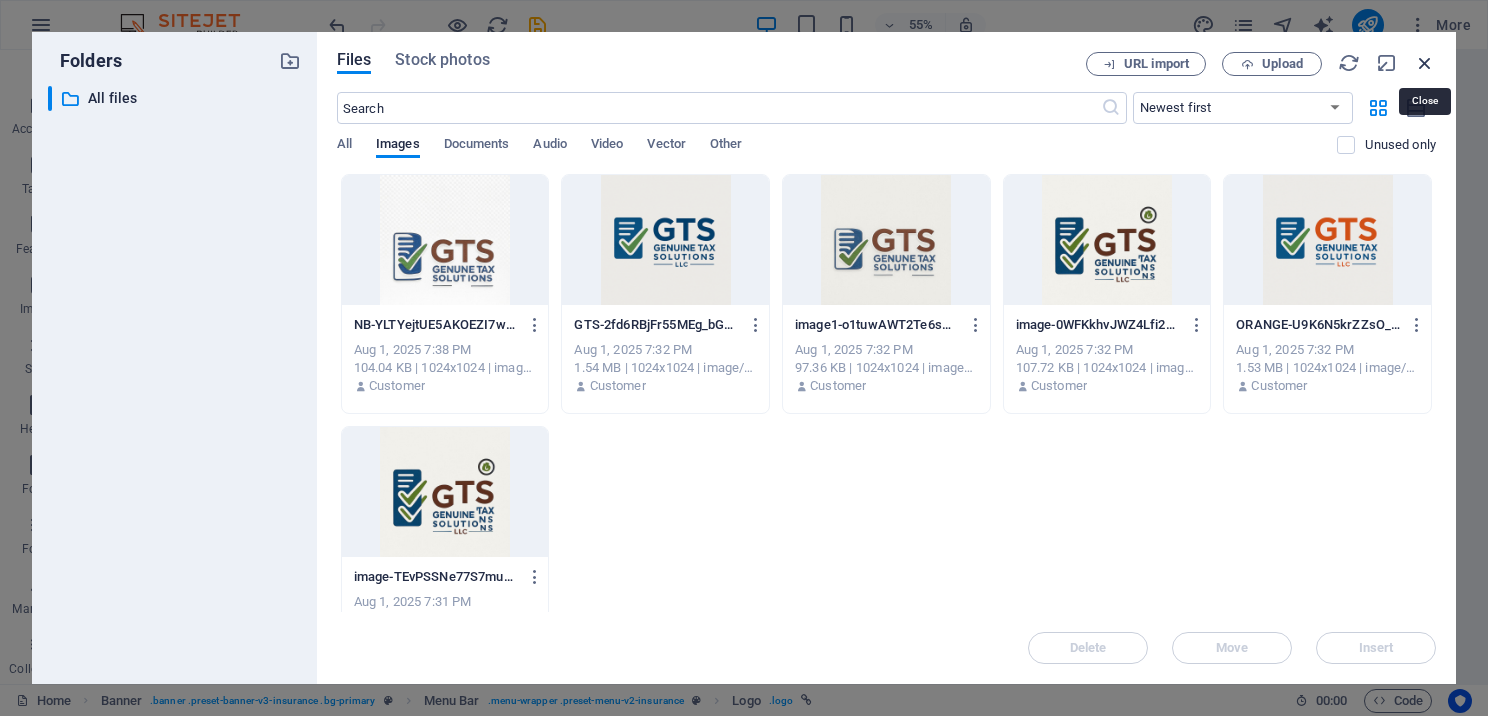 click at bounding box center [1425, 63] 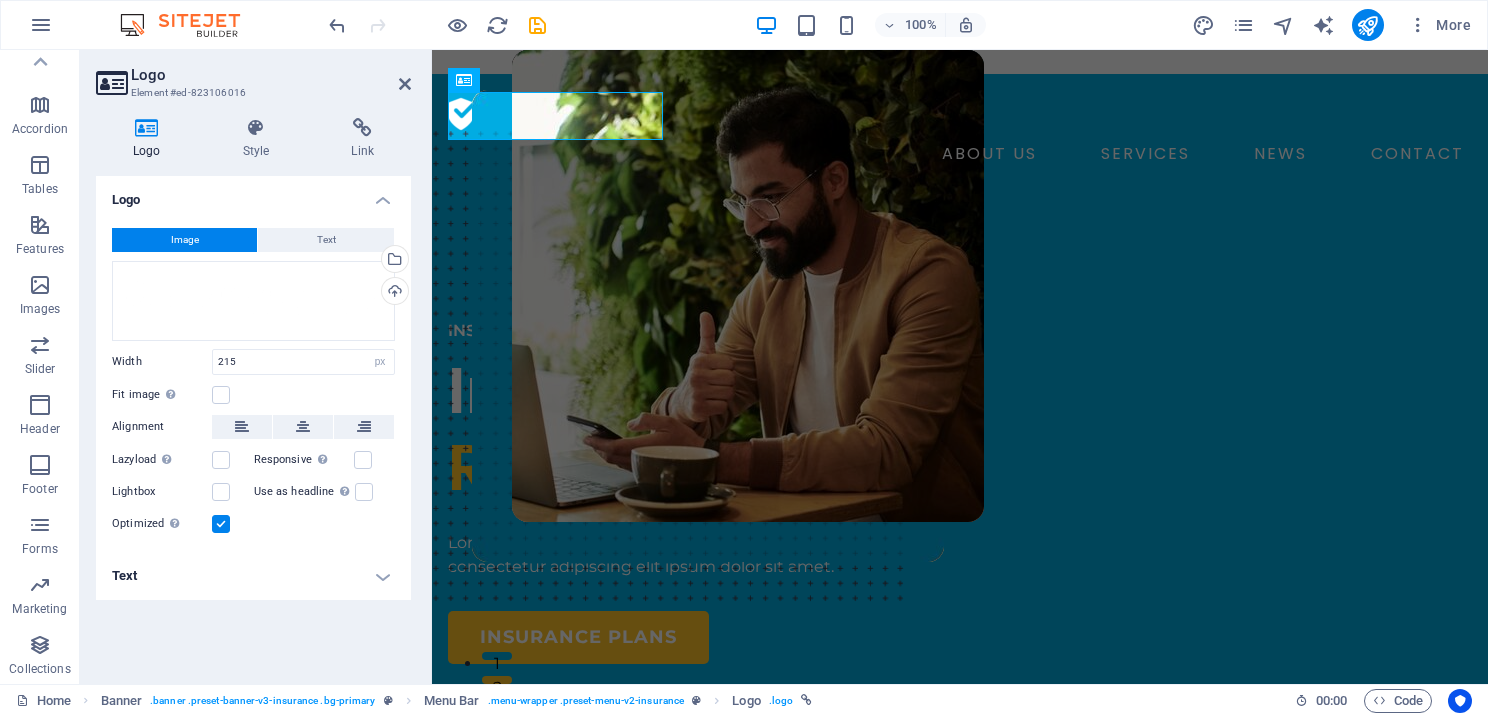 drag, startPoint x: 143, startPoint y: 366, endPoint x: 112, endPoint y: 365, distance: 31.016125 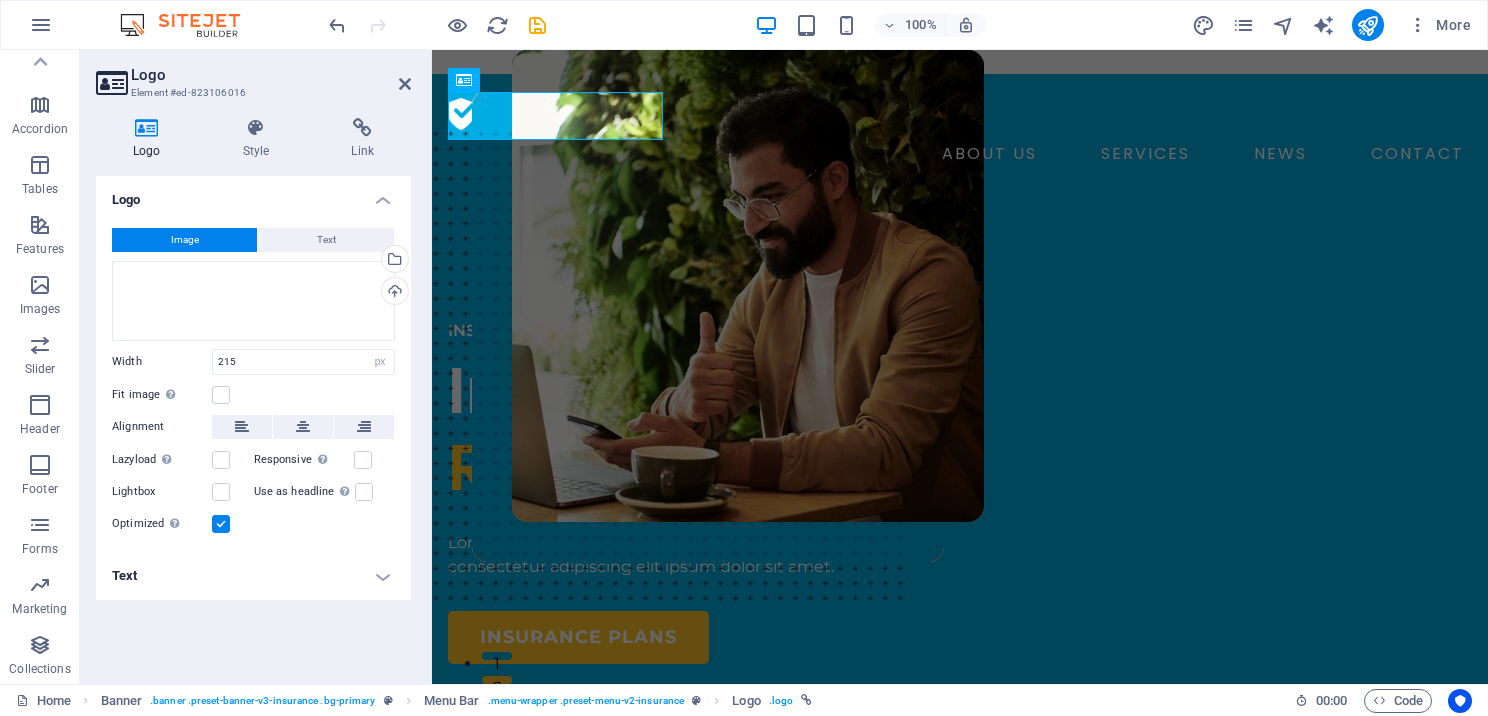 click on "Text" at bounding box center [253, 576] 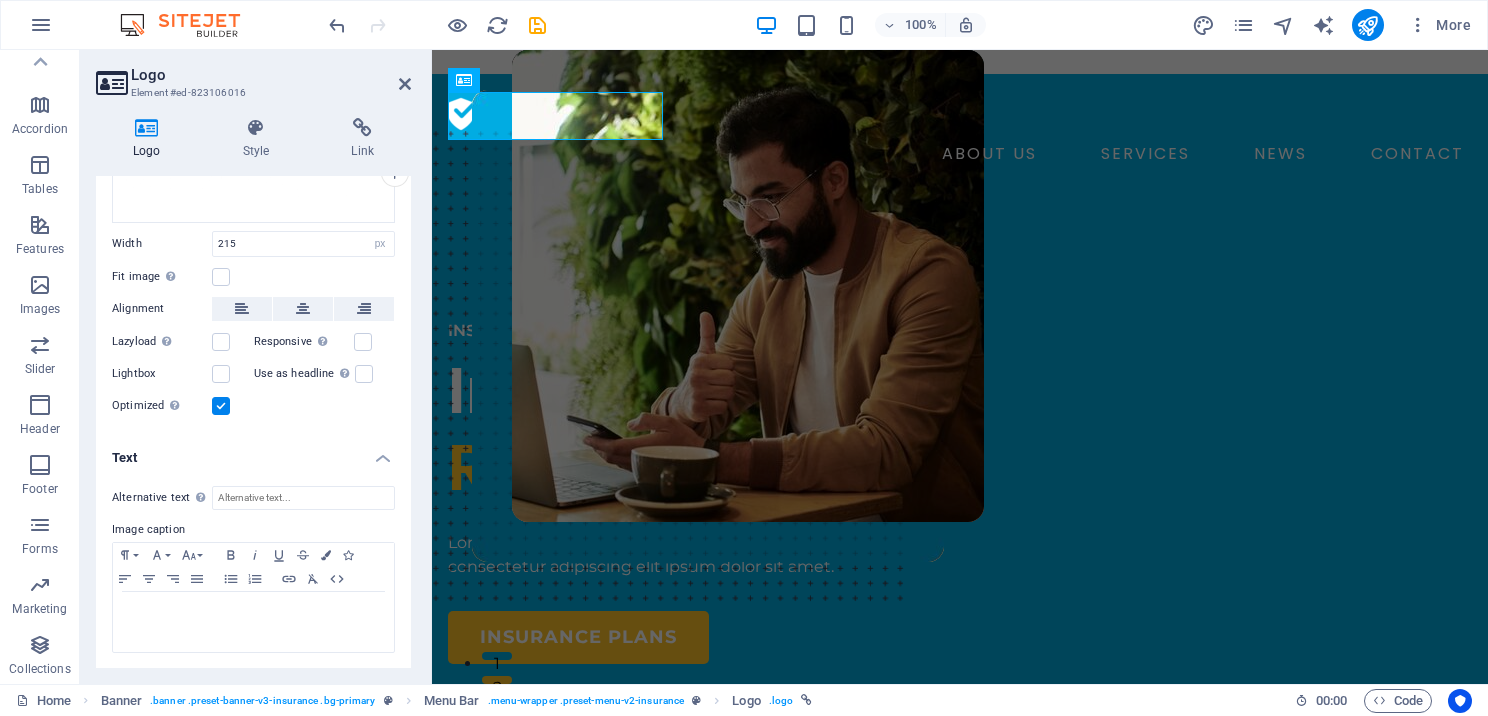 scroll, scrollTop: 0, scrollLeft: 0, axis: both 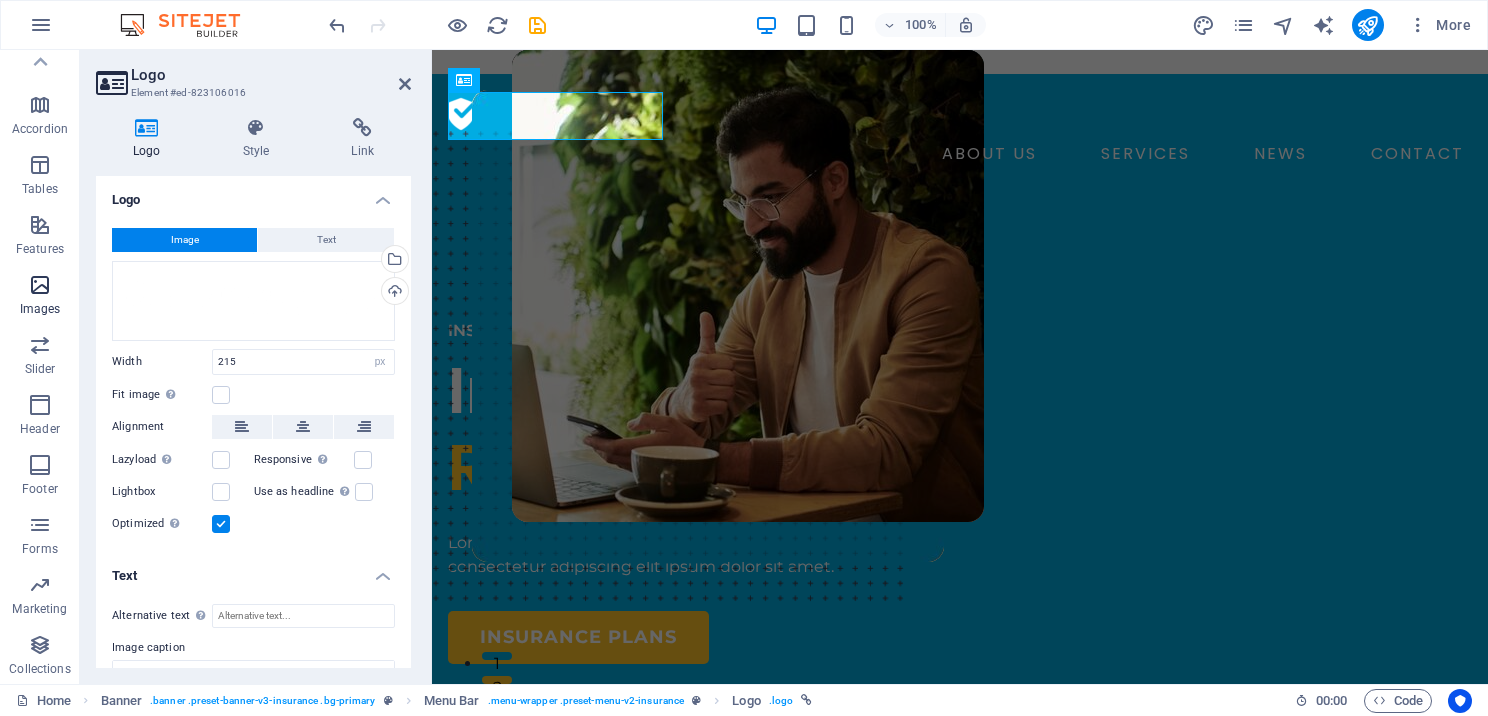 click on "Images" at bounding box center (40, 309) 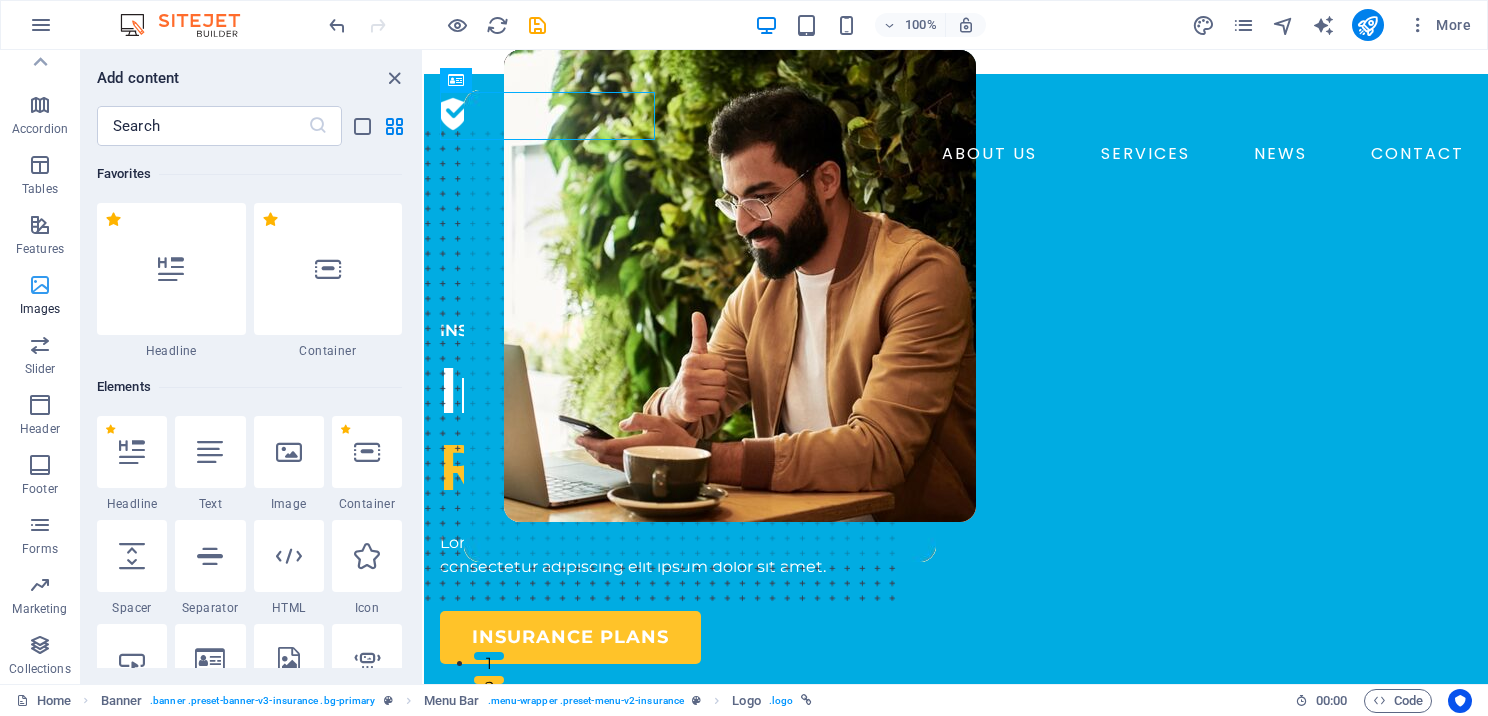 click on "Images" at bounding box center [40, 309] 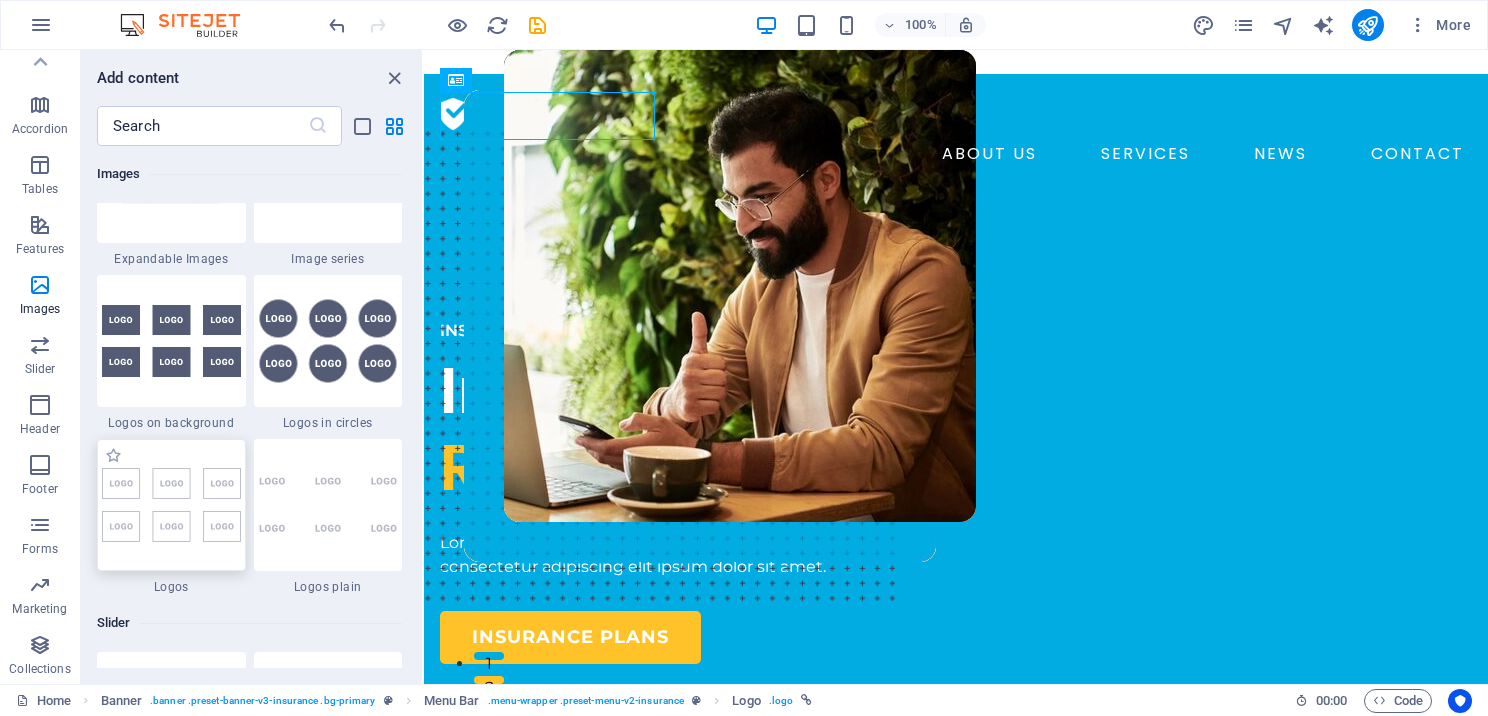 scroll, scrollTop: 10940, scrollLeft: 0, axis: vertical 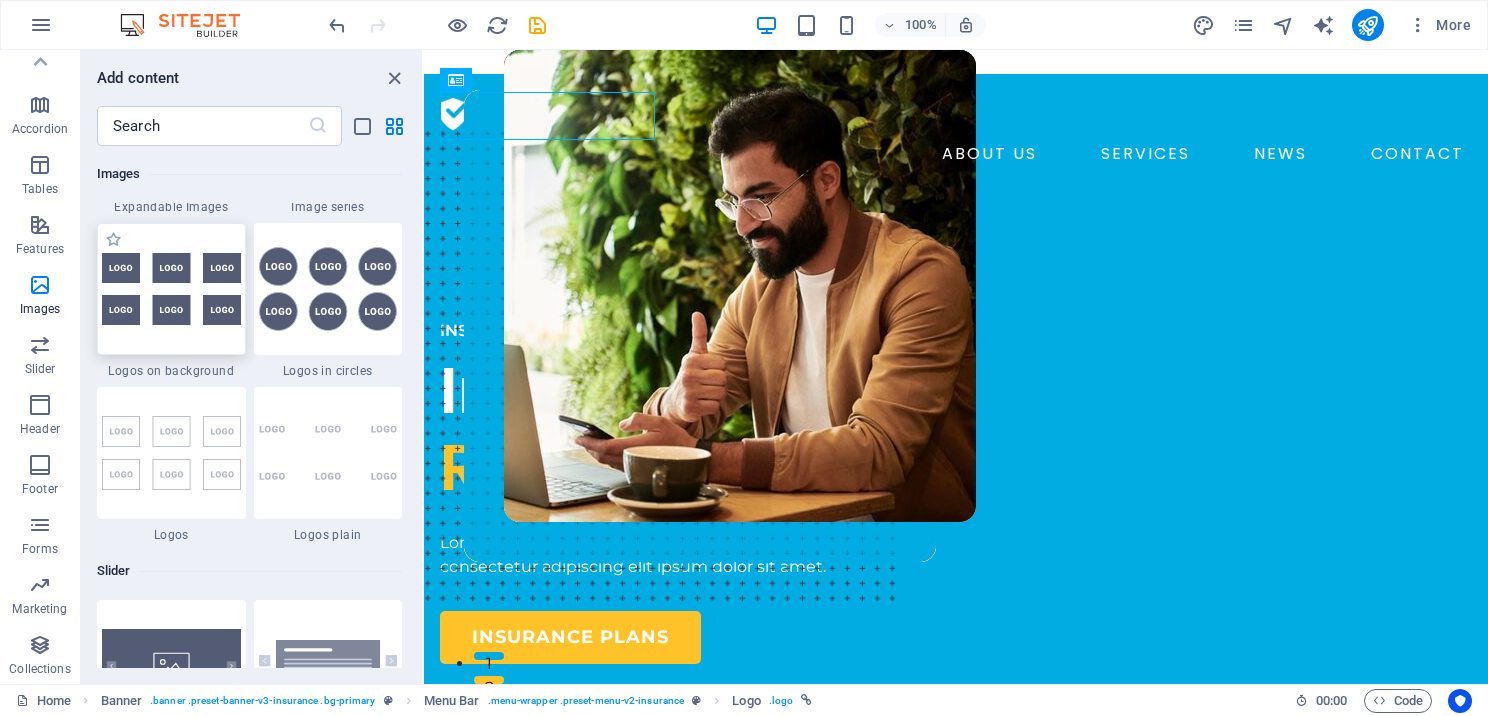 click at bounding box center (171, 289) 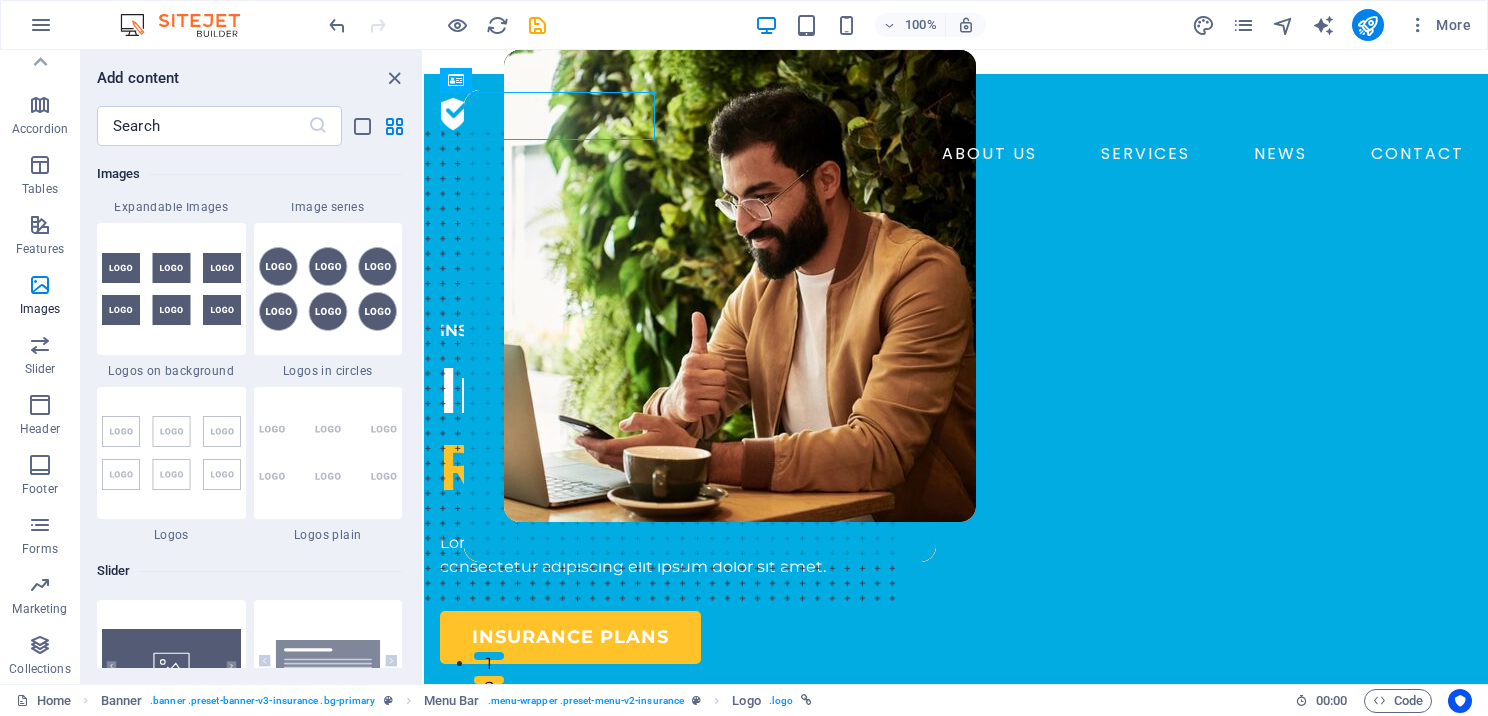 click on "H1   Banner   Container   2 columns   2 columns   Container   Image   Container   Image   Spacer   Text   Banner   Menu Bar   Banner   Menu Bar   Logo   Menu   Button   Button   Spacer   Spacer   Text   Container   H2   Spacer   Text   3 columns   Container   Text   H3   Text   Container   Spacer   Boxes   Container   Container   2 columns   Container   Spacer   Container   Spacer   Container   H3   Text   Container   Text   Container   Spacer   Text   Container   H3   Text   HTML   Logo" at bounding box center [956, 367] 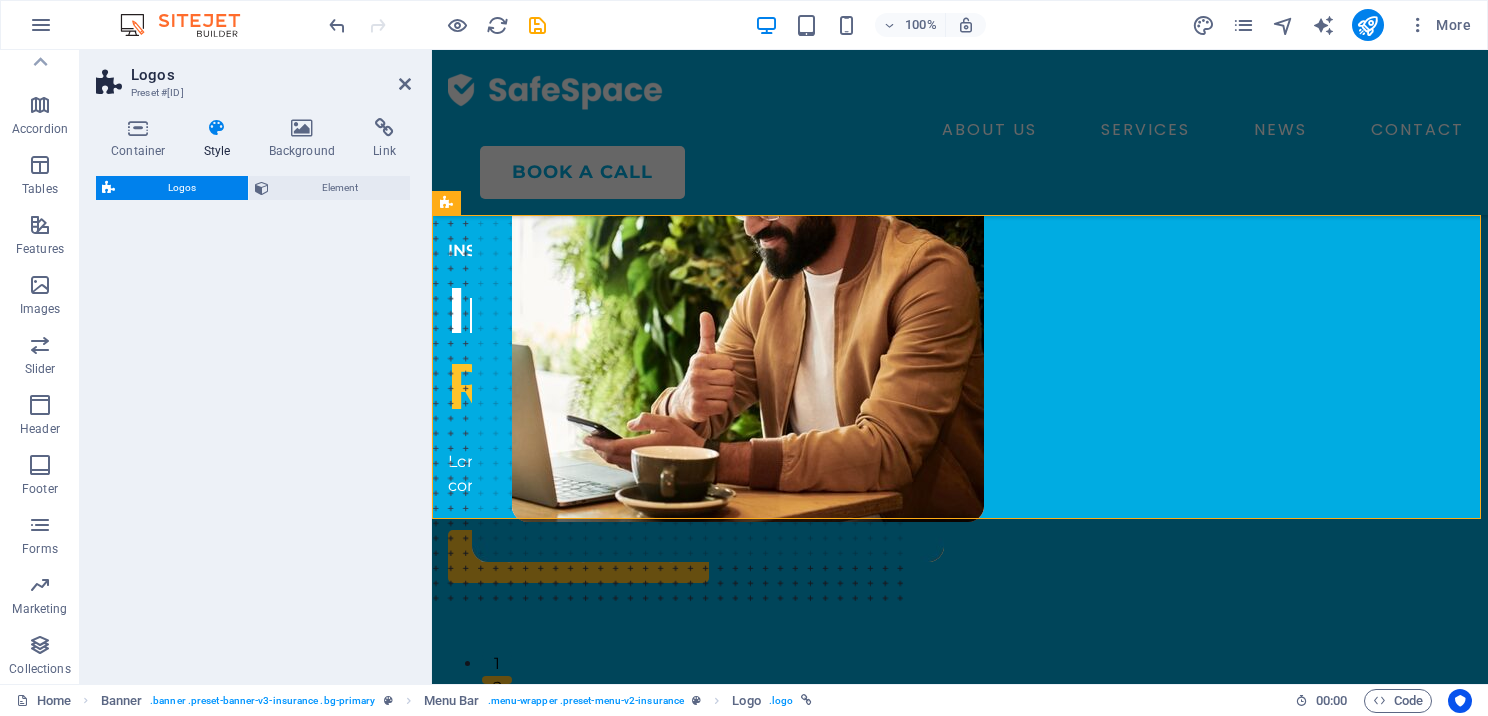 scroll, scrollTop: 664, scrollLeft: 0, axis: vertical 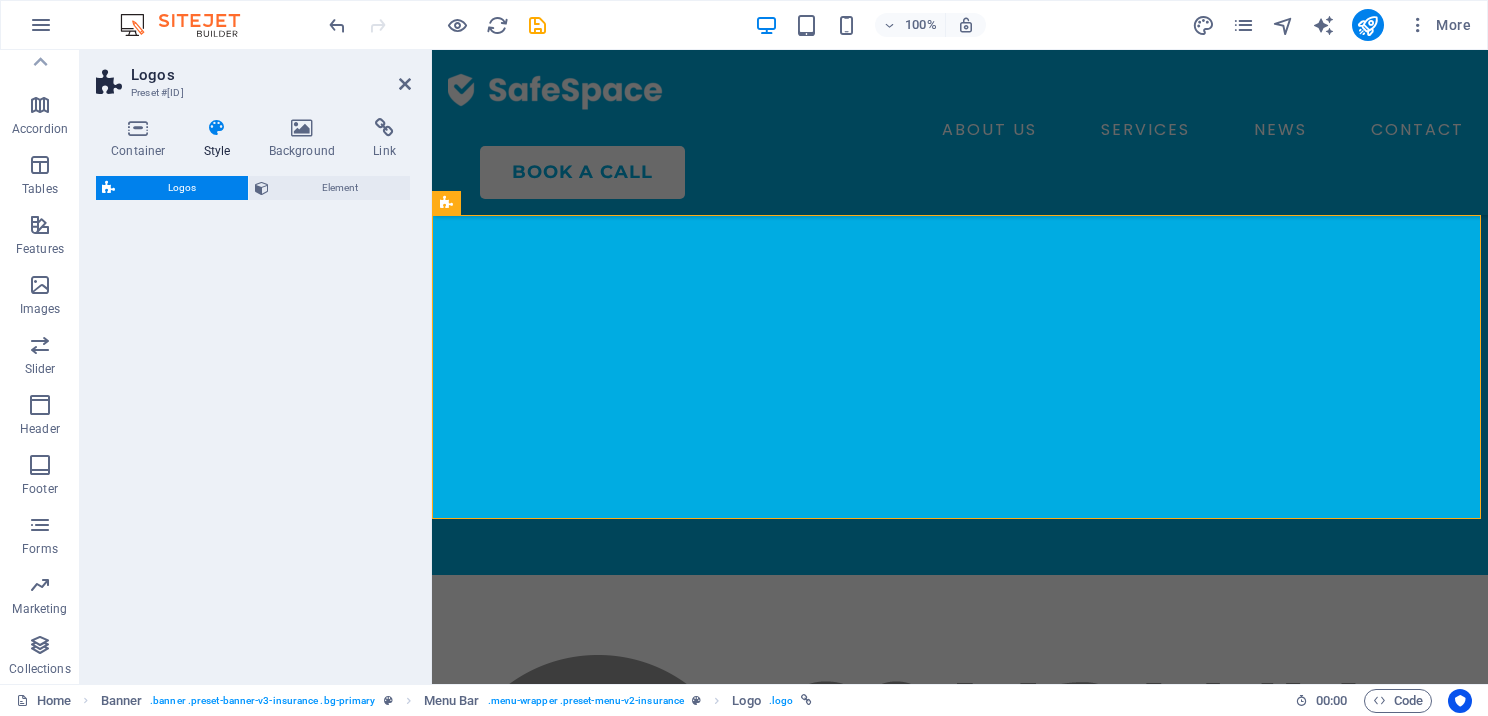select on "rem" 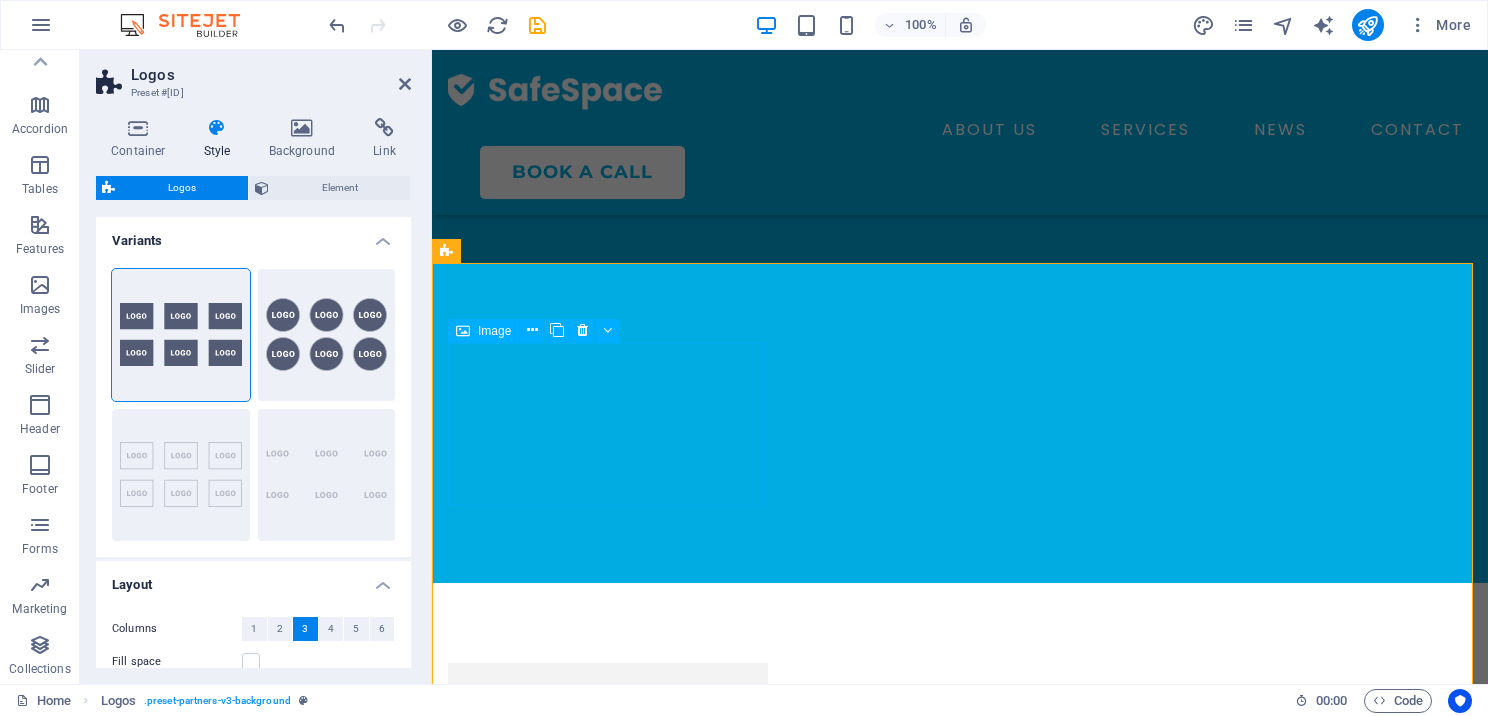 scroll, scrollTop: 664, scrollLeft: 0, axis: vertical 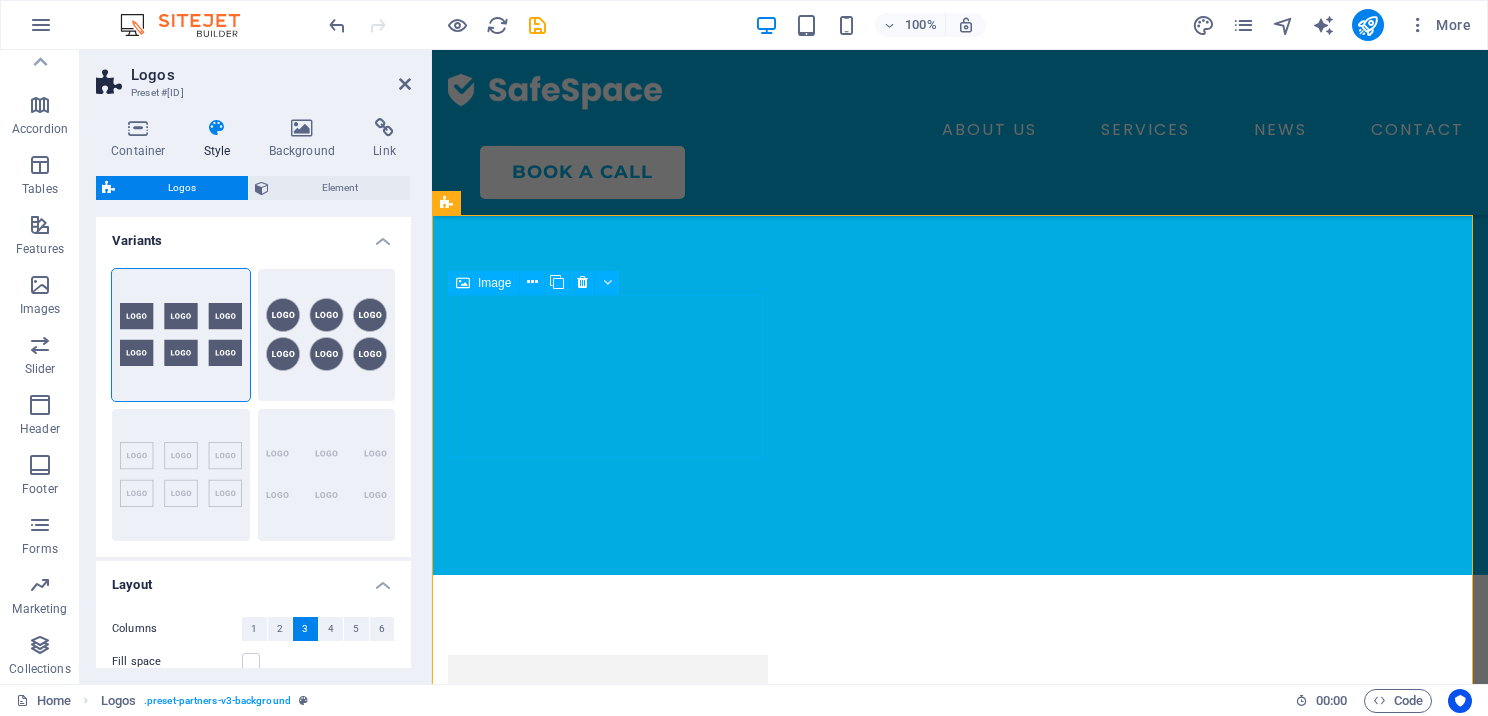click at bounding box center (608, 738) 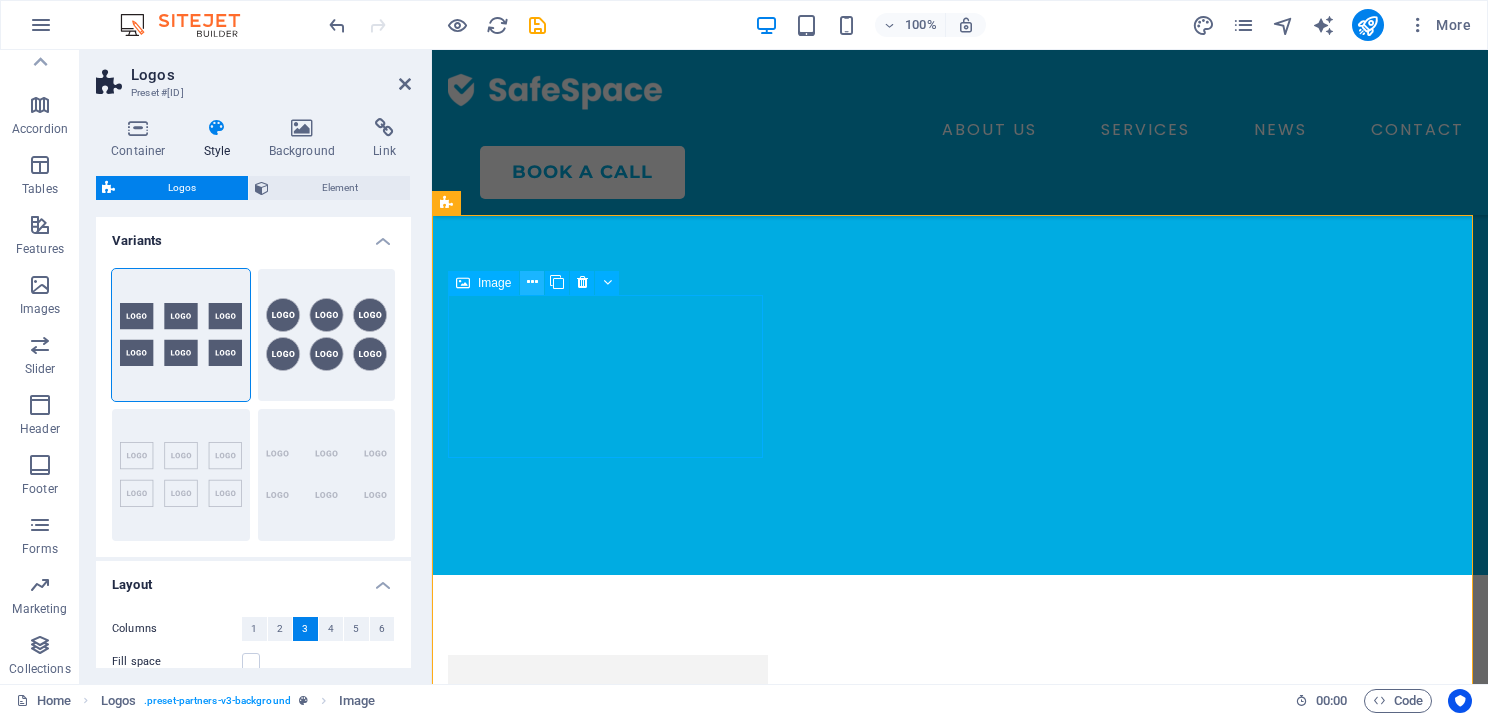 click at bounding box center [532, 282] 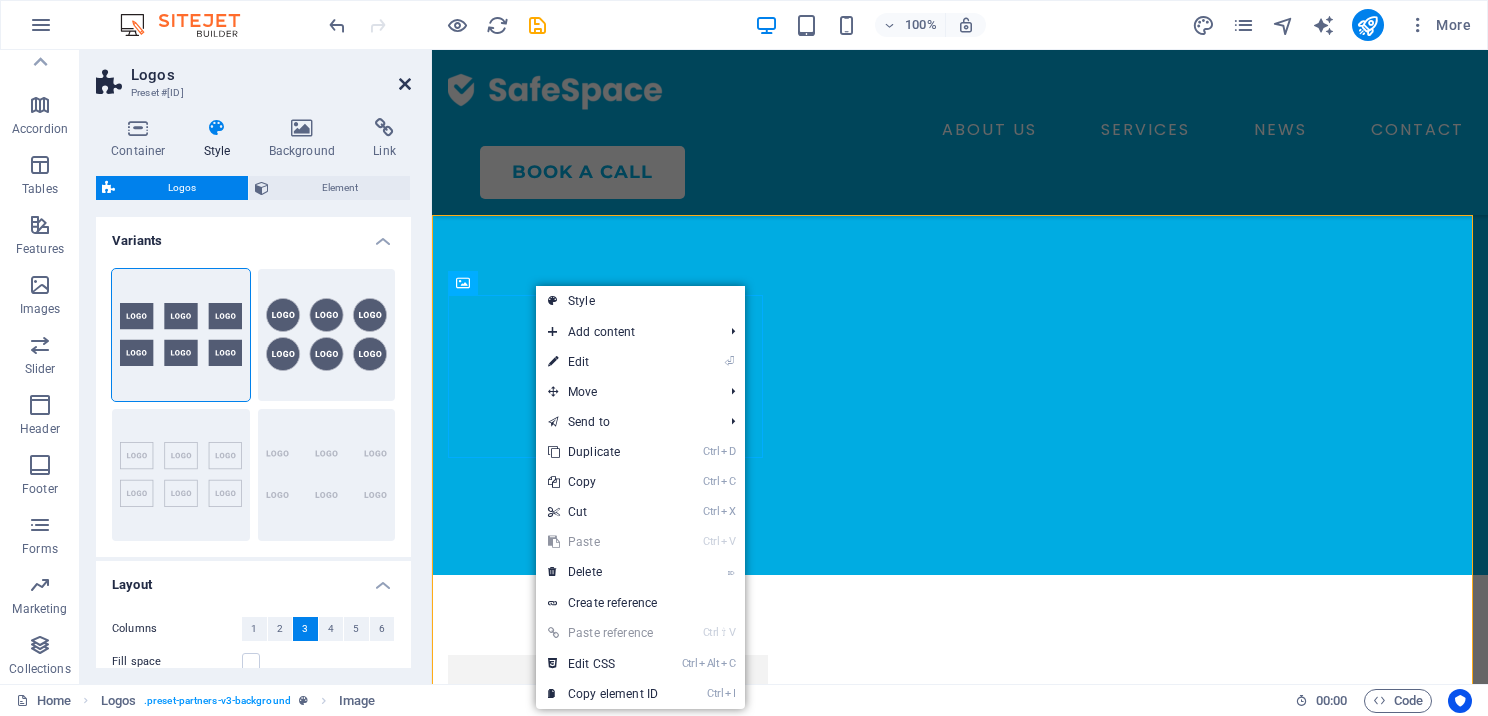 click at bounding box center [405, 84] 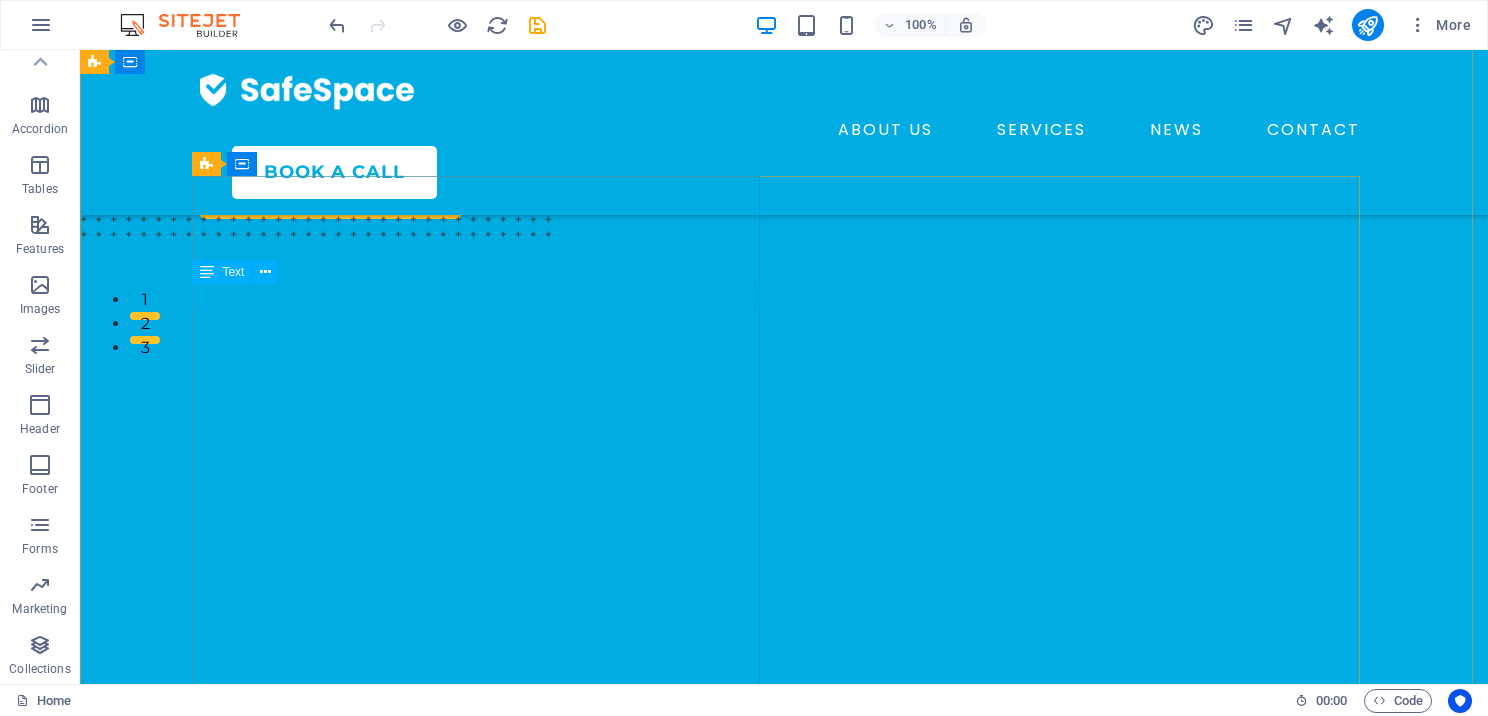 scroll, scrollTop: 0, scrollLeft: 0, axis: both 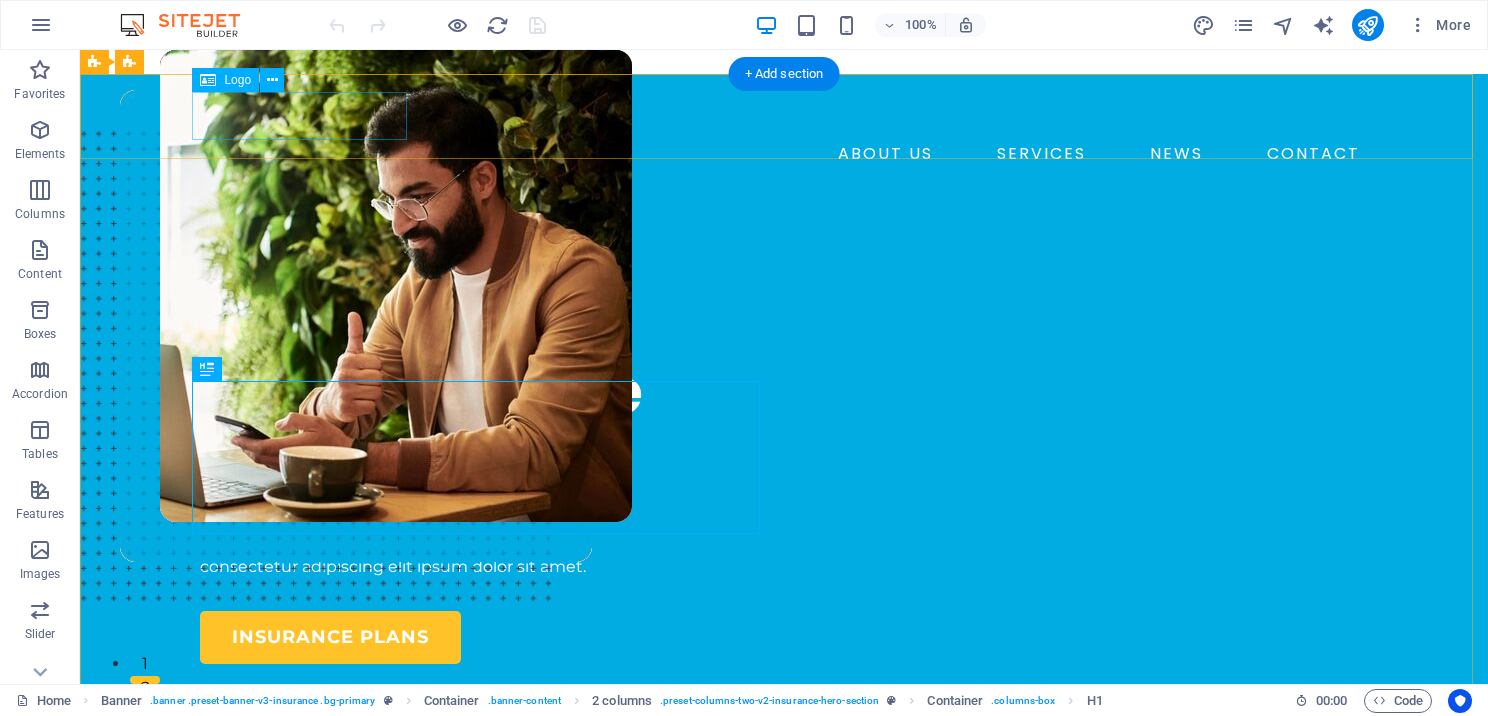 click at bounding box center (784, 114) 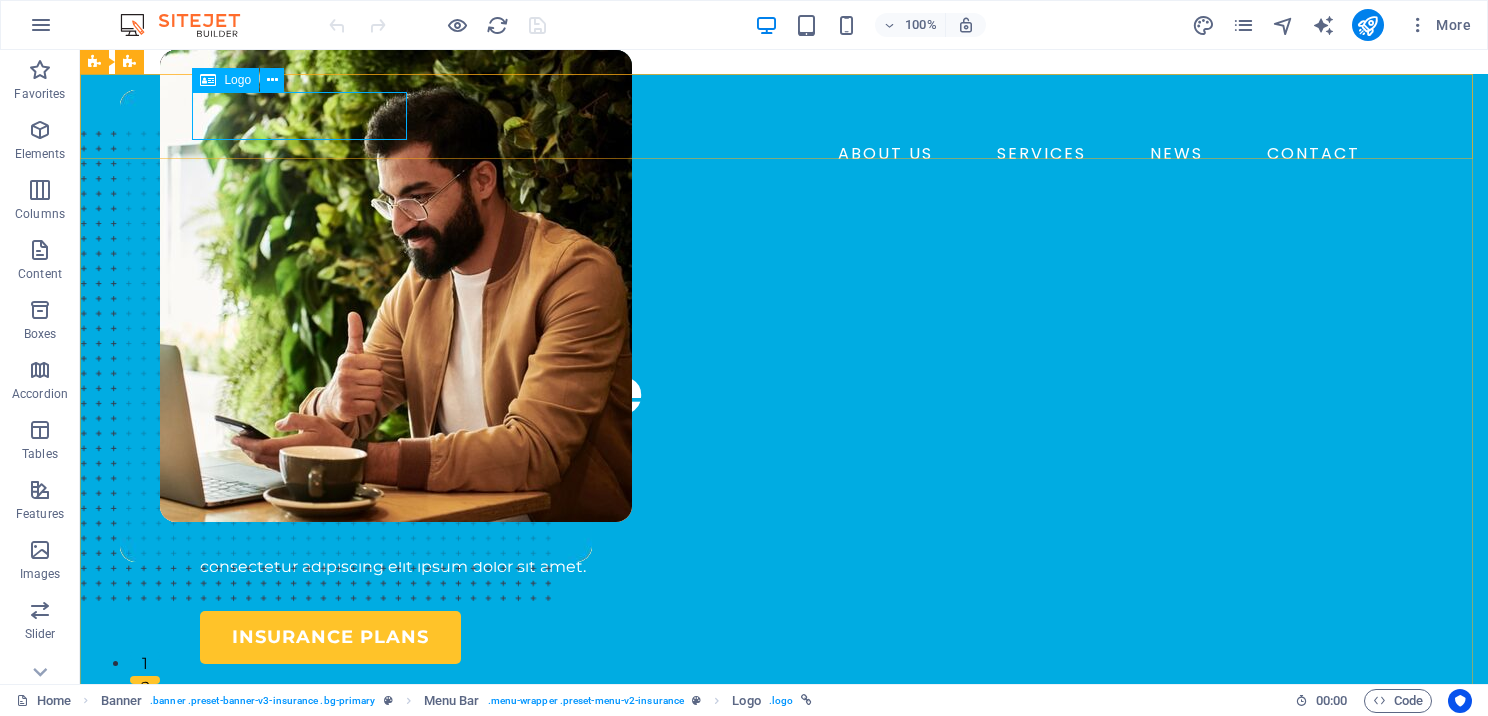 click at bounding box center [208, 80] 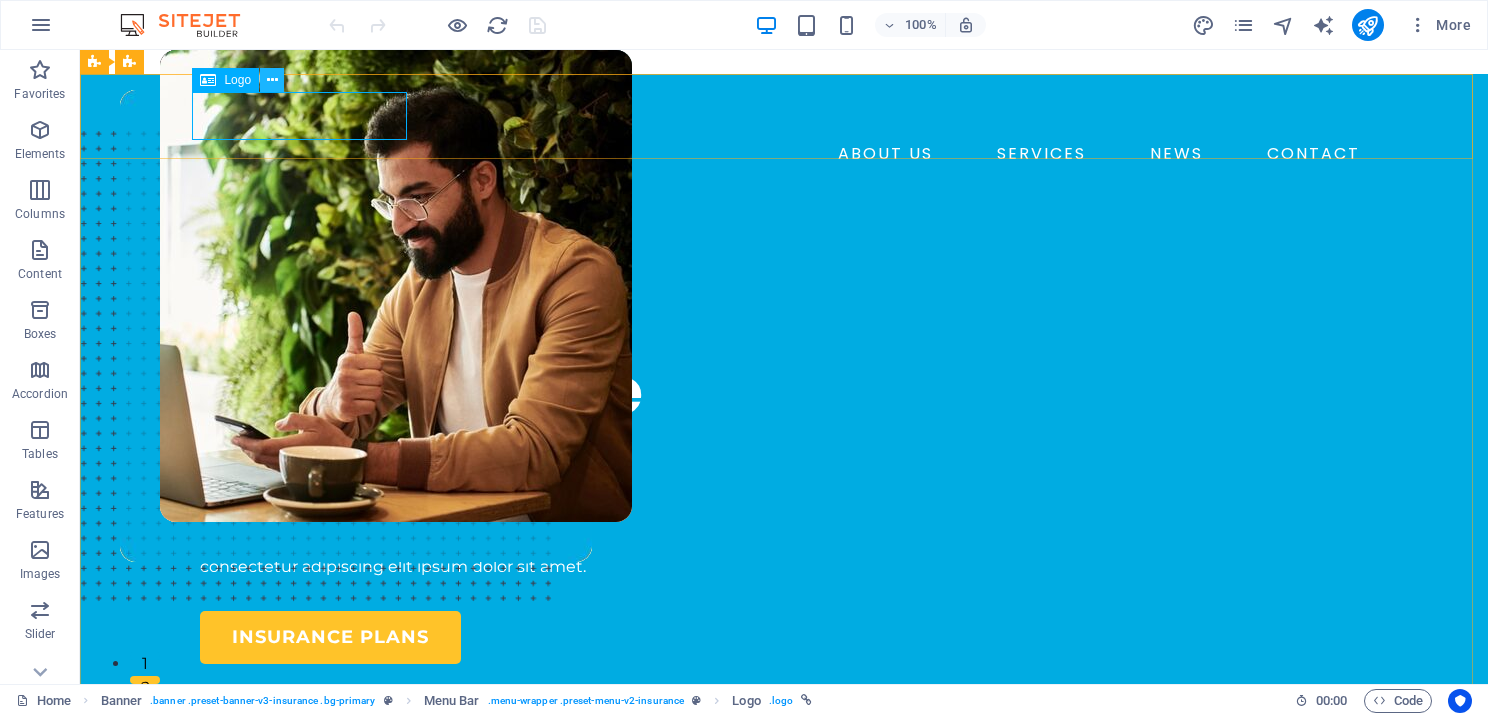 click at bounding box center (272, 80) 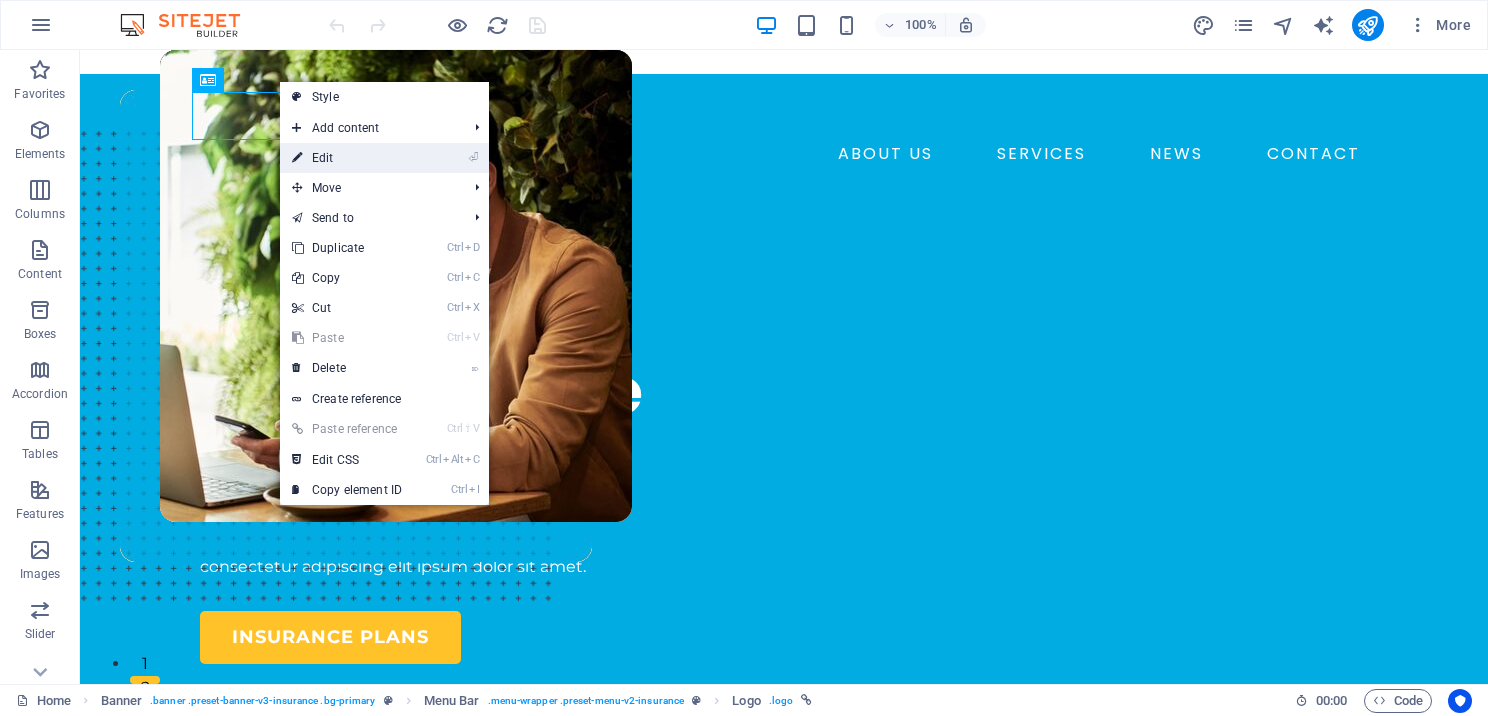 click on "⏎  Edit" at bounding box center [347, 158] 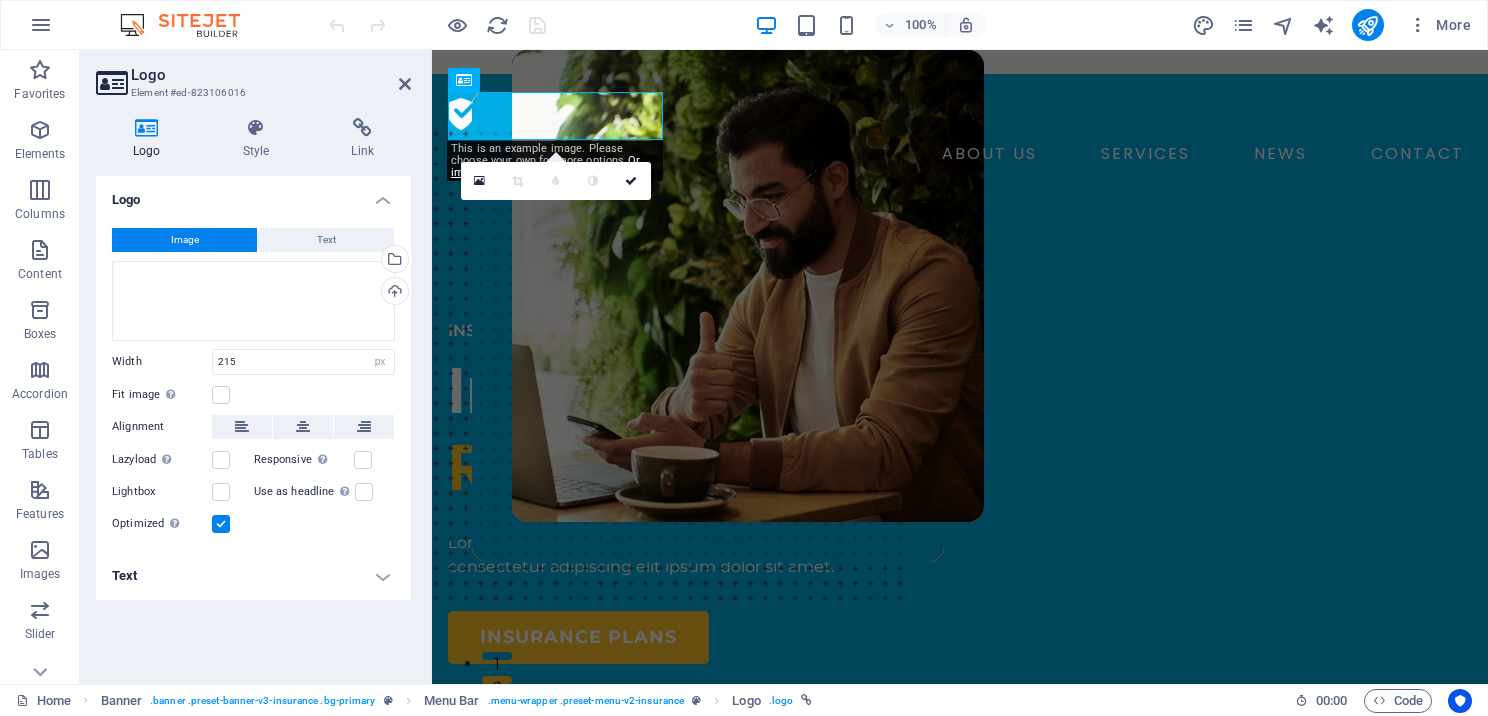 click on "Logo" at bounding box center [151, 139] 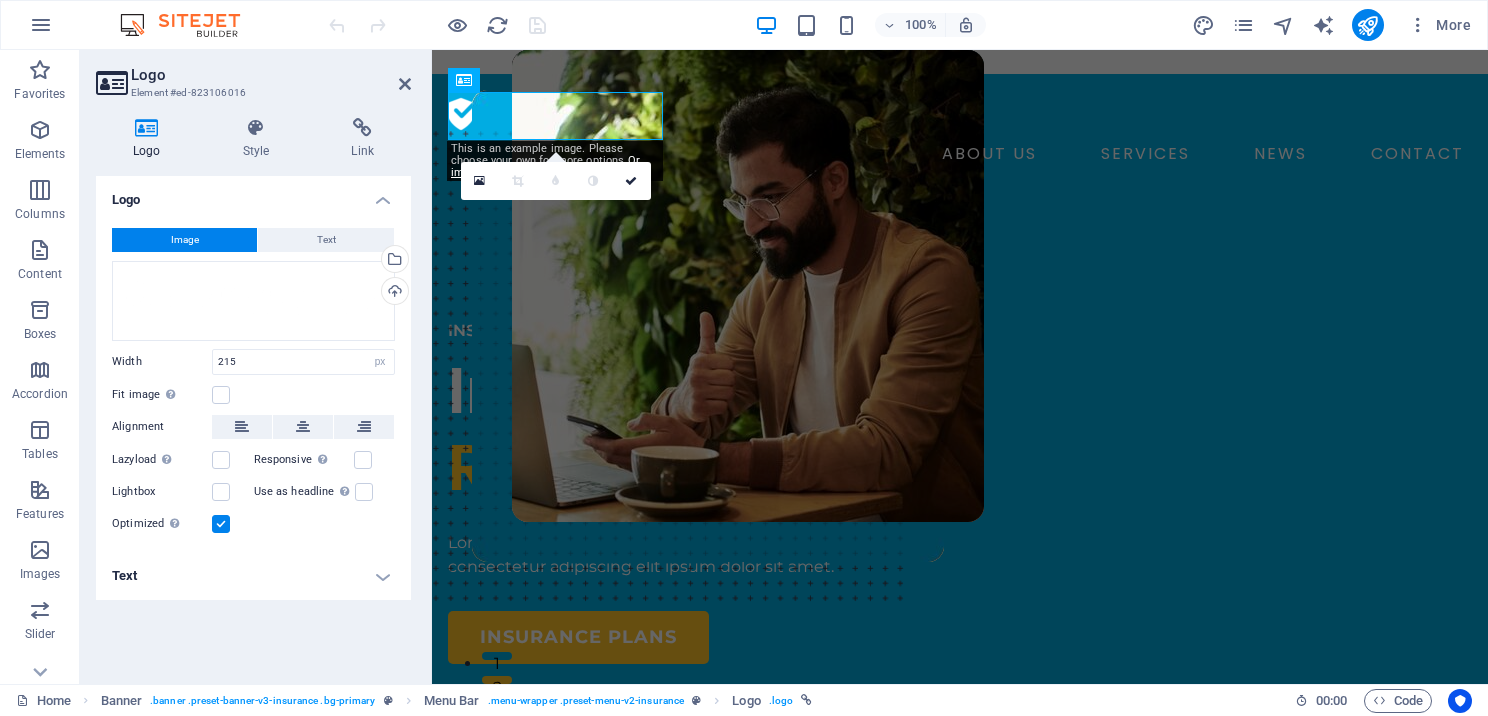 click on "Logo" at bounding box center (151, 139) 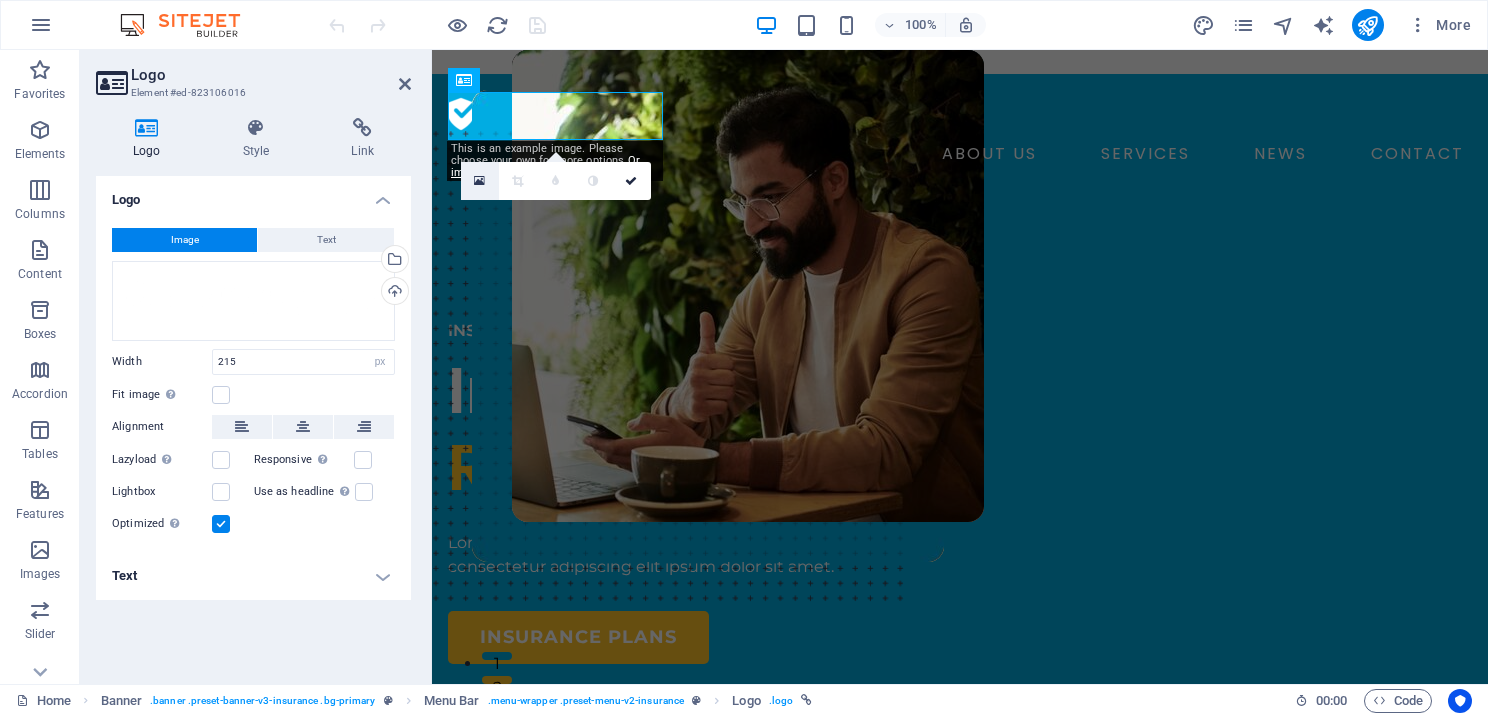 click at bounding box center (479, 181) 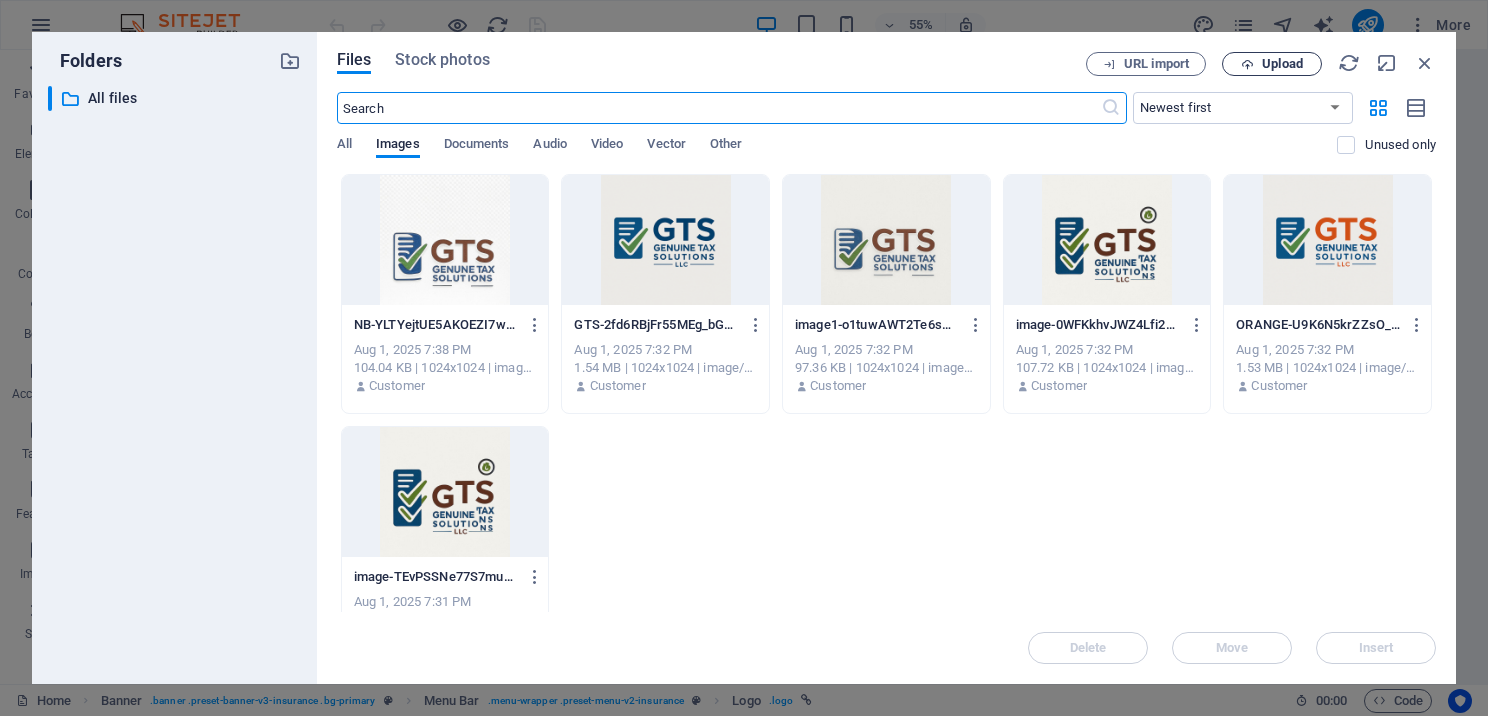 click on "Upload" at bounding box center (1282, 64) 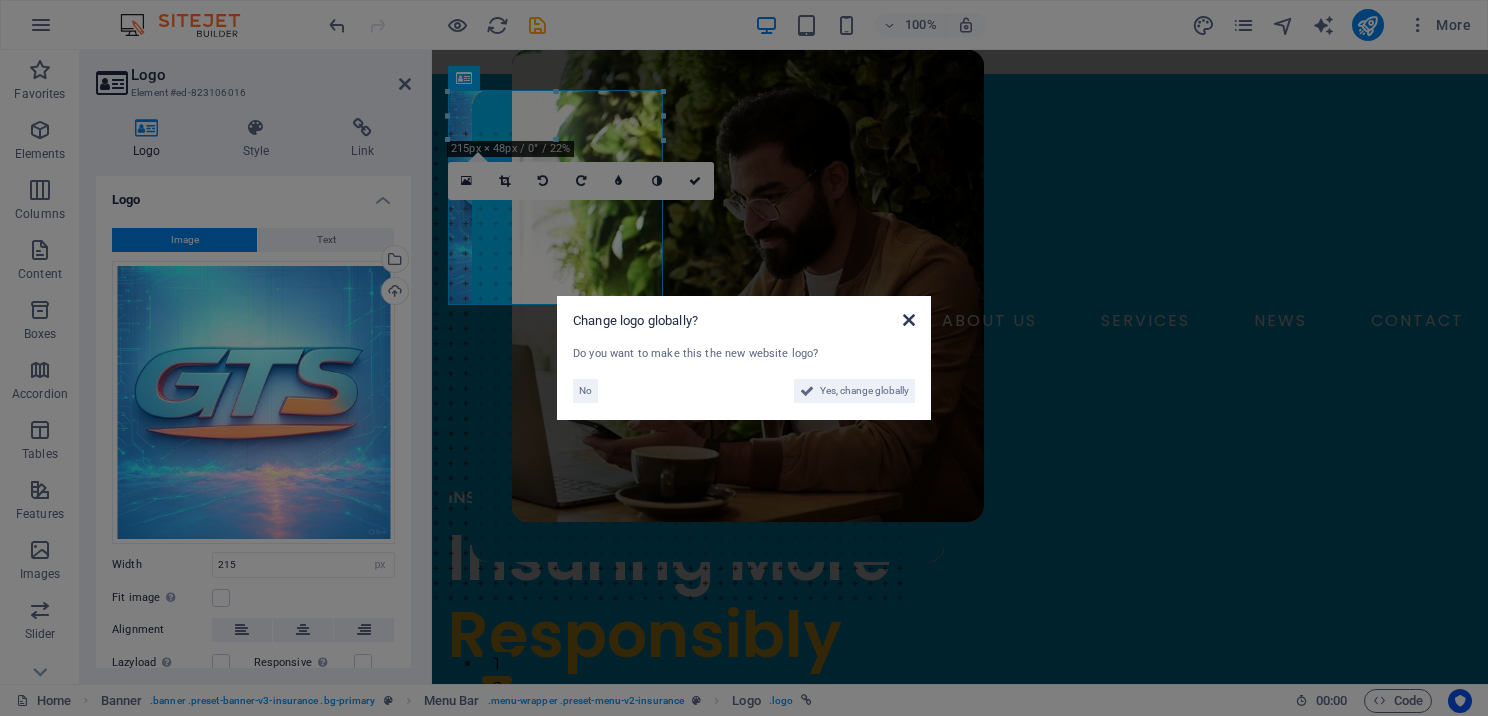 click at bounding box center (909, 320) 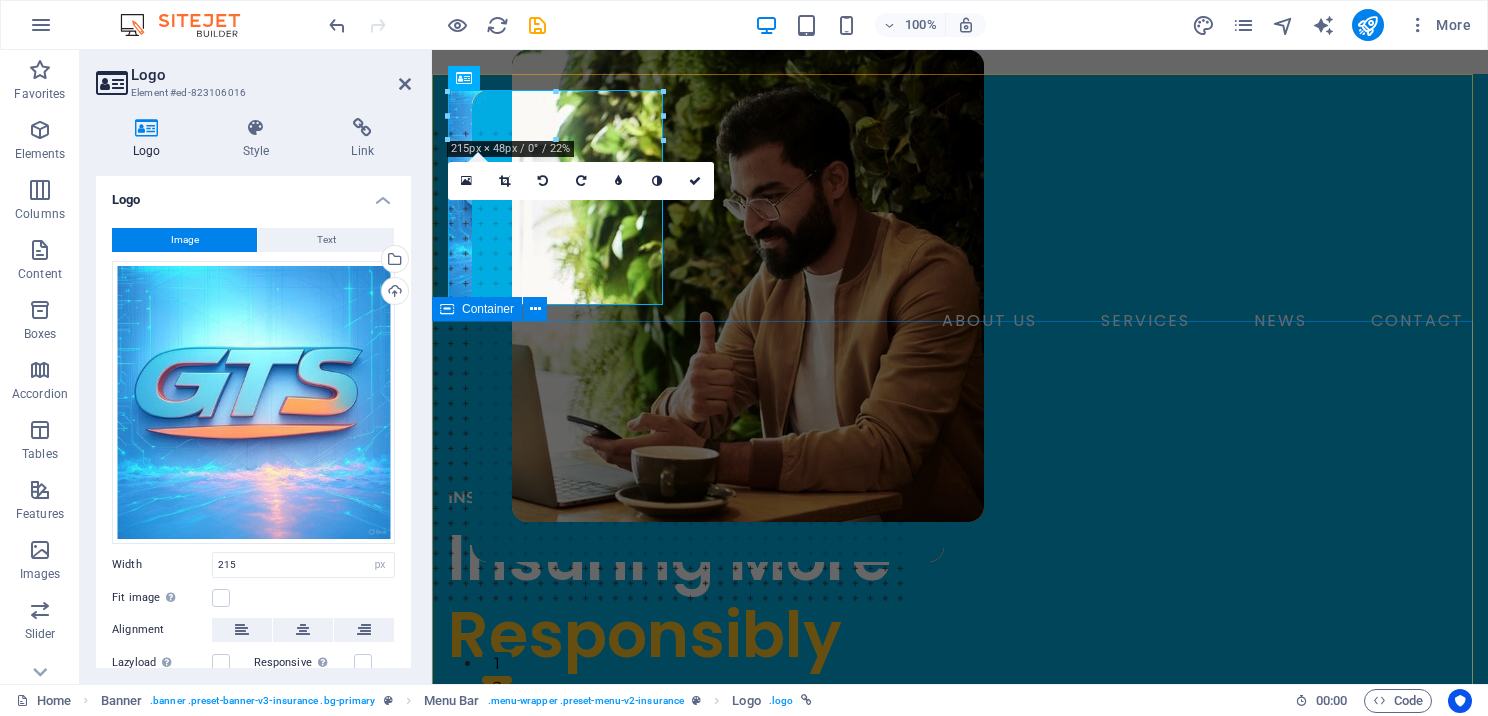 click on "INSURANCE COMPANY Insuring More Responsibly Lorem ipsum dolor sit amet, consectetur adipiss
consectetur adipiscing elit ipsum dolor sit amet. insurance plans" at bounding box center [960, 946] 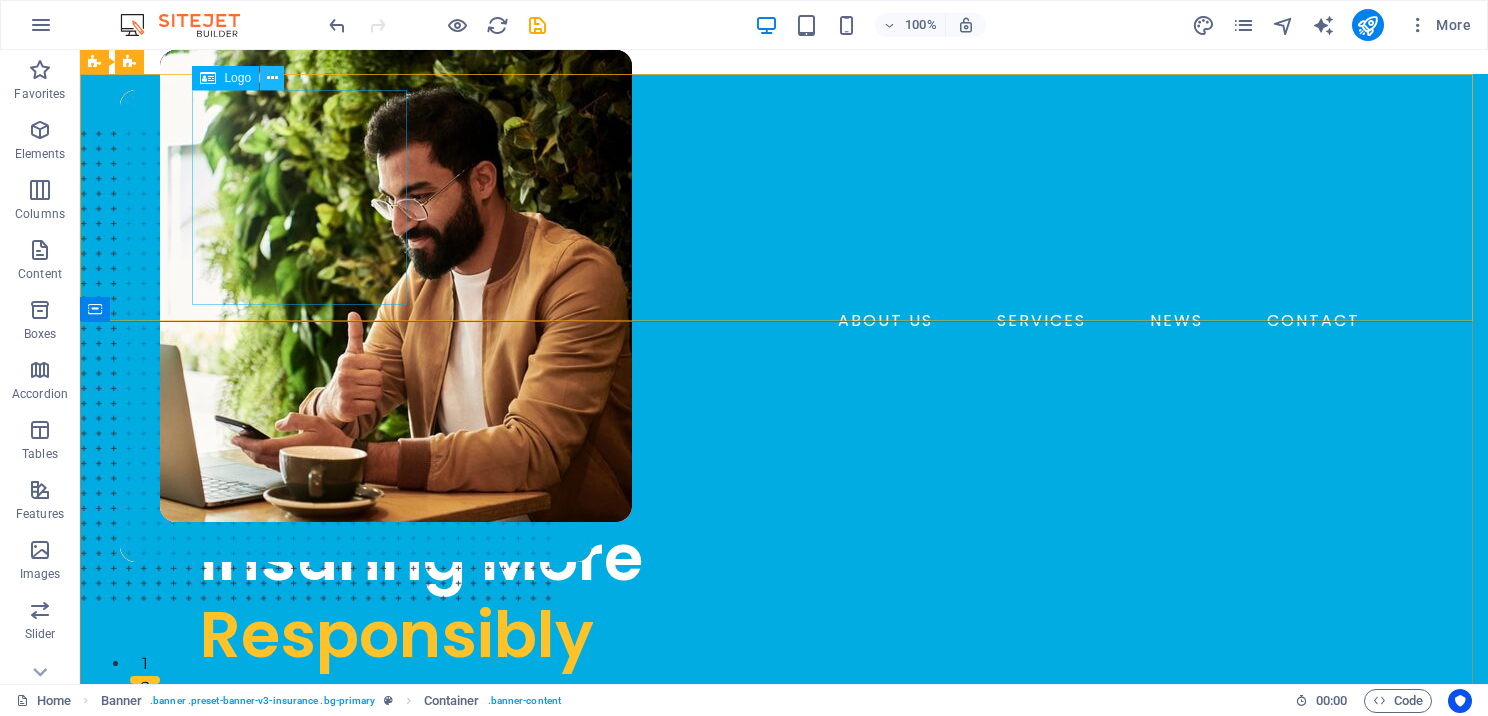 click at bounding box center [272, 78] 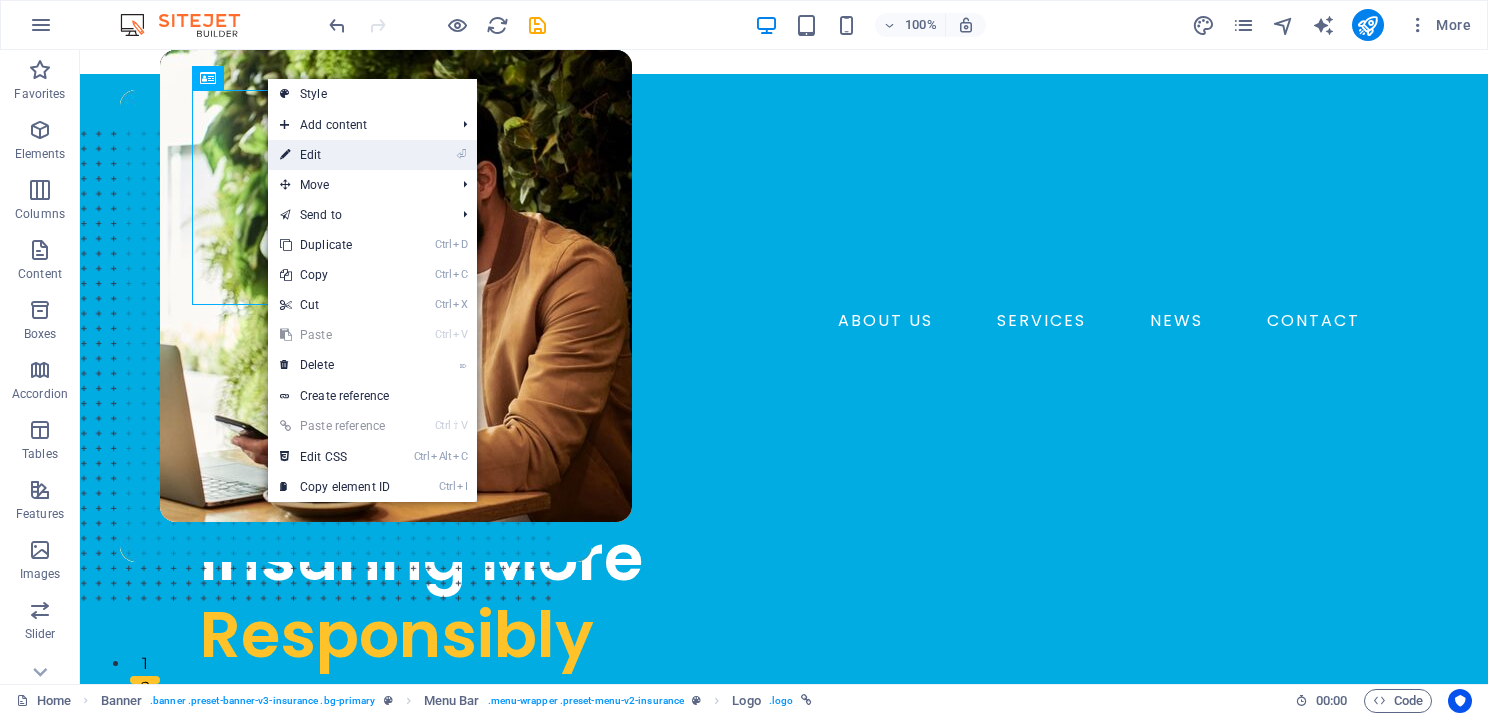 click on "⏎  Edit" at bounding box center (335, 155) 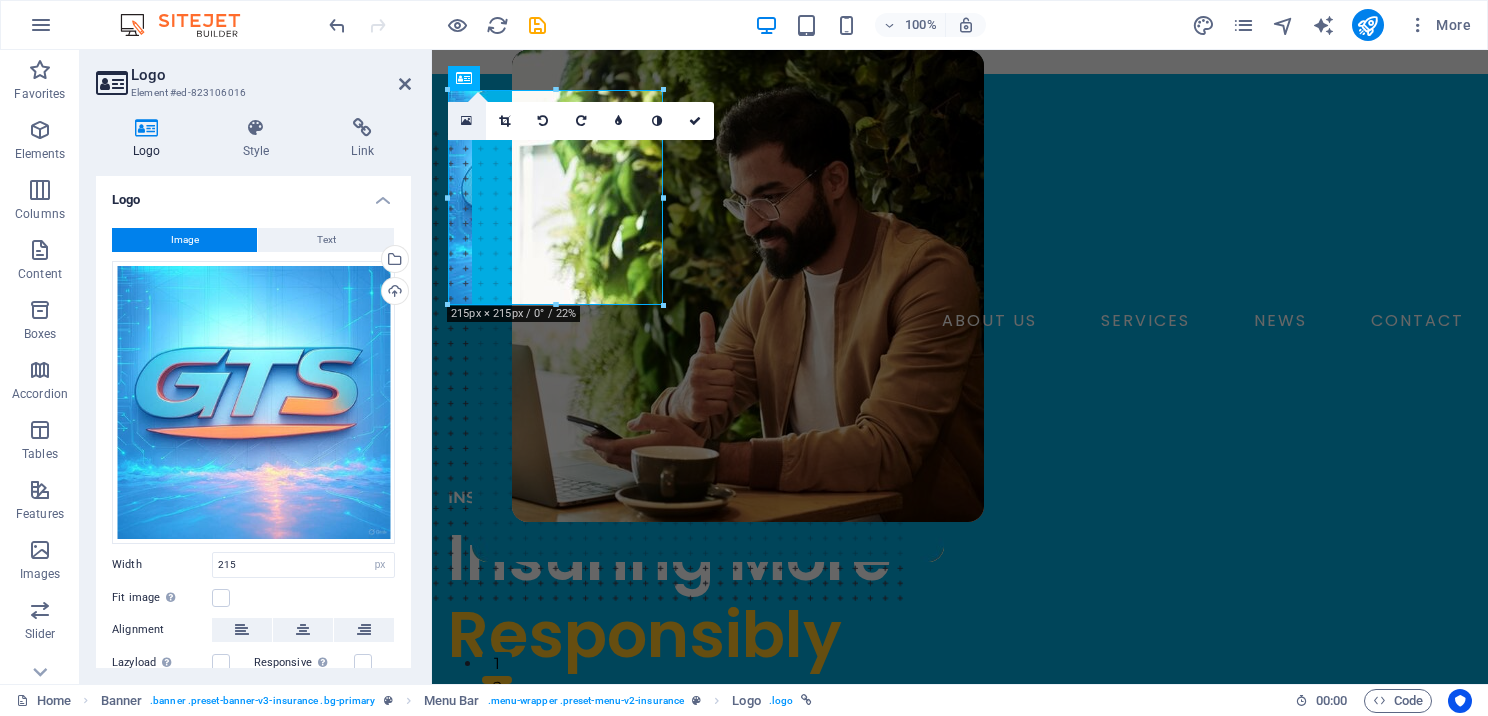 click at bounding box center (466, 121) 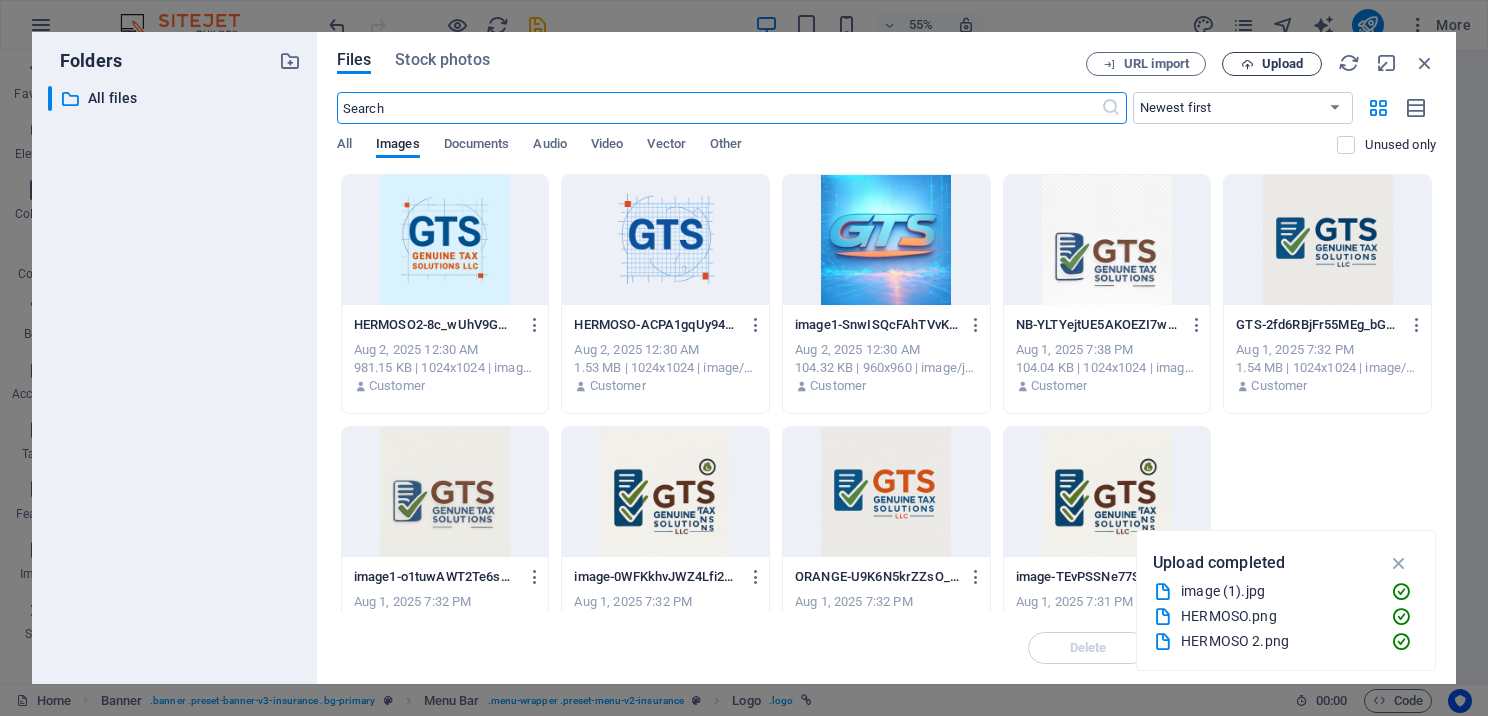 click on "Upload" at bounding box center (1282, 64) 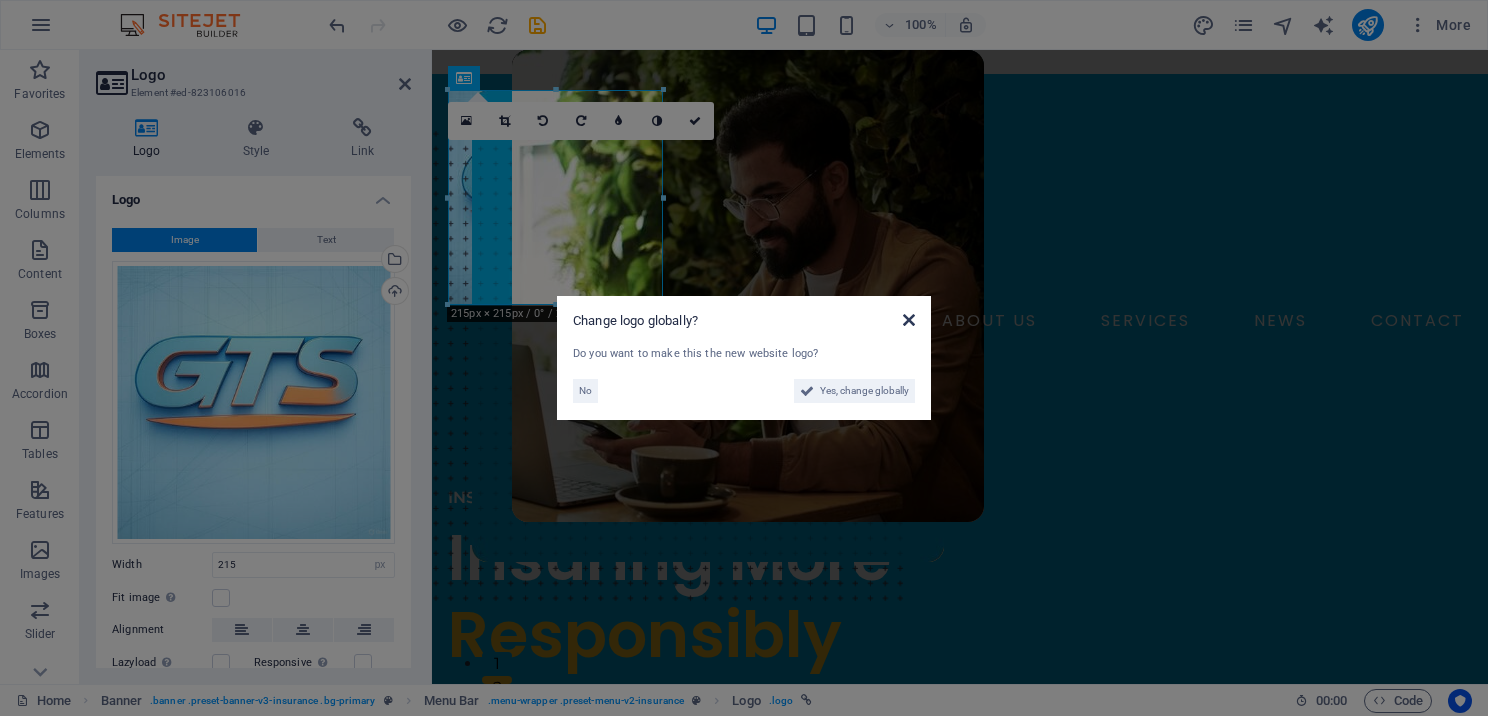 click at bounding box center [909, 320] 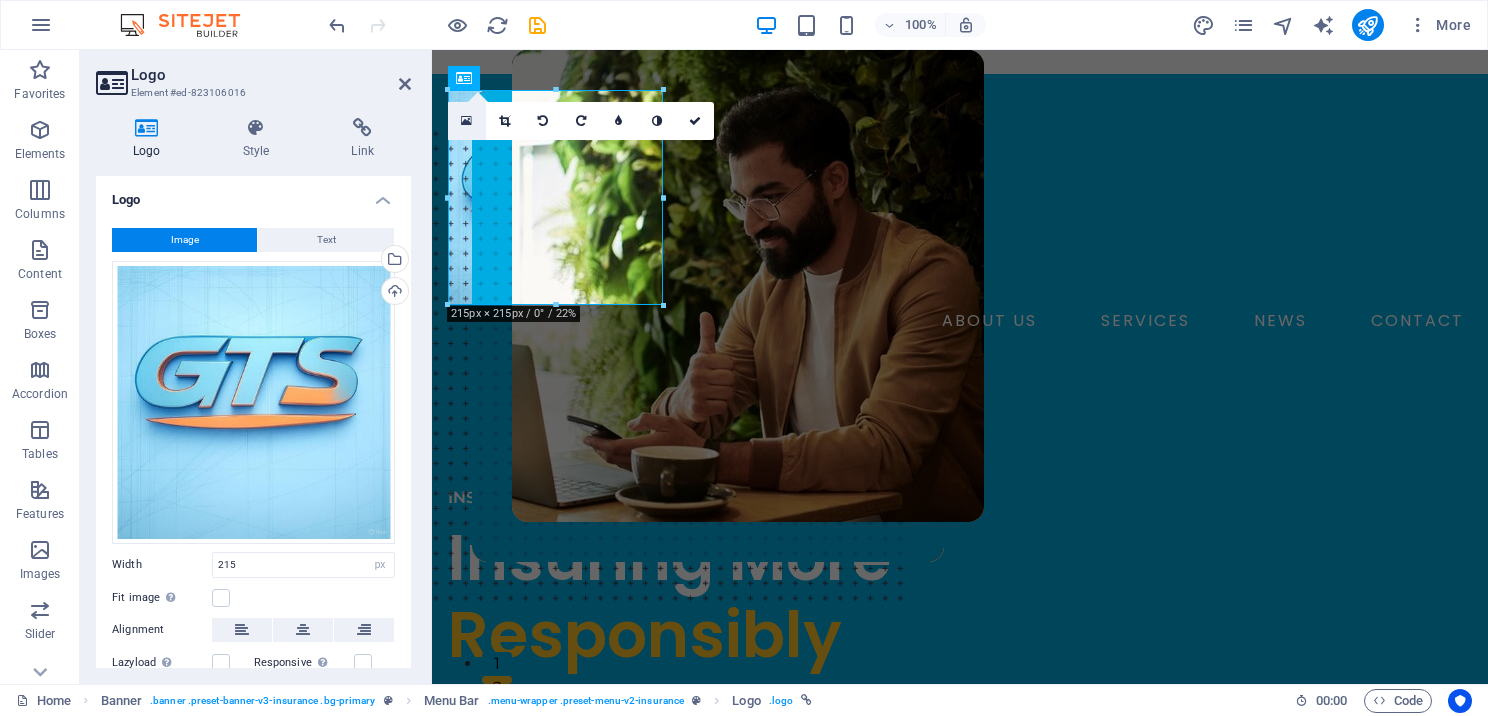 click at bounding box center (467, 121) 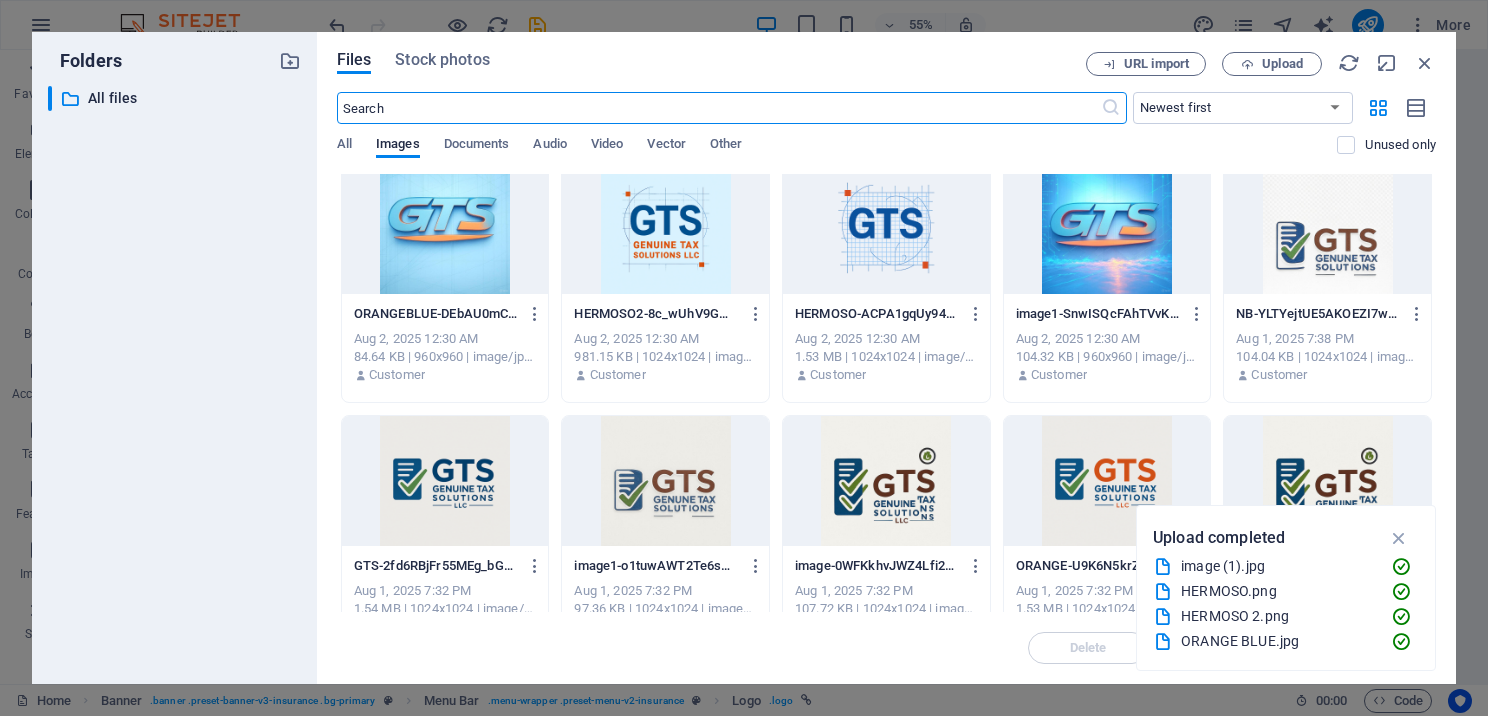 scroll, scrollTop: 0, scrollLeft: 0, axis: both 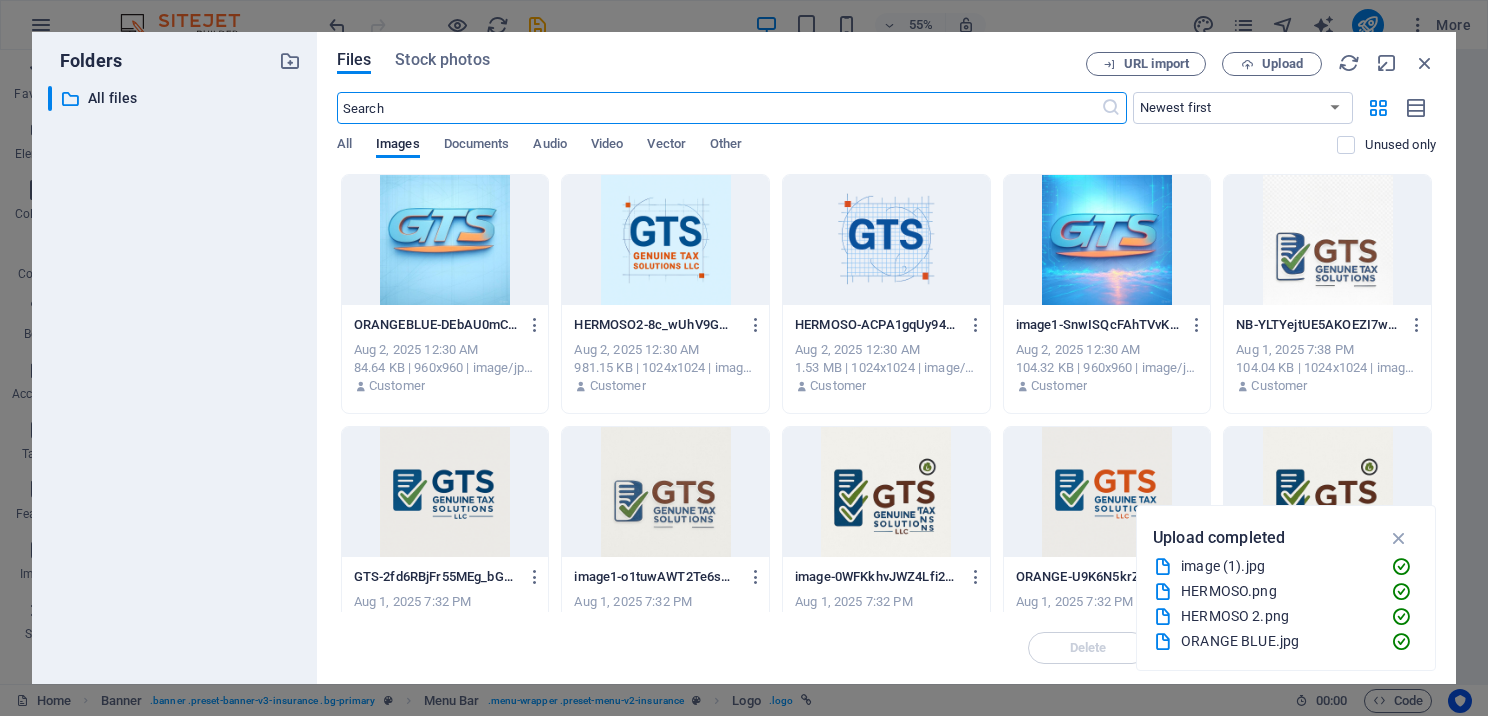 click at bounding box center [1107, 240] 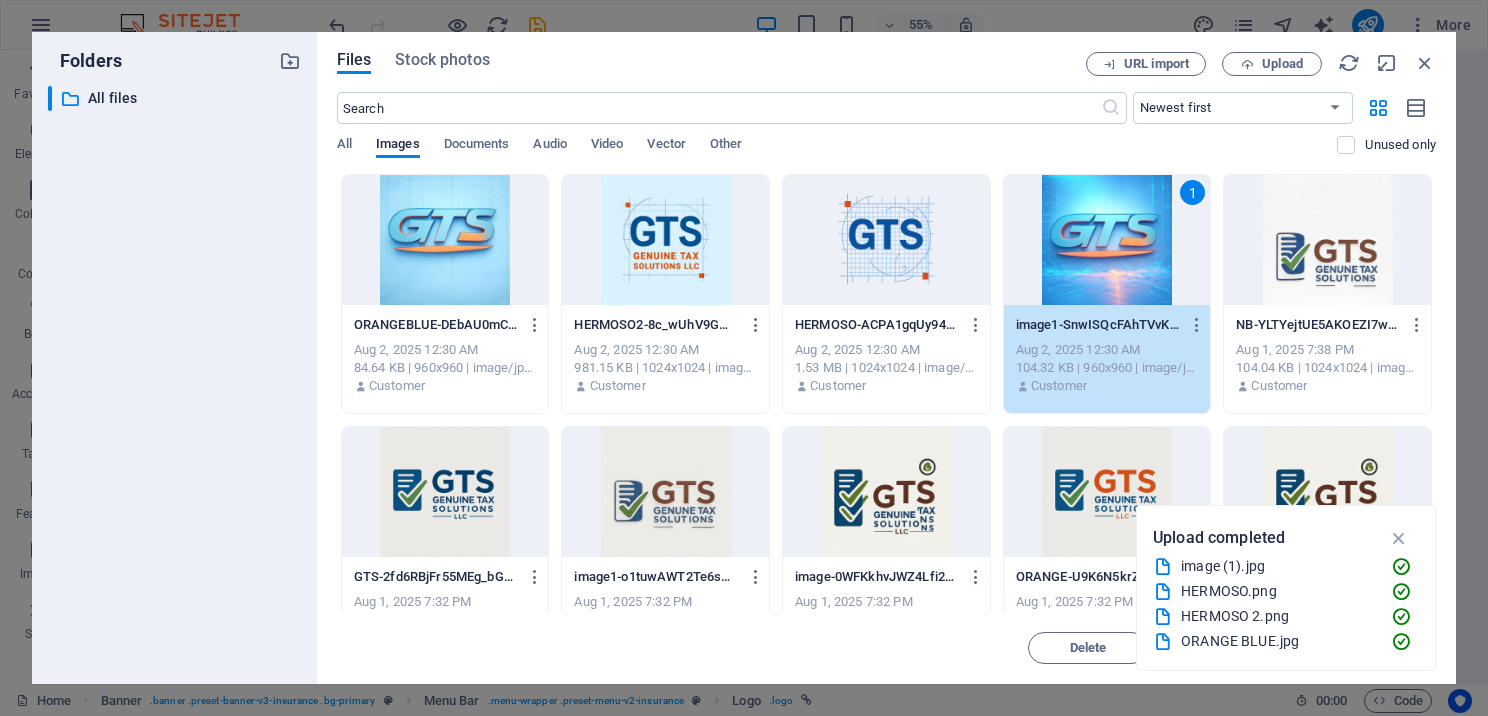 click on "1" at bounding box center [1107, 240] 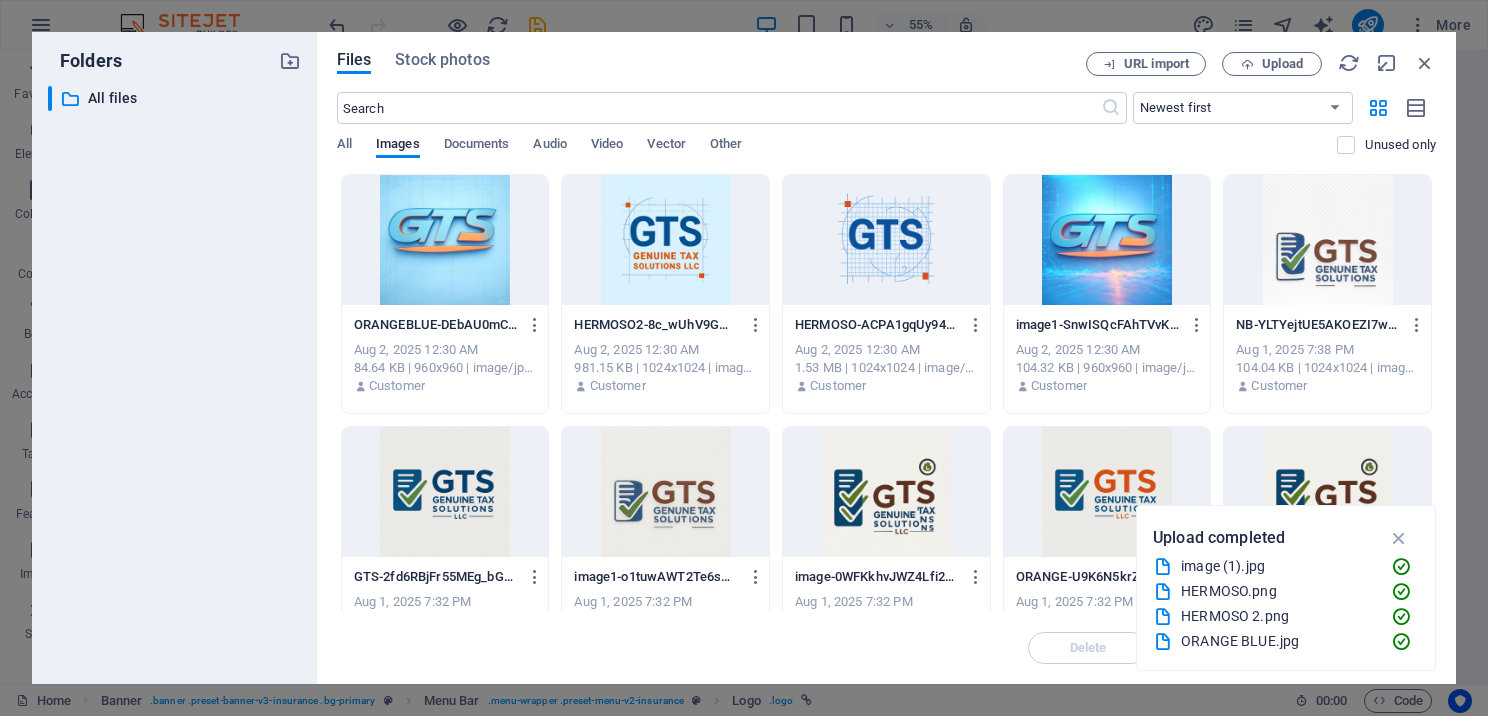 click at bounding box center [1107, 240] 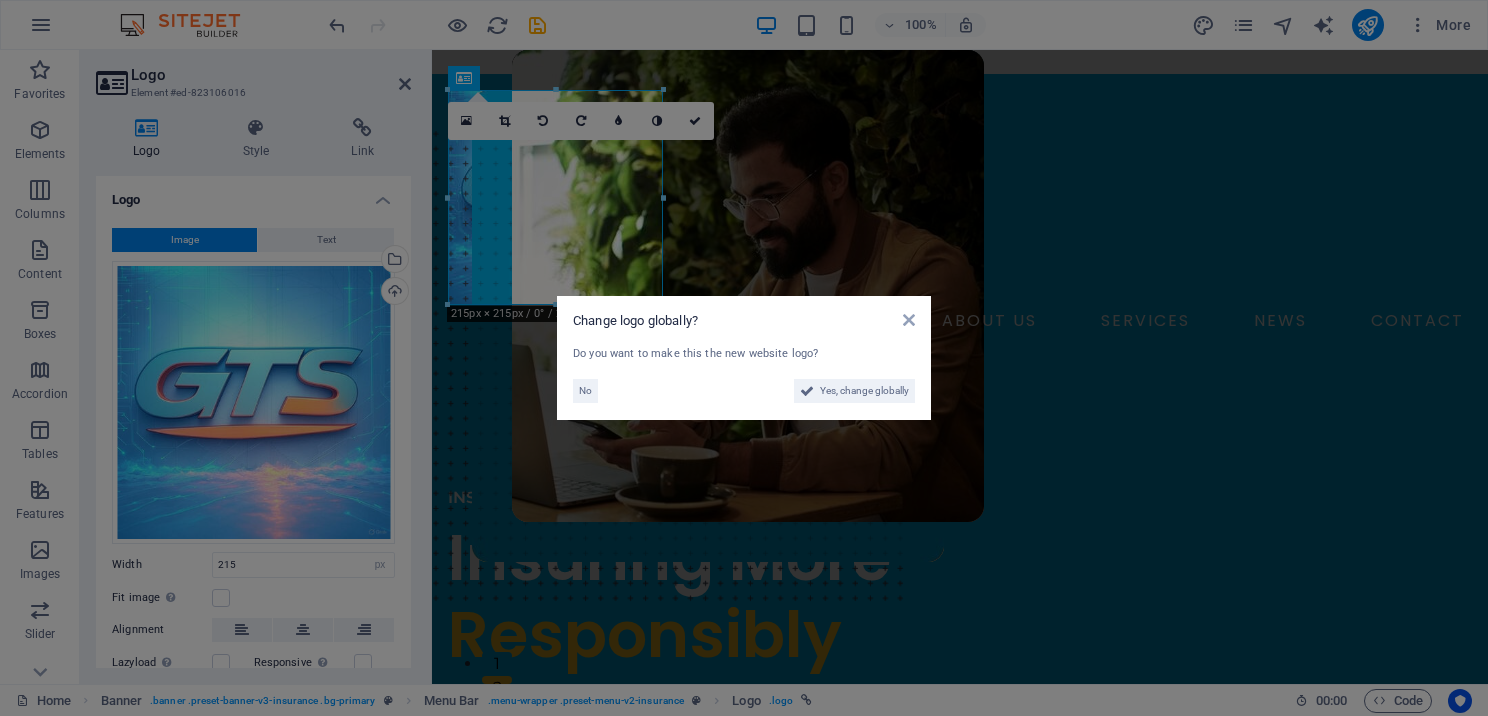 click on "Change logo globally? Do you want to make this the new website logo? No Yes, change globally" at bounding box center (744, 358) 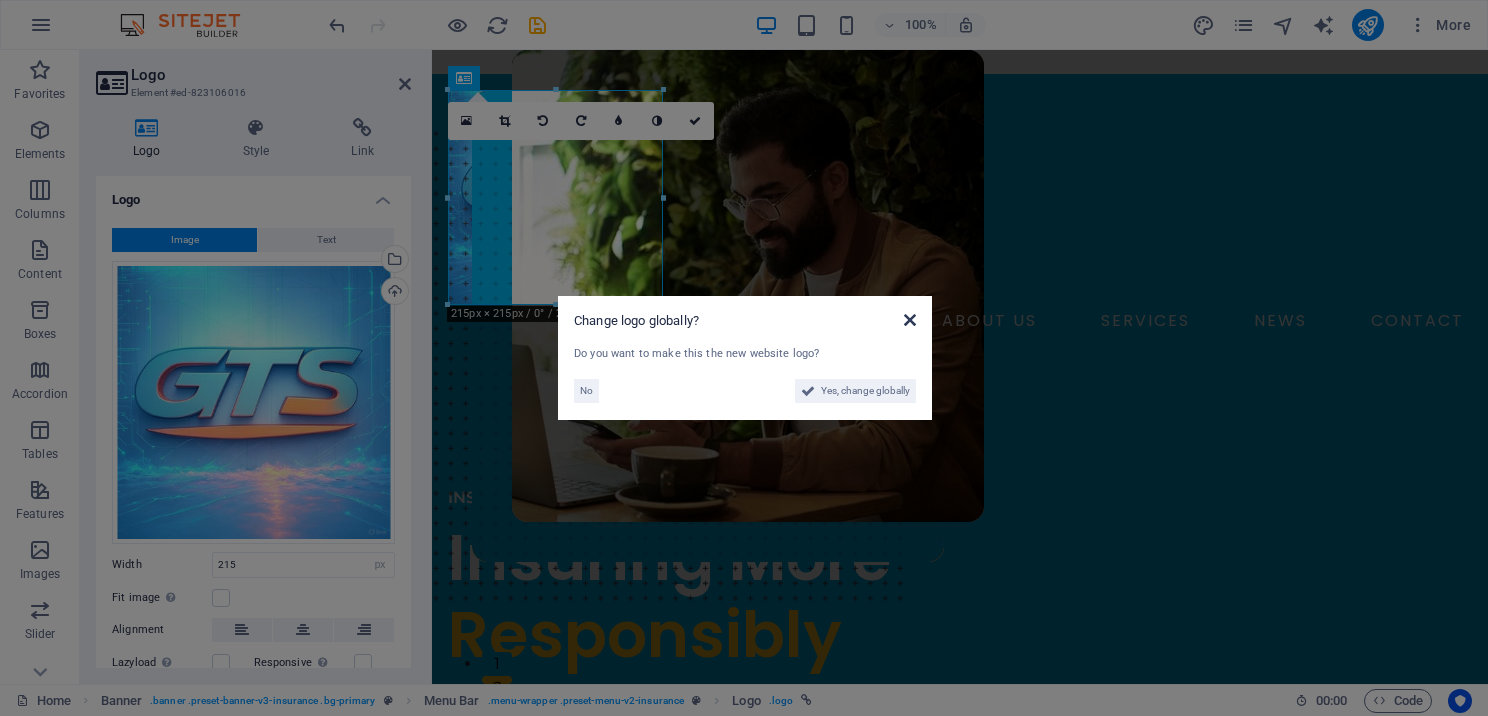click at bounding box center [910, 320] 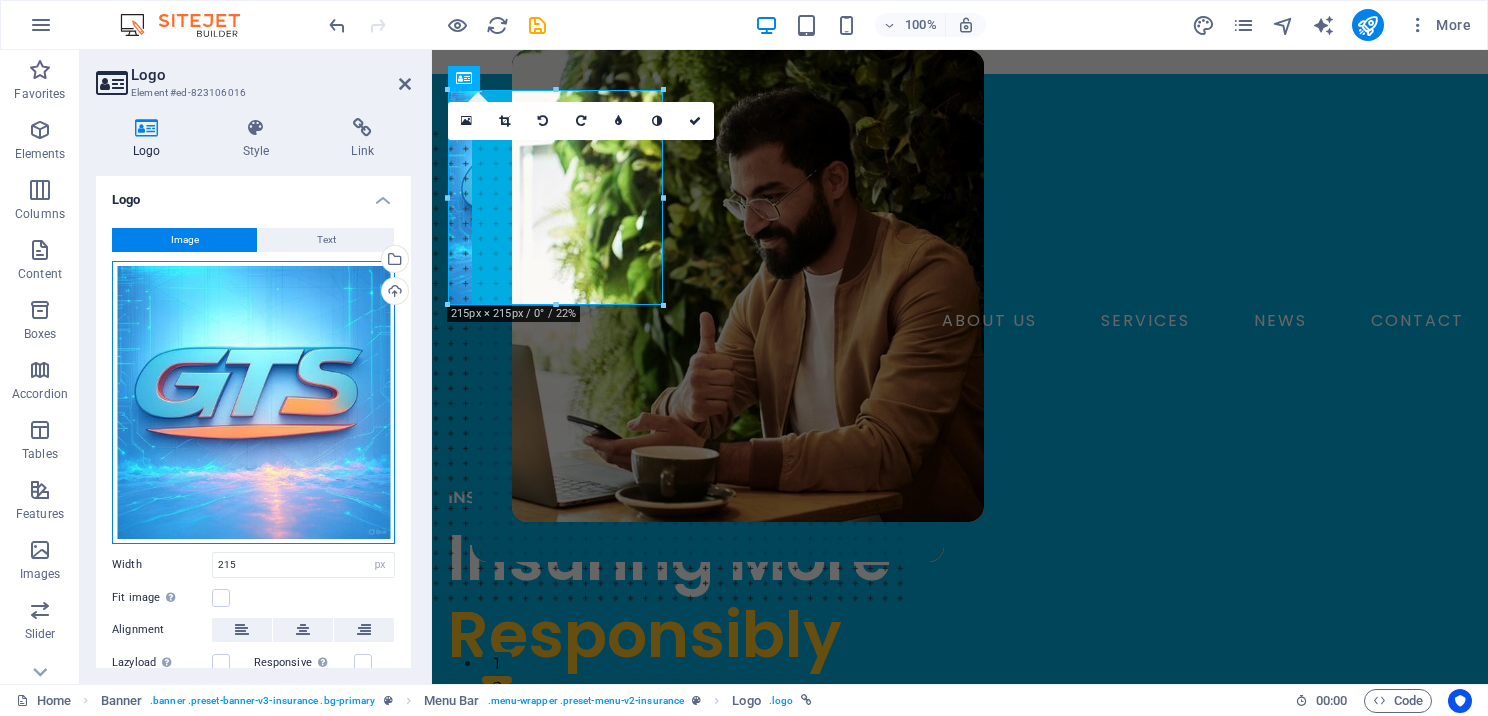 click on "Drag files here, click to choose files or select files from Files or our free stock photos & videos" at bounding box center [253, 402] 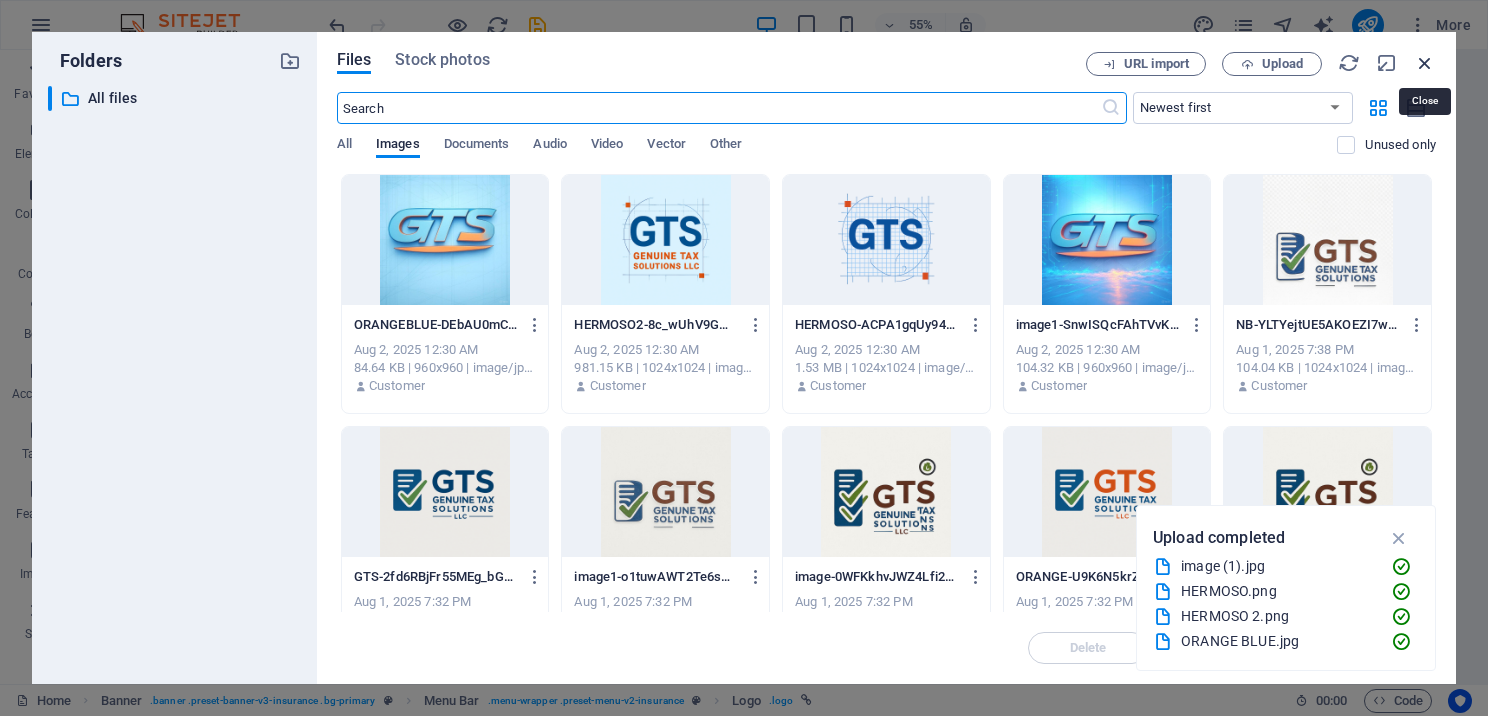 click at bounding box center (1425, 63) 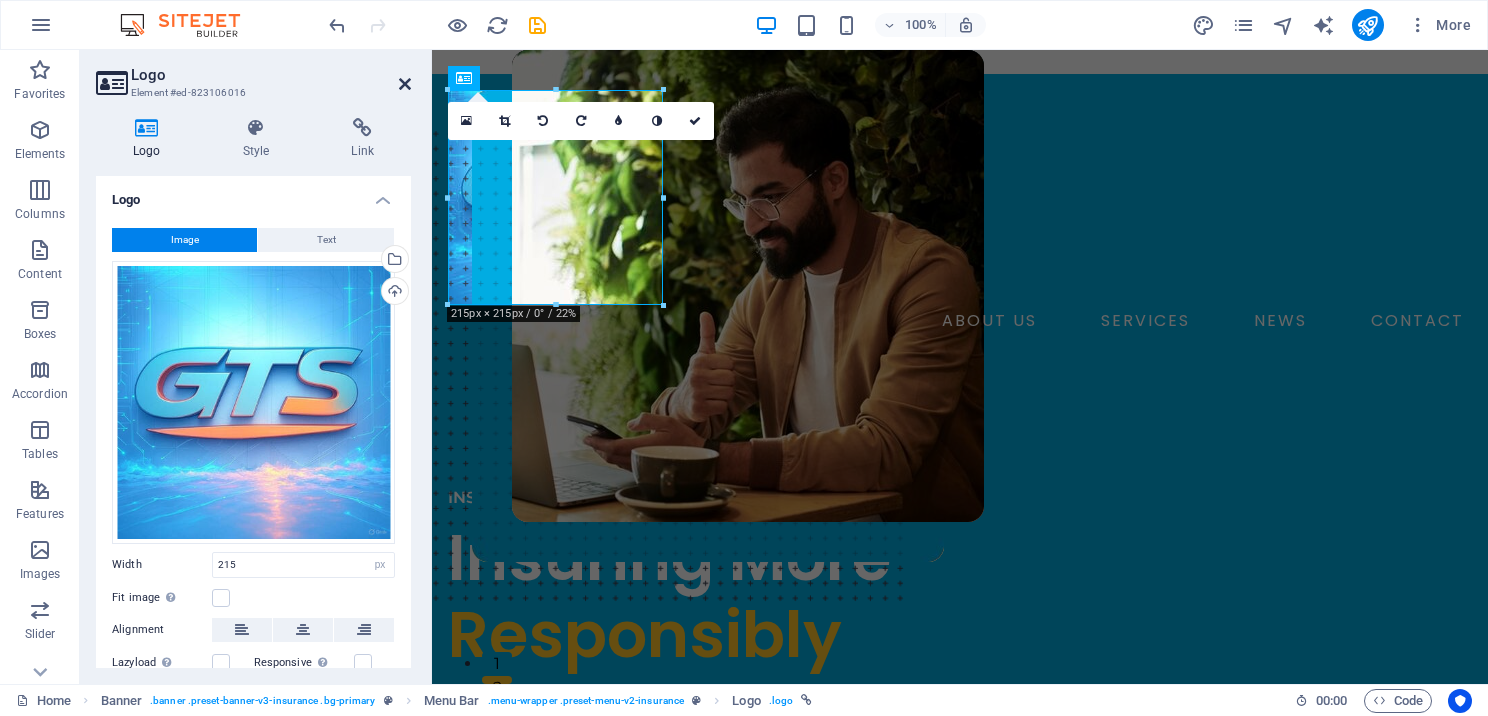 click at bounding box center (405, 84) 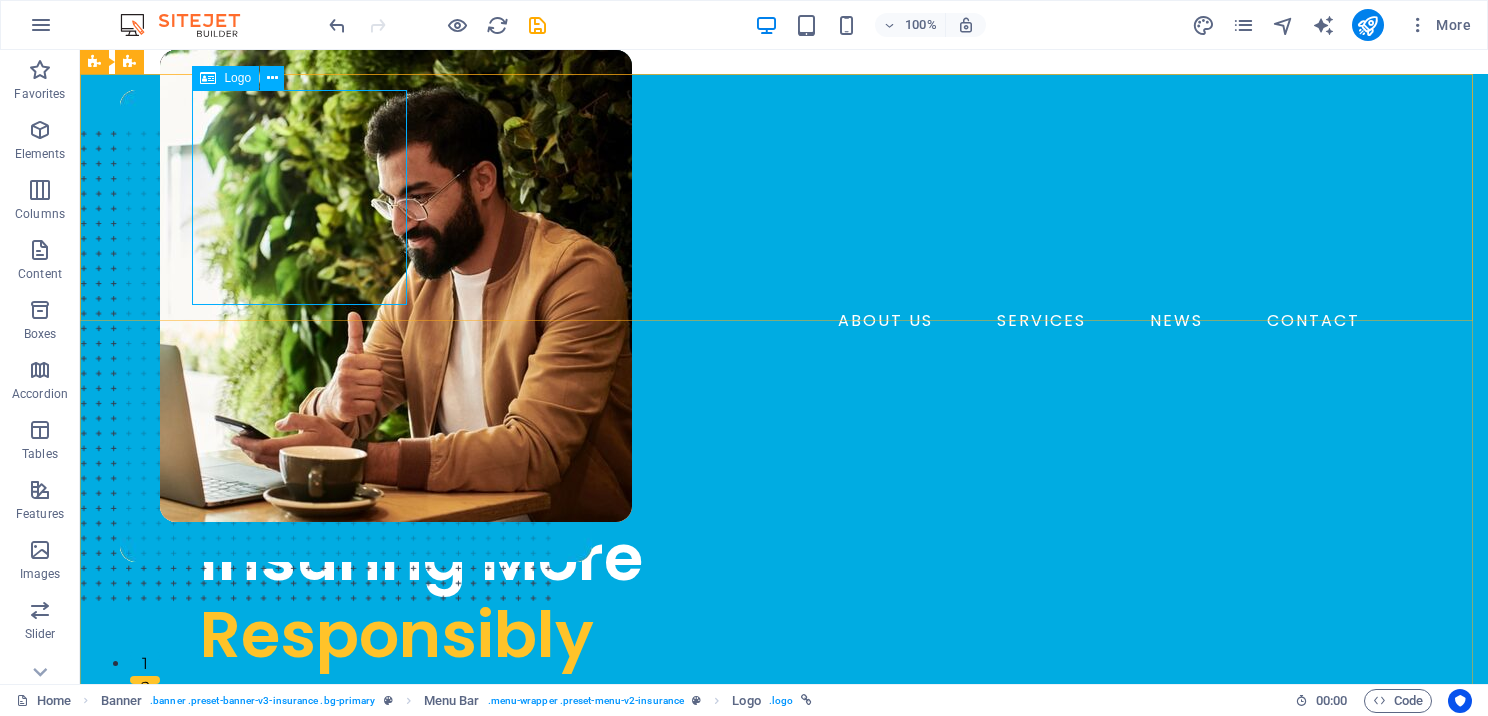 click at bounding box center [208, 78] 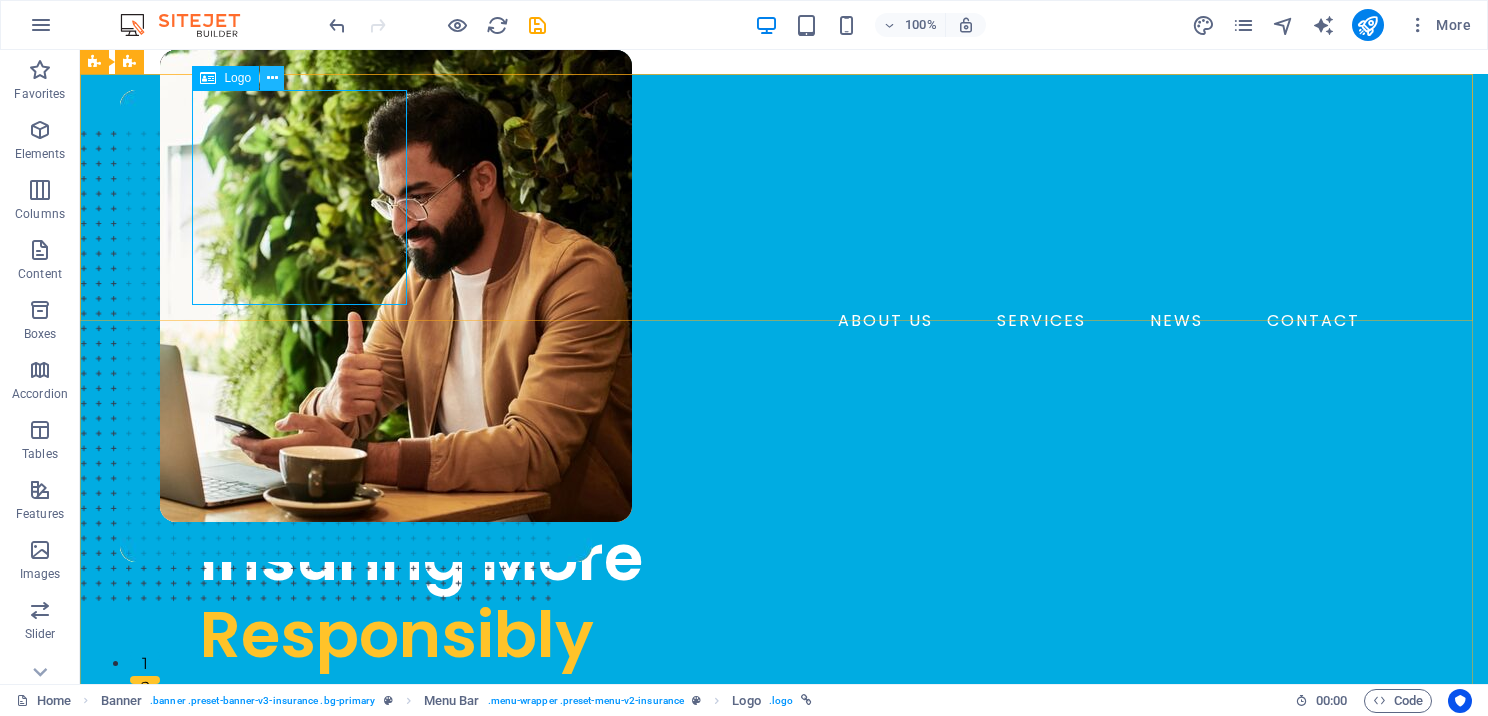 click at bounding box center [272, 78] 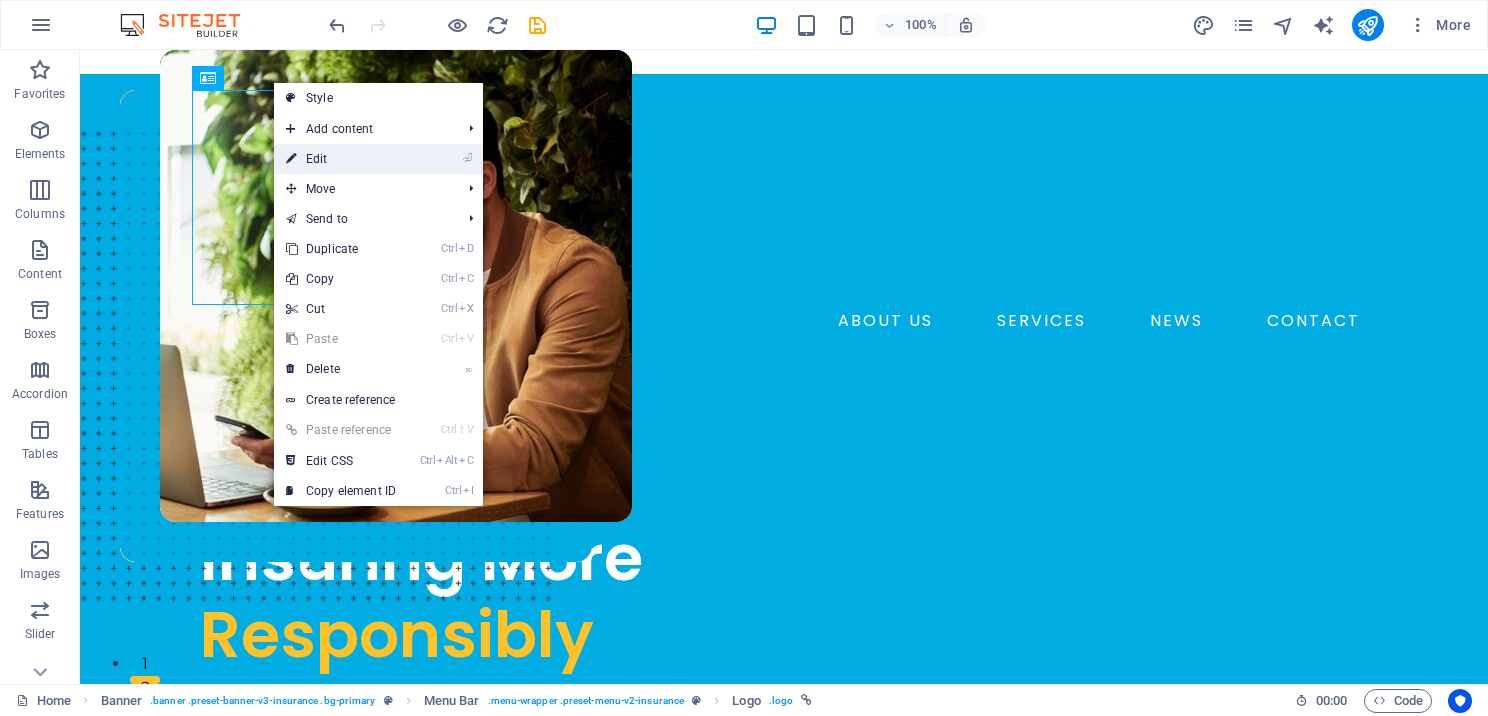 click on "⏎  Edit" at bounding box center [341, 159] 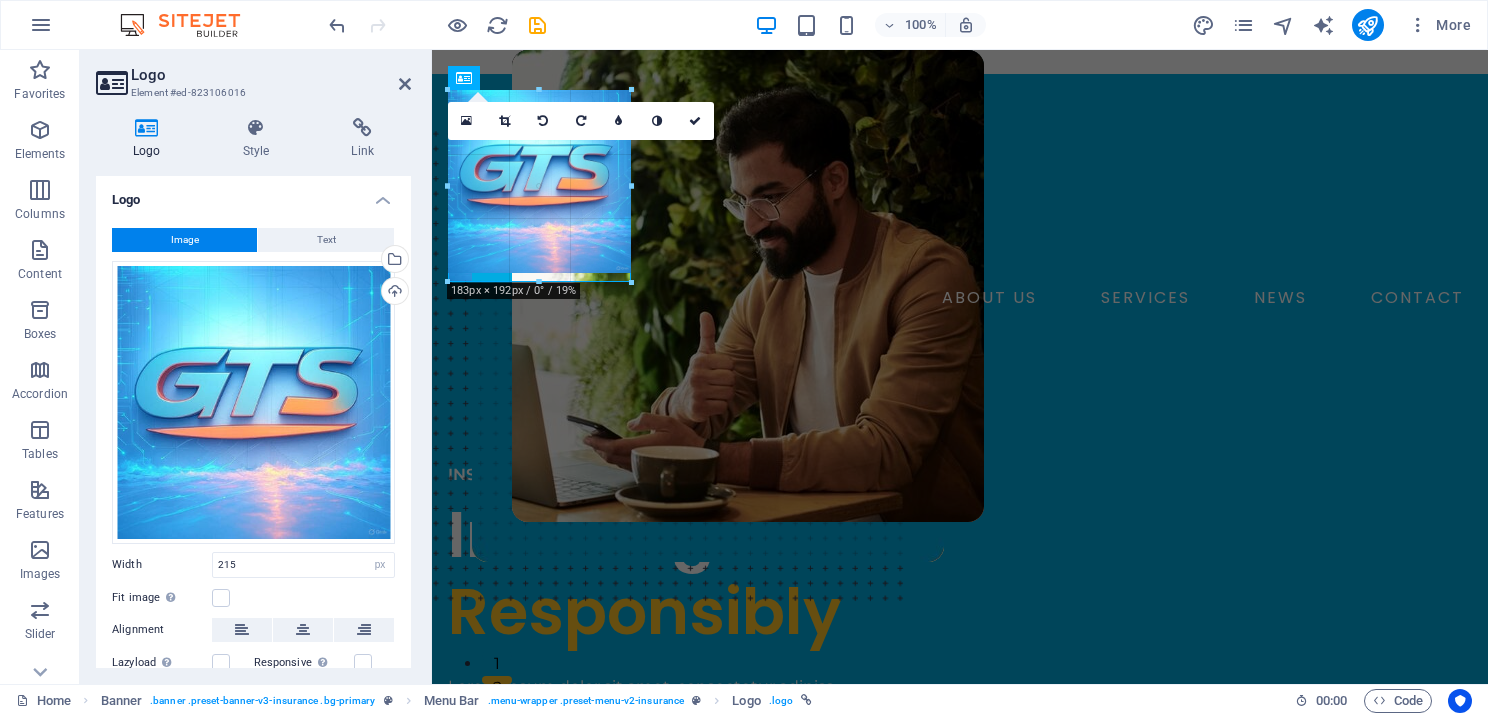 drag, startPoint x: 664, startPoint y: 303, endPoint x: 628, endPoint y: 146, distance: 161.07452 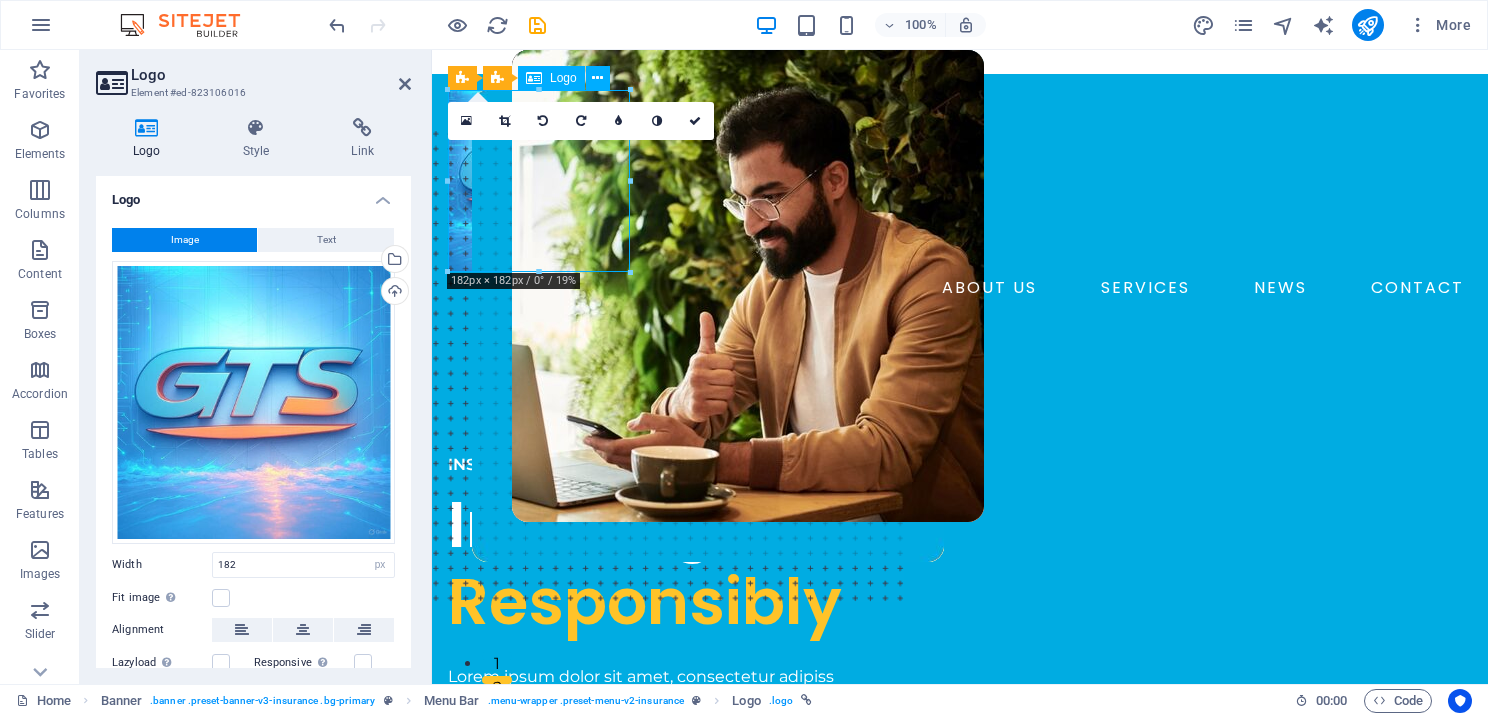 drag, startPoint x: 569, startPoint y: 239, endPoint x: 574, endPoint y: 177, distance: 62.201286 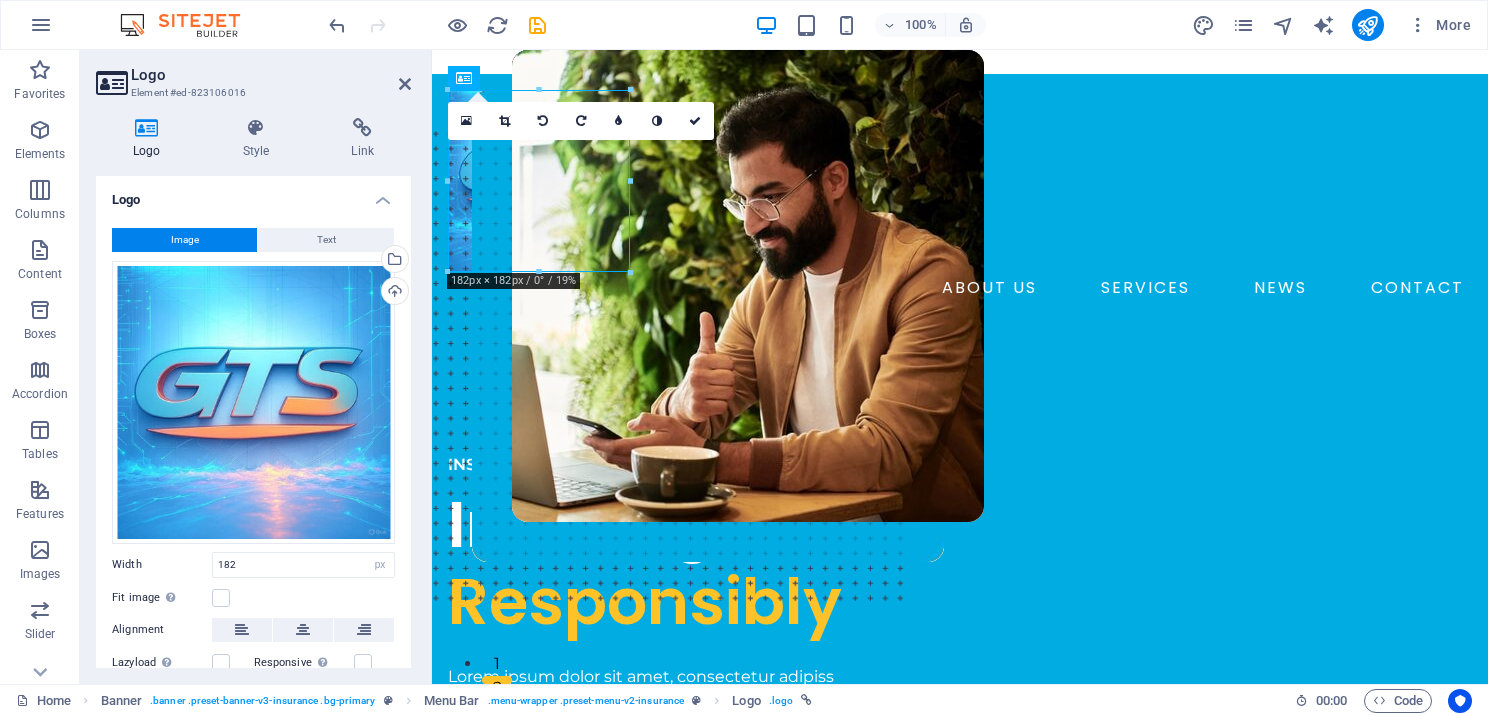 click on "ABOUT US SERVICES NEWS CONTACT BOOK A CALL" at bounding box center (960, 223) 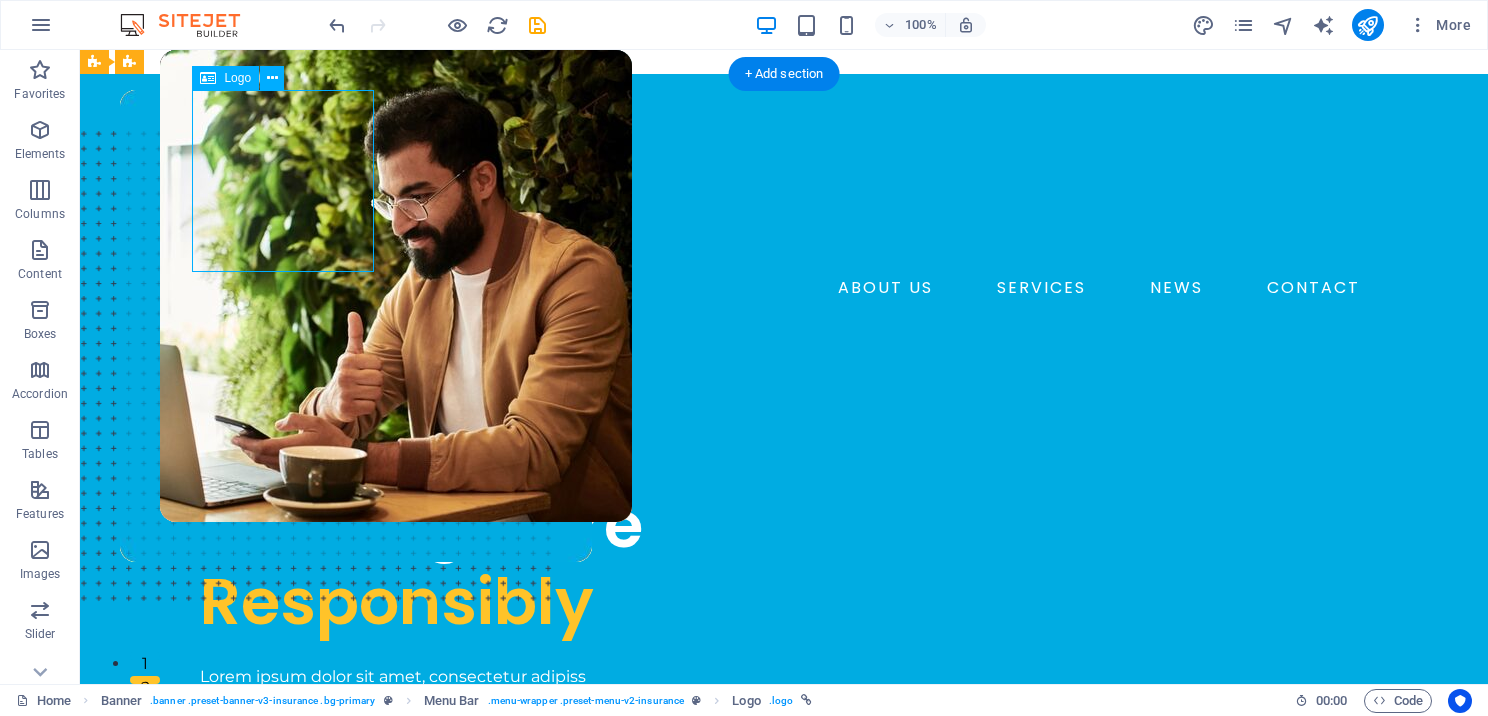 drag, startPoint x: 348, startPoint y: 196, endPoint x: 332, endPoint y: 196, distance: 16 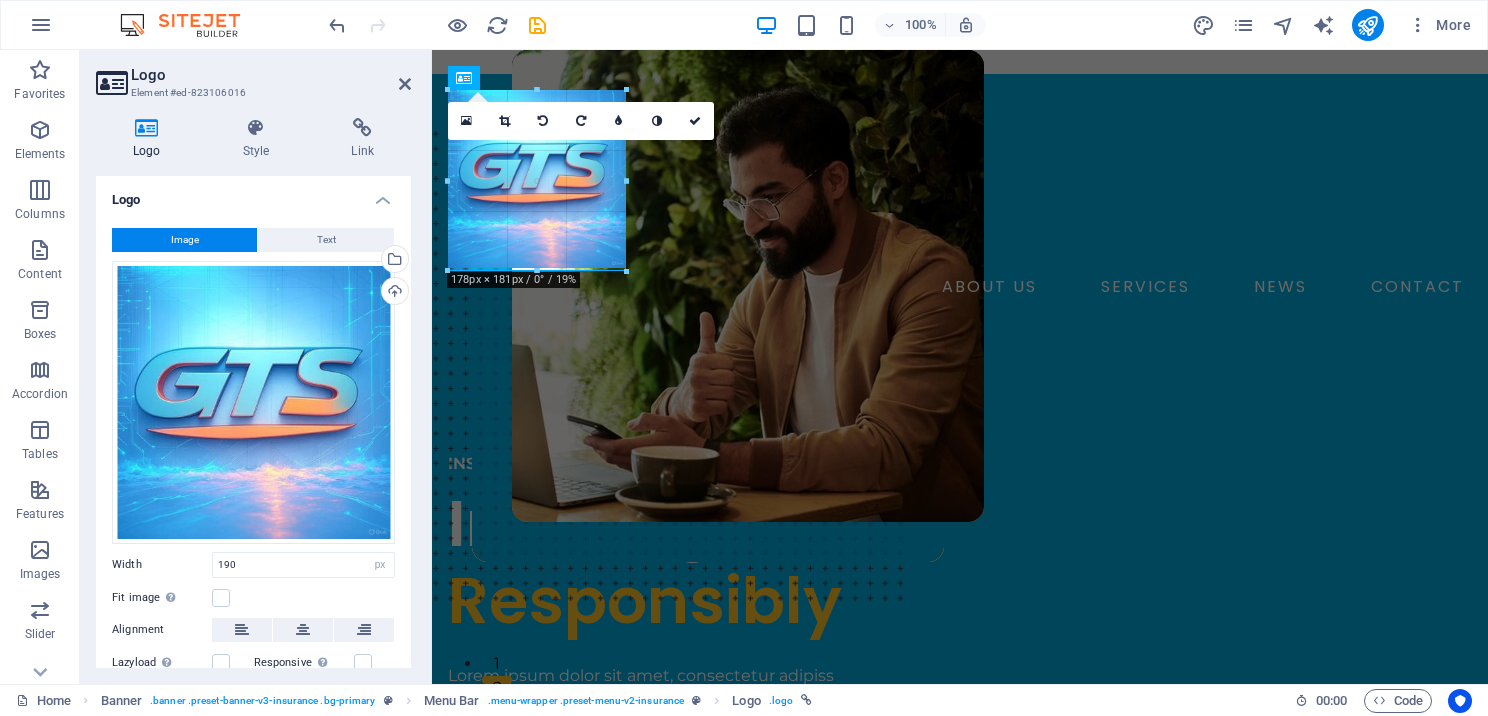 drag, startPoint x: 638, startPoint y: 280, endPoint x: 624, endPoint y: 175, distance: 105.92922 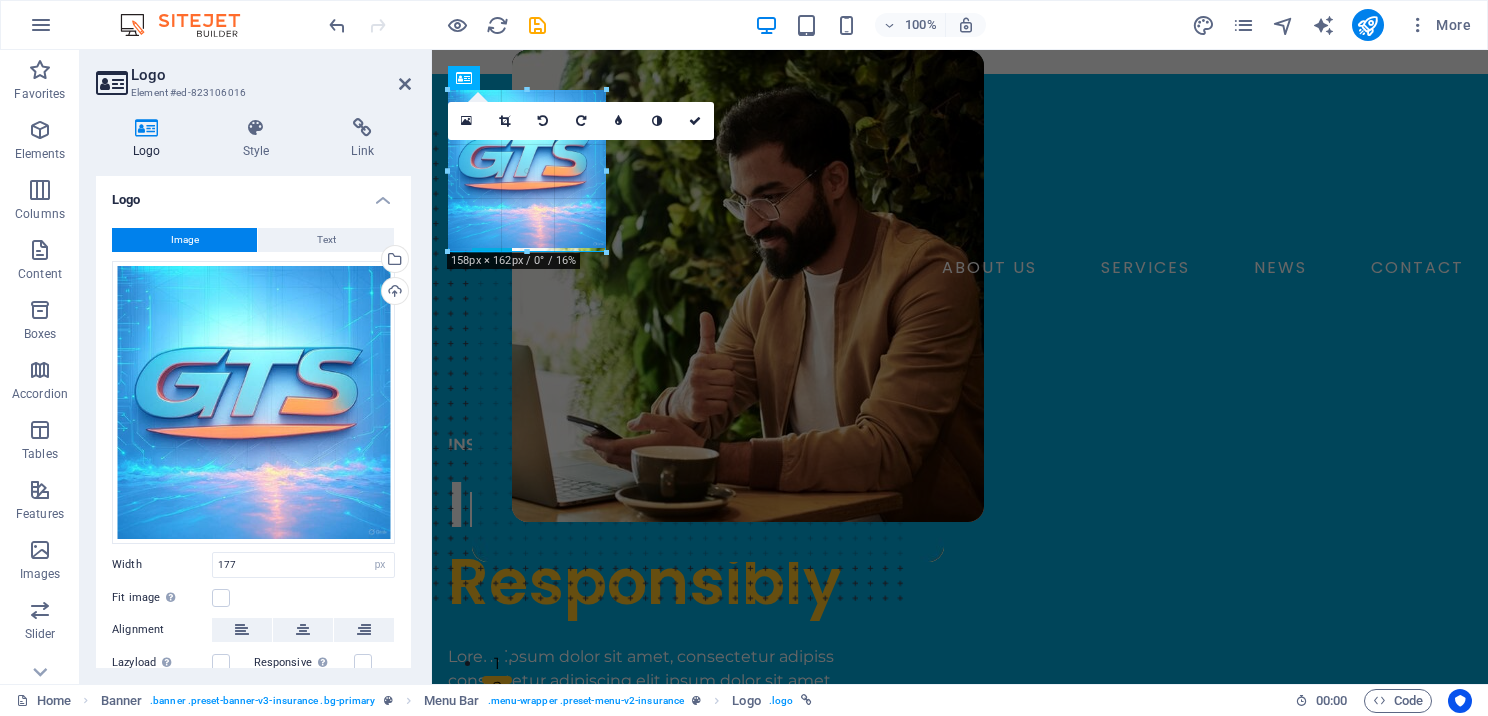 drag, startPoint x: 625, startPoint y: 269, endPoint x: 606, endPoint y: 167, distance: 103.75452 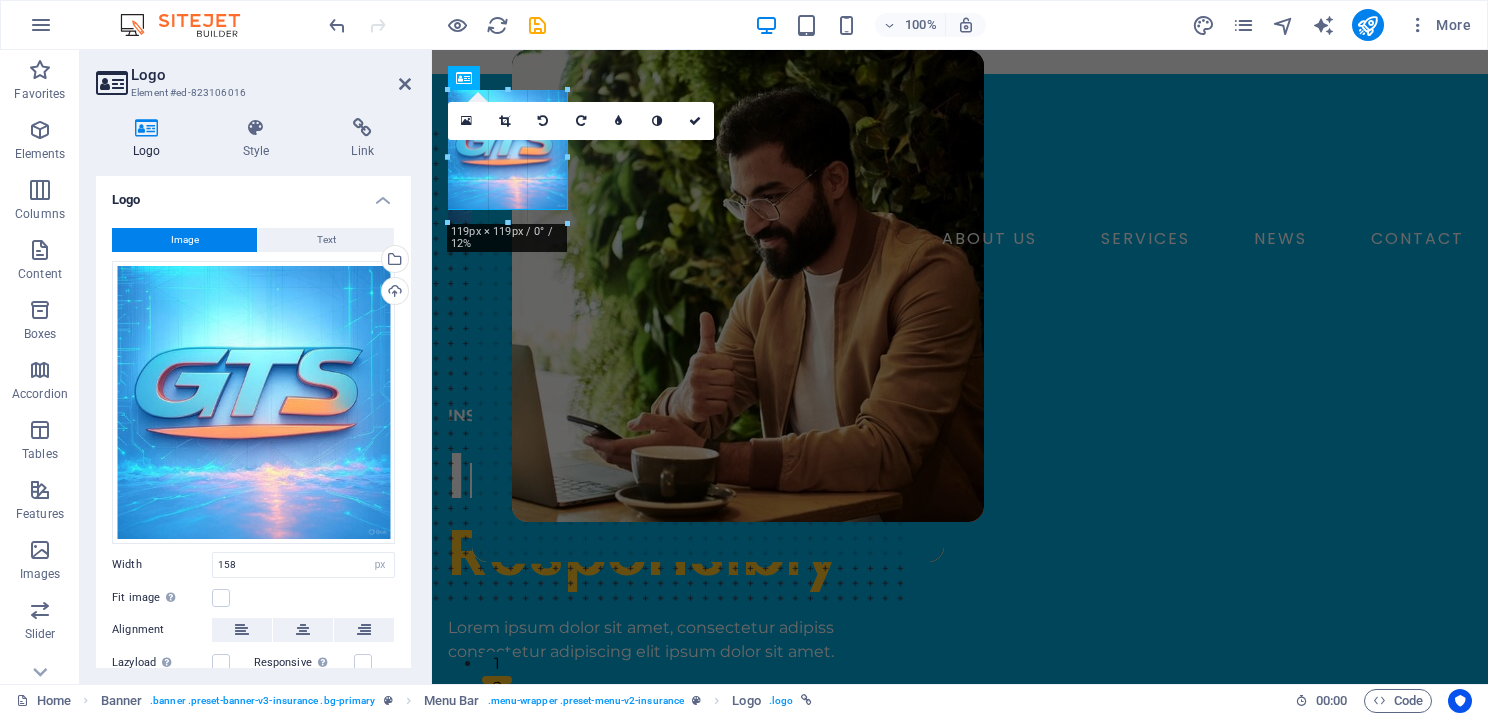 drag, startPoint x: 607, startPoint y: 172, endPoint x: 580, endPoint y: 188, distance: 31.38471 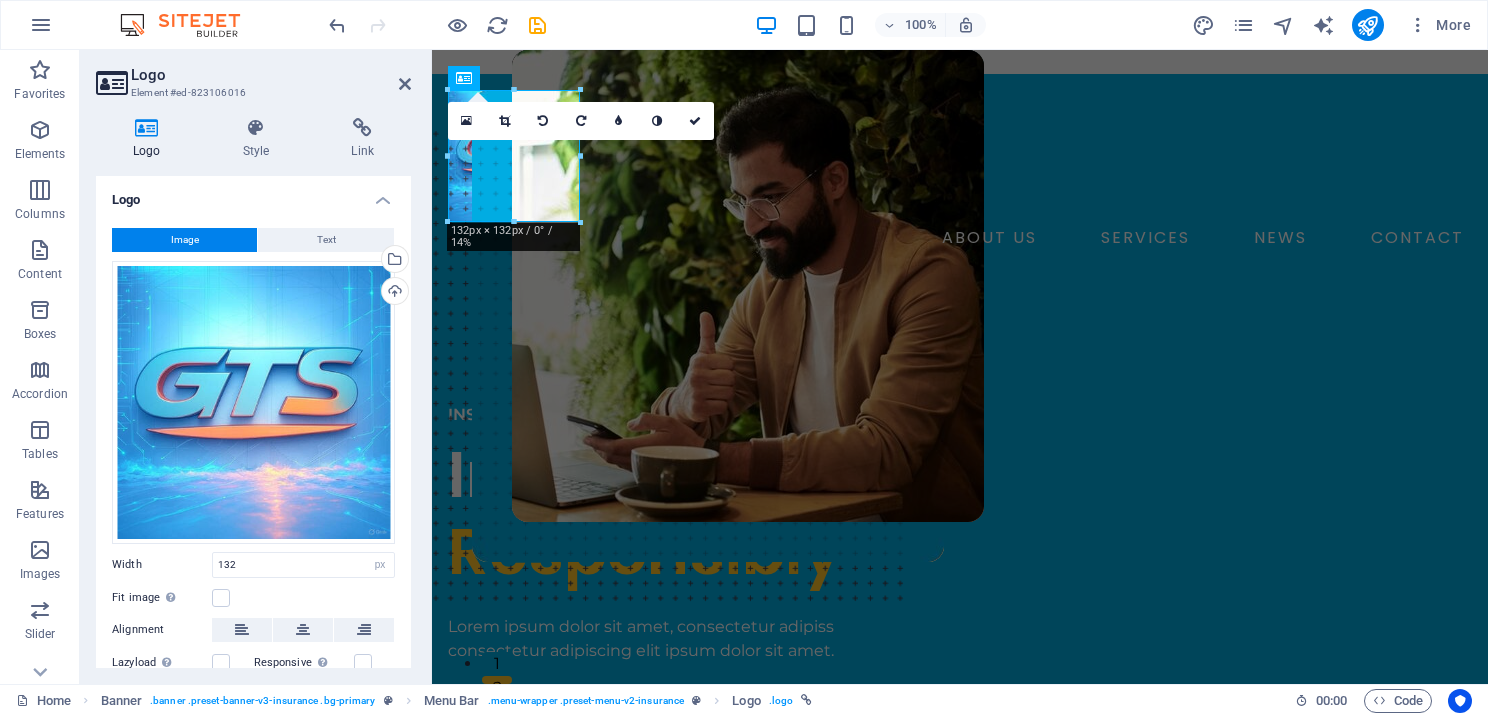click on "Logo Style Link Logo Image Text Drag files here, click to choose files or select files from Files or our free stock photos & videos Select files from the file manager, stock photos, or upload file(s) Upload Width 132 Default auto px rem % em vh vw Fit image Automatically fit image to a fixed width and height Height Default auto px Alignment Lazyload Loading images after the page loads improves page speed. Responsive Automatically load retina image and smartphone optimized sizes. Lightbox Use as headline The image will be wrapped in an H1 headline tag. Useful for giving alternative text the weight of an H1 headline, e.g. for the logo. Leave unchecked if uncertain. Optimized Images are compressed to improve page speed. Position Direction Custom X offset 50 px rem % vh vw Y offset 50 px rem % vh vw Edit design Text Float No float Image left Image right Determine how text should behave around the image. Text Alternative text Image caption Paragraph Format Normal Heading 1 Heading 2 Heading 3 Heading 4 Heading 5 8" at bounding box center (253, 393) 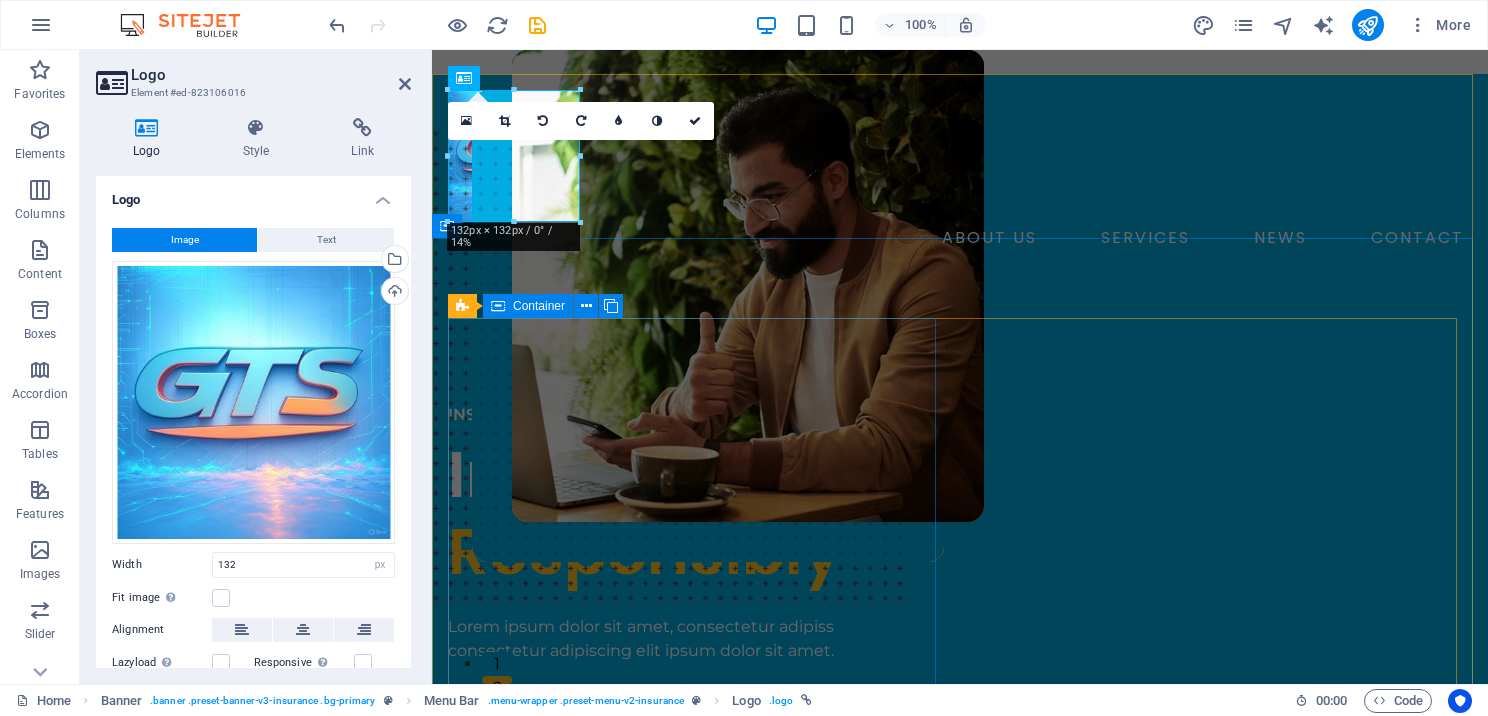 click on "INSURANCE COMPANY Insuring More Responsibly Lorem ipsum dolor sit amet, consectetur adipiss
consectetur adipiscing elit ipsum dolor sit amet. insurance plans" at bounding box center (696, 575) 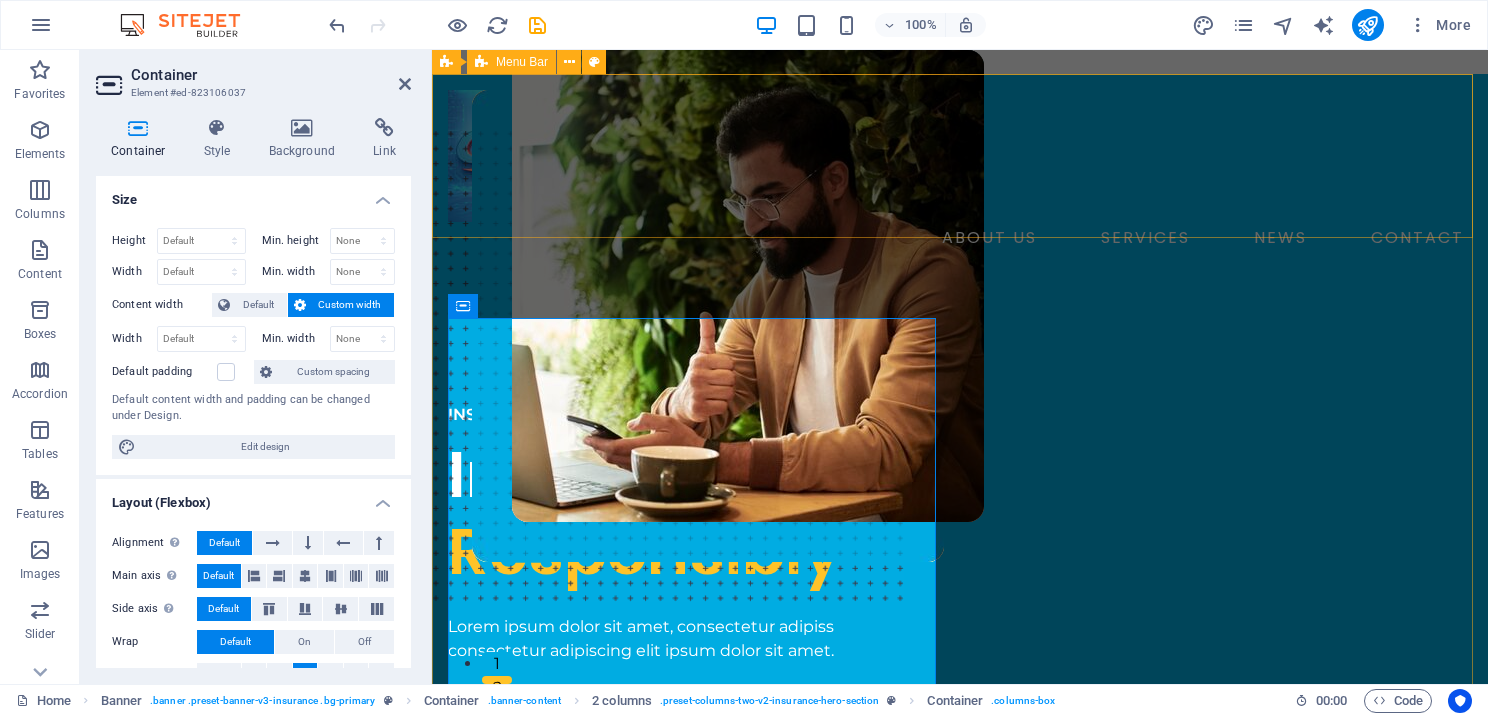 click on "ABOUT US SERVICES NEWS CONTACT BOOK A CALL" at bounding box center [960, 198] 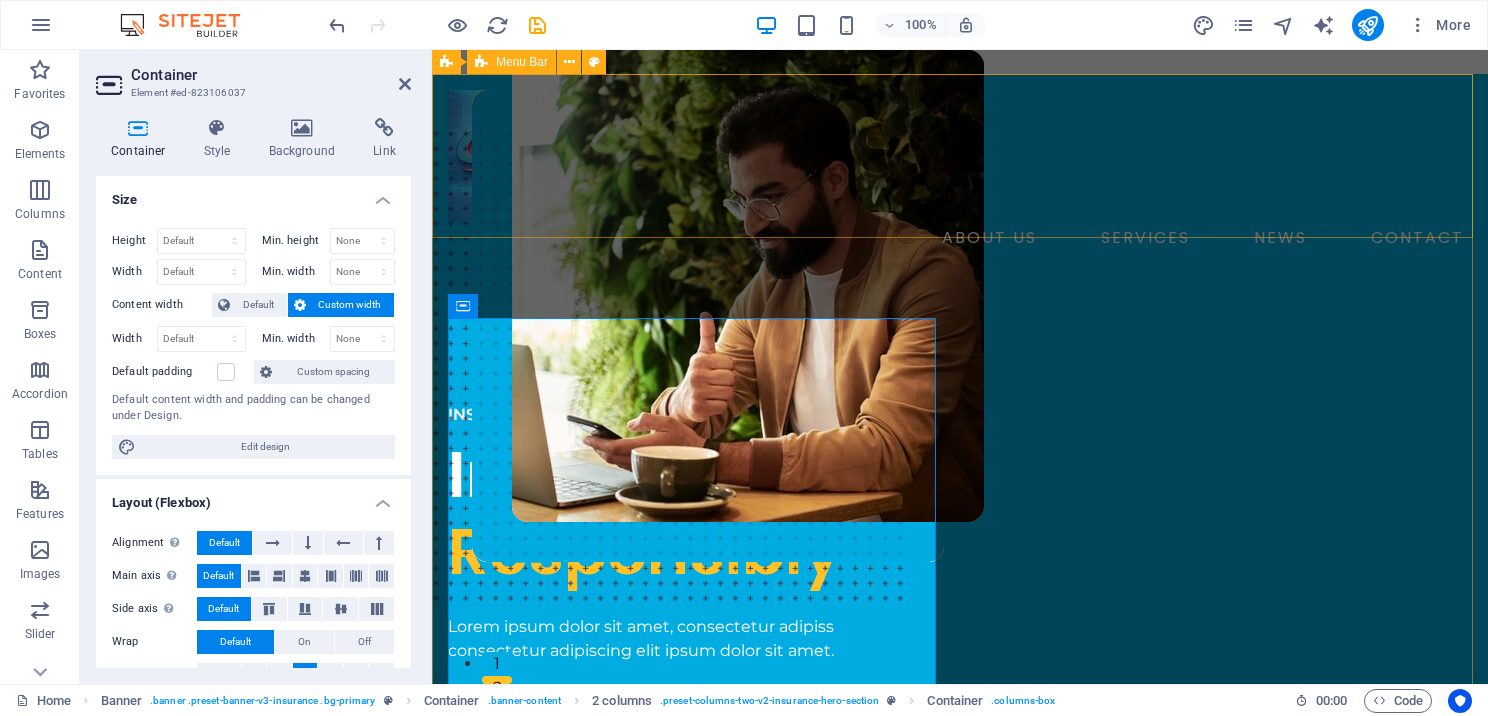 click on "ABOUT US SERVICES NEWS CONTACT BOOK A CALL" at bounding box center (960, 198) 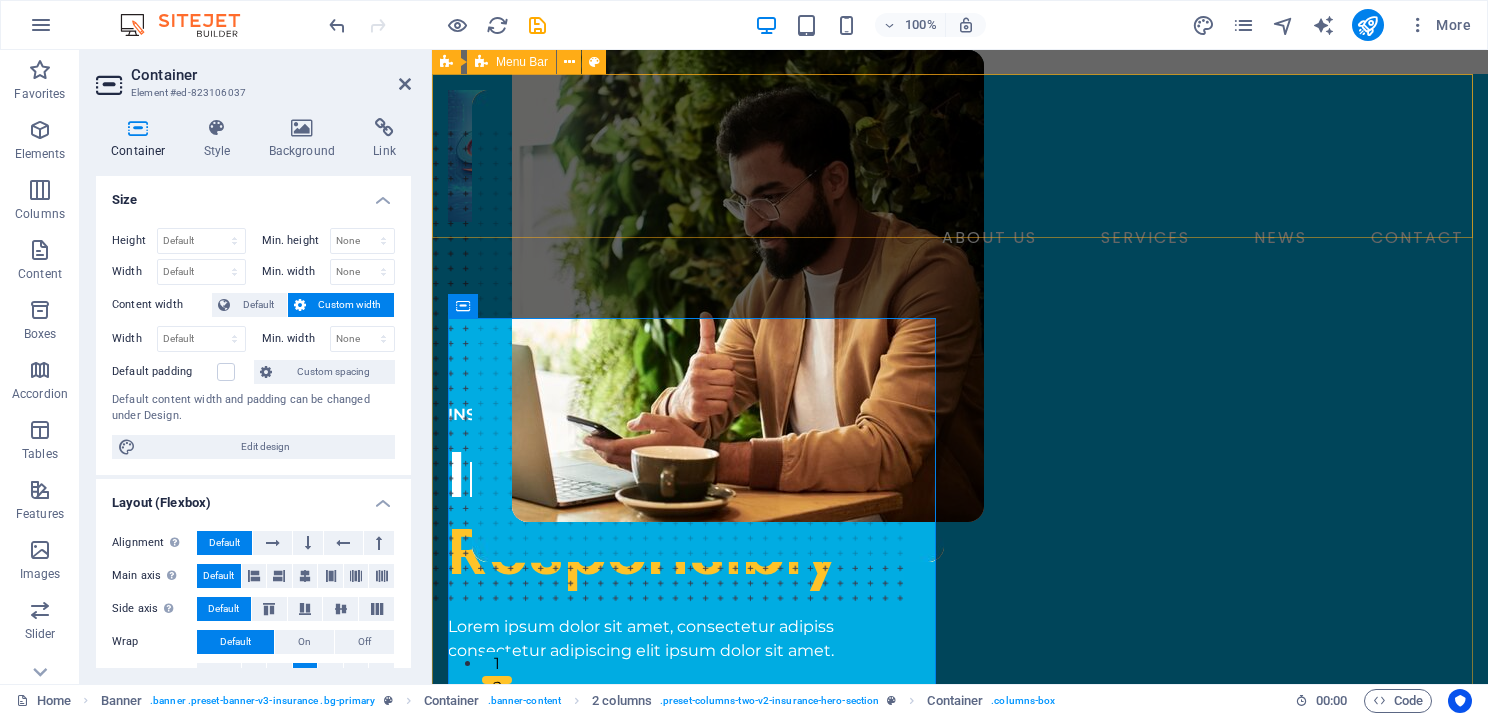 click on "INSURANCE COMPANY Insuring More Responsibly Lorem ipsum dolor sit amet, consectetur adipiss
consectetur adipiscing elit ipsum dolor sit amet. insurance plans" at bounding box center [960, 863] 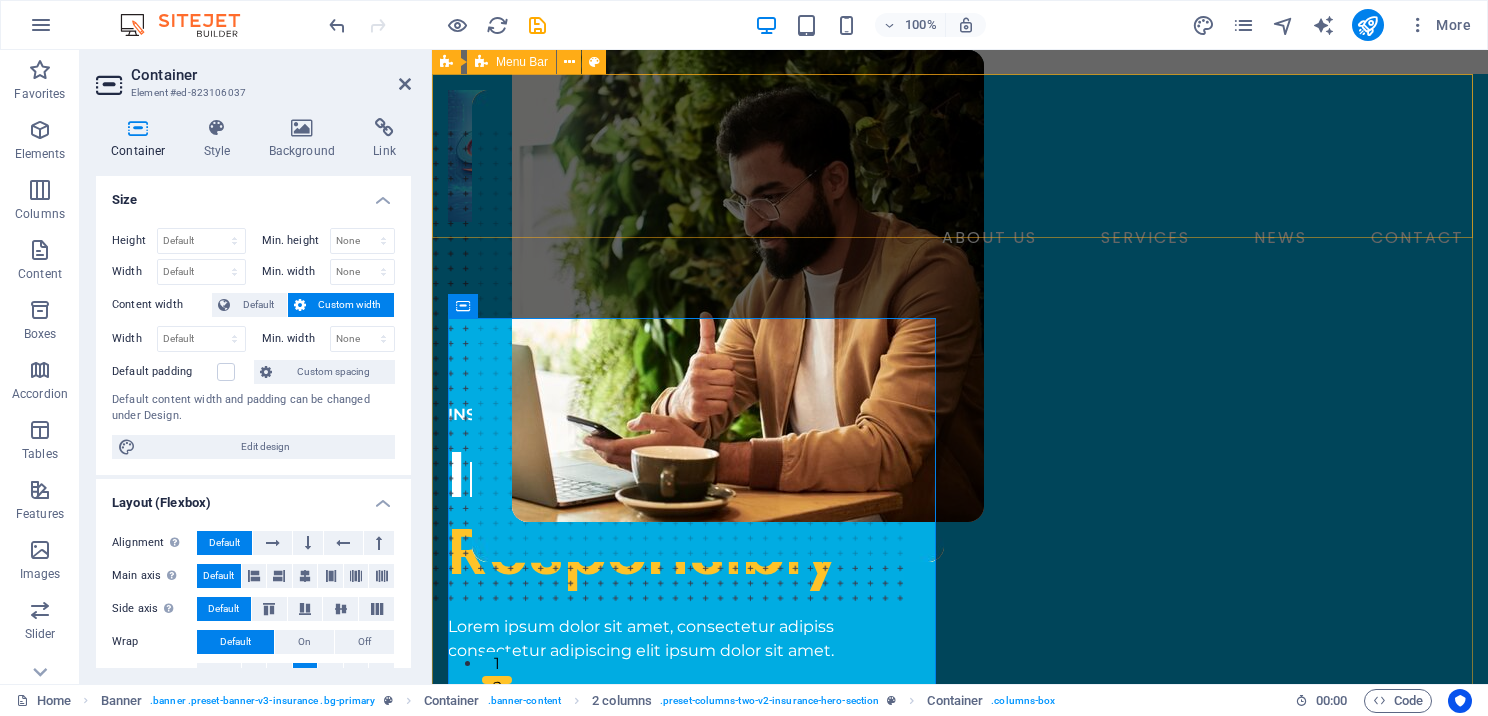click on "INSURANCE COMPANY Insuring More Responsibly Lorem ipsum dolor sit amet, consectetur adipiss
consectetur adipiscing elit ipsum dolor sit amet. insurance plans" at bounding box center (960, 863) 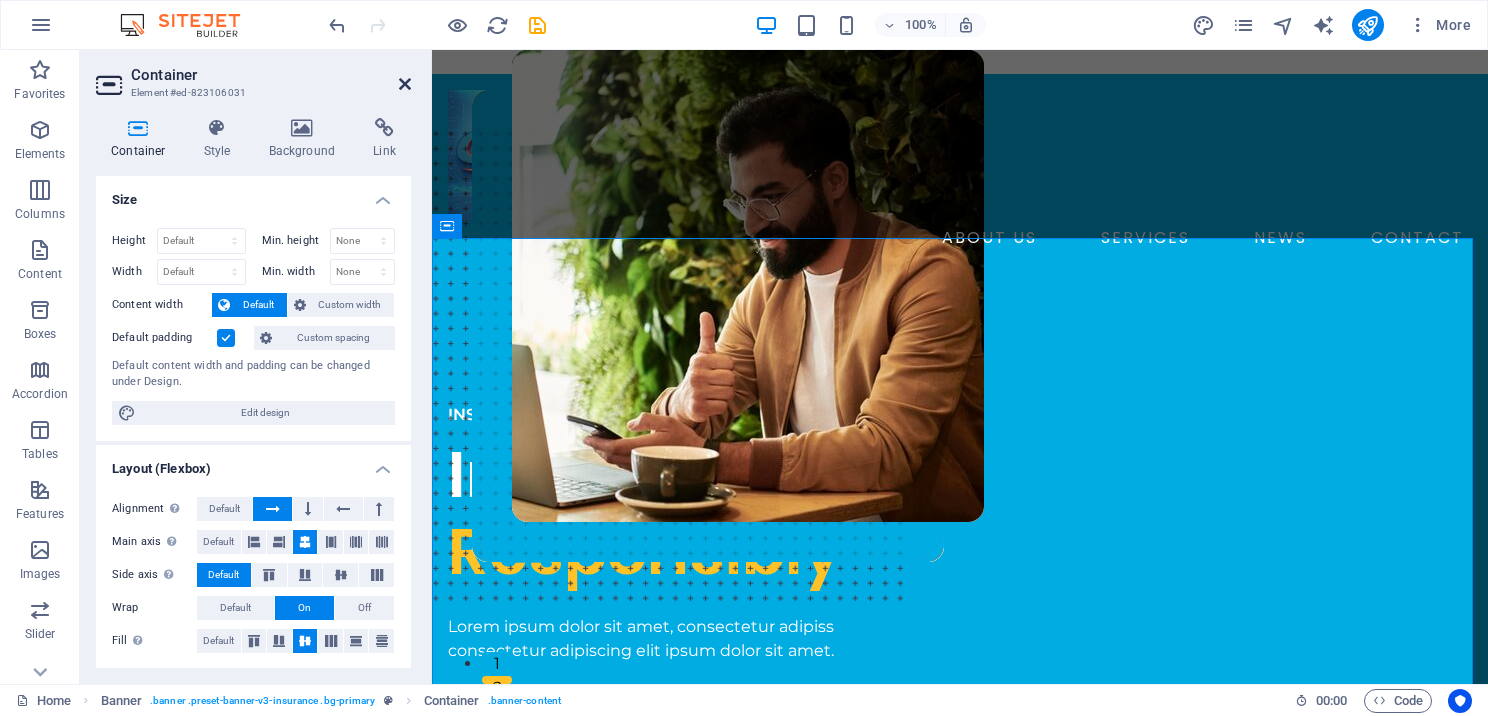 click at bounding box center [405, 84] 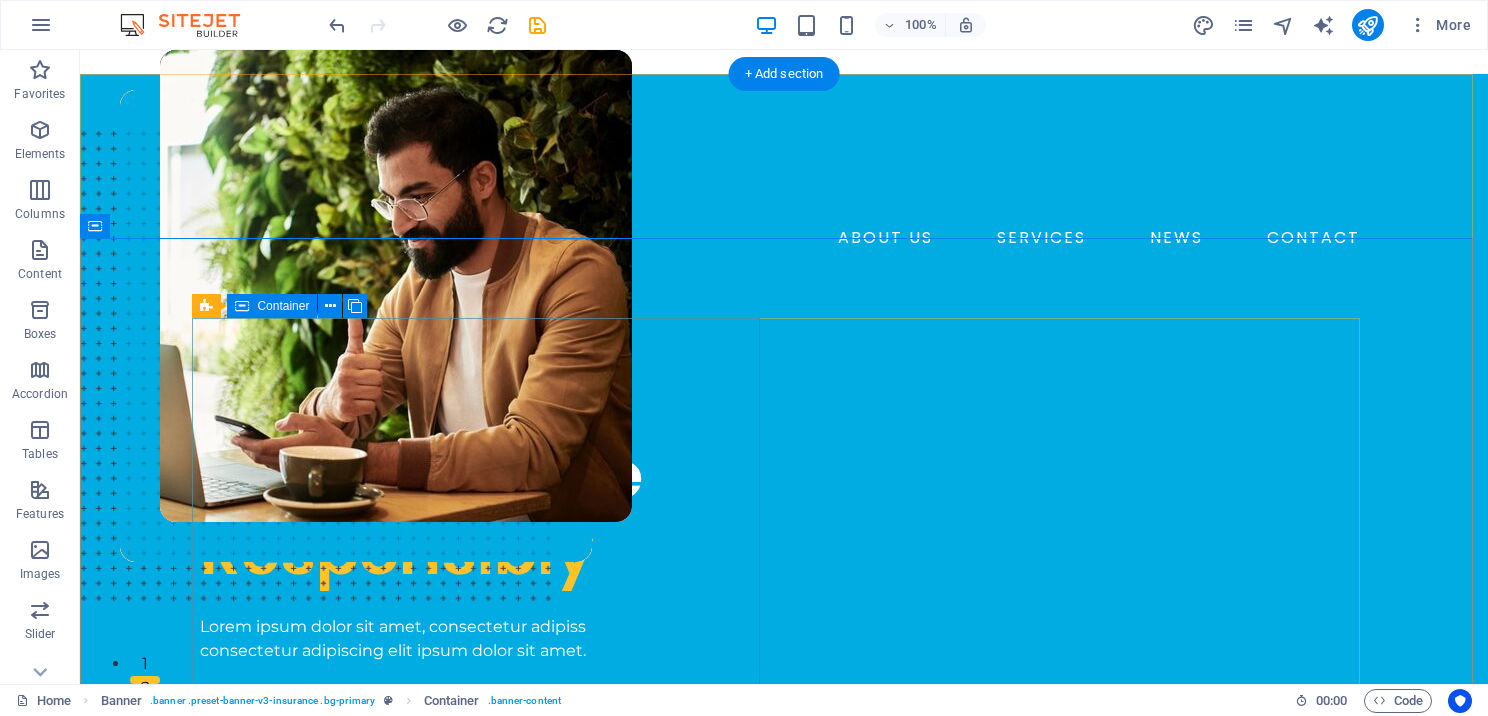 click on "INSURANCE COMPANY Insuring More Responsibly Lorem ipsum dolor sit amet, consectetur adipiss
consectetur adipiscing elit ipsum dolor sit amet. insurance plans" at bounding box center [484, 575] 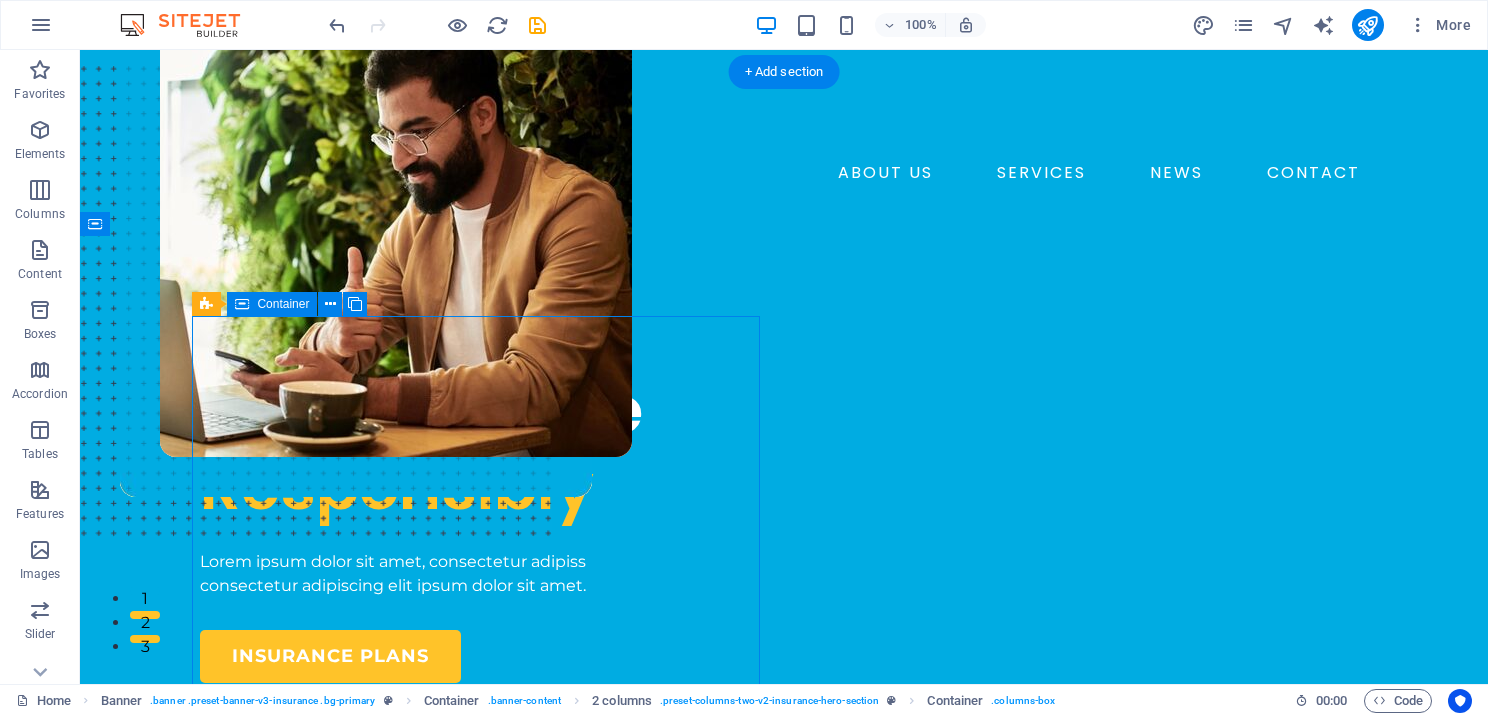 scroll, scrollTop: 100, scrollLeft: 0, axis: vertical 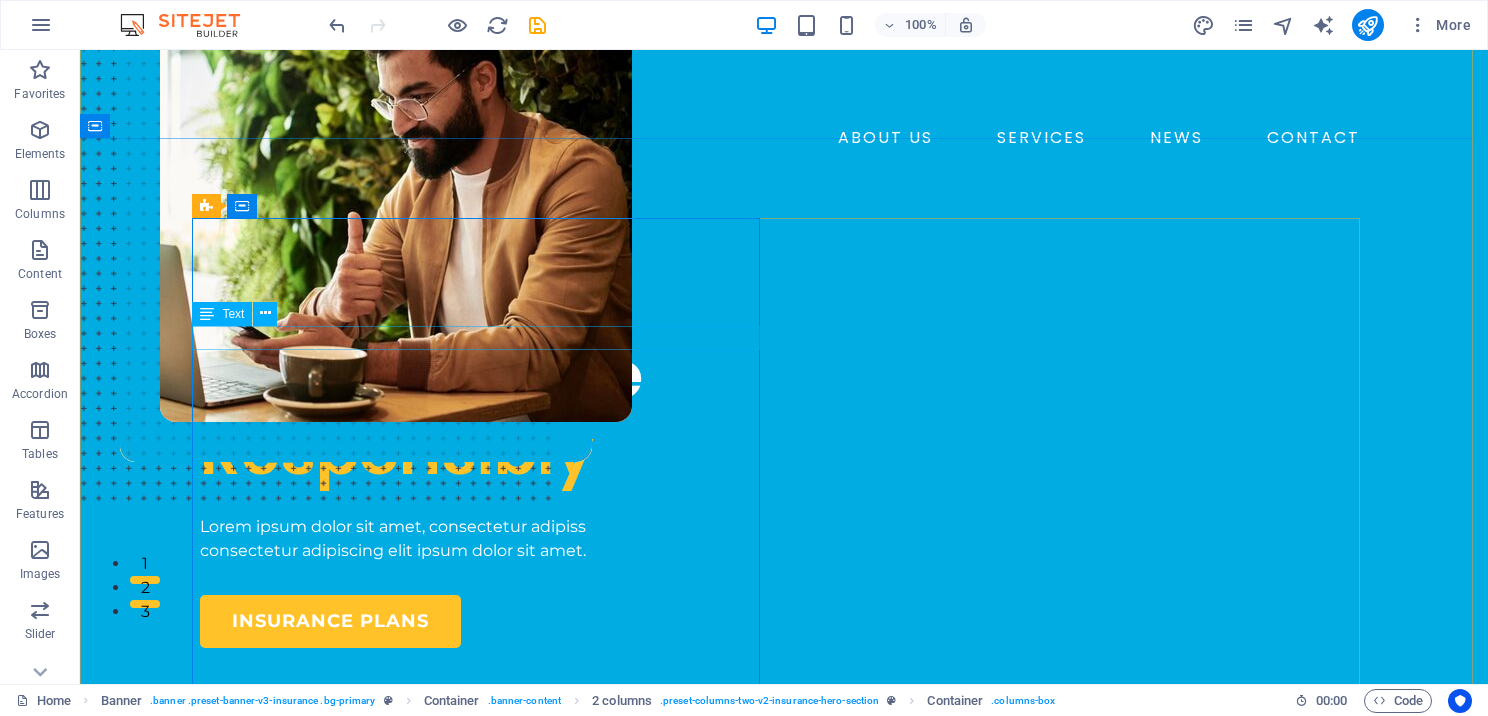 click on "INSURANCE COMPANY" at bounding box center [484, 315] 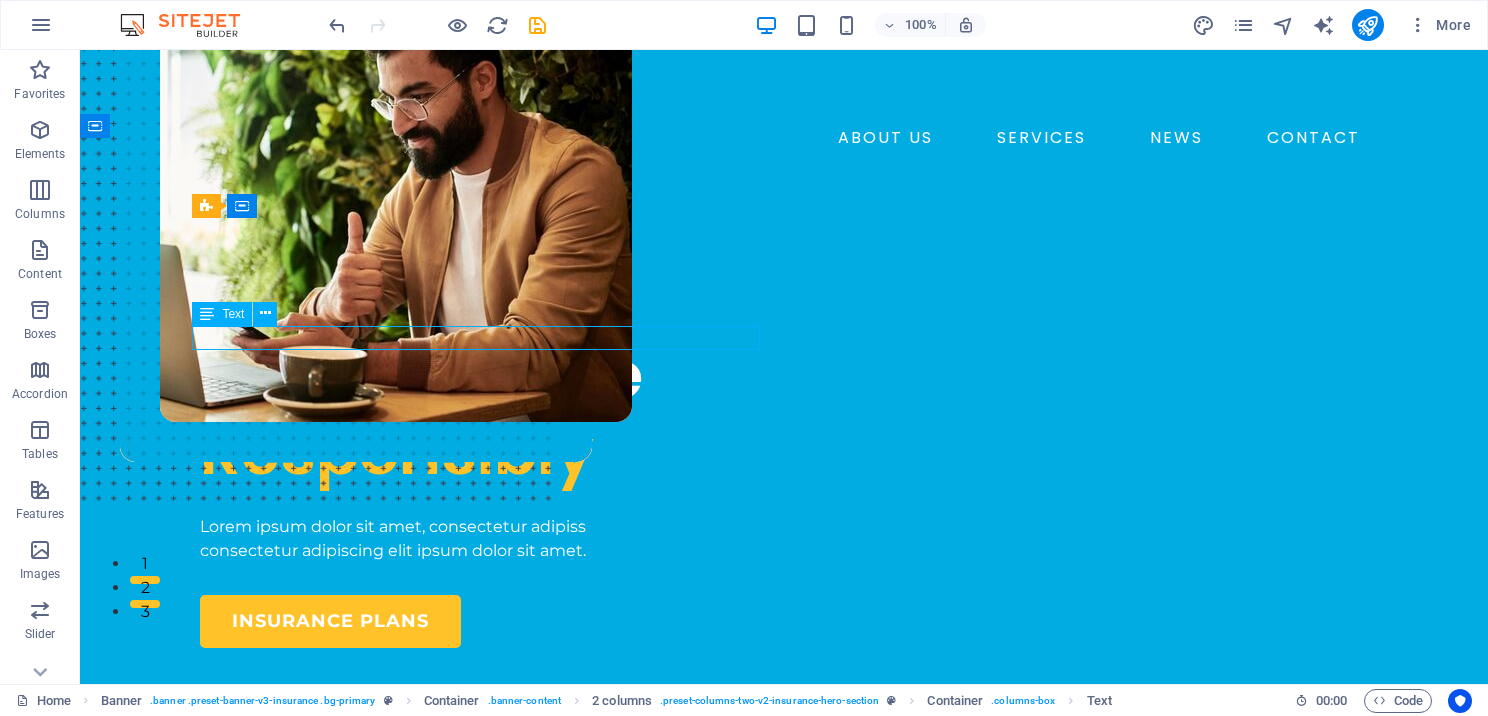 click on "INSURANCE COMPANY" at bounding box center [484, 315] 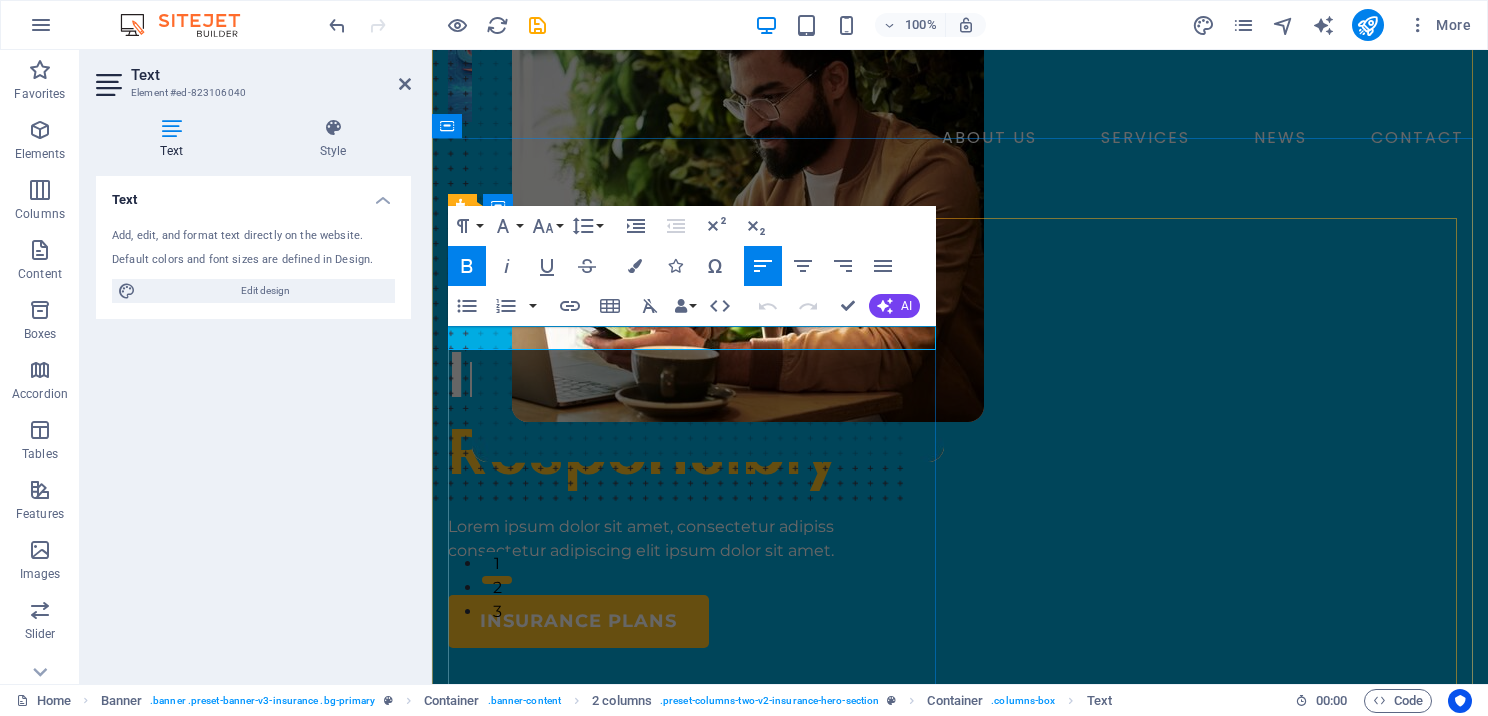 click on "INSURANCE COMPANY" at bounding box center (542, 314) 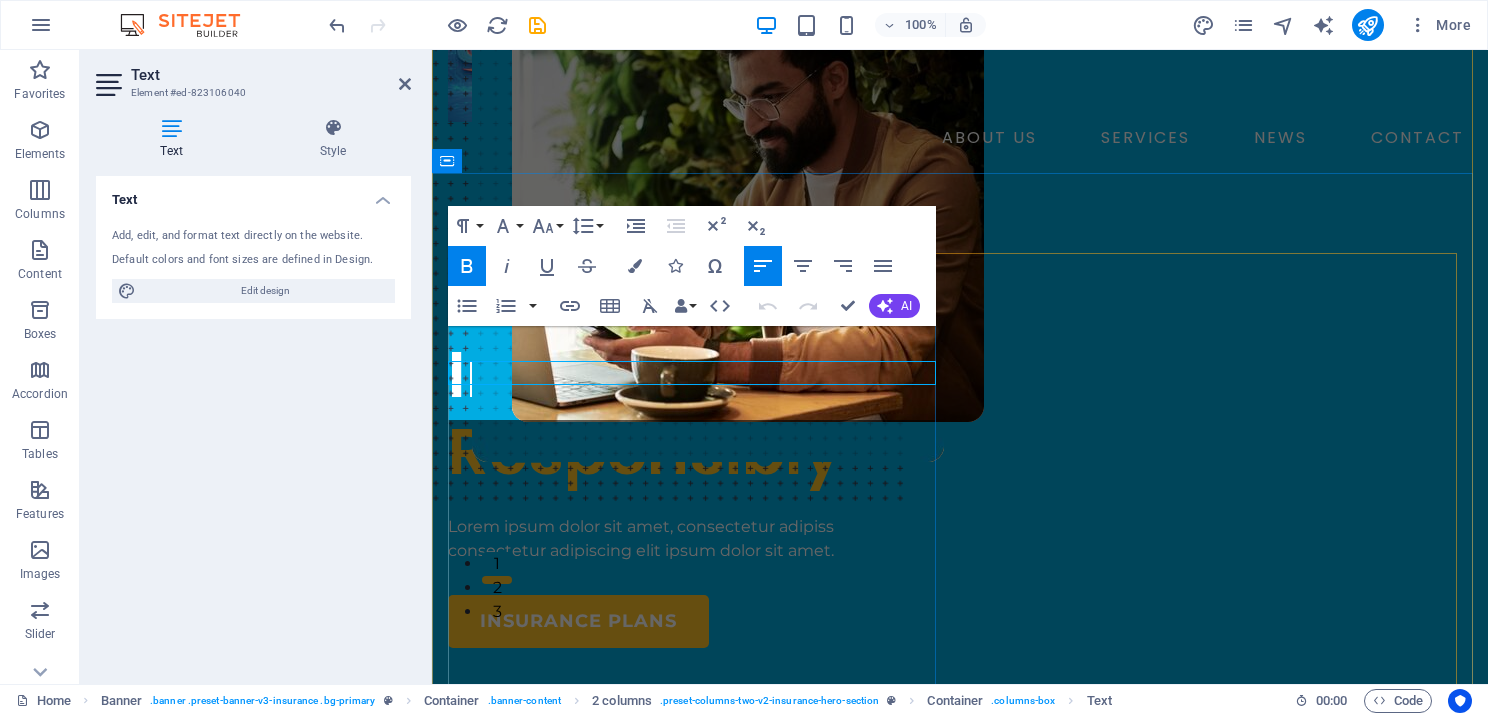 scroll, scrollTop: 64, scrollLeft: 0, axis: vertical 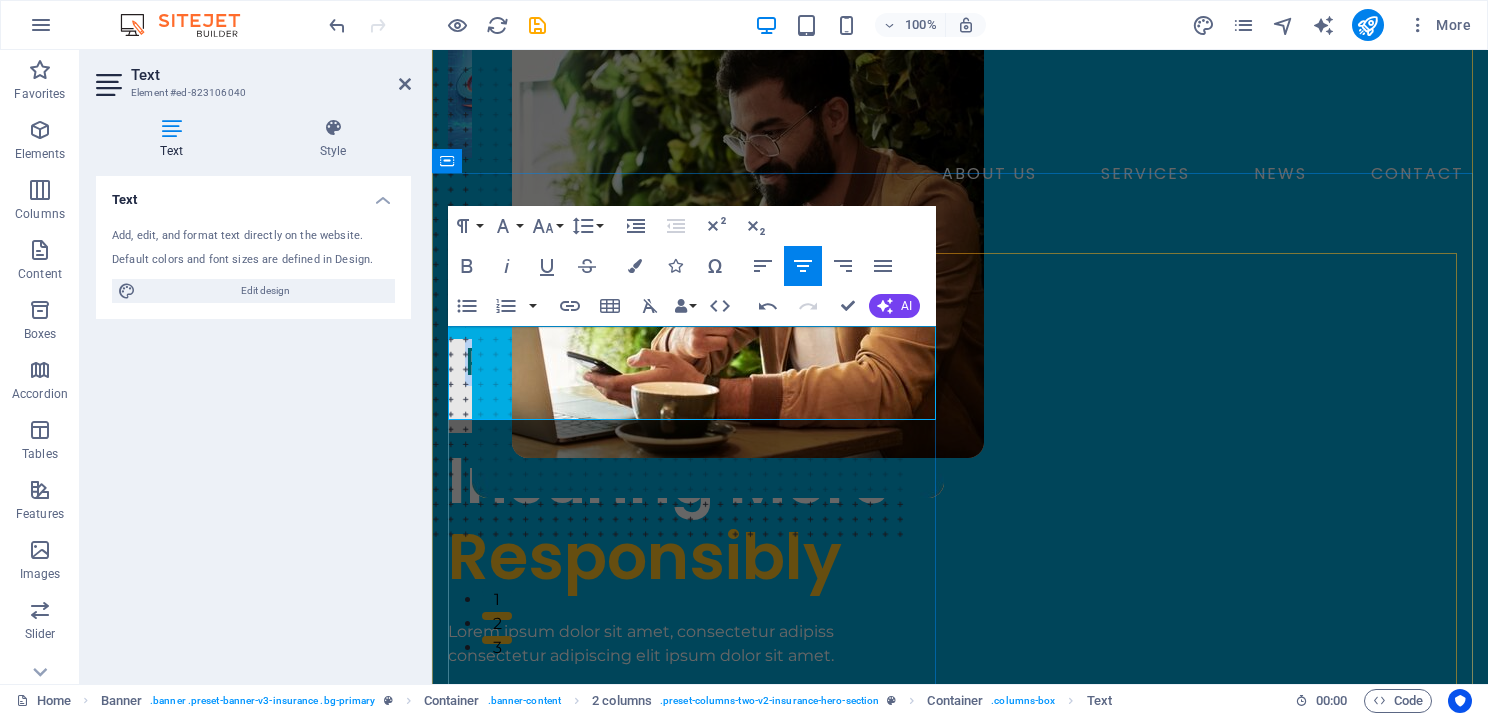 drag, startPoint x: 822, startPoint y: 400, endPoint x: 456, endPoint y: 347, distance: 369.81754 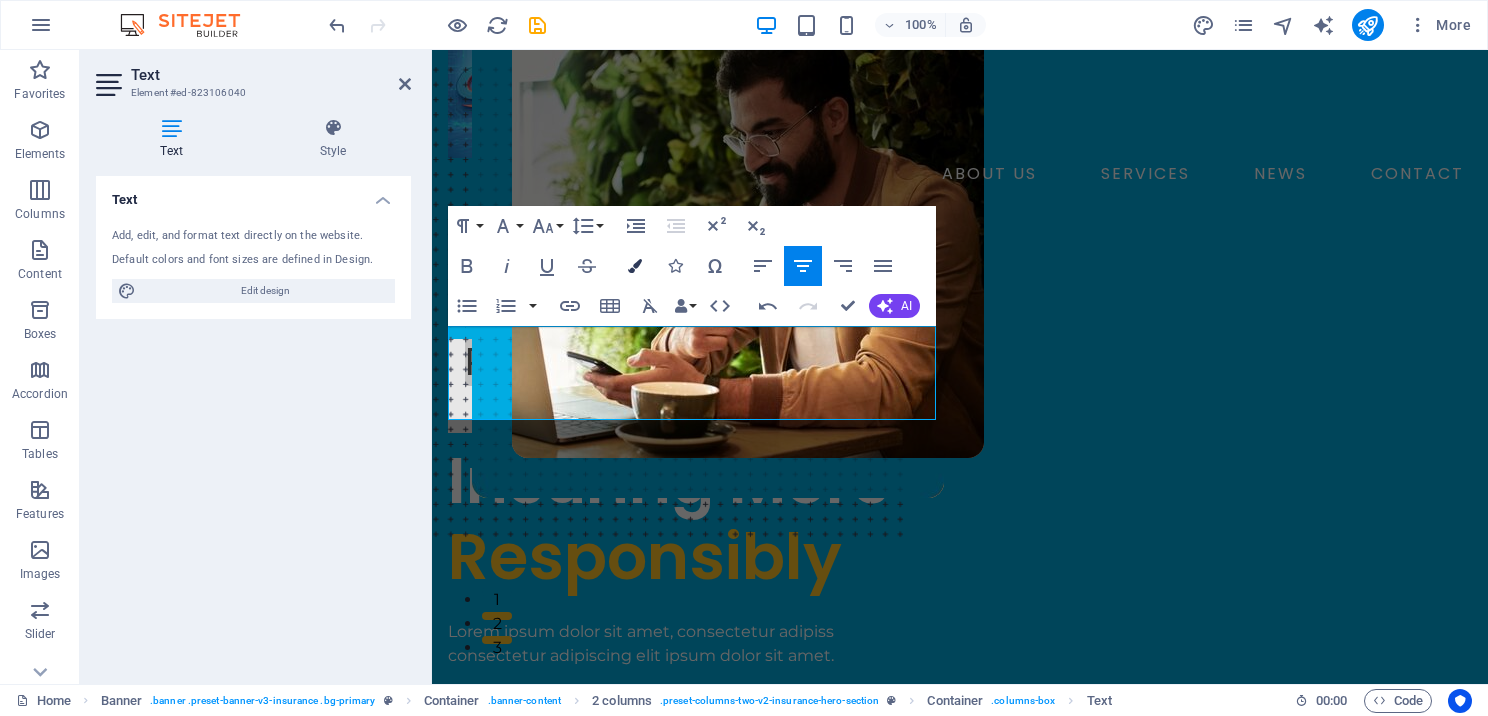 click at bounding box center (635, 266) 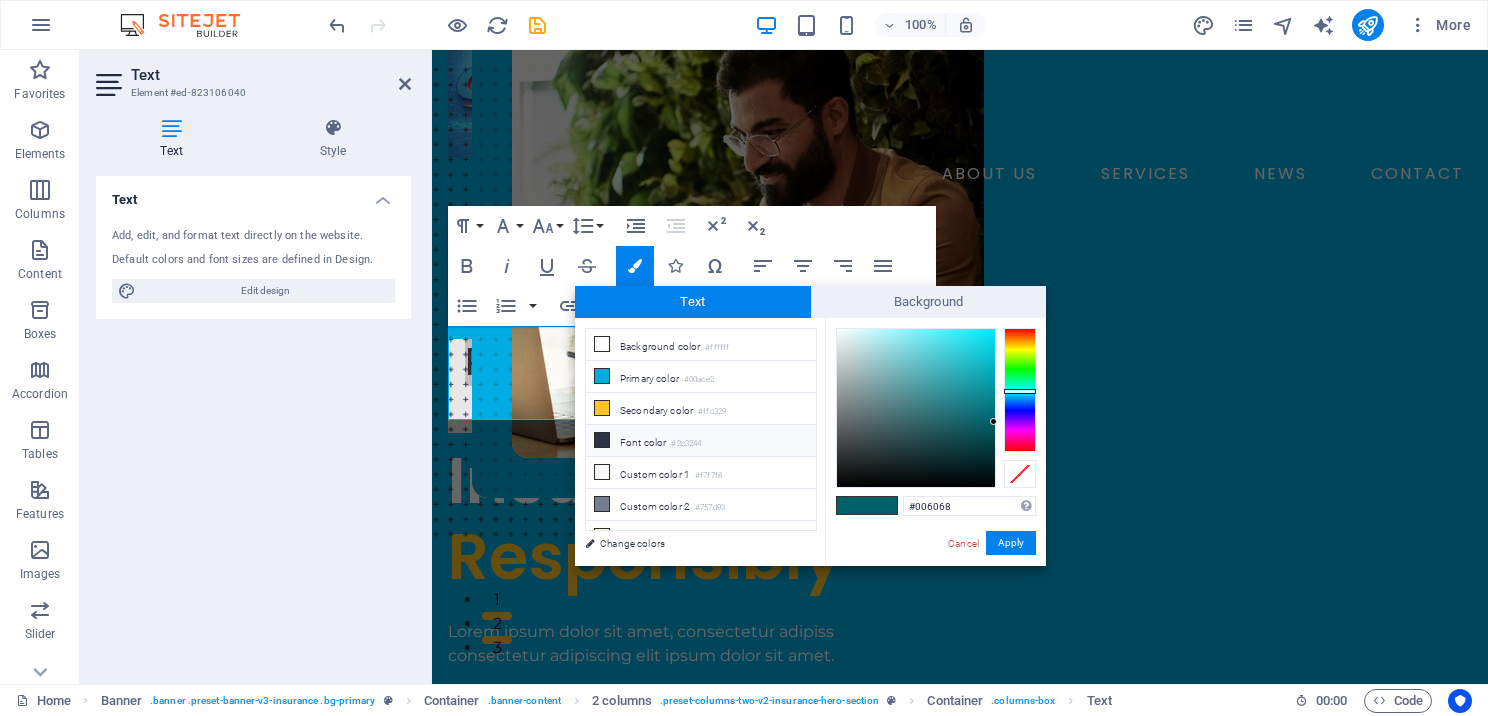 click at bounding box center [602, 440] 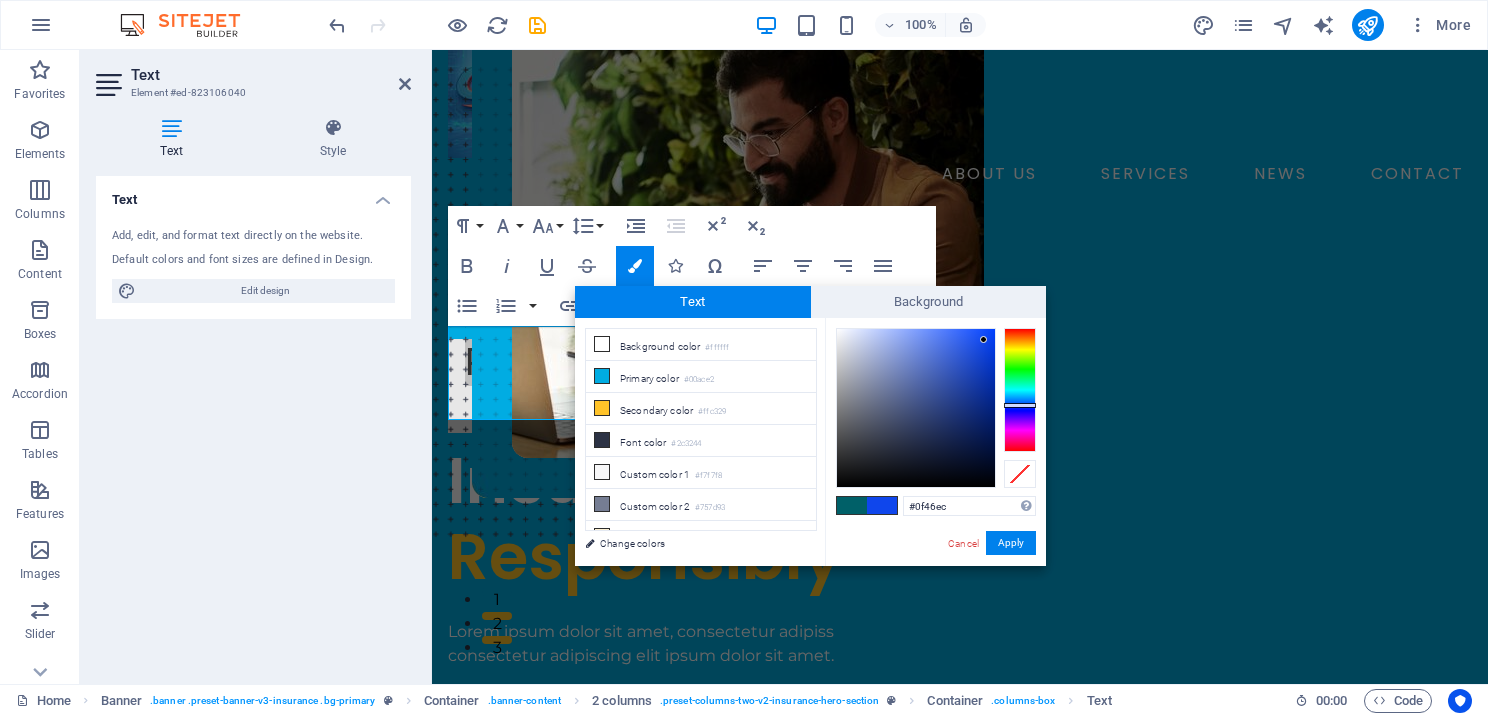 click at bounding box center (916, 408) 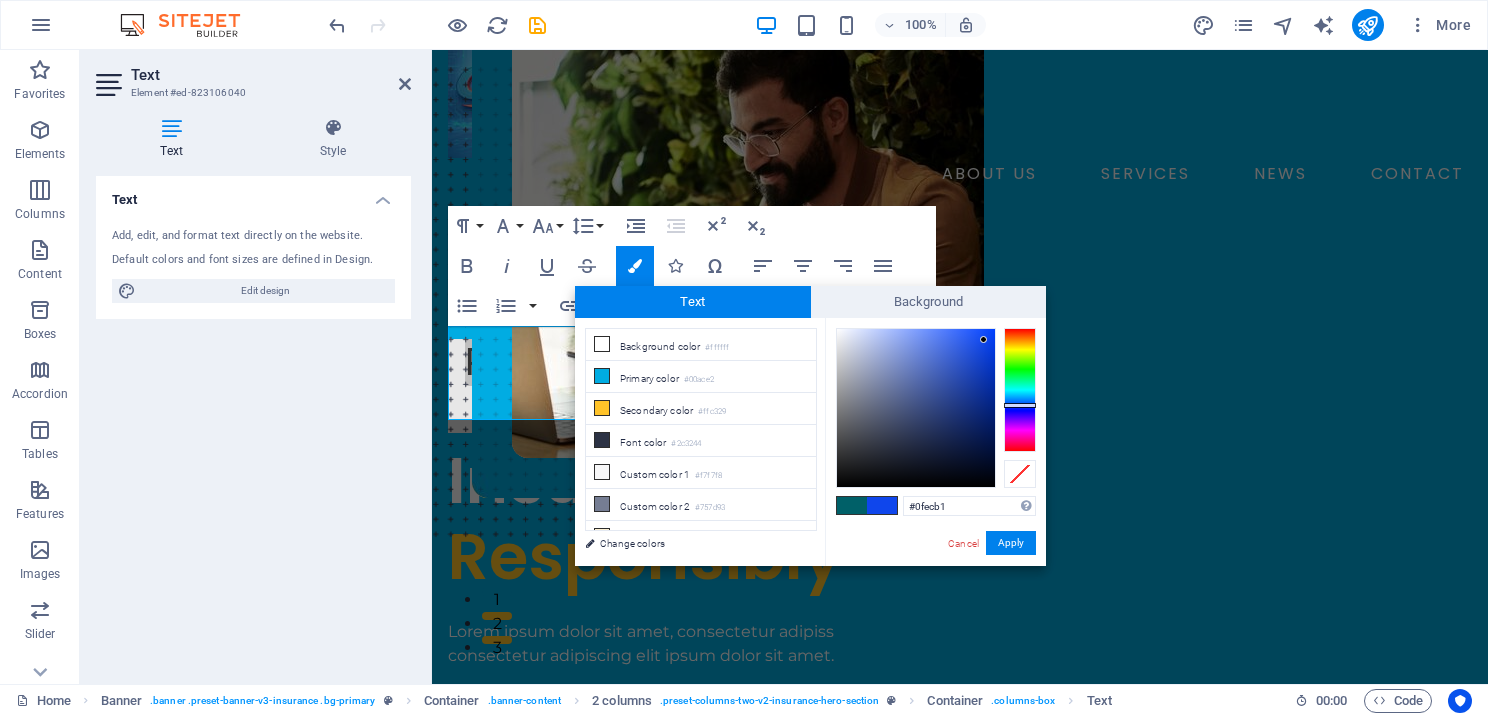click at bounding box center (1020, 390) 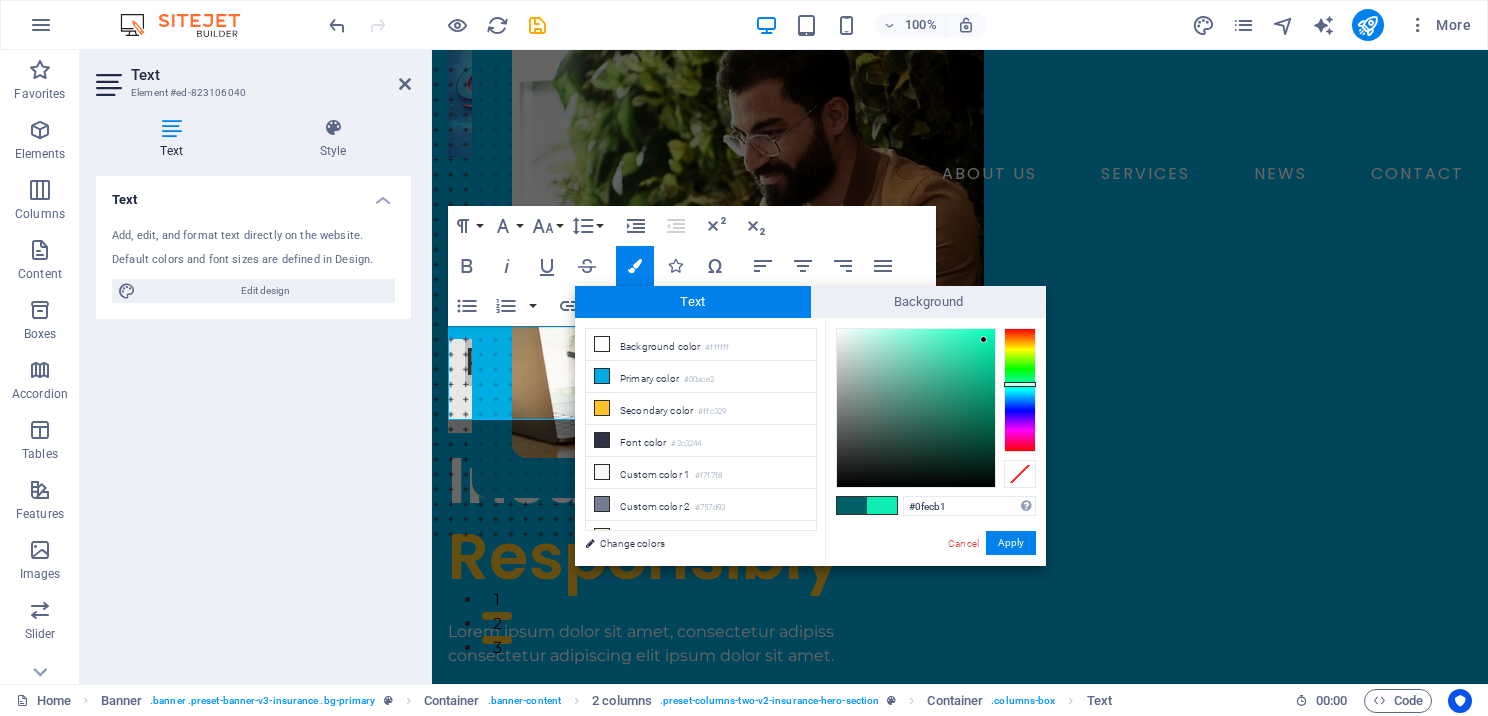 type on "#0fdcec" 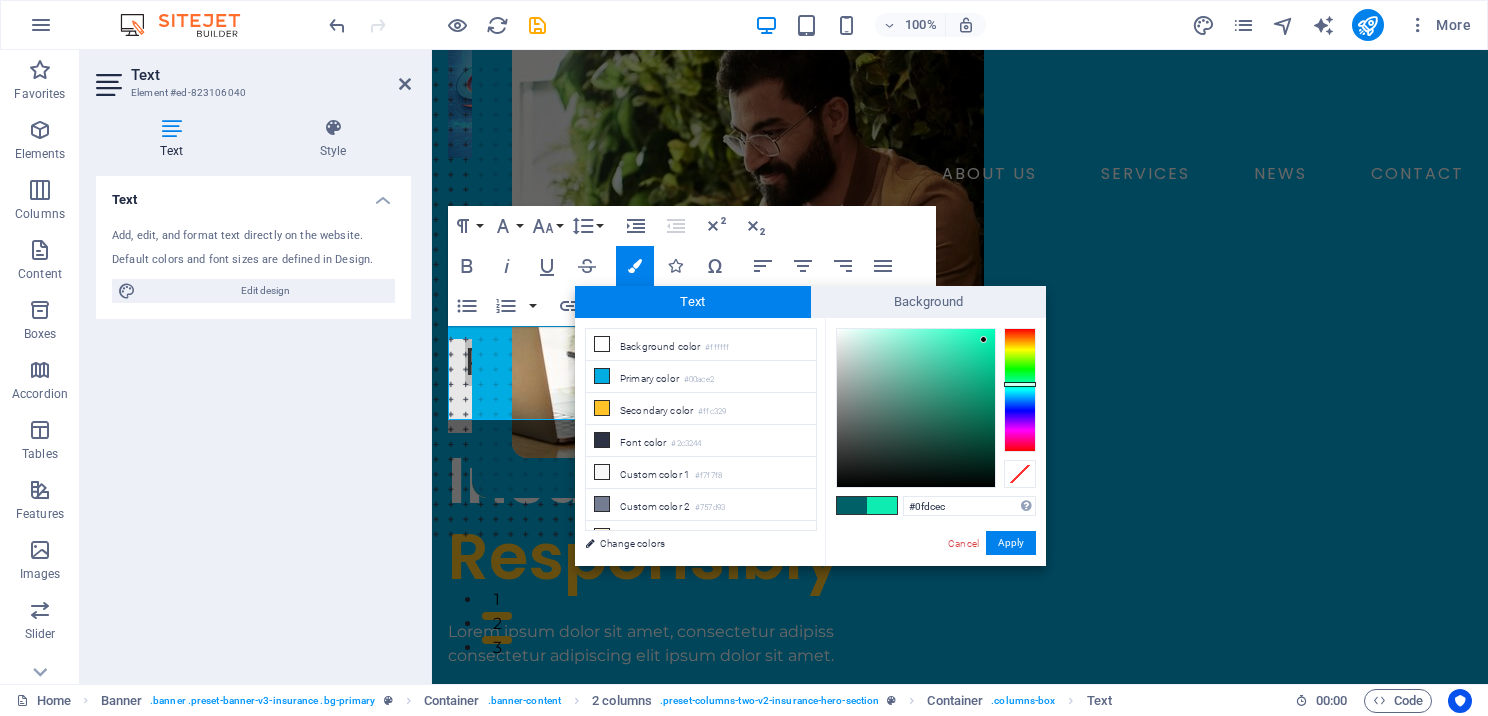 click at bounding box center (1020, 390) 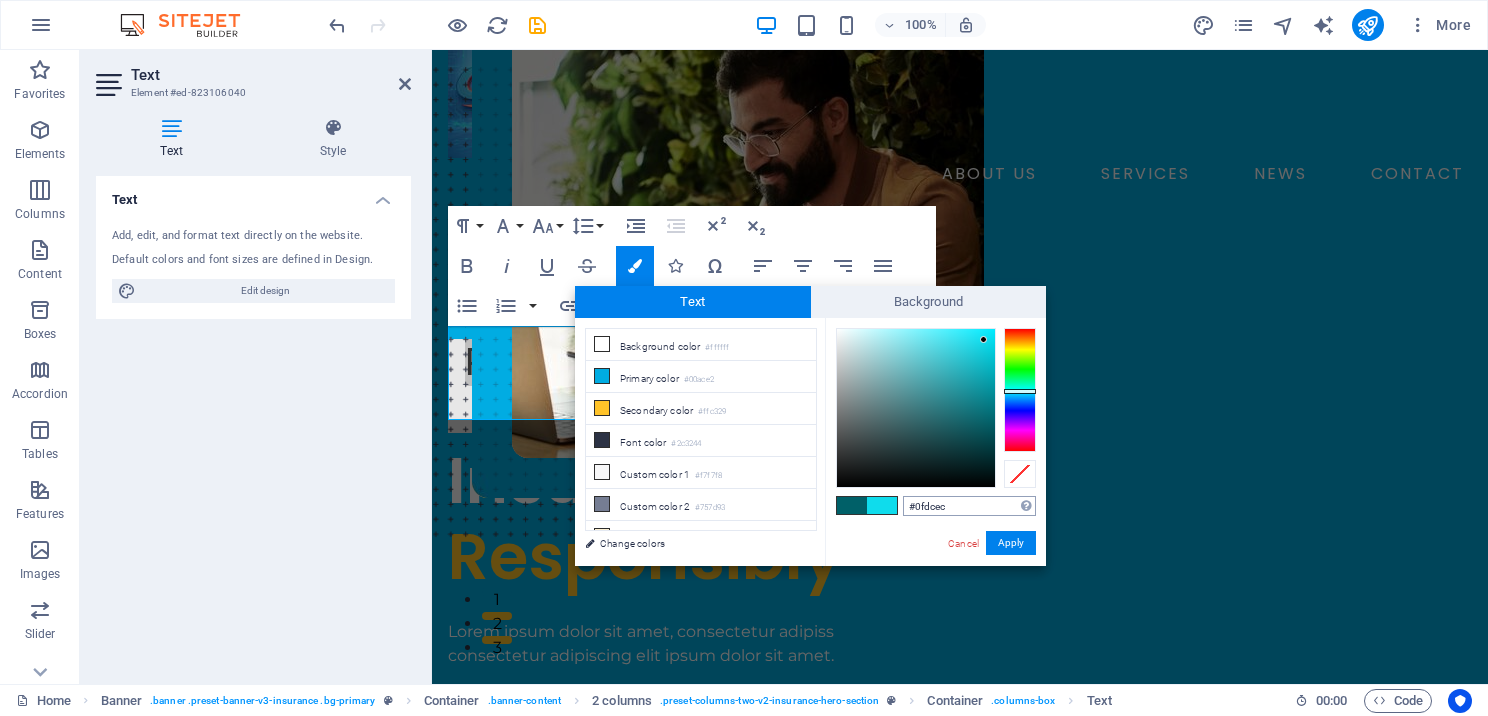 drag, startPoint x: 968, startPoint y: 494, endPoint x: 952, endPoint y: 499, distance: 16.763054 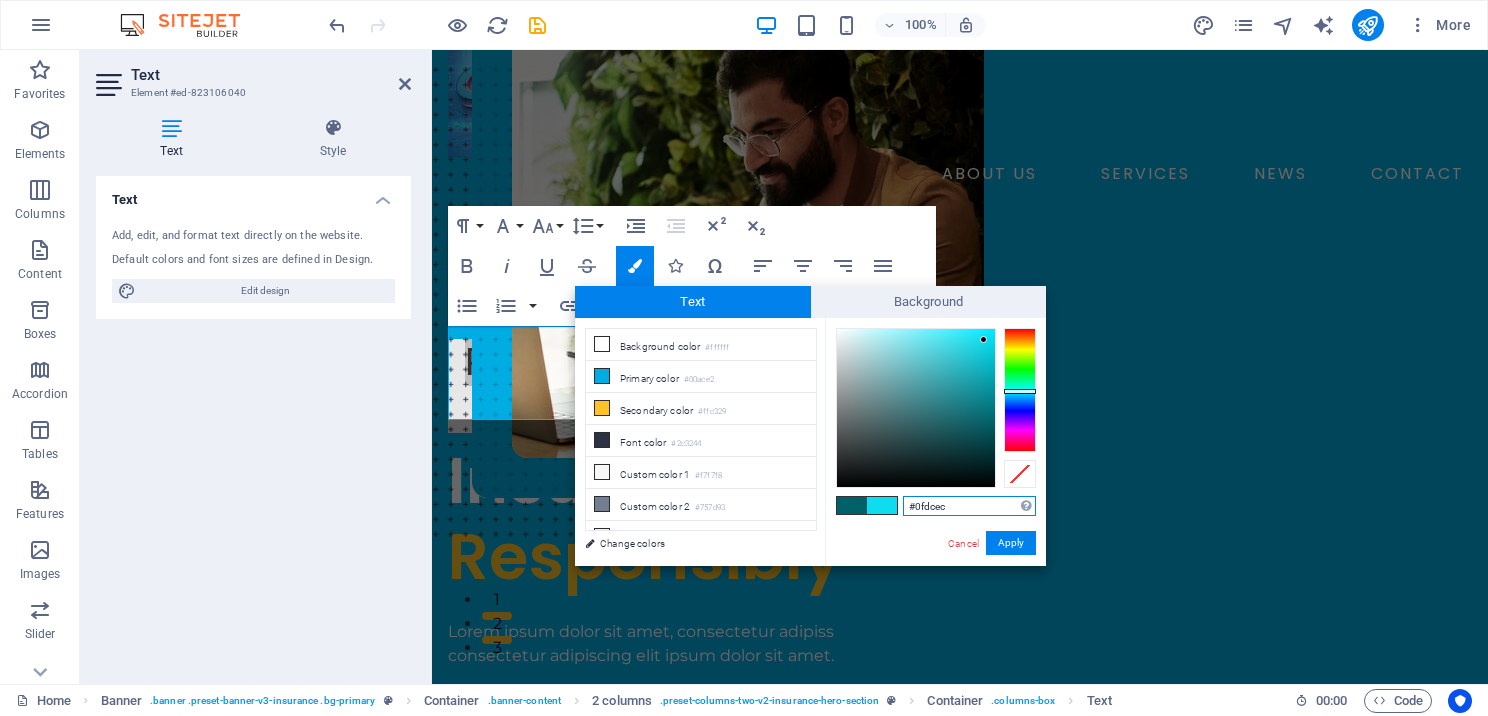 drag, startPoint x: 972, startPoint y: 508, endPoint x: 905, endPoint y: 508, distance: 67 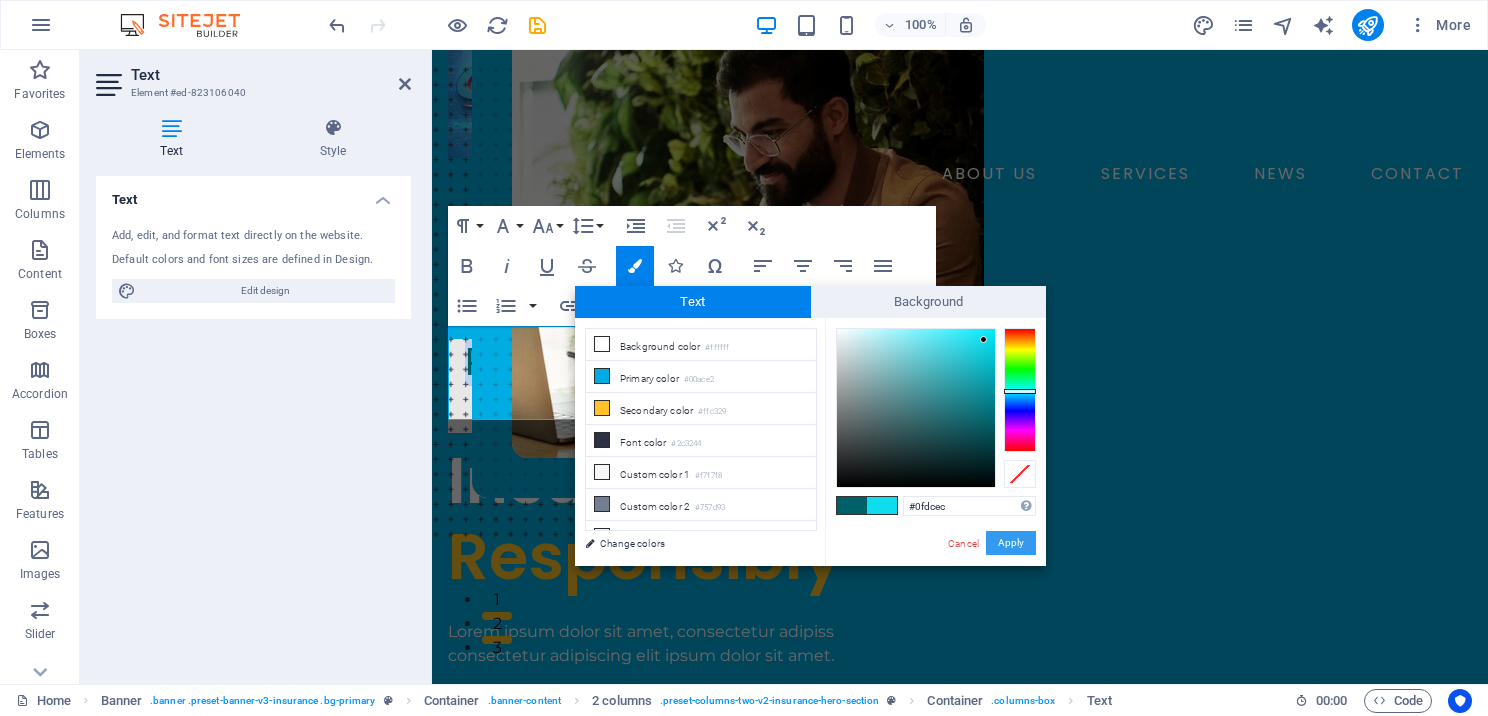 click on "Apply" at bounding box center [1011, 543] 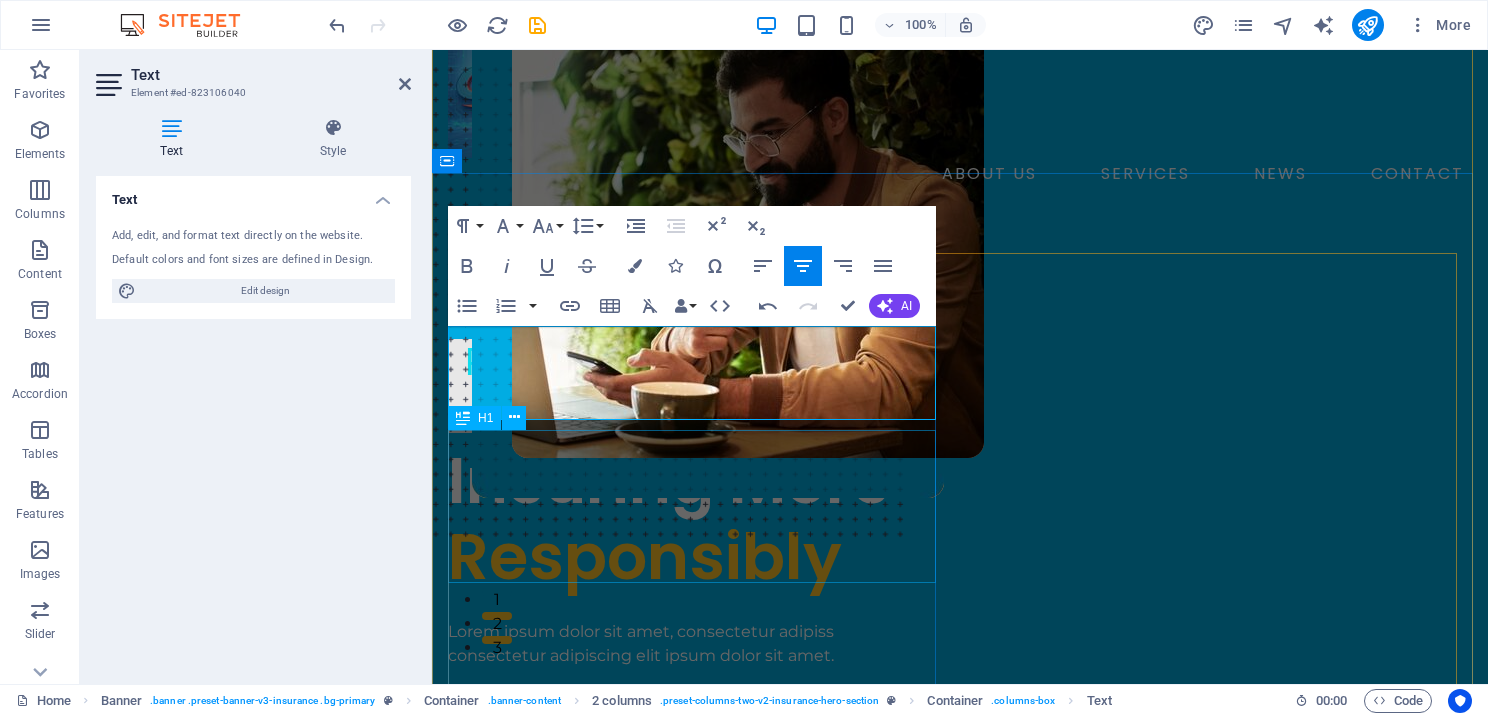 click on "Insuring More Responsibly" at bounding box center (696, 520) 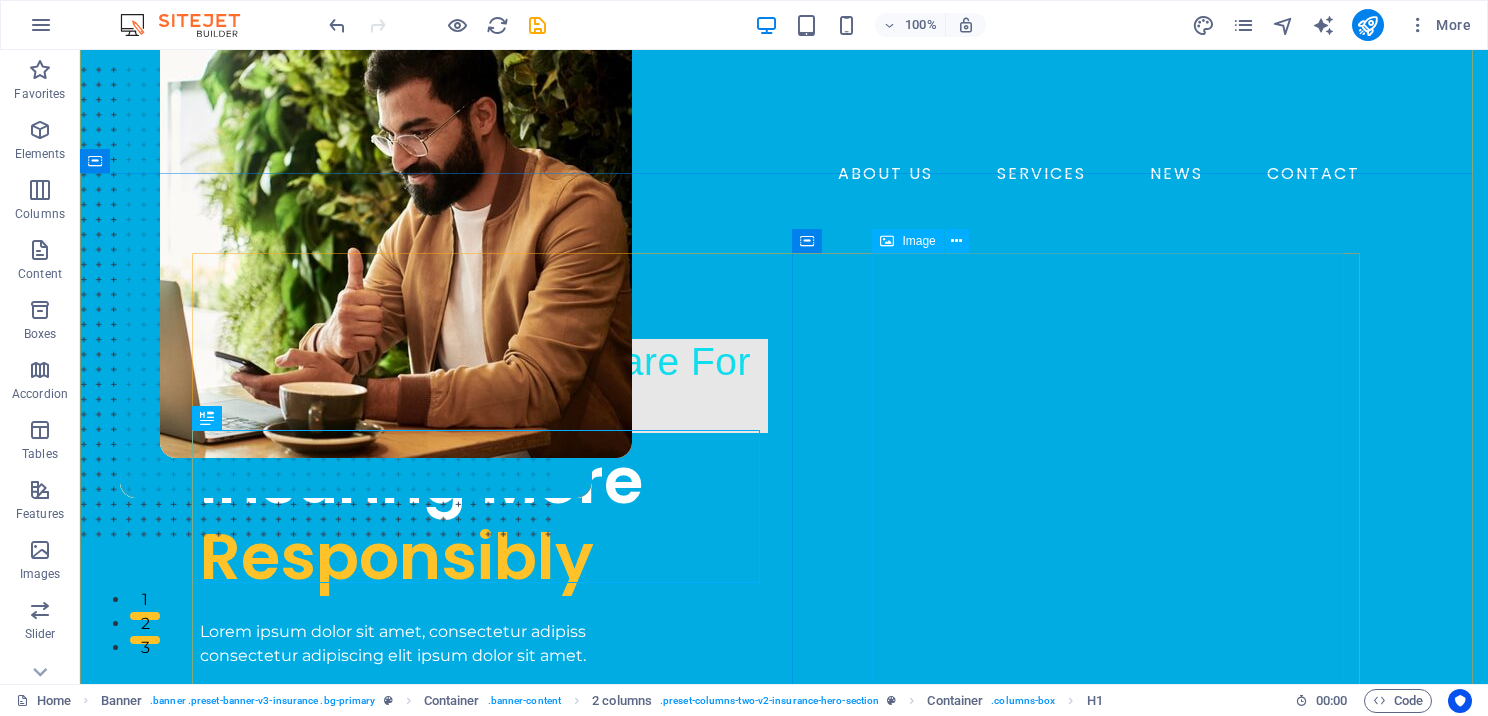 click at bounding box center [396, 263] 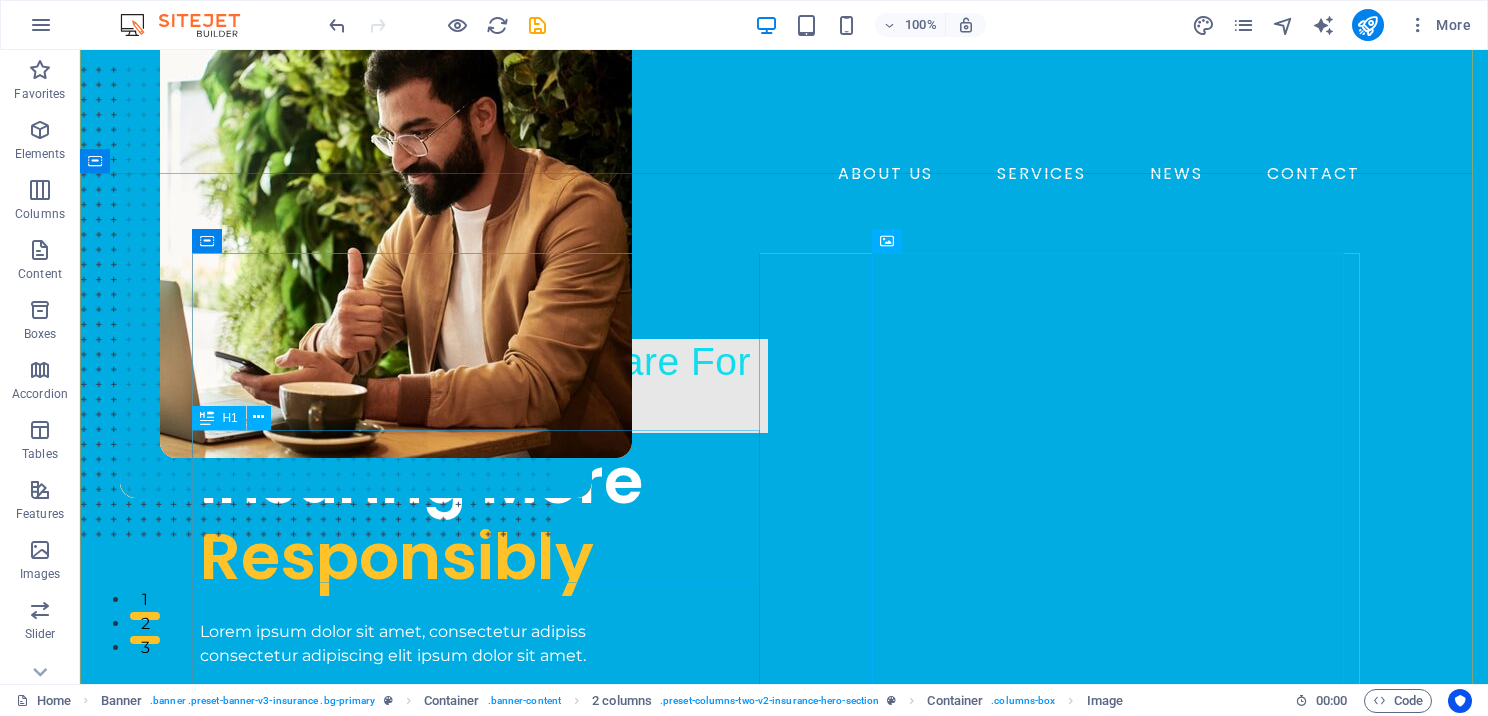 click on "Insuring More Responsibly" at bounding box center (484, 520) 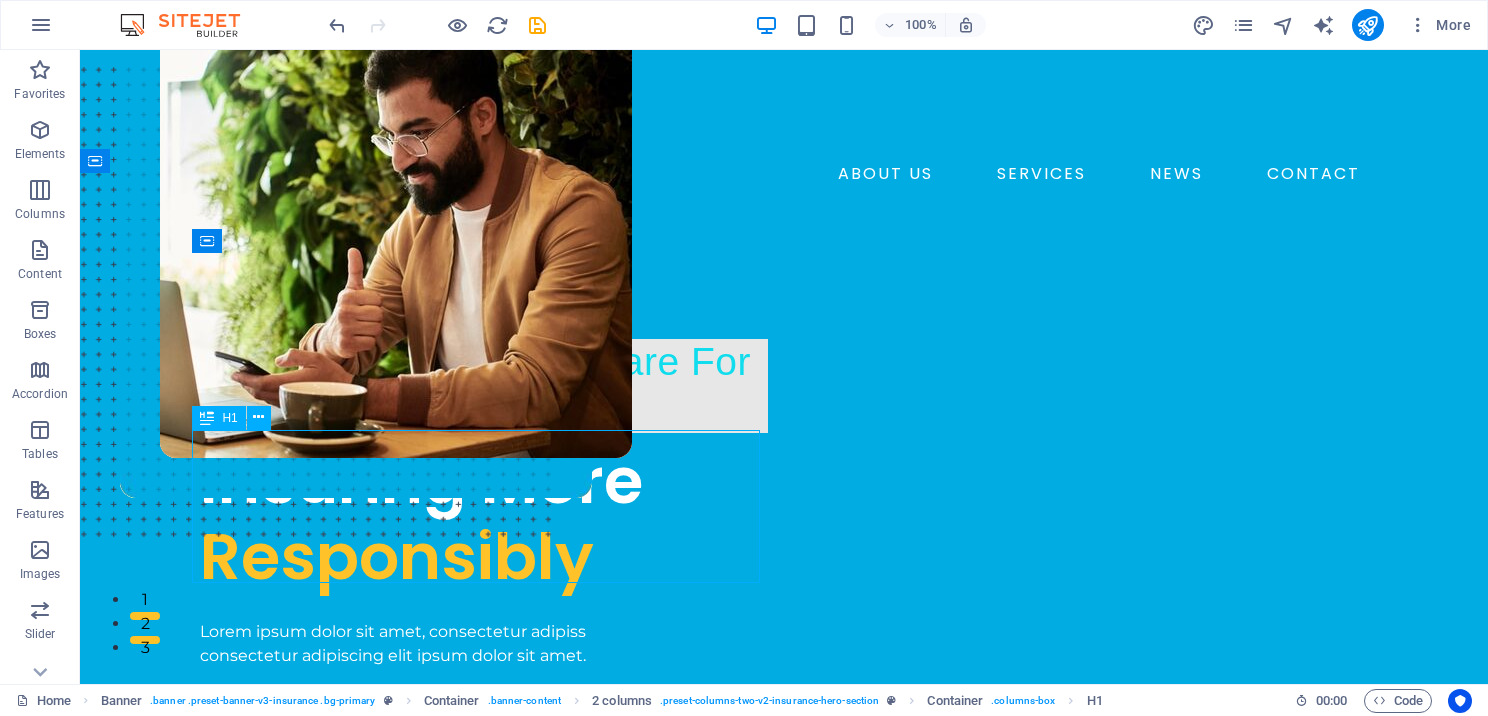 click on "Insuring More Responsibly" at bounding box center (484, 520) 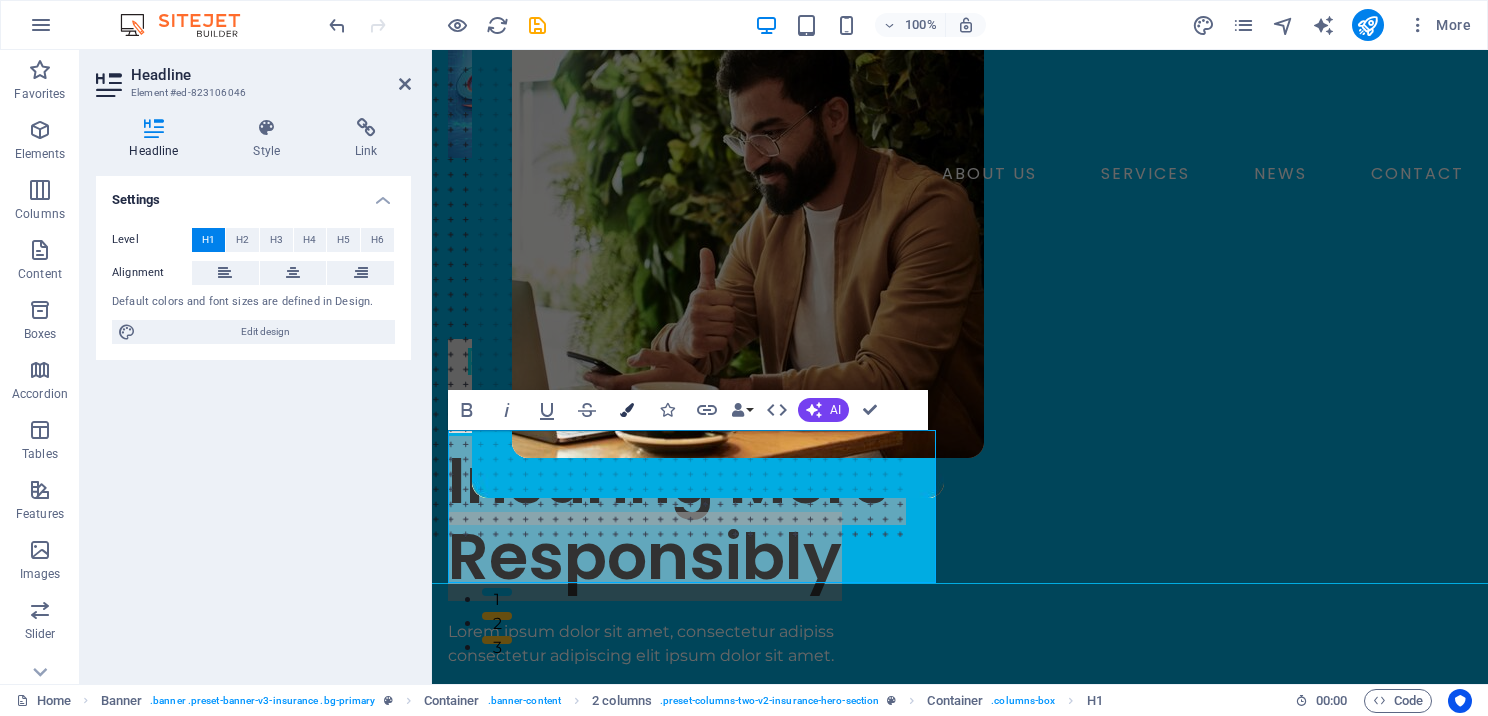 click at bounding box center (627, 410) 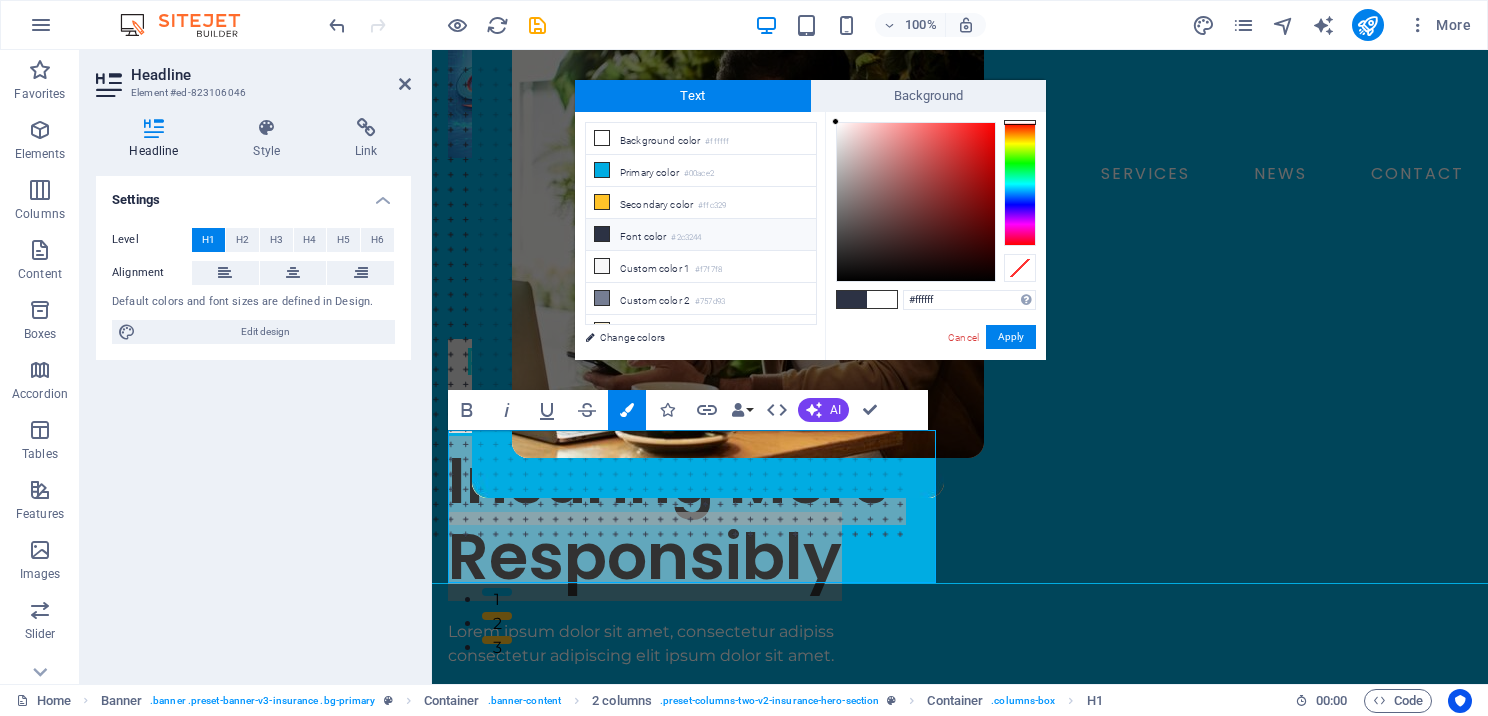 click at bounding box center [602, 234] 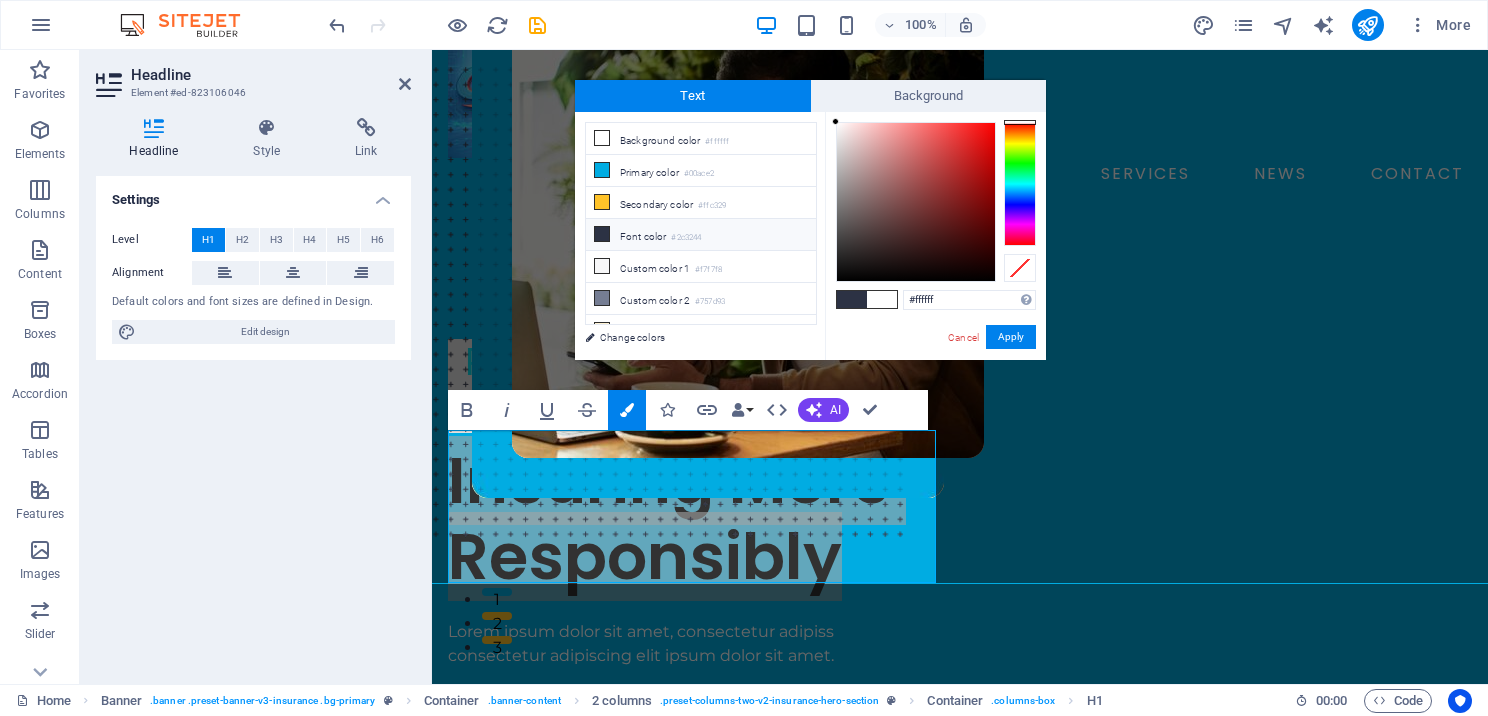 type on "#2c3244" 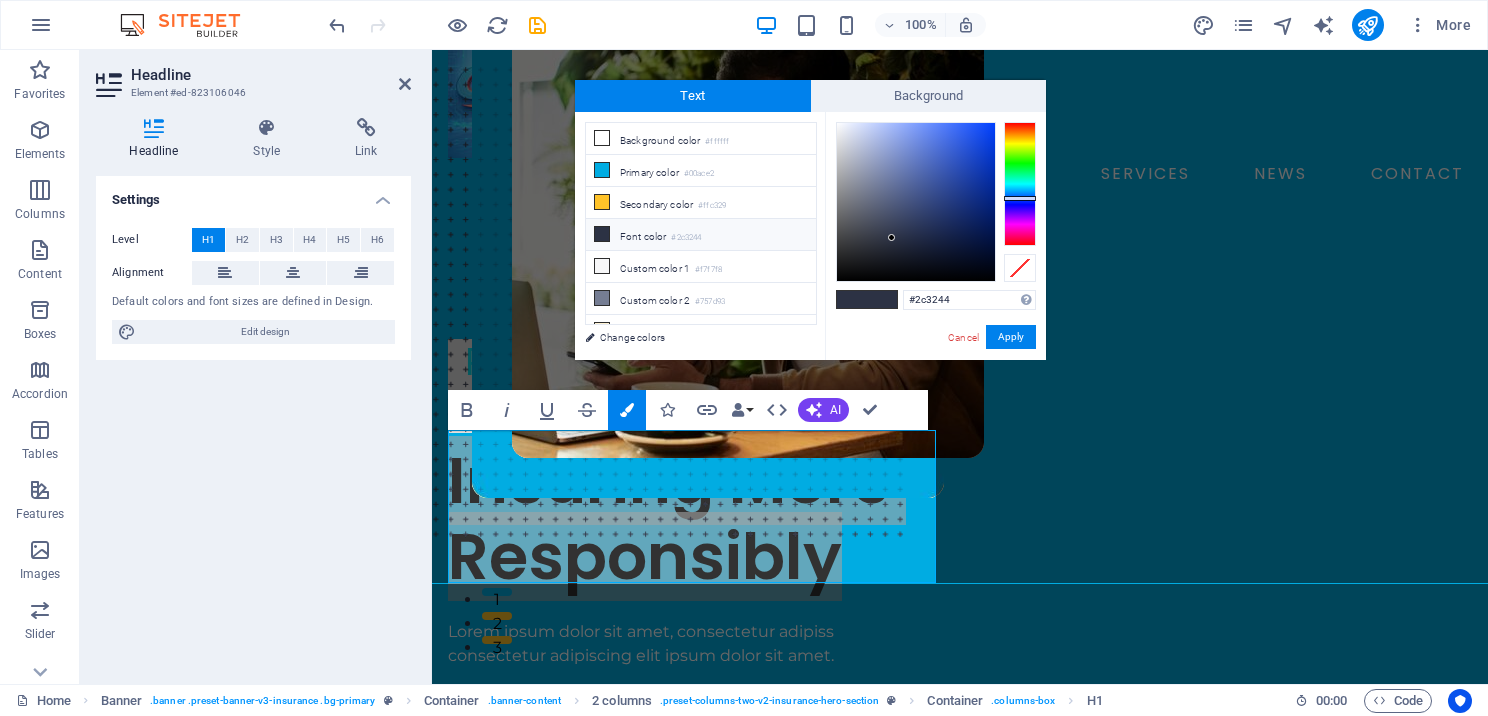 click at bounding box center [602, 234] 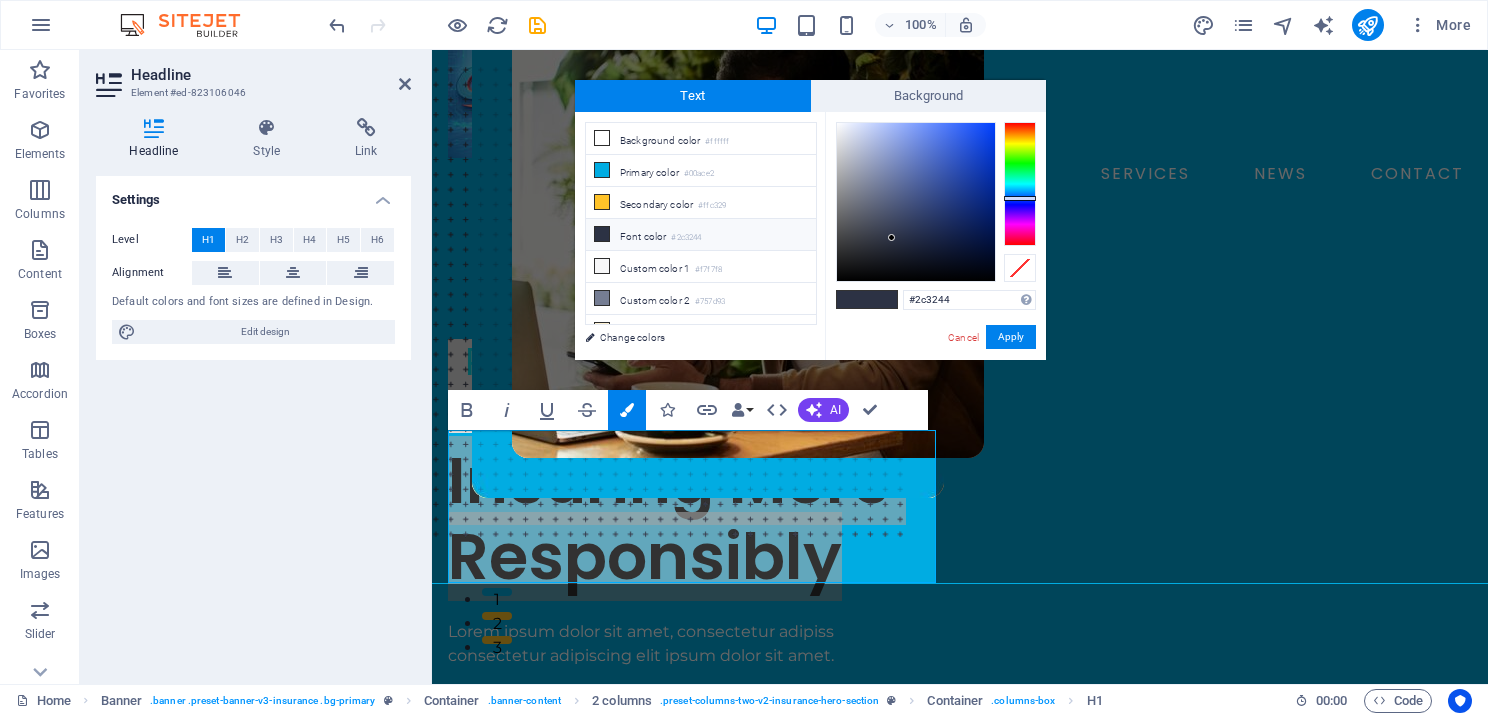 click at bounding box center [602, 234] 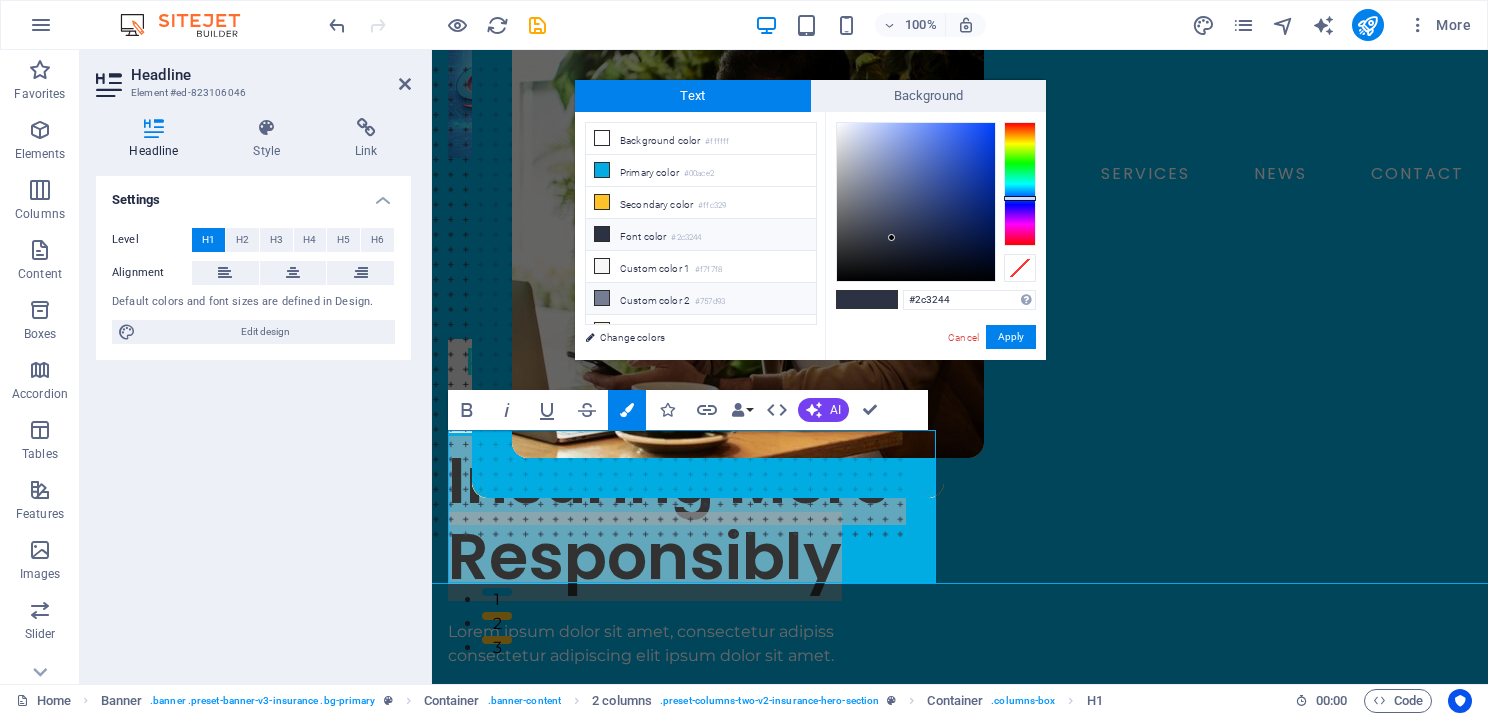 scroll, scrollTop: 44, scrollLeft: 0, axis: vertical 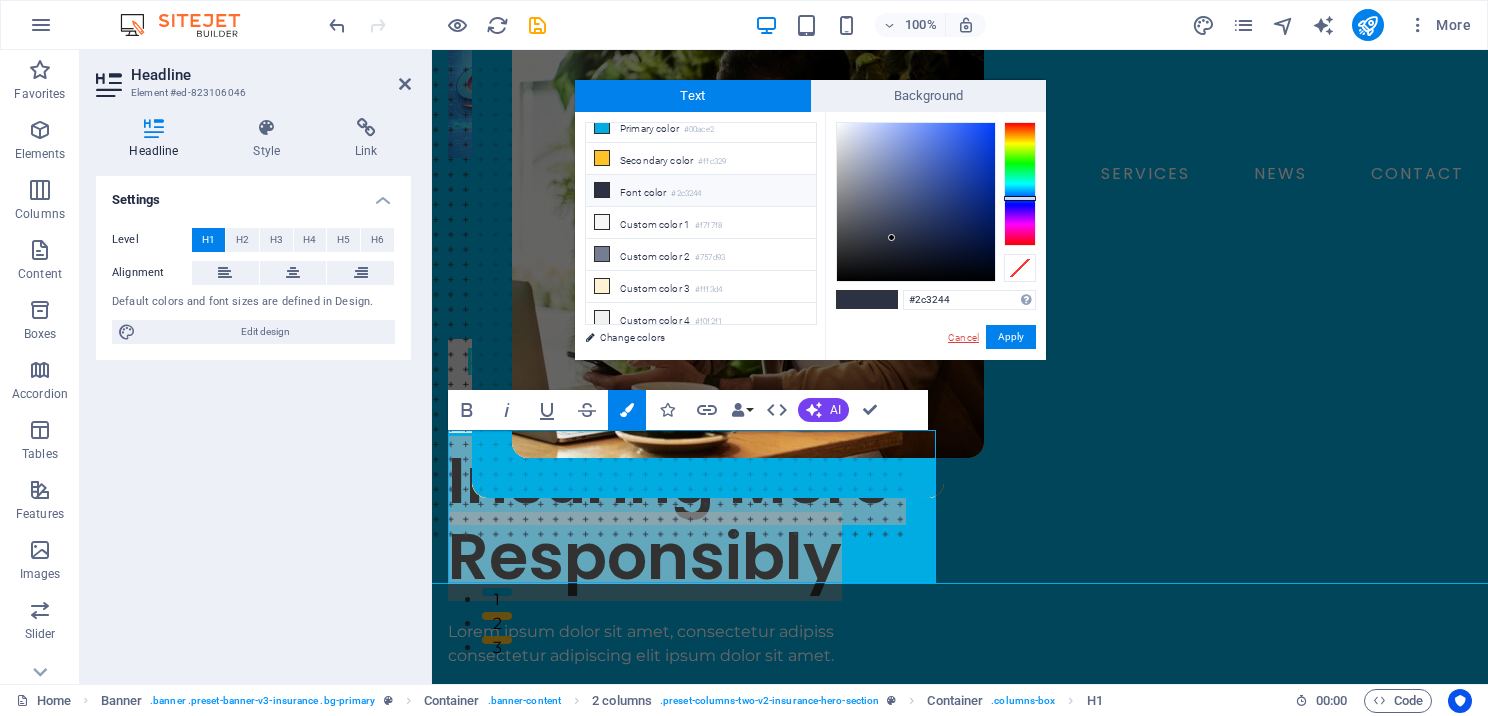 click on "Cancel" at bounding box center [963, 337] 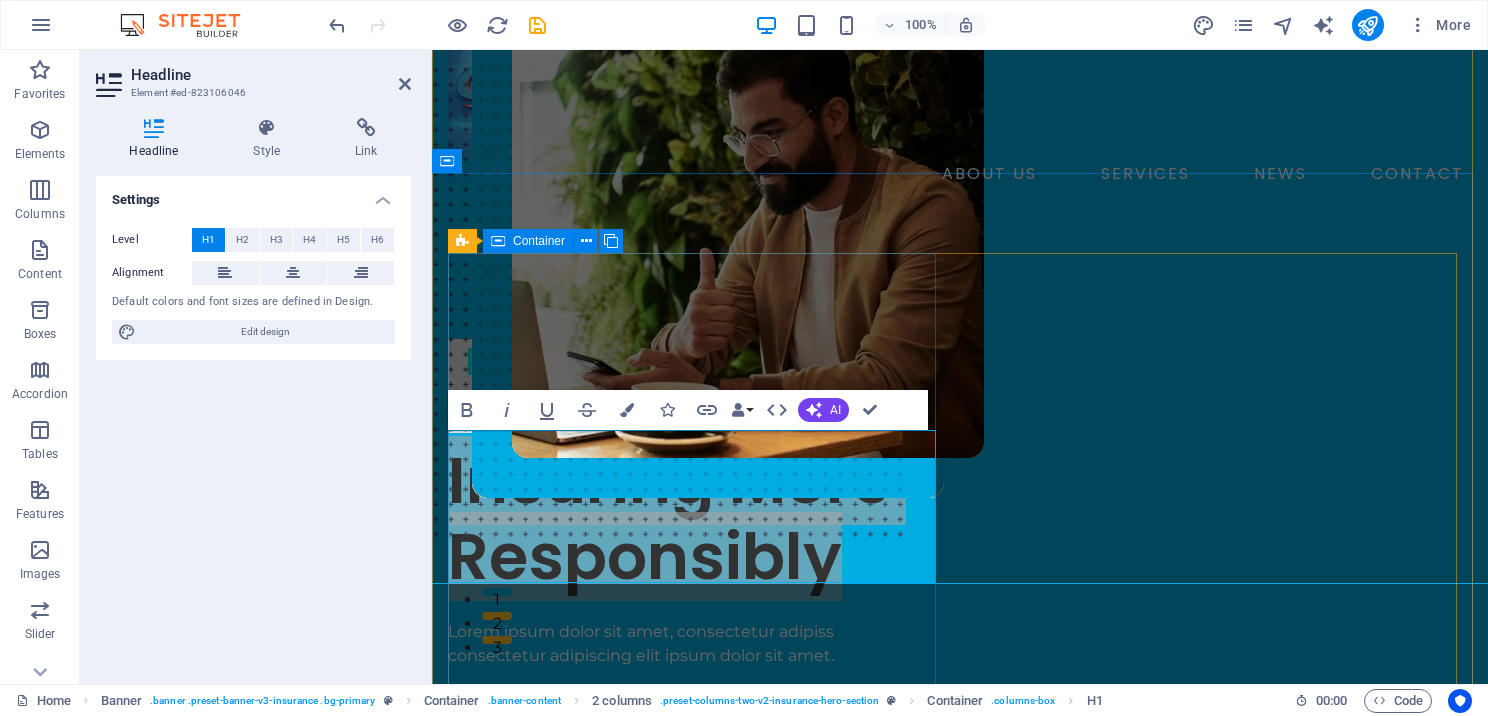 click on "Professional Tax Software for Preparers Insuring More Responsibly Lorem ipsum dolor sit amet, consectetur adipiss
consectetur adipiscing elit ipsum dolor sit amet. insurance plans" at bounding box center (696, 546) 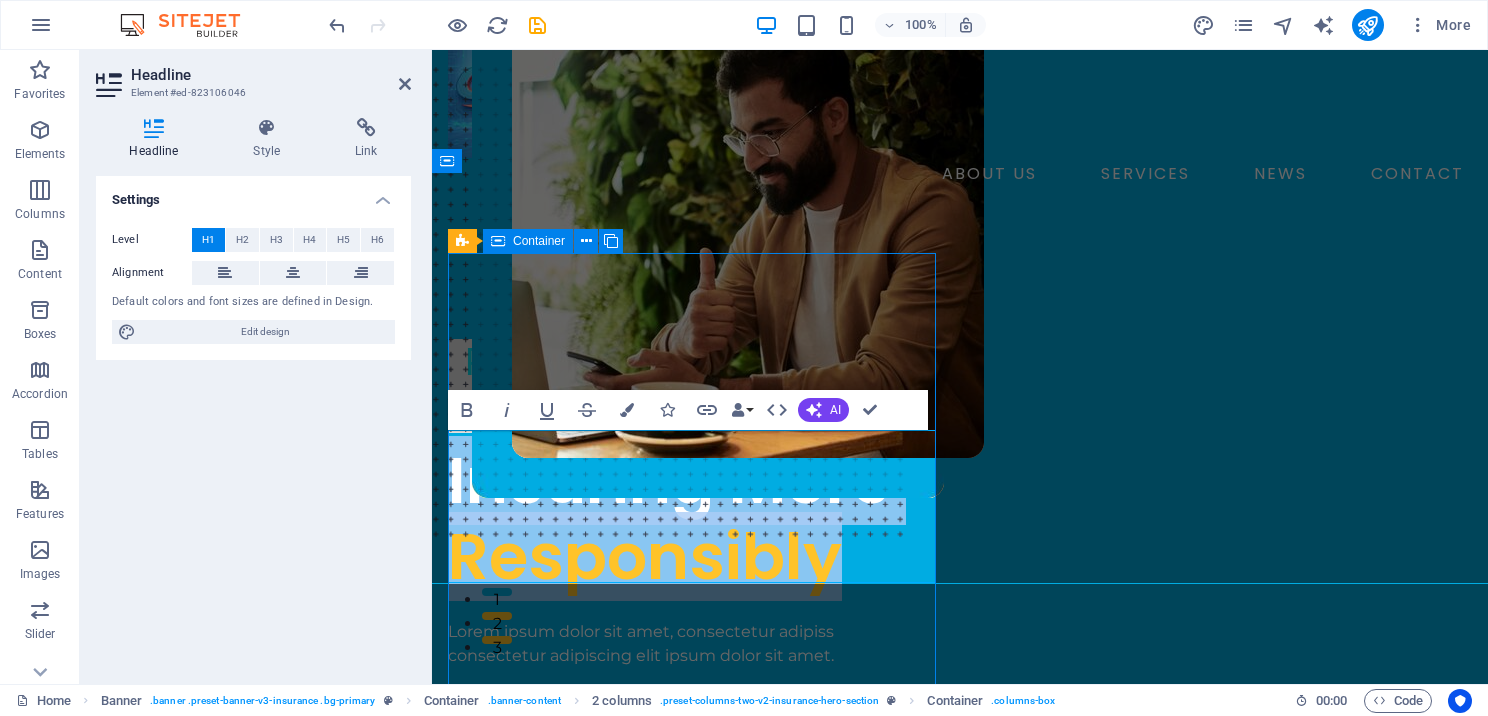 click on "Professional Tax Software for Preparers Insuring More Responsibly Lorem ipsum dolor sit amet, consectetur adipiss
consectetur adipiscing elit ipsum dolor sit amet. insurance plans" at bounding box center (696, 546) 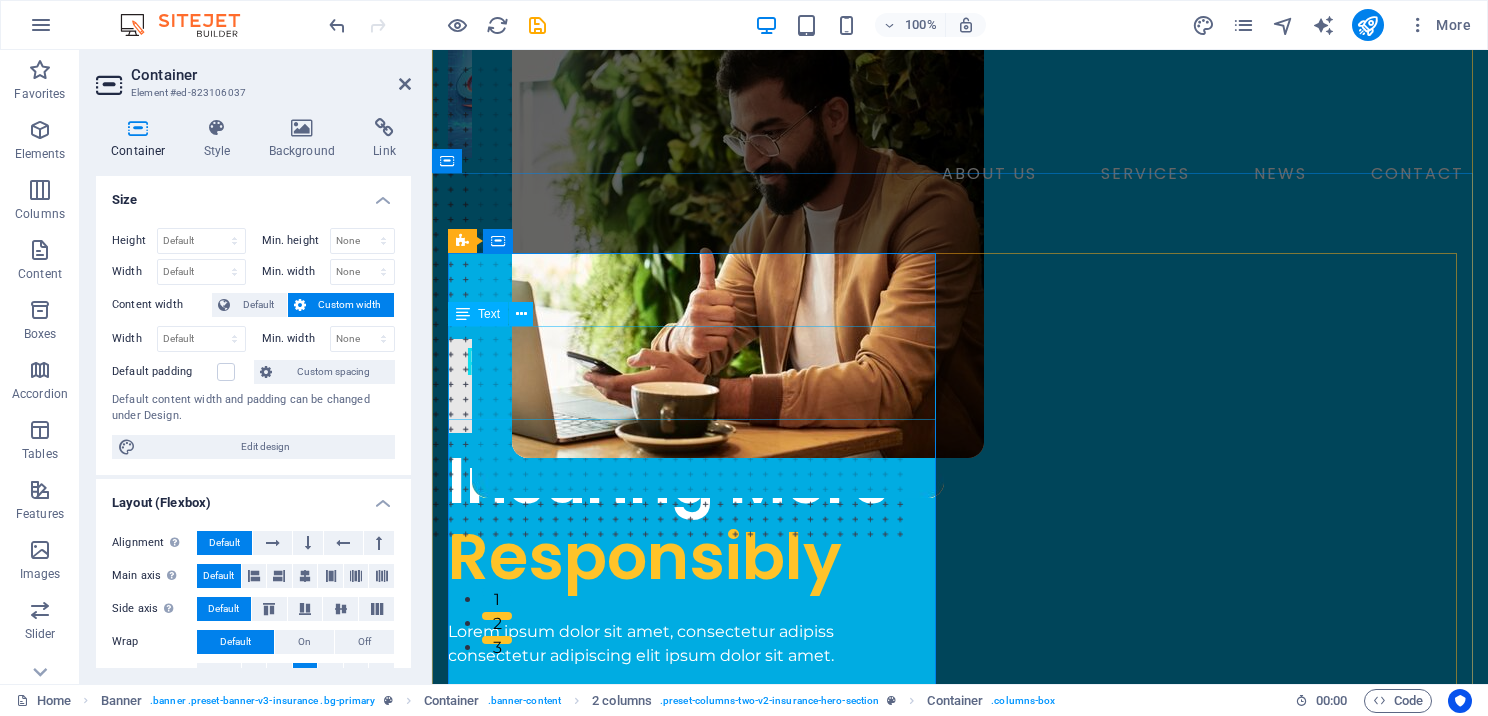 click on "Professional Tax Software for Preparers" at bounding box center (696, 386) 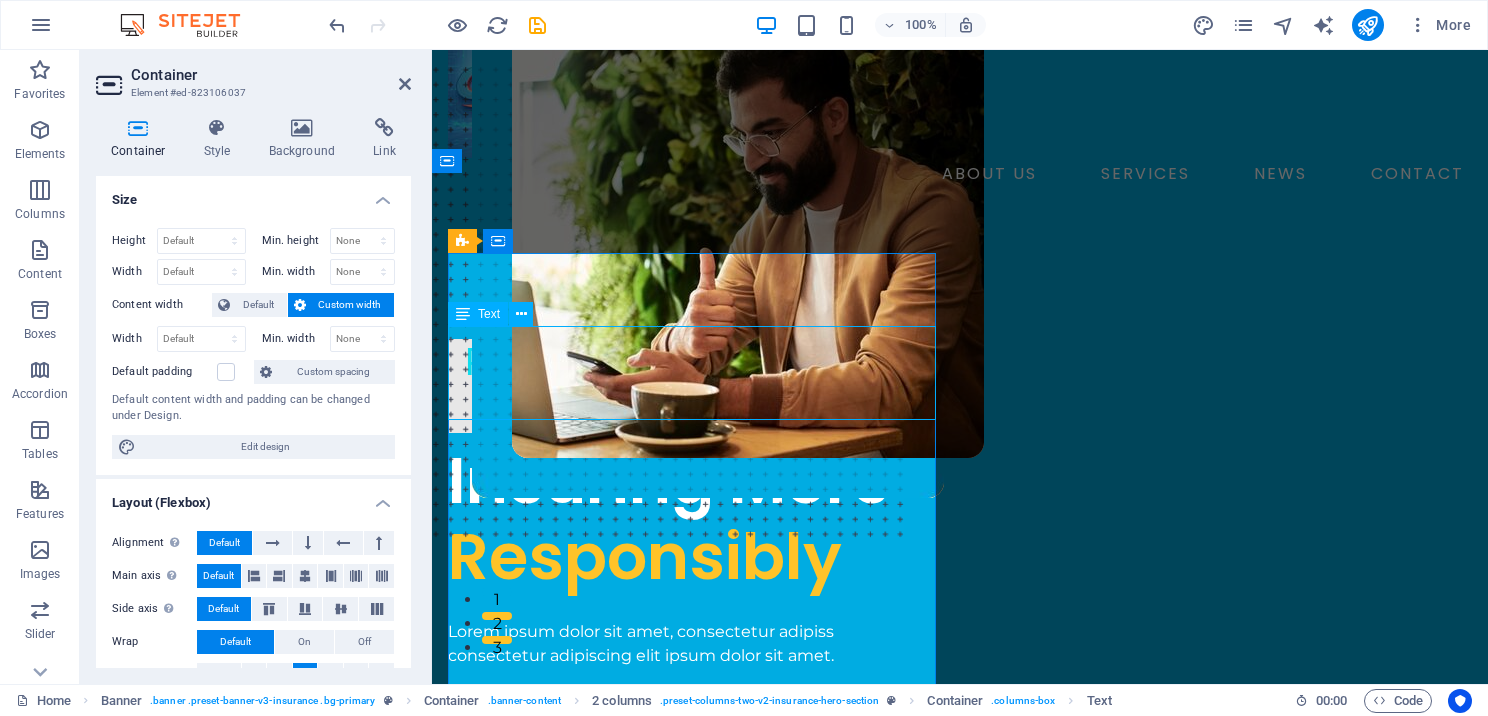click on "Professional Tax Software for Preparers" at bounding box center (696, 386) 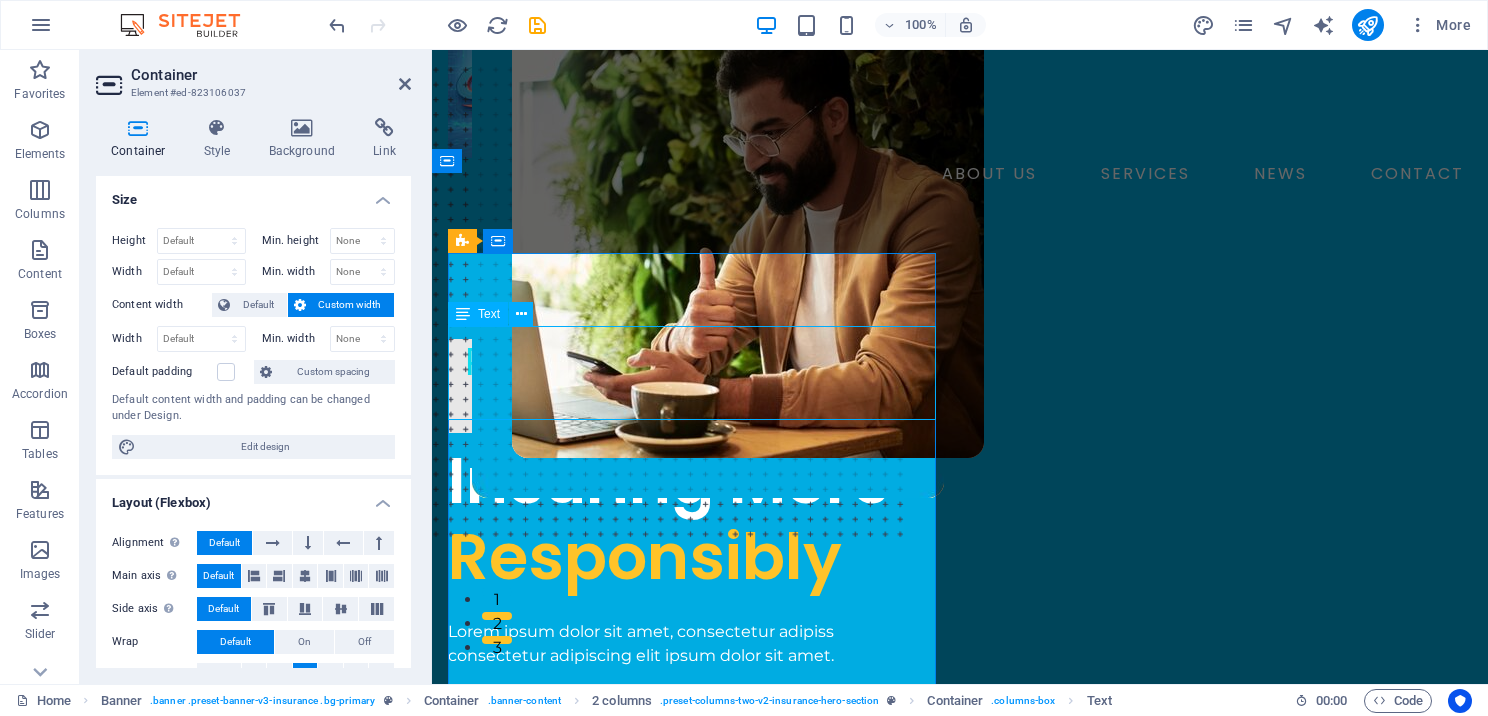 click on "Professional Tax Software for Preparers" at bounding box center [696, 386] 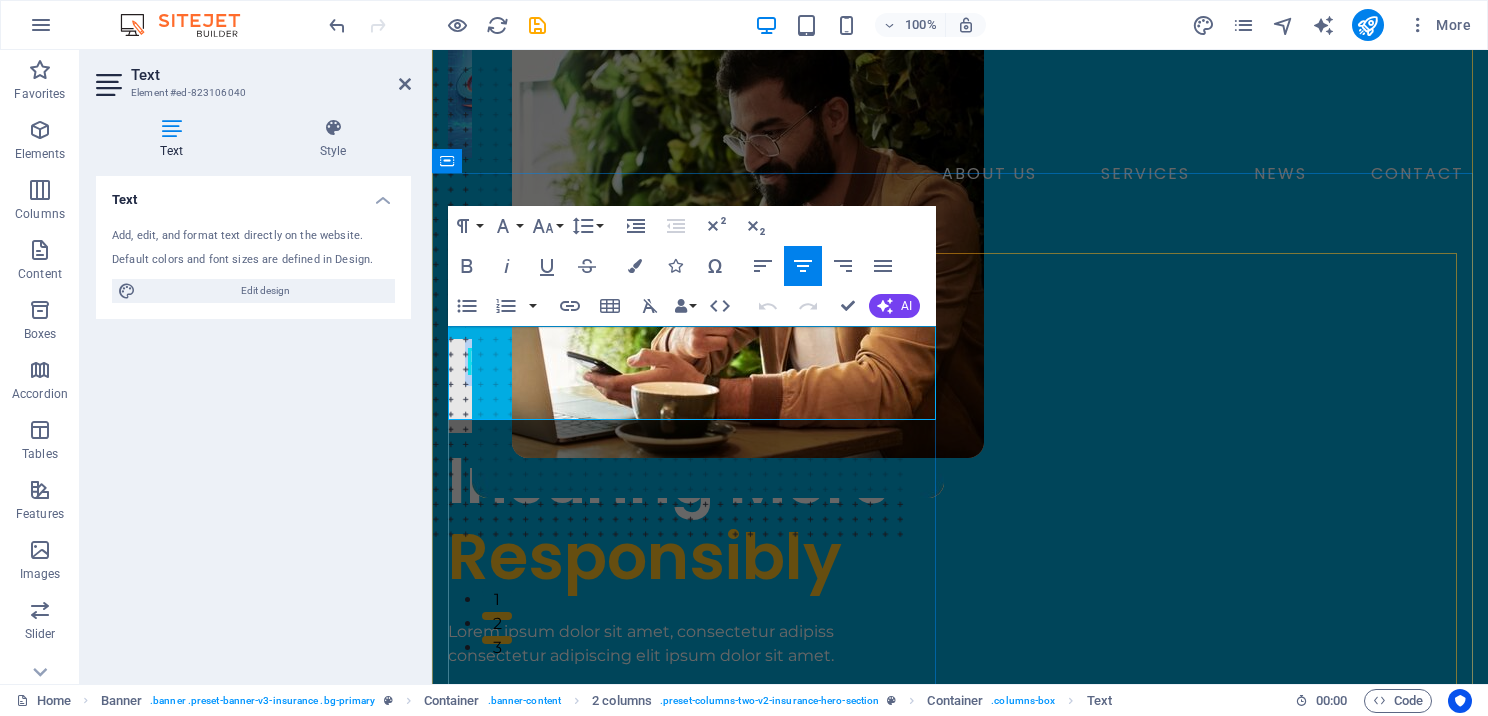 drag, startPoint x: 826, startPoint y: 388, endPoint x: 452, endPoint y: 345, distance: 376.4638 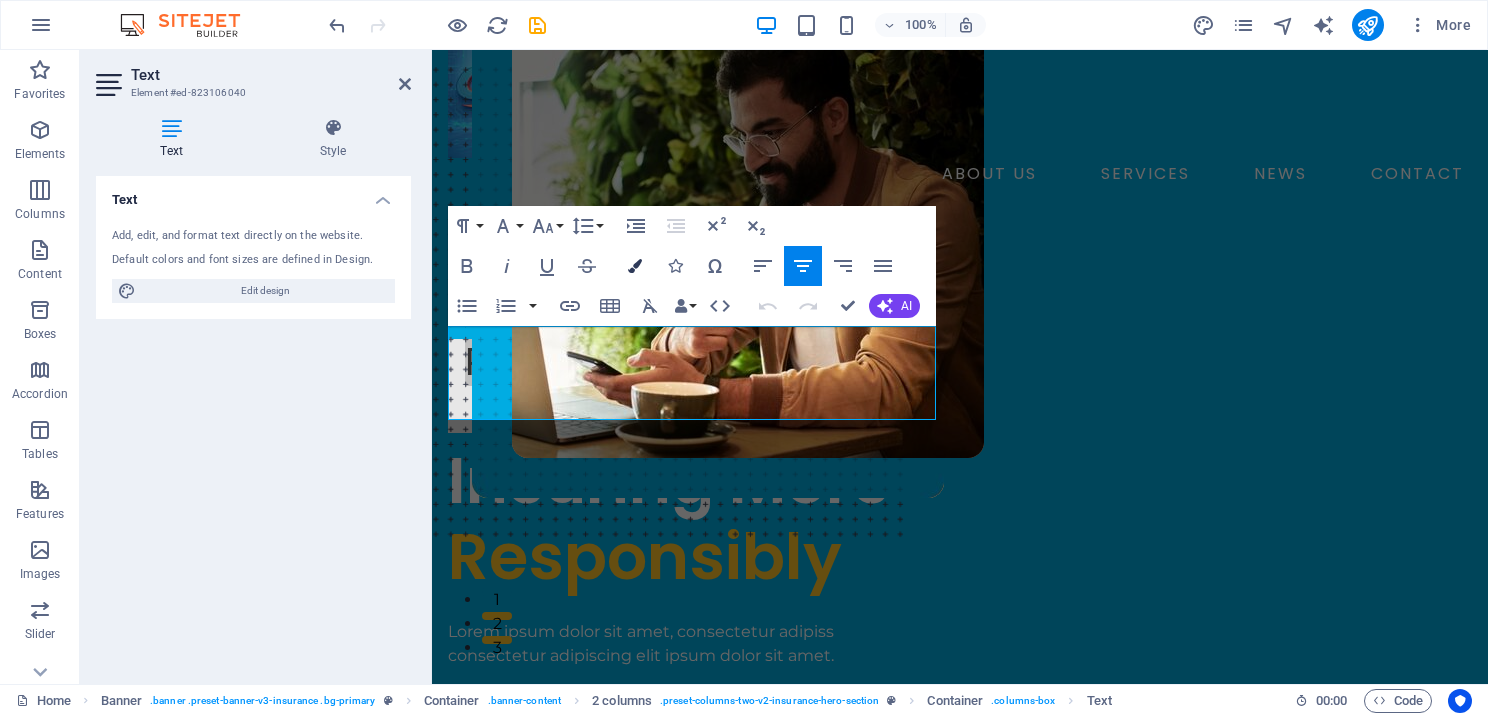 click at bounding box center [635, 266] 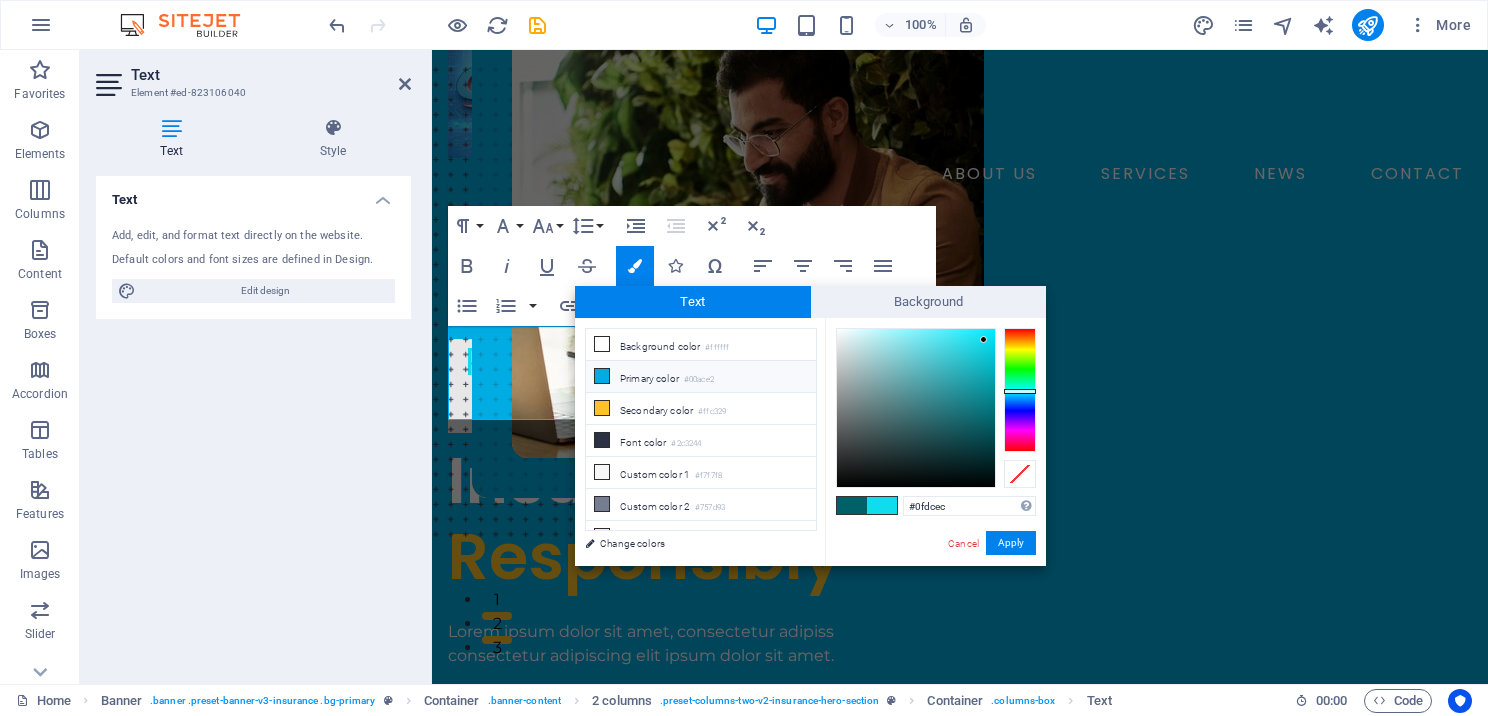 click at bounding box center (602, 376) 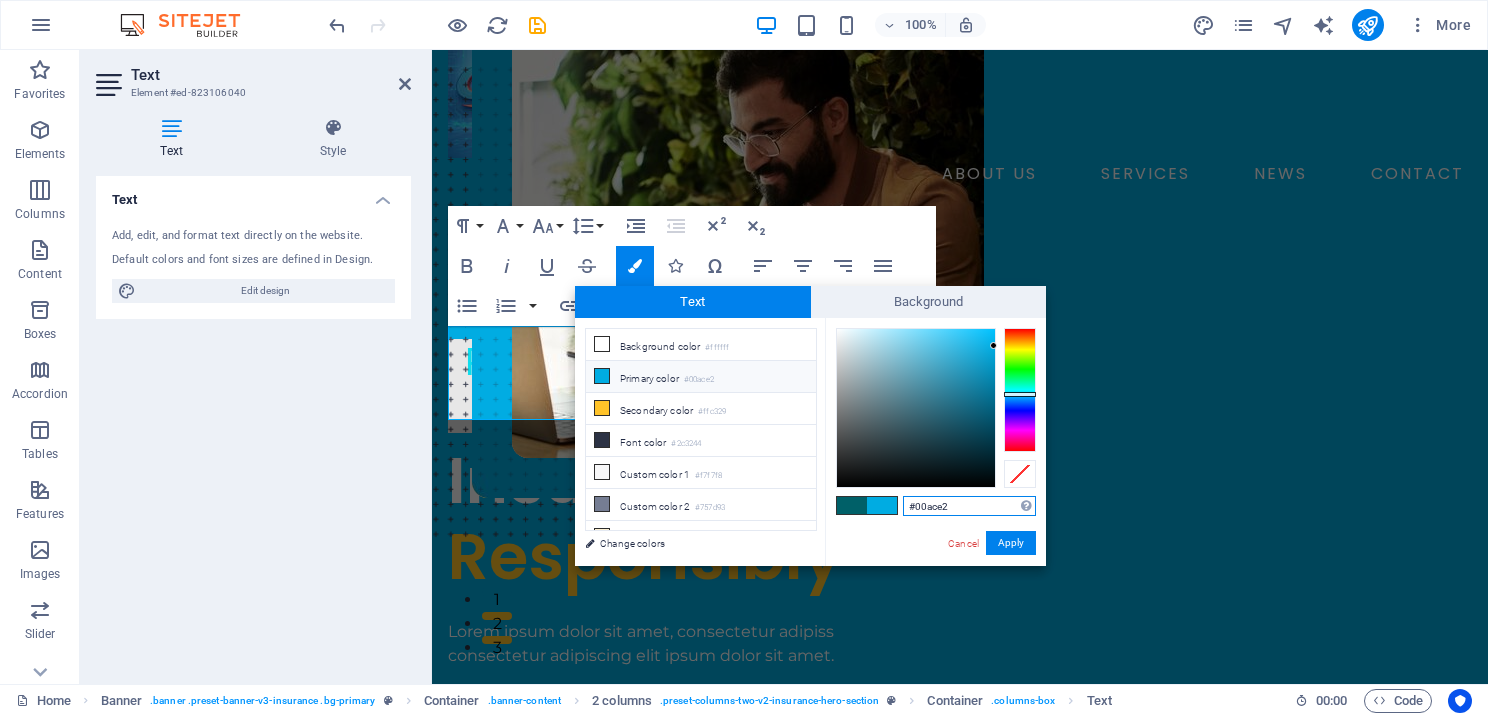 drag, startPoint x: 960, startPoint y: 509, endPoint x: 900, endPoint y: 509, distance: 60 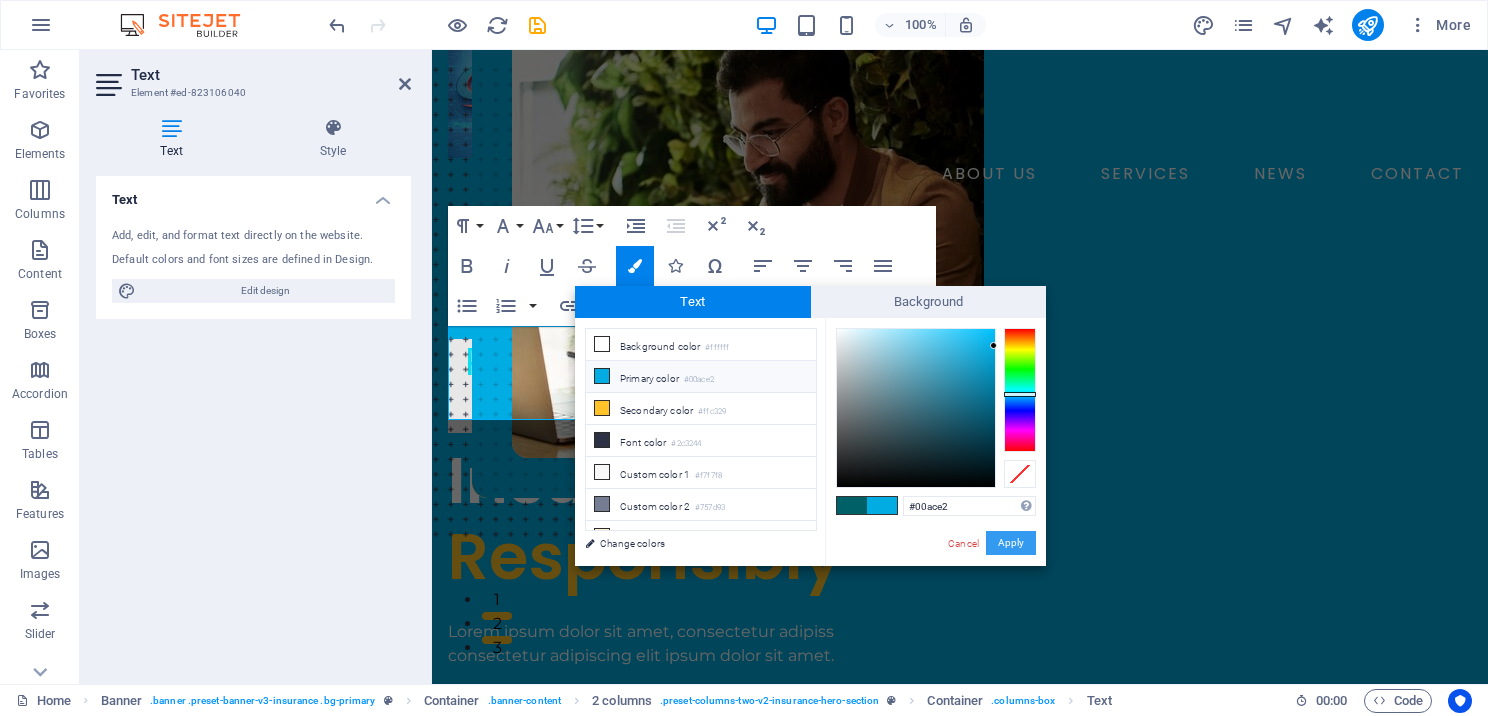 click on "Apply" at bounding box center (1011, 543) 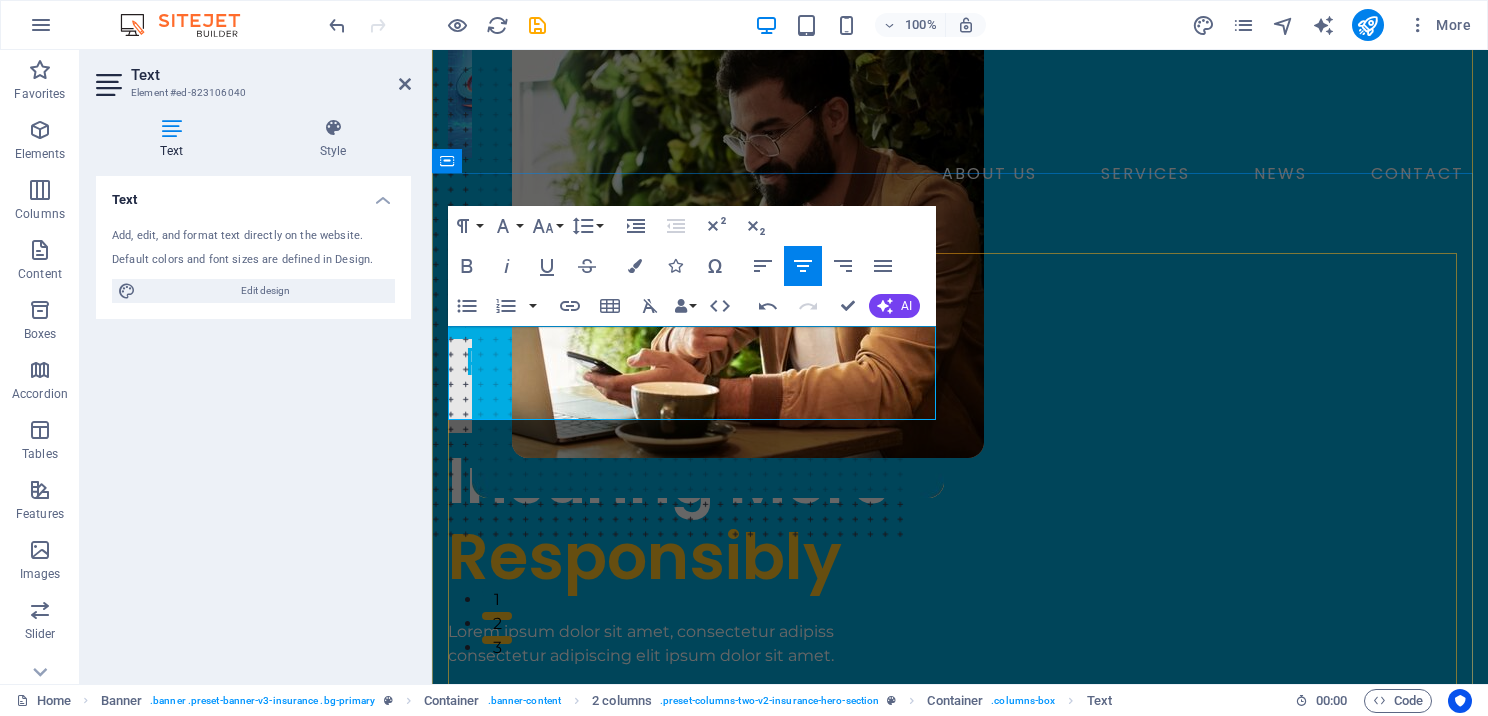 click on "Professional Tax Software for Preparers Insuring More Responsibly Lorem ipsum dolor sit amet, consectetur adipiss
consectetur adipiscing elit ipsum dolor sit amet. insurance plans" at bounding box center (960, 834) 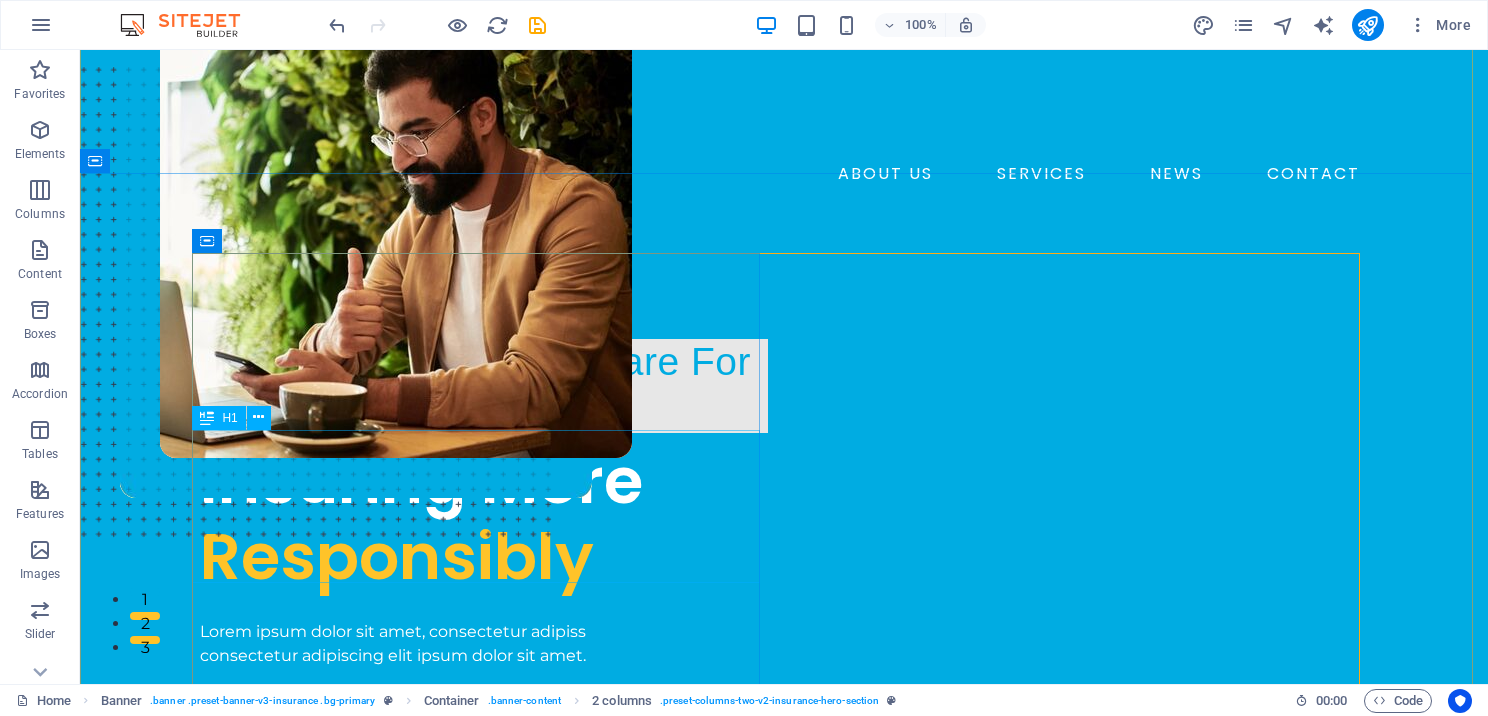 click on "Insuring More Responsibly" at bounding box center [484, 520] 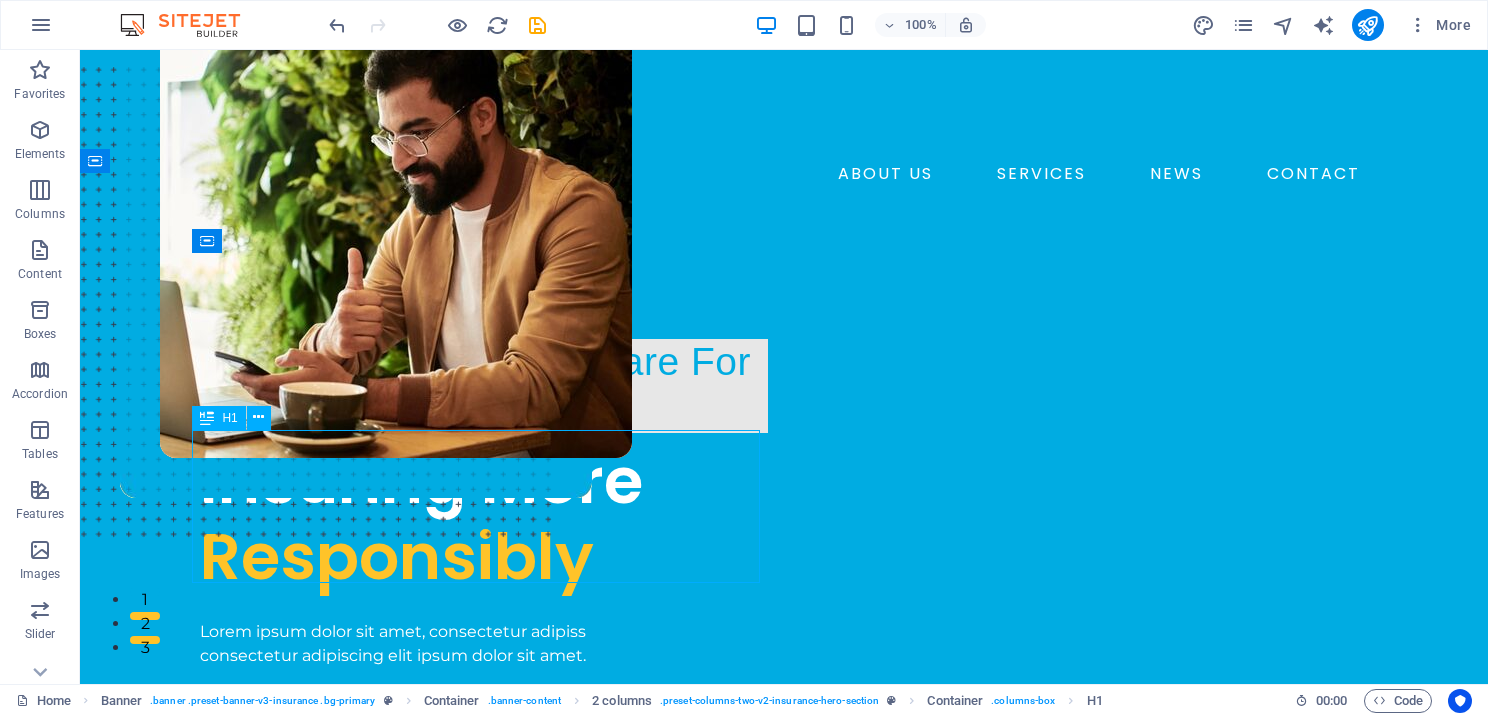 click on "Insuring More Responsibly" at bounding box center [484, 520] 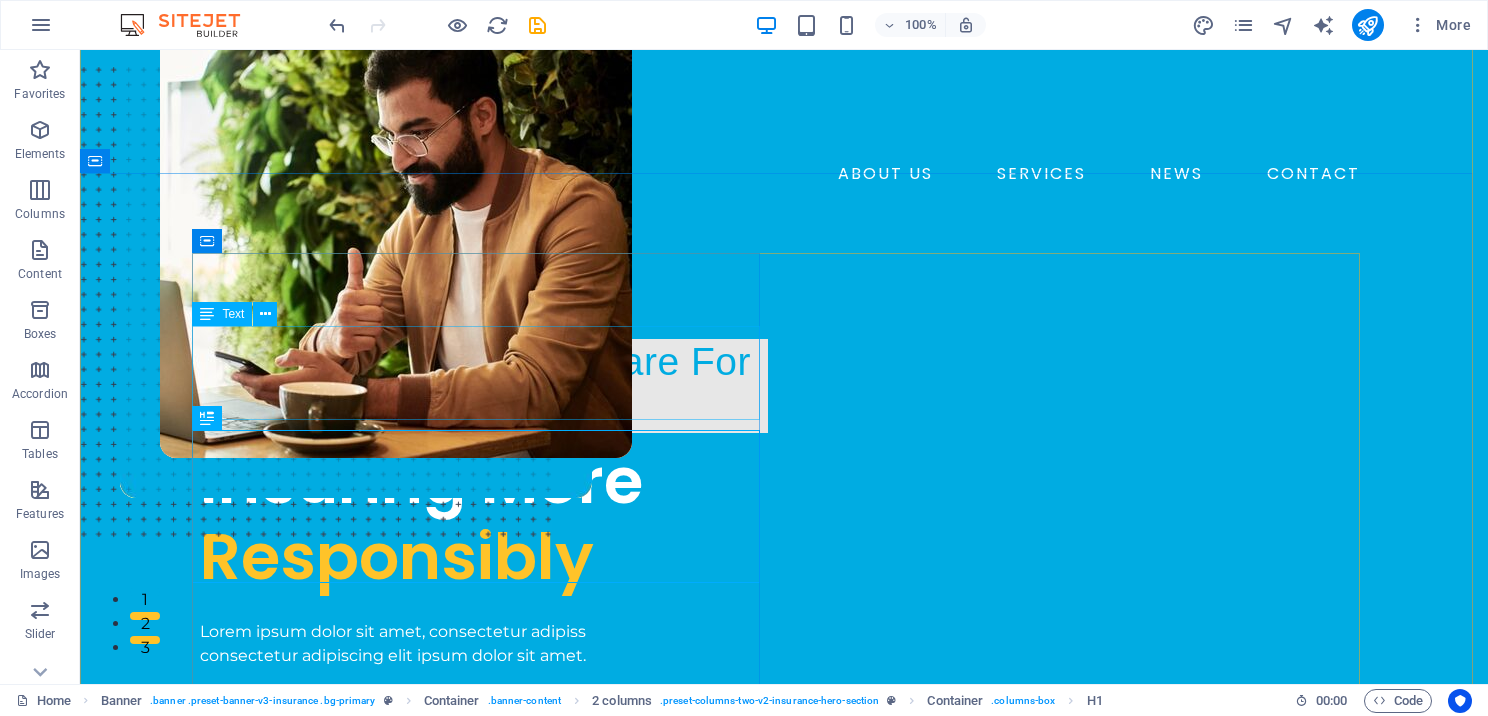 click on "Professional Tax Software for Preparers" at bounding box center (484, 386) 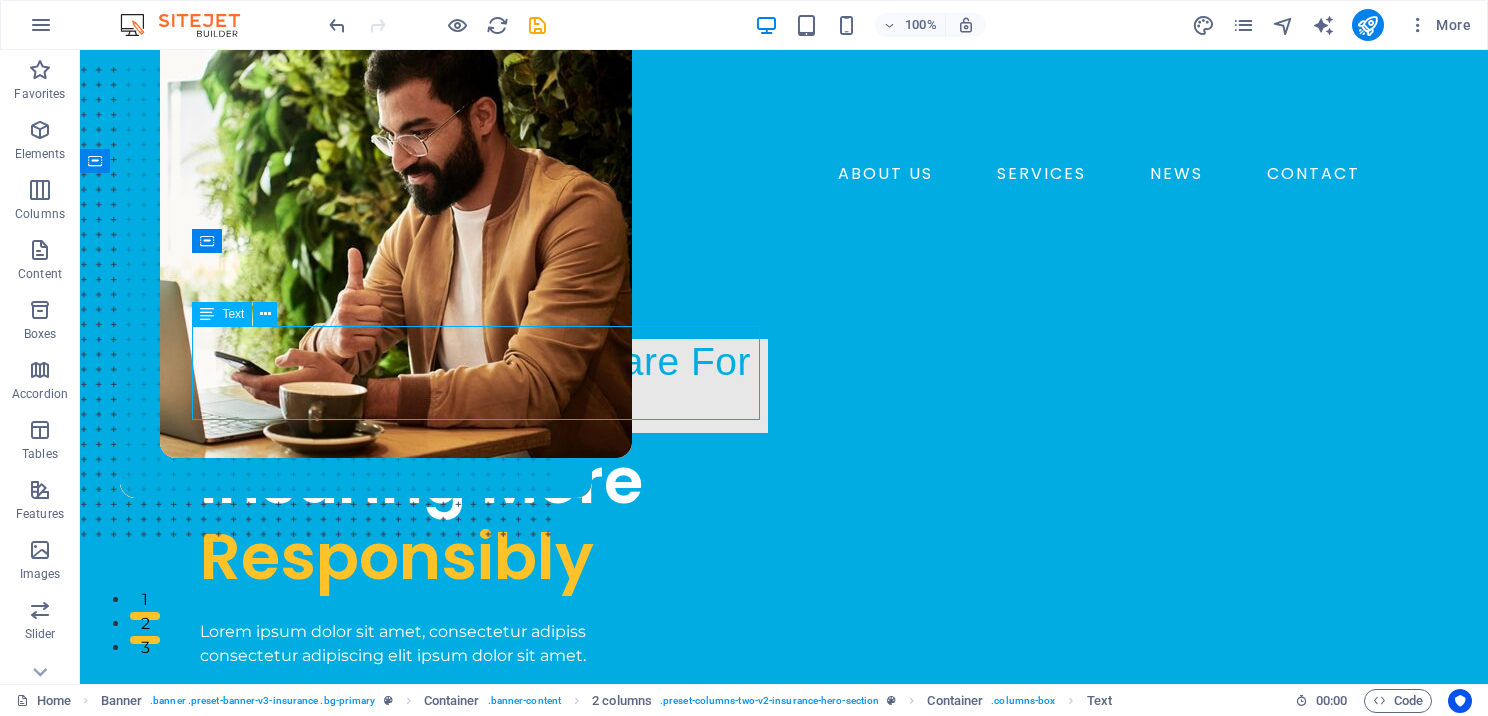 click on "Professional Tax Software for Preparers" at bounding box center (484, 386) 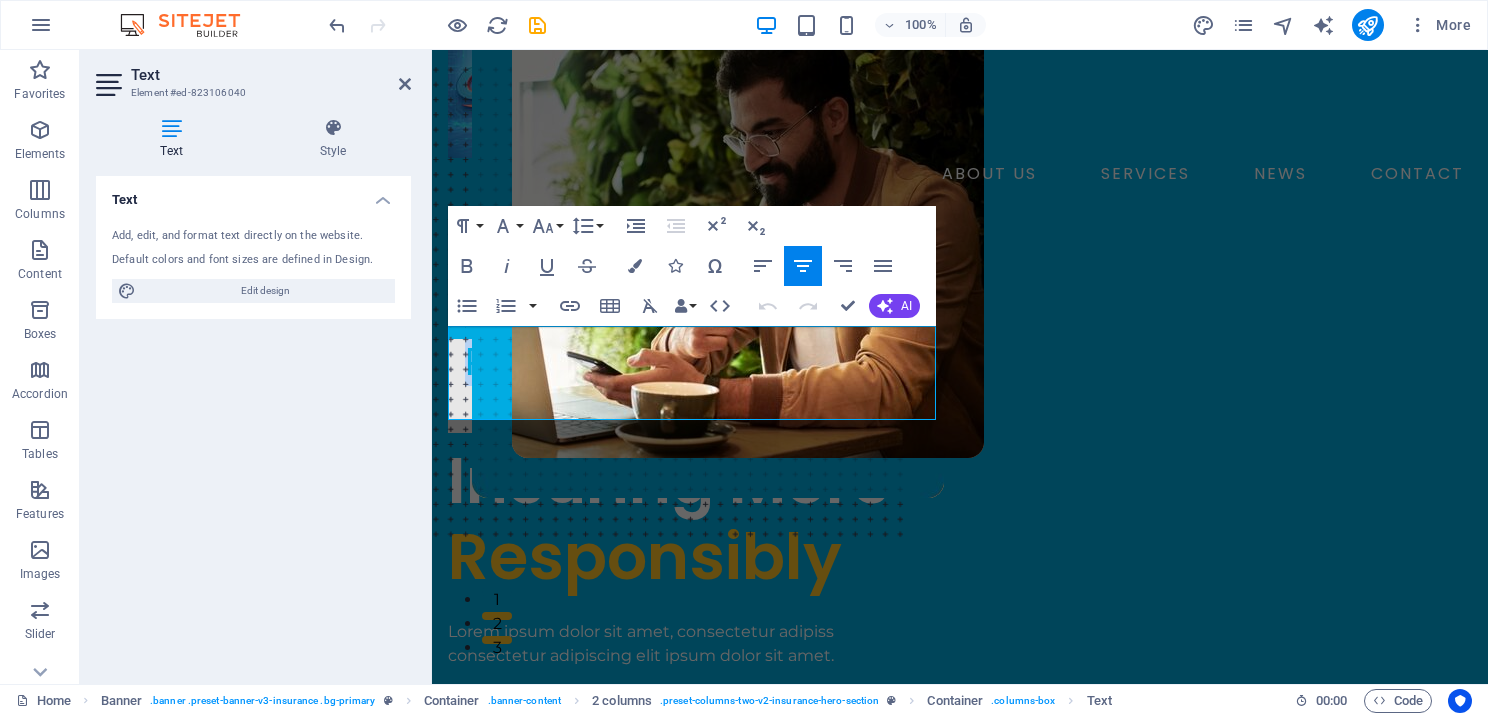 drag, startPoint x: 811, startPoint y: 401, endPoint x: 428, endPoint y: 340, distance: 387.82727 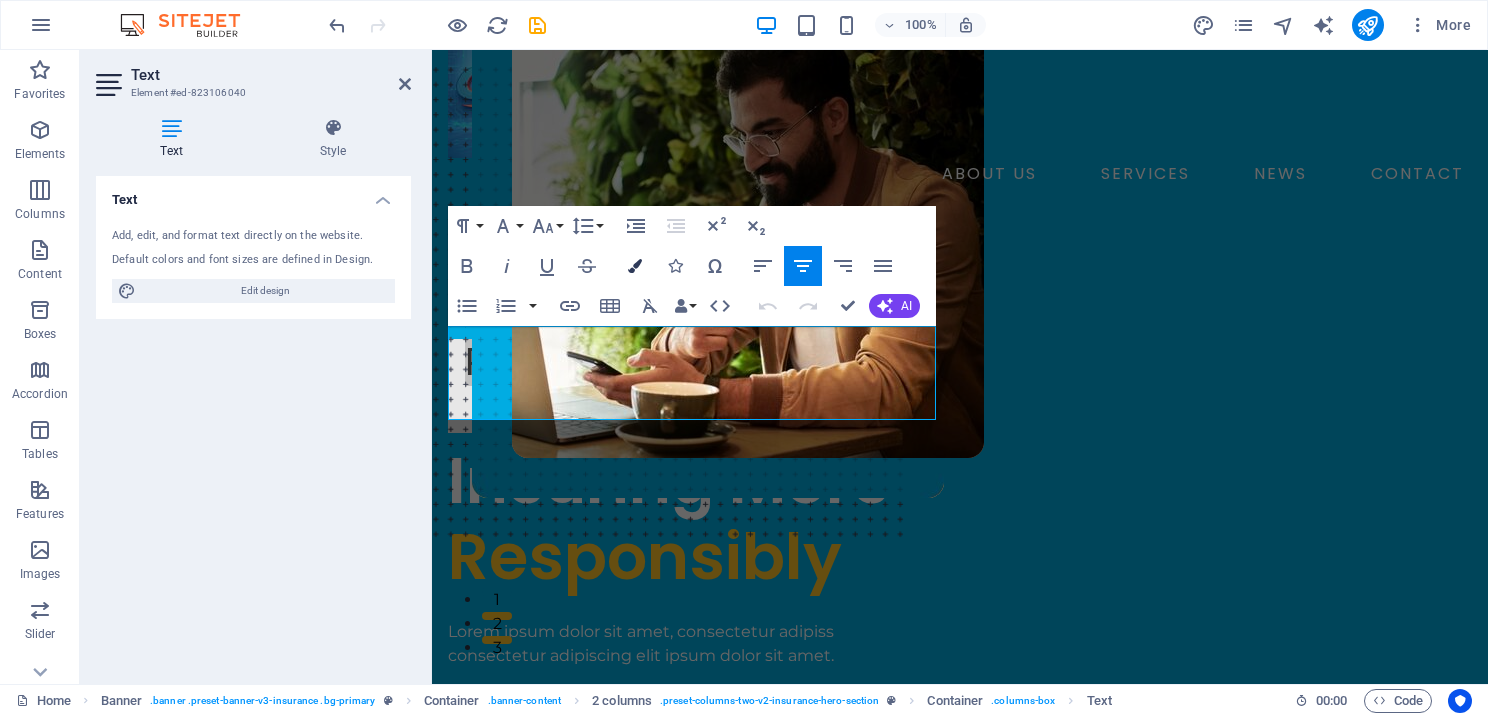 click on "Colors" at bounding box center [635, 266] 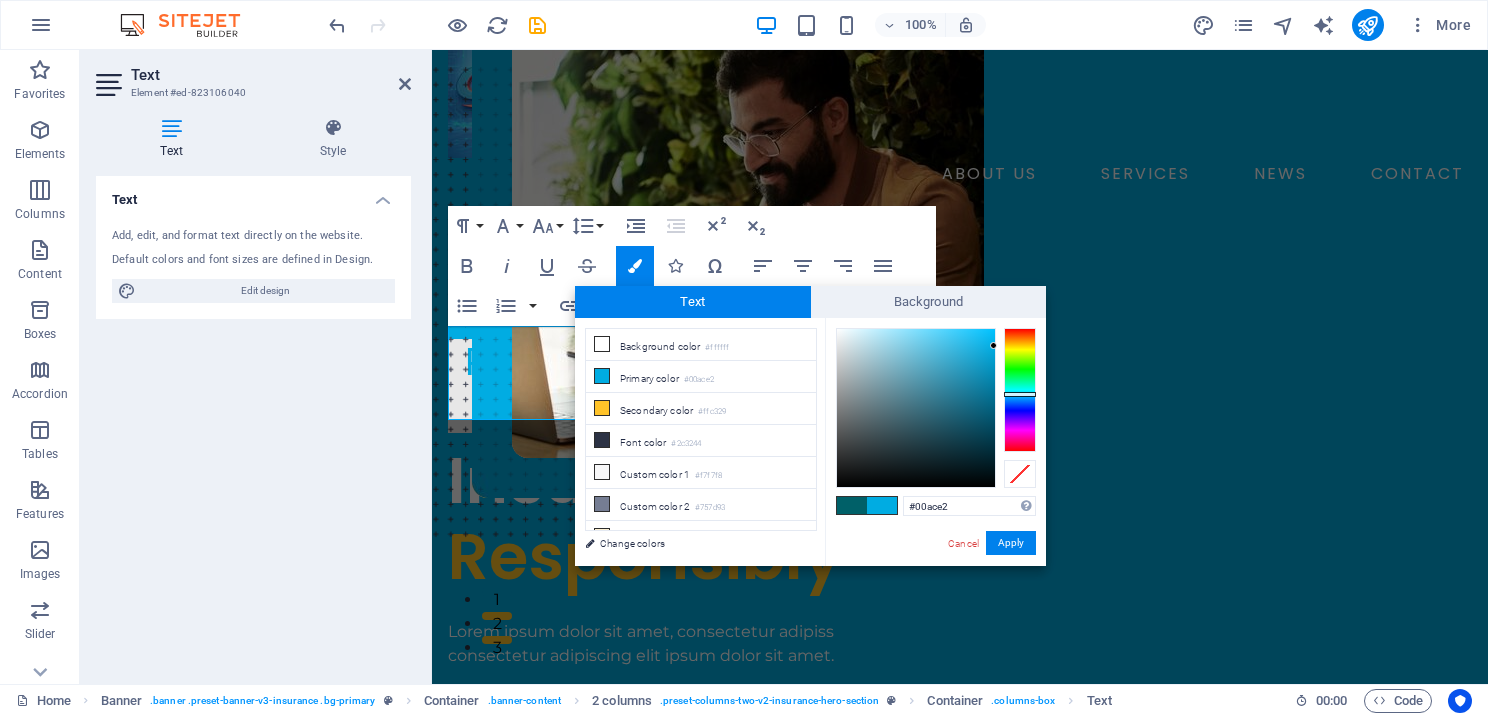 click at bounding box center [882, 505] 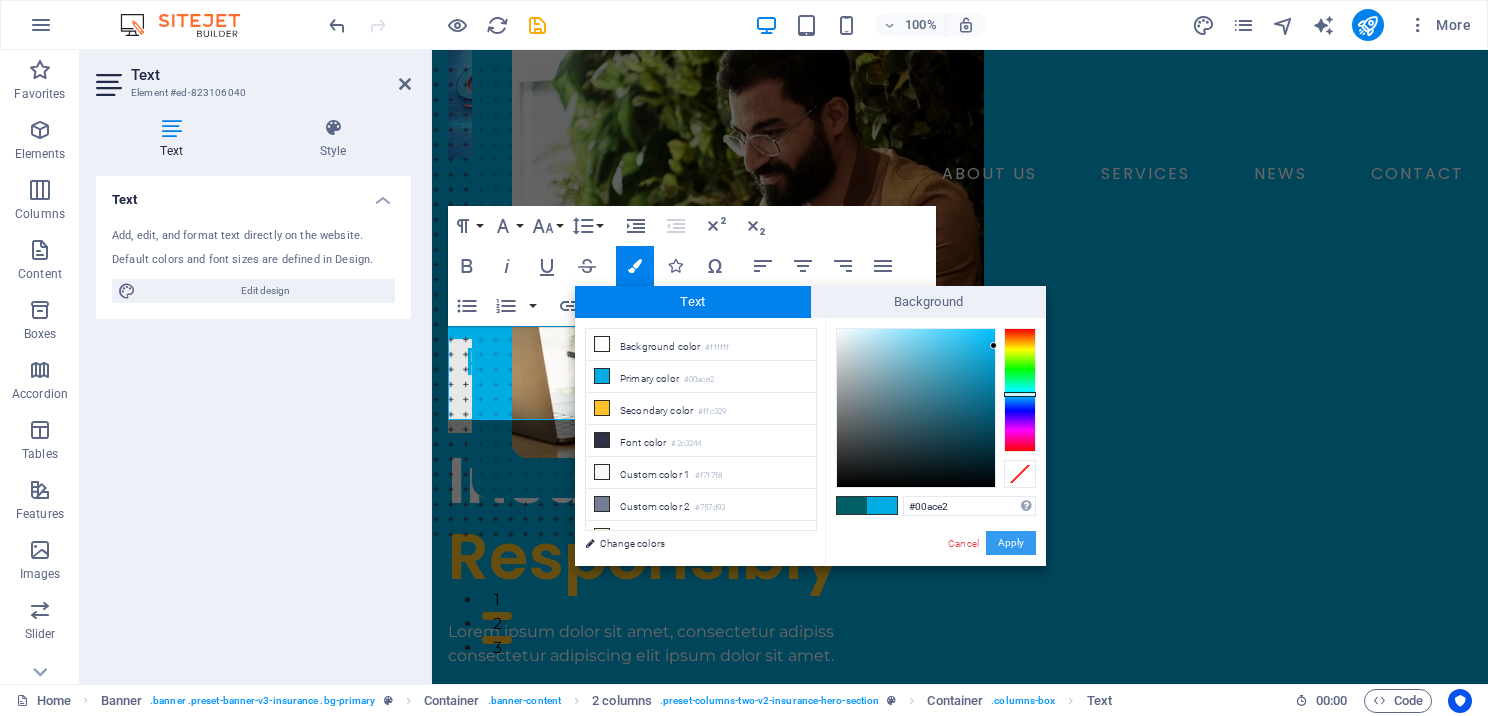 click on "Apply" at bounding box center (1011, 543) 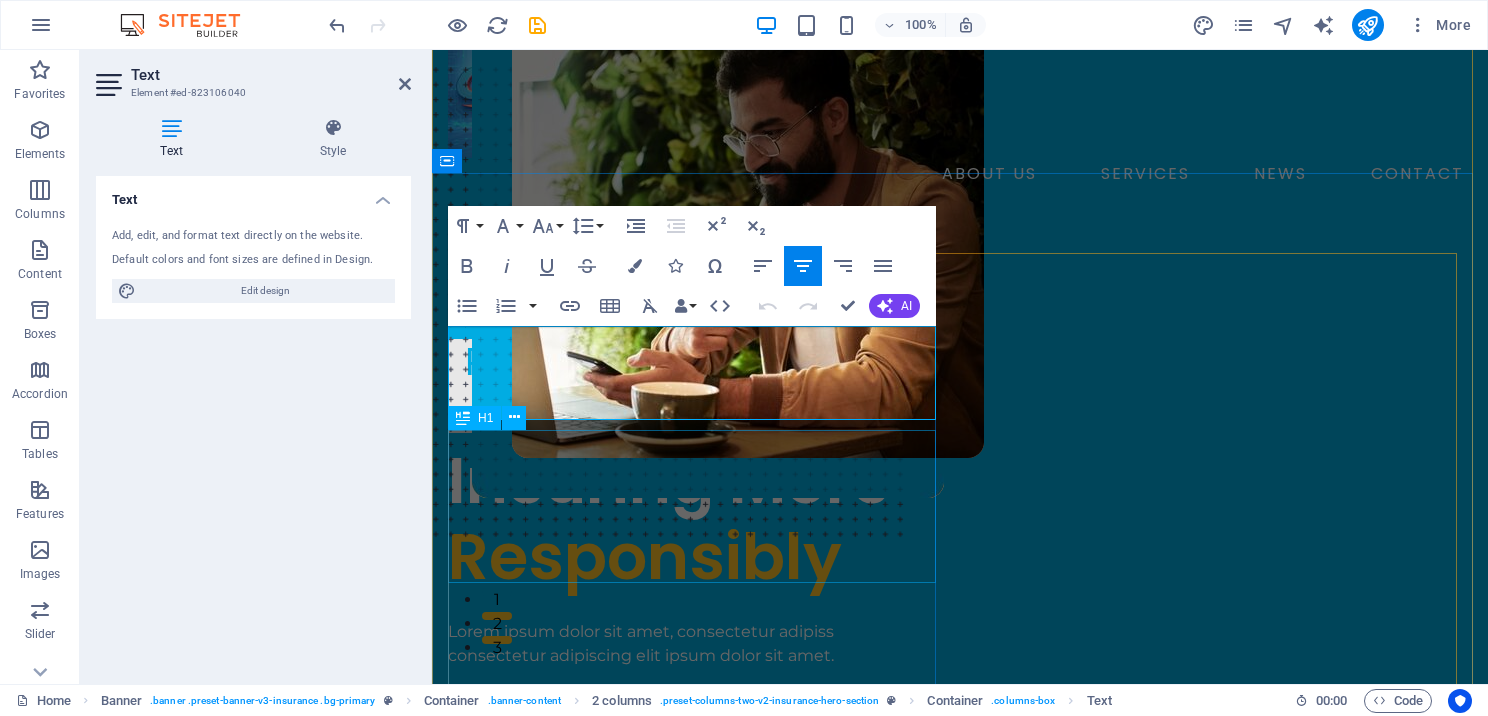 click on "Insuring More Responsibly" at bounding box center (696, 520) 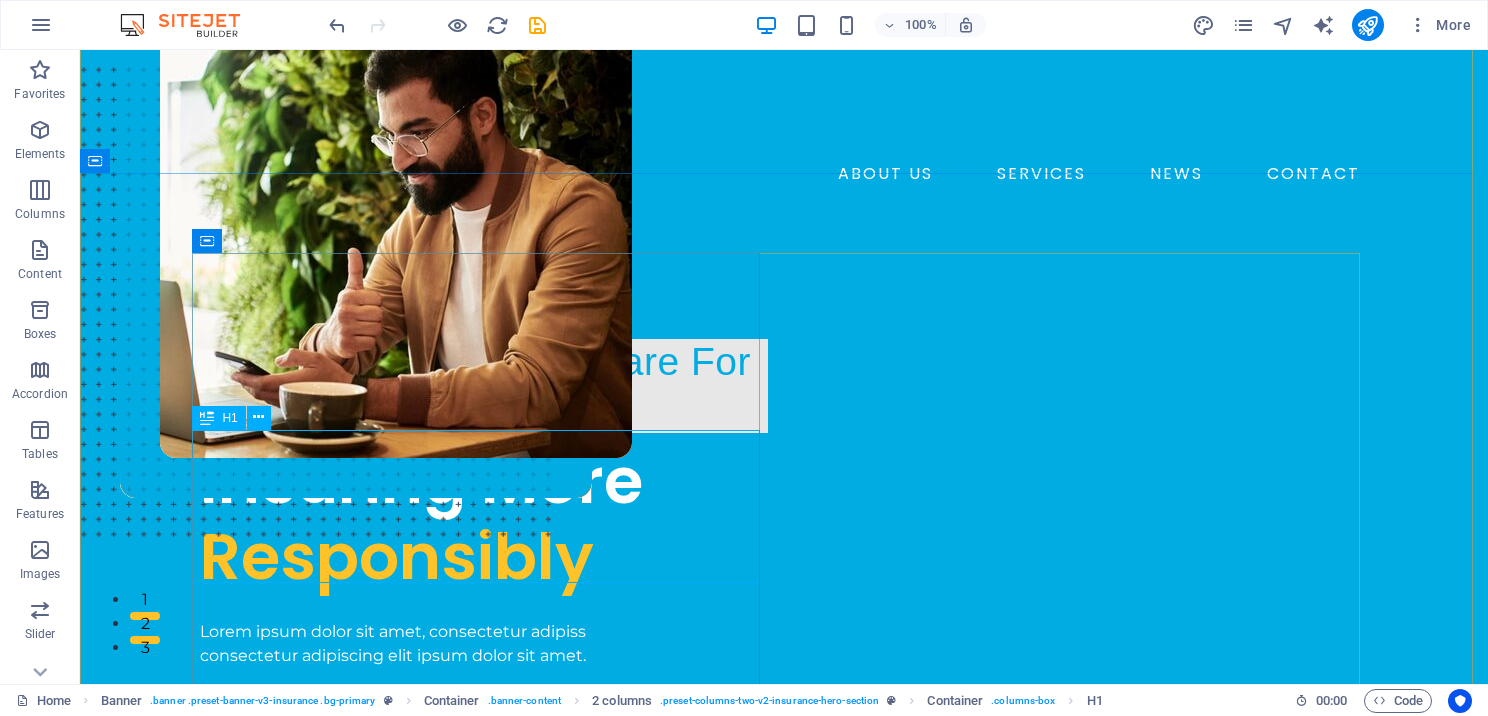 click on "Insuring More Responsibly" at bounding box center (484, 520) 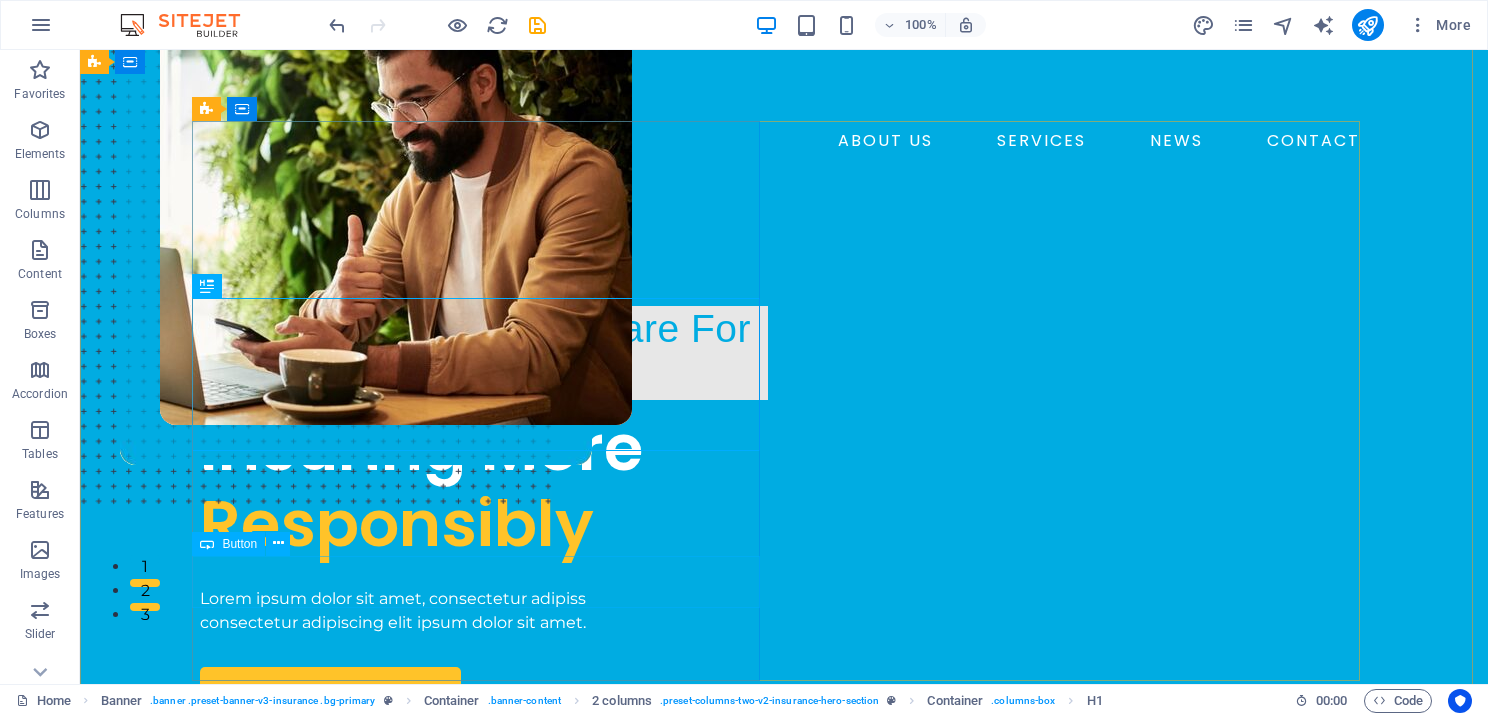 scroll, scrollTop: 0, scrollLeft: 0, axis: both 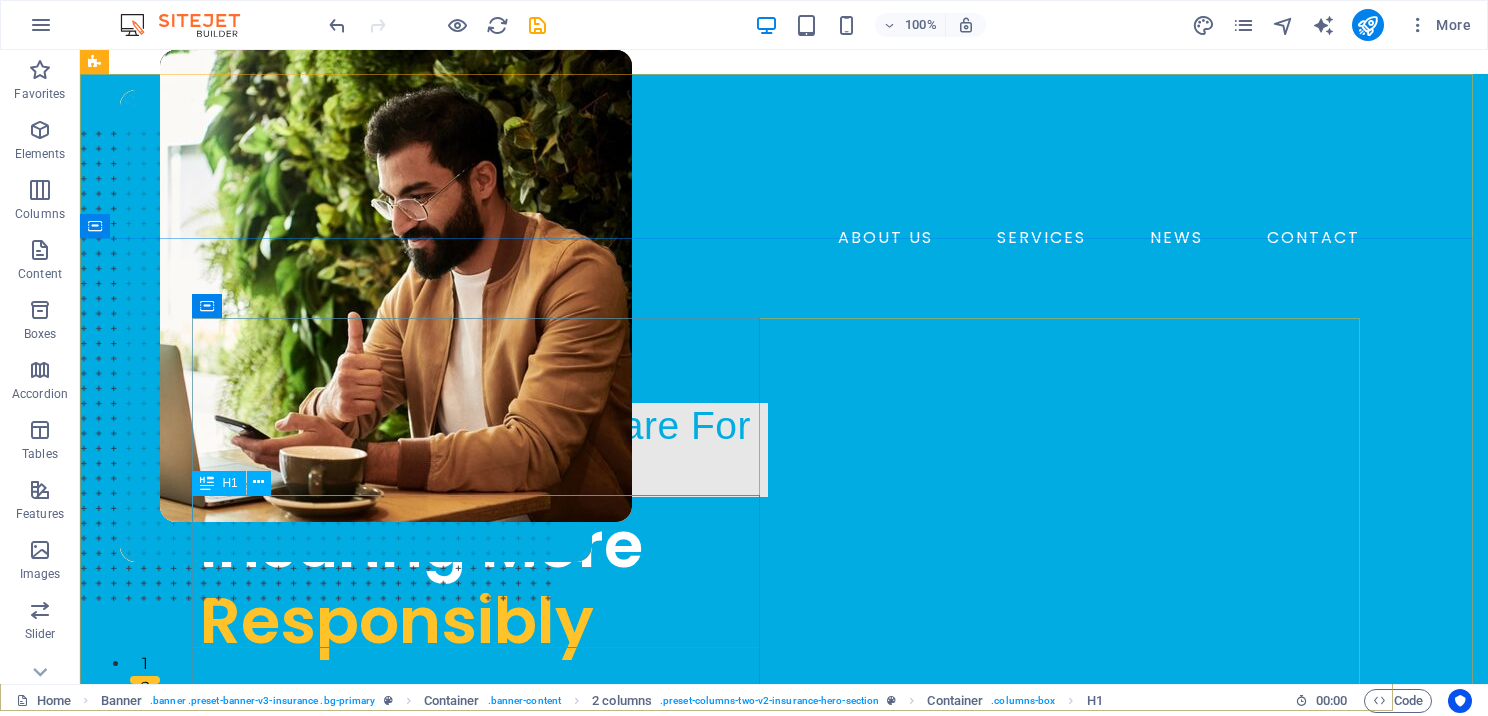 click at bounding box center (207, 483) 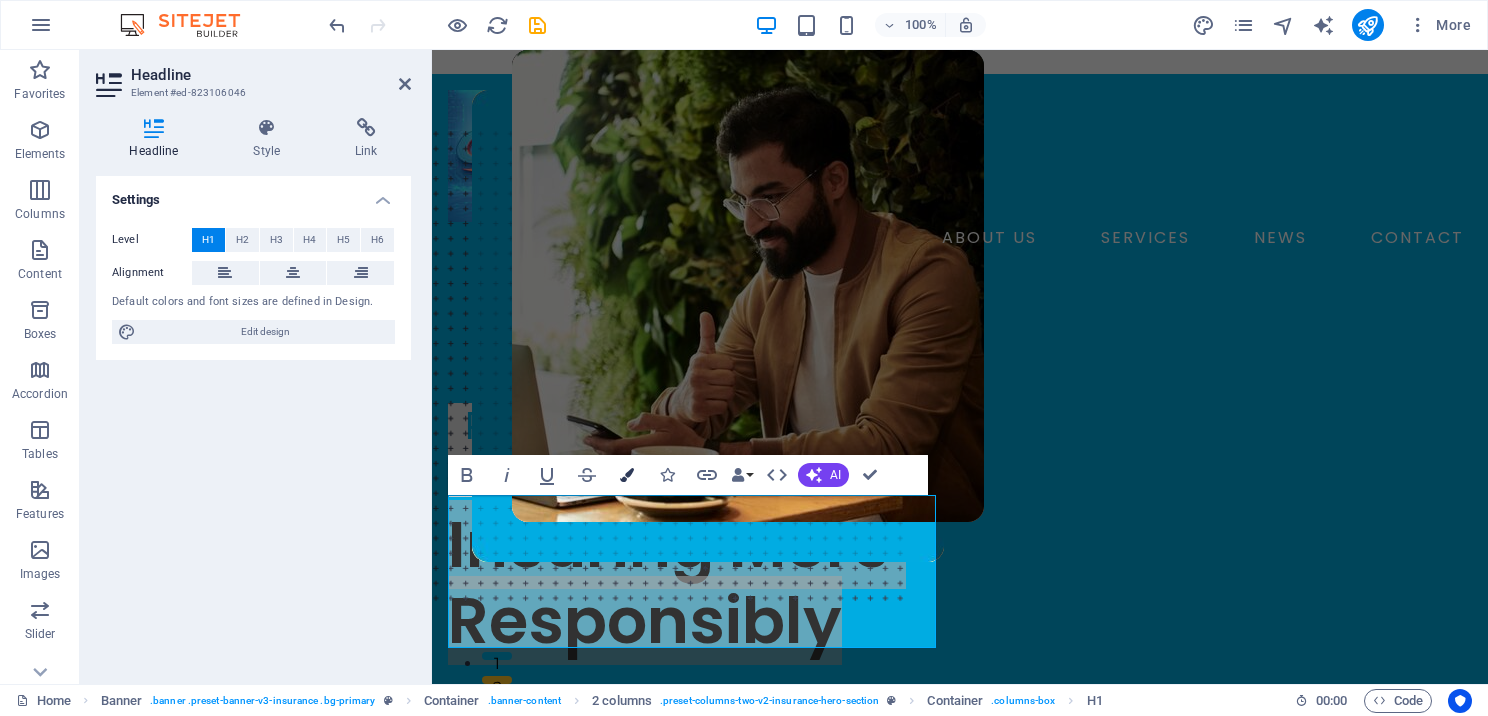 click at bounding box center [627, 475] 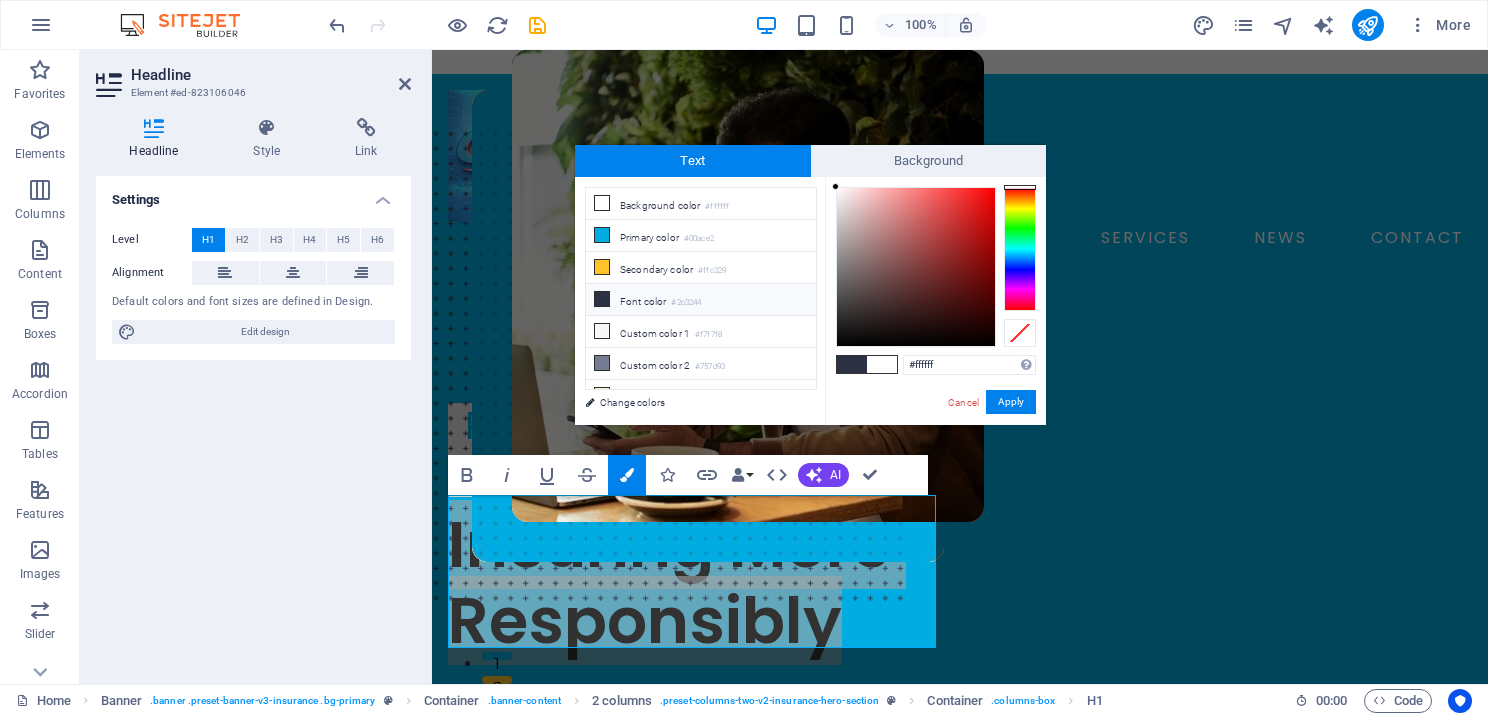 click at bounding box center (882, 364) 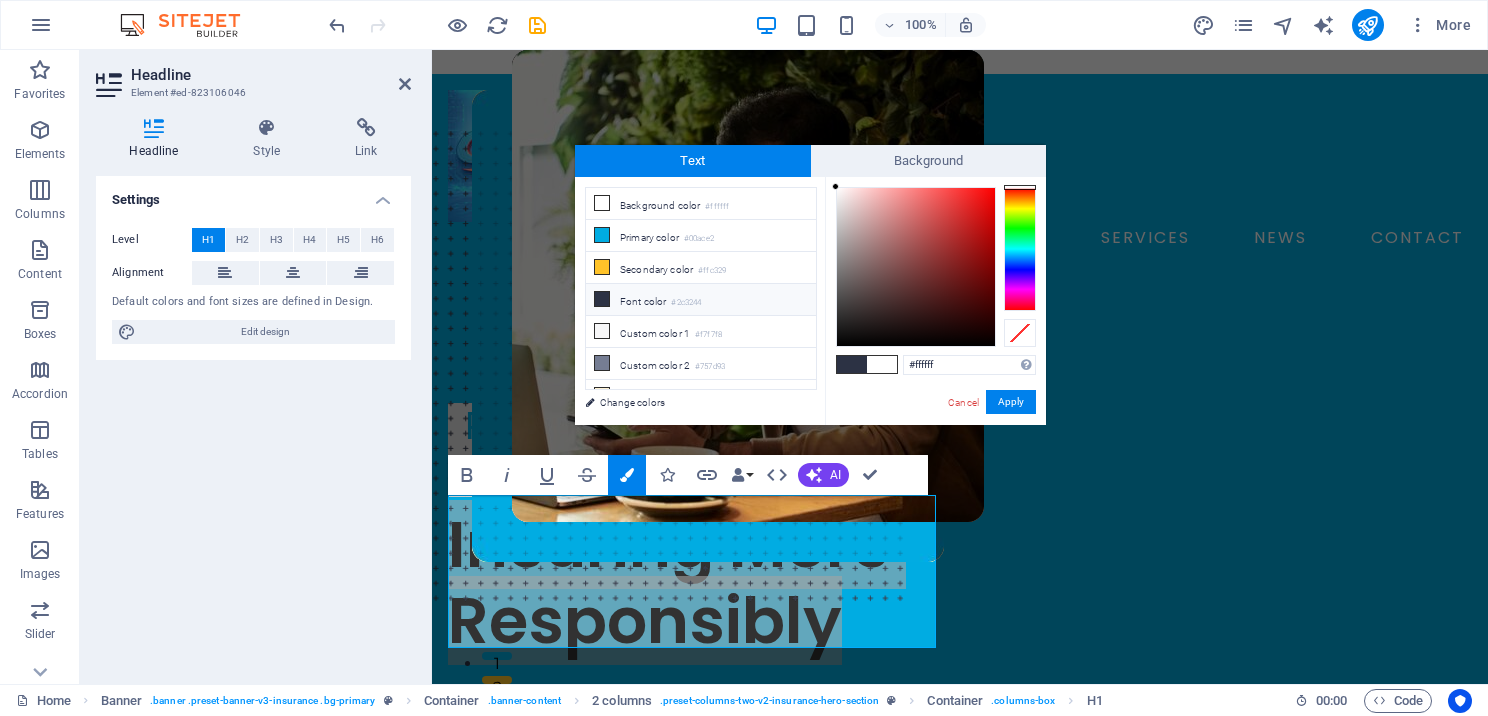 click at bounding box center [882, 364] 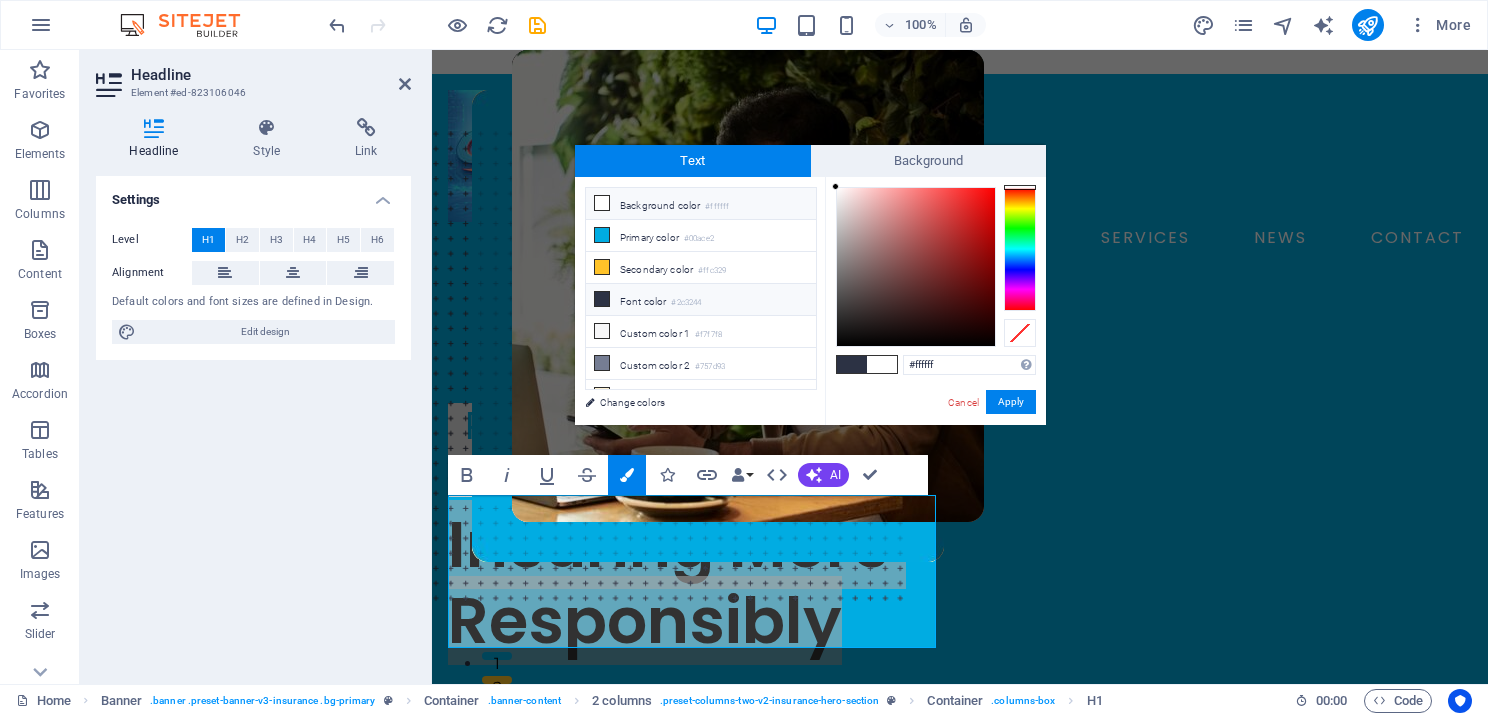 click at bounding box center [602, 203] 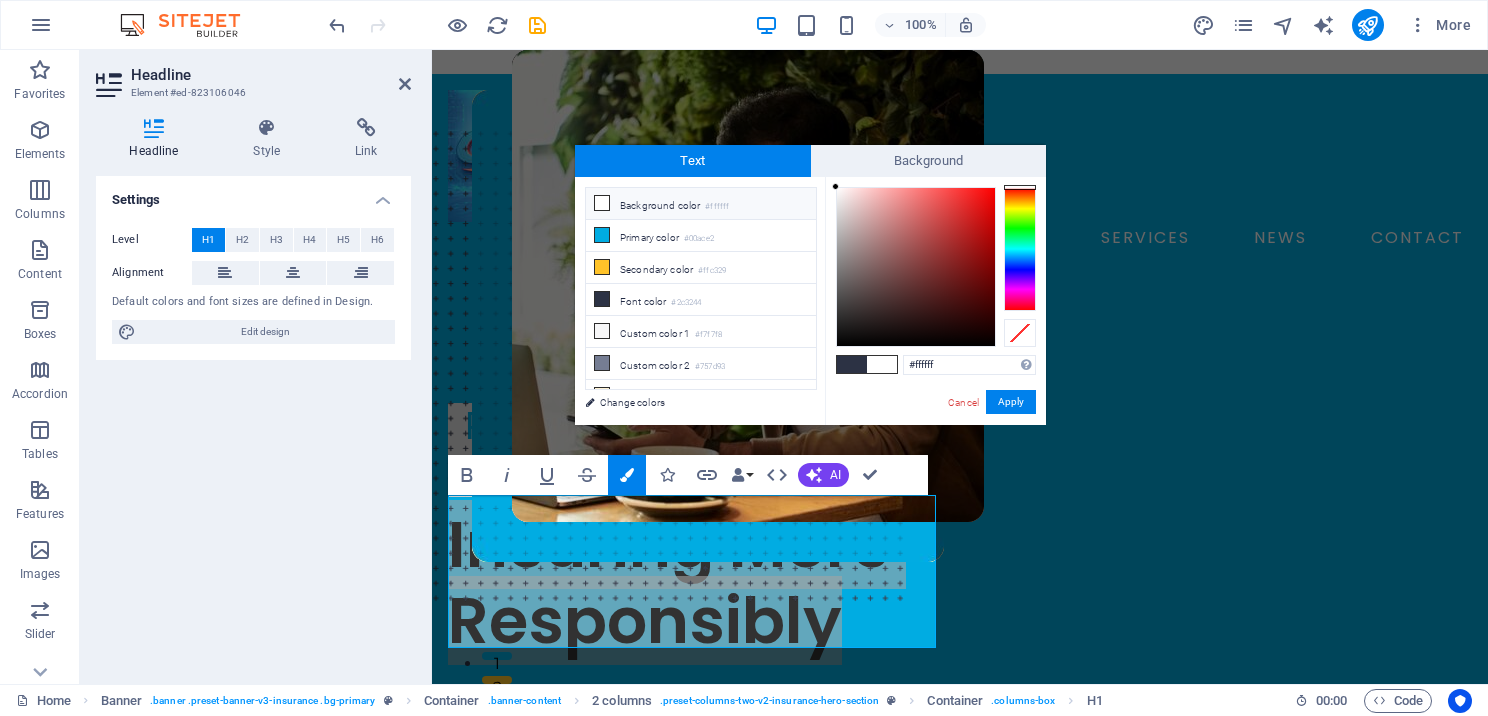 click at bounding box center (602, 203) 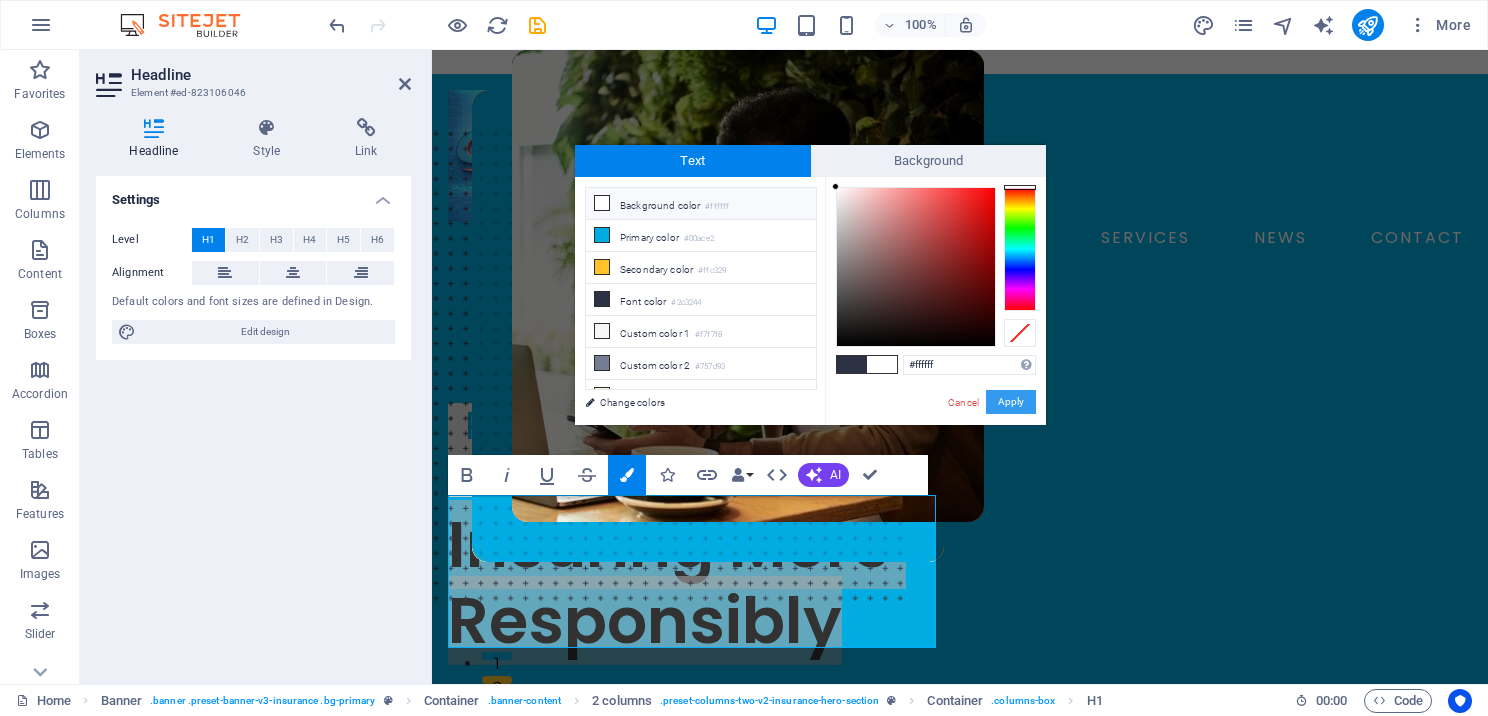 click on "Apply" at bounding box center (1011, 402) 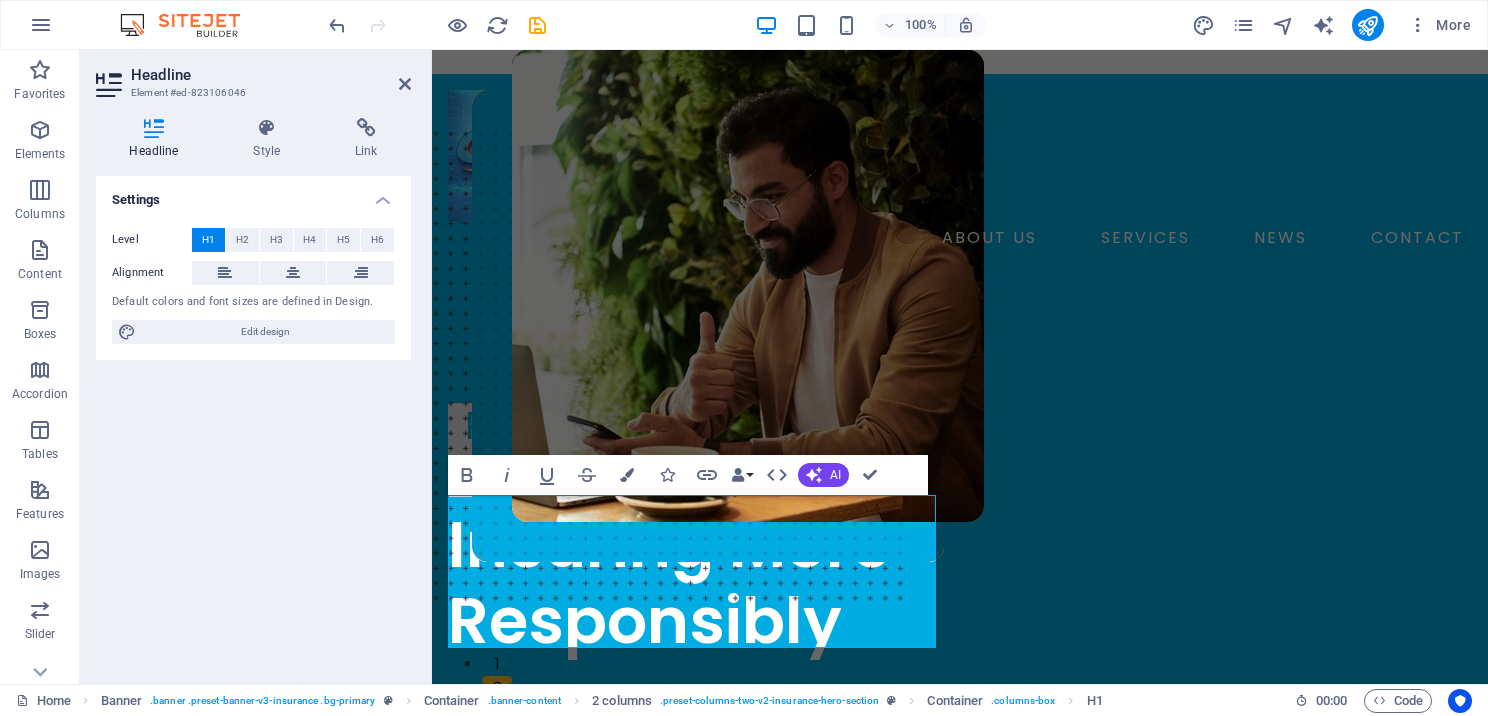 click on "Settings Level H1 H2 H3 H4 H5 H6 Alignment Default colors and font sizes are defined in Design. Edit design" at bounding box center [253, 422] 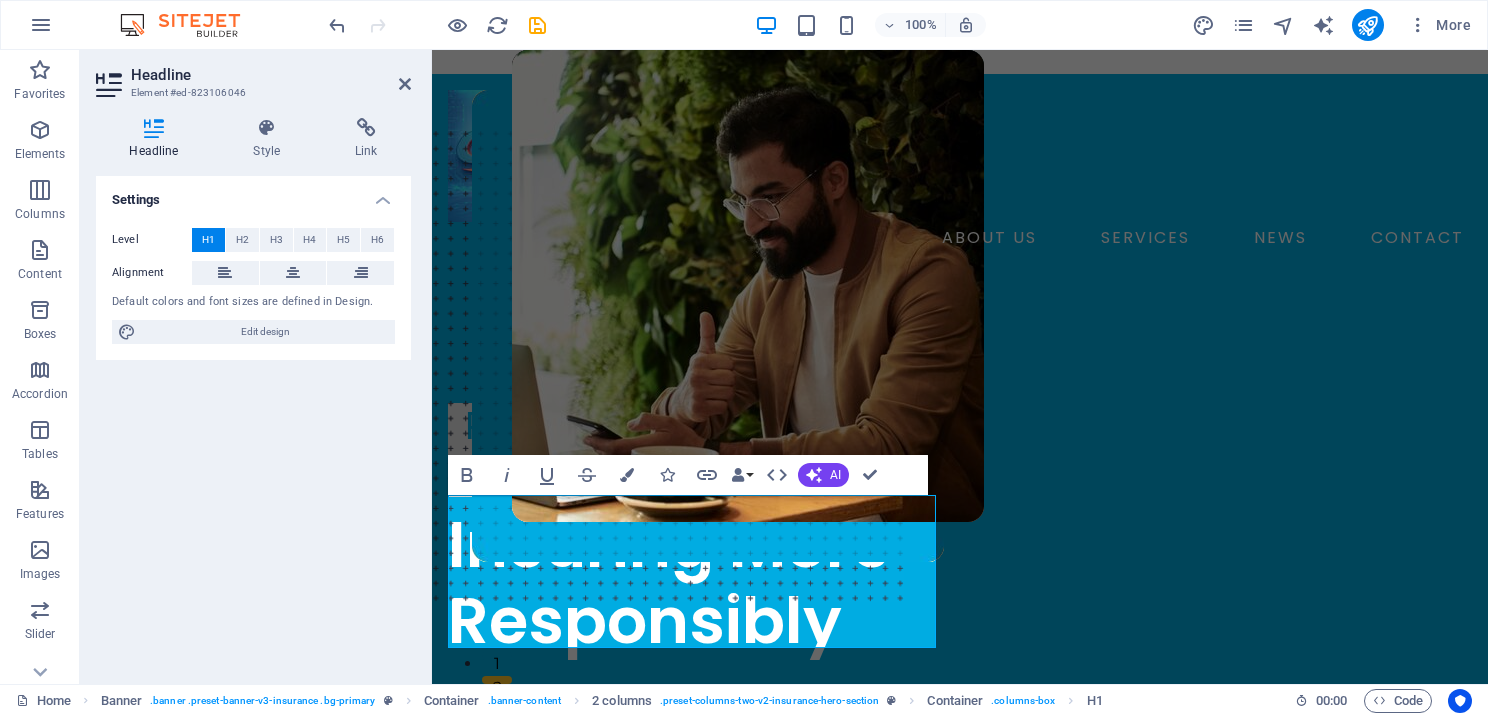 click on "Settings Level H1 H2 H3 H4 H5 H6 Alignment Default colors and font sizes are defined in Design. Edit design" at bounding box center [253, 422] 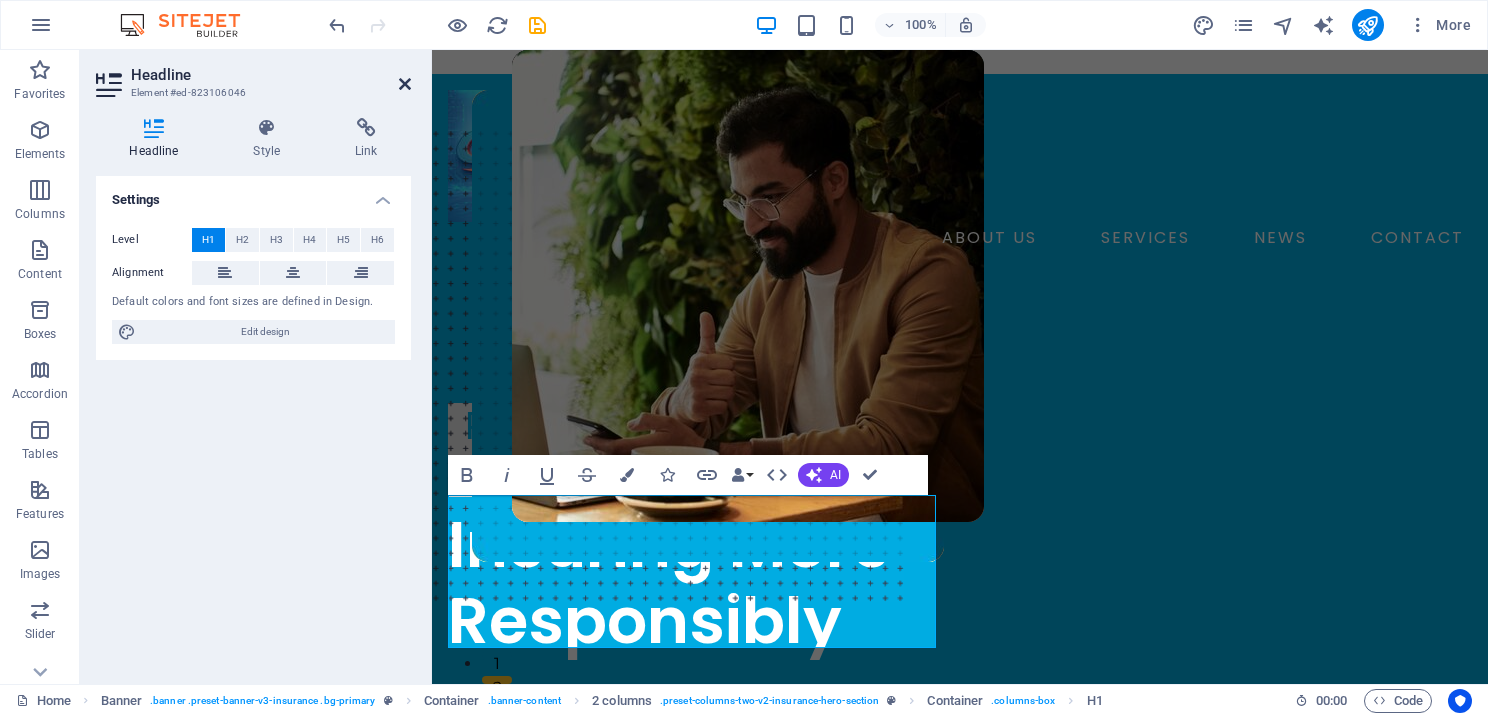 click at bounding box center (405, 84) 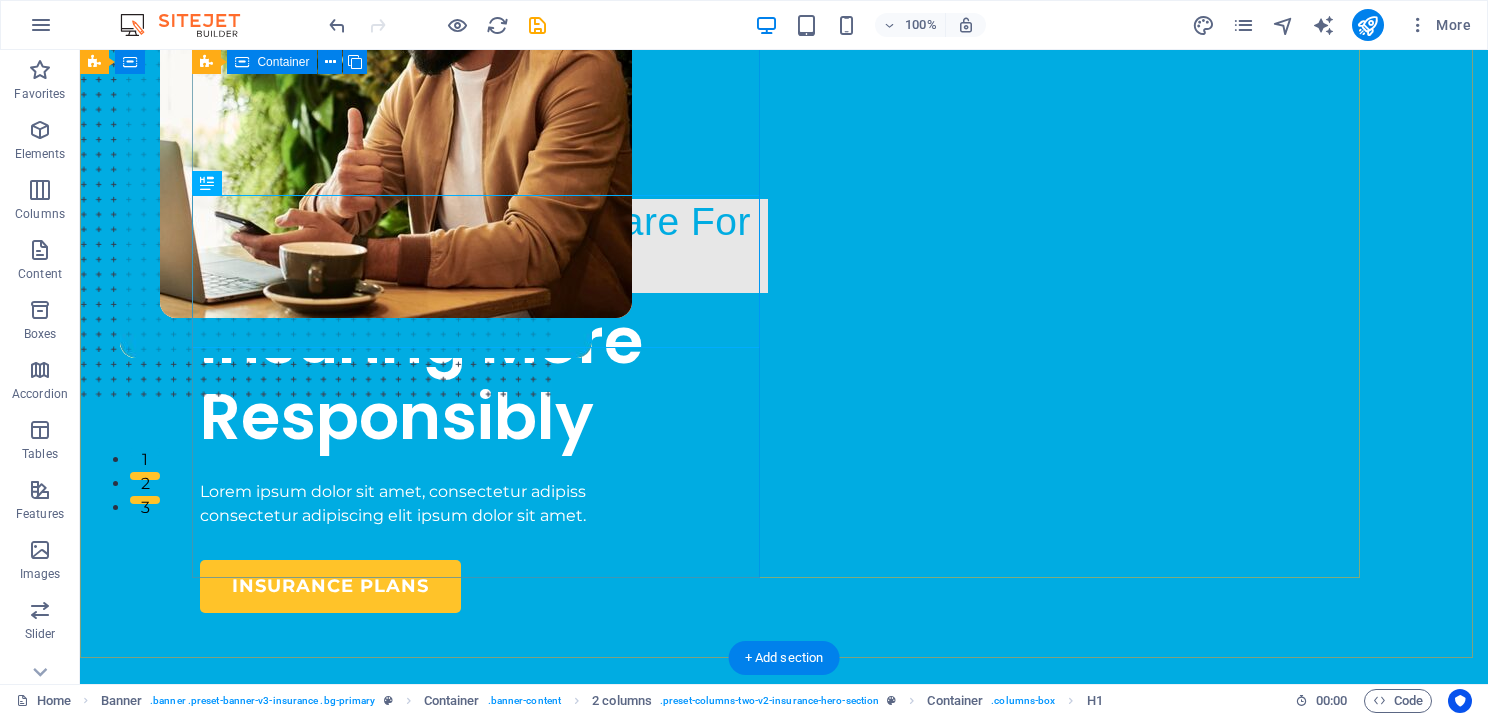 scroll, scrollTop: 100, scrollLeft: 0, axis: vertical 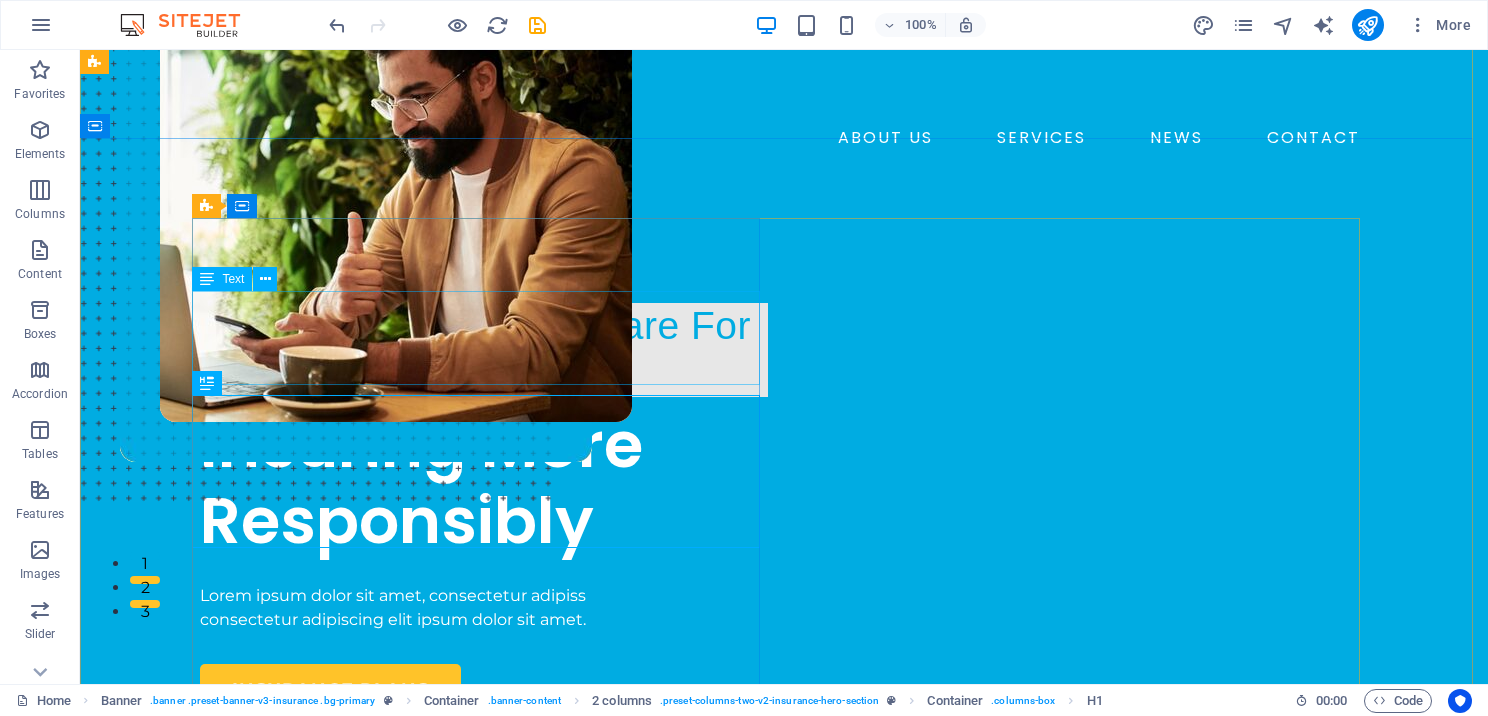 click on "Professional Tax Software for Preparers" at bounding box center [484, 350] 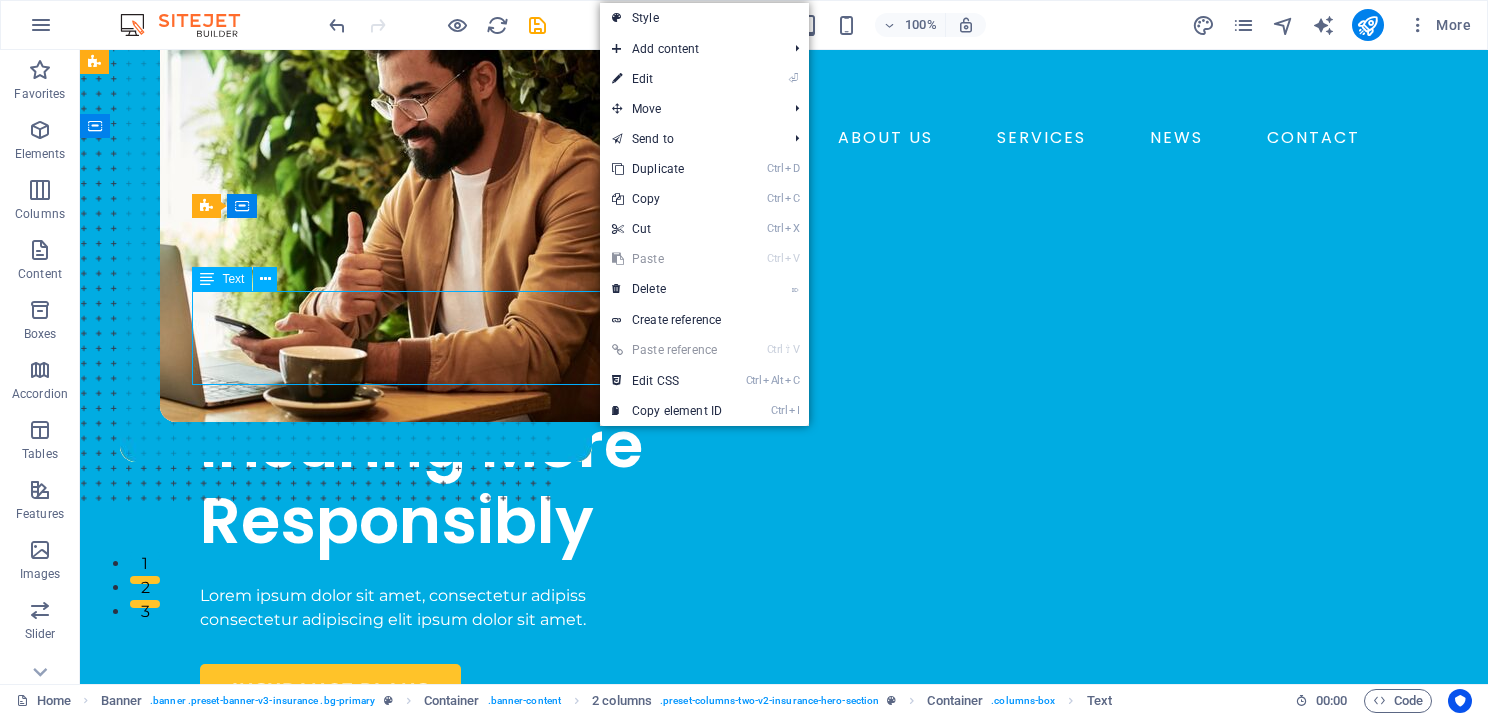 click on "Professional Tax Software for Preparers" at bounding box center [484, 350] 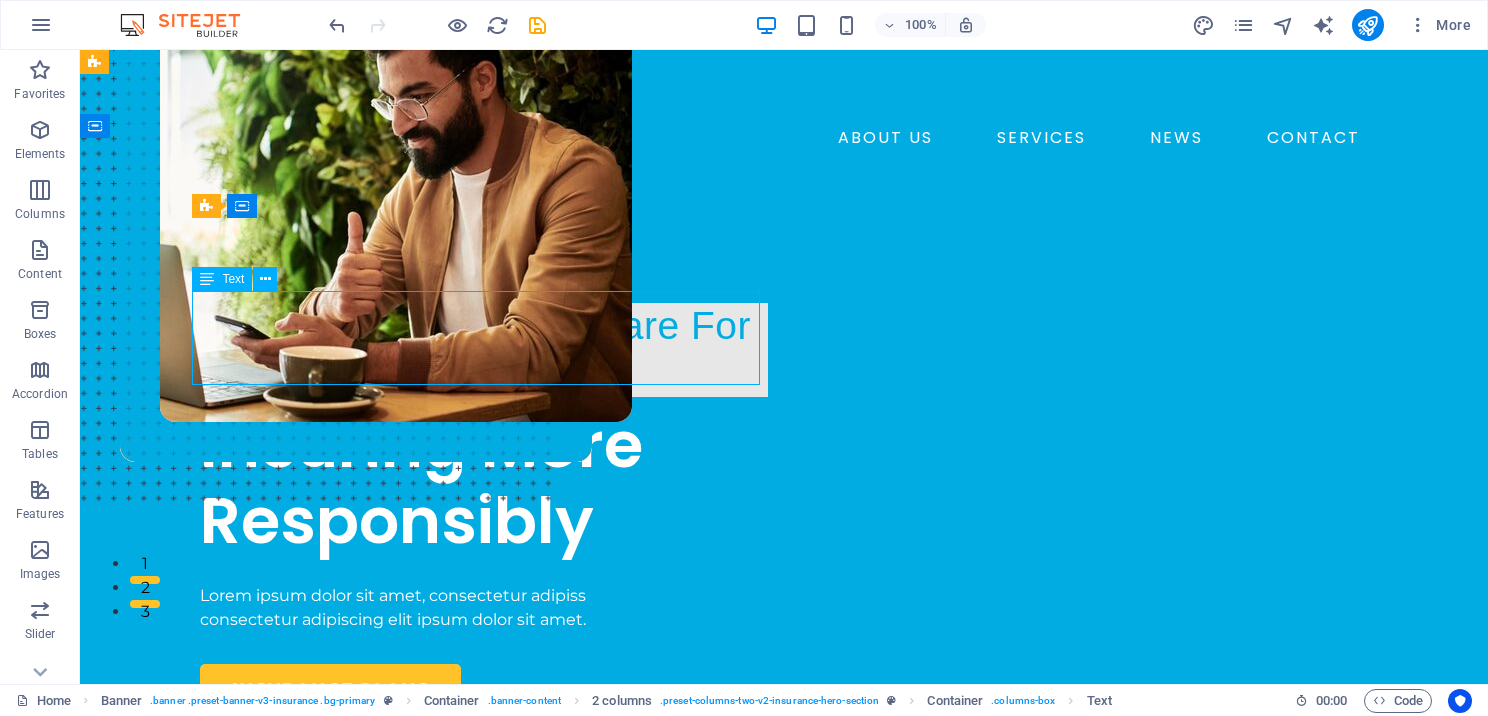 click on "Professional Tax Software for Preparers" at bounding box center (484, 350) 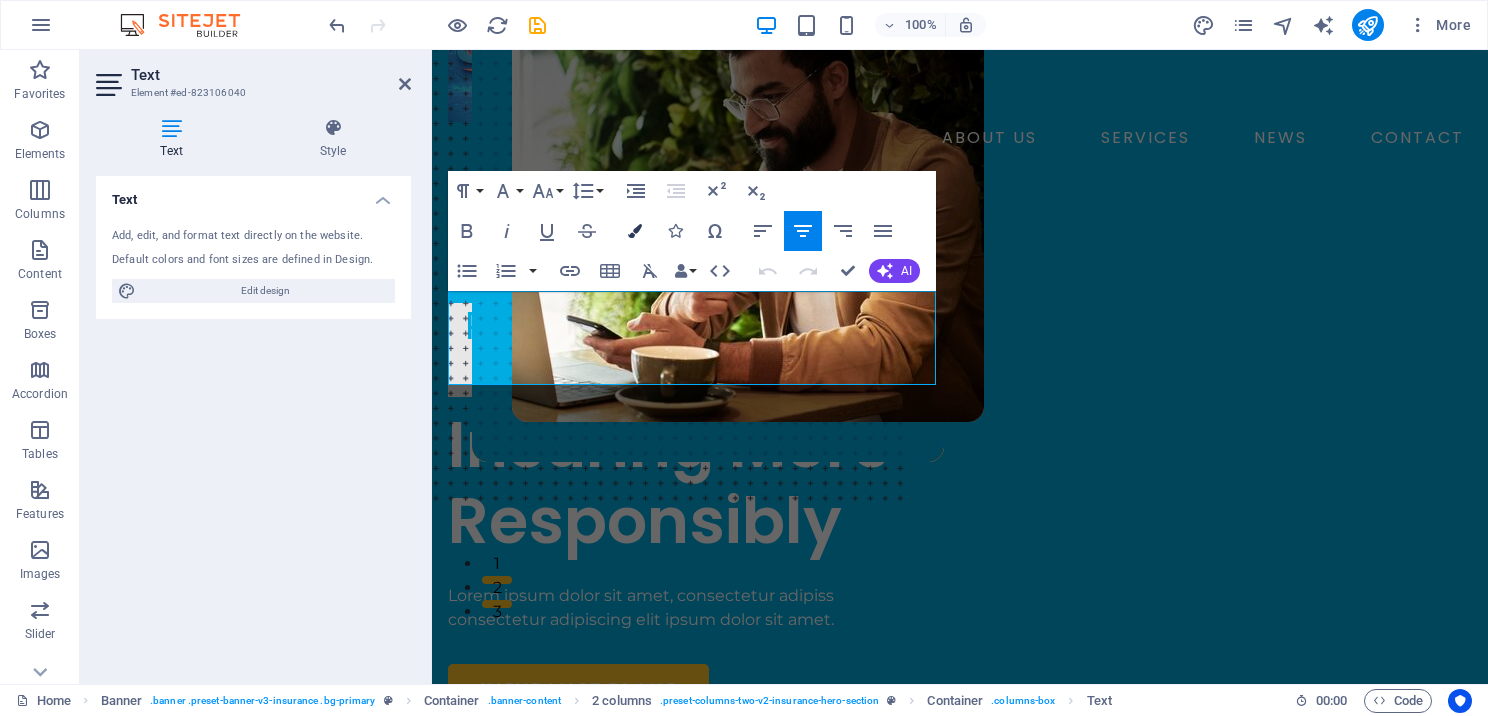 click at bounding box center [635, 231] 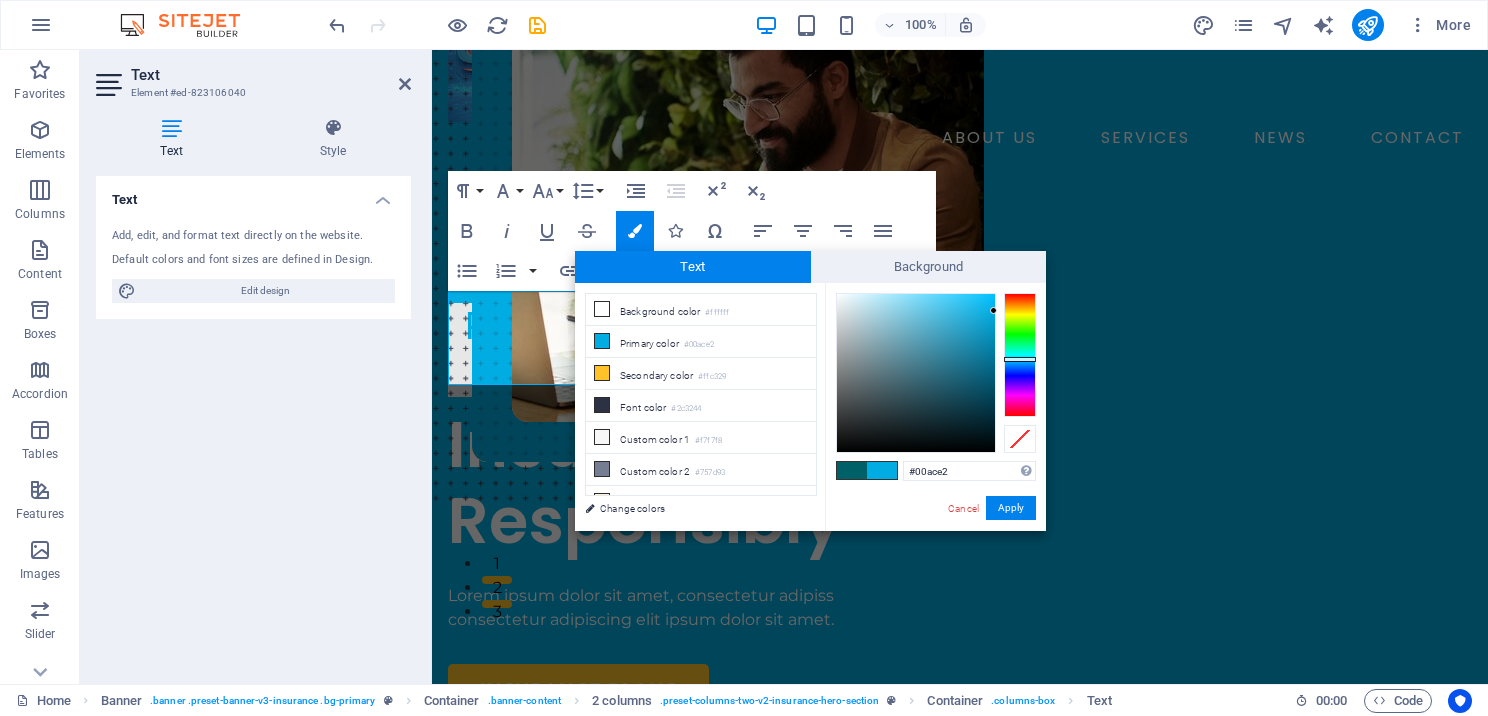 click at bounding box center [882, 470] 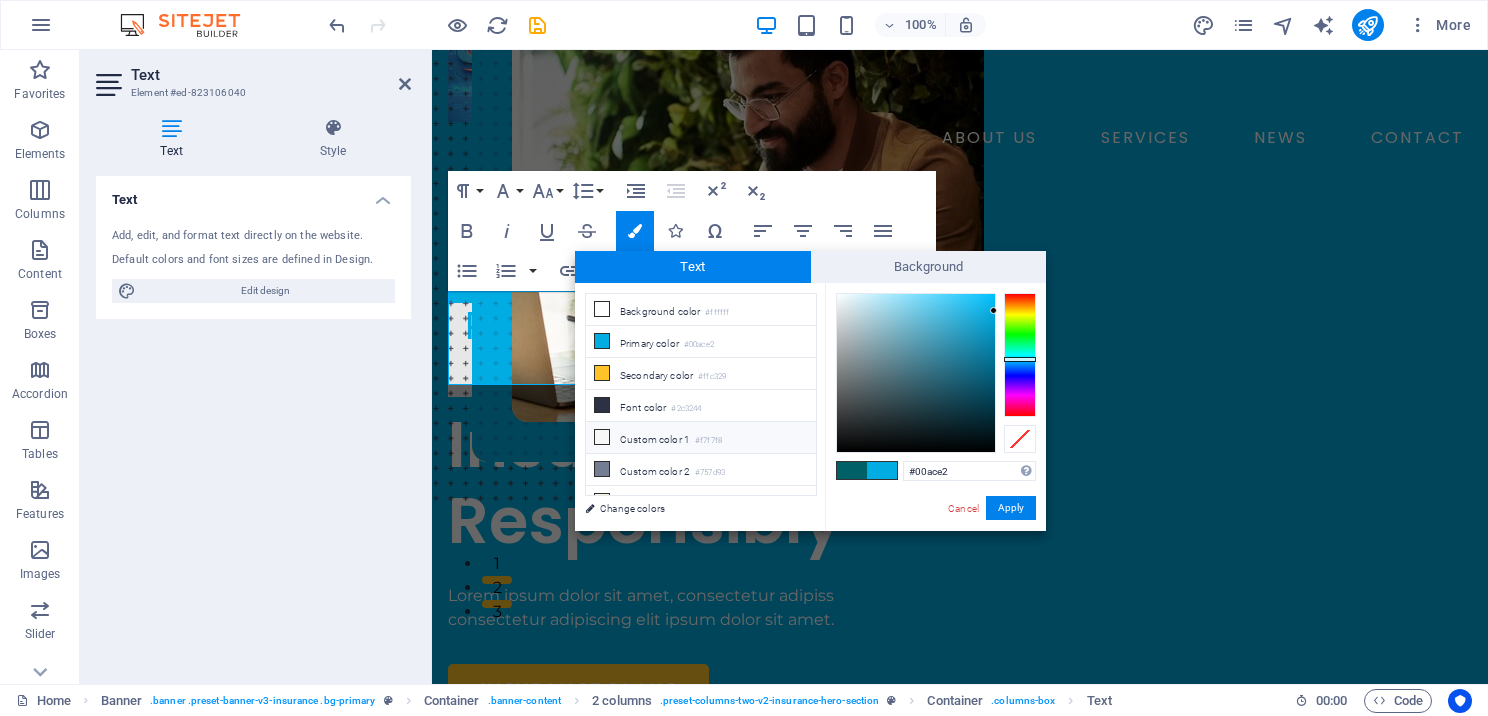 click at bounding box center [602, 437] 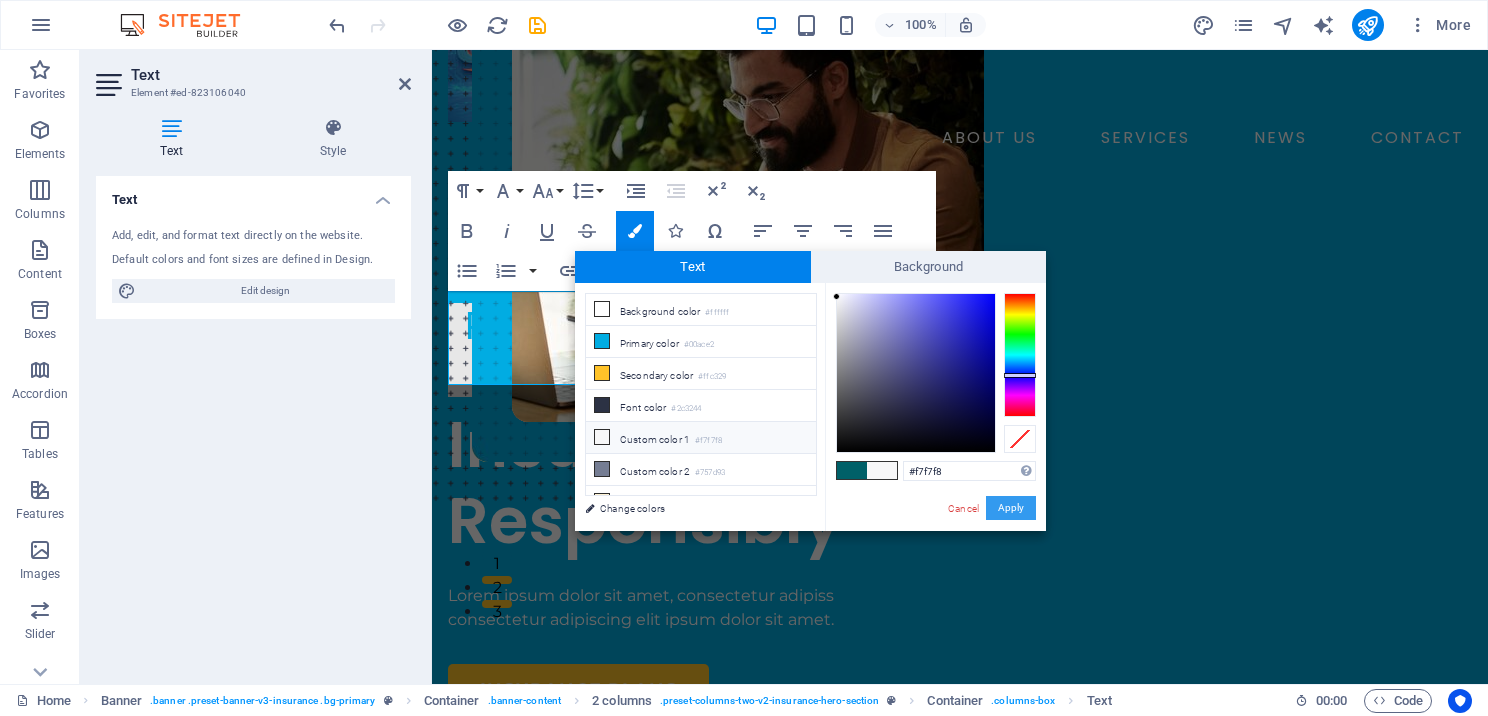 click on "Apply" at bounding box center [1011, 508] 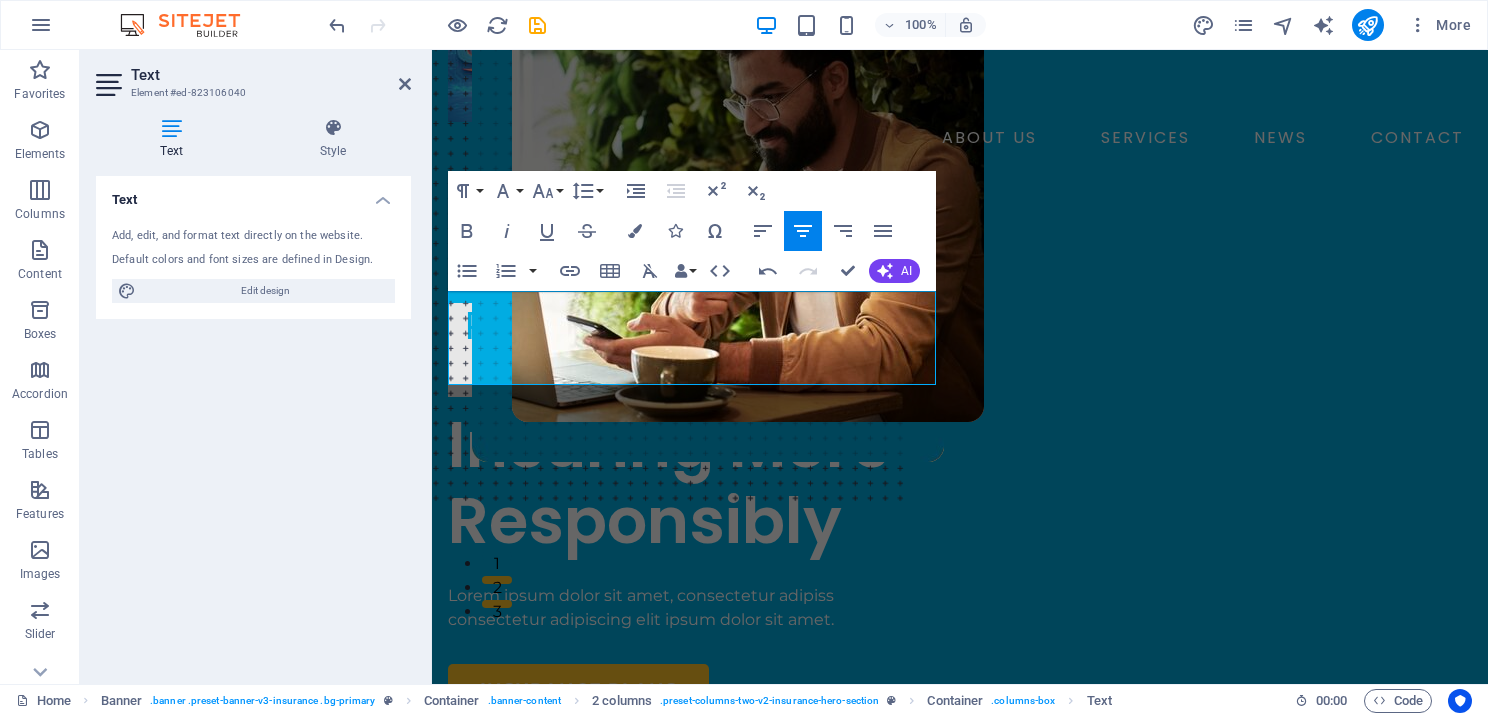 click on "Text Add, edit, and format text directly on the website. Default colors and font sizes are defined in Design. Edit design Alignment Left aligned Centered Right aligned" at bounding box center [253, 422] 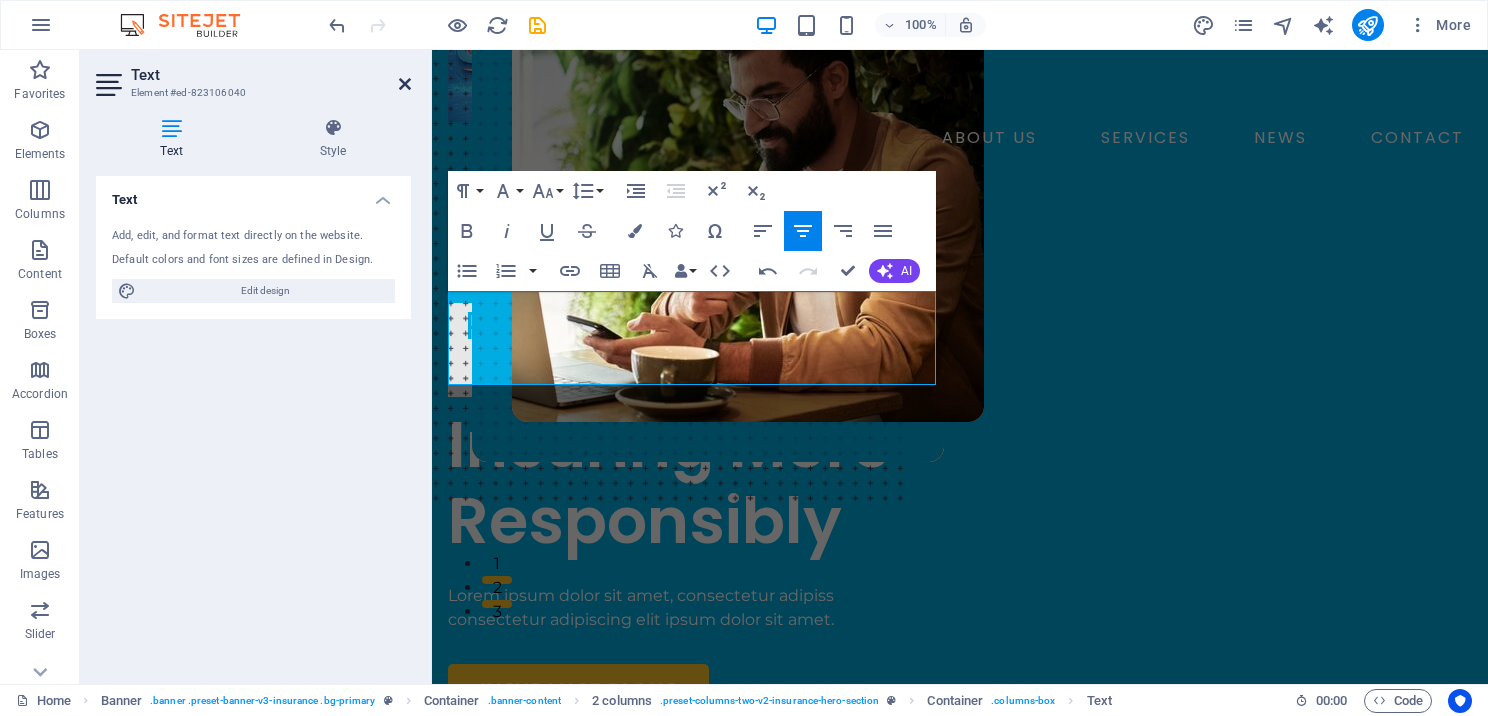 click at bounding box center (405, 84) 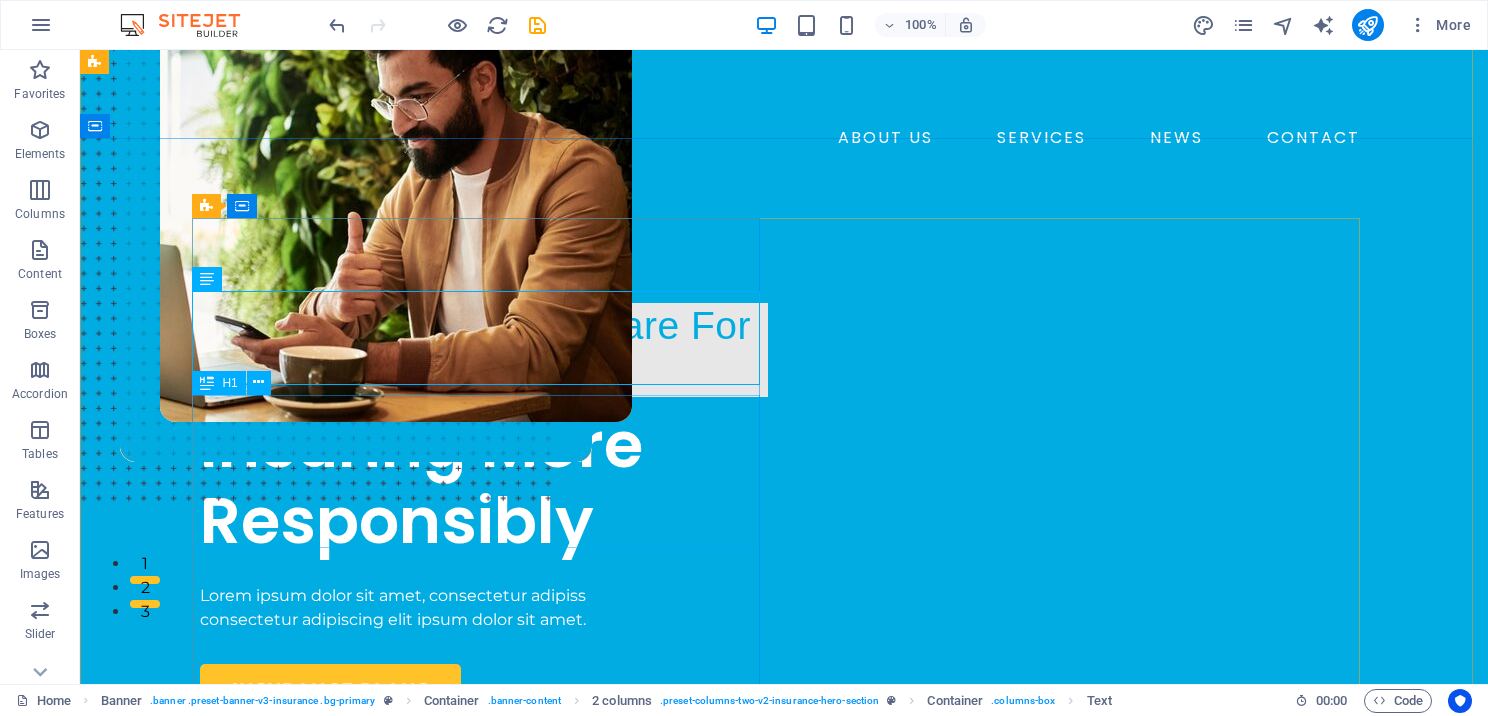 click on "Insuring More Responsibly" at bounding box center (484, 484) 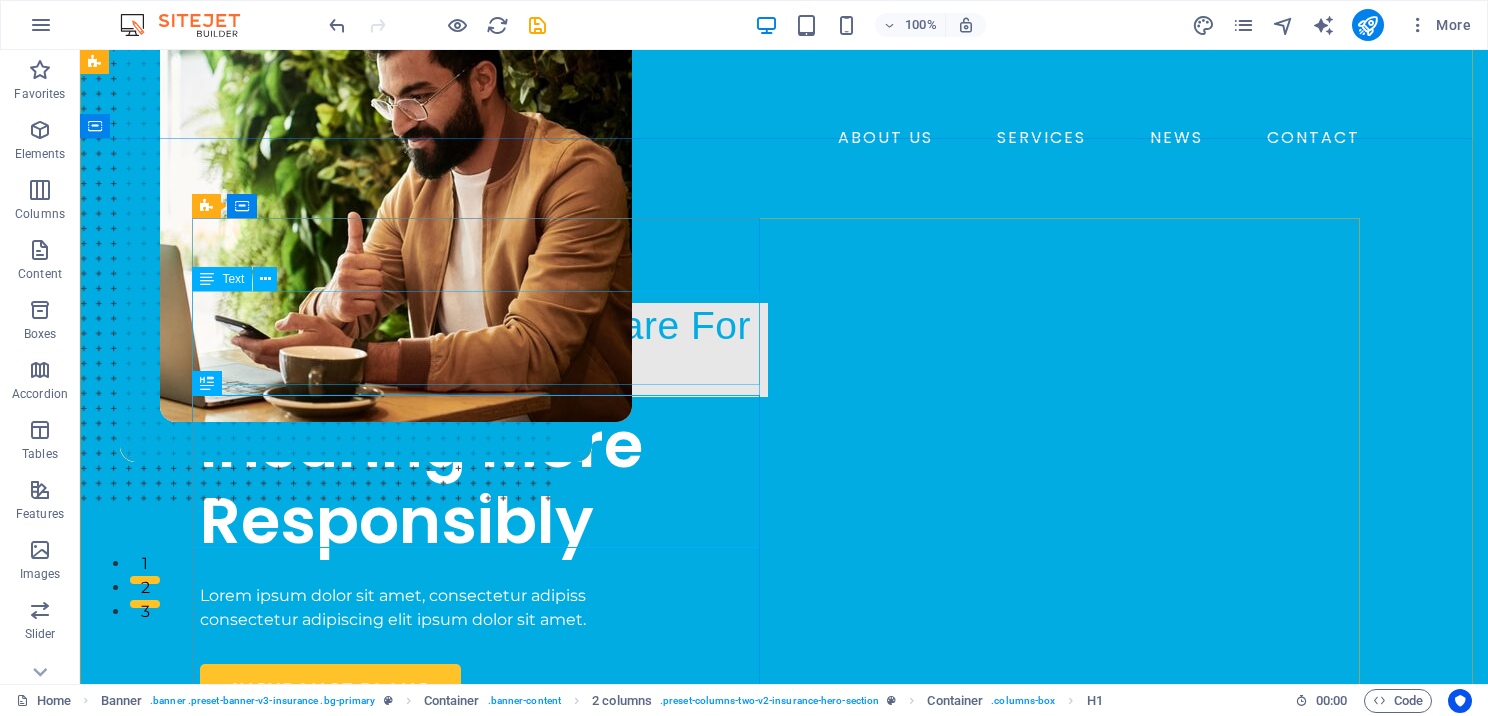click on "Professional Tax Software for Preparers" at bounding box center (484, 350) 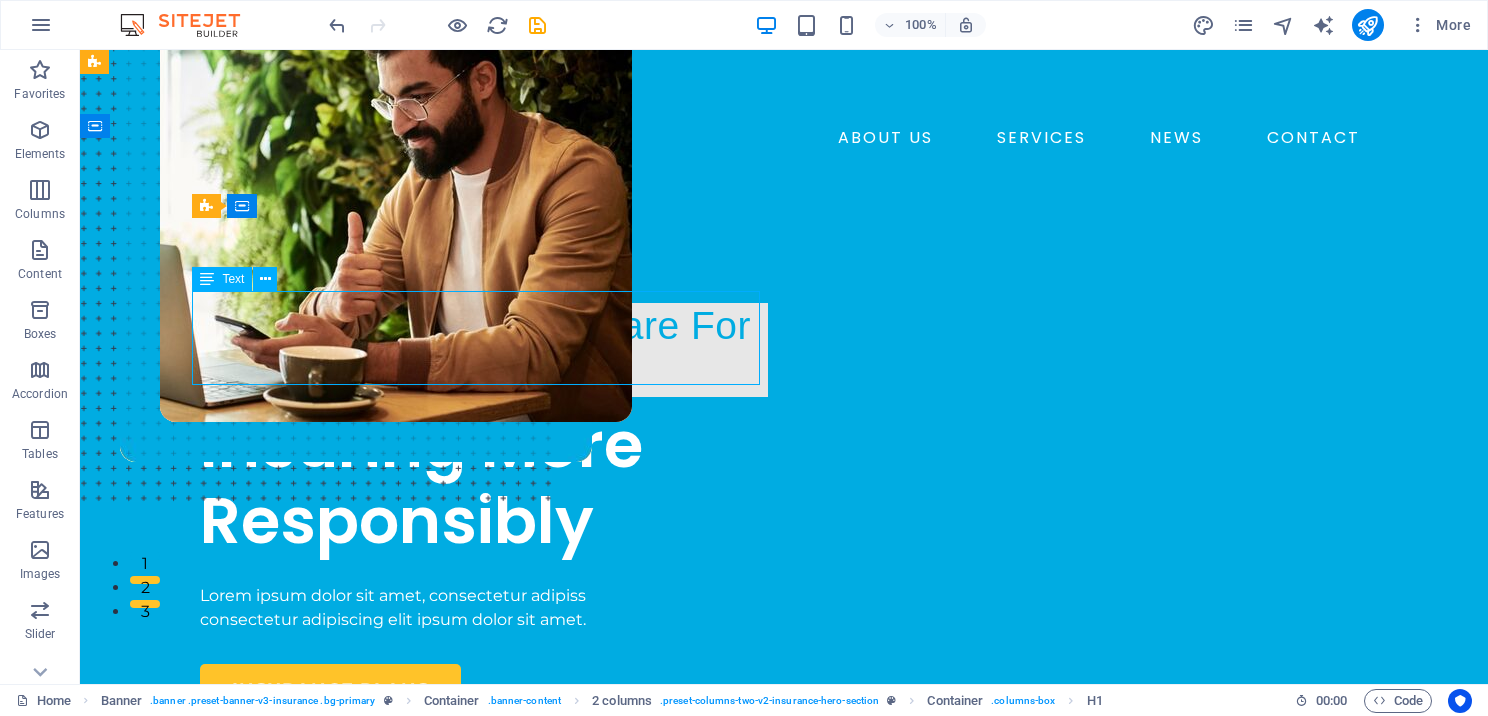 click on "Professional Tax Software for Preparers" at bounding box center [484, 350] 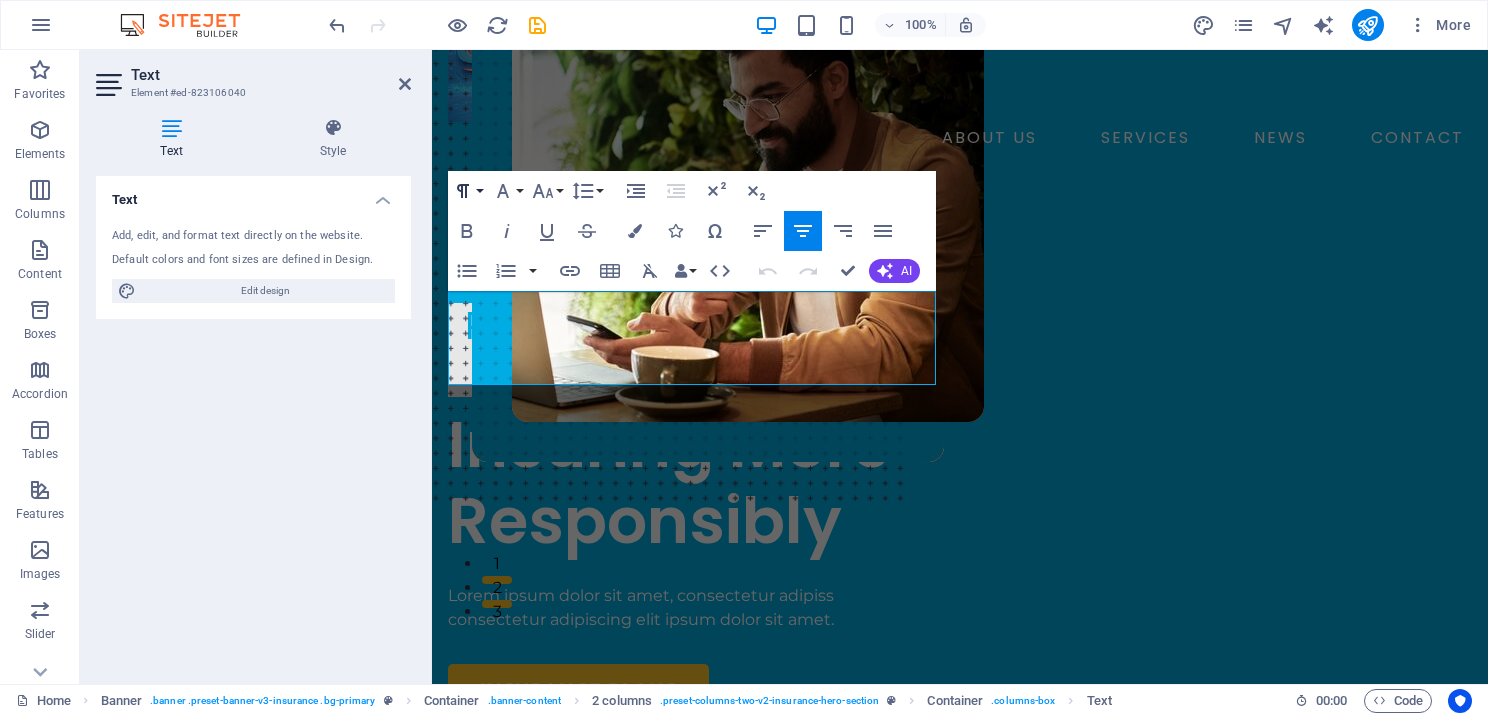 click 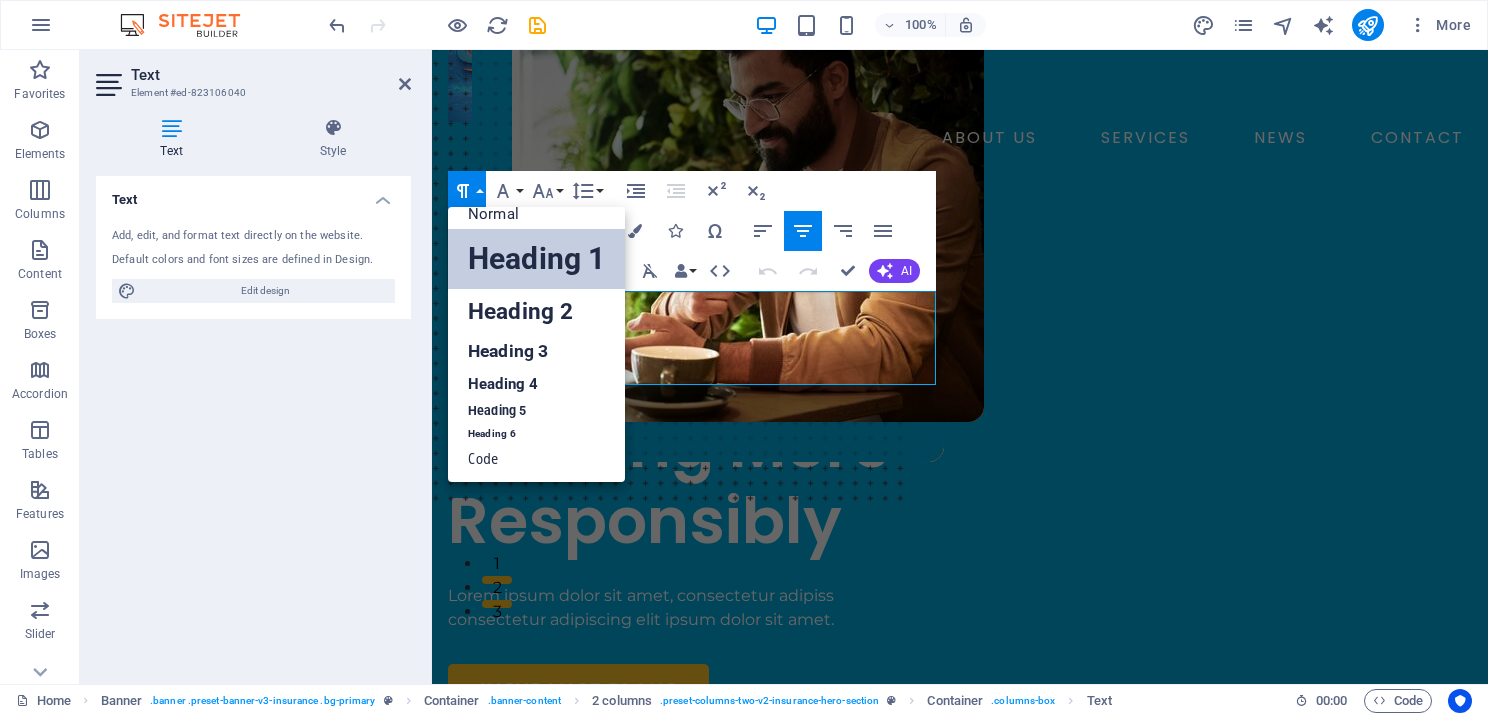 scroll, scrollTop: 16, scrollLeft: 0, axis: vertical 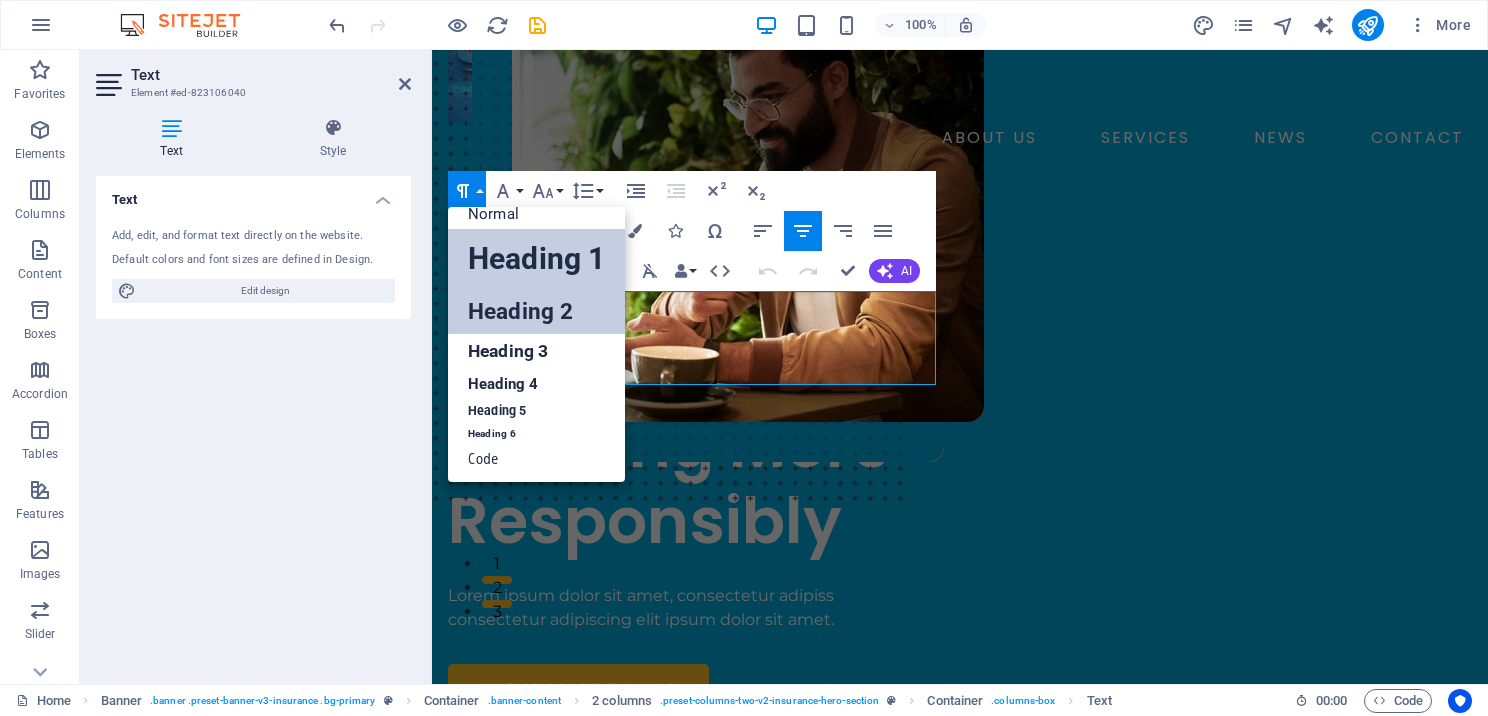 click on "Heading 2" at bounding box center [536, 311] 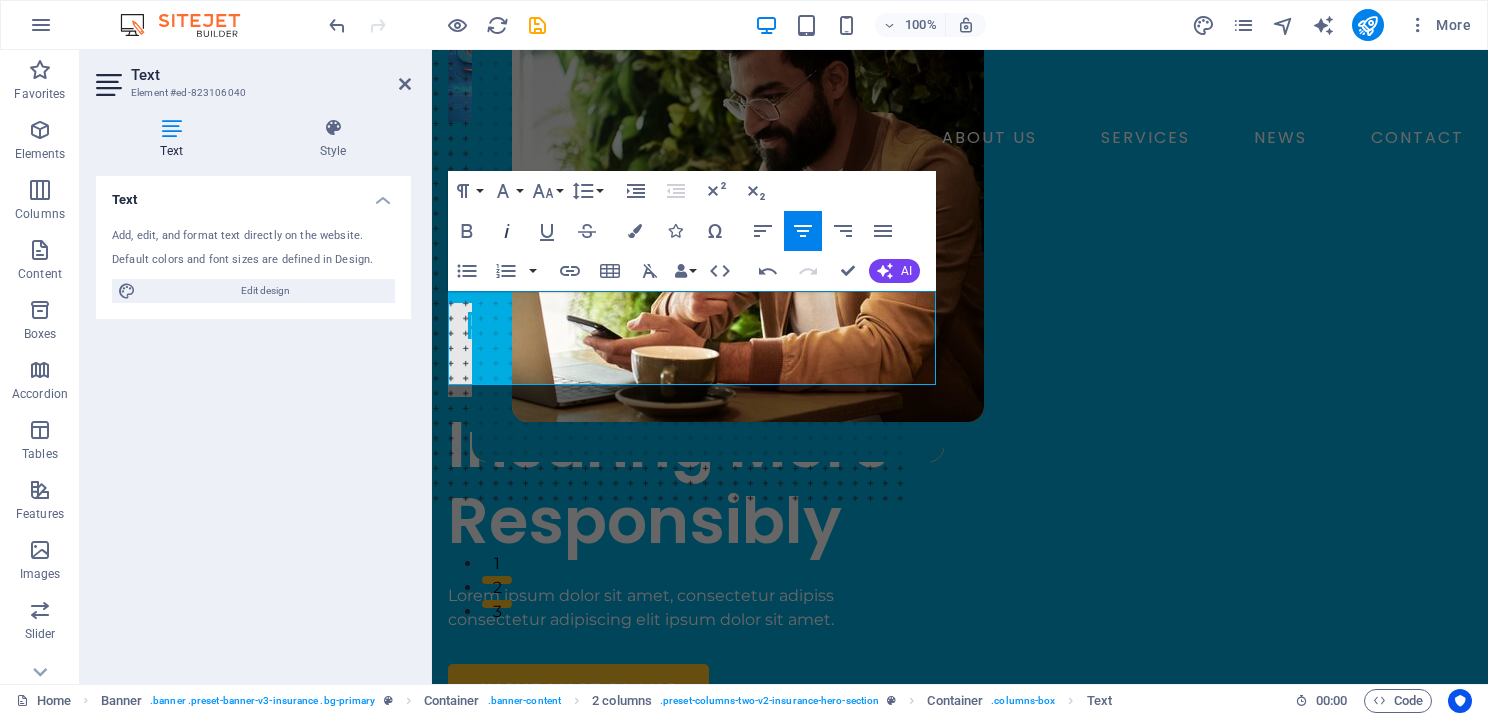 click 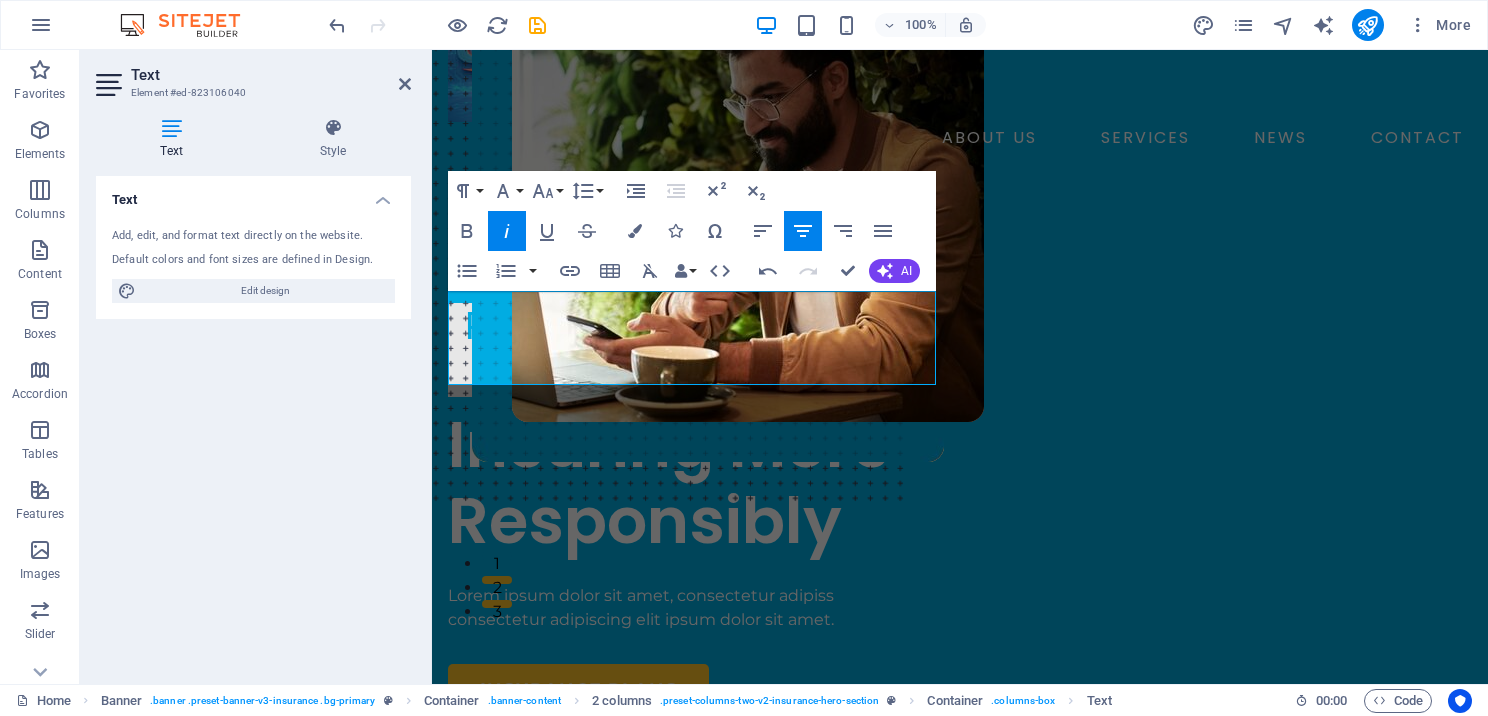 click 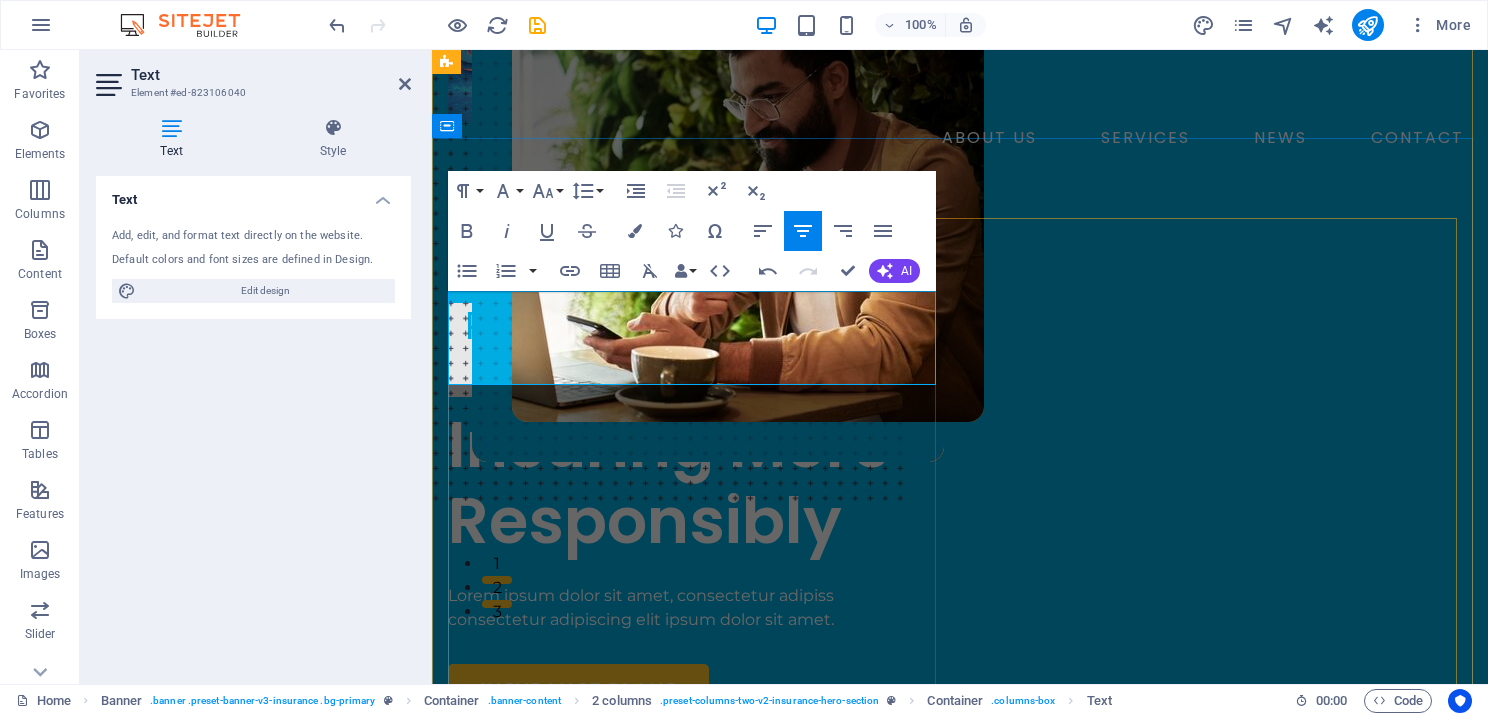 click on "​Professional Tax Software for Preparers" at bounding box center (696, 350) 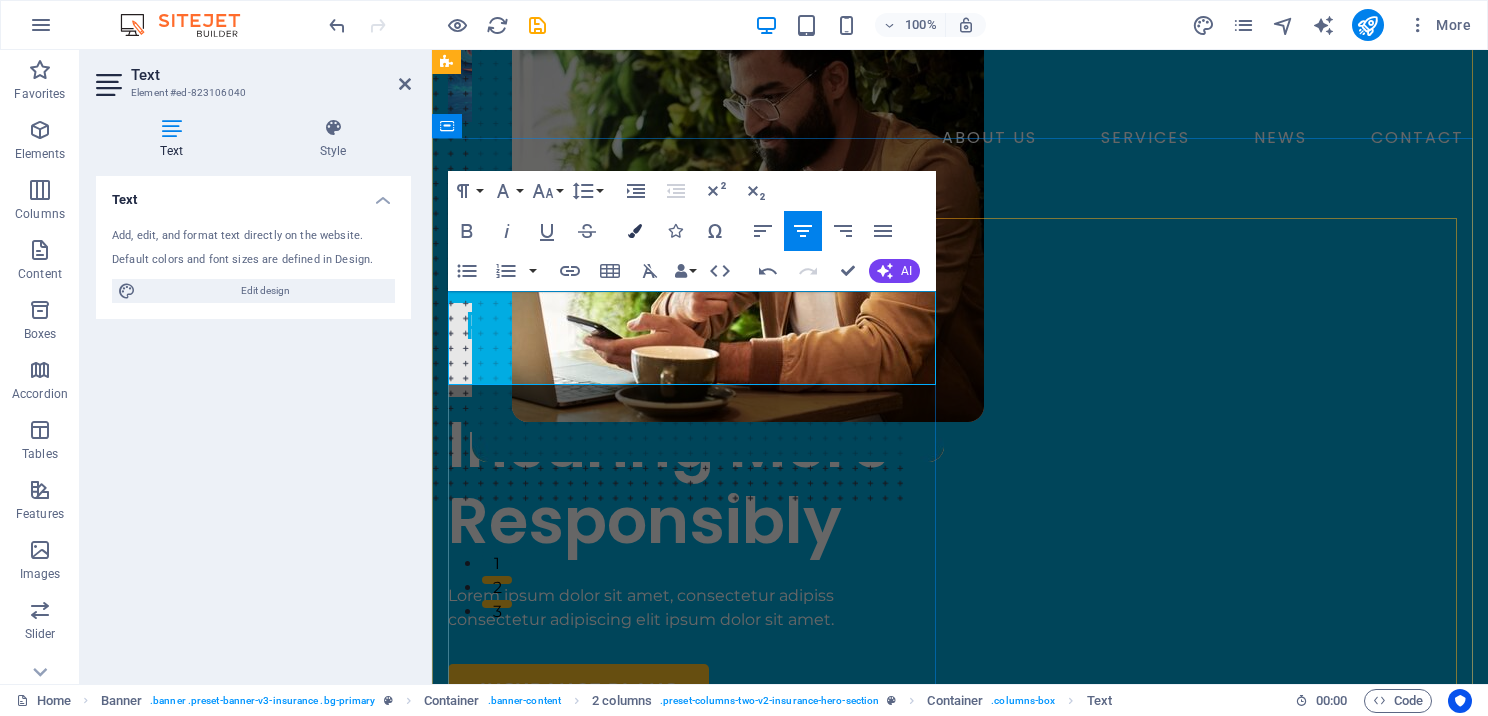 drag, startPoint x: 392, startPoint y: 318, endPoint x: 640, endPoint y: 222, distance: 265.9323 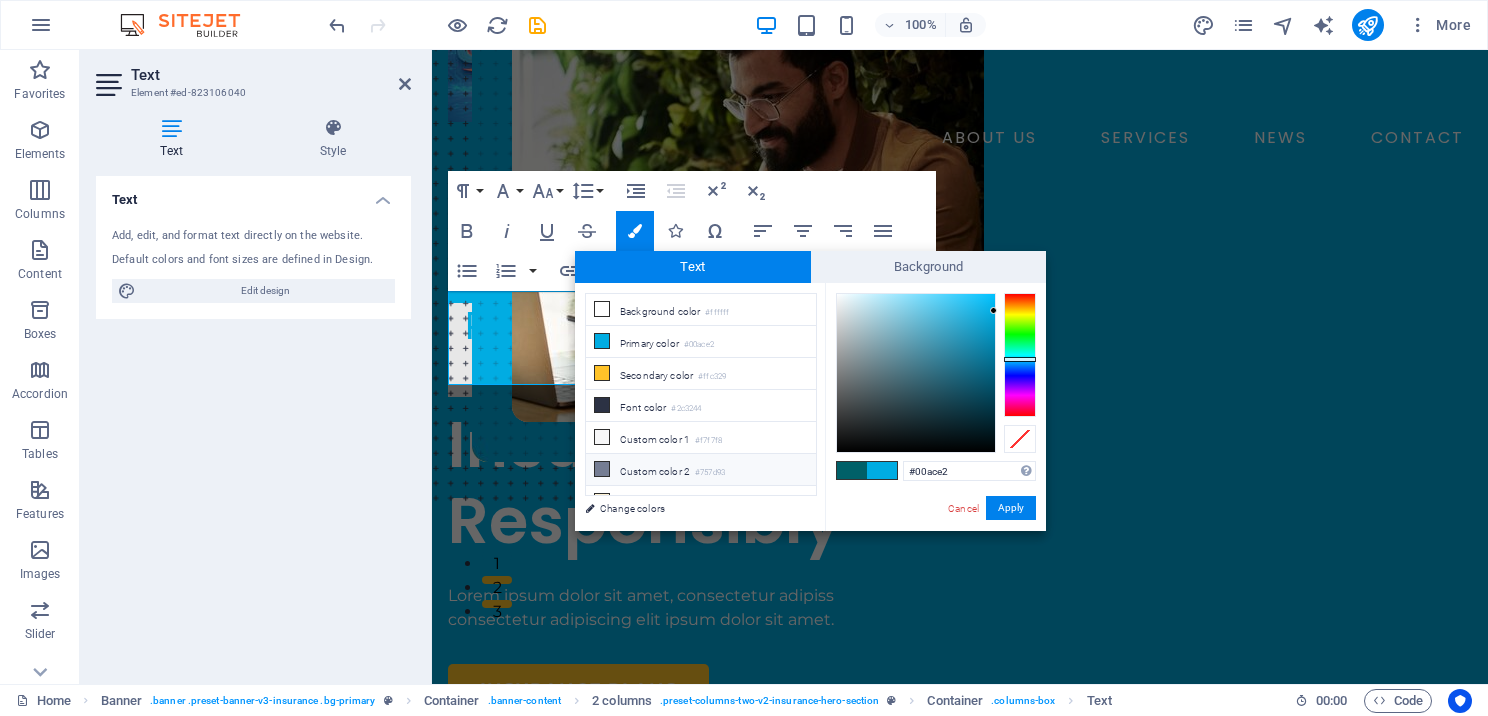 scroll, scrollTop: 44, scrollLeft: 0, axis: vertical 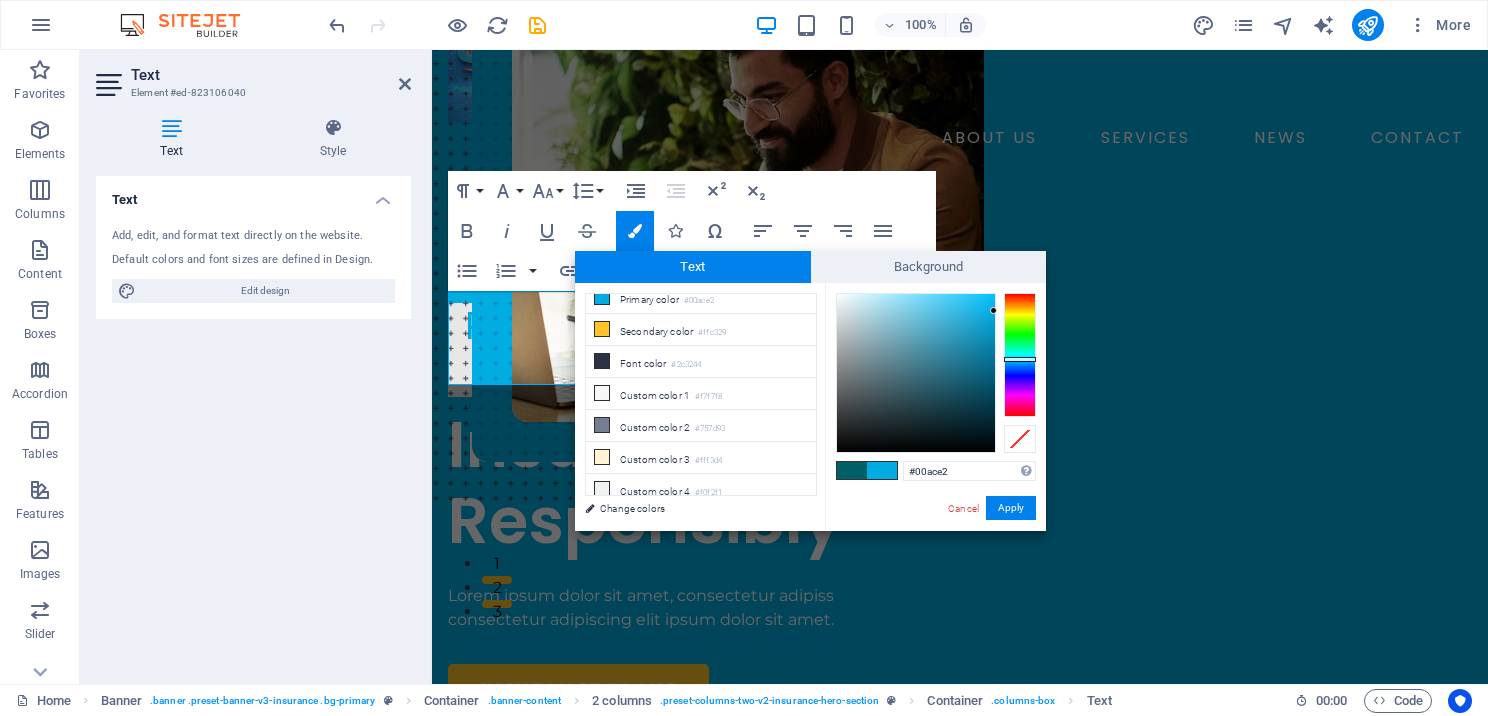 drag, startPoint x: 592, startPoint y: 516, endPoint x: 1066, endPoint y: 698, distance: 507.74008 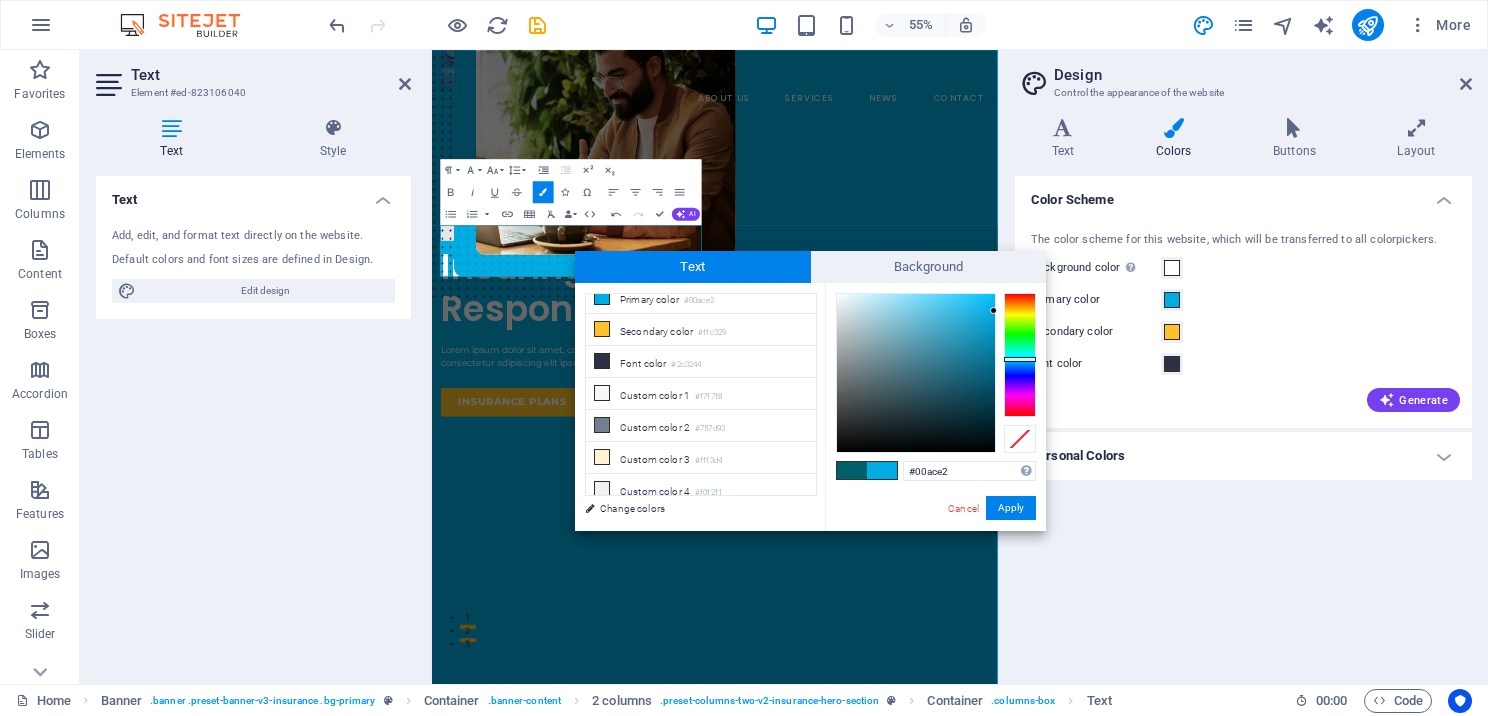 drag, startPoint x: 824, startPoint y: 268, endPoint x: 782, endPoint y: 269, distance: 42.0119 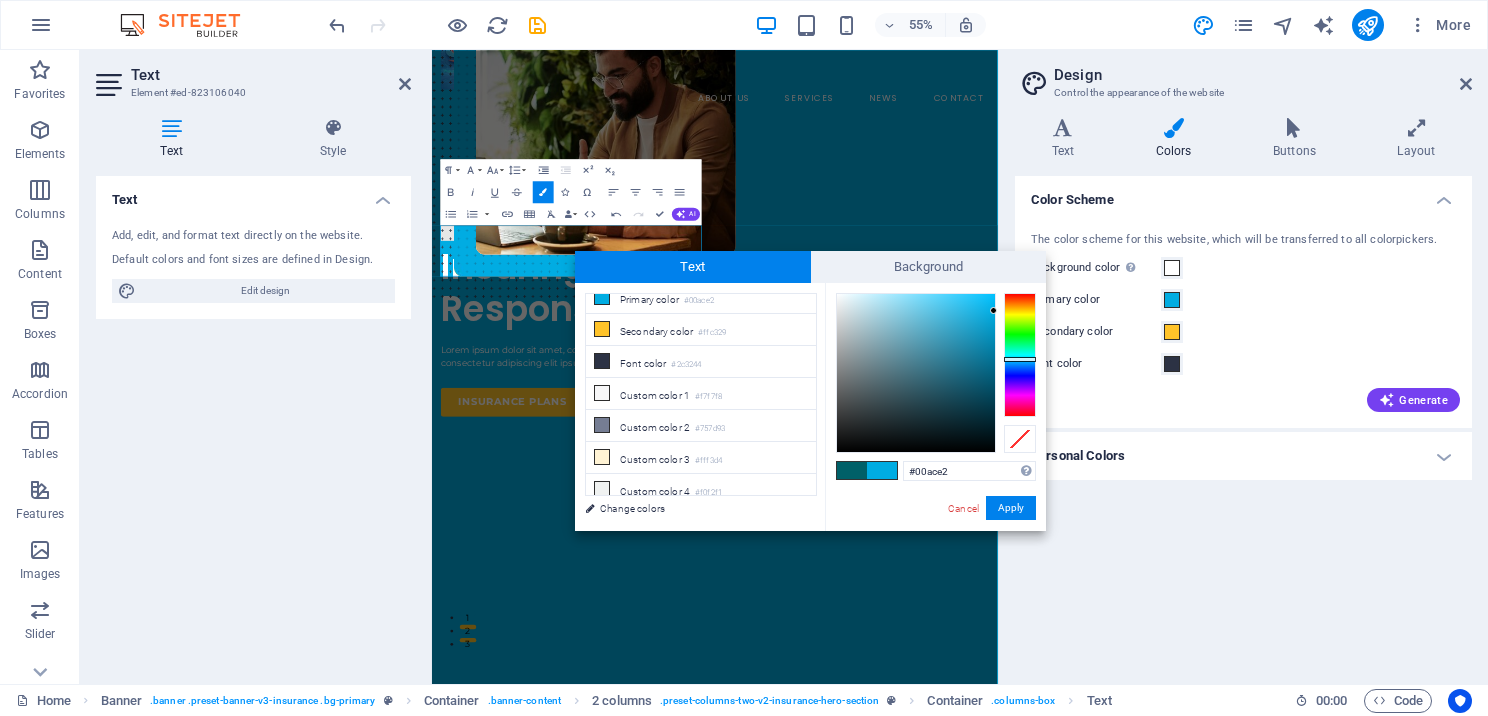 click on "Text
Background" at bounding box center [810, 267] 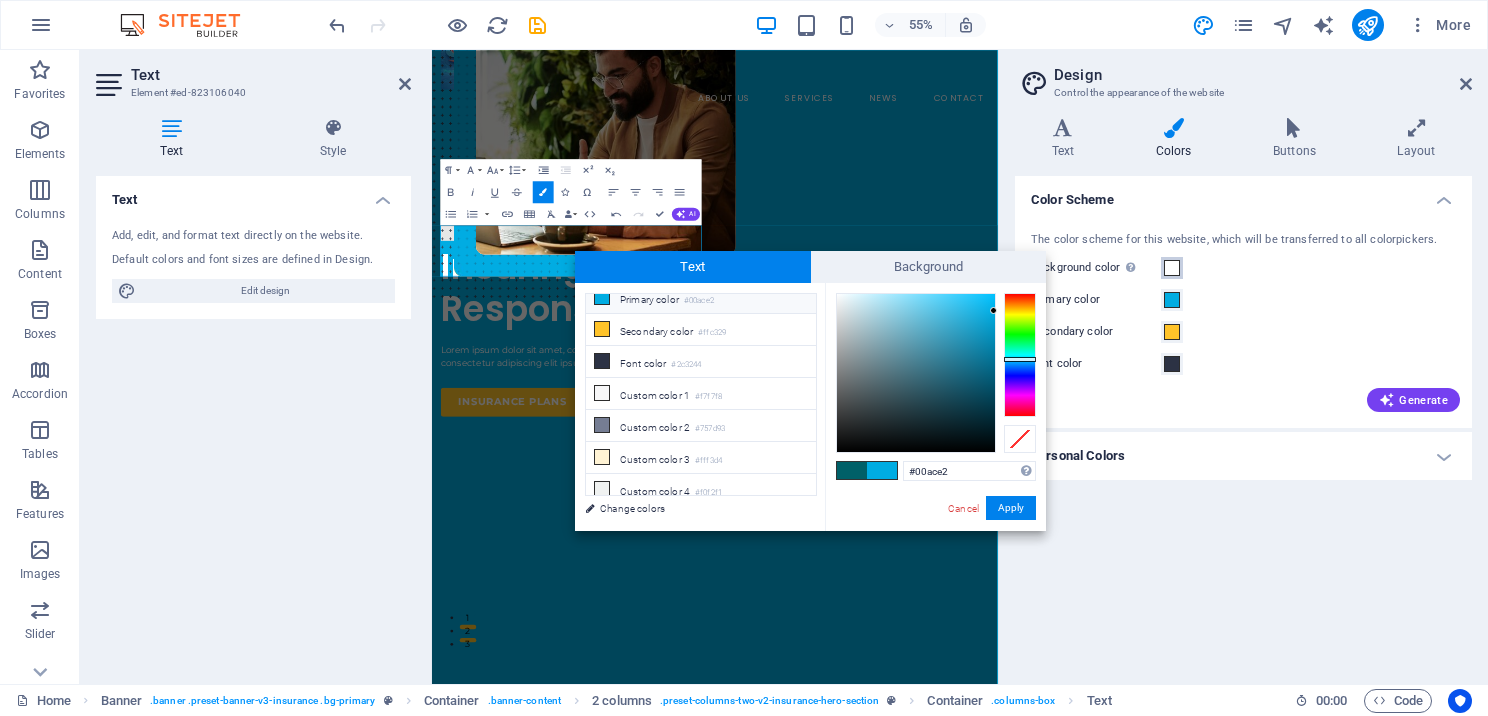 click at bounding box center [1172, 268] 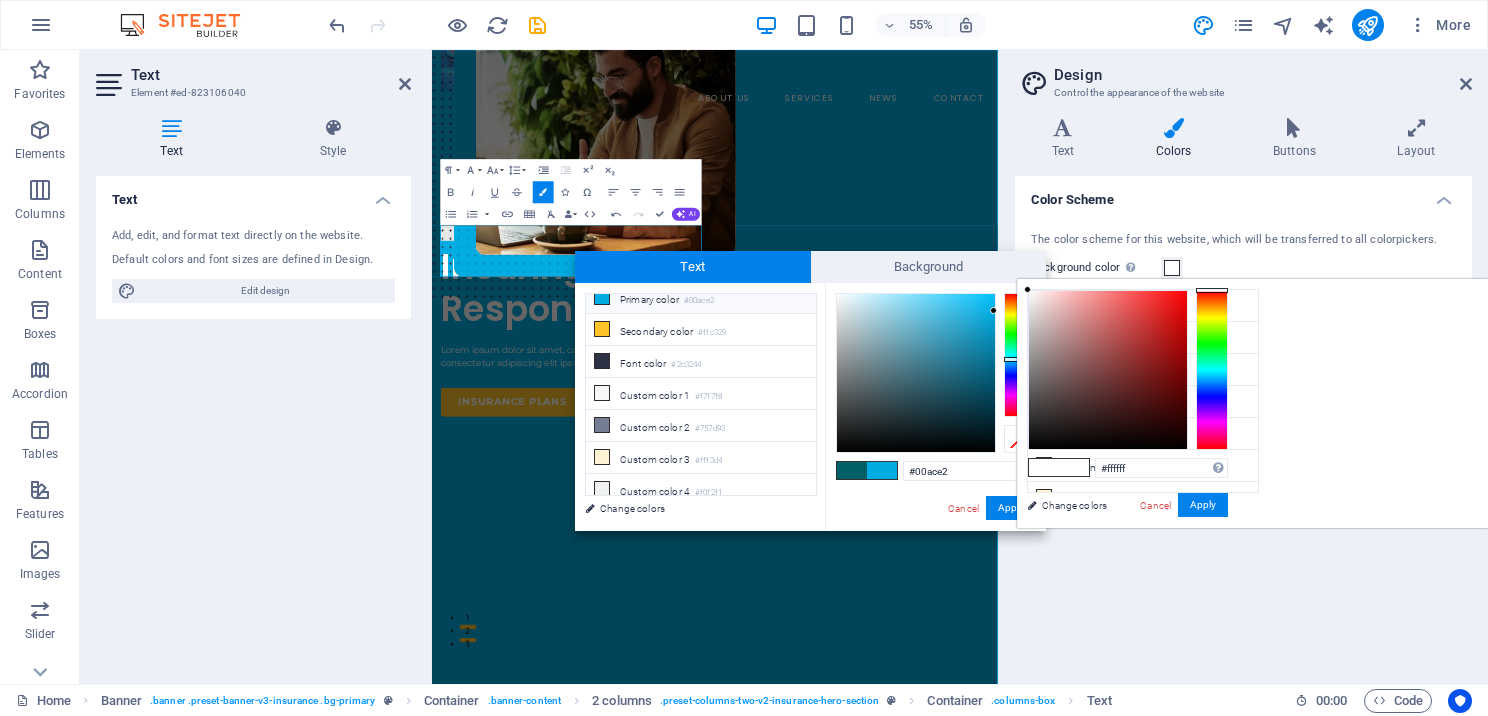 click at bounding box center (1172, 268) 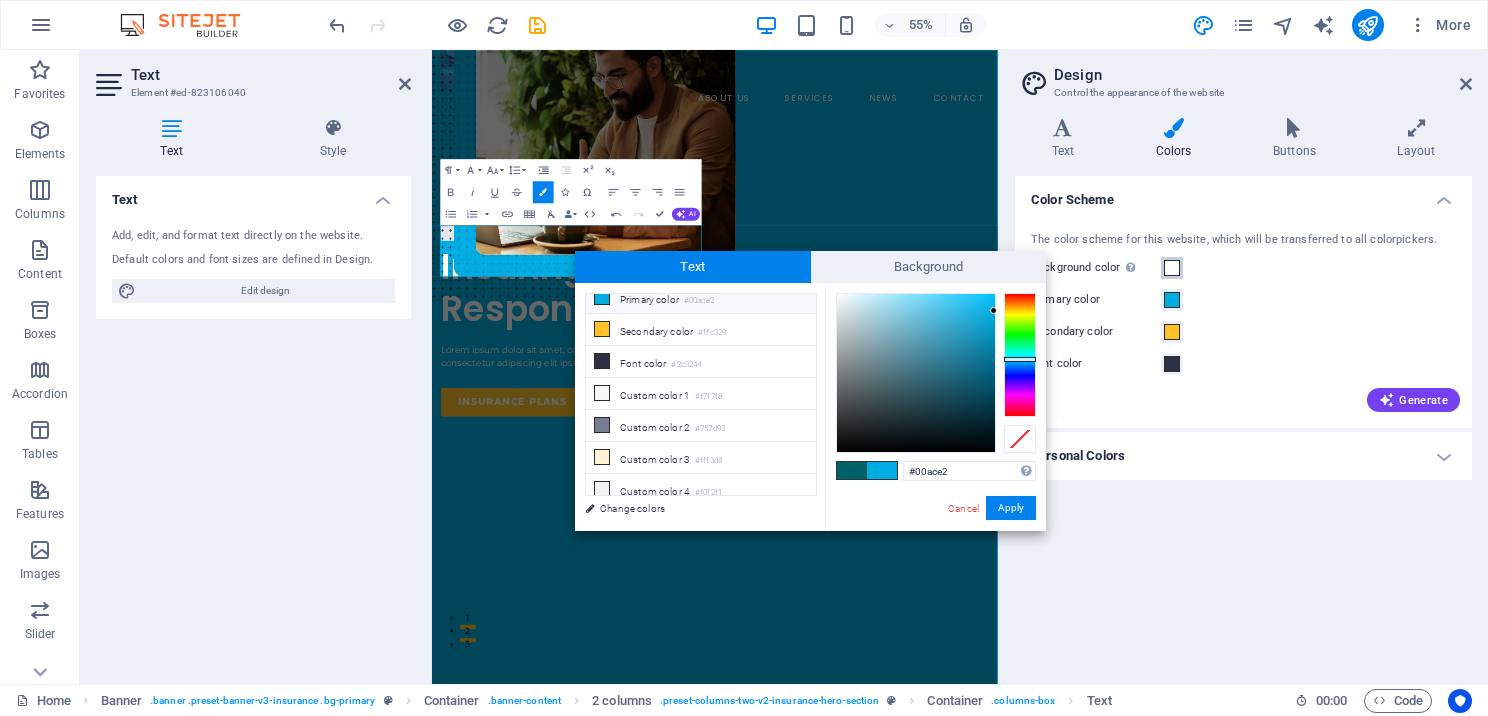 click at bounding box center (1172, 268) 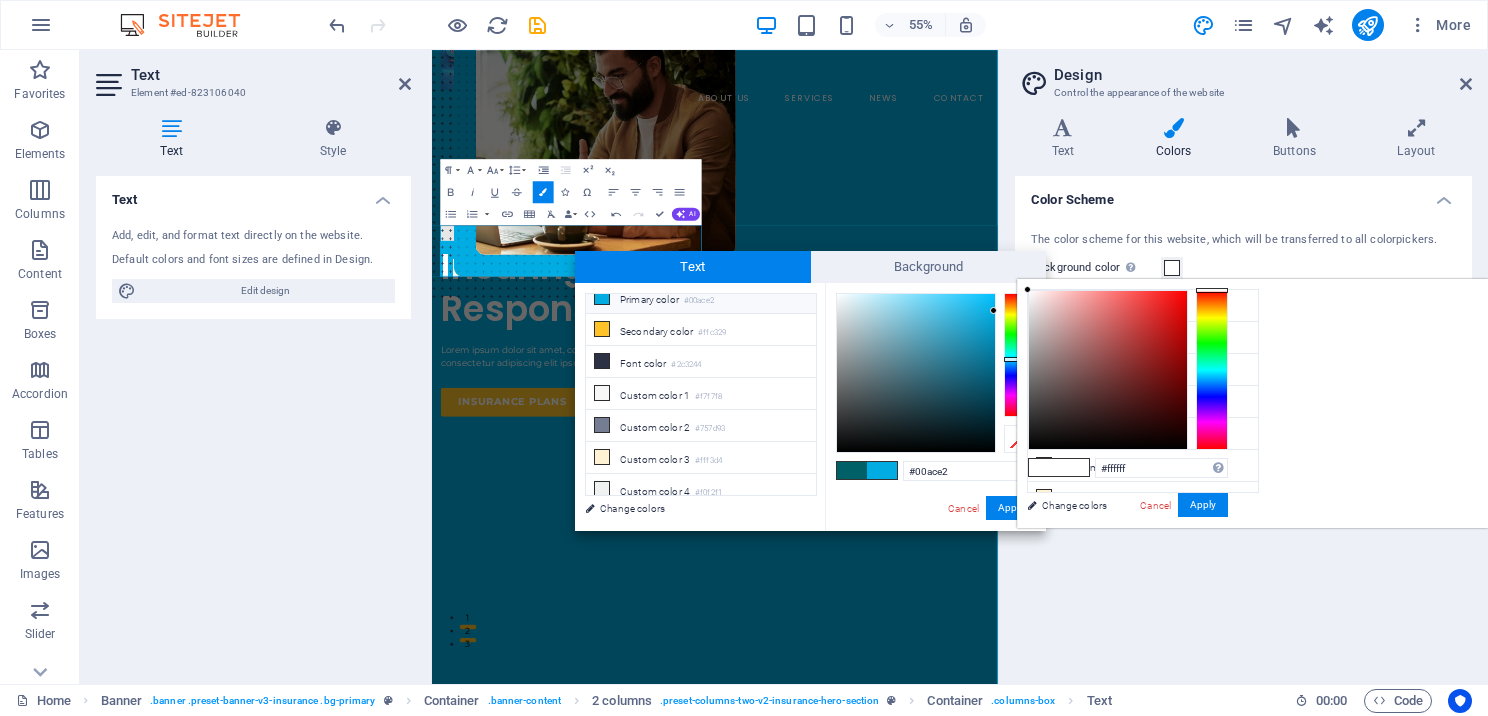 click at bounding box center (1172, 268) 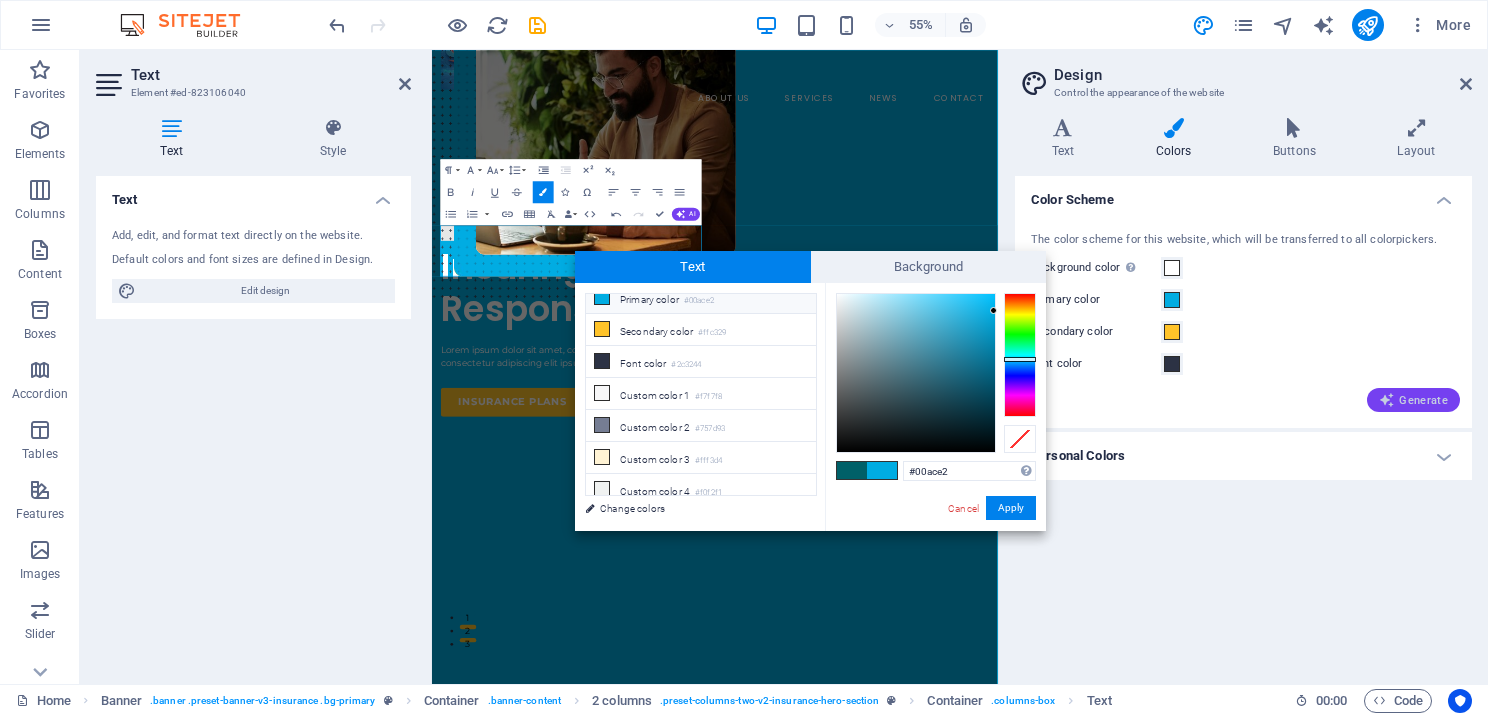 click on "Generate" at bounding box center [1413, 400] 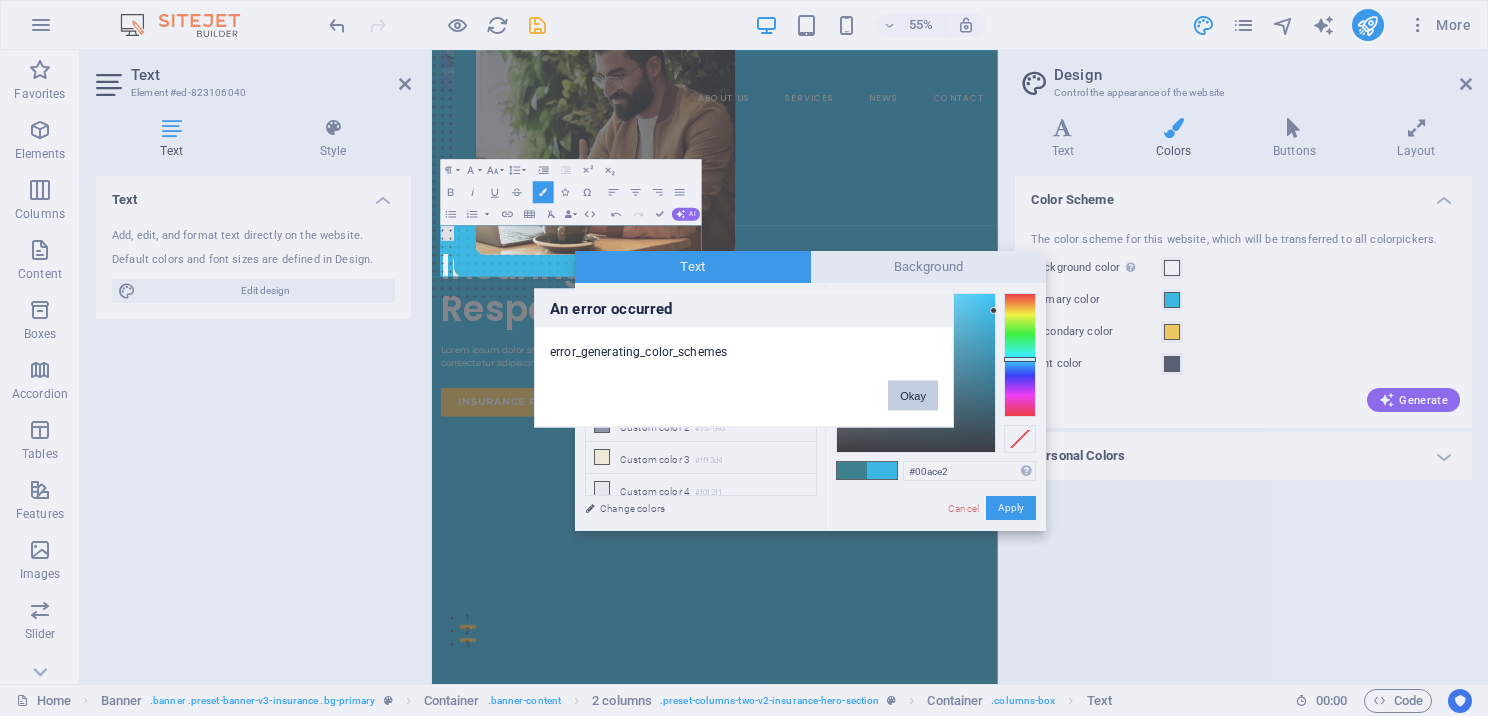 click on "Okay" at bounding box center [913, 396] 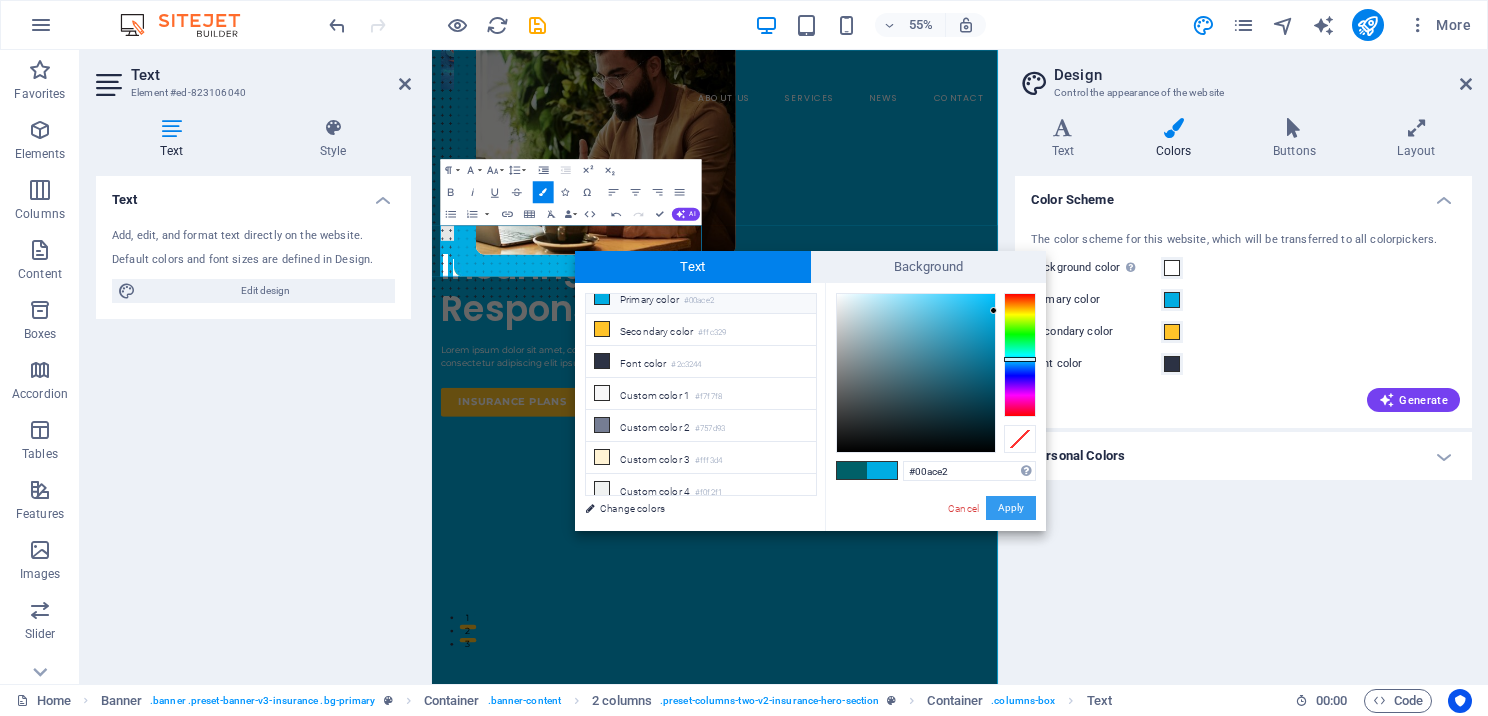 click on "Apply" at bounding box center [1011, 508] 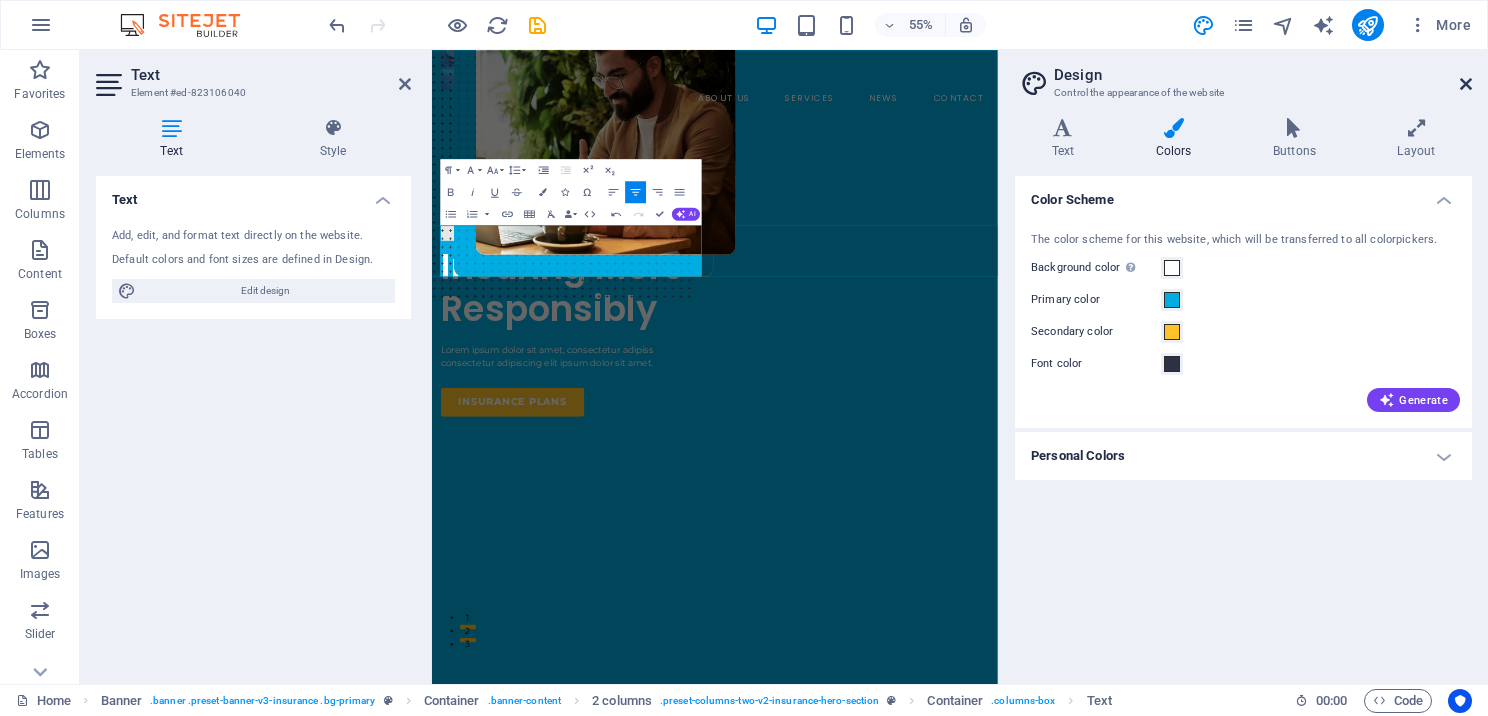 click at bounding box center [1466, 84] 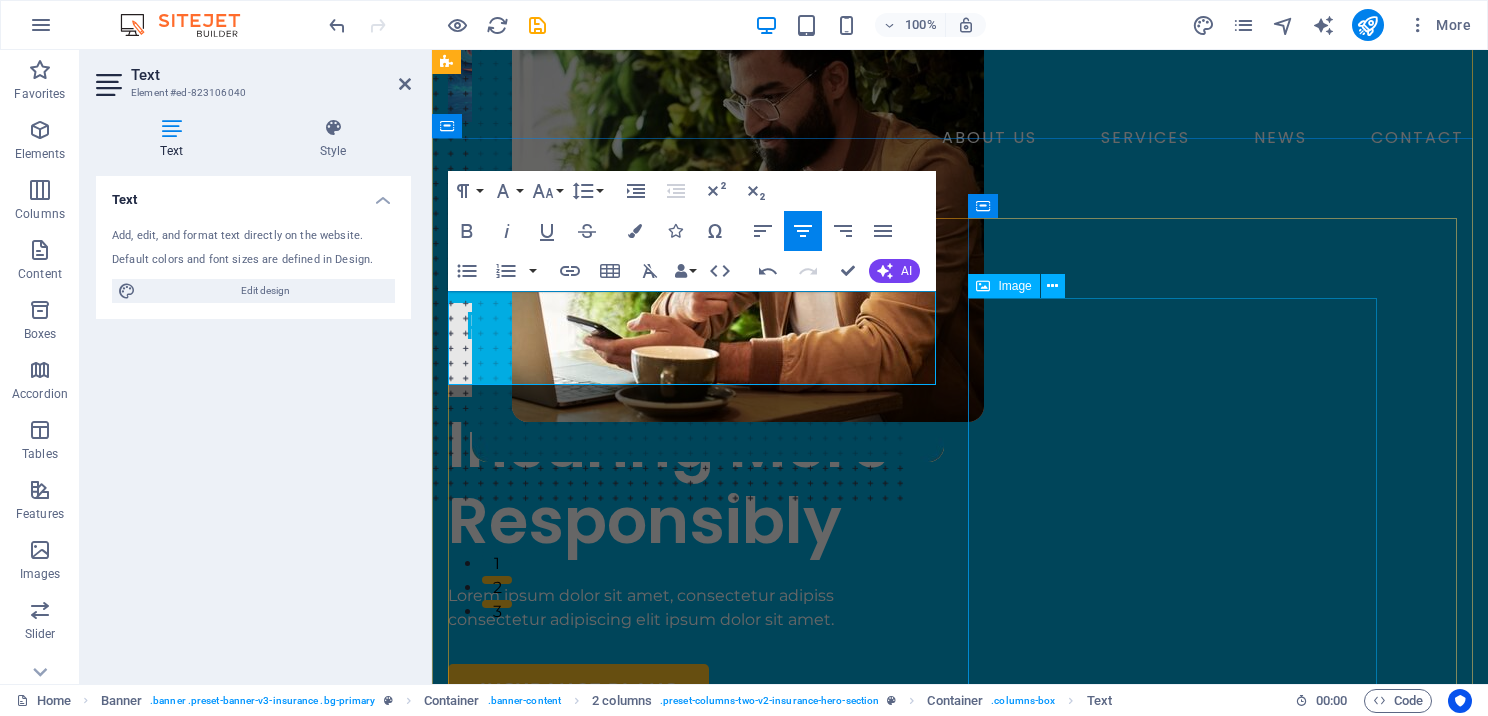 click on "​Professional Tax Software for Preparers​ ​ Insuring More Responsibly Lorem ipsum dolor sit amet, consectetur adipiss
consectetur adipiscing elit ipsum dolor sit amet. insurance plans" at bounding box center (960, 798) 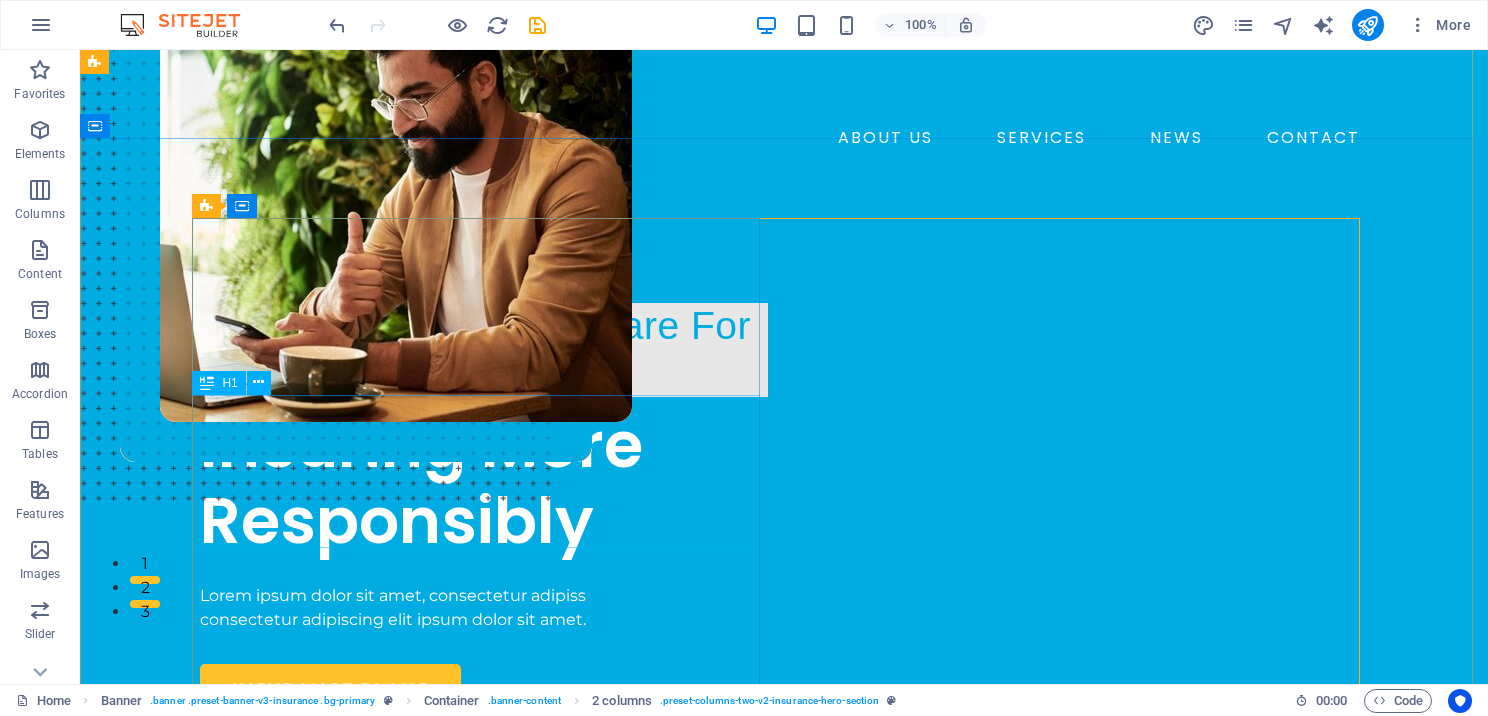 click on "Insuring More Responsibly" at bounding box center [484, 484] 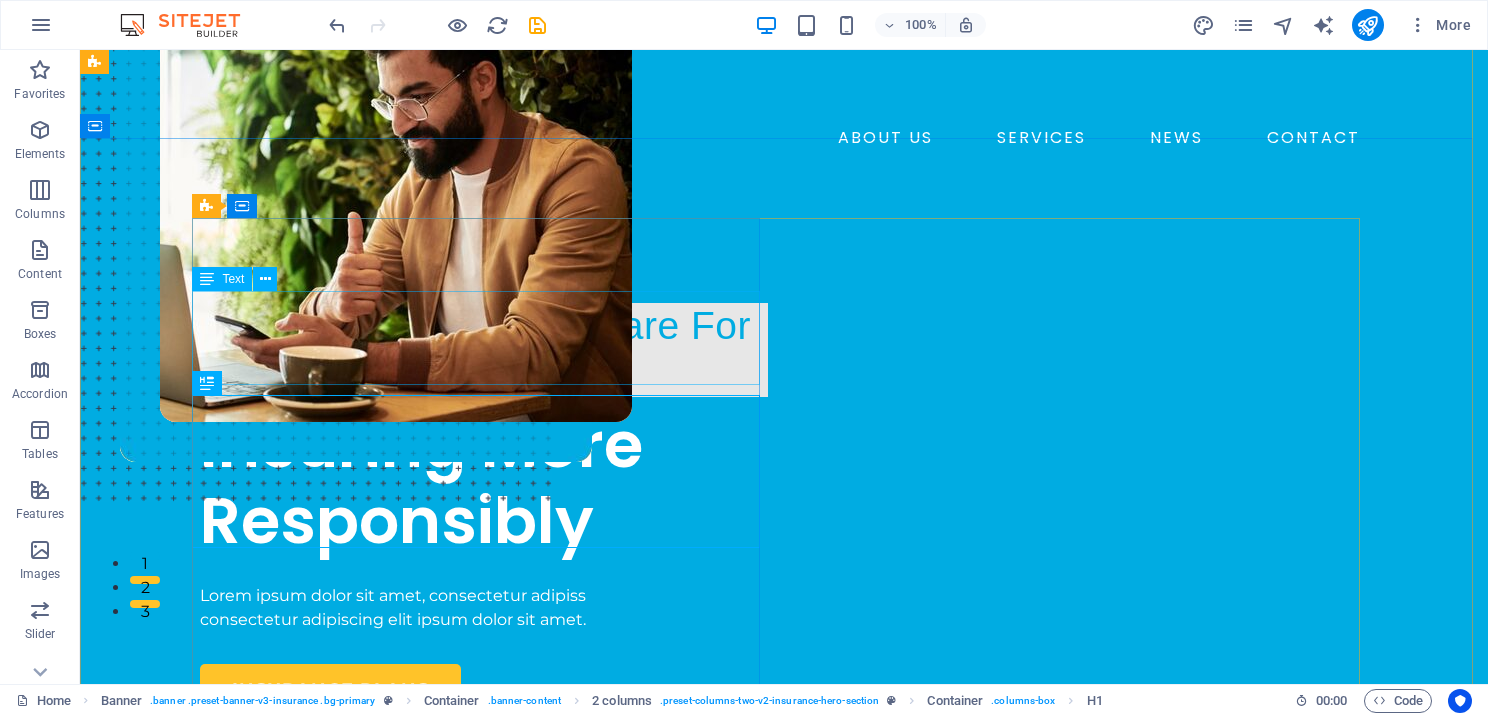 click on "Professional Tax Software for Preparers" at bounding box center [484, 350] 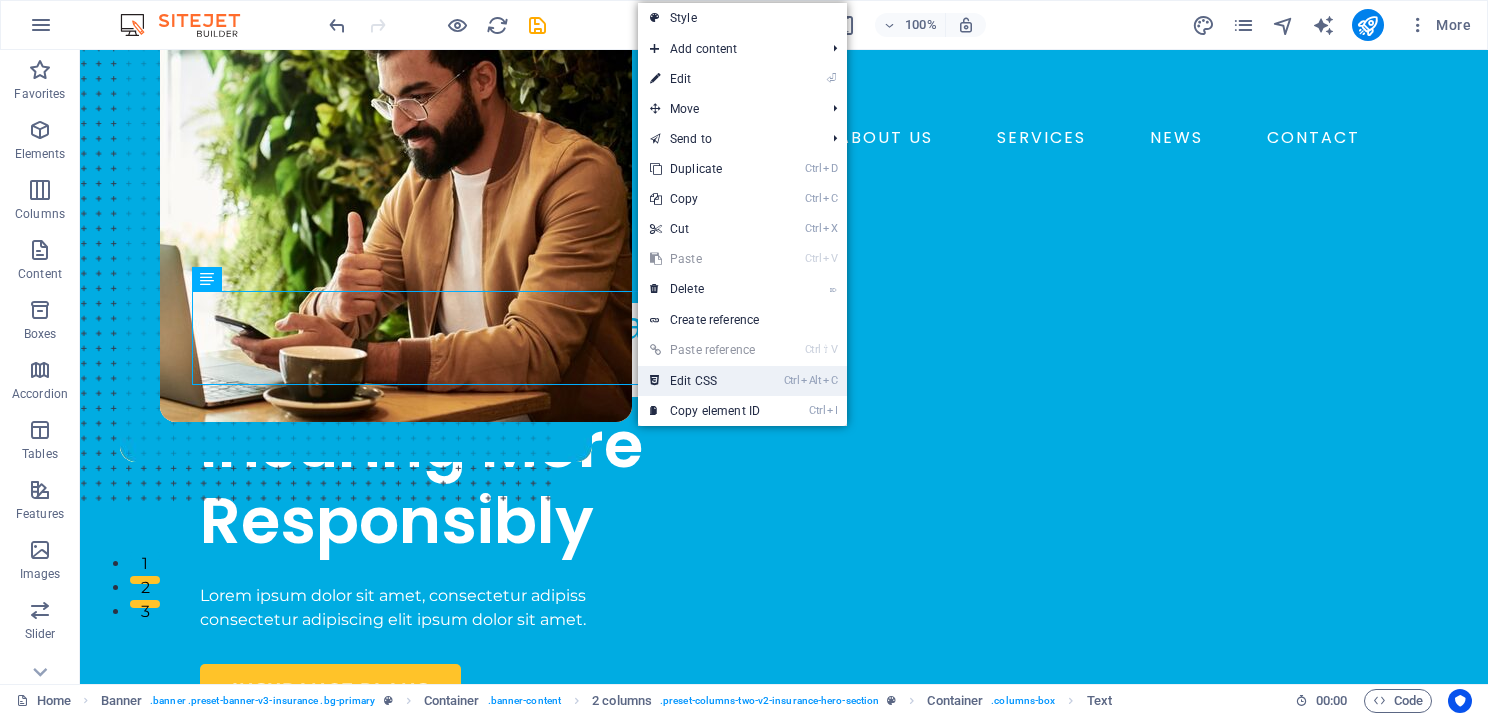 click at bounding box center (655, 381) 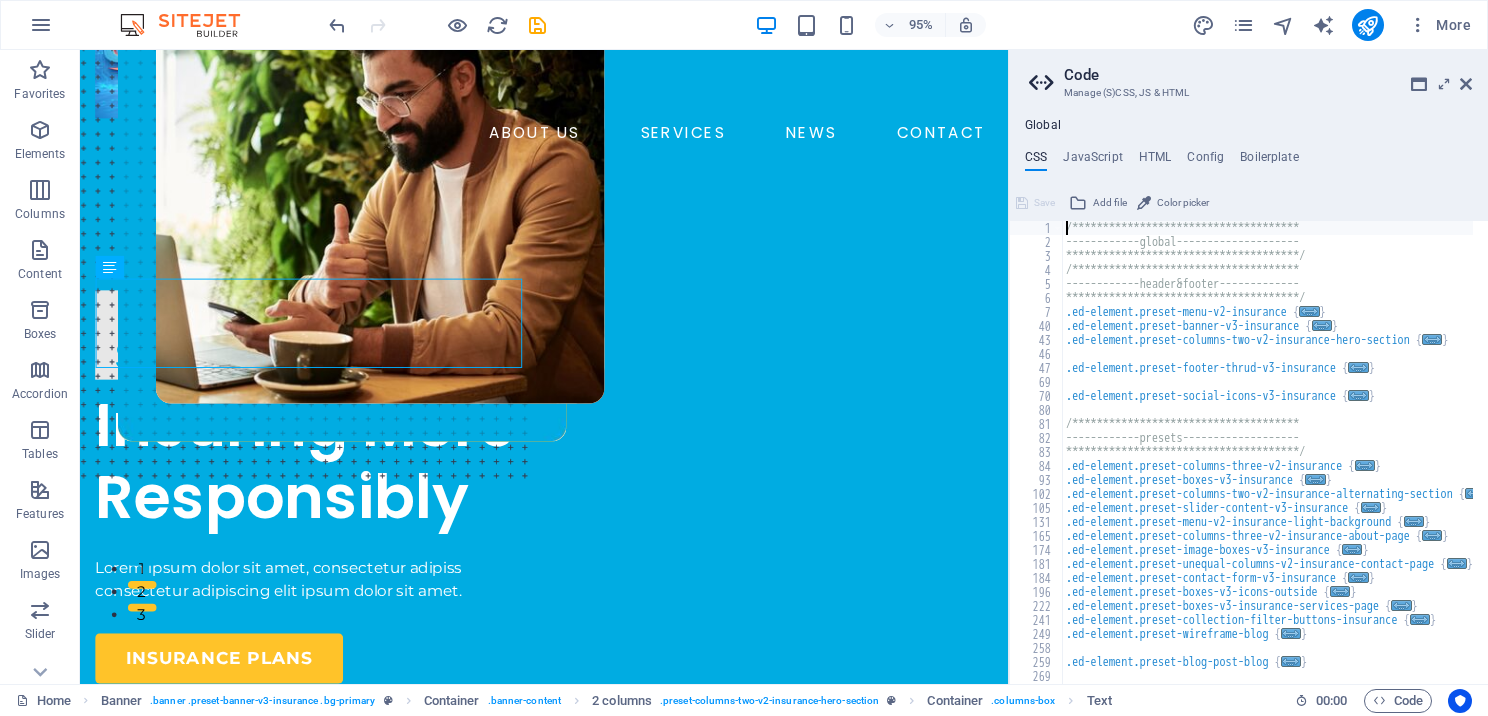 scroll, scrollTop: 0, scrollLeft: 0, axis: both 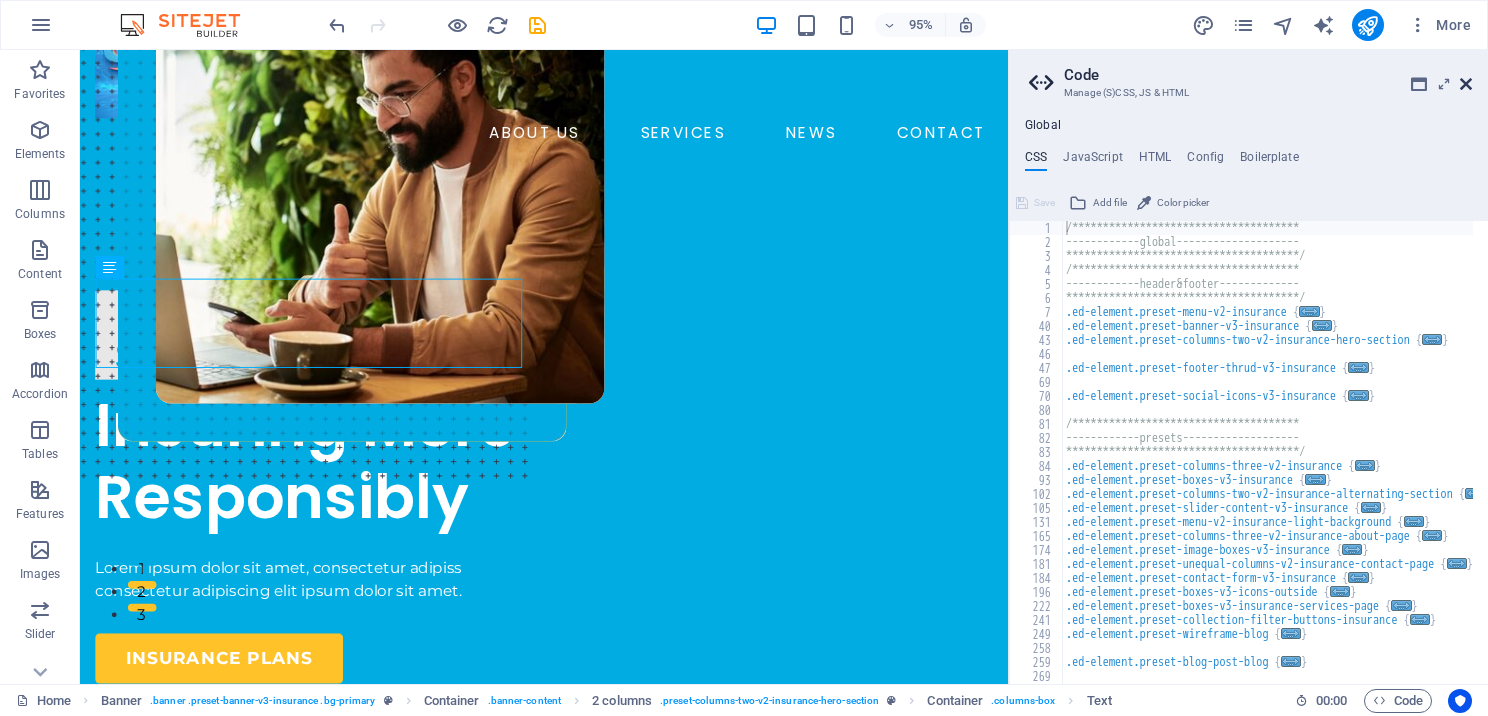click at bounding box center (1466, 84) 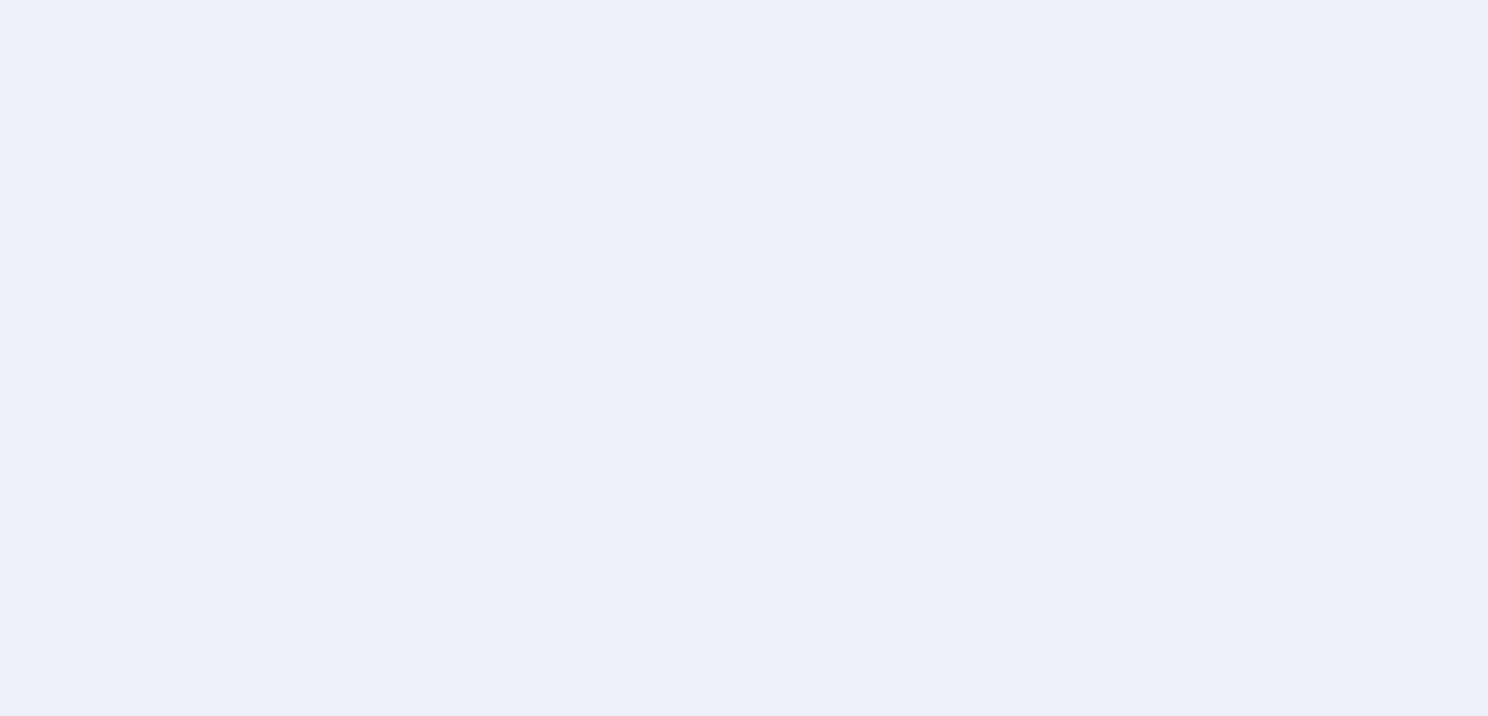 scroll, scrollTop: 0, scrollLeft: 0, axis: both 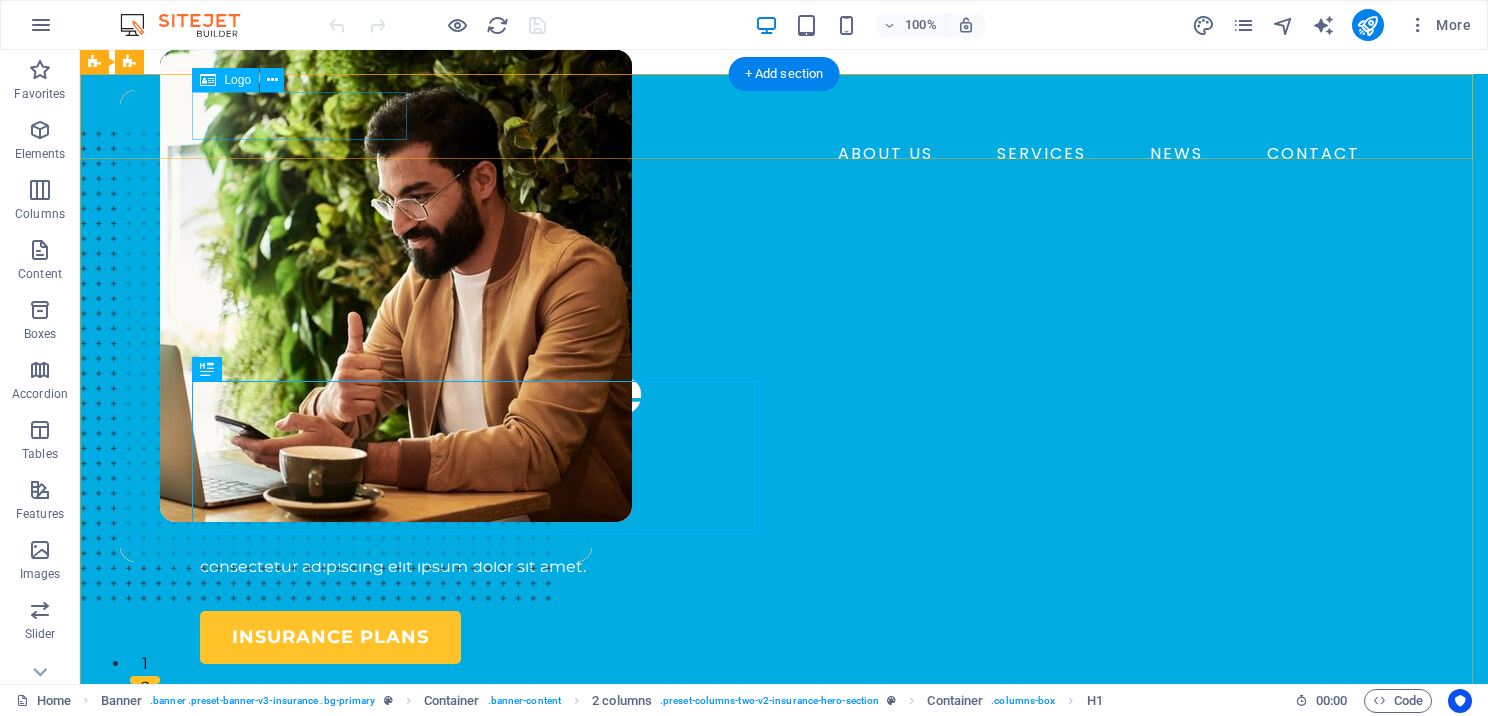 click at bounding box center [784, 114] 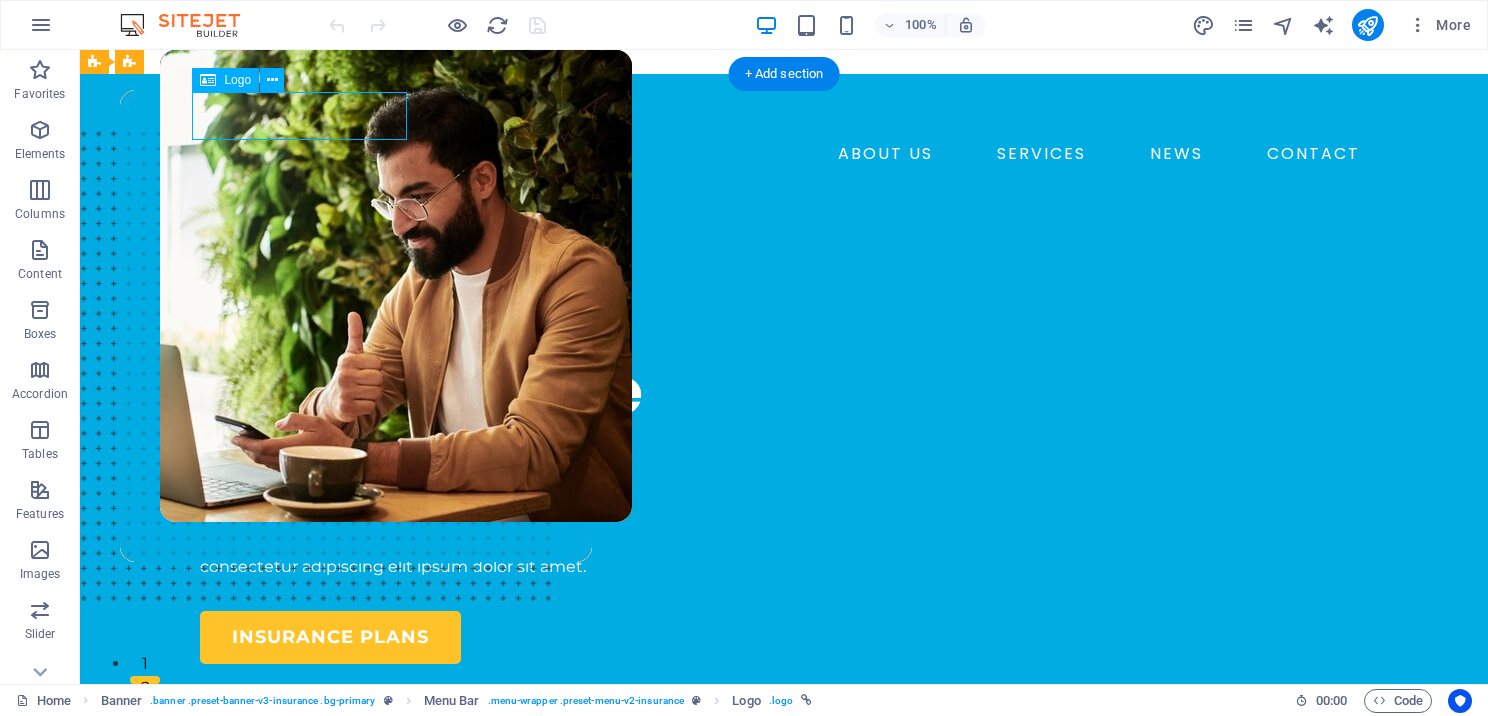 click at bounding box center (784, 114) 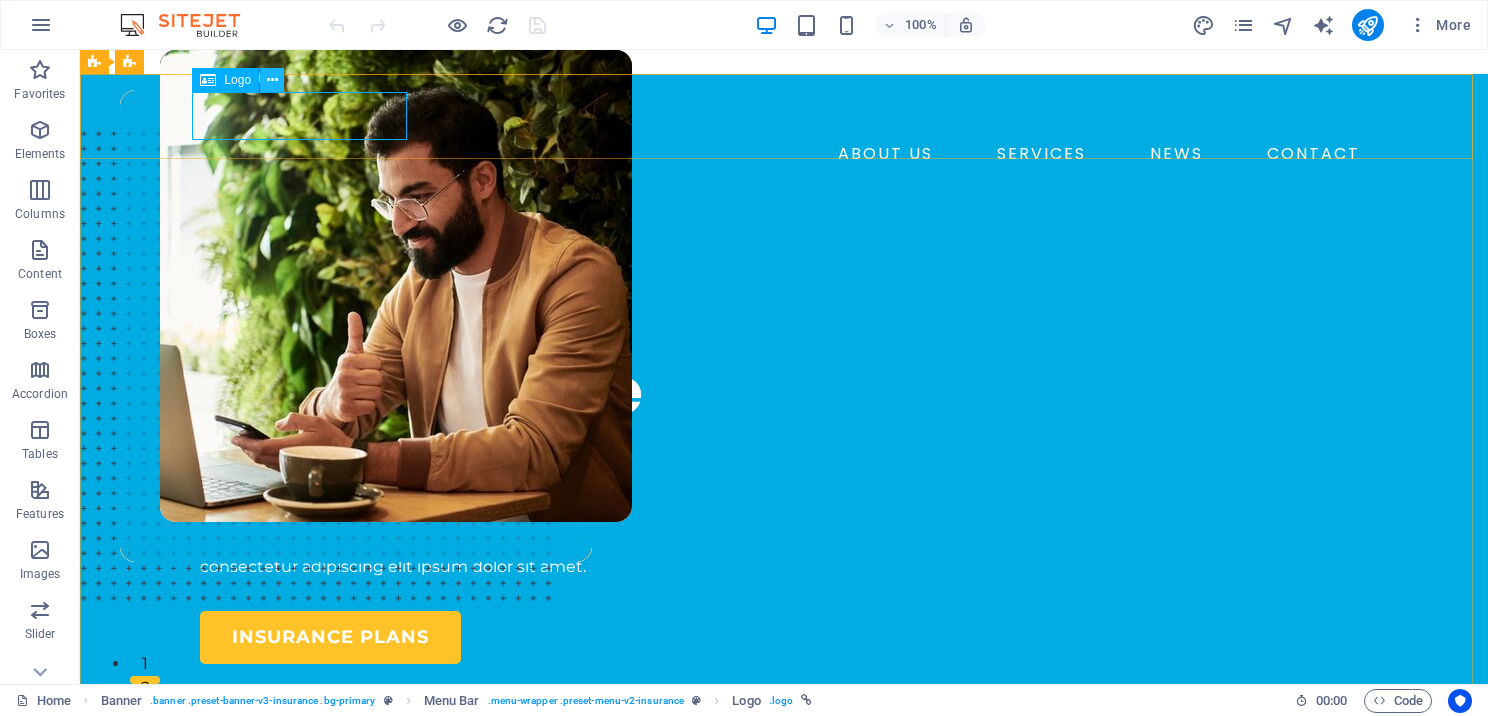 click at bounding box center (272, 80) 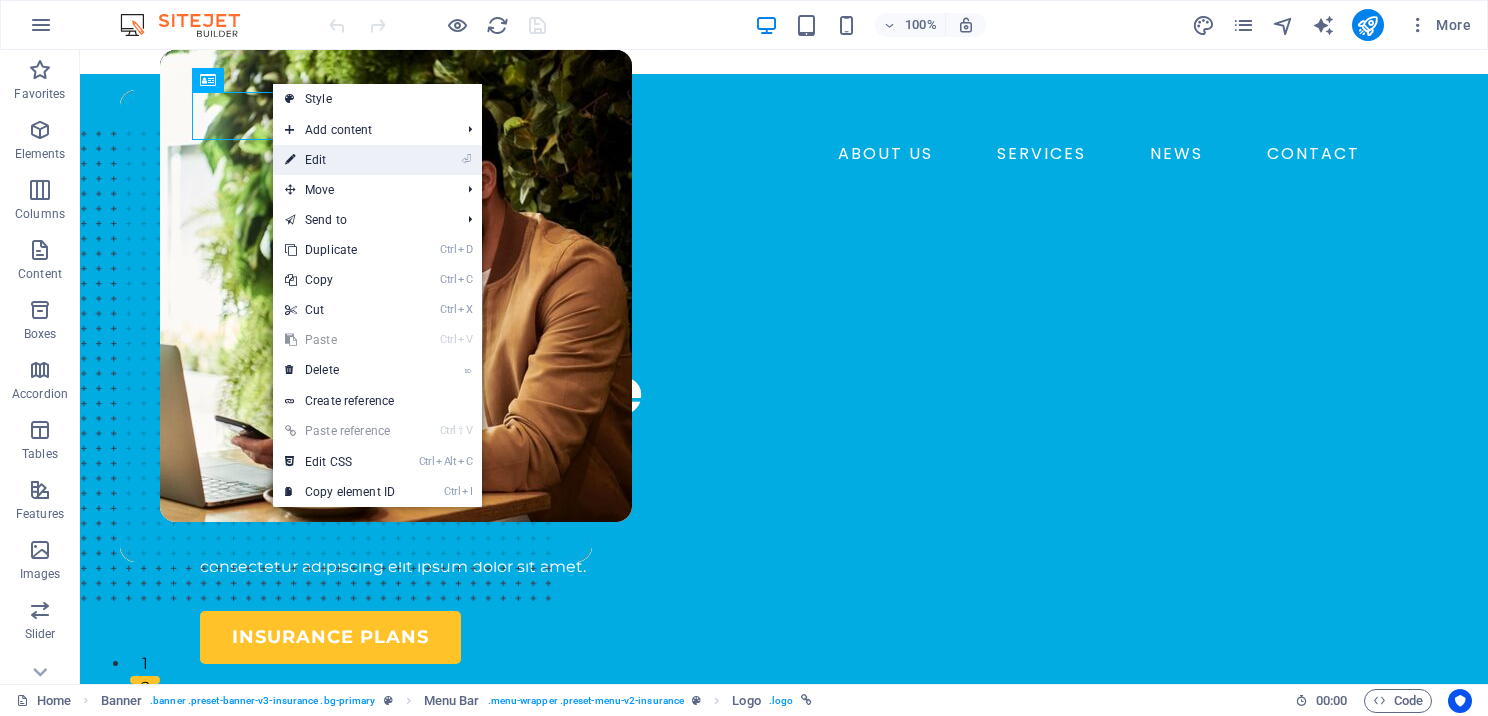 click on "⏎  Edit" at bounding box center [340, 160] 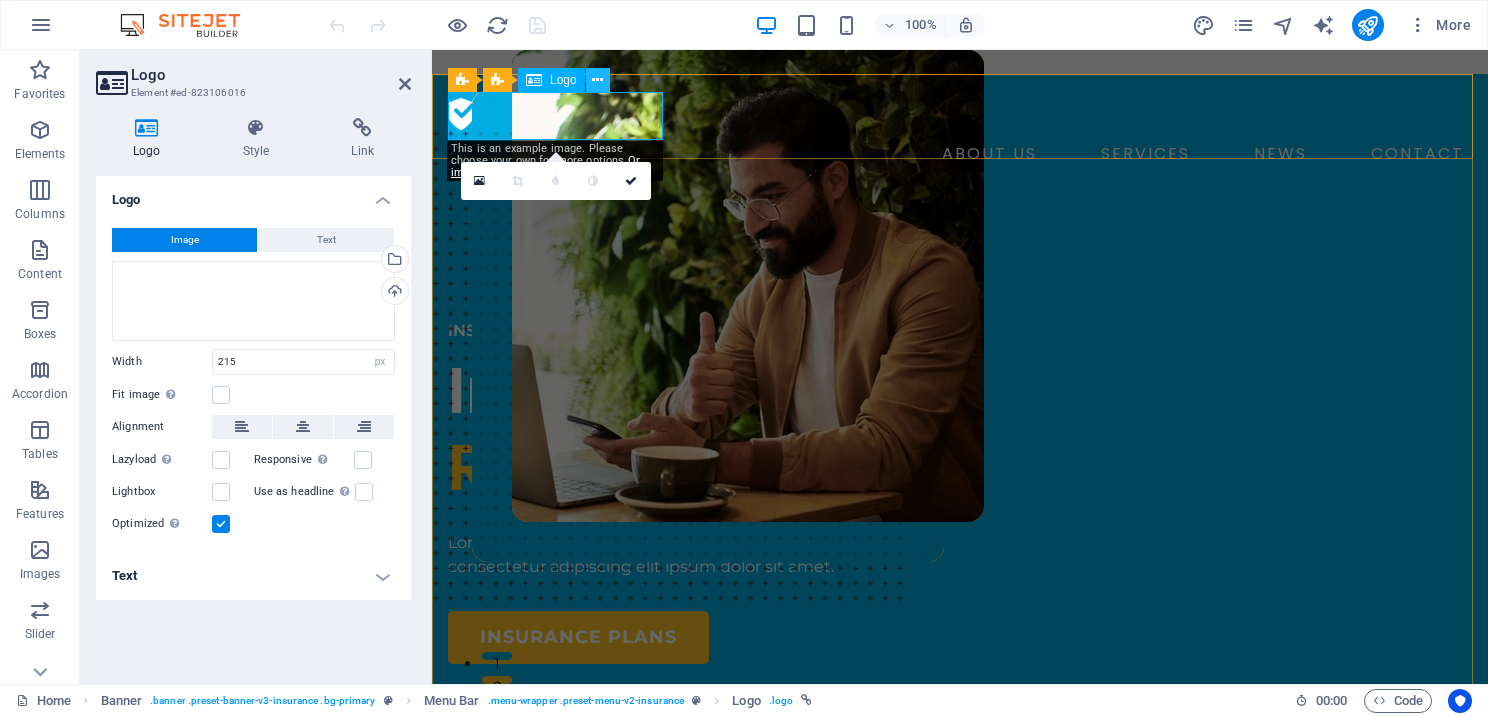 click at bounding box center [597, 80] 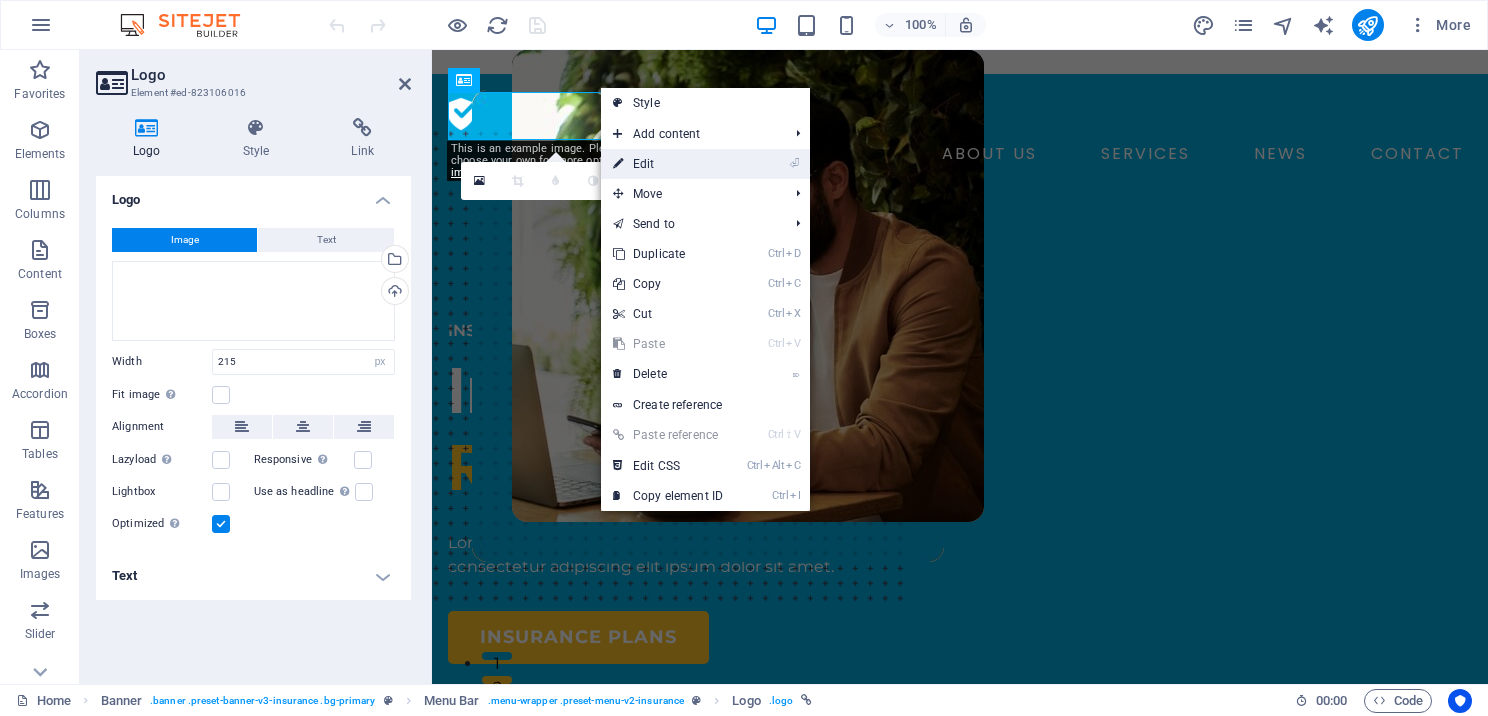 click on "⏎  Edit" at bounding box center [668, 164] 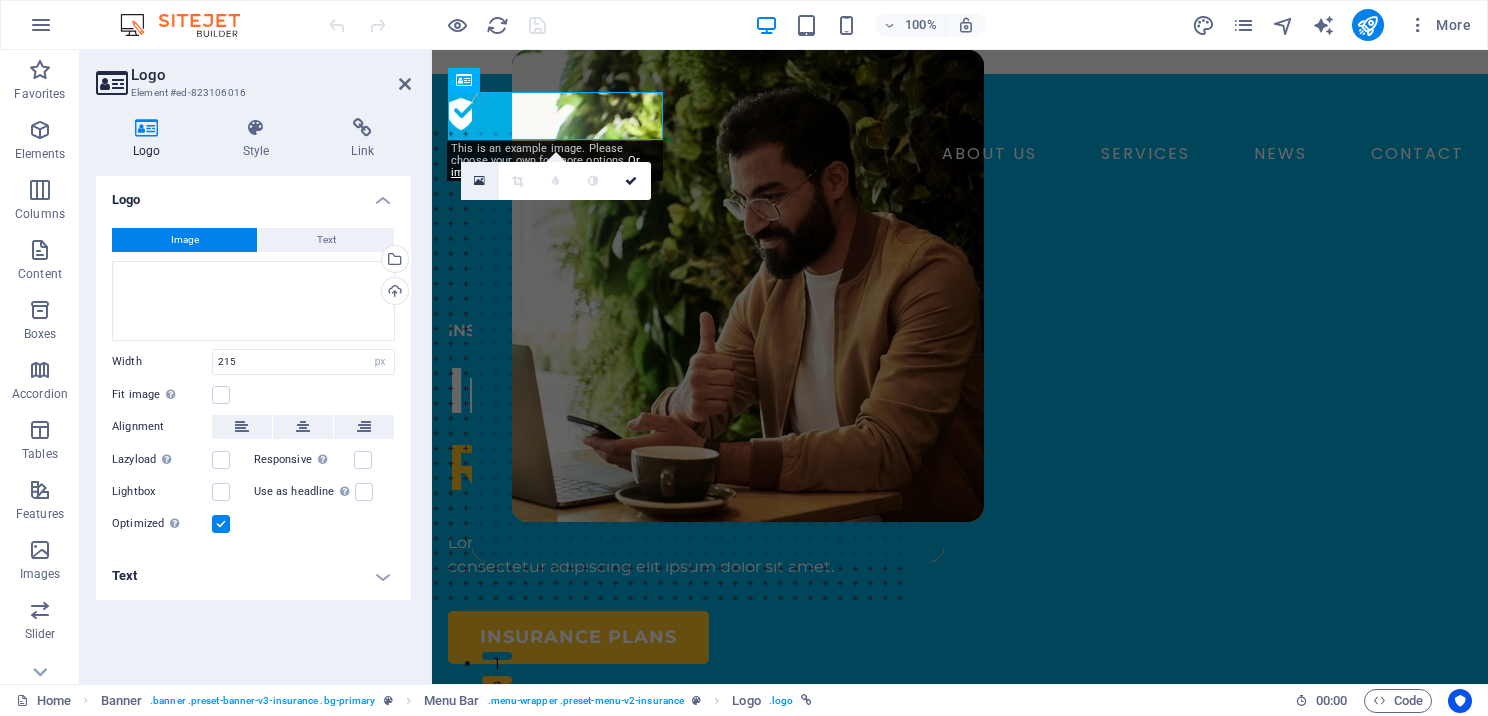 click at bounding box center [479, 181] 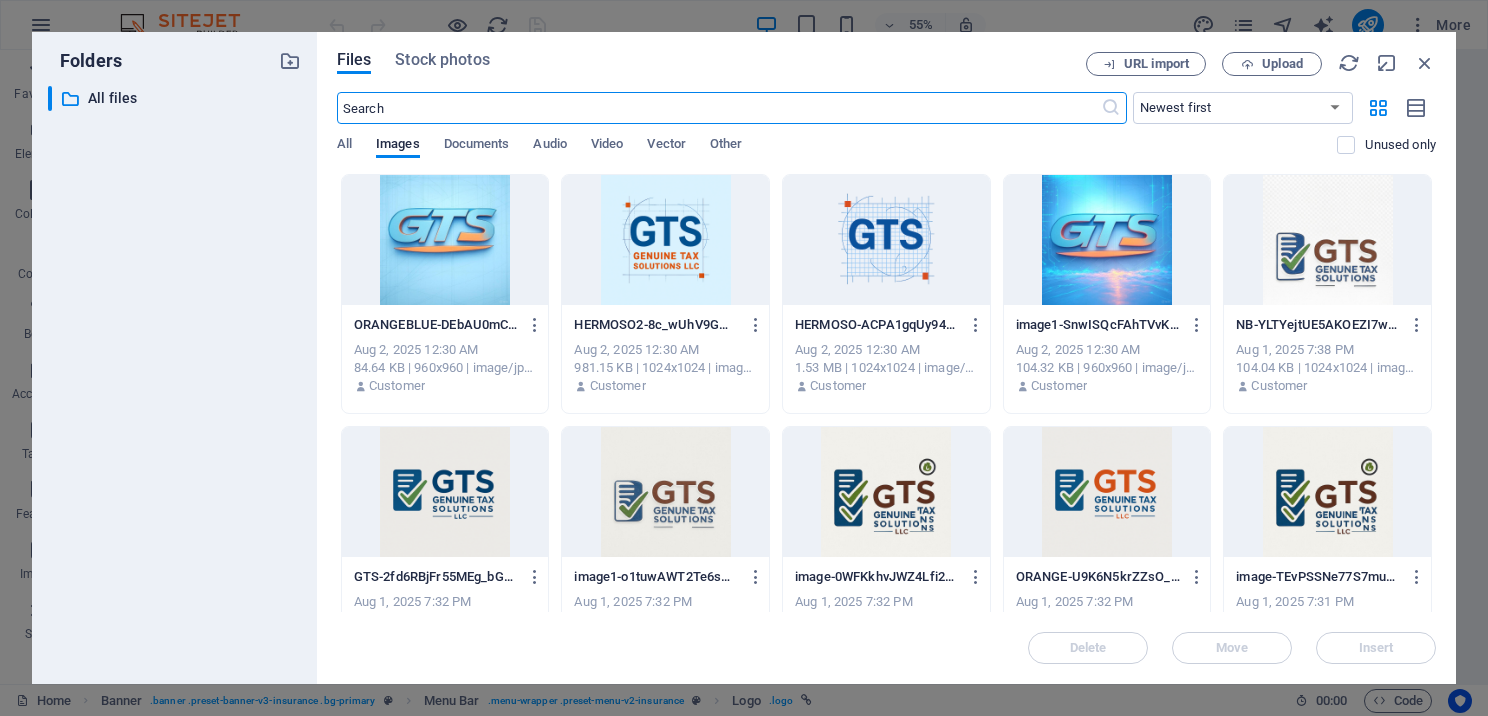 click at bounding box center [665, 240] 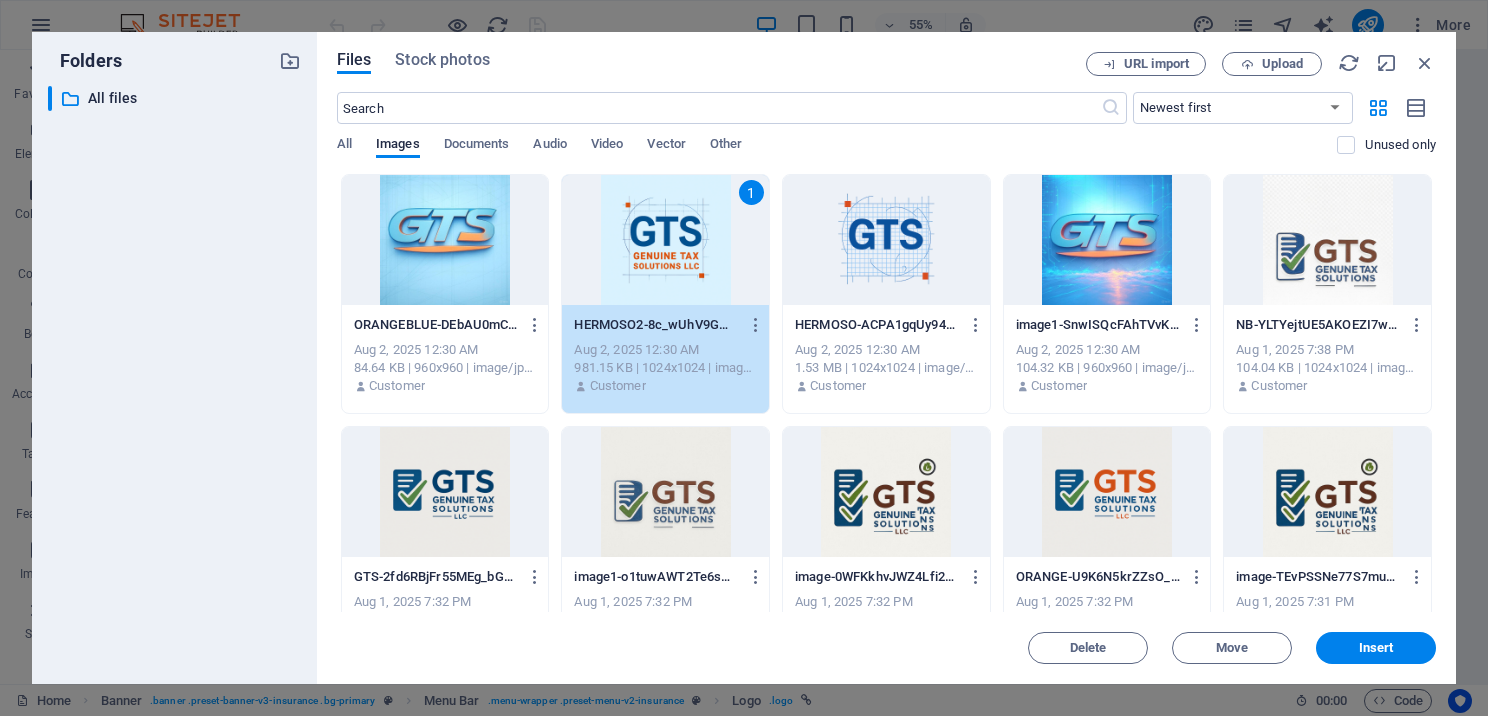 click on "1" at bounding box center [665, 240] 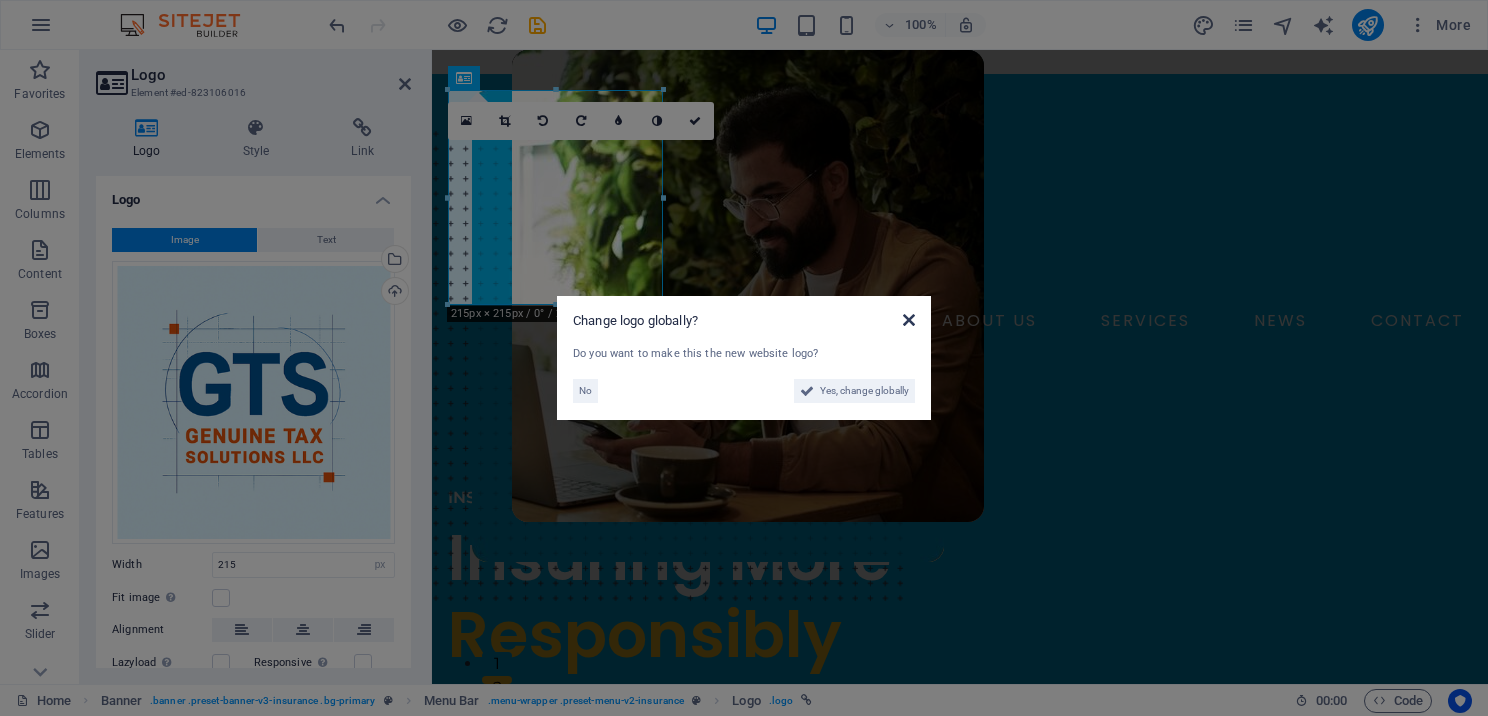 click at bounding box center (909, 320) 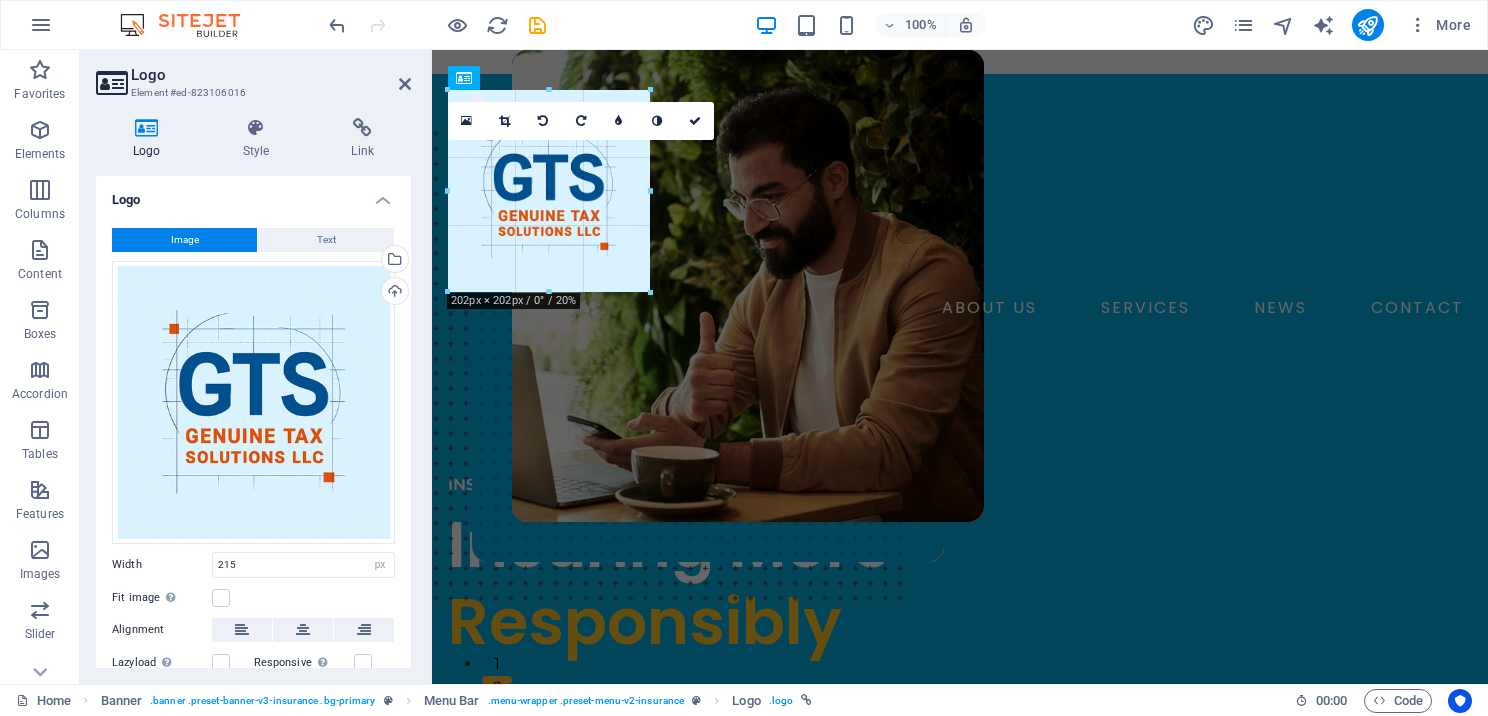 drag, startPoint x: 658, startPoint y: 304, endPoint x: 648, endPoint y: 278, distance: 27.856777 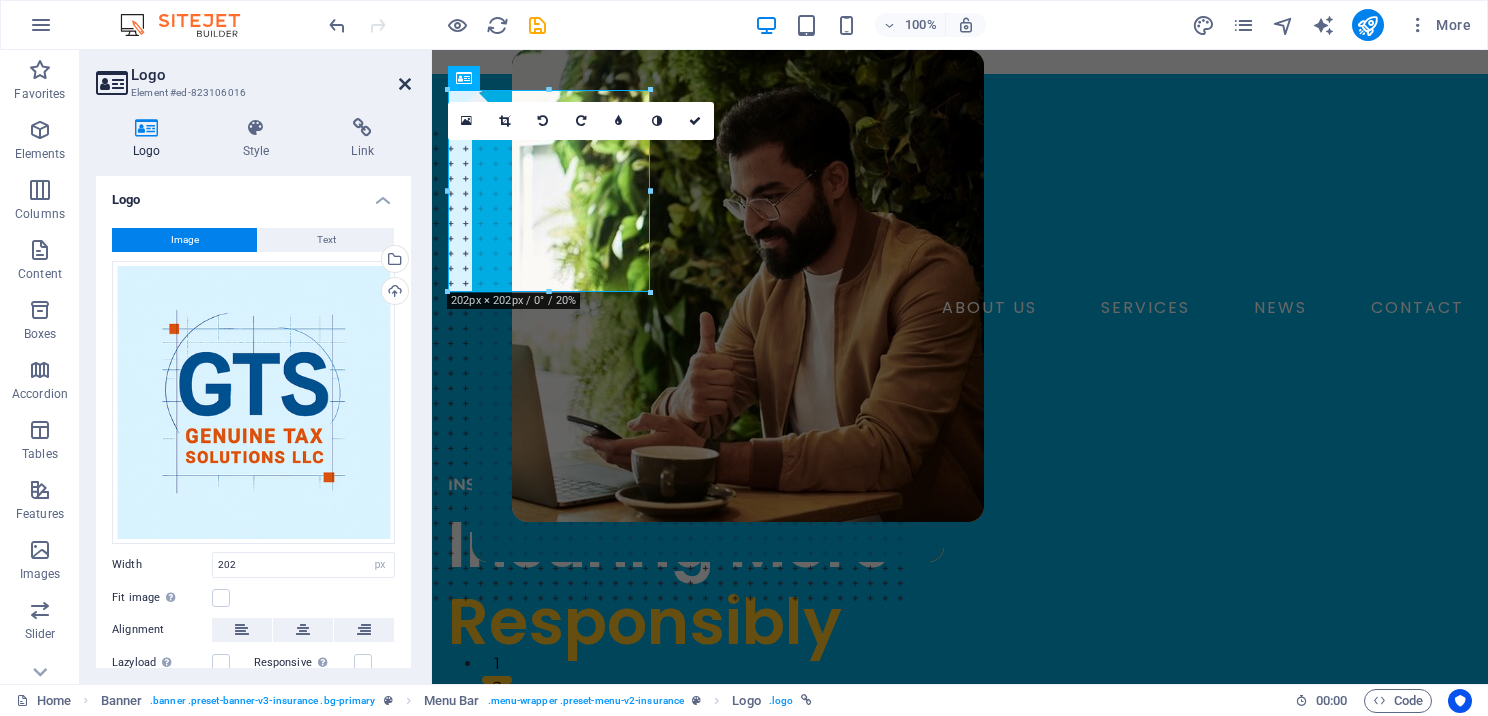click at bounding box center [405, 84] 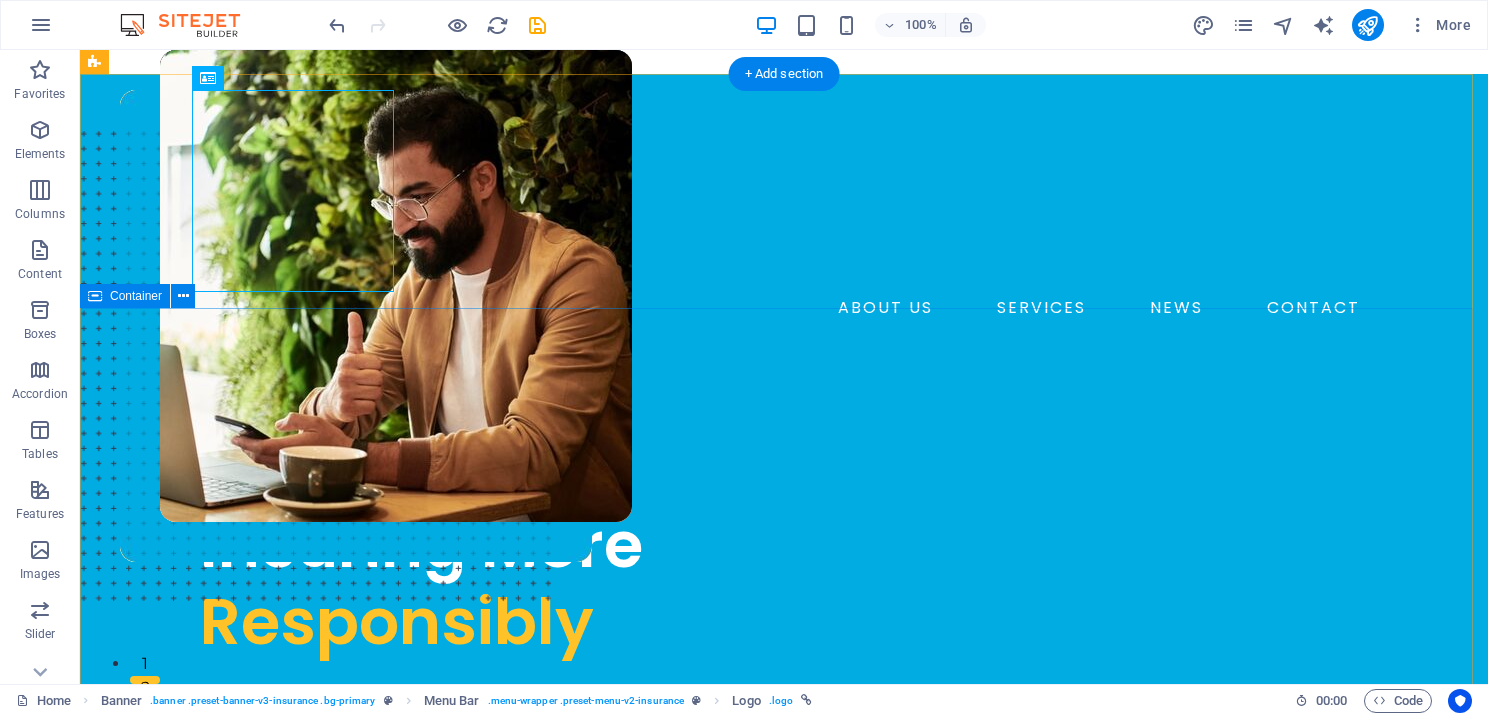 click on "INSURANCE COMPANY Insuring More Responsibly Lorem ipsum dolor sit amet, consectetur adipiss
consectetur adipiscing elit ipsum dolor sit amet. insurance plans" at bounding box center (784, 933) 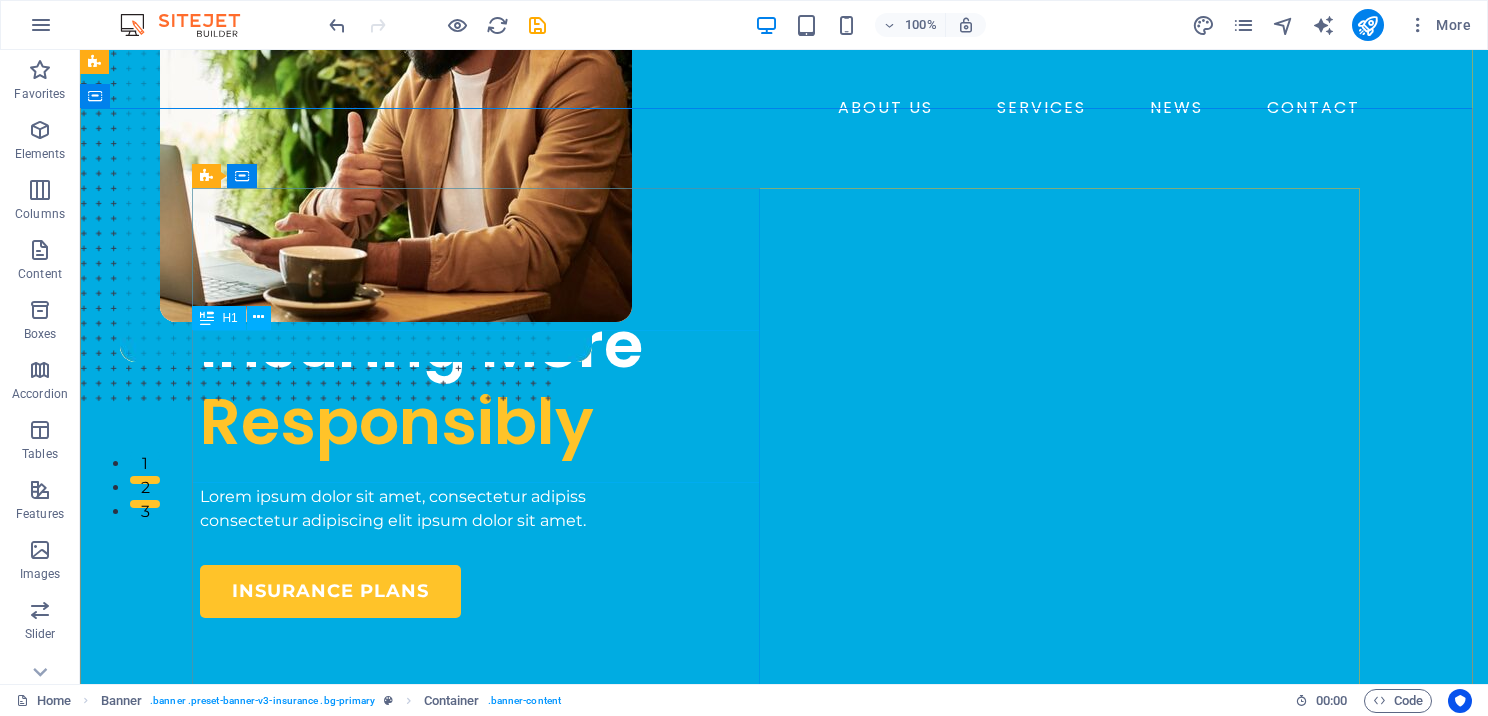 scroll, scrollTop: 0, scrollLeft: 0, axis: both 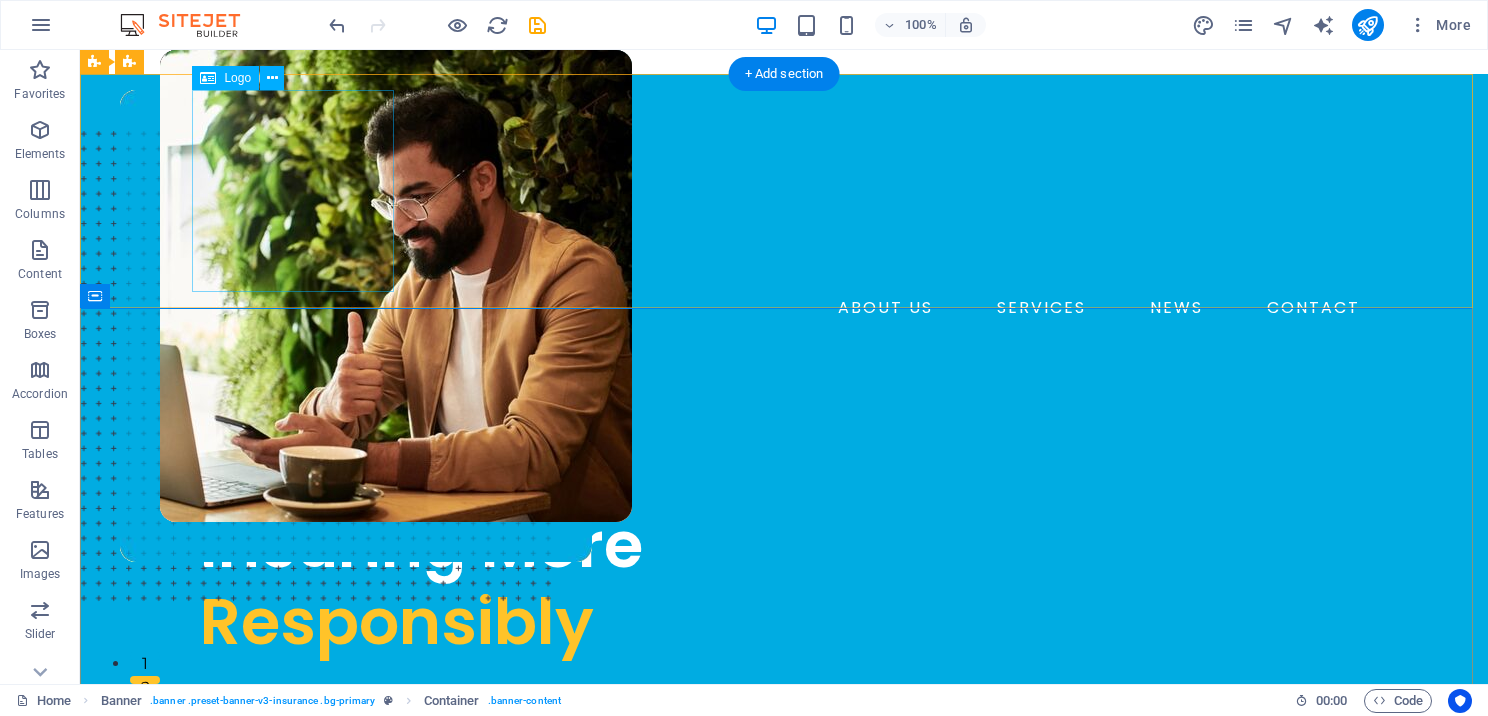 click at bounding box center (784, 191) 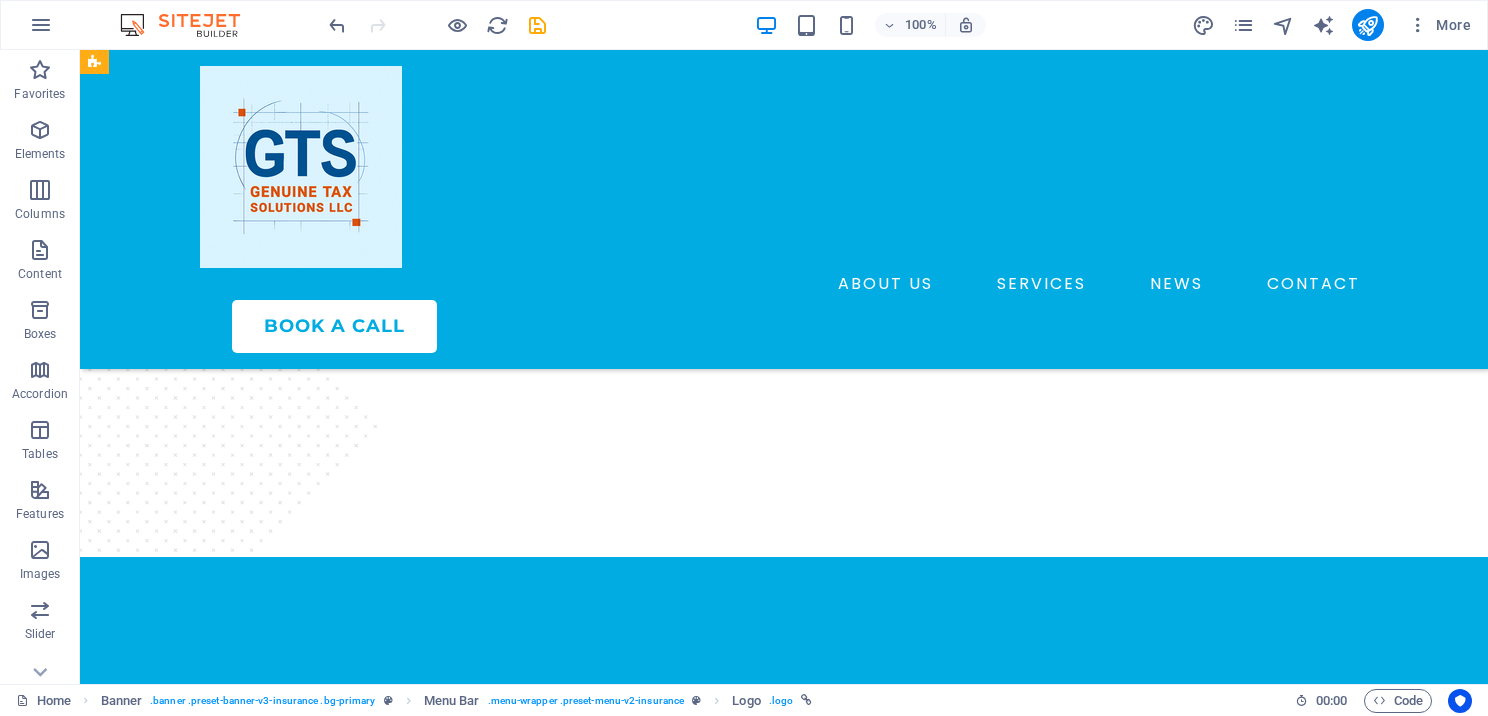 scroll, scrollTop: 2500, scrollLeft: 0, axis: vertical 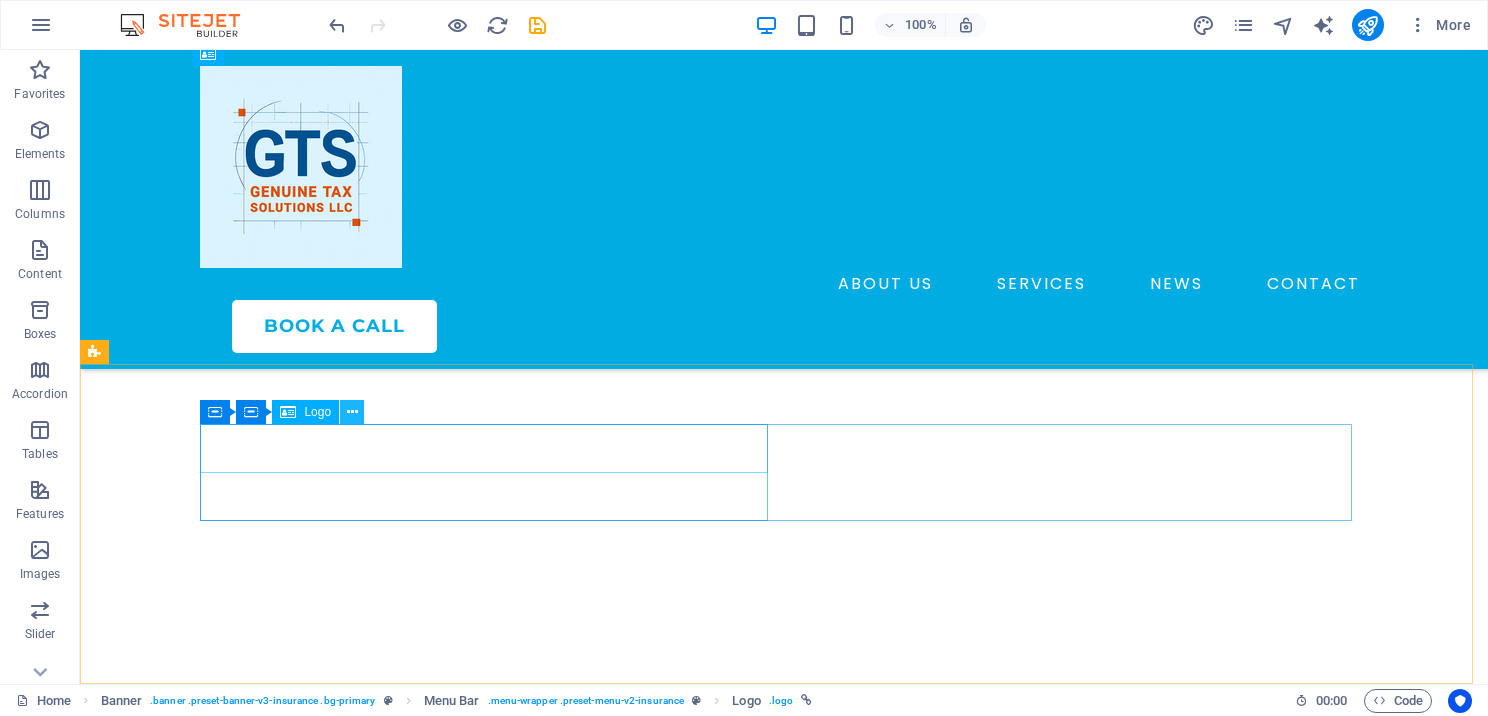 click at bounding box center (352, 412) 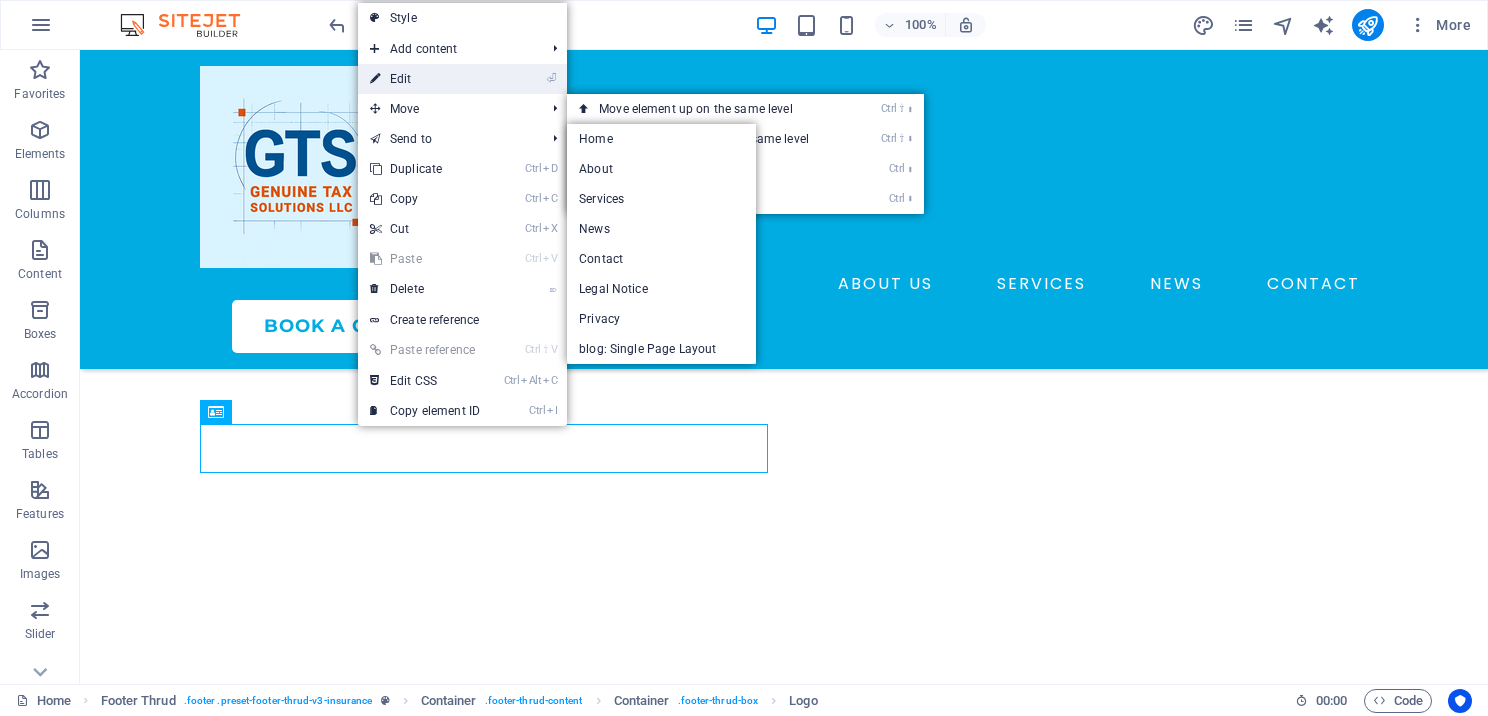 click on "⏎  Edit" at bounding box center (425, 79) 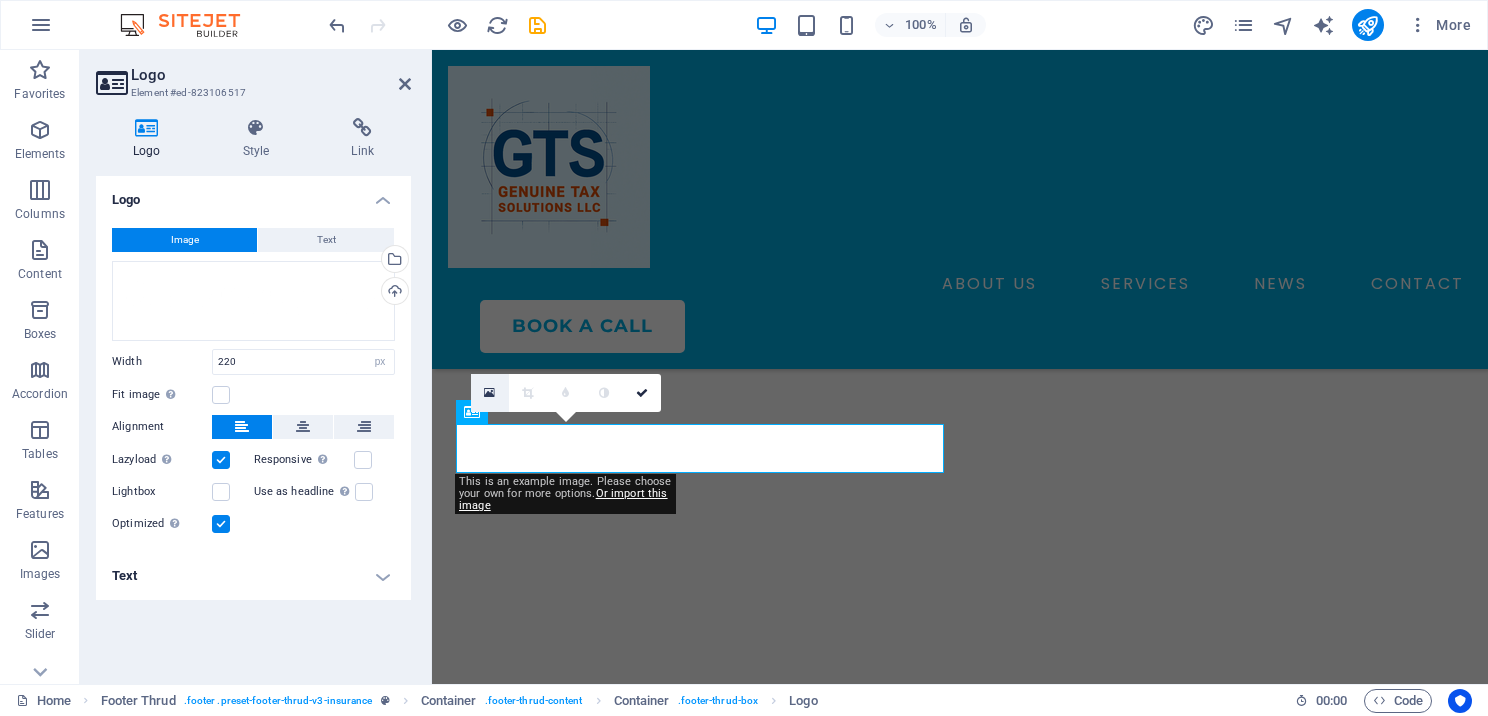 click at bounding box center [489, 393] 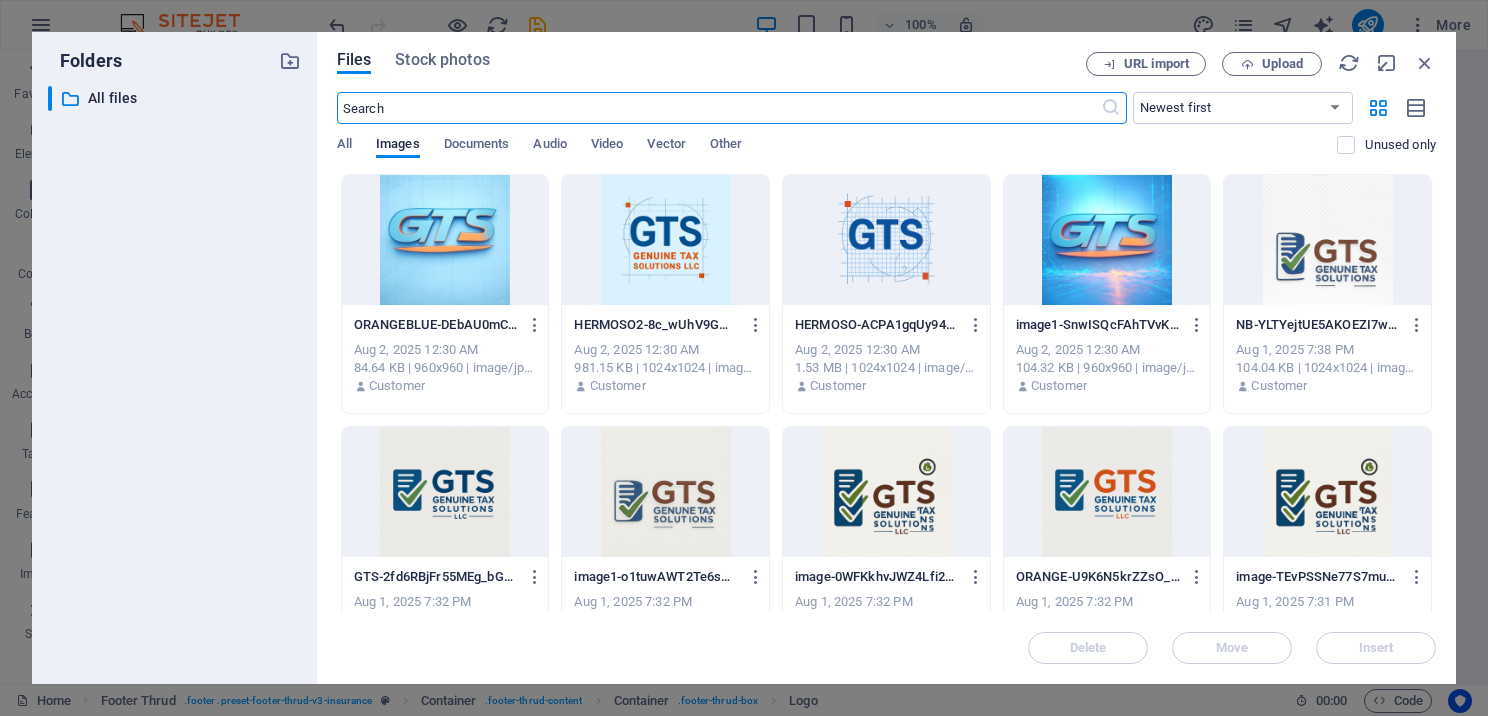 scroll, scrollTop: 6447, scrollLeft: 0, axis: vertical 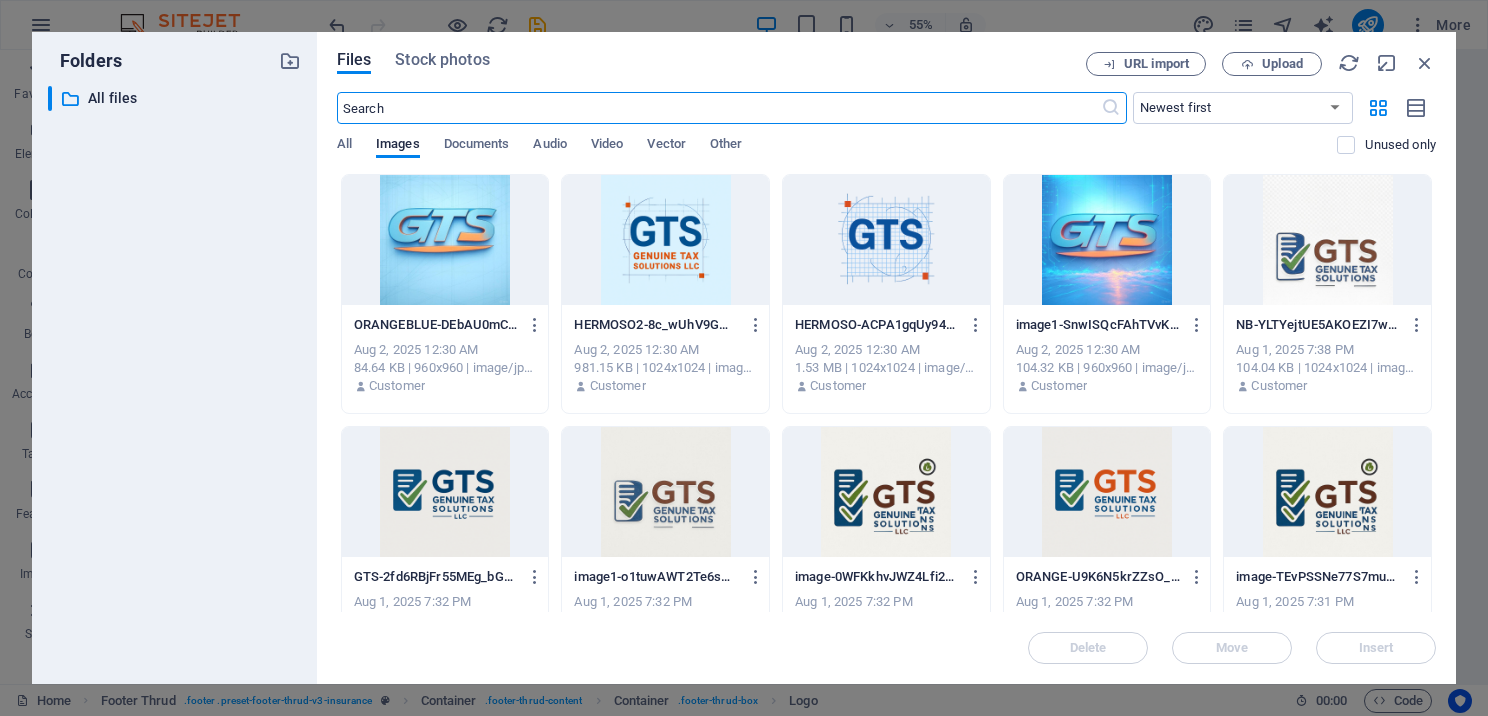 click at bounding box center (665, 240) 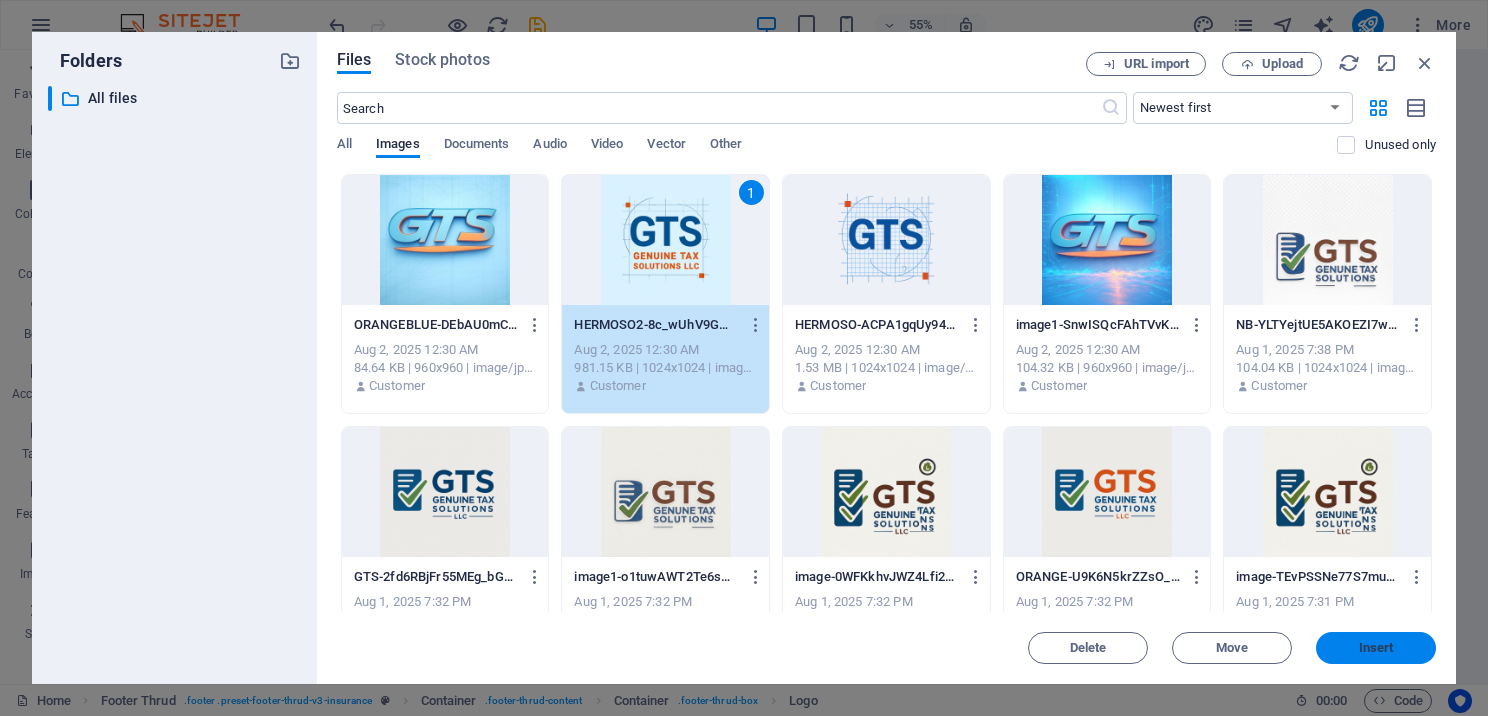 click on "Insert" at bounding box center [1376, 648] 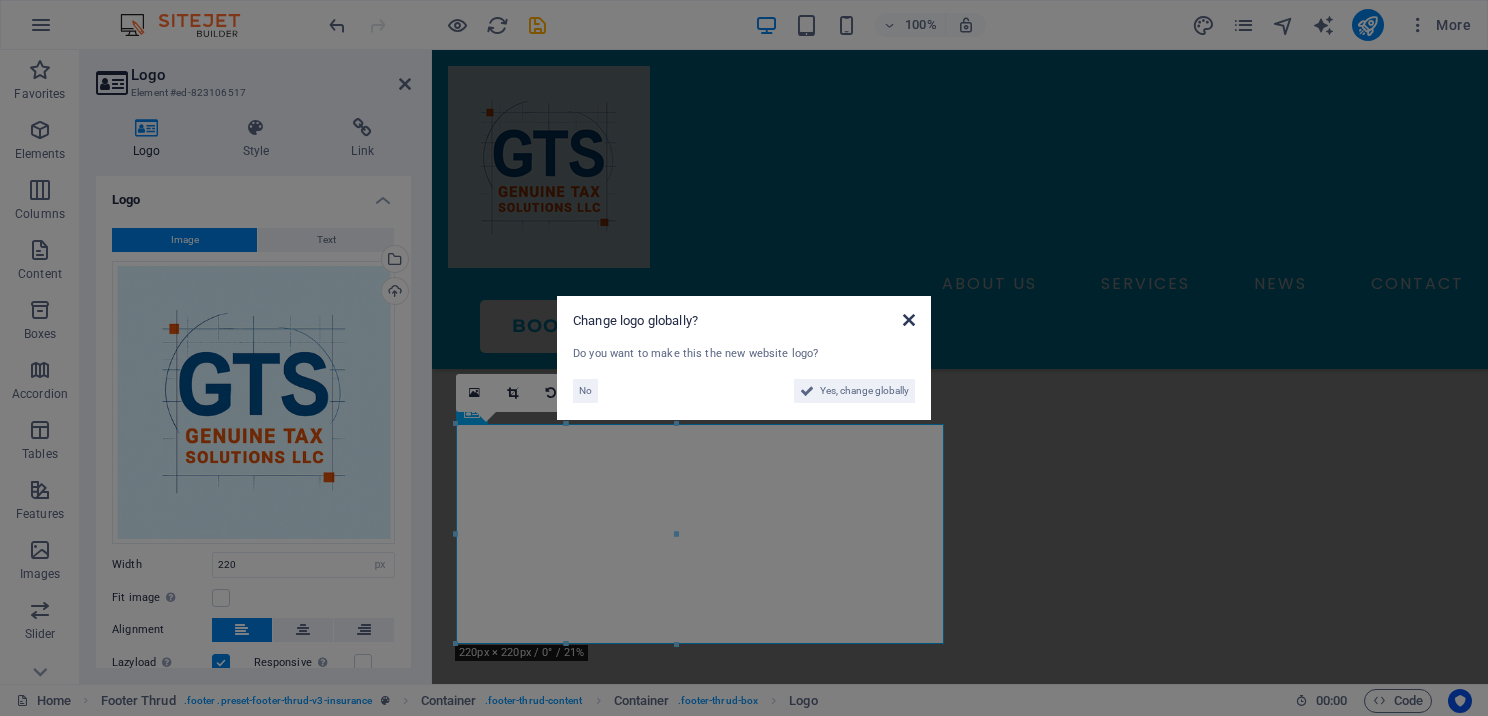 click at bounding box center [909, 320] 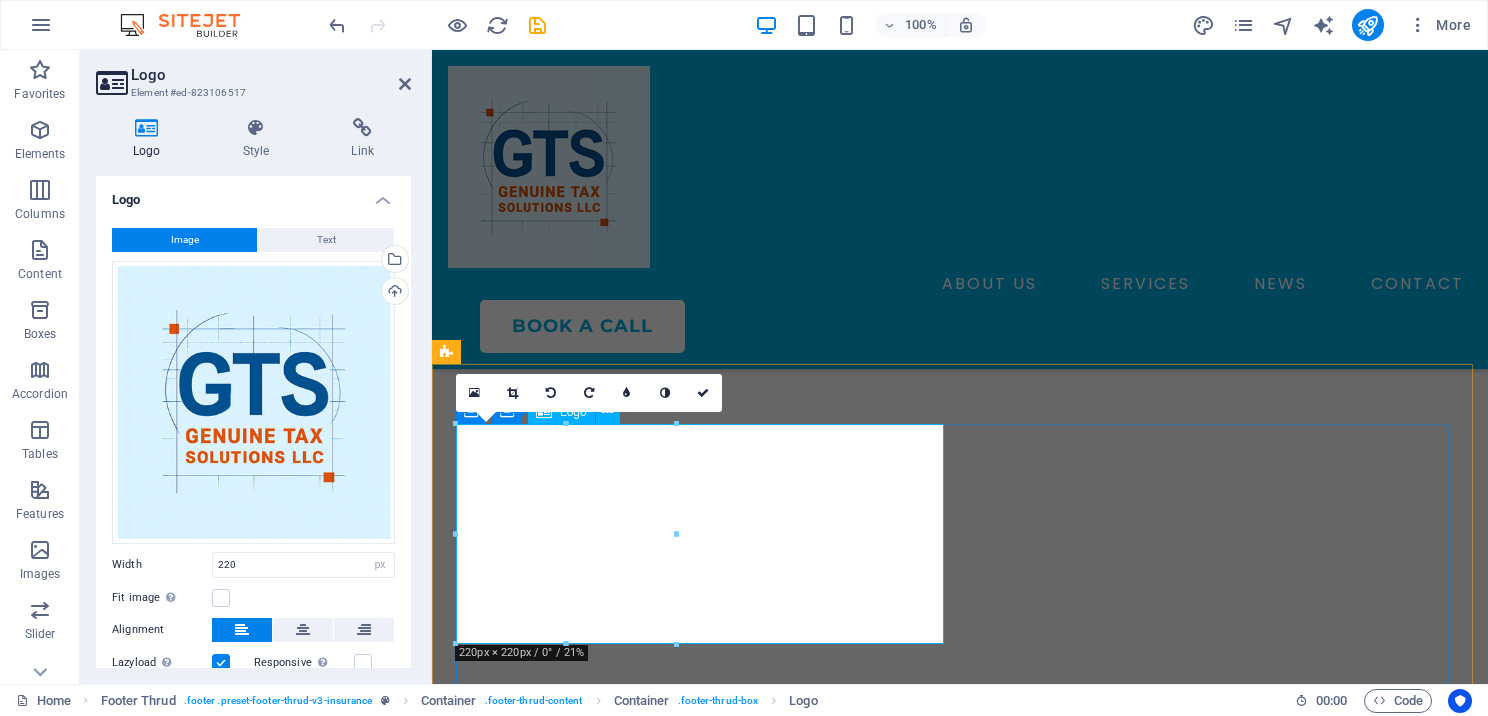 click at bounding box center (704, 4466) 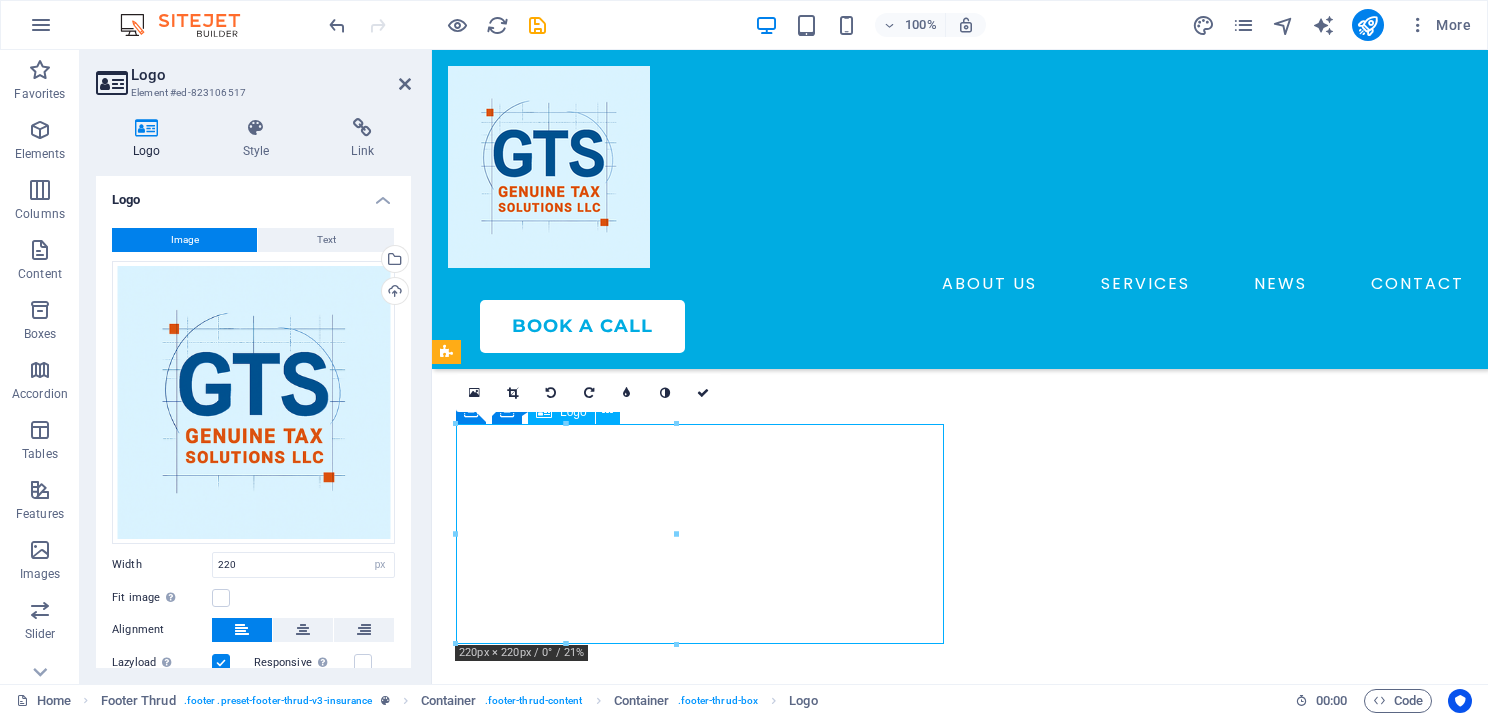 click at bounding box center (704, 4466) 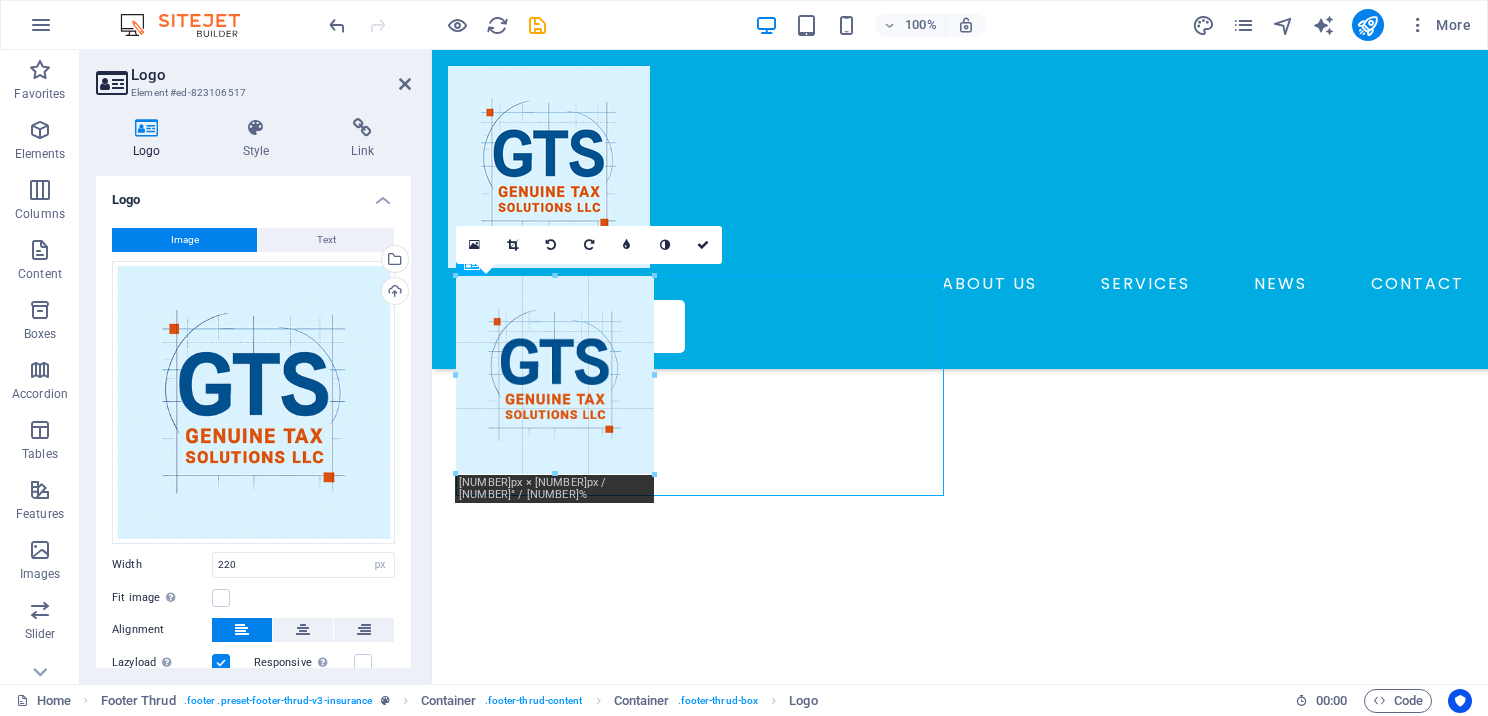 scroll, scrollTop: 6961, scrollLeft: 0, axis: vertical 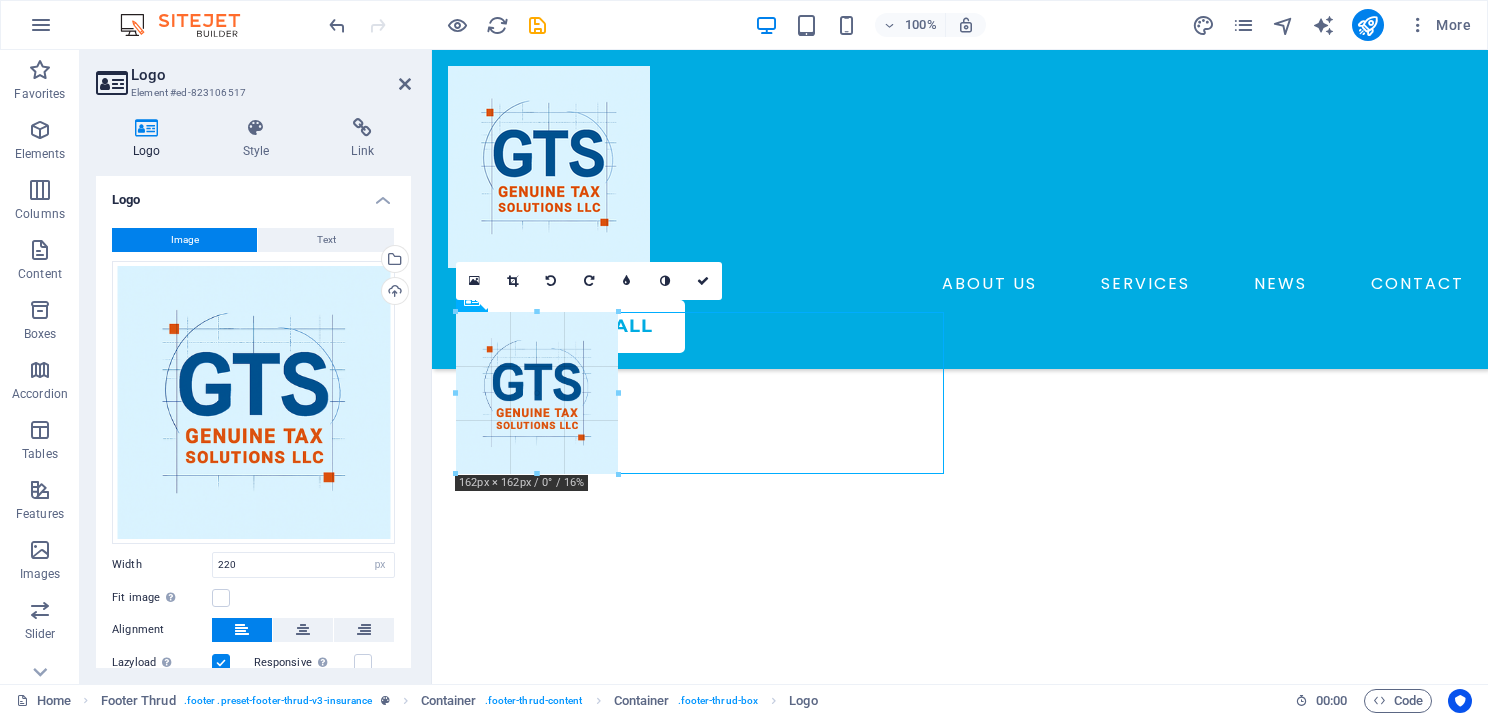 drag, startPoint x: 674, startPoint y: 476, endPoint x: 148, endPoint y: 387, distance: 533.4763 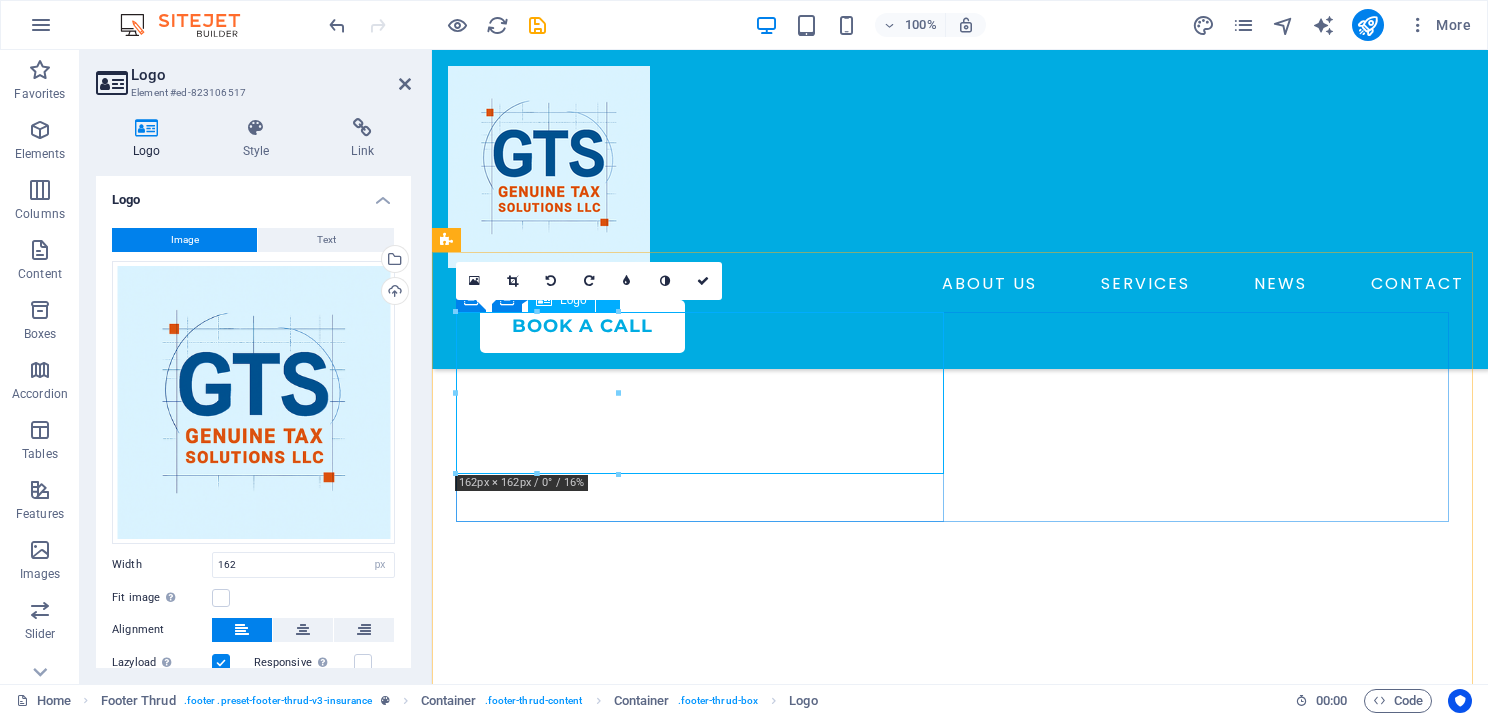 click at bounding box center (704, 4324) 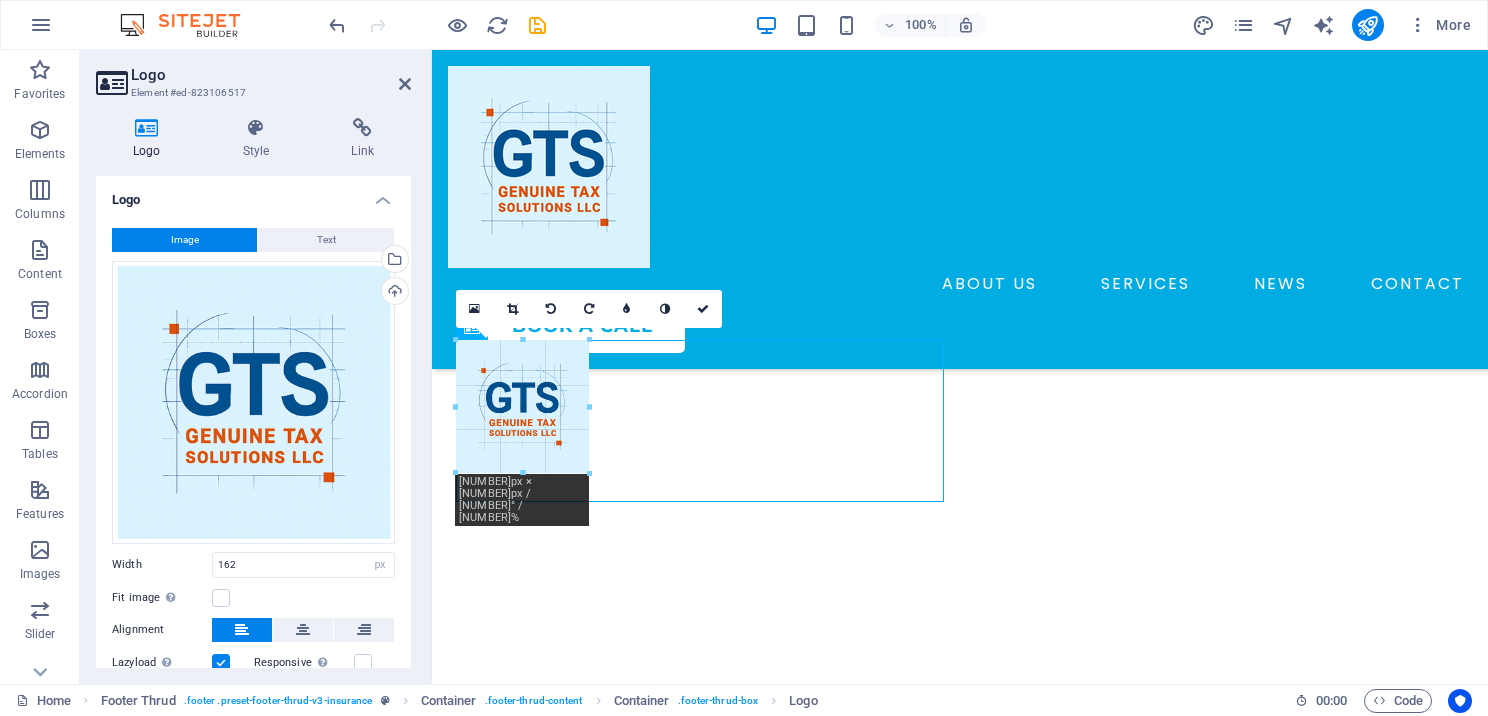 scroll, scrollTop: 6905, scrollLeft: 0, axis: vertical 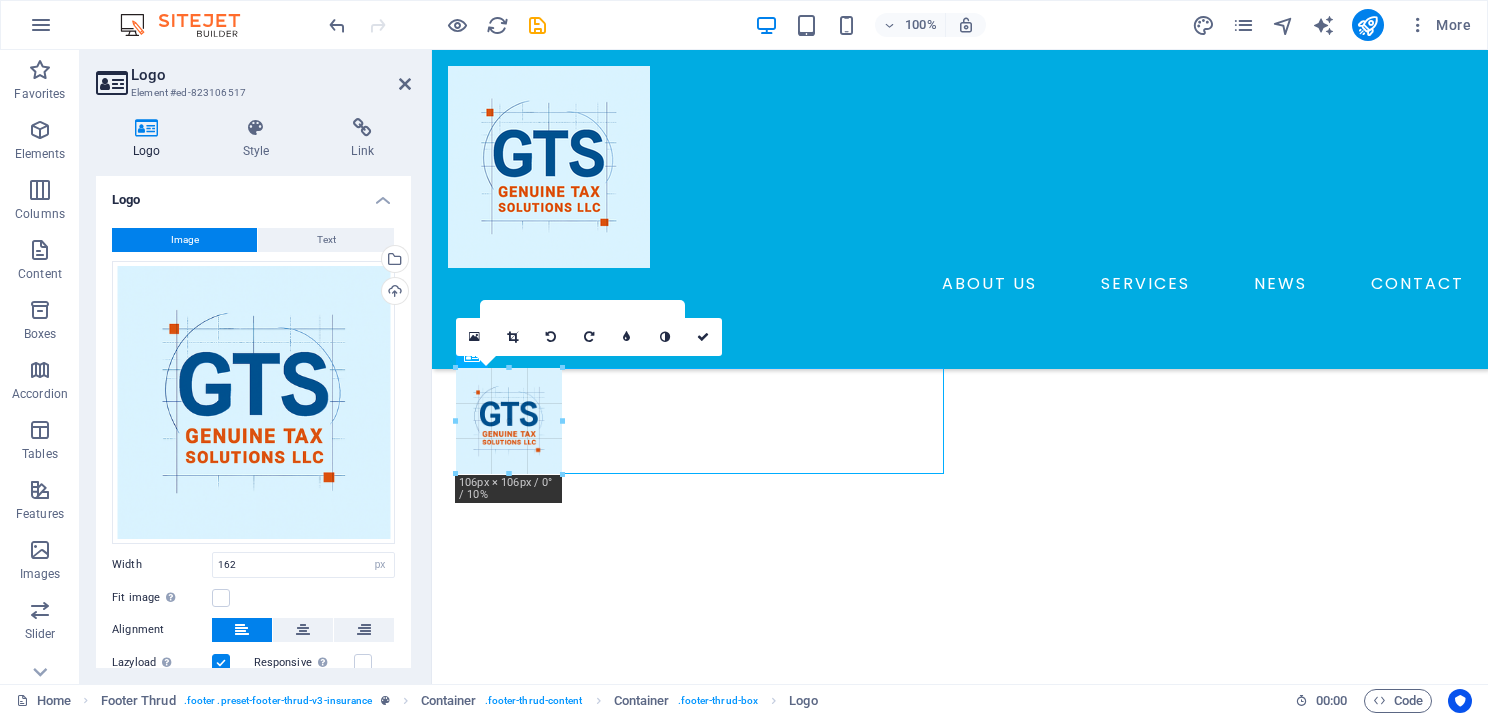 drag, startPoint x: 619, startPoint y: 475, endPoint x: 561, endPoint y: 419, distance: 80.622574 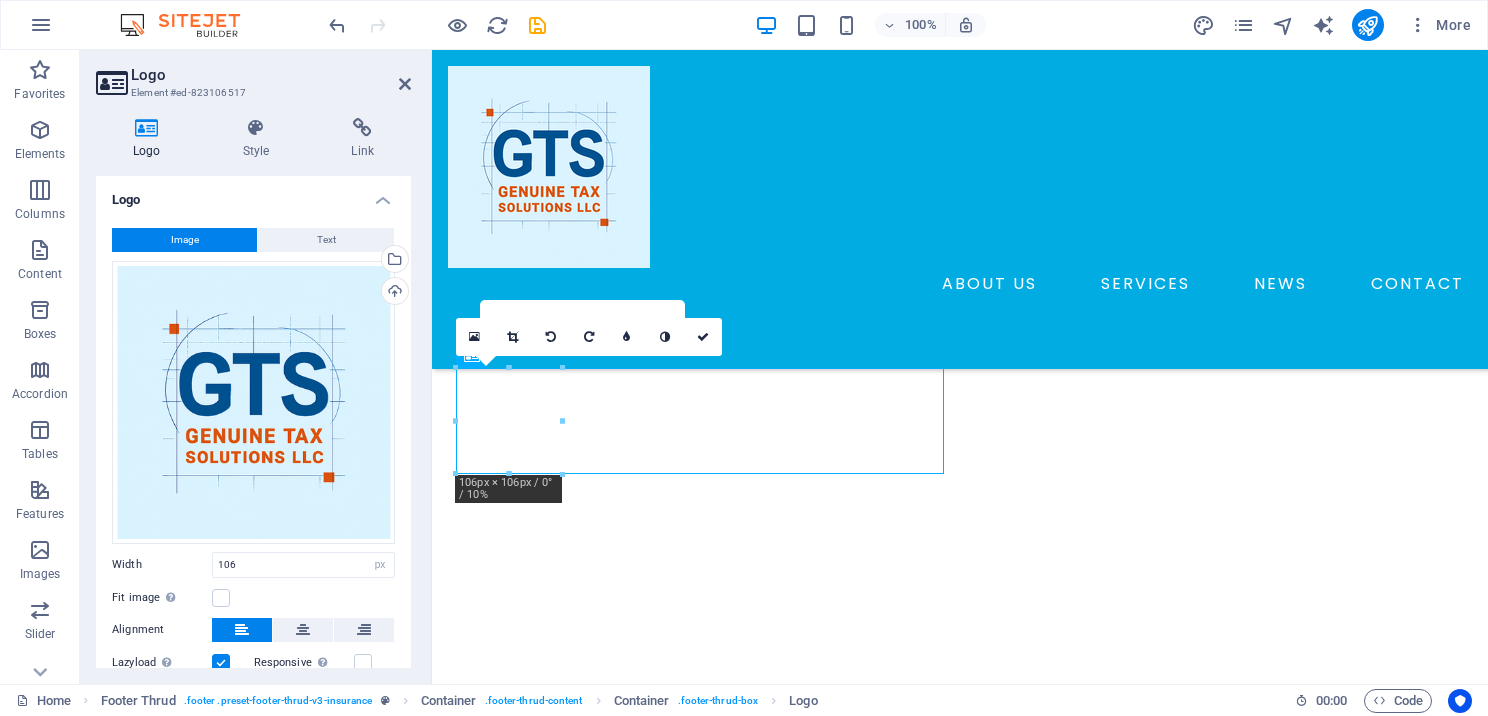 click on "Logo Element #ed-823106517" at bounding box center [253, 76] 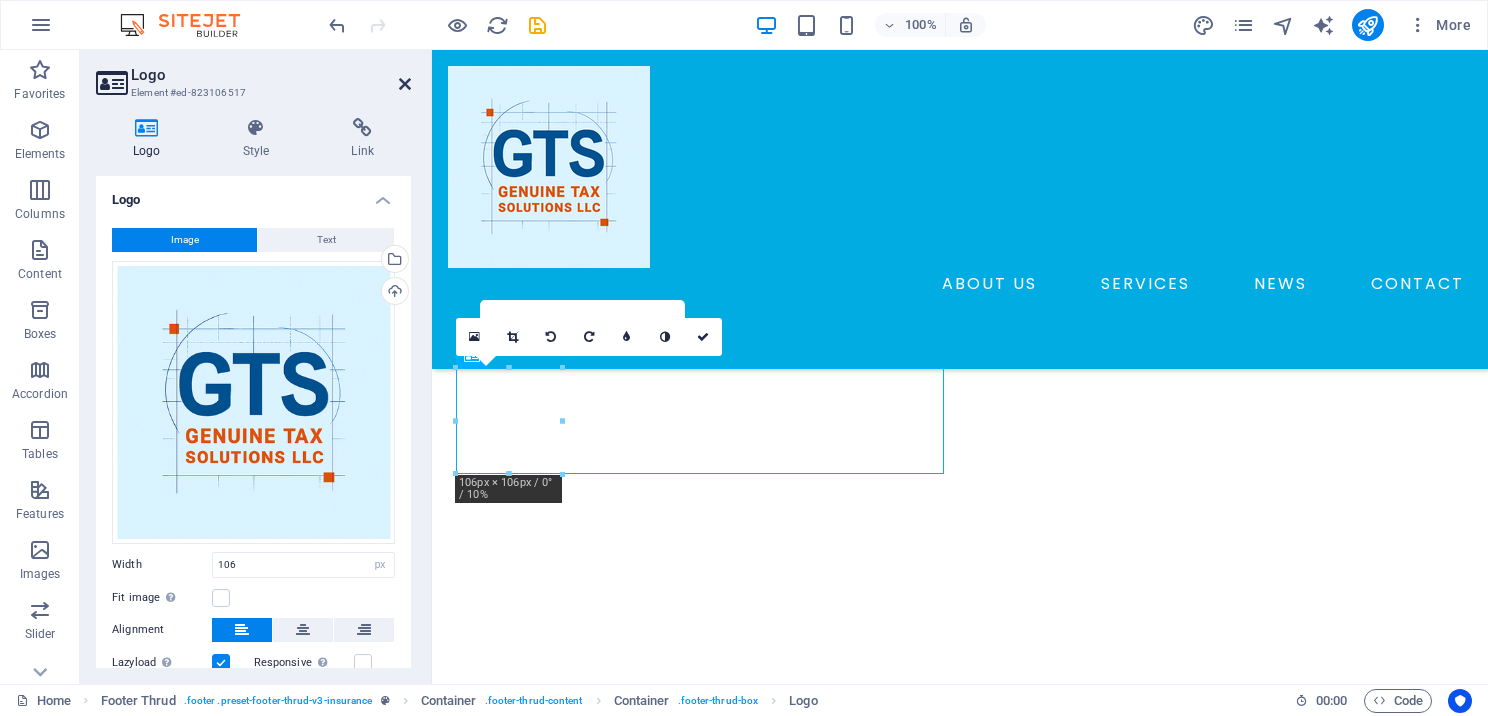 click at bounding box center (405, 84) 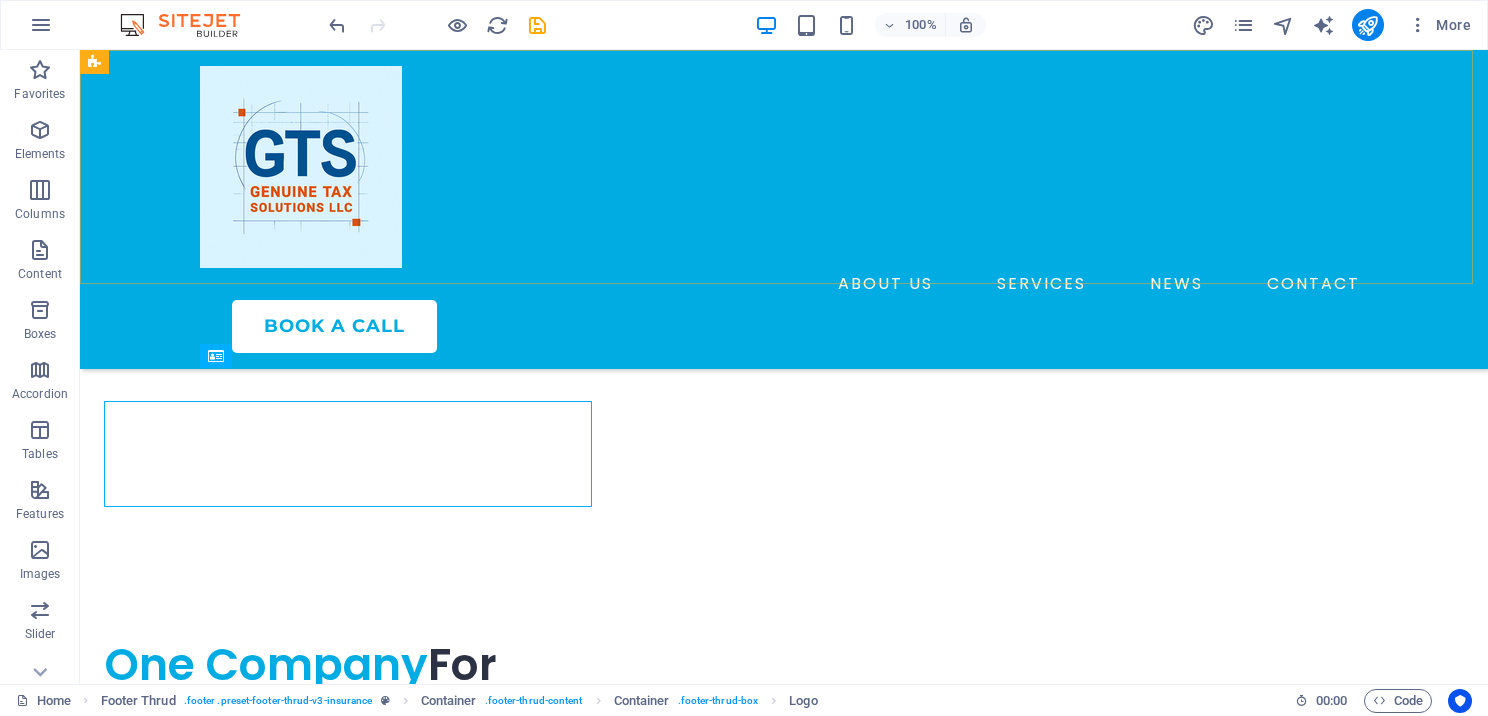 scroll, scrollTop: 6872, scrollLeft: 0, axis: vertical 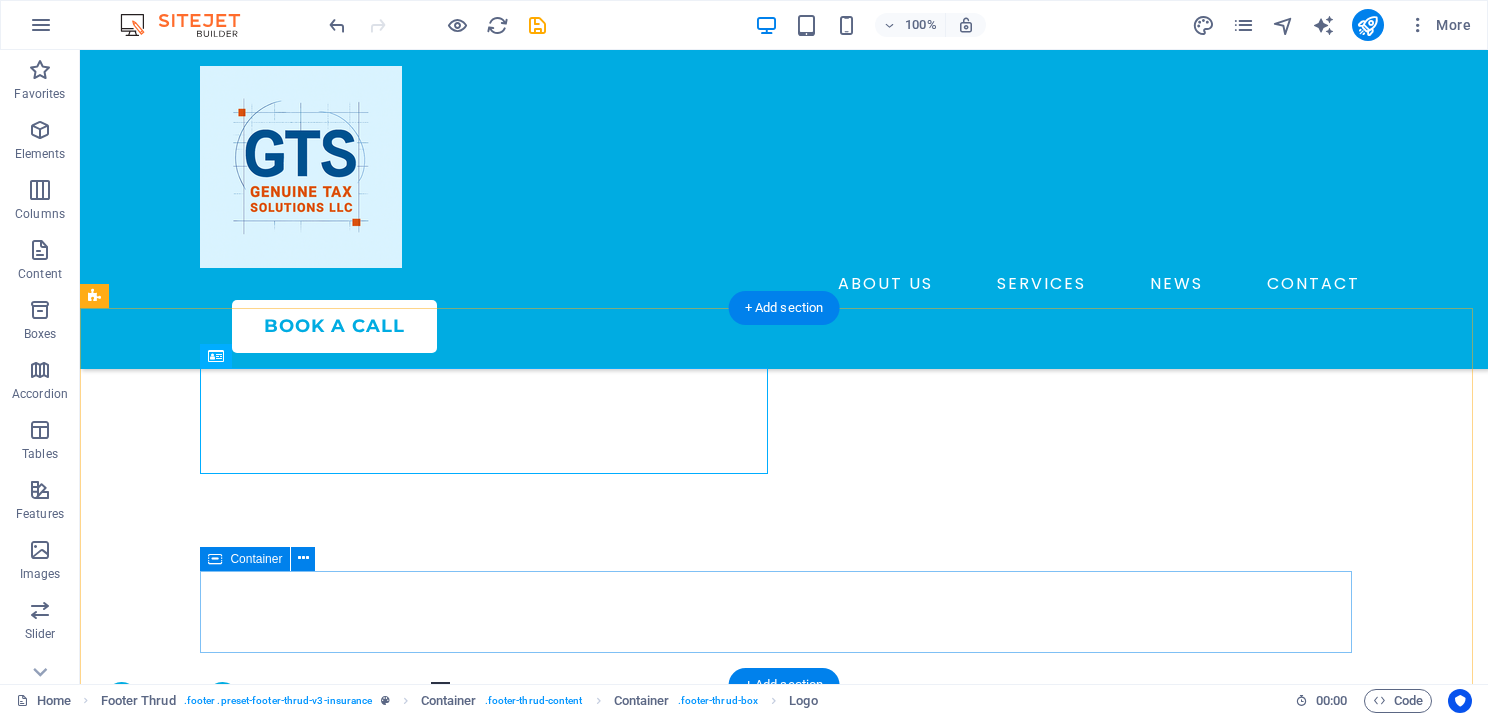 click on "2023  genuinetaxsolutions.com  All rights reserved" at bounding box center [784, 4615] 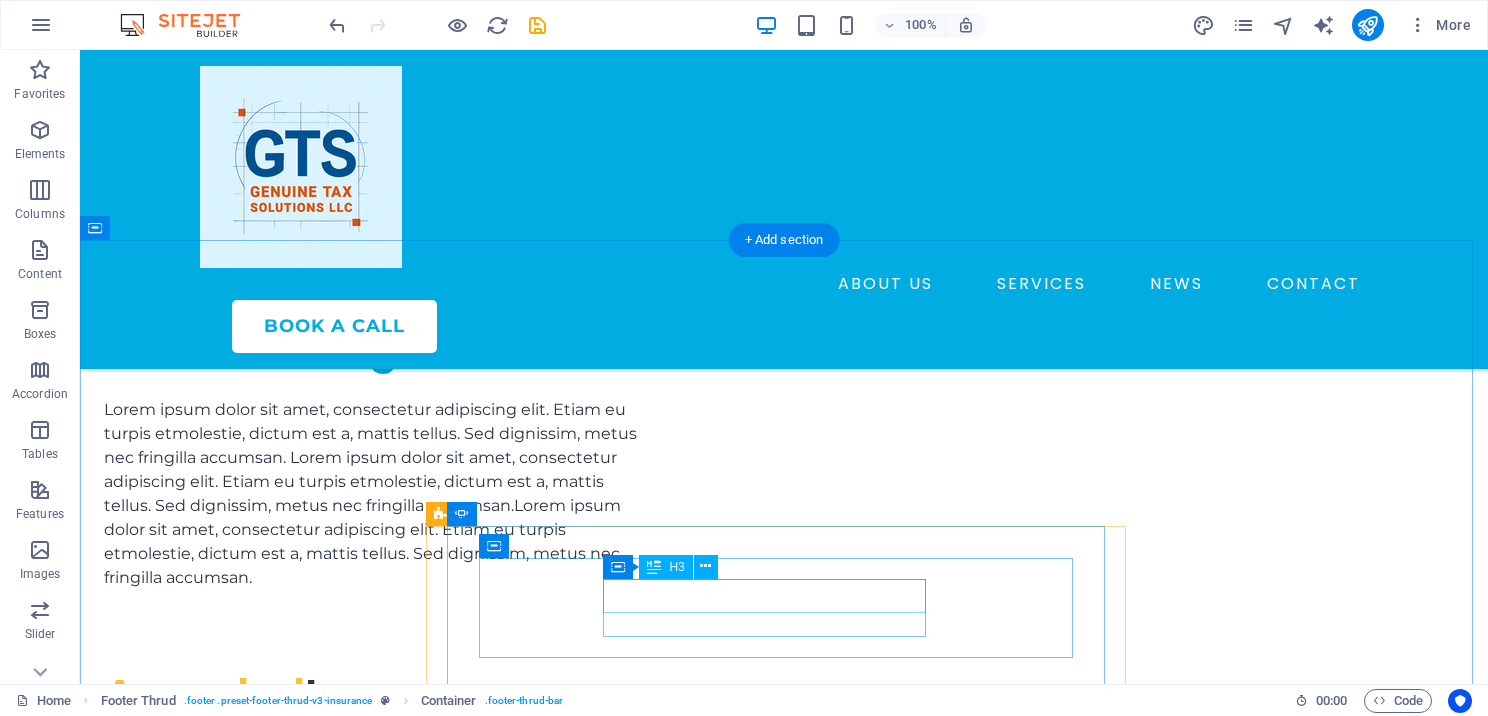 scroll, scrollTop: 4872, scrollLeft: 0, axis: vertical 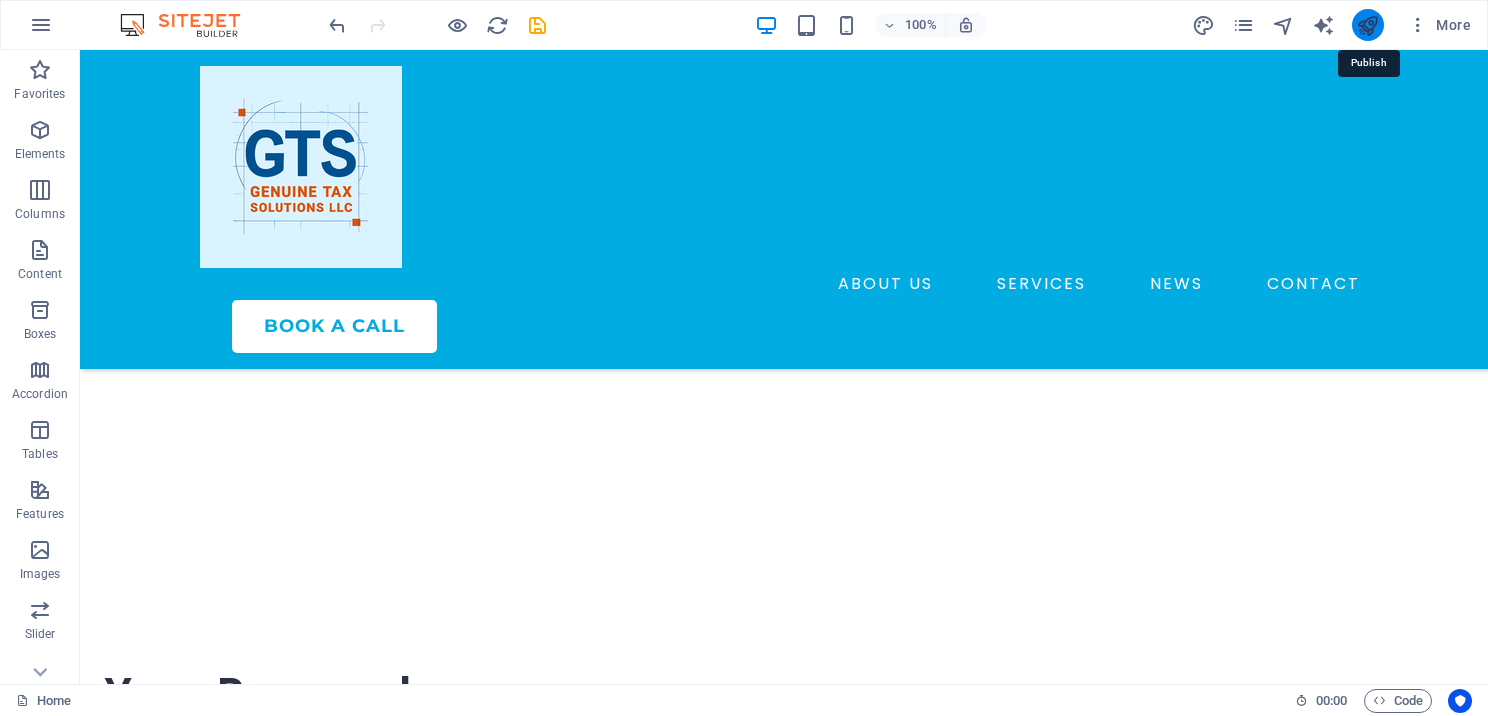 click at bounding box center [1367, 25] 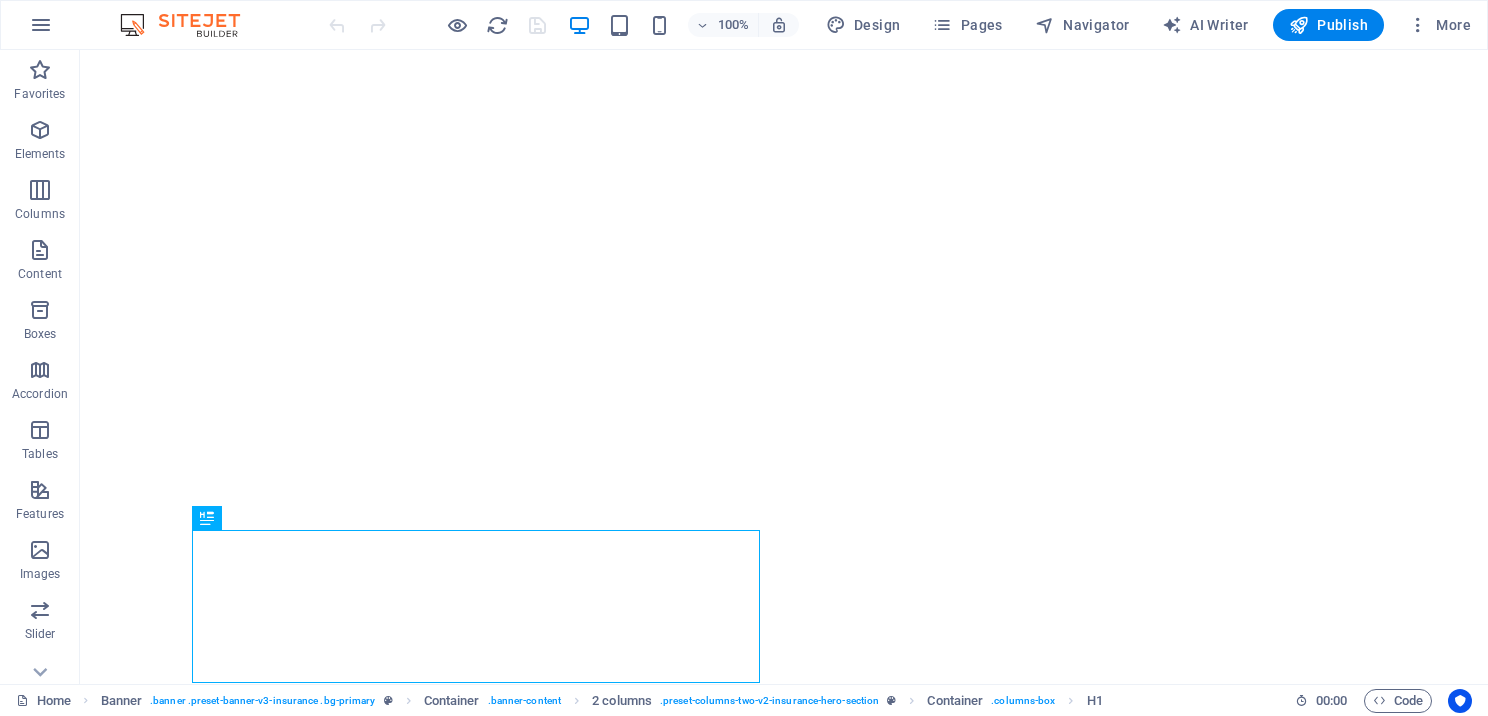 scroll, scrollTop: 0, scrollLeft: 0, axis: both 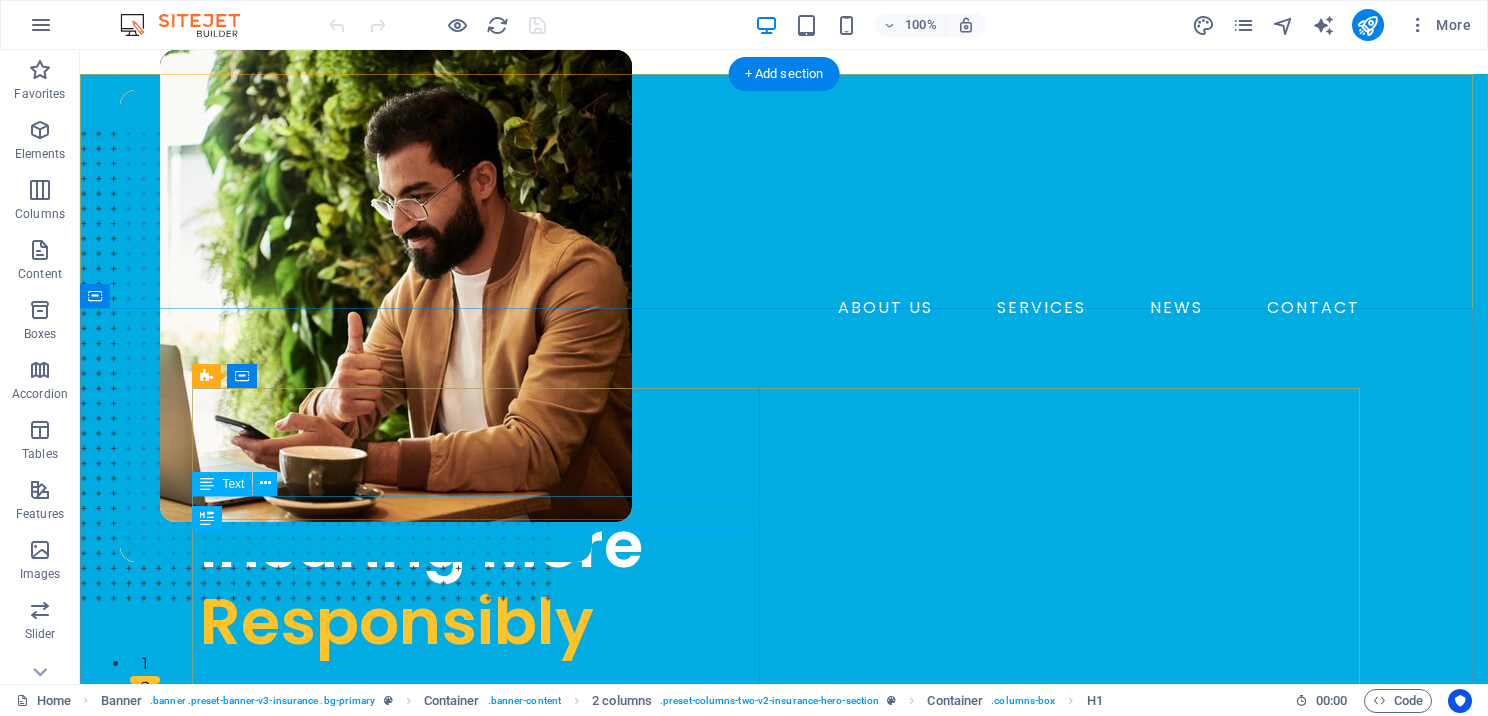 click on "INSURANCE COMPANY" at bounding box center (484, 485) 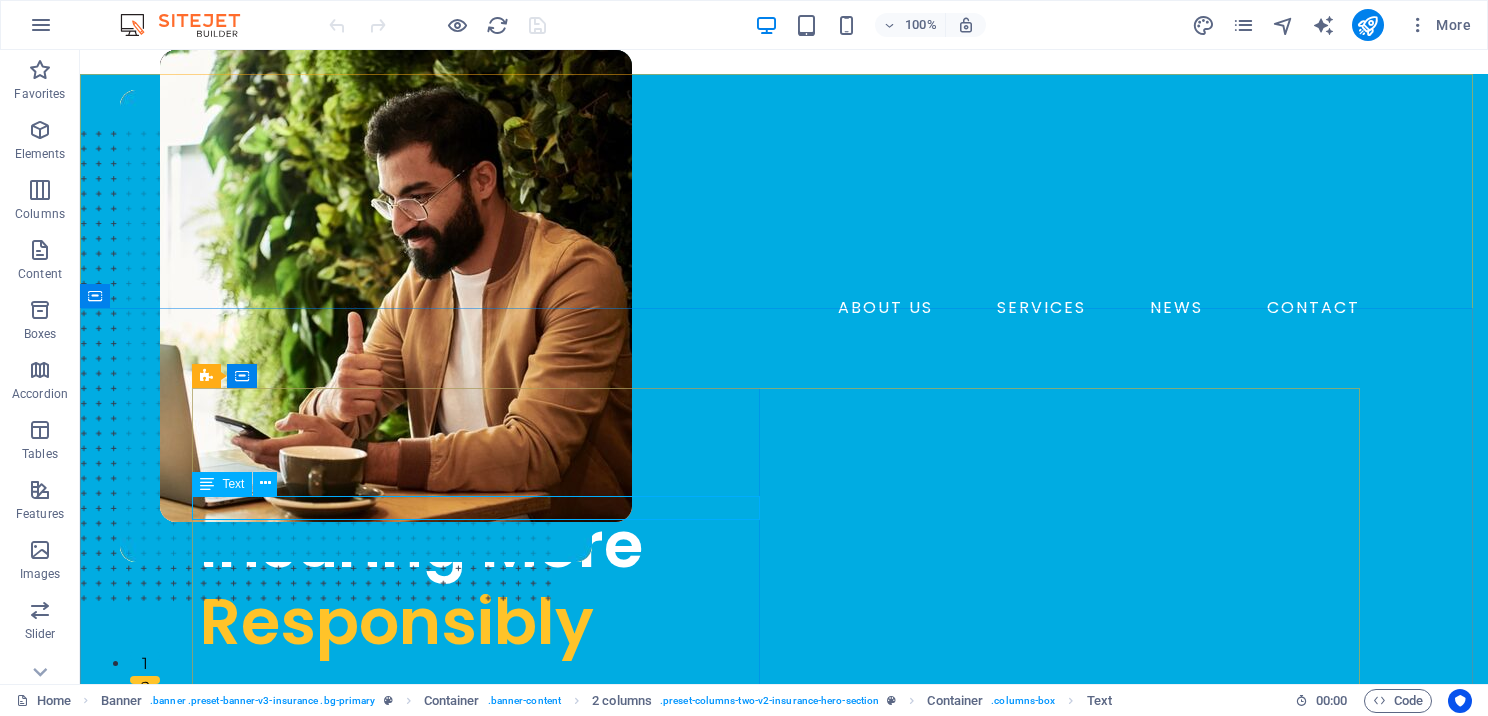 click on "Text" at bounding box center (233, 484) 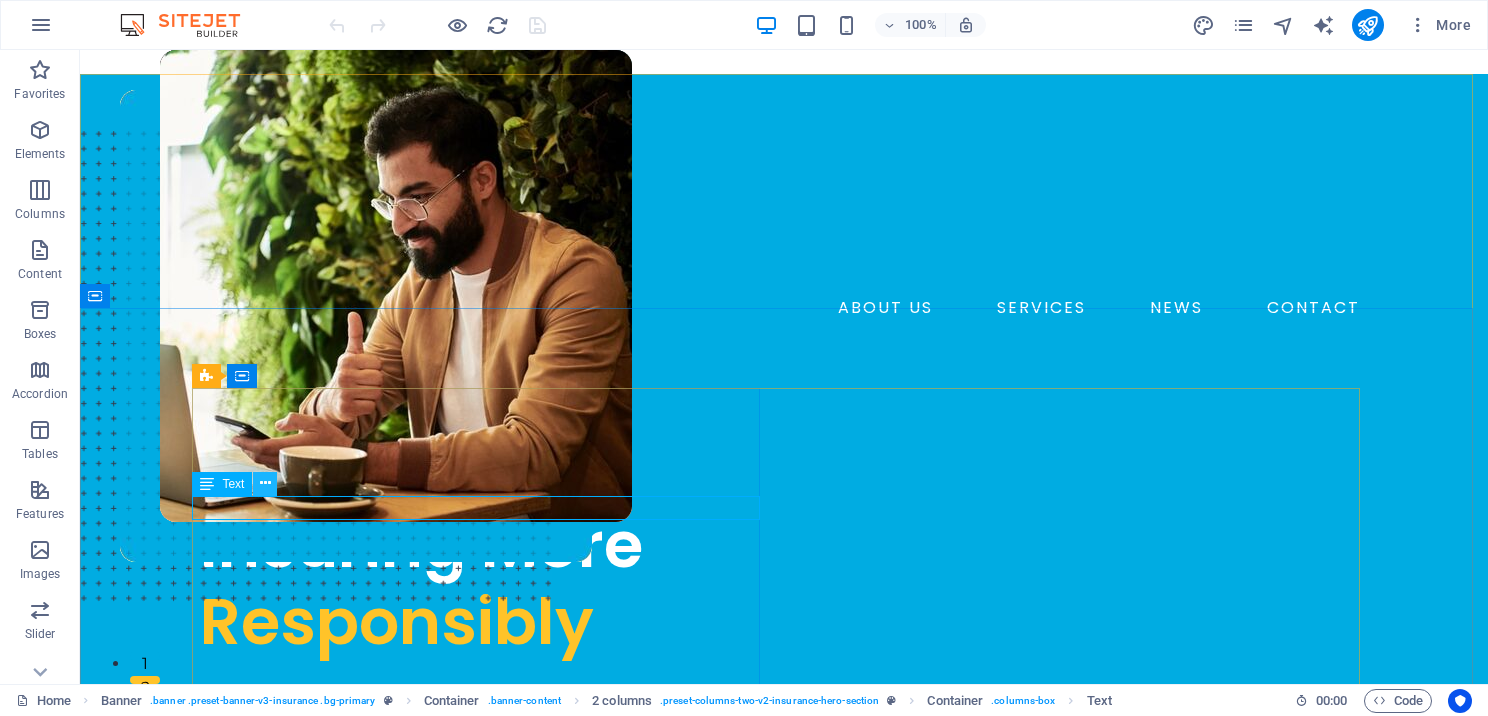 click at bounding box center (265, 483) 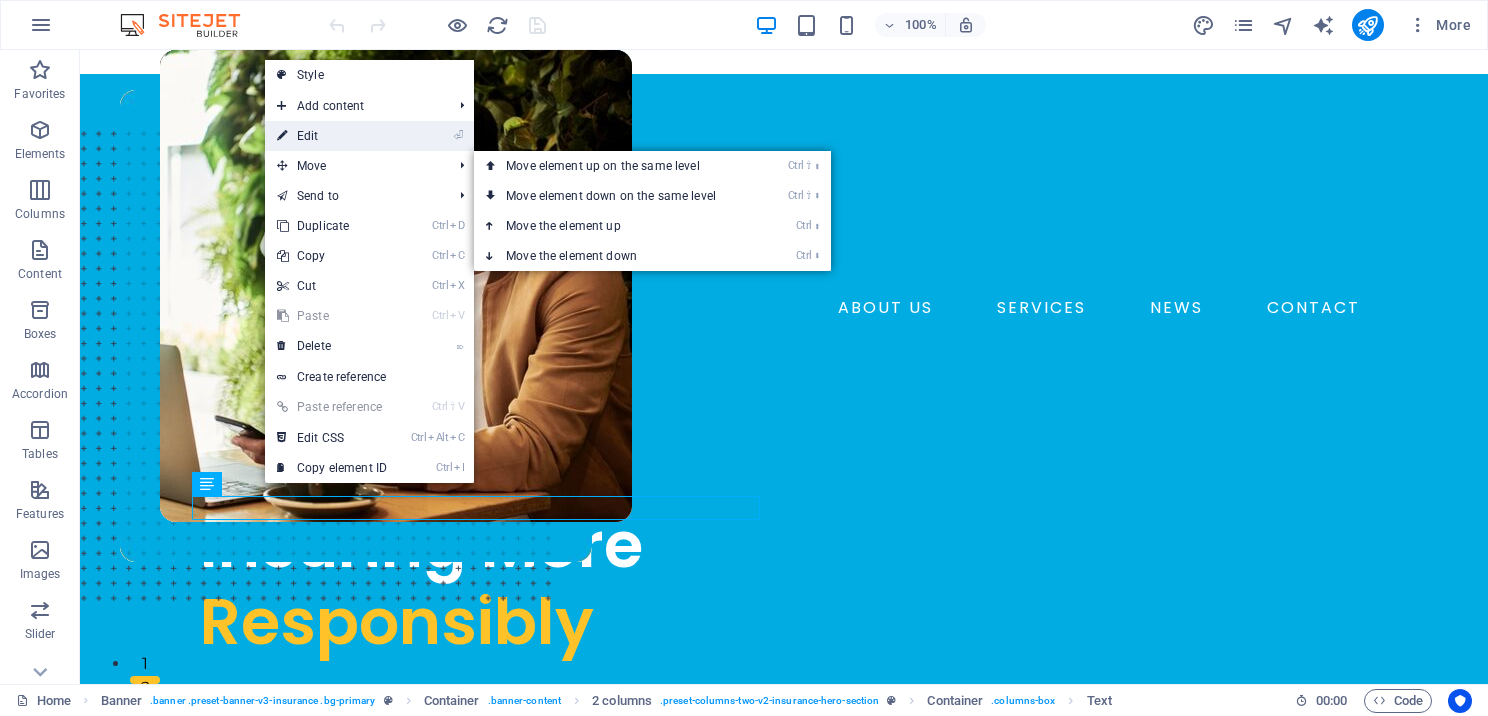 click on "⏎  Edit" at bounding box center [332, 136] 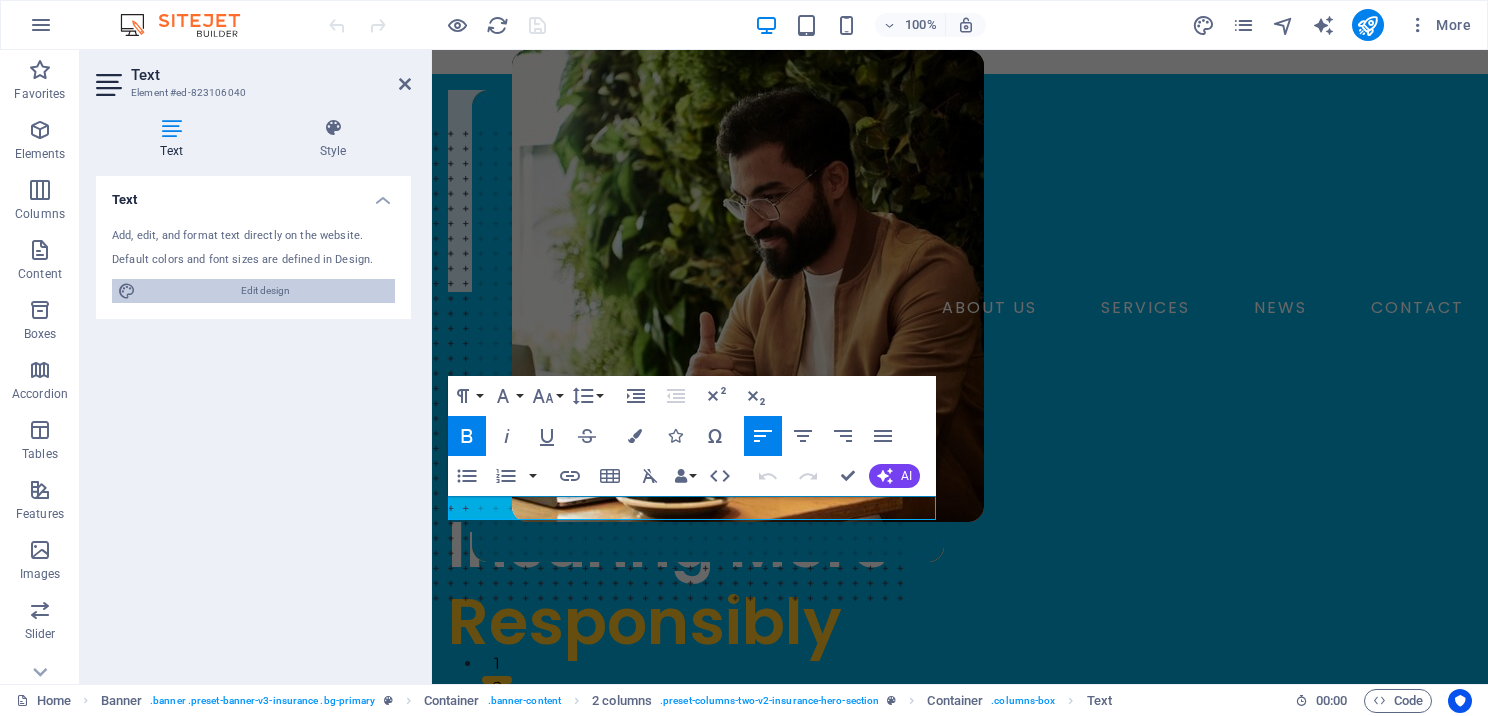 click on "Edit design" at bounding box center (265, 291) 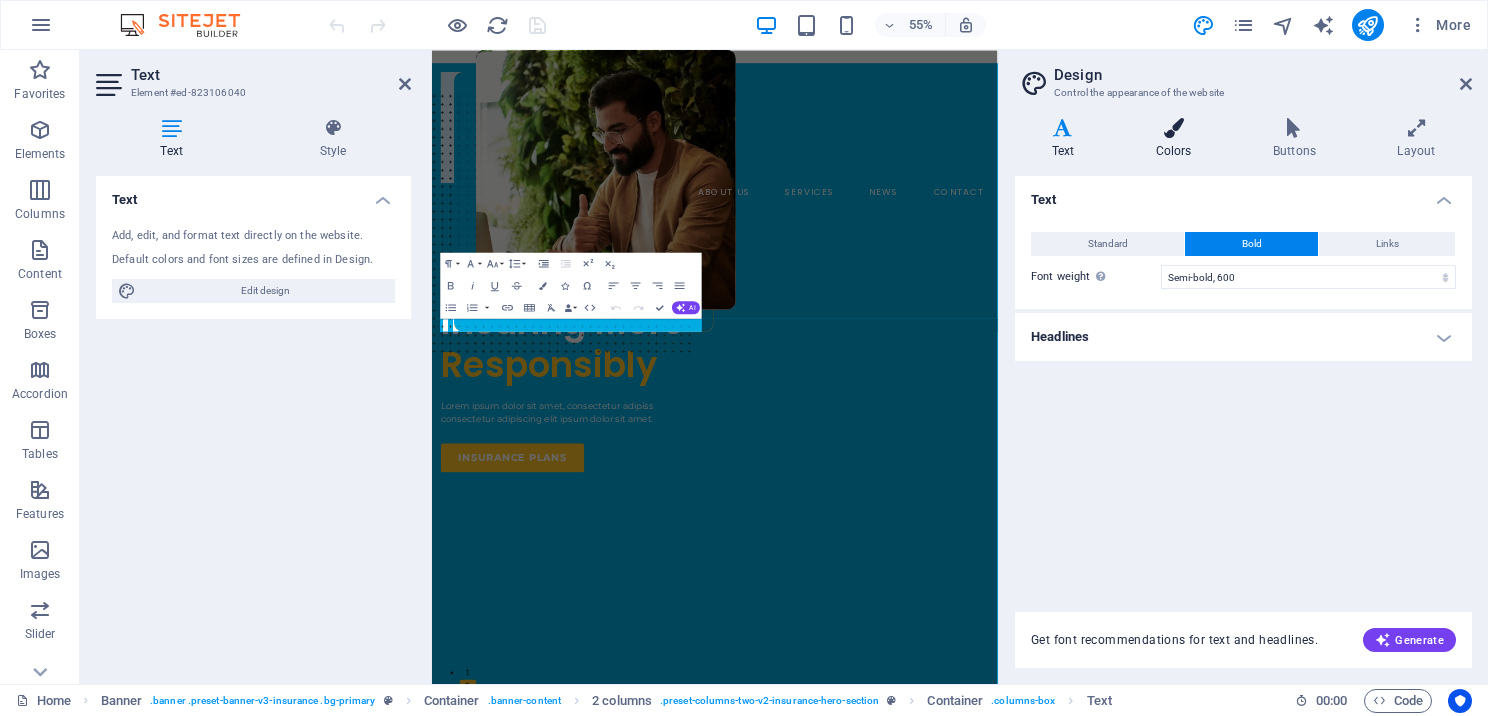 click on "Colors" at bounding box center [1177, 139] 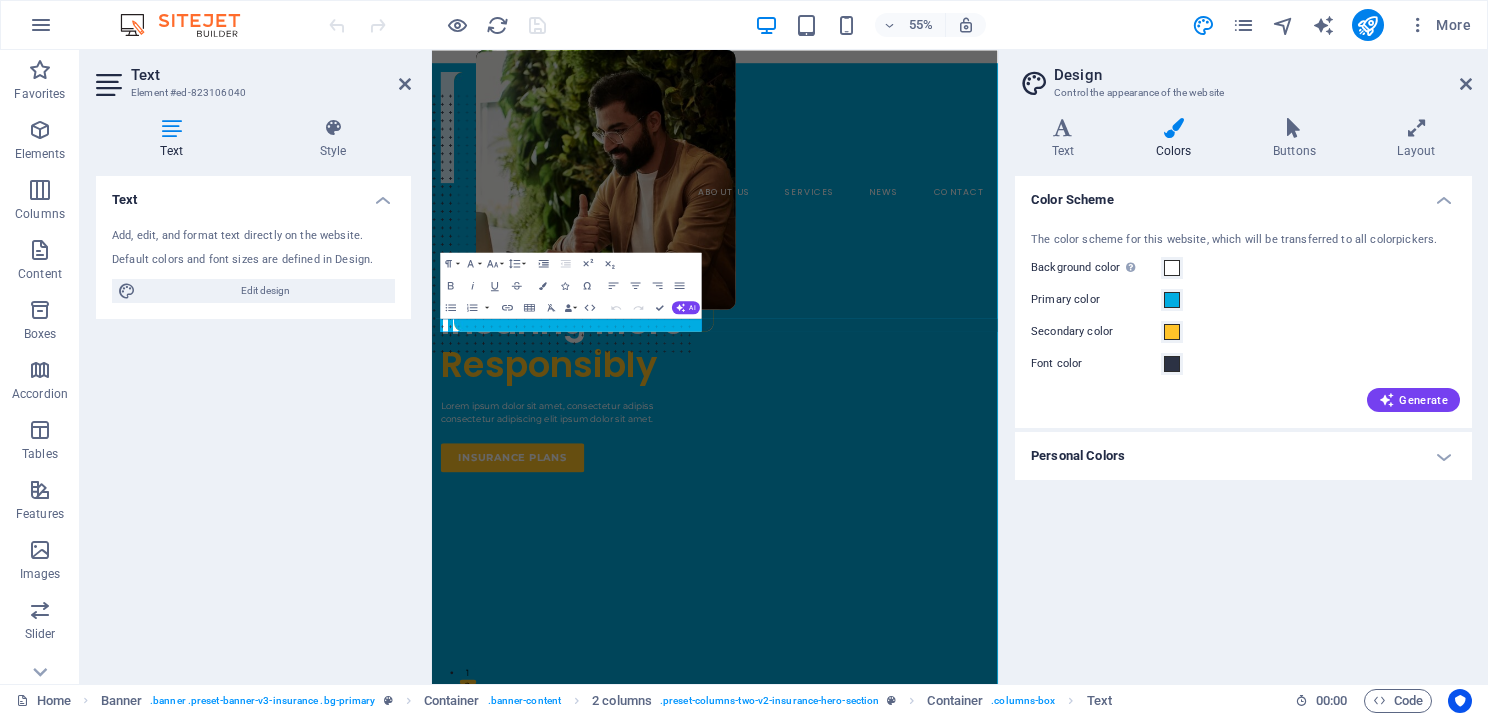 drag, startPoint x: 1030, startPoint y: 240, endPoint x: 1122, endPoint y: 389, distance: 175.11424 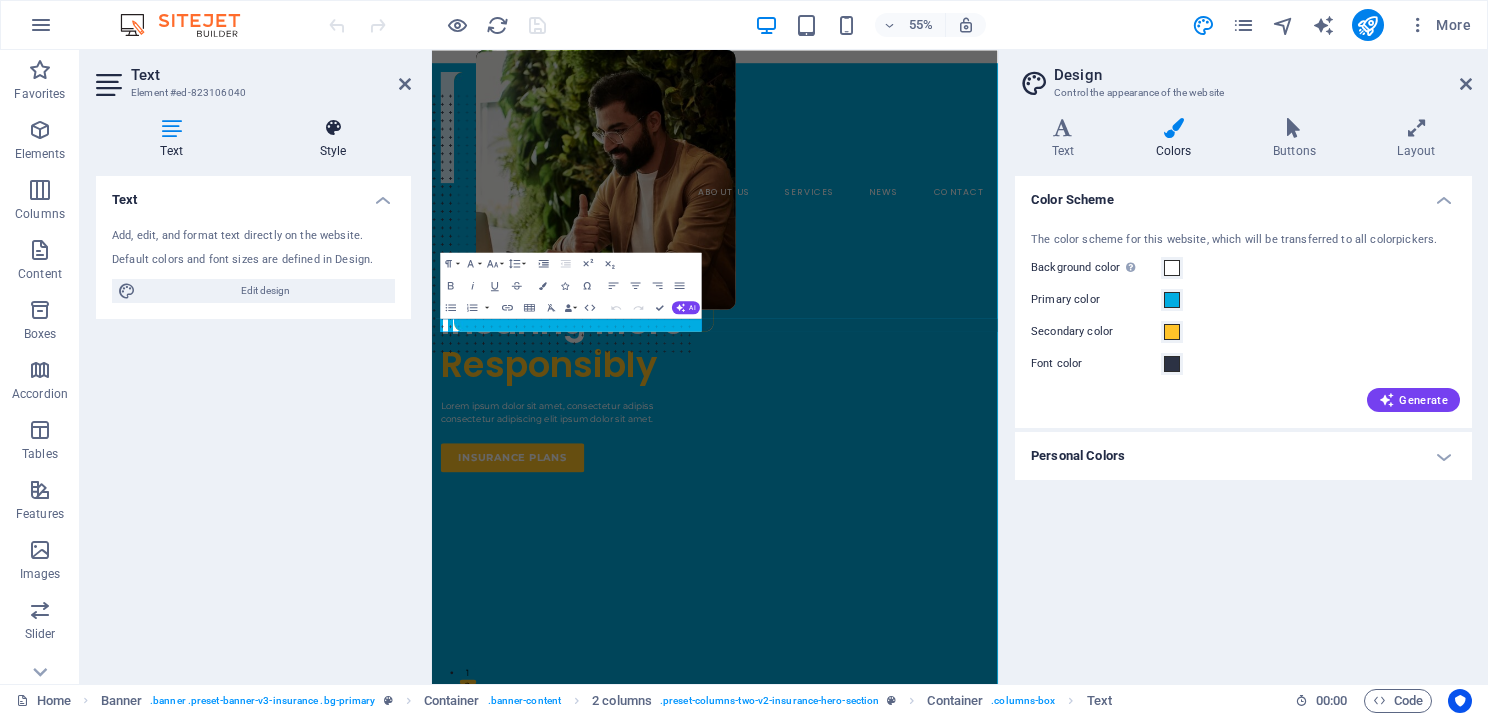 click on "Style" at bounding box center [333, 139] 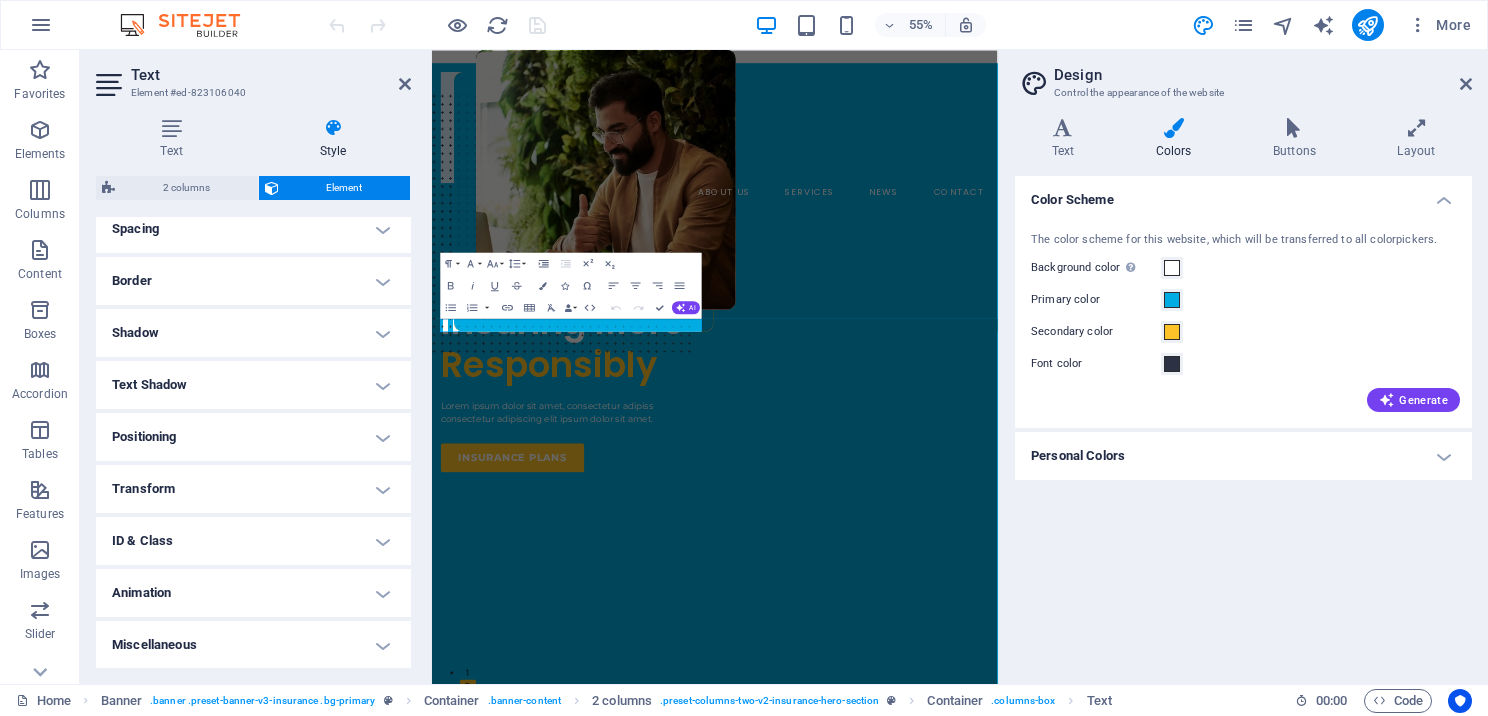 scroll, scrollTop: 0, scrollLeft: 0, axis: both 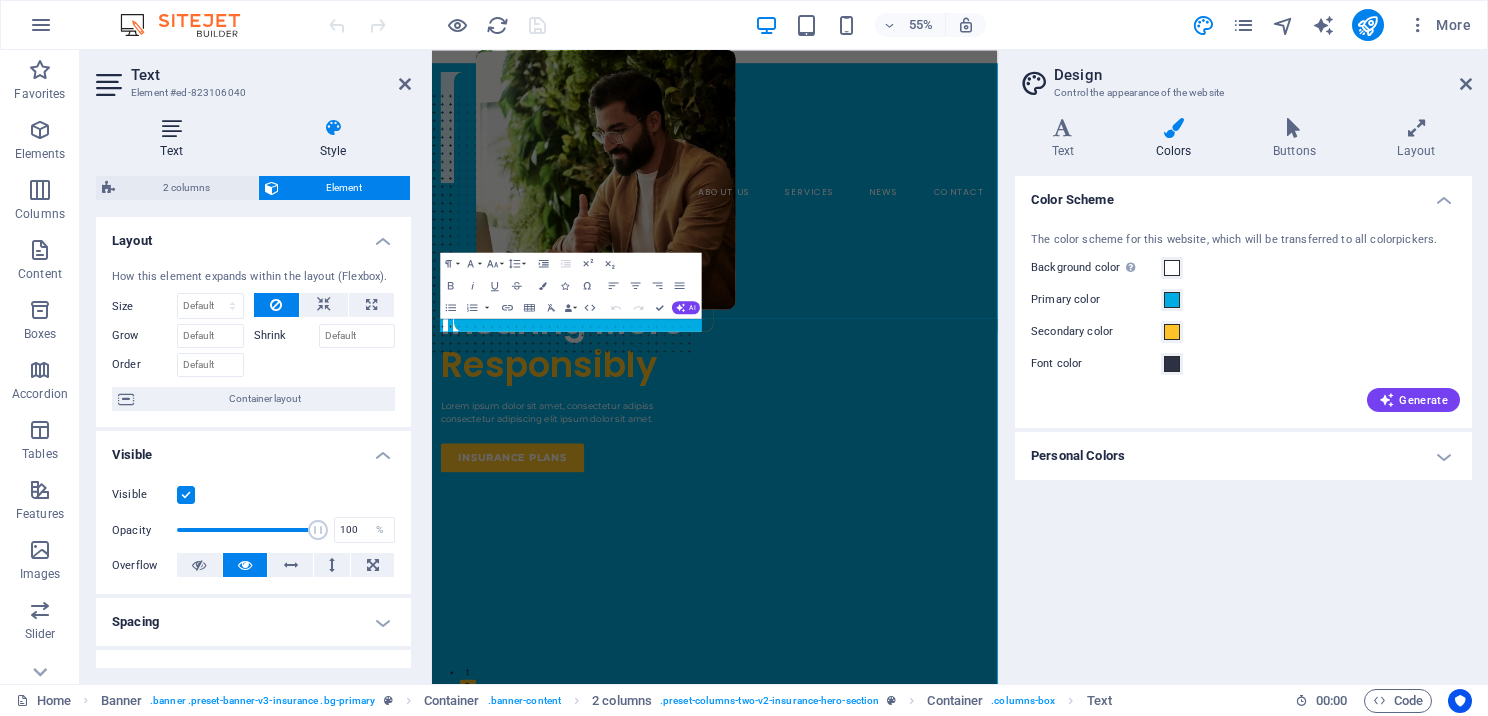 click on "Text" at bounding box center [175, 139] 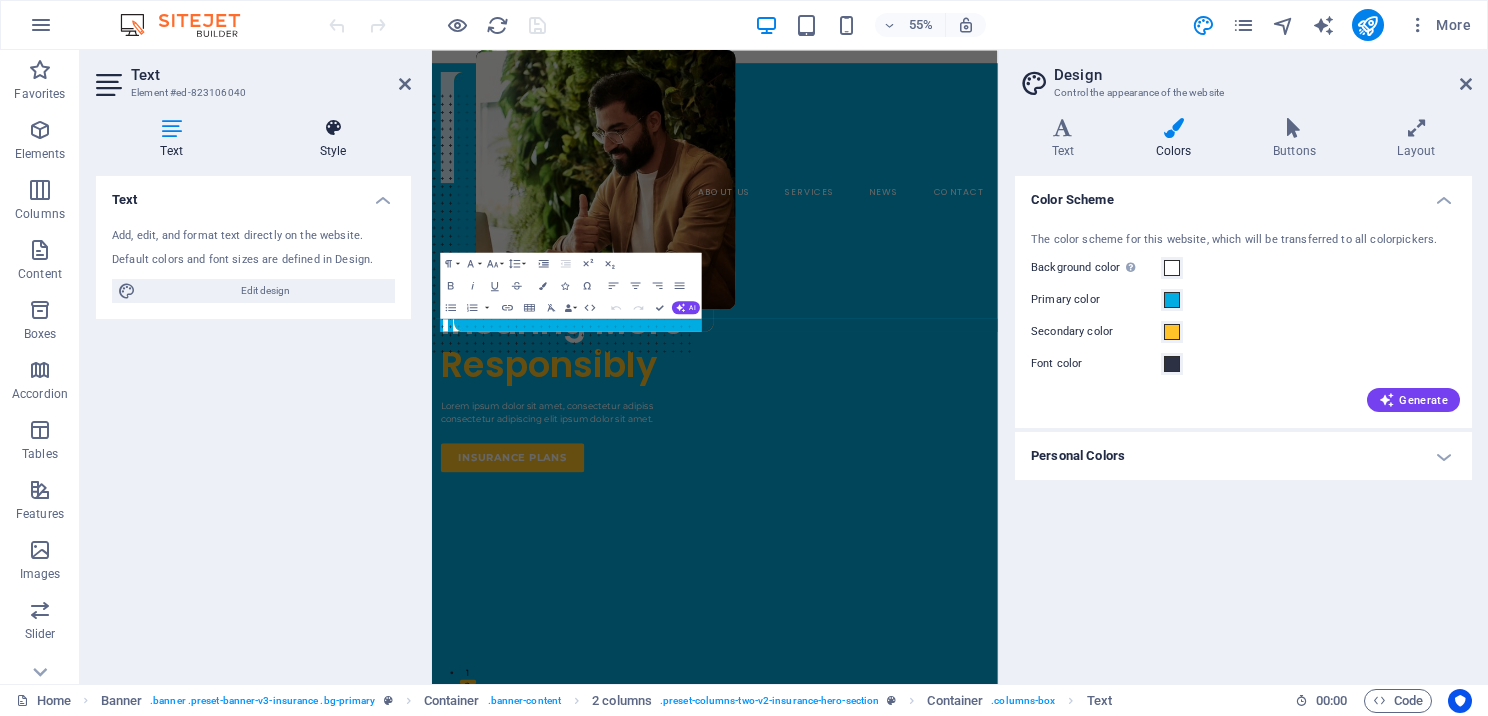 click at bounding box center [333, 128] 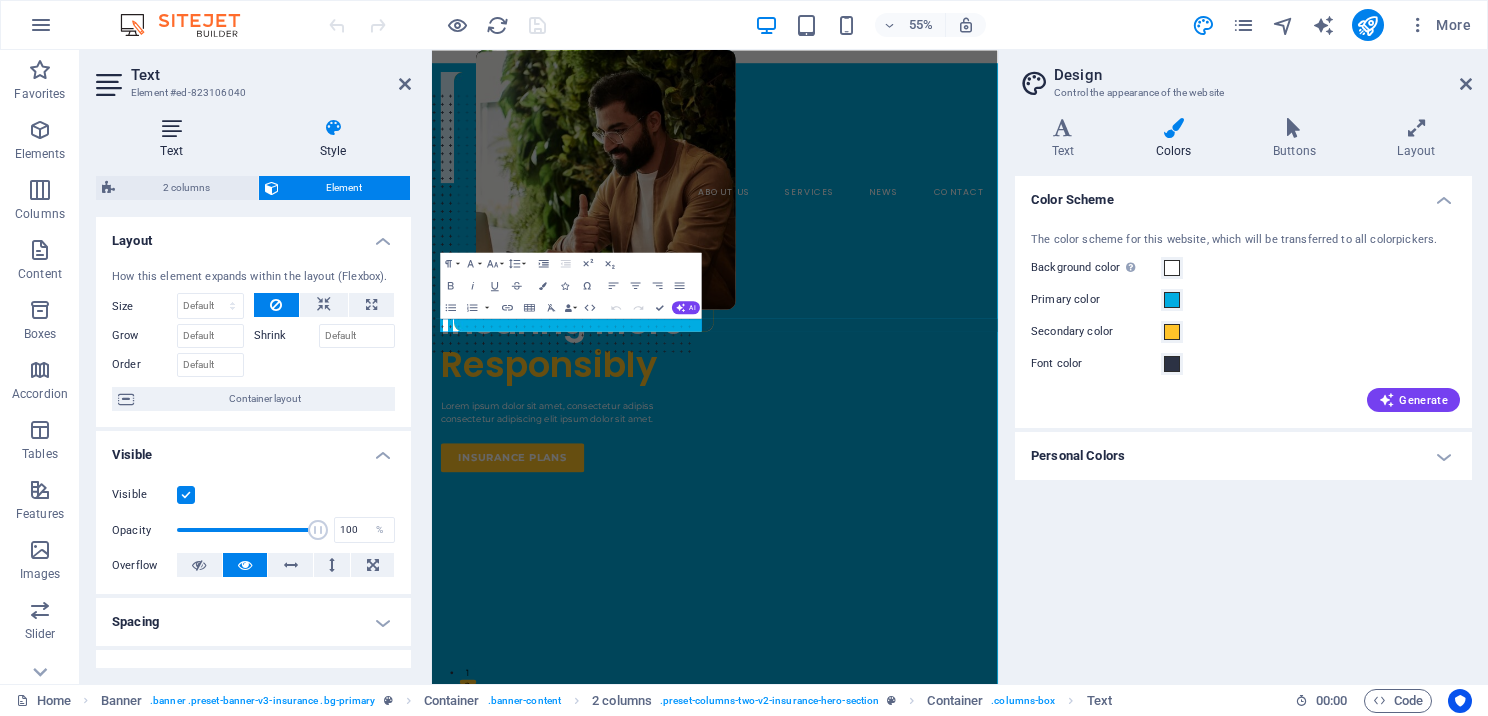 click on "Text" at bounding box center (175, 139) 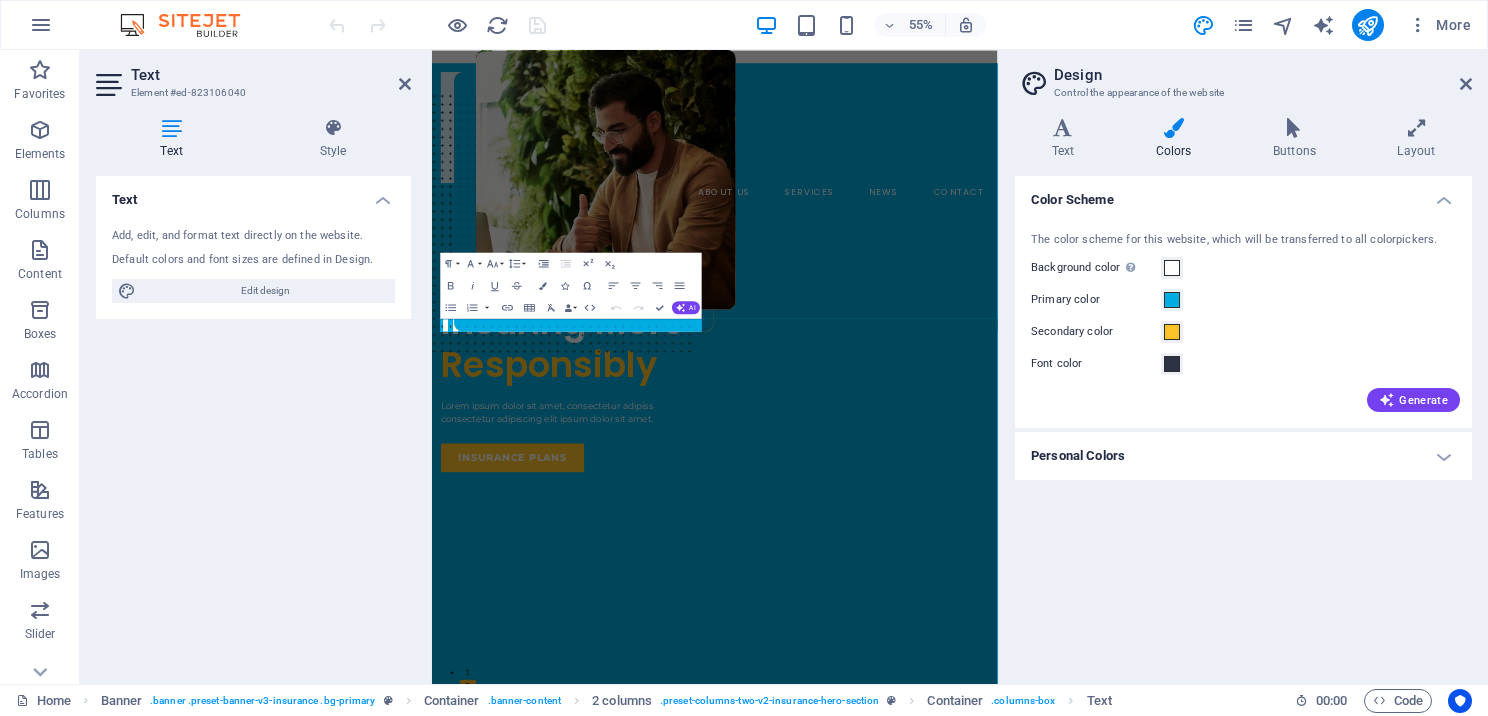 click on "Text" at bounding box center [175, 139] 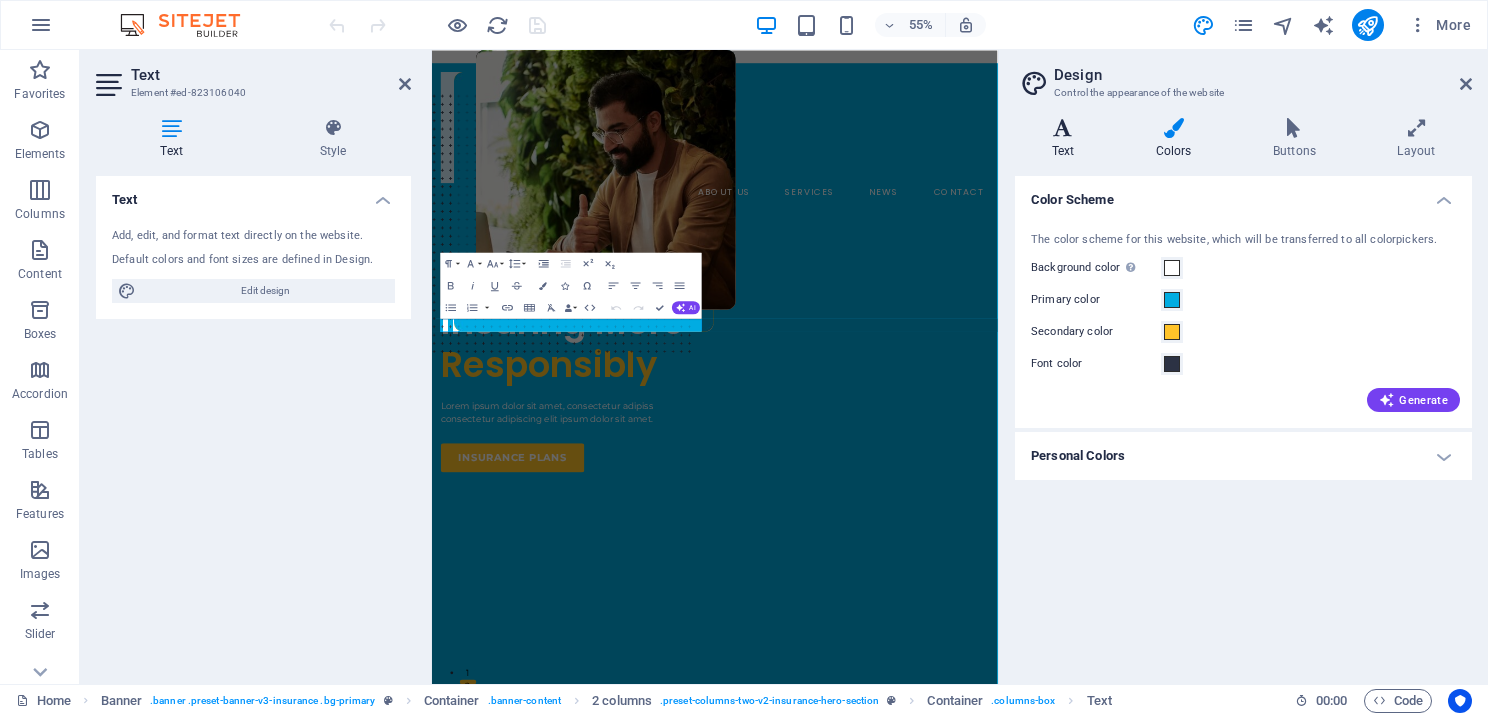 click on "Text" at bounding box center [1067, 139] 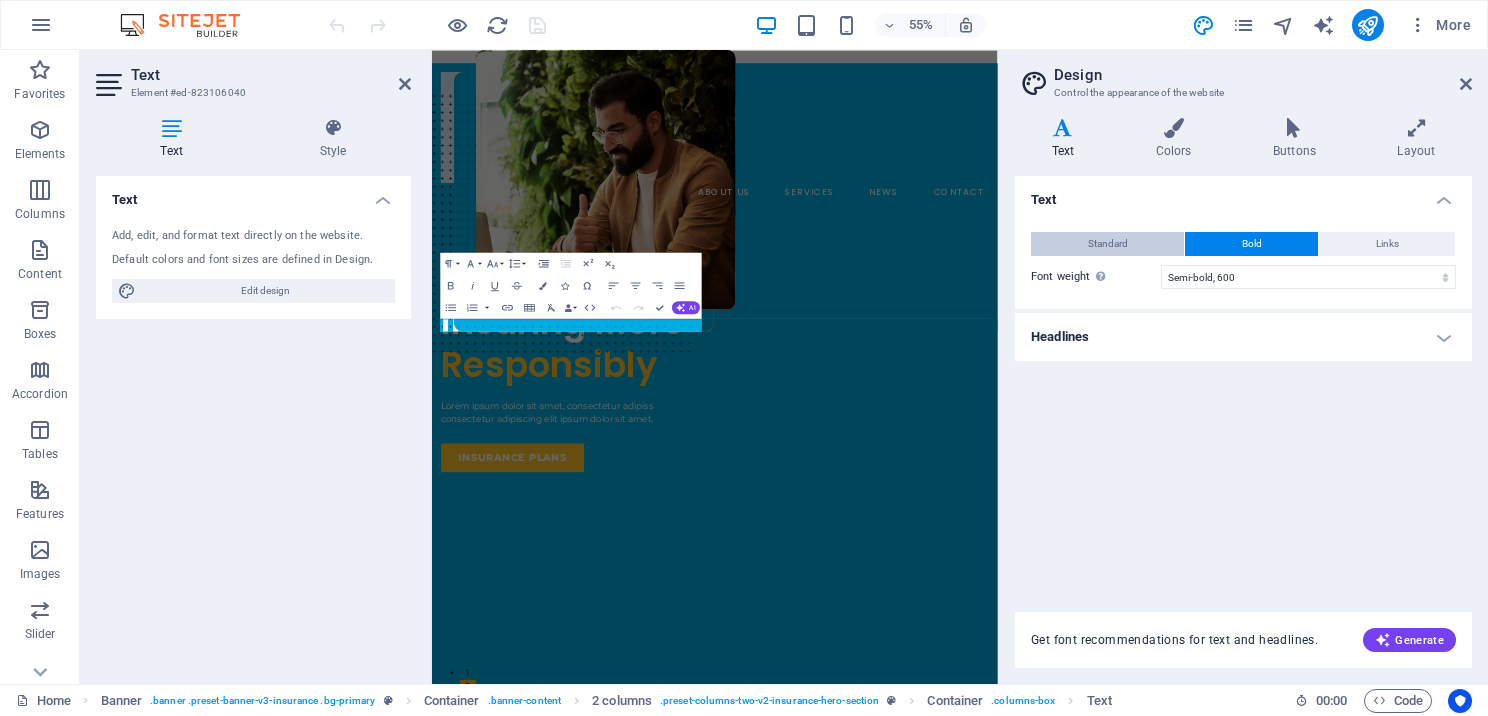 click on "Standard" at bounding box center [1107, 244] 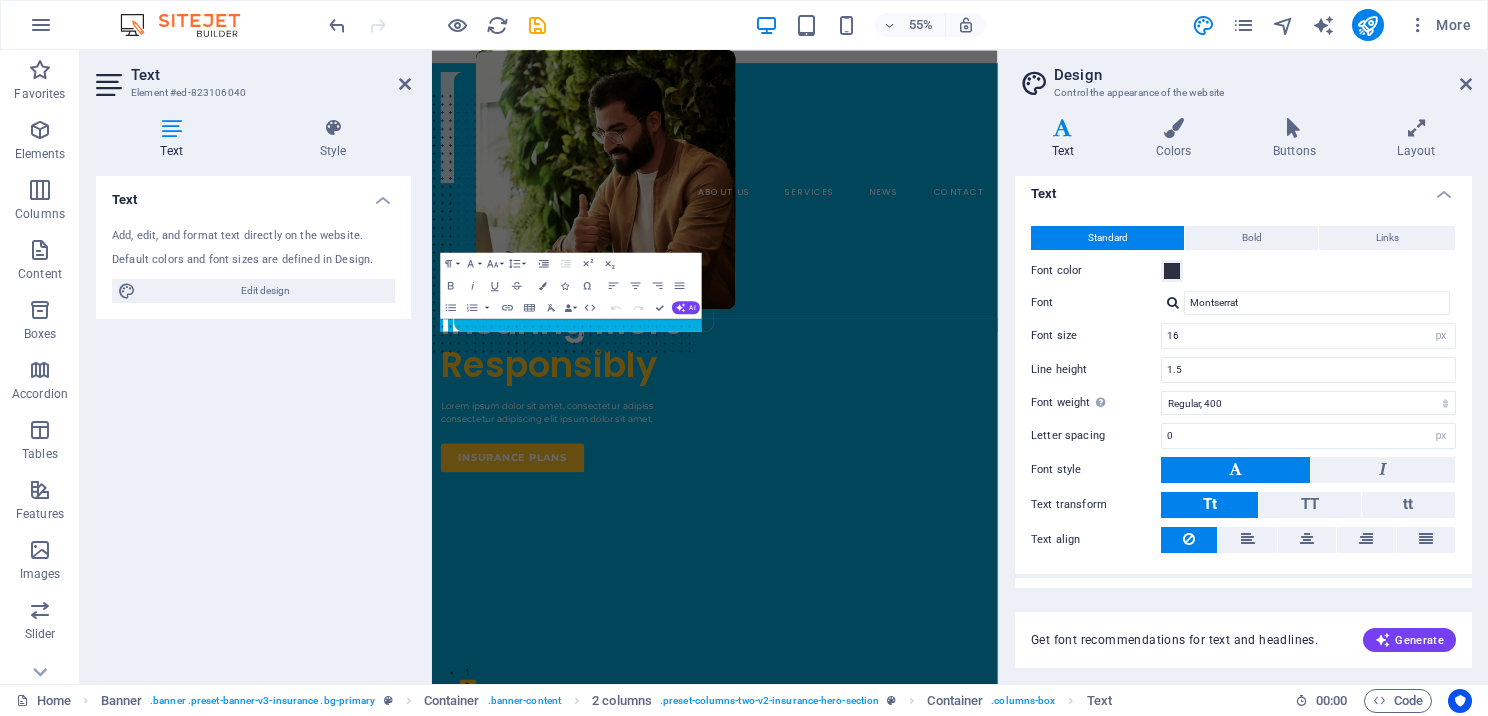 scroll, scrollTop: 0, scrollLeft: 0, axis: both 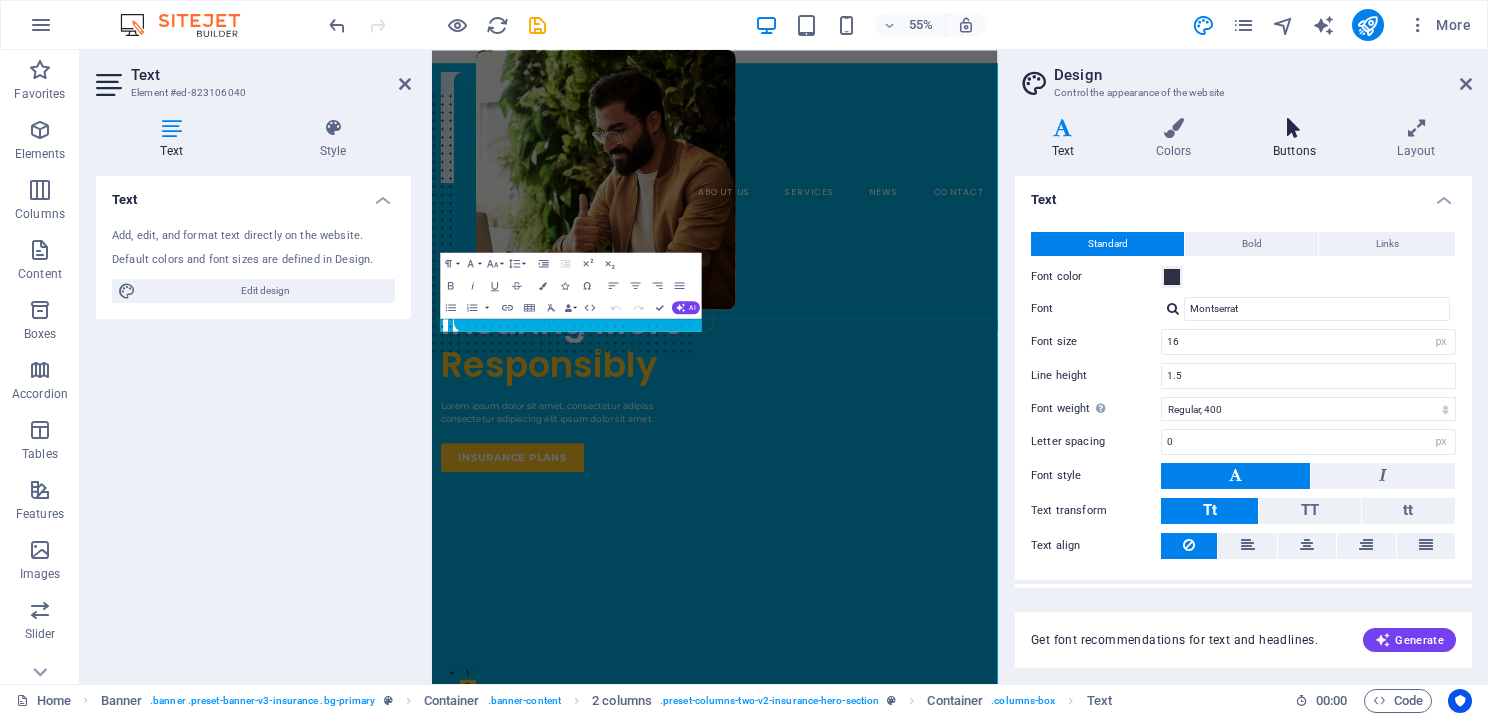 click on "Buttons" at bounding box center [1298, 139] 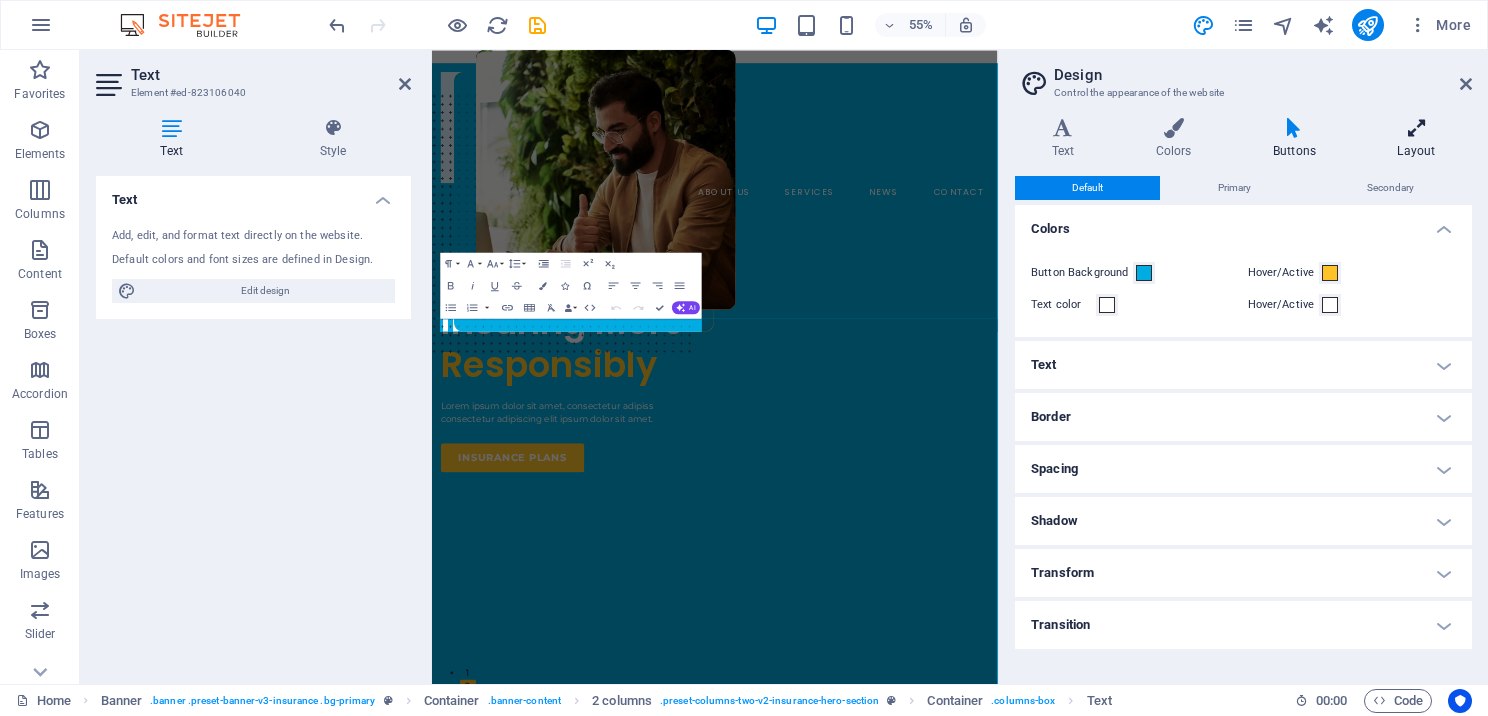 click on "Layout" at bounding box center (1416, 139) 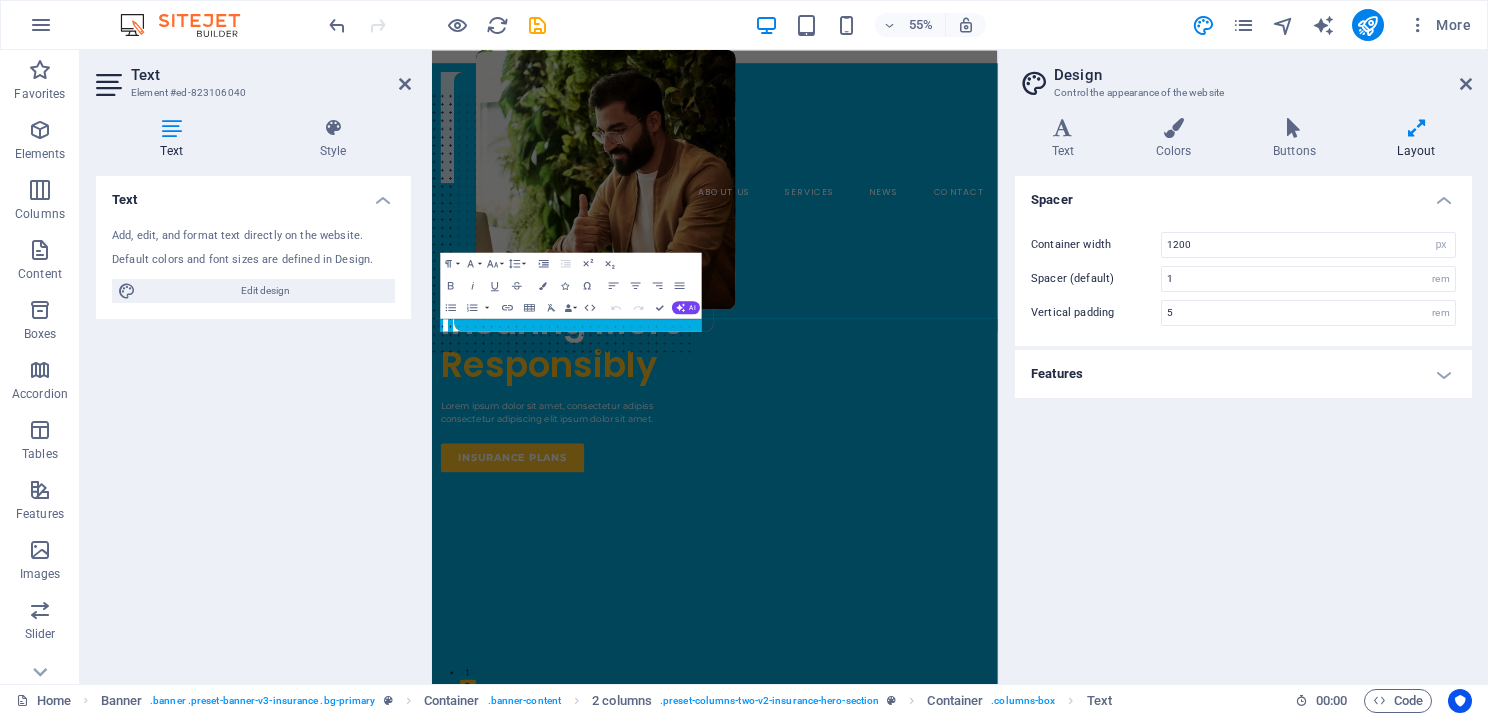 click on "Design Control the appearance of the website Variants  Text  Colors  Buttons  Layout Text Standard Bold Links Font color Font Montserrat Font size 16 rem px Line height 1.5 Font weight To display the font weight correctly, it may need to be enabled.  Manage Fonts Thin, 100 Extra-light, 200 Light, 300 Regular, 400 Medium, 500 Semi-bold, 600 Bold, 700 Extra-bold, 800 Black, 900 Letter spacing 0 rem px Font style Text transform Tt TT tt Text align Font weight To display the font weight correctly, it may need to be enabled.  Manage Fonts Thin, 100 Extra-light, 200 Light, 300 Regular, 400 Medium, 500 Semi-bold, 600 Bold, 700 Extra-bold, 800 Black, 900 Default Hover / Active Font color Font color Decoration None Decoration None Transition duration 0.3 s Transition function Ease Ease In Ease Out Ease In/Ease Out Linear Headlines All H1 / Textlogo H2 H3 H4 H5 H6 Font color Font Poppins Line height 1.2 Font weight To display the font weight correctly, it may need to be enabled.  Manage Fonts Thin, 100 Extra-light, 200" at bounding box center (1243, 367) 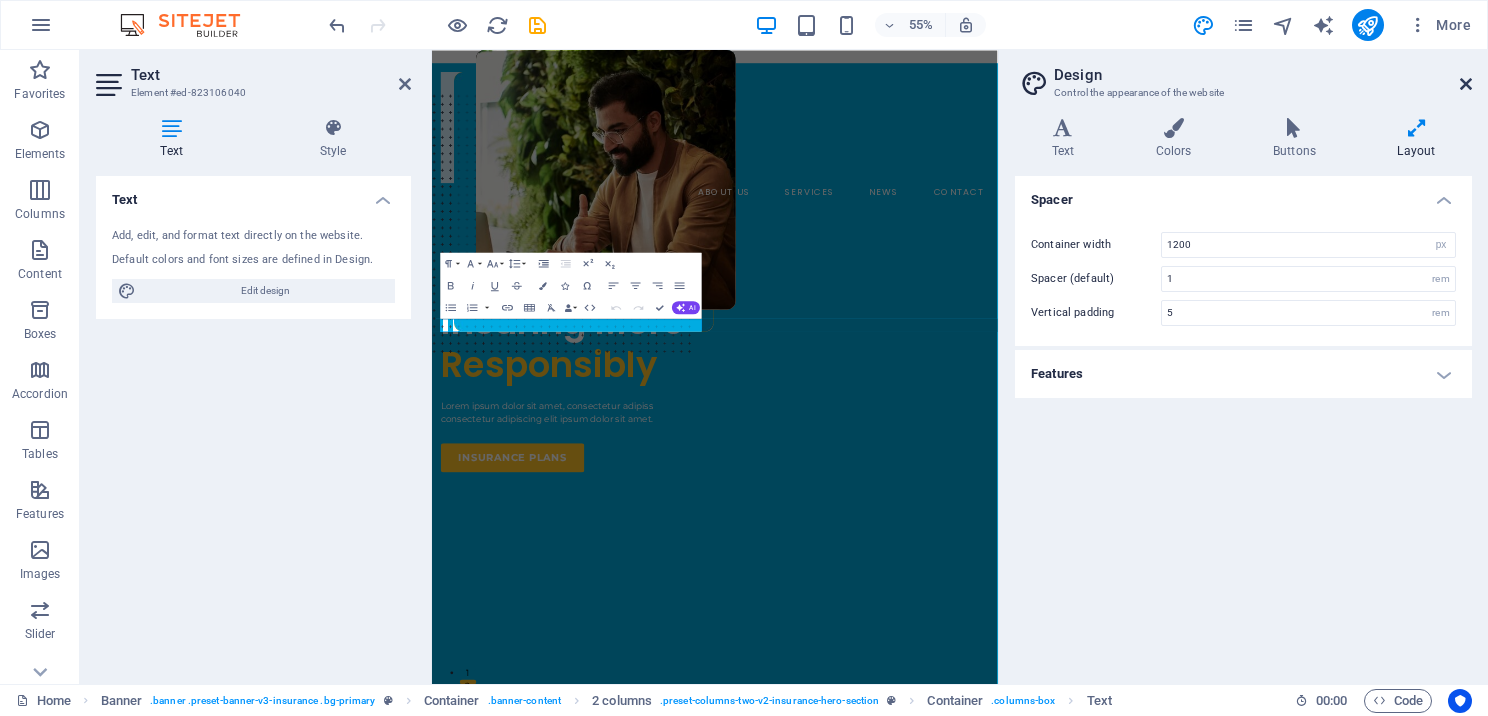 click at bounding box center (1466, 84) 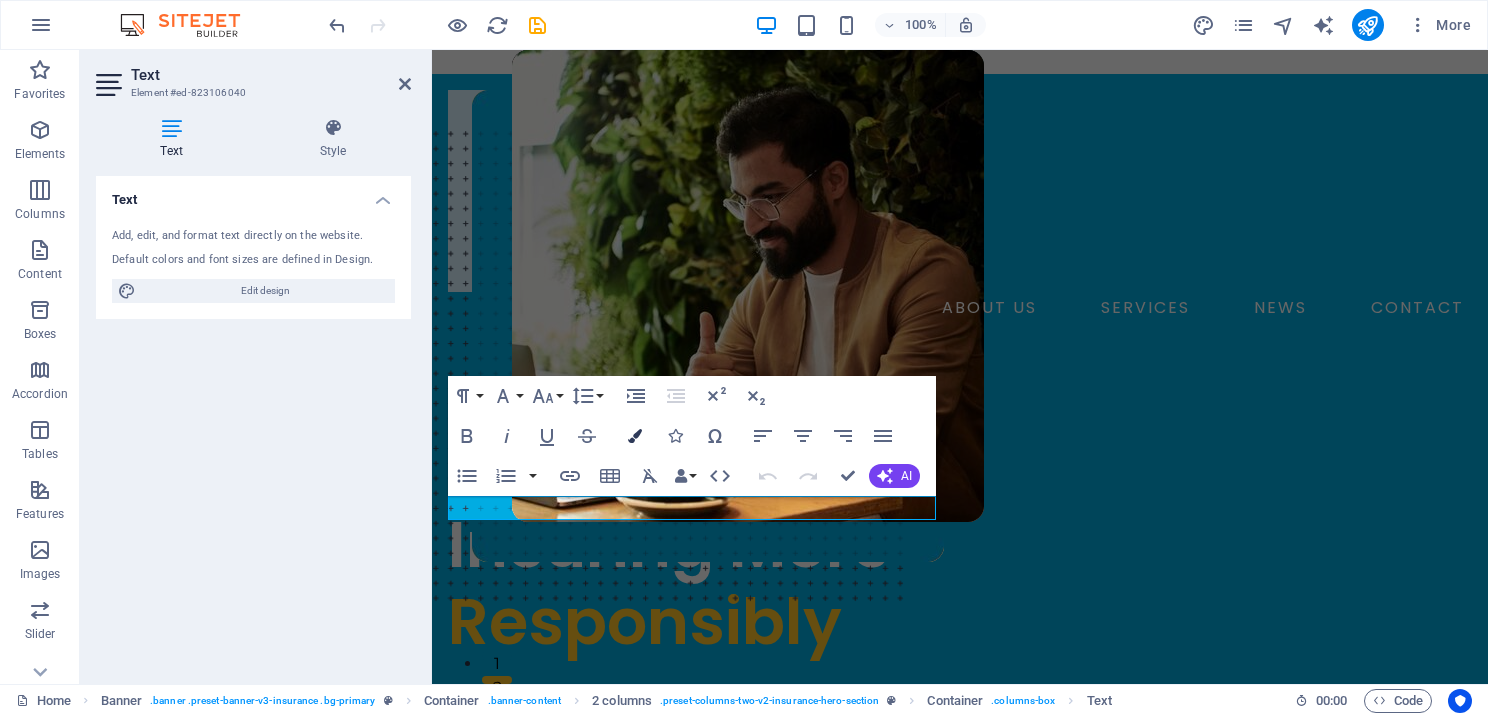 click at bounding box center [635, 436] 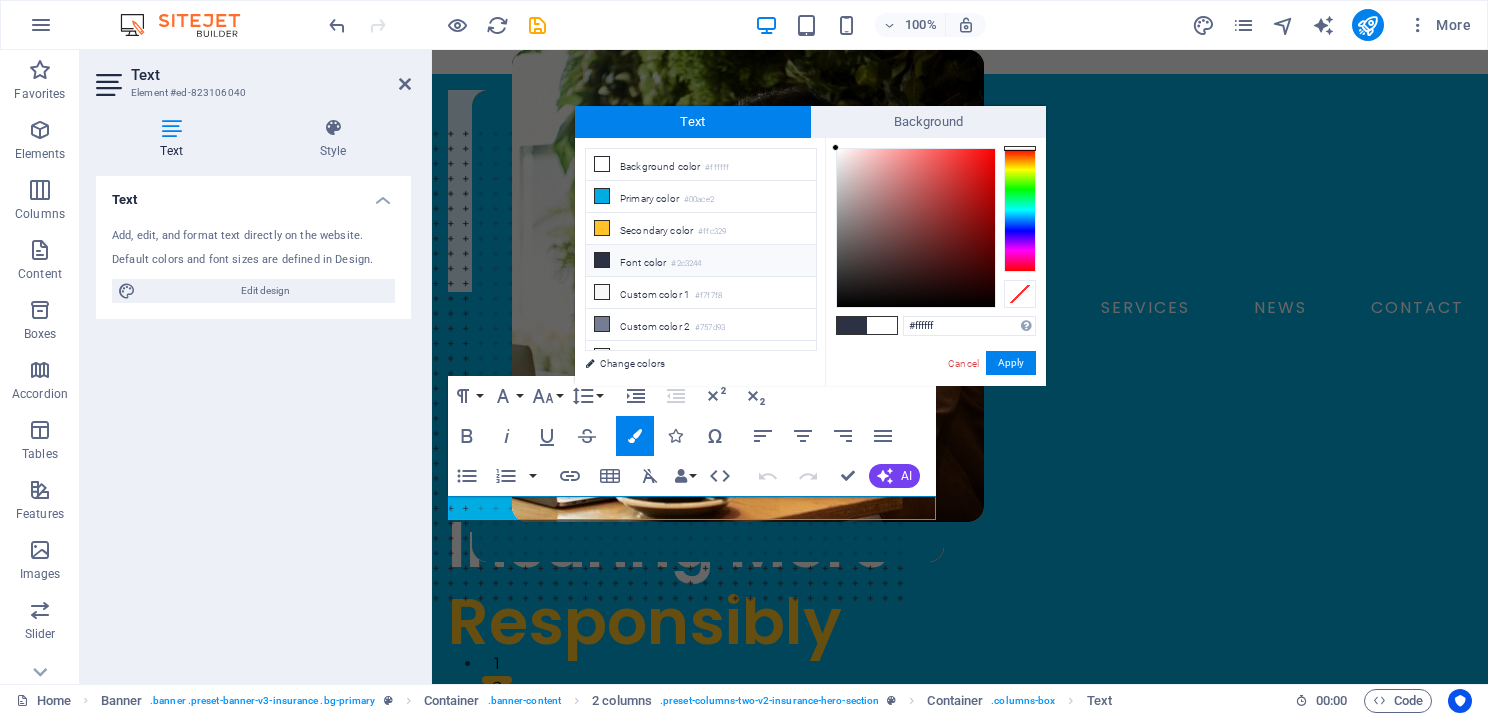 drag, startPoint x: 946, startPoint y: 332, endPoint x: 898, endPoint y: 319, distance: 49.729267 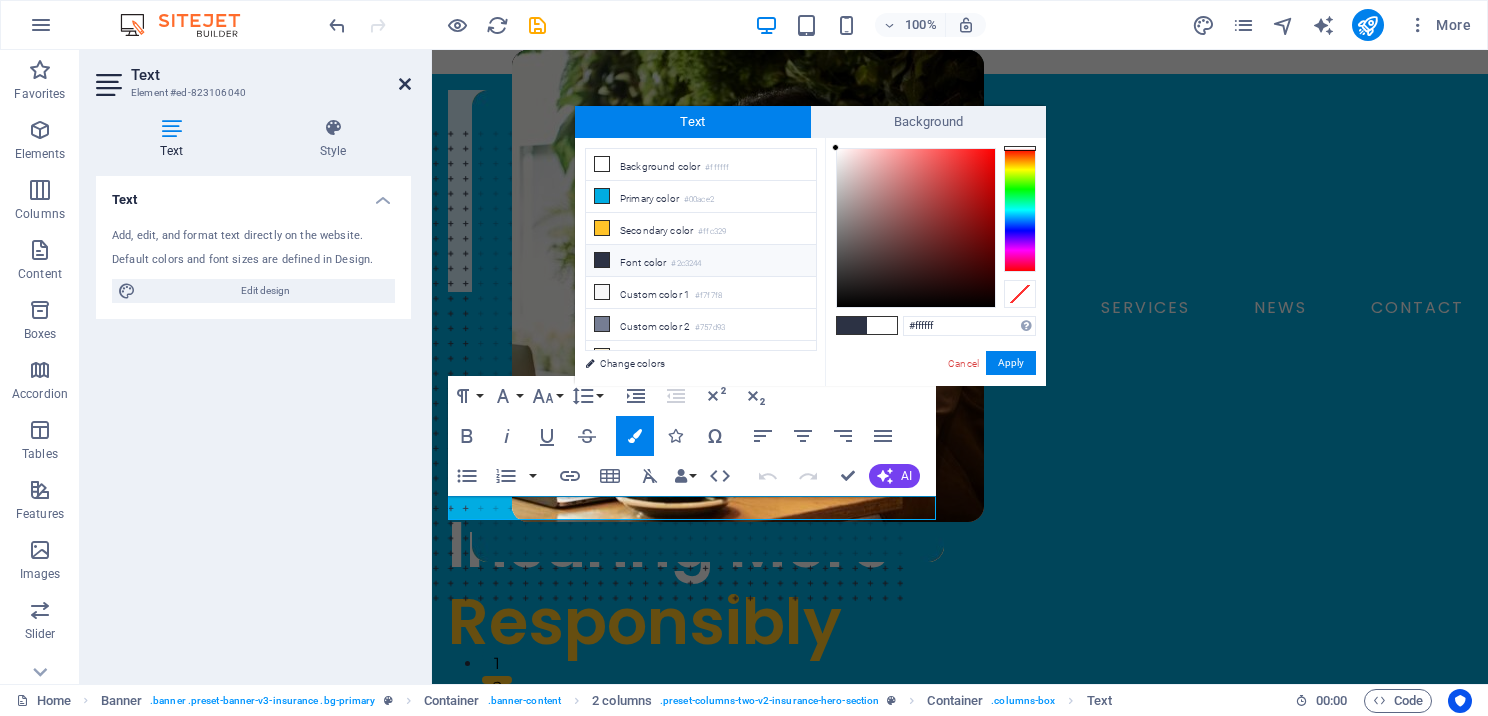 click at bounding box center (405, 84) 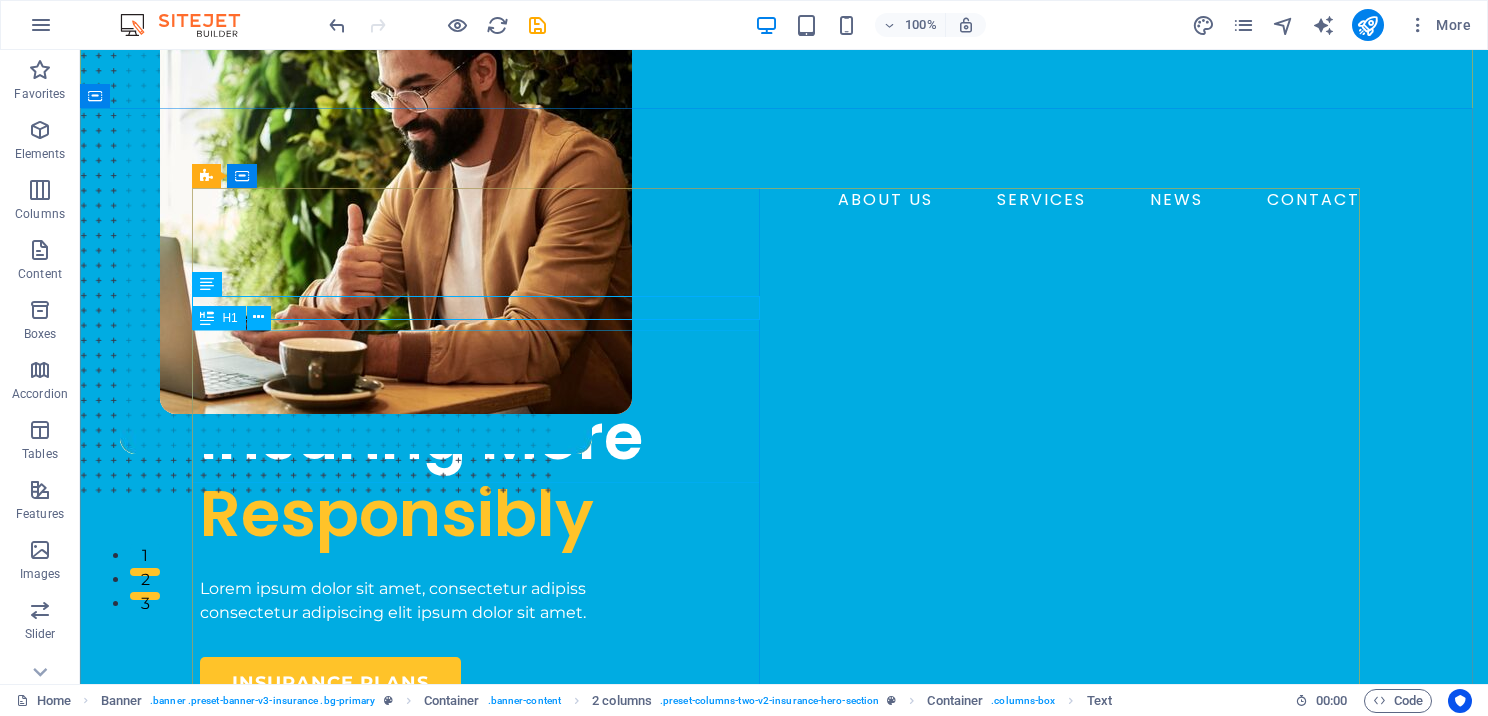 scroll, scrollTop: 200, scrollLeft: 0, axis: vertical 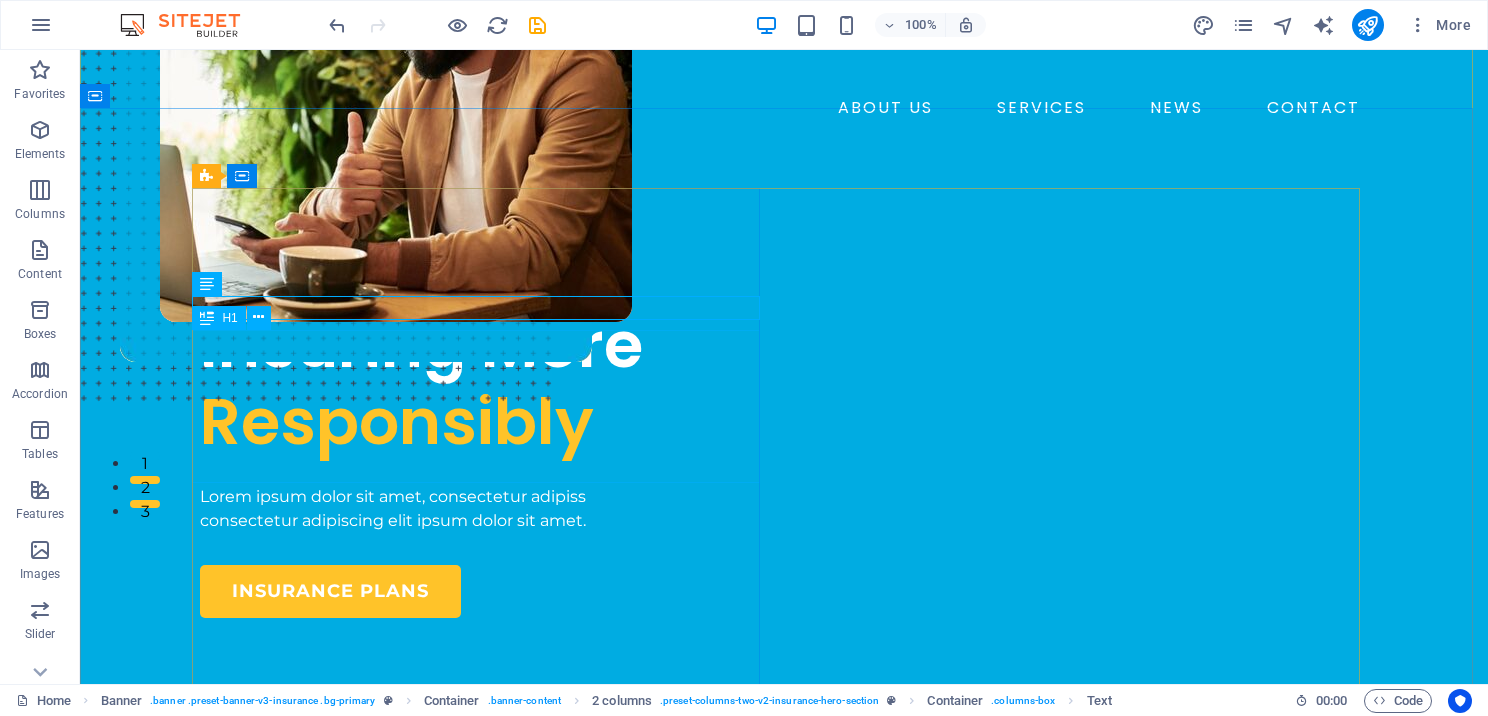 click on "Insuring More Responsibly" at bounding box center (484, 384) 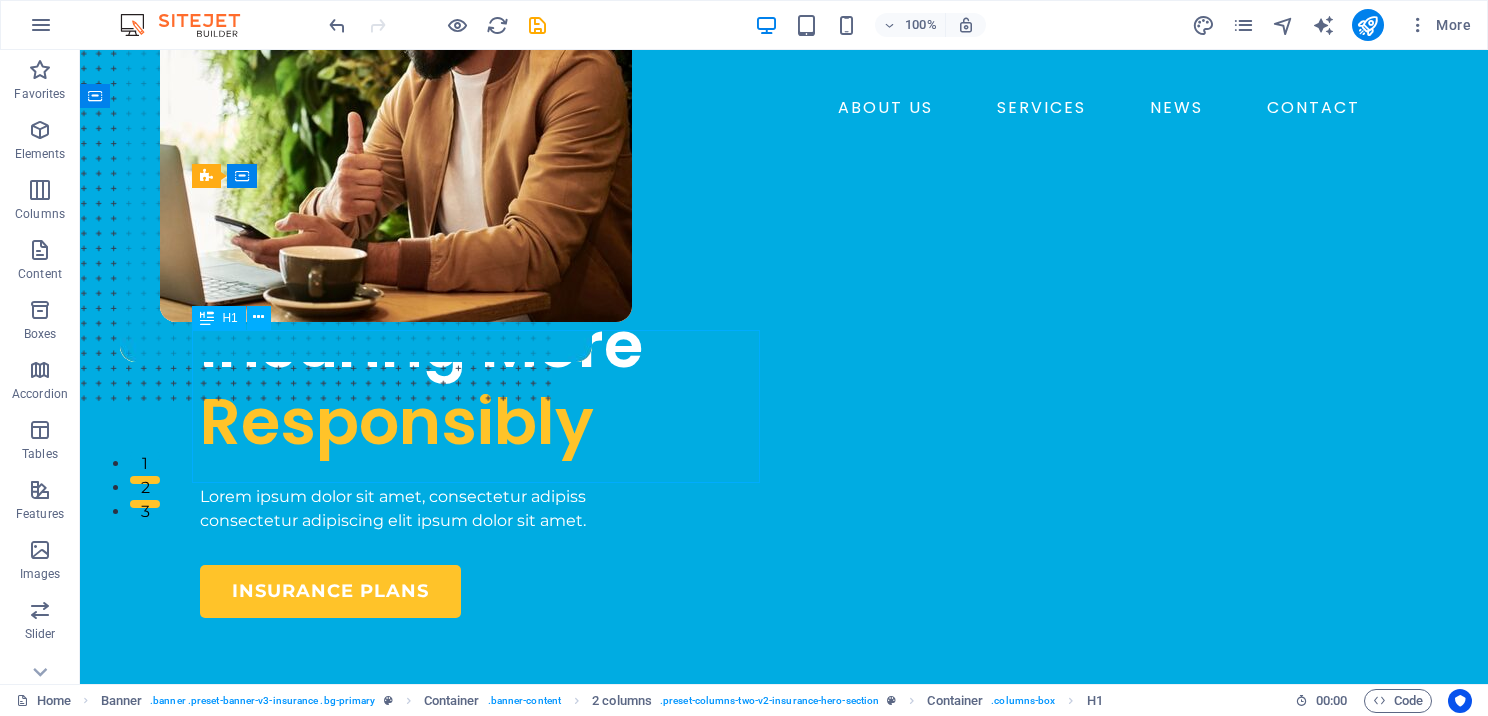 click on "Insuring More Responsibly" at bounding box center (484, 384) 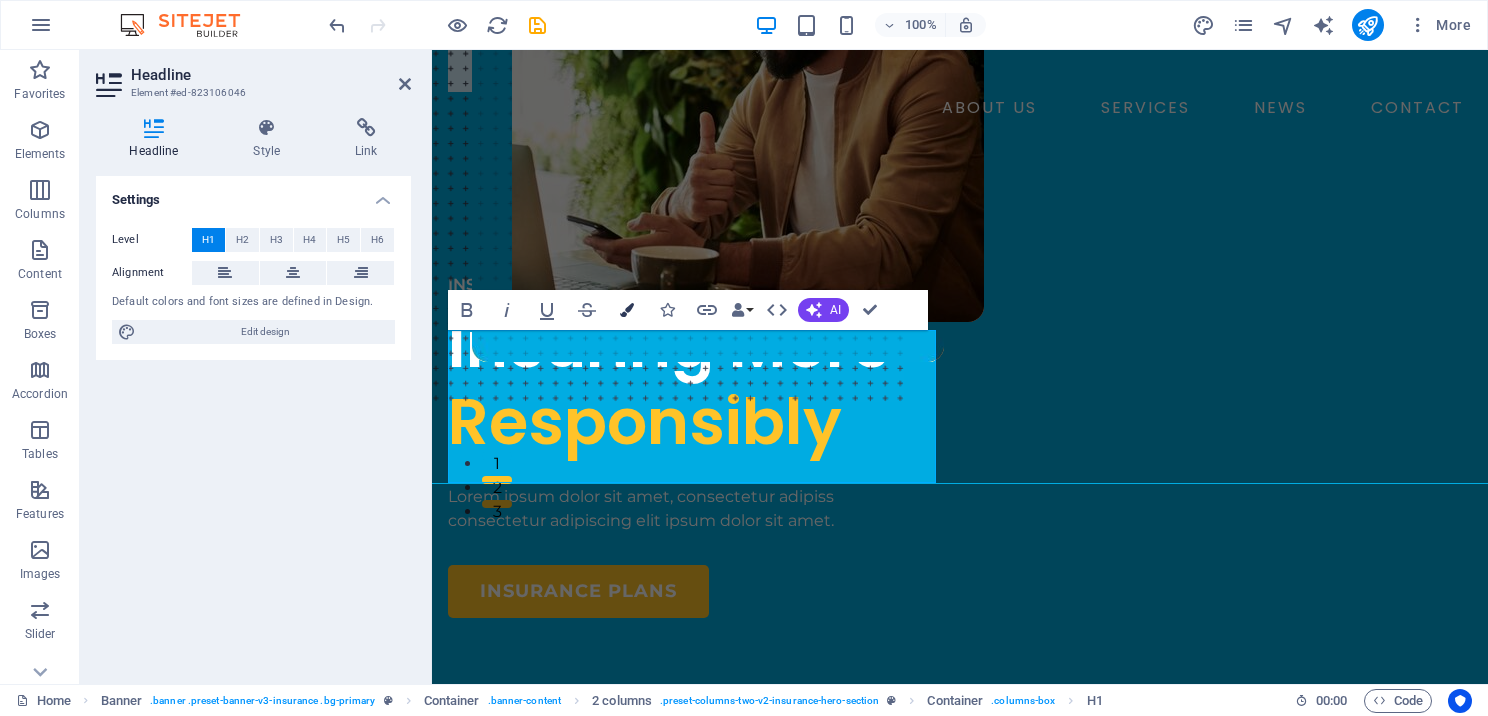 click at bounding box center [627, 310] 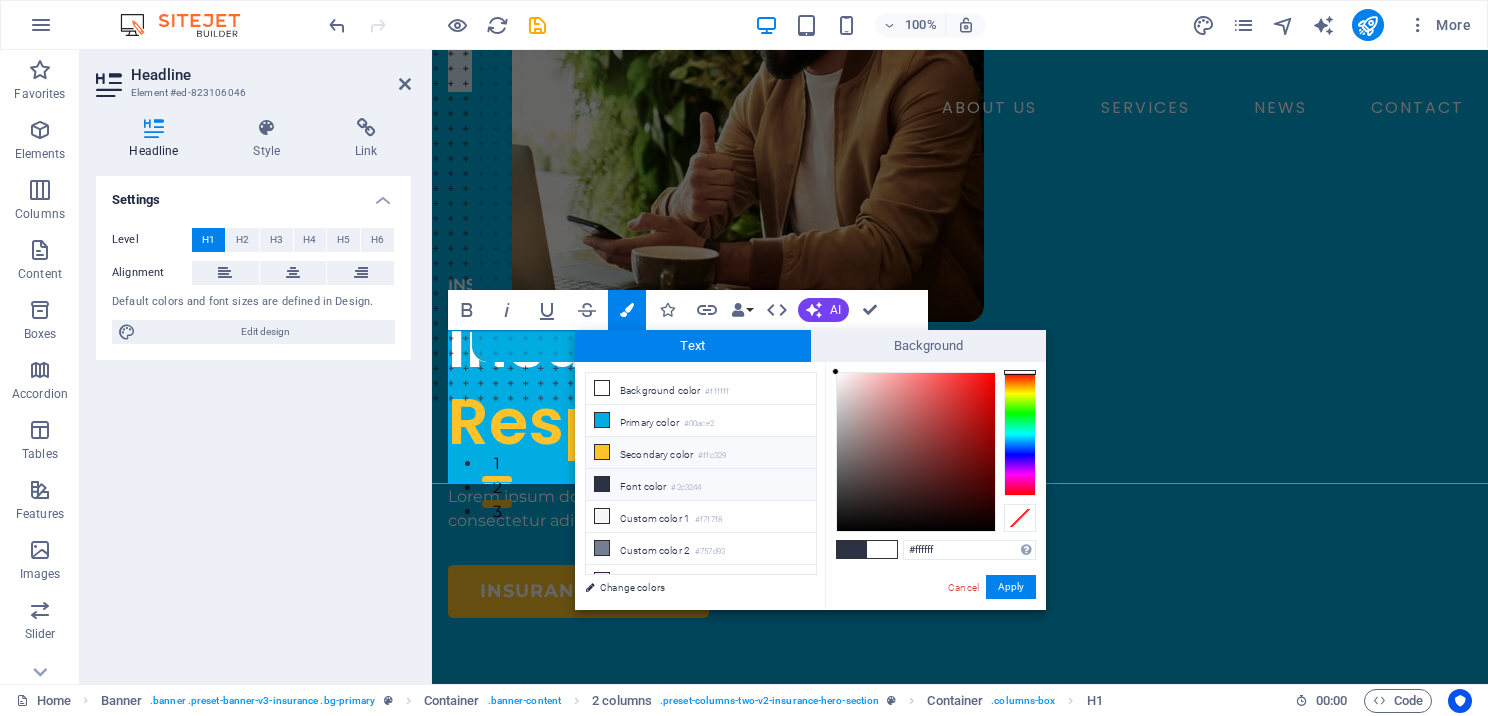 click at bounding box center [602, 452] 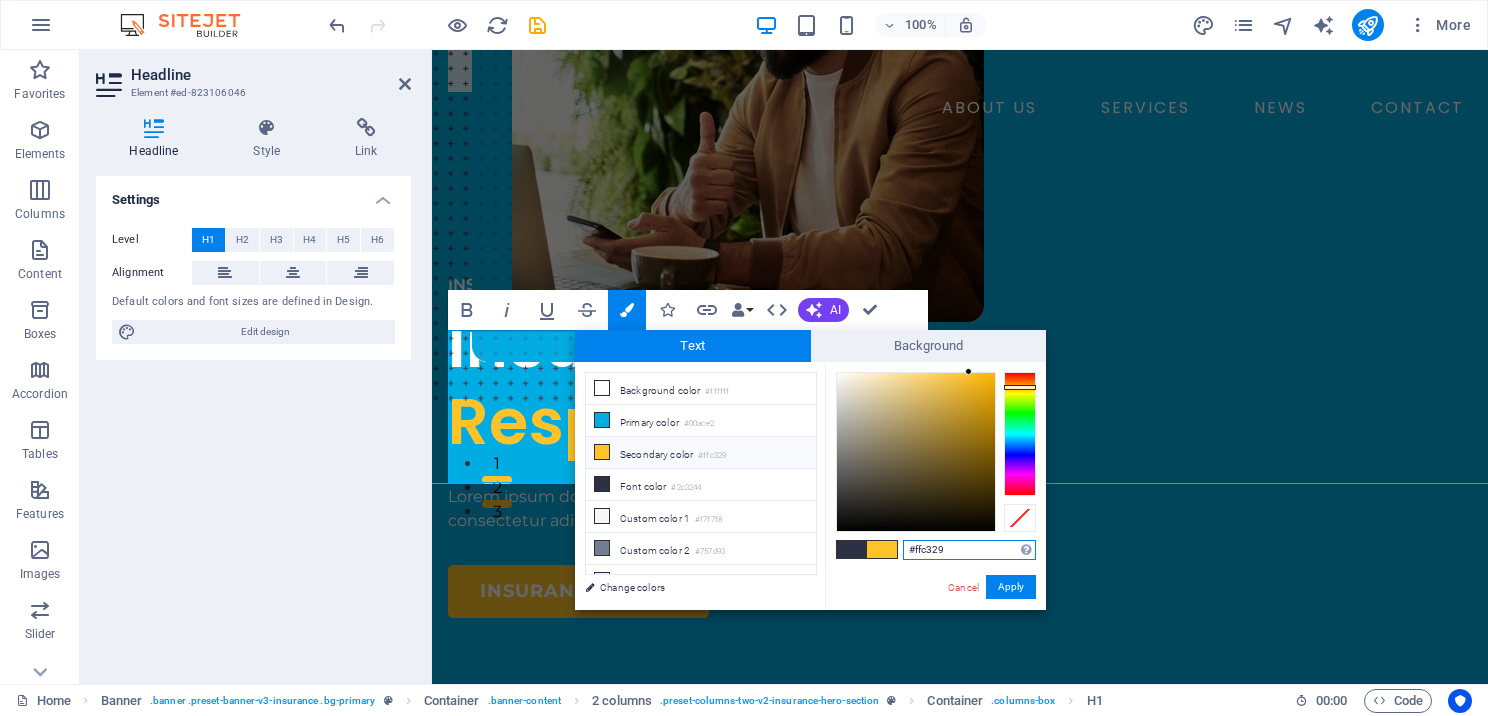 drag, startPoint x: 965, startPoint y: 552, endPoint x: 900, endPoint y: 548, distance: 65.12296 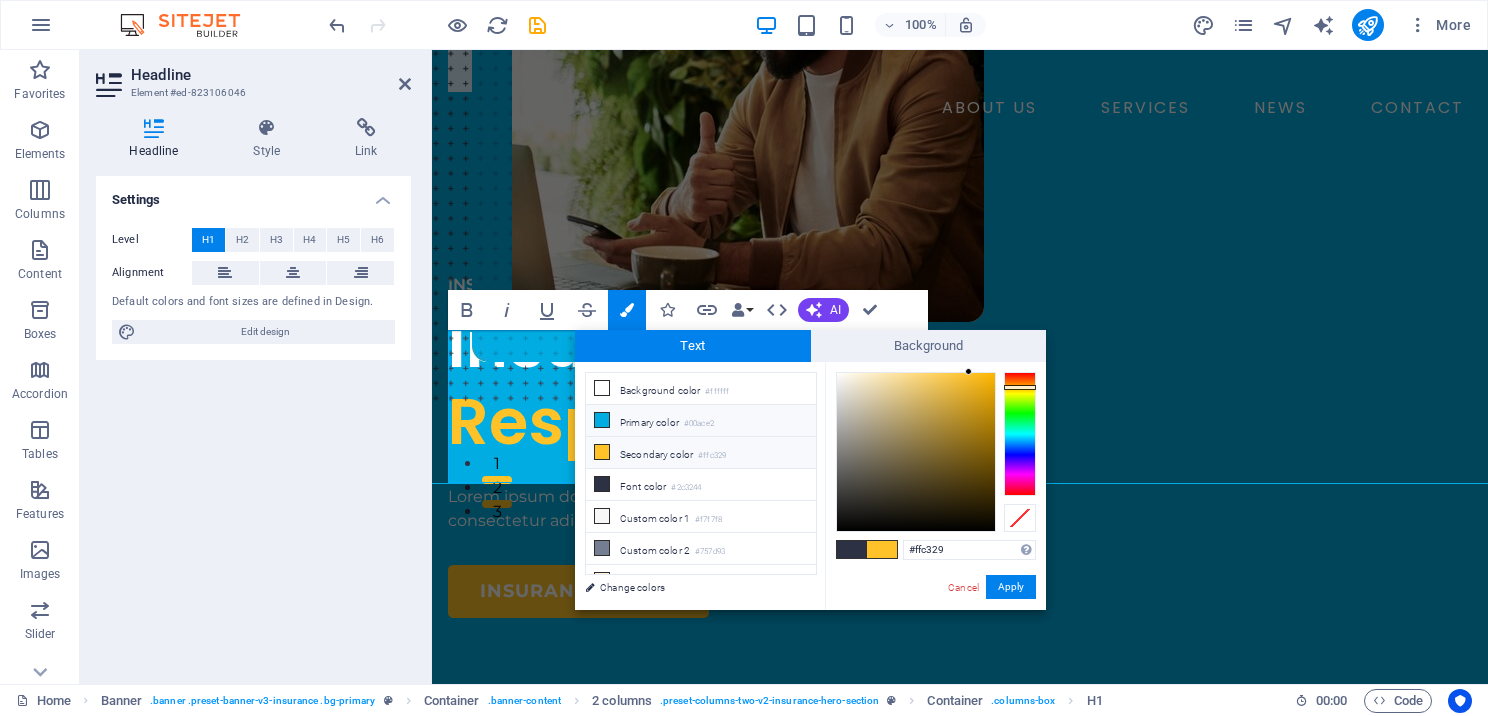 click at bounding box center (602, 420) 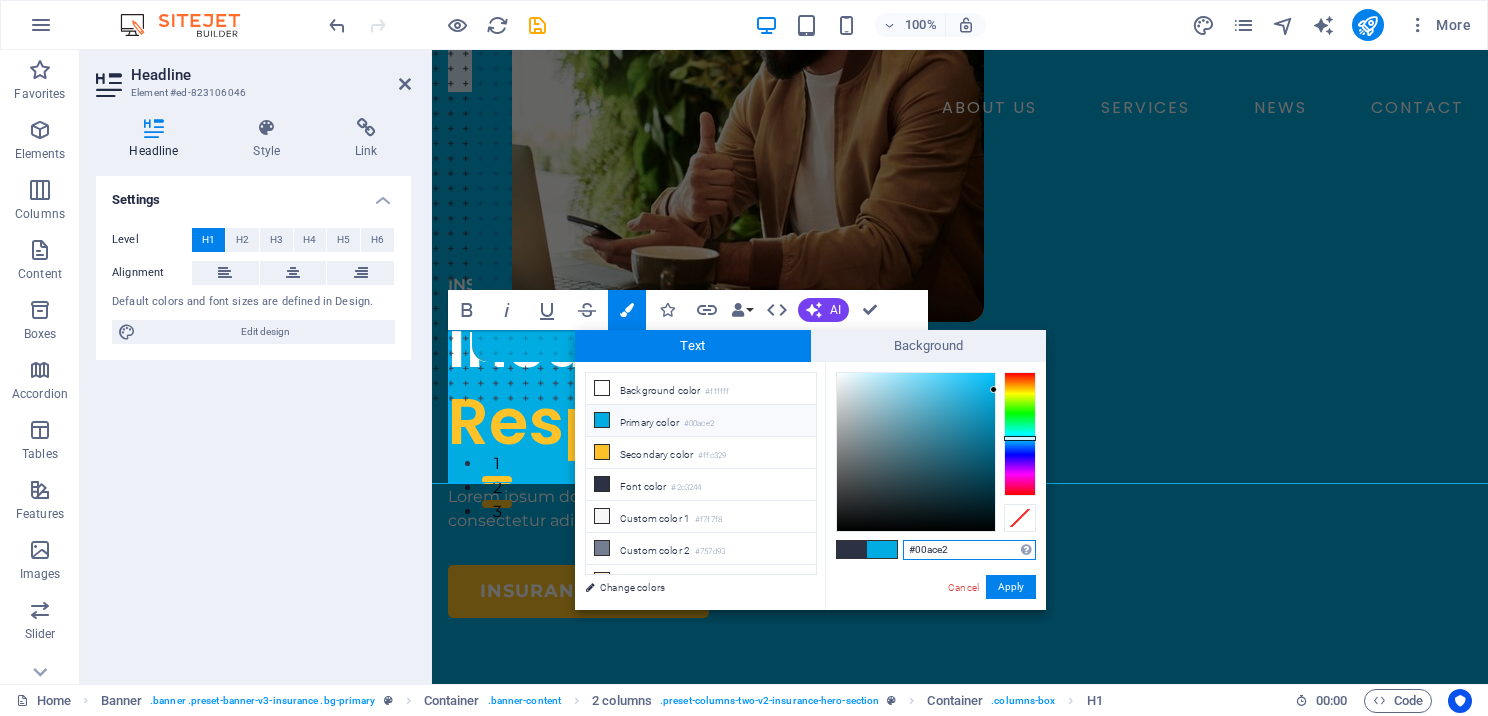 drag, startPoint x: 967, startPoint y: 551, endPoint x: 903, endPoint y: 552, distance: 64.00781 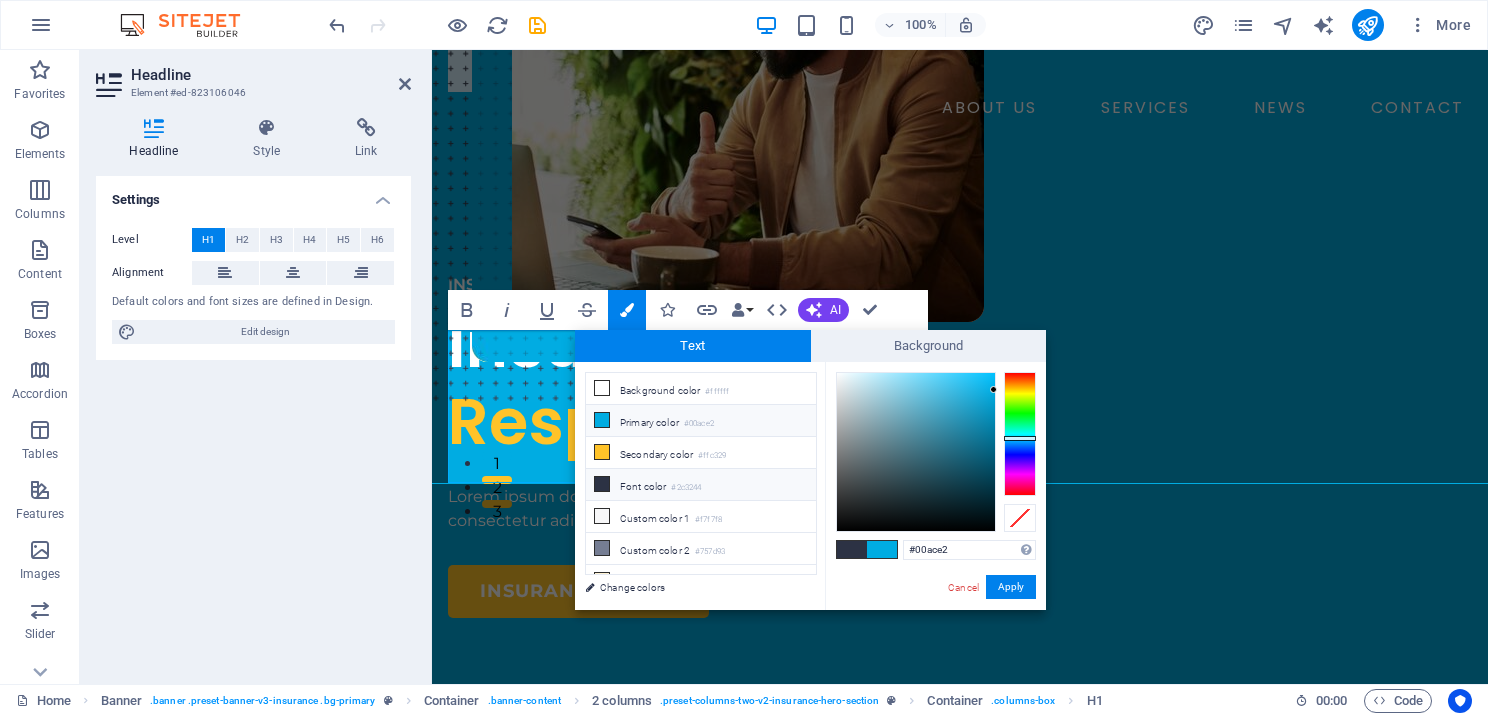 click at bounding box center (602, 484) 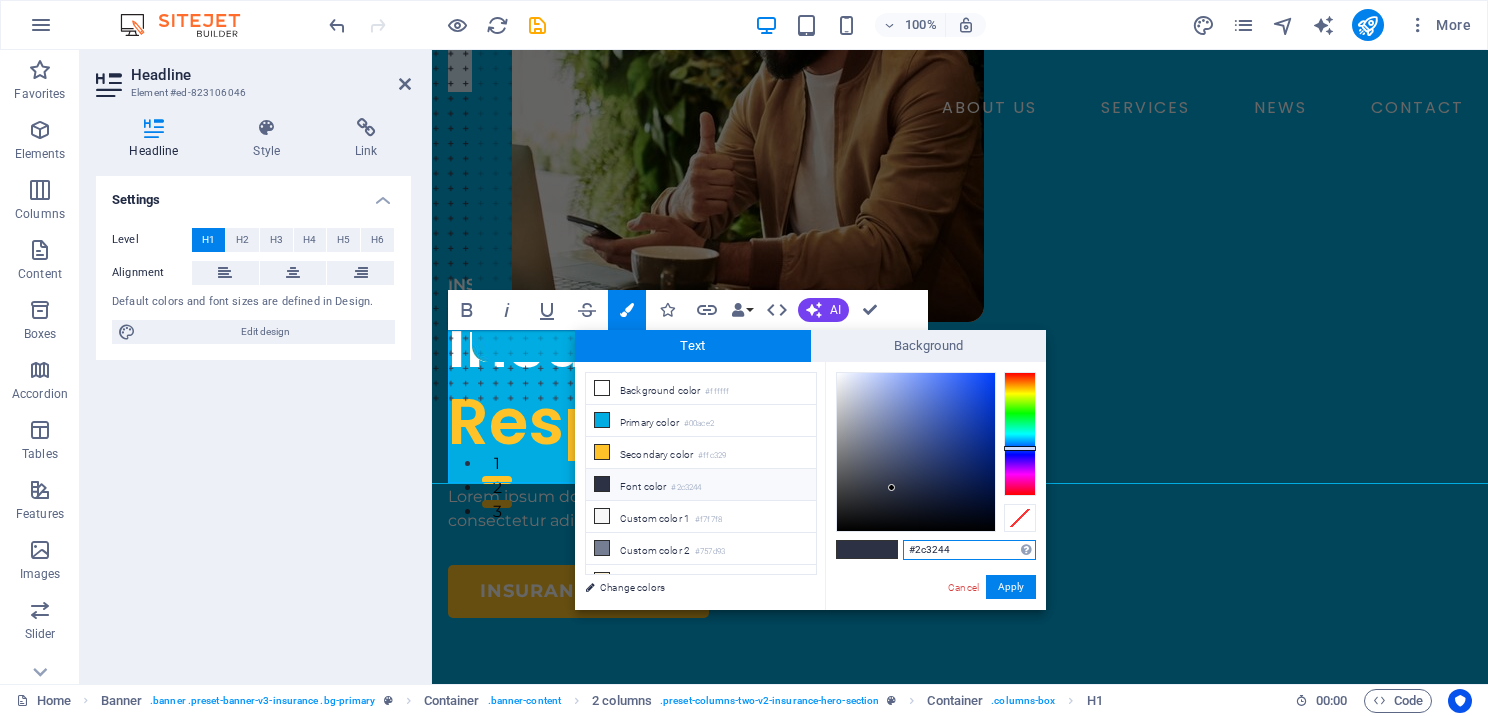 drag, startPoint x: 963, startPoint y: 548, endPoint x: 909, endPoint y: 550, distance: 54.037025 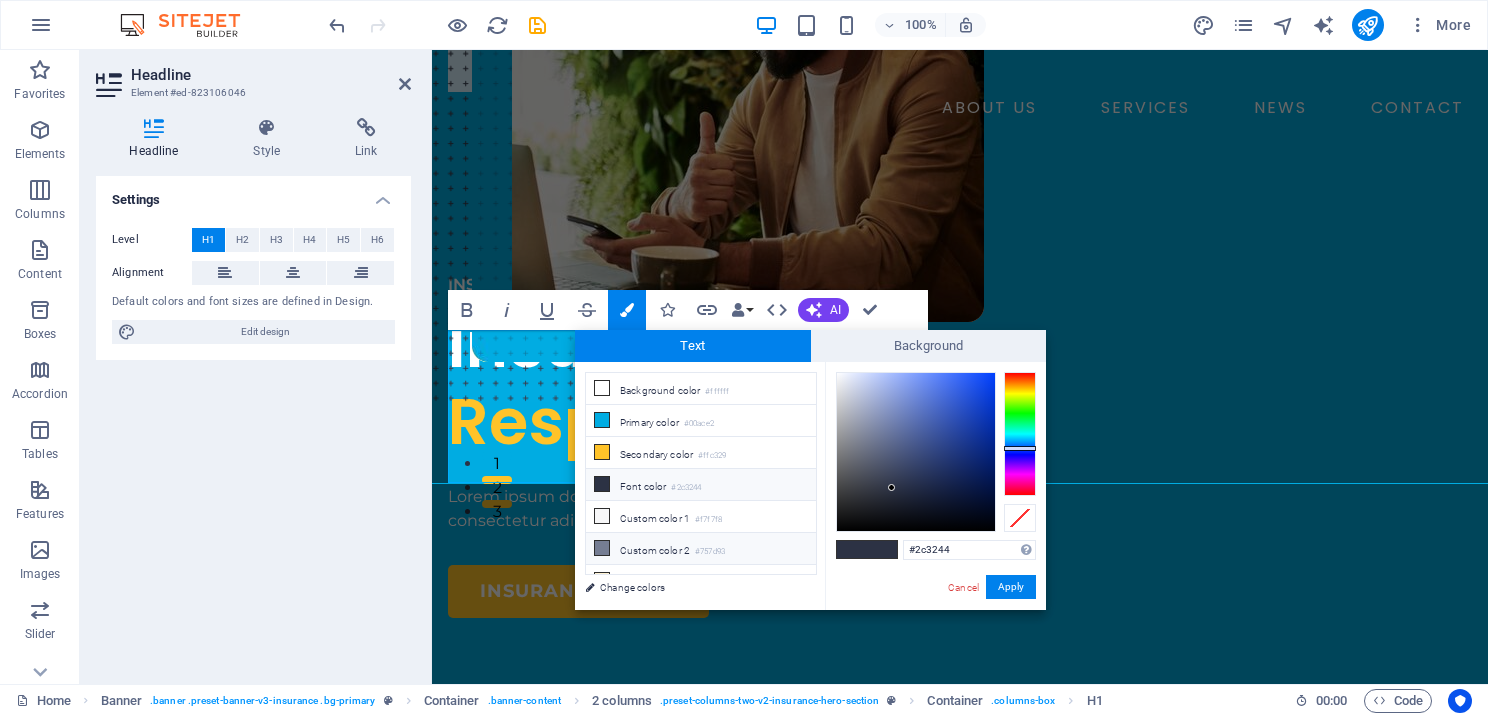 click at bounding box center (602, 548) 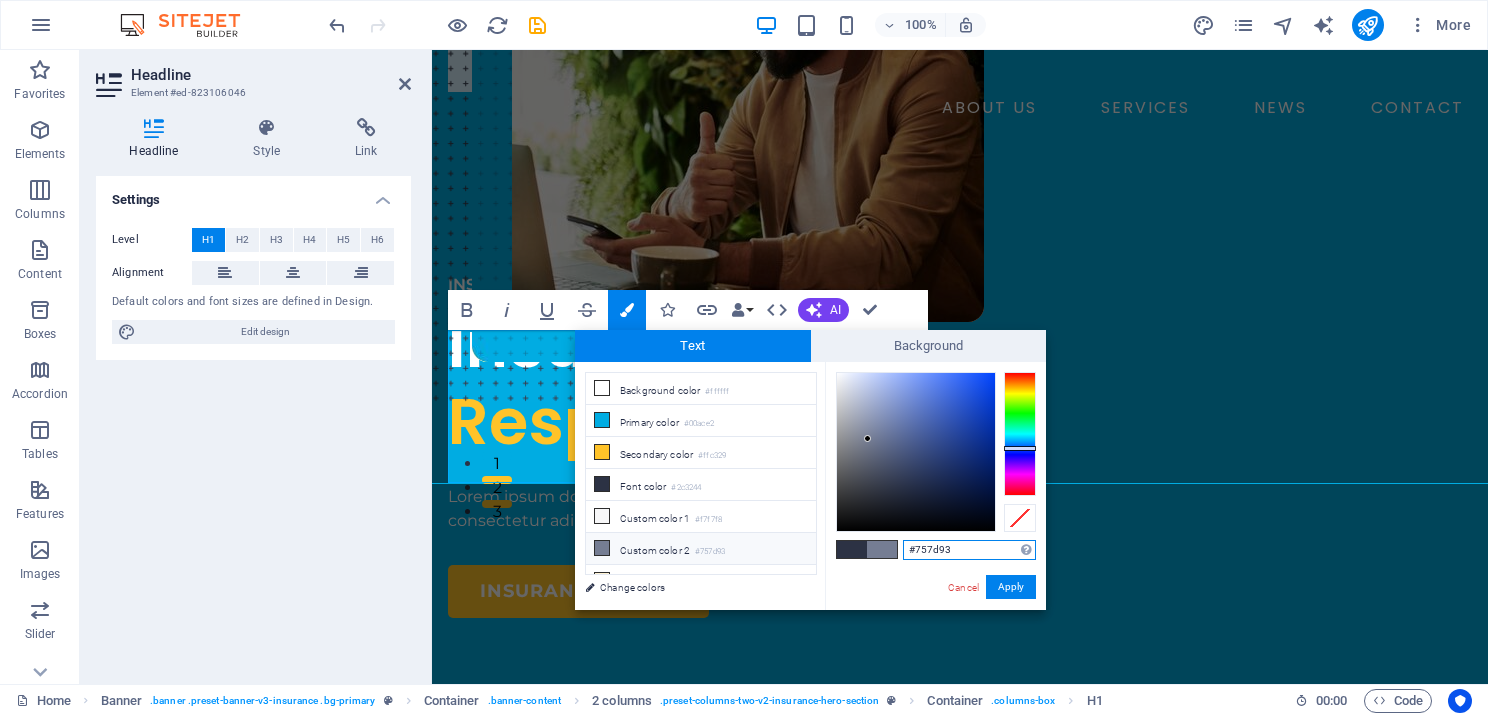 drag, startPoint x: 956, startPoint y: 544, endPoint x: 905, endPoint y: 556, distance: 52.392746 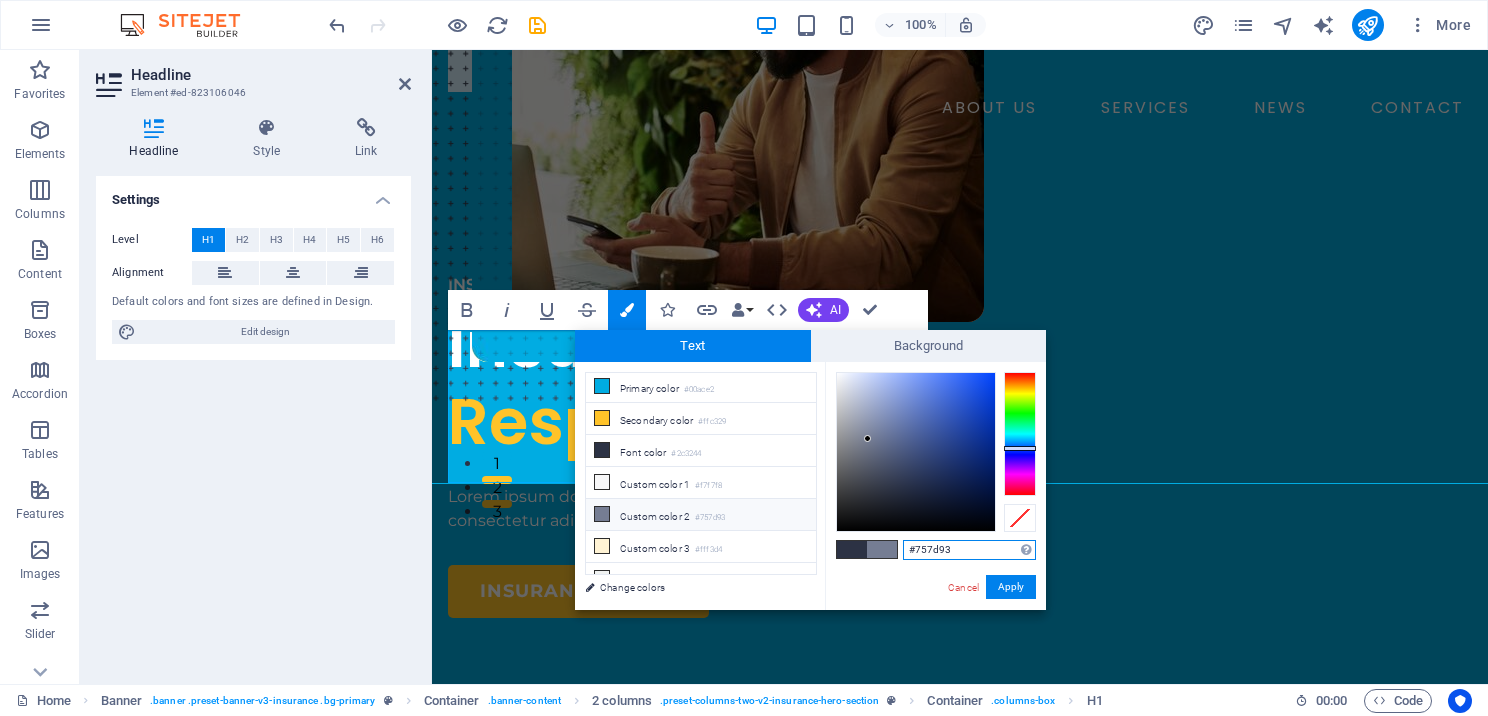 scroll, scrollTop: 44, scrollLeft: 0, axis: vertical 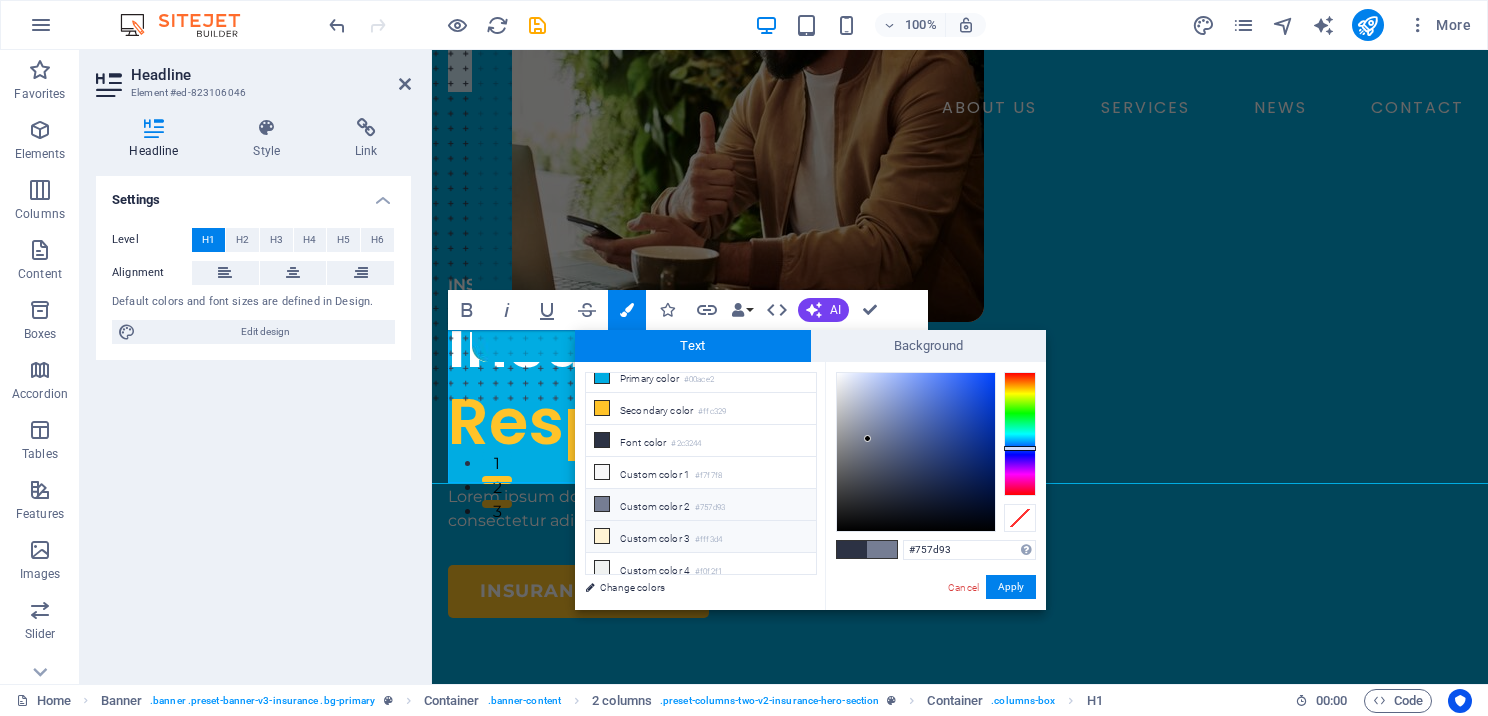 click at bounding box center [602, 536] 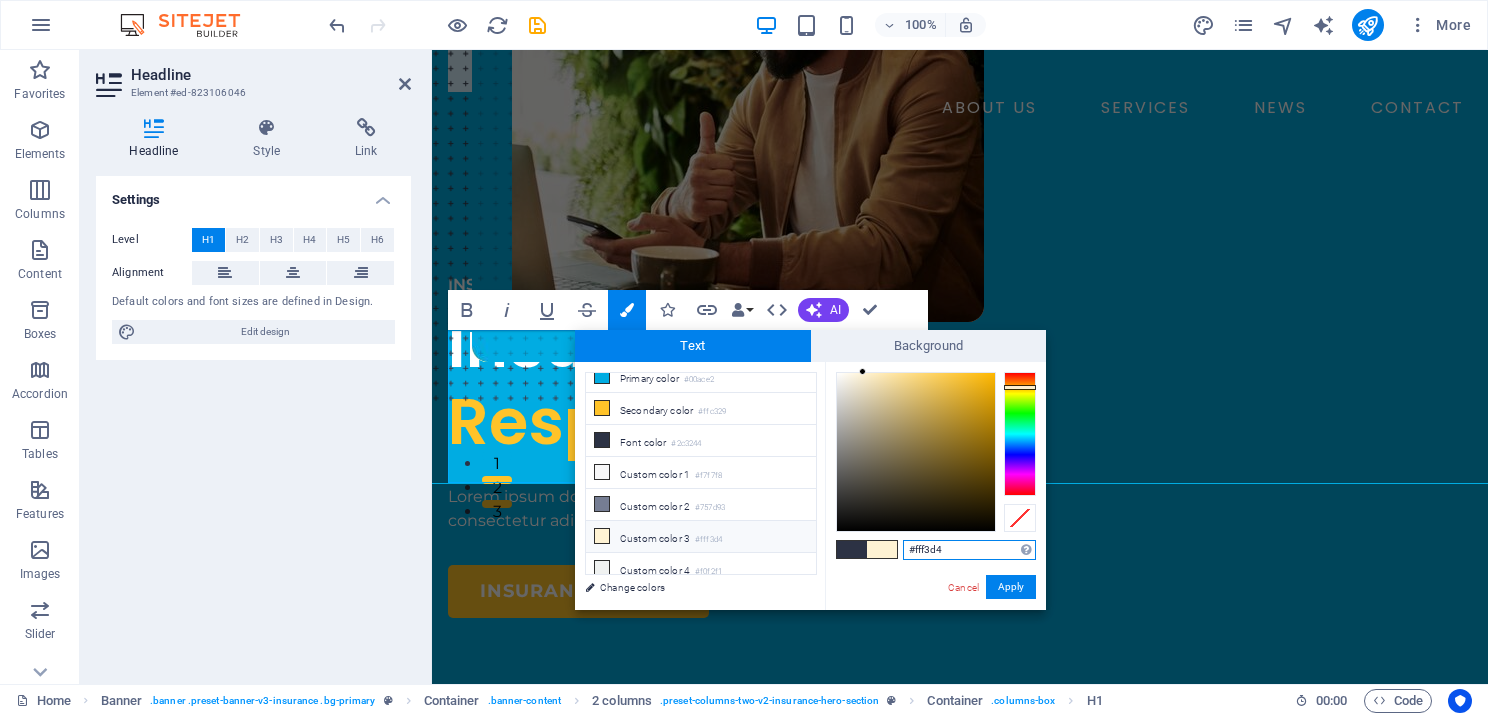 drag, startPoint x: 953, startPoint y: 554, endPoint x: 896, endPoint y: 553, distance: 57.00877 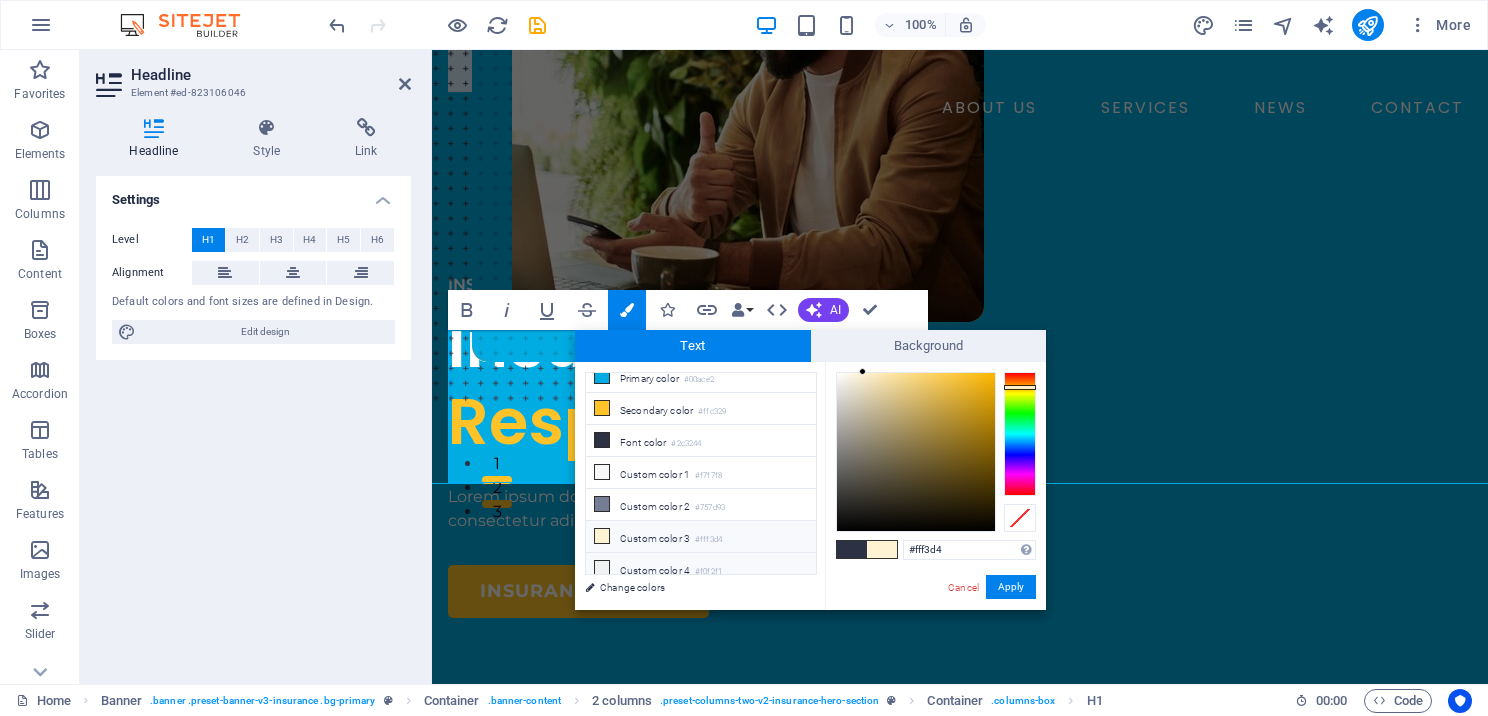 click at bounding box center [602, 568] 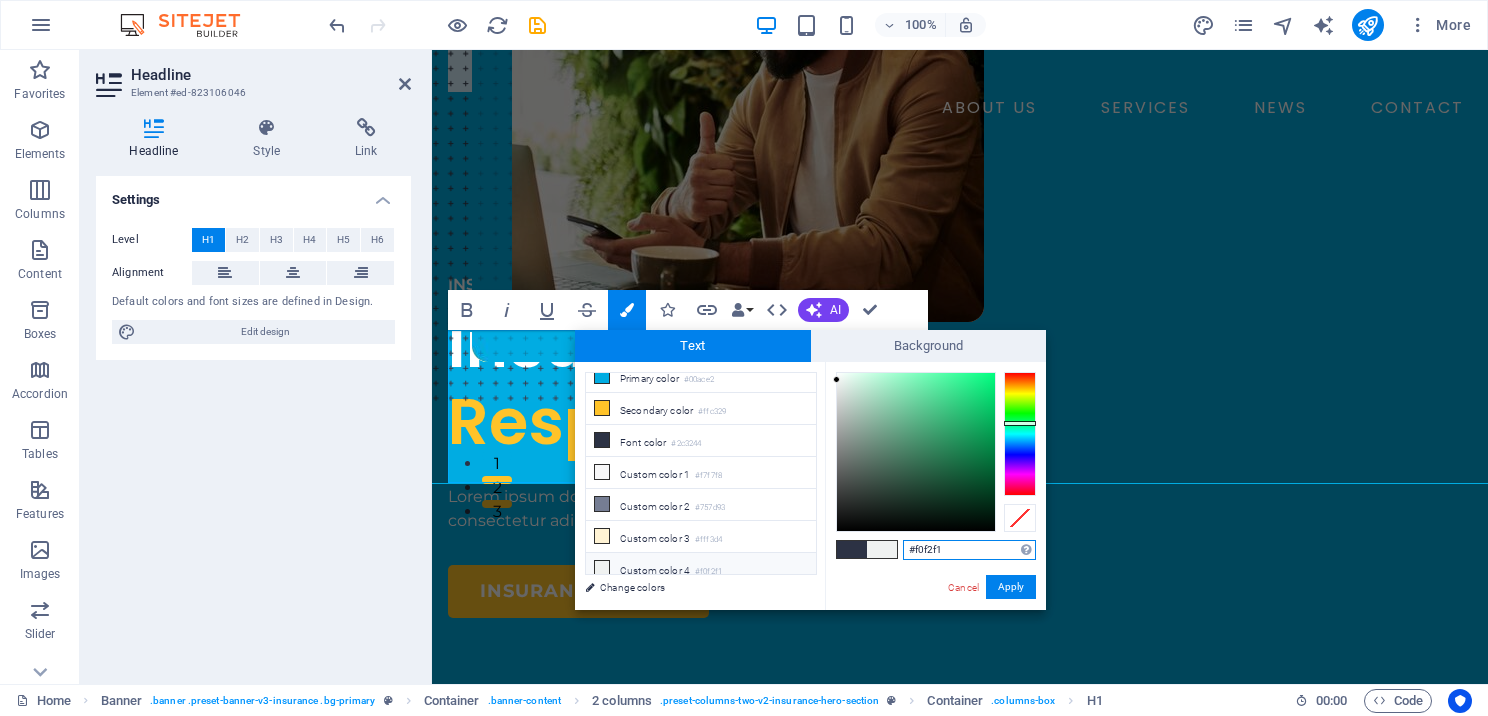 click on "#f0f2f1" at bounding box center (969, 550) 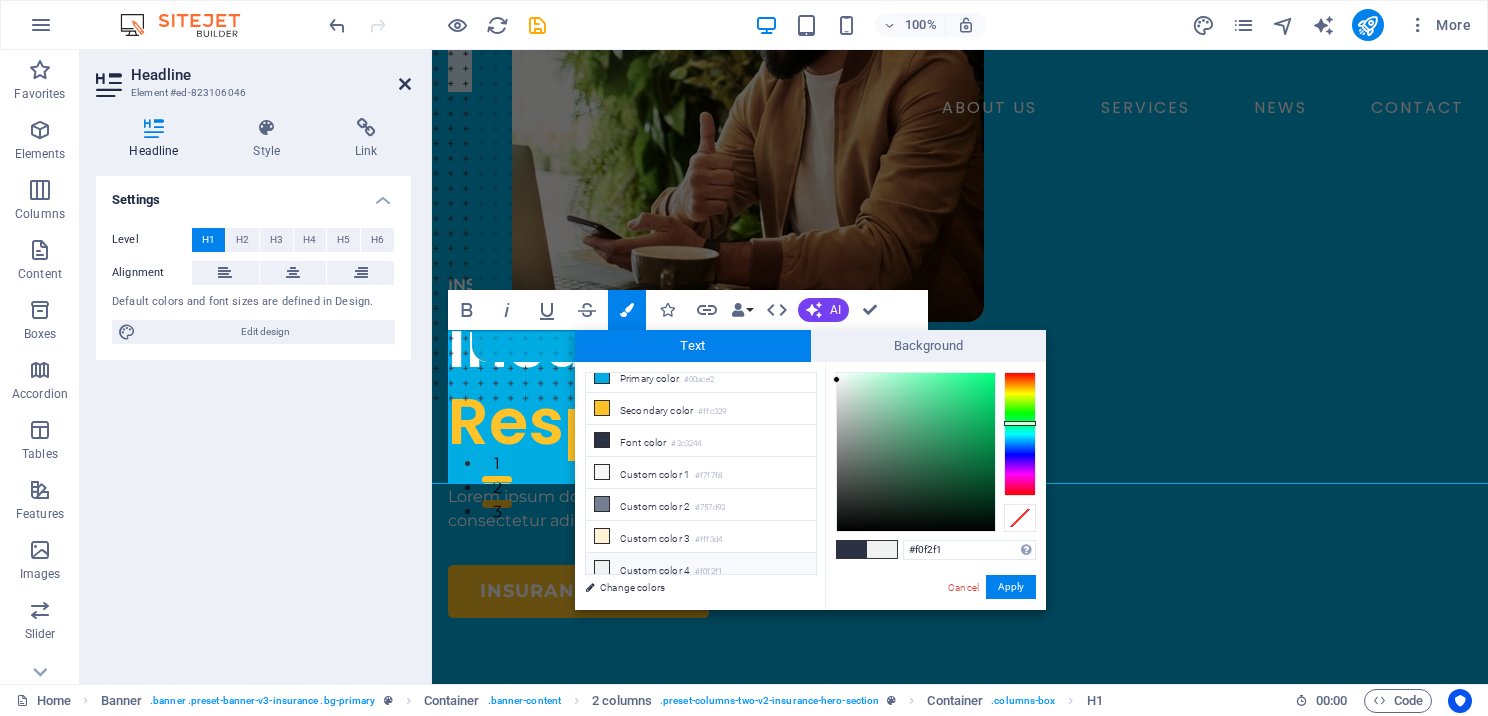 click at bounding box center [405, 84] 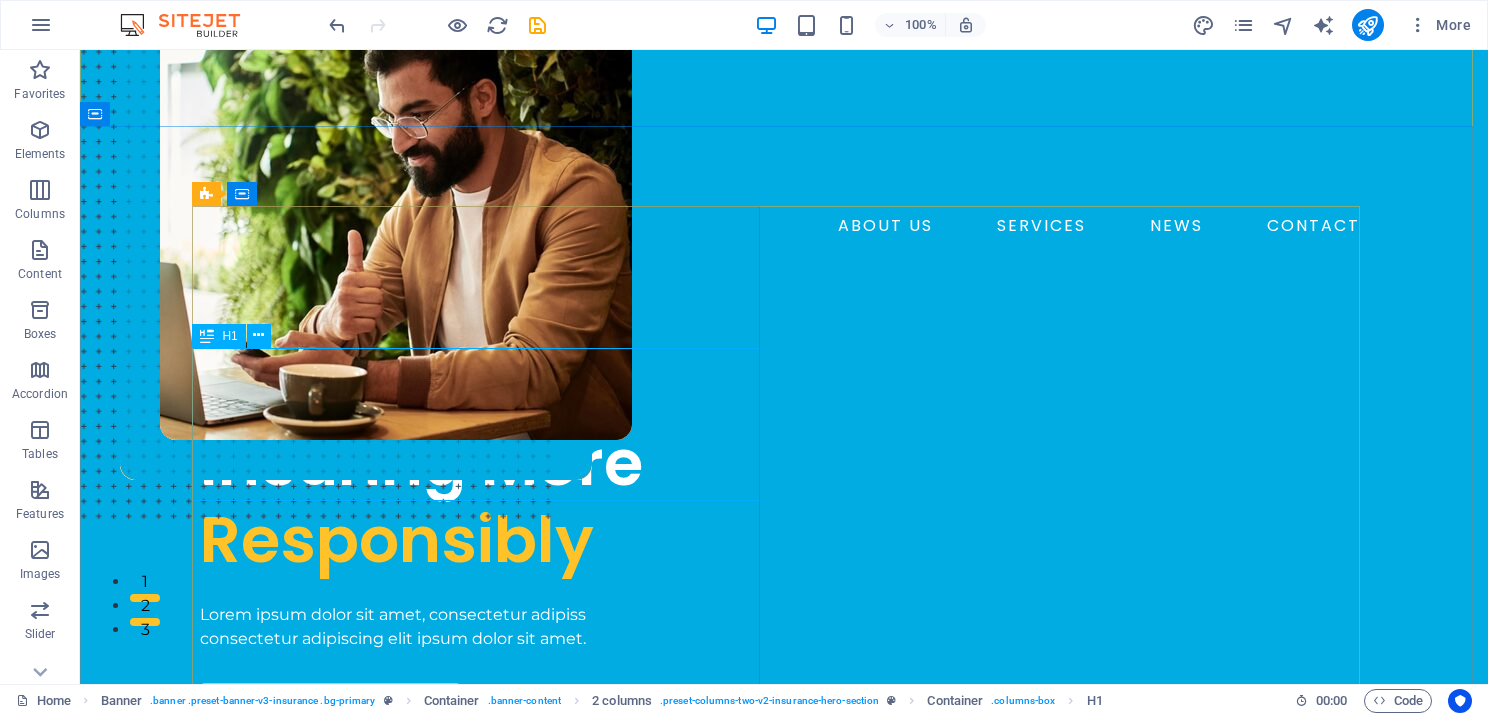 scroll, scrollTop: 0, scrollLeft: 0, axis: both 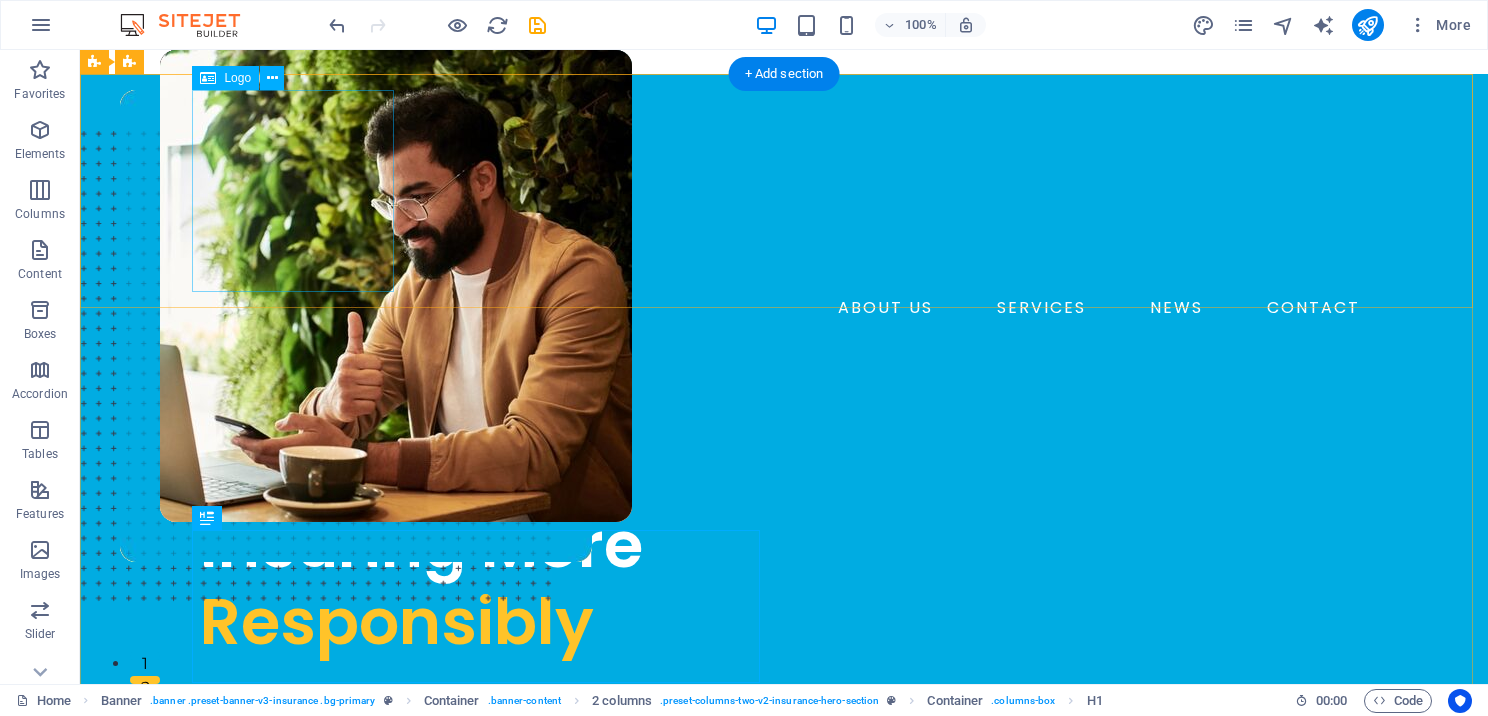 click at bounding box center (784, 191) 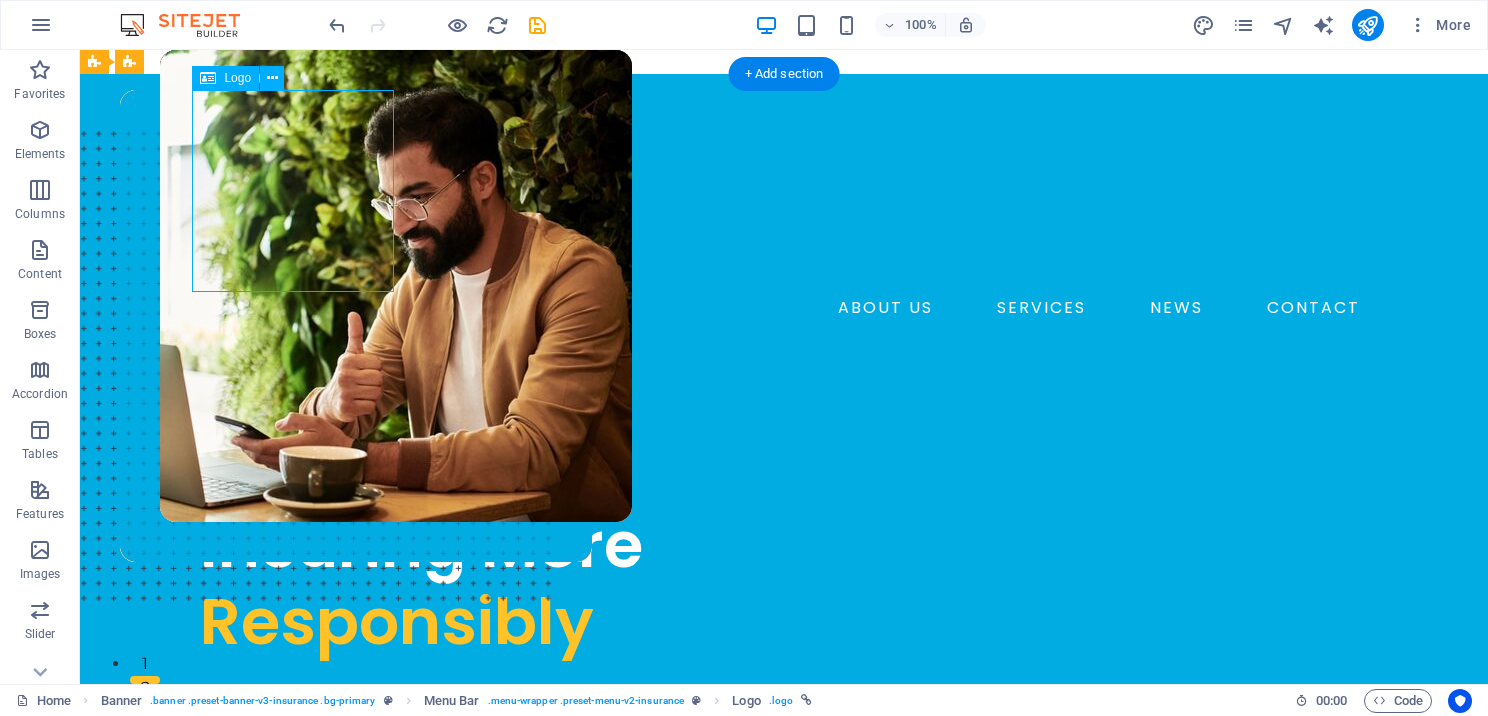 click at bounding box center (784, 191) 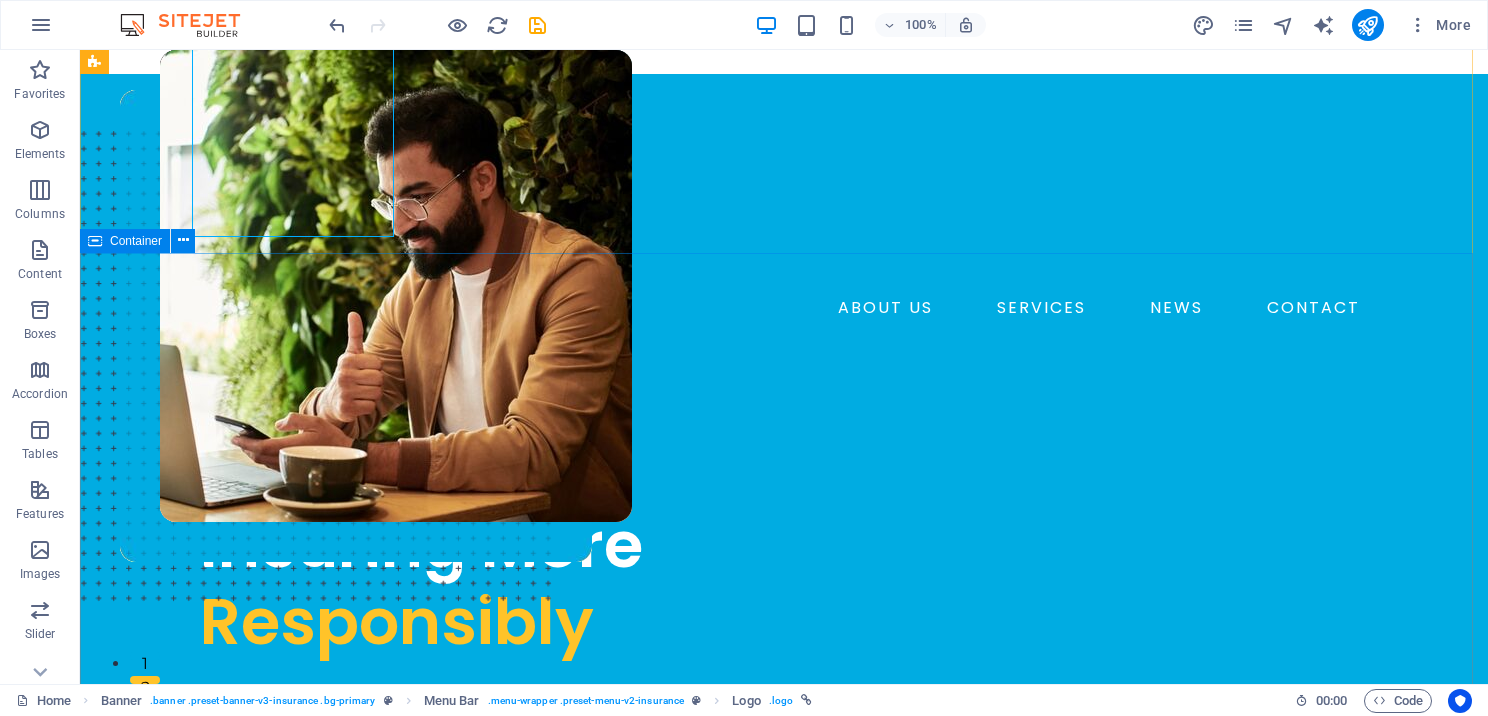 scroll, scrollTop: 200, scrollLeft: 0, axis: vertical 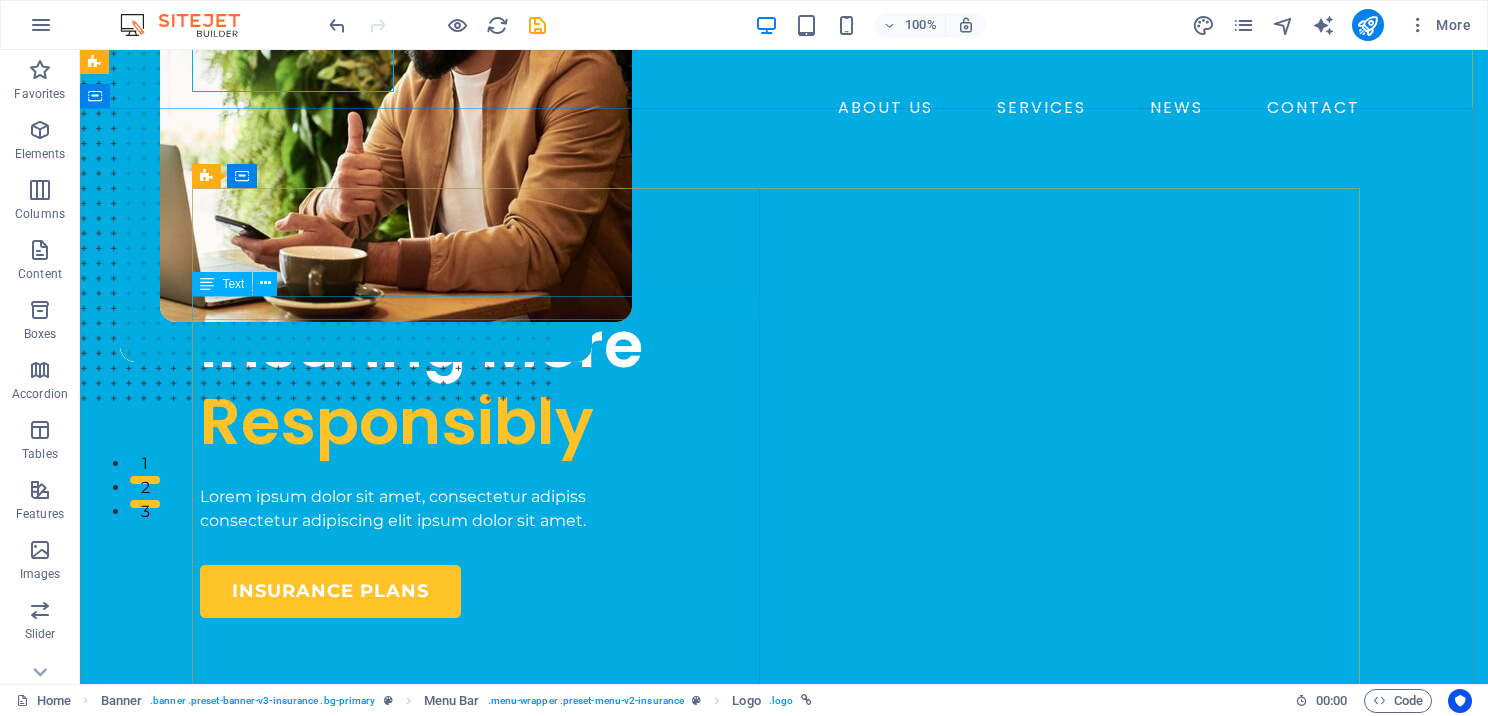 click on "INSURANCE COMPANY" at bounding box center [484, 285] 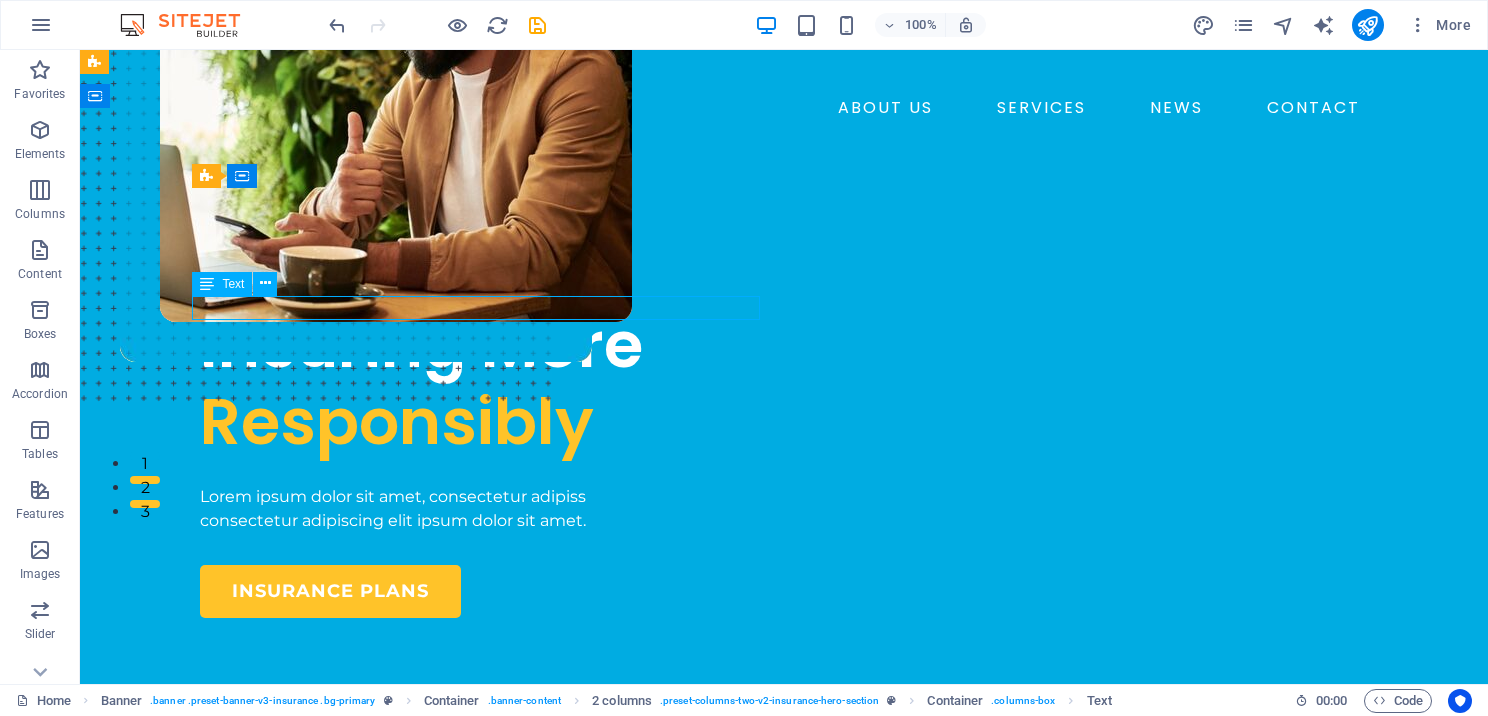 click on "INSURANCE COMPANY" at bounding box center (484, 285) 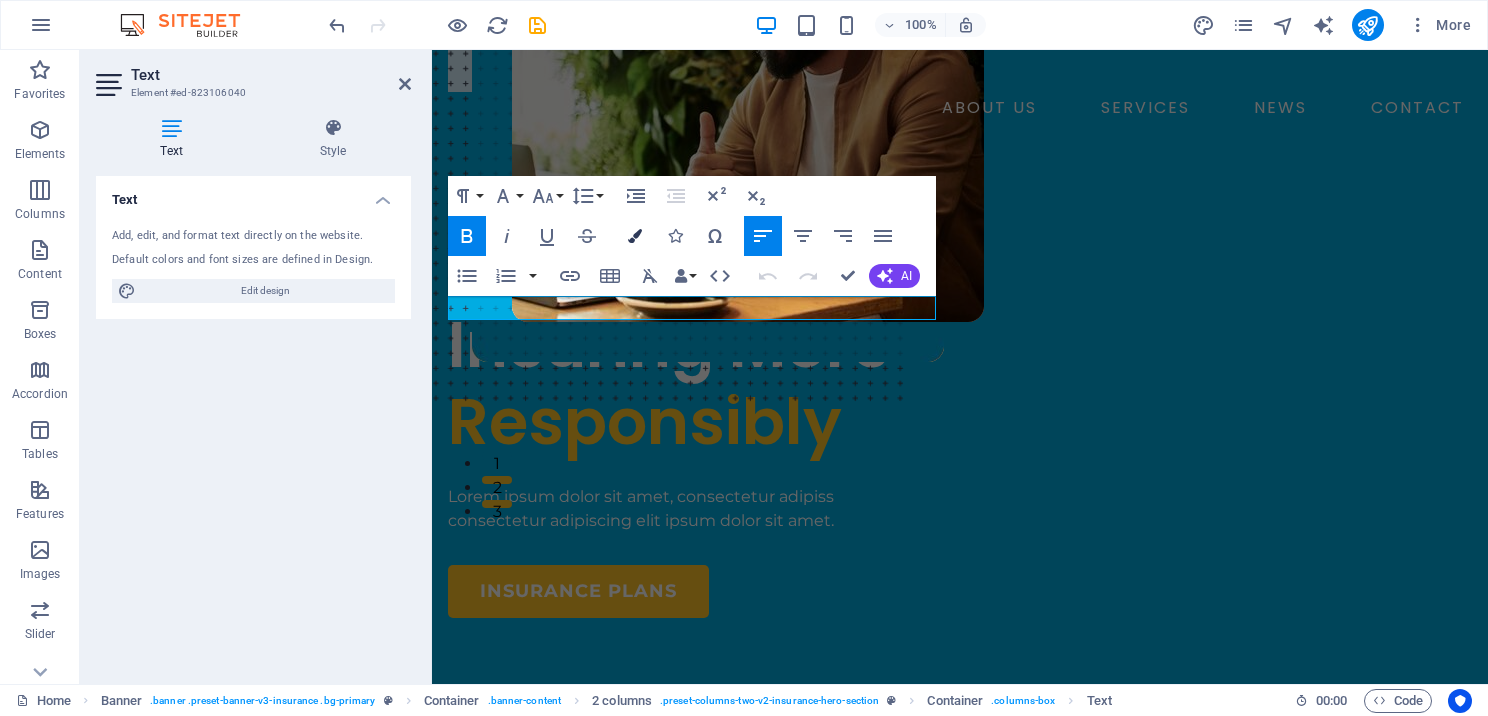 click at bounding box center (635, 236) 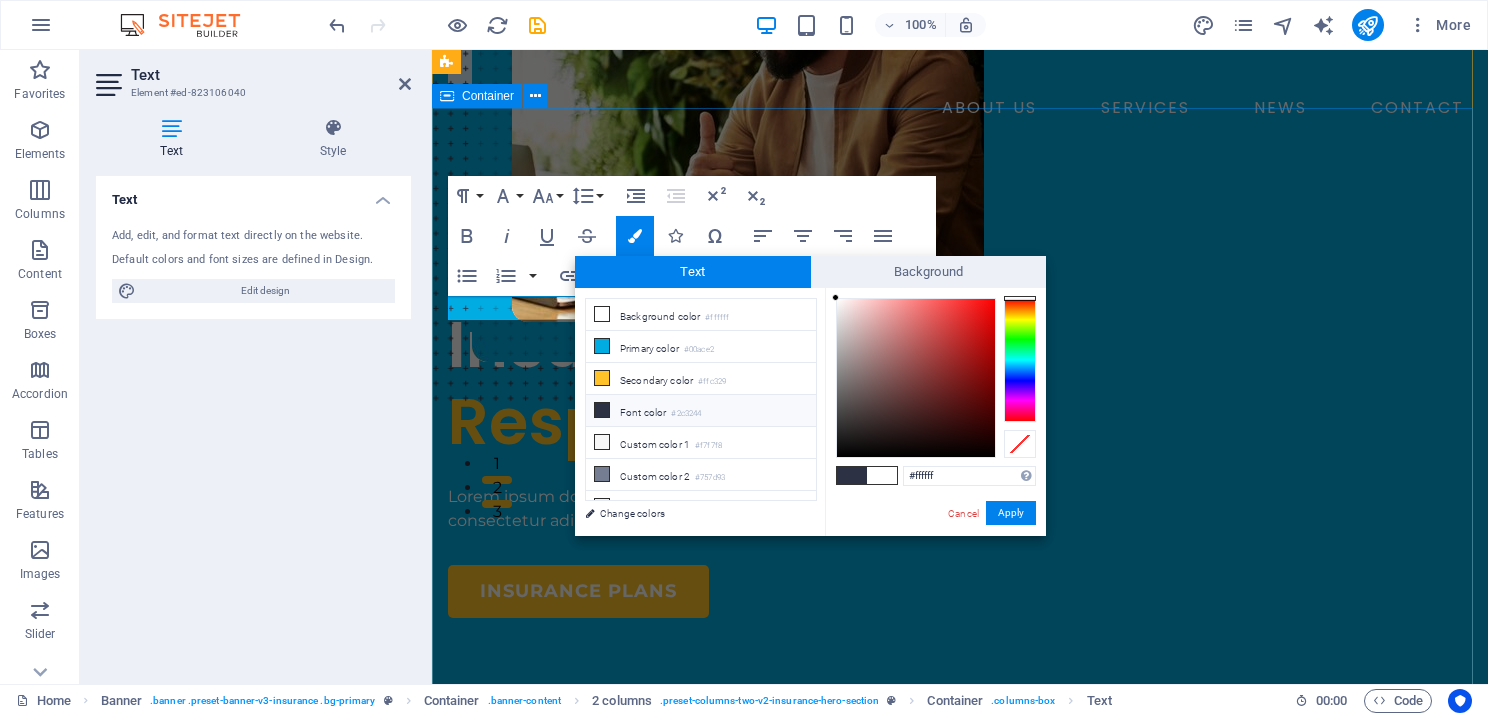 click on "​ ​ INSURANCE COMPANY Insuring More Responsibly Lorem ipsum dolor sit amet, consectetur adipiss
consectetur adipiscing elit ipsum dolor sit amet. insurance plans" at bounding box center [960, 733] 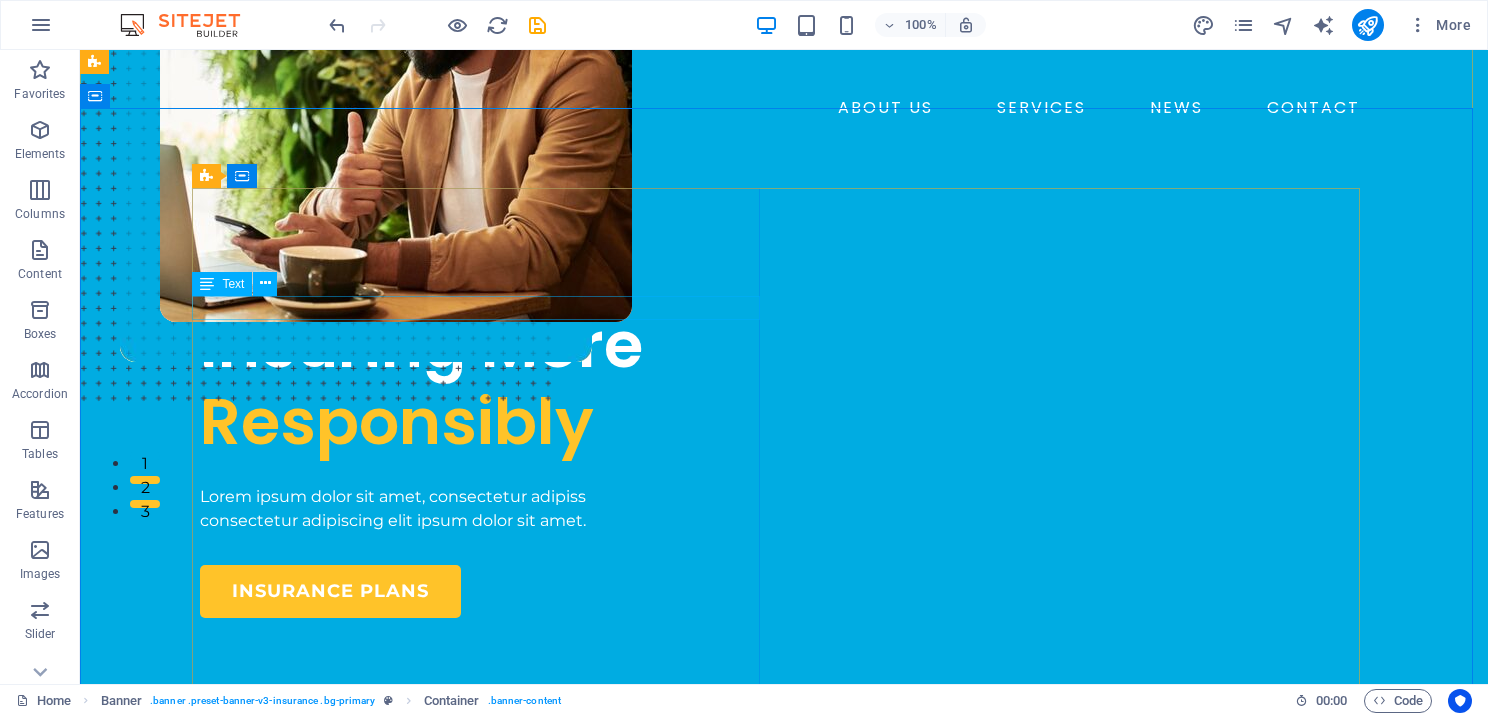 click on "INSURANCE COMPANY" at bounding box center (484, 285) 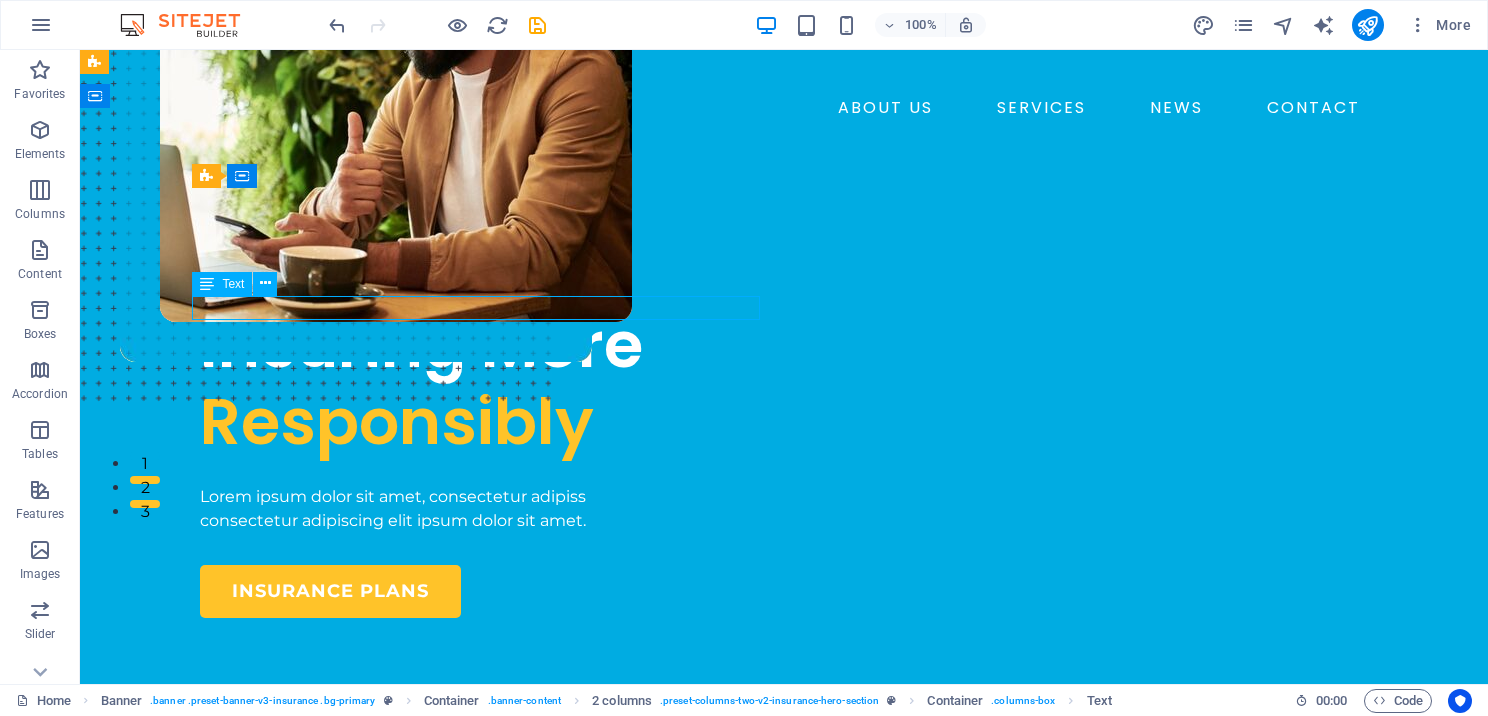 click on "INSURANCE COMPANY" at bounding box center (484, 285) 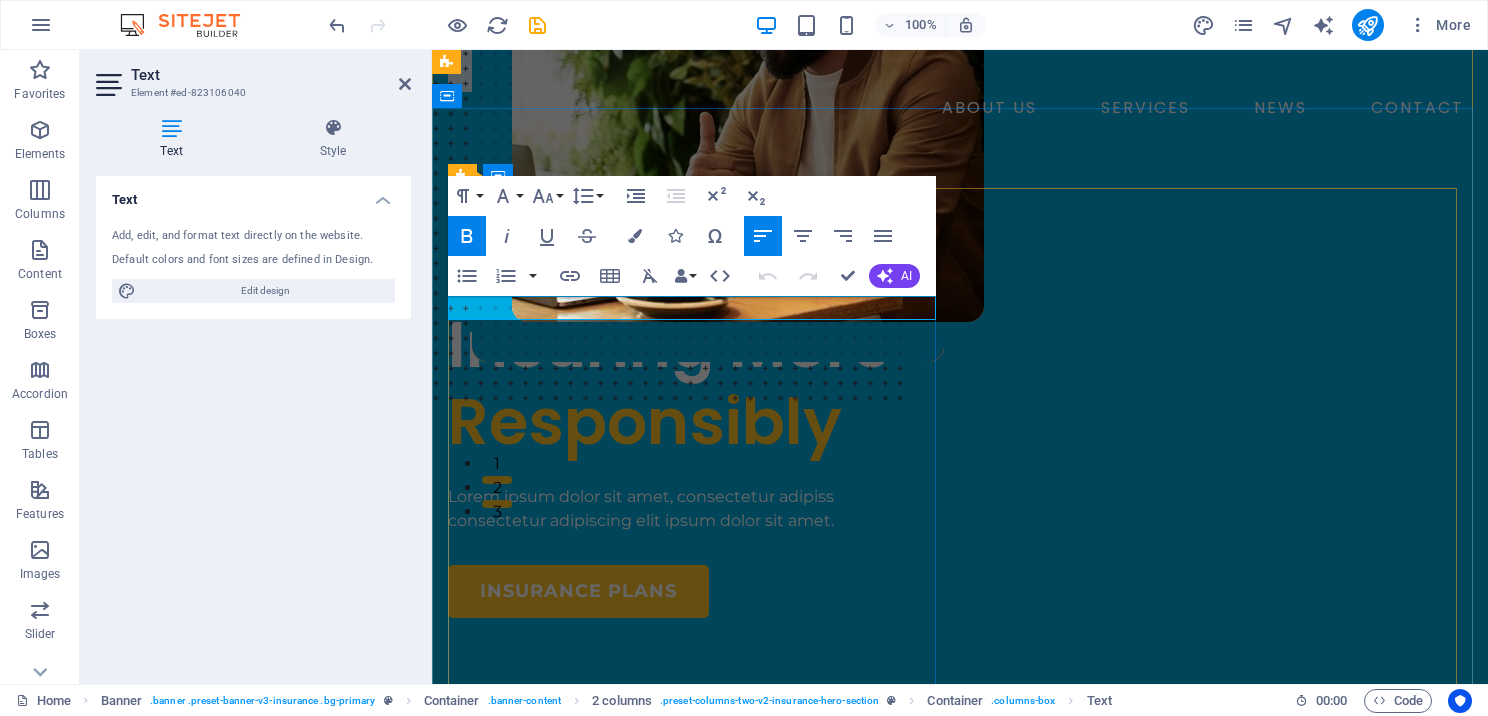 click on "INSURANCE COMPANY" at bounding box center (696, 285) 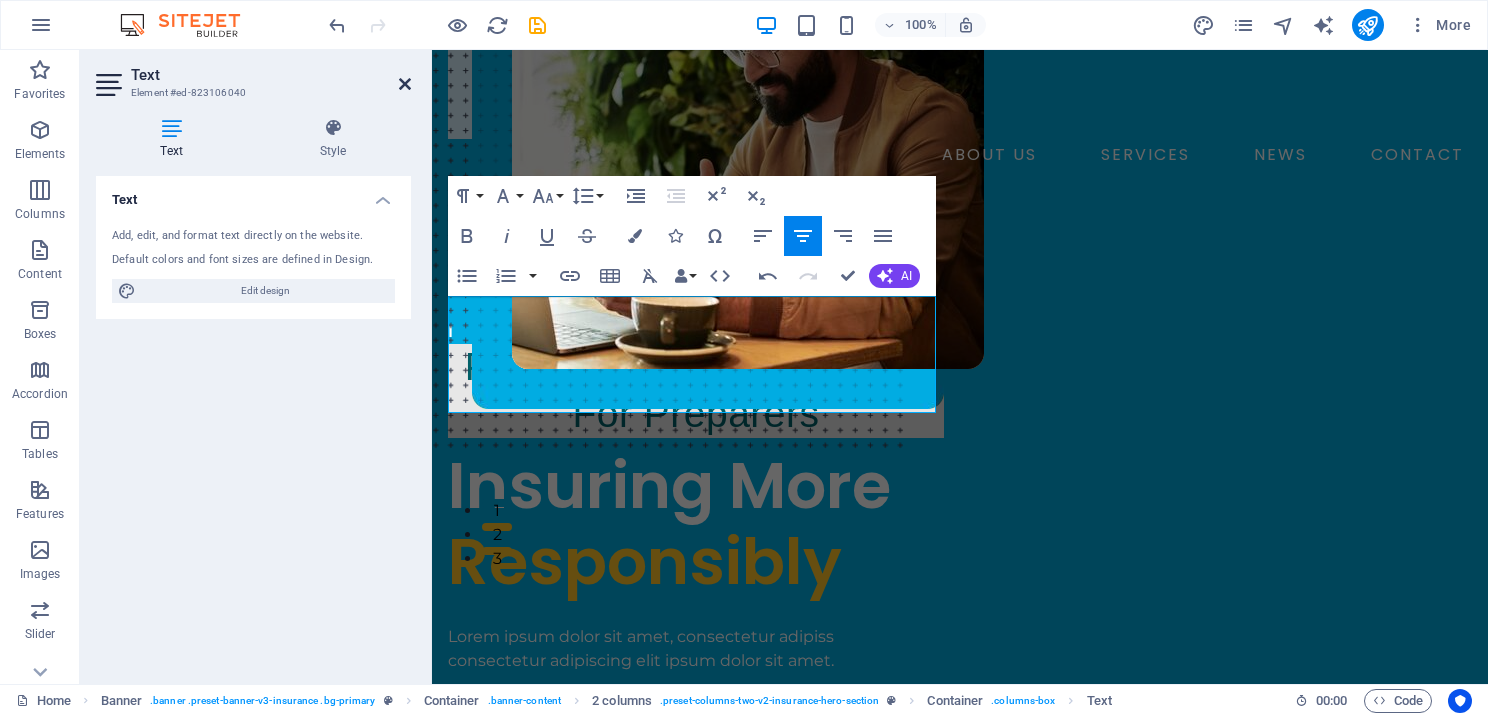 click at bounding box center (405, 84) 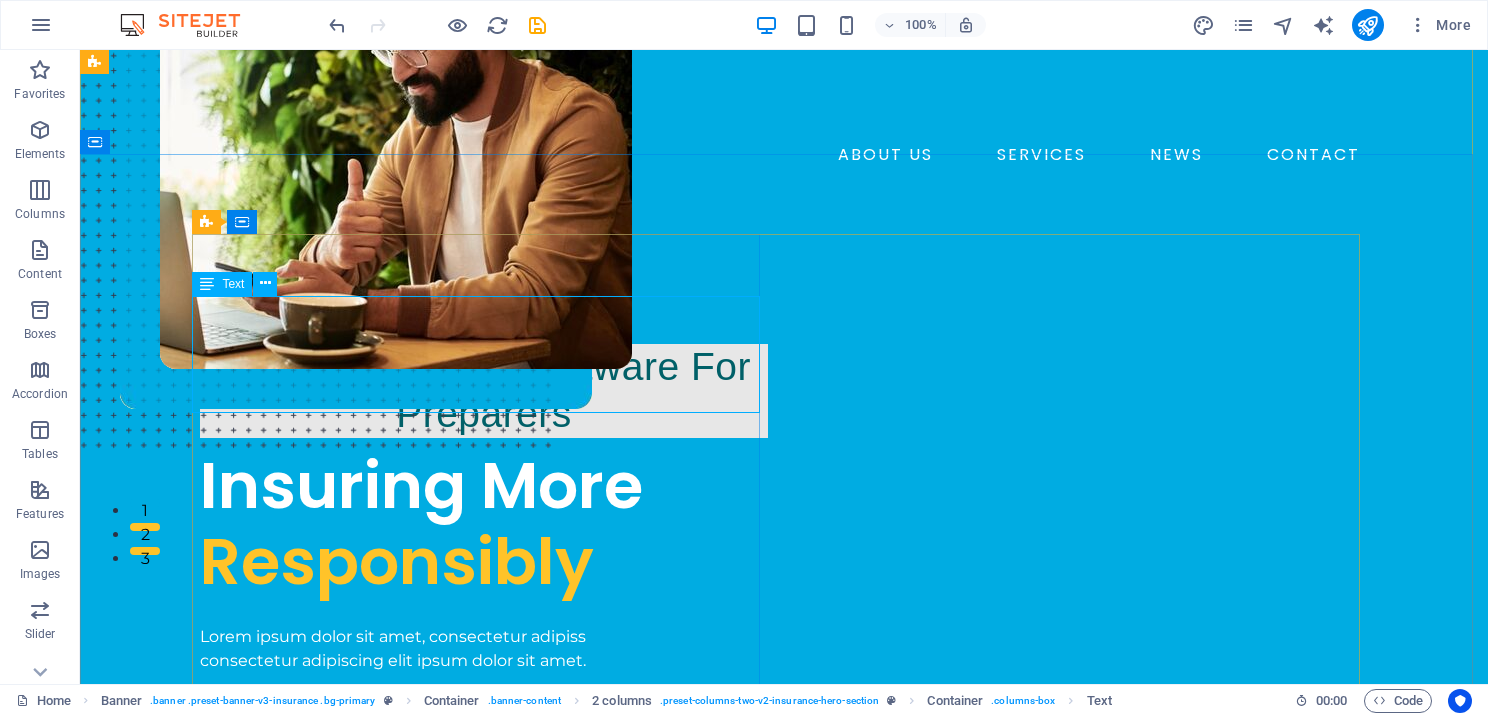click on "I Professional Tax Software for Preparers" at bounding box center (484, 379) 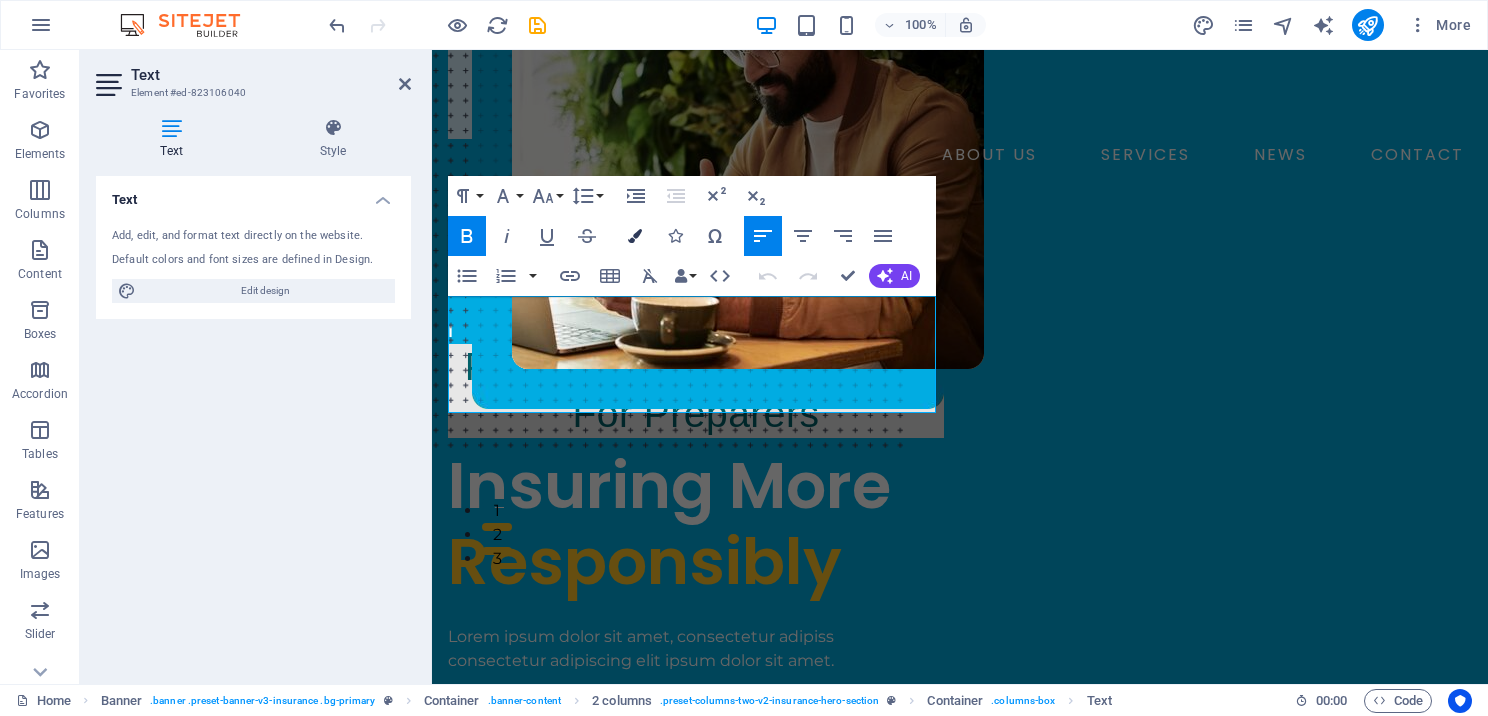 click on "Colors" at bounding box center (635, 236) 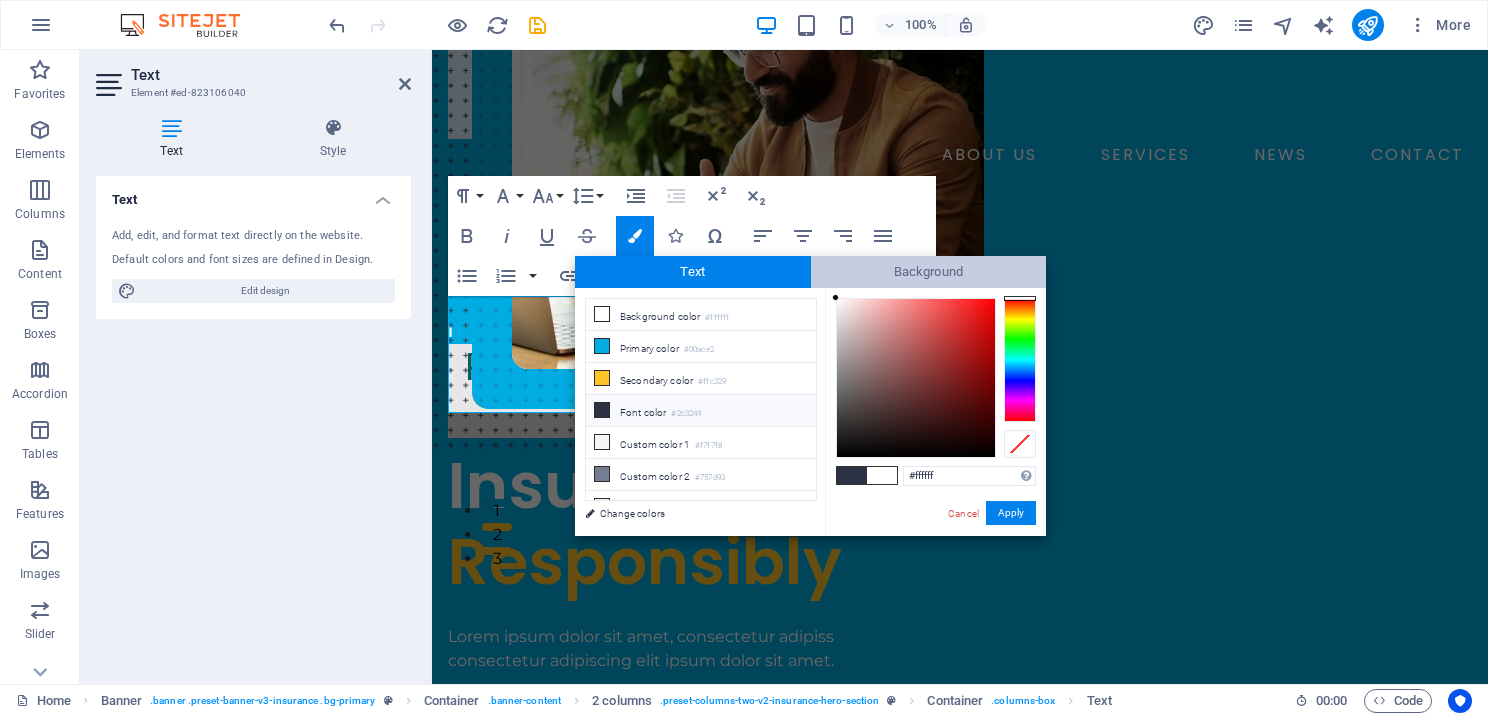 click on "Background" at bounding box center [929, 272] 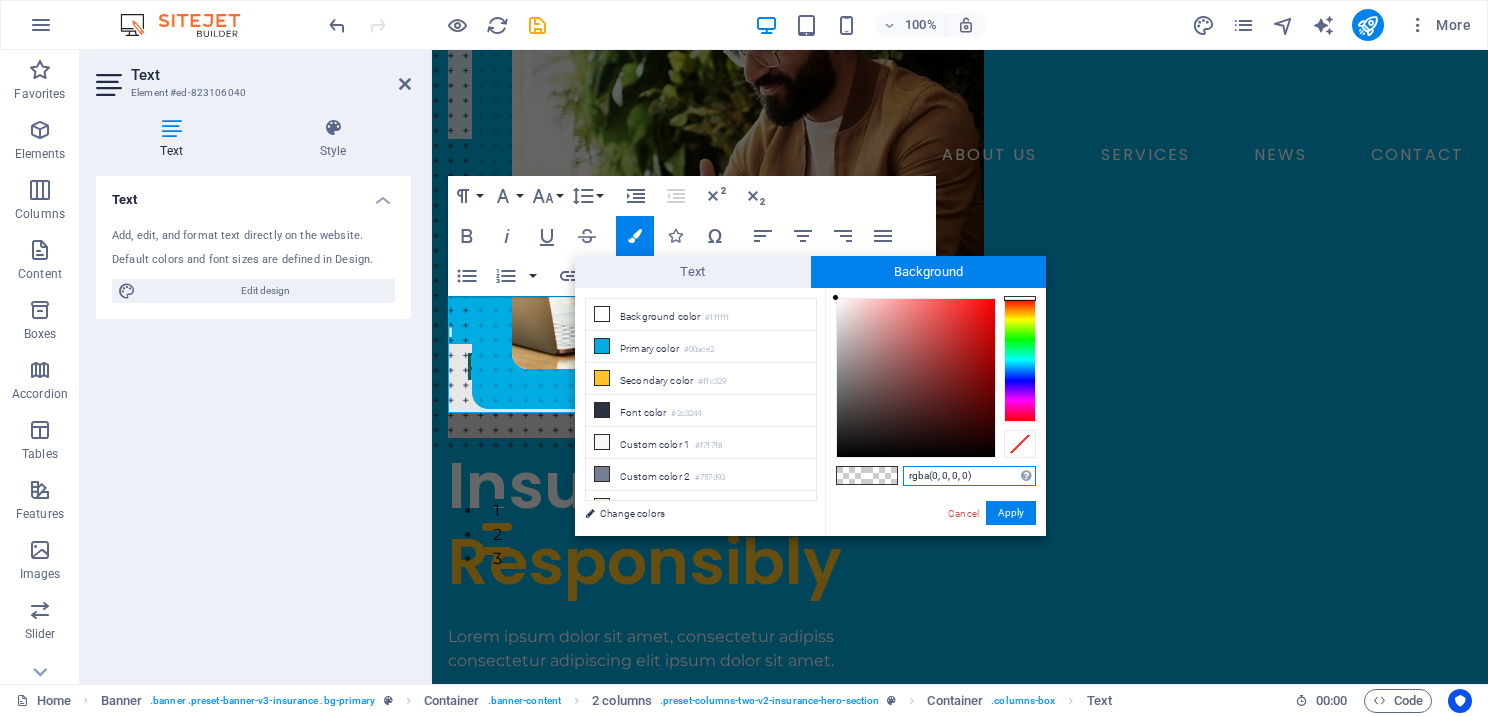 click on "rgba(0, 0, 0, 0)" at bounding box center [969, 476] 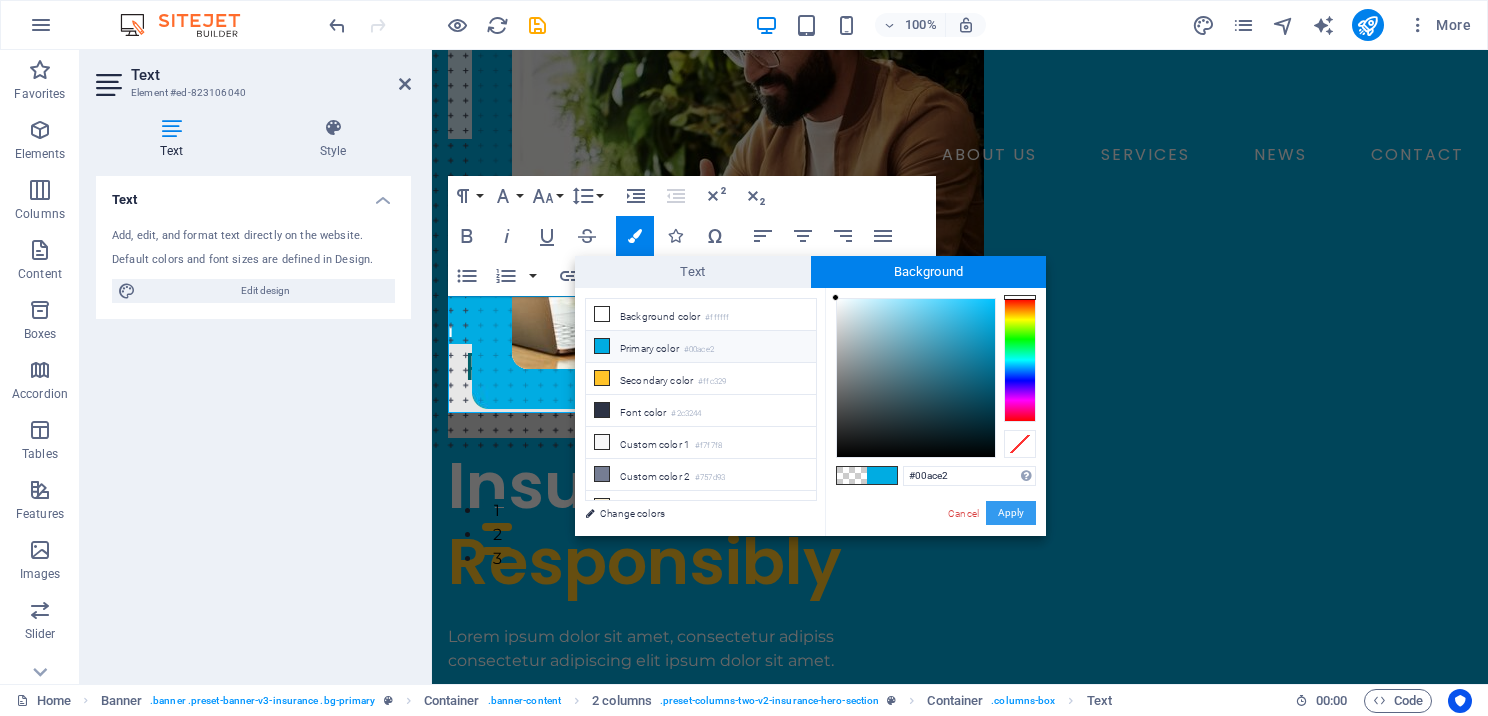click on "Apply" at bounding box center [1011, 513] 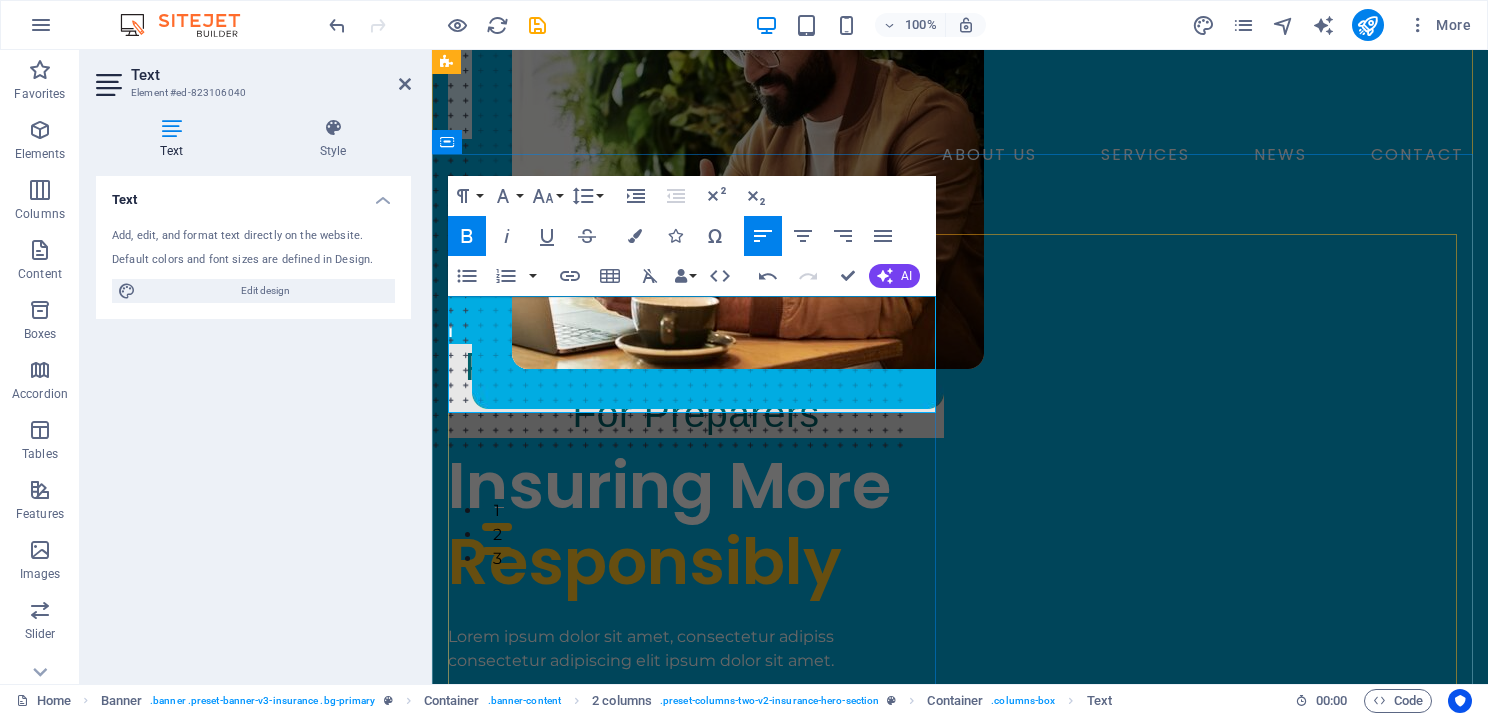 click on "Professional Tax Software for Preparers" at bounding box center (696, 391) 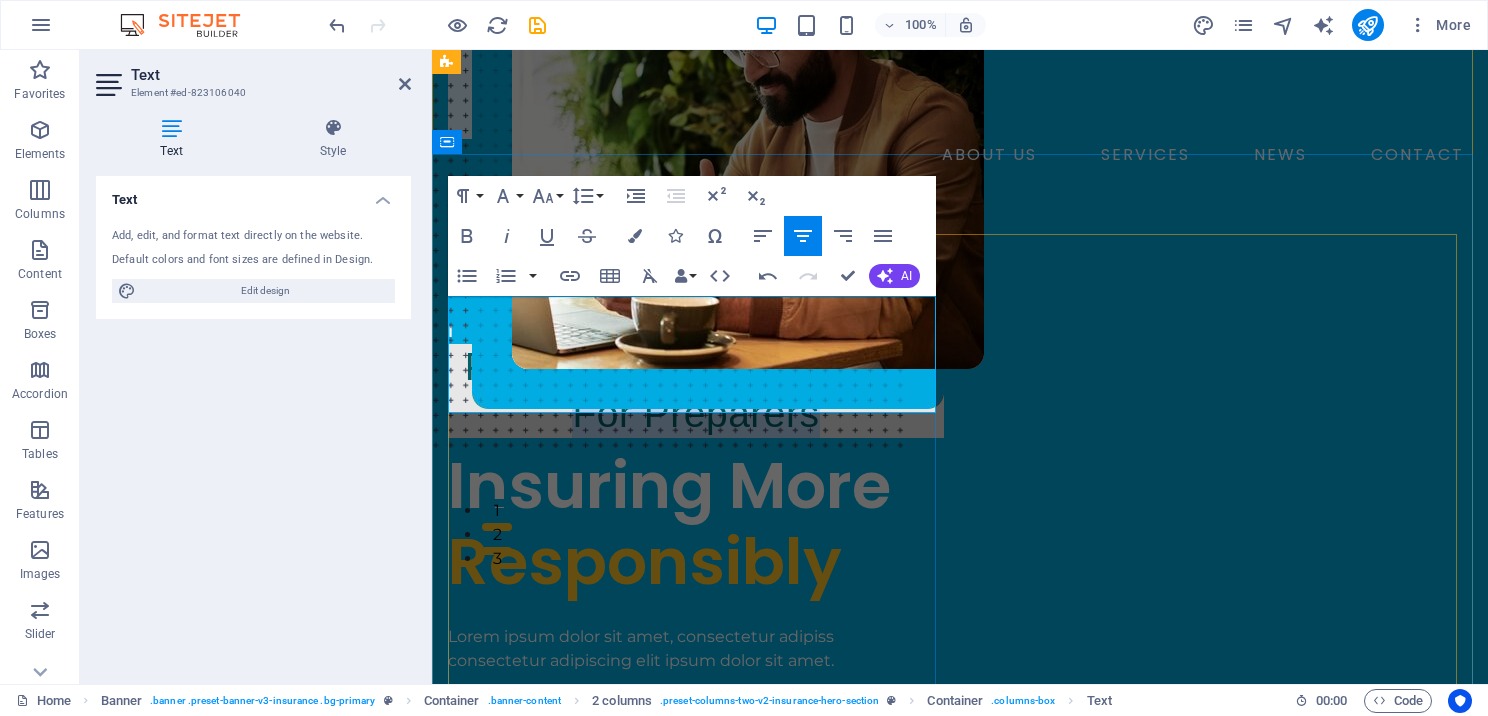 drag, startPoint x: 839, startPoint y: 396, endPoint x: 473, endPoint y: 344, distance: 369.67554 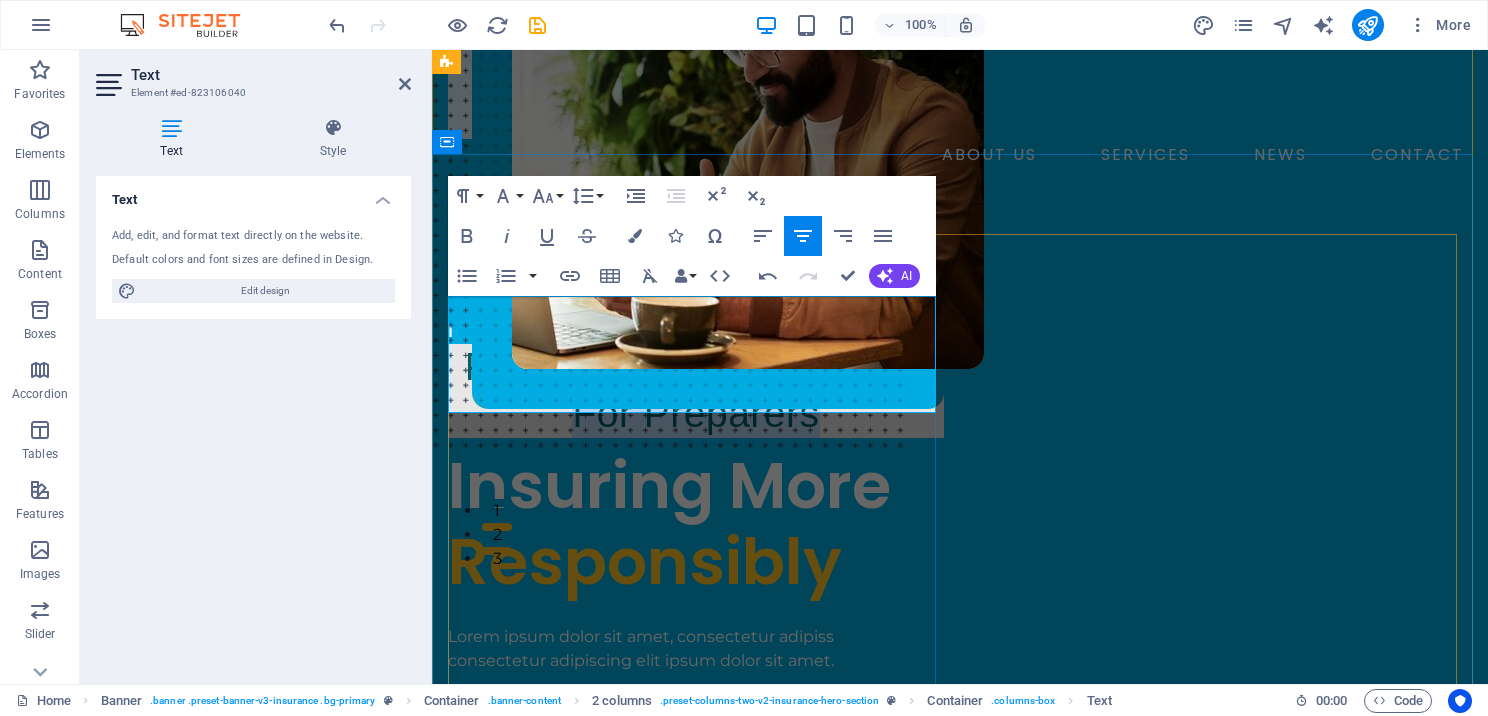 click on "Professional Tax Software for Preparers" at bounding box center (696, 391) 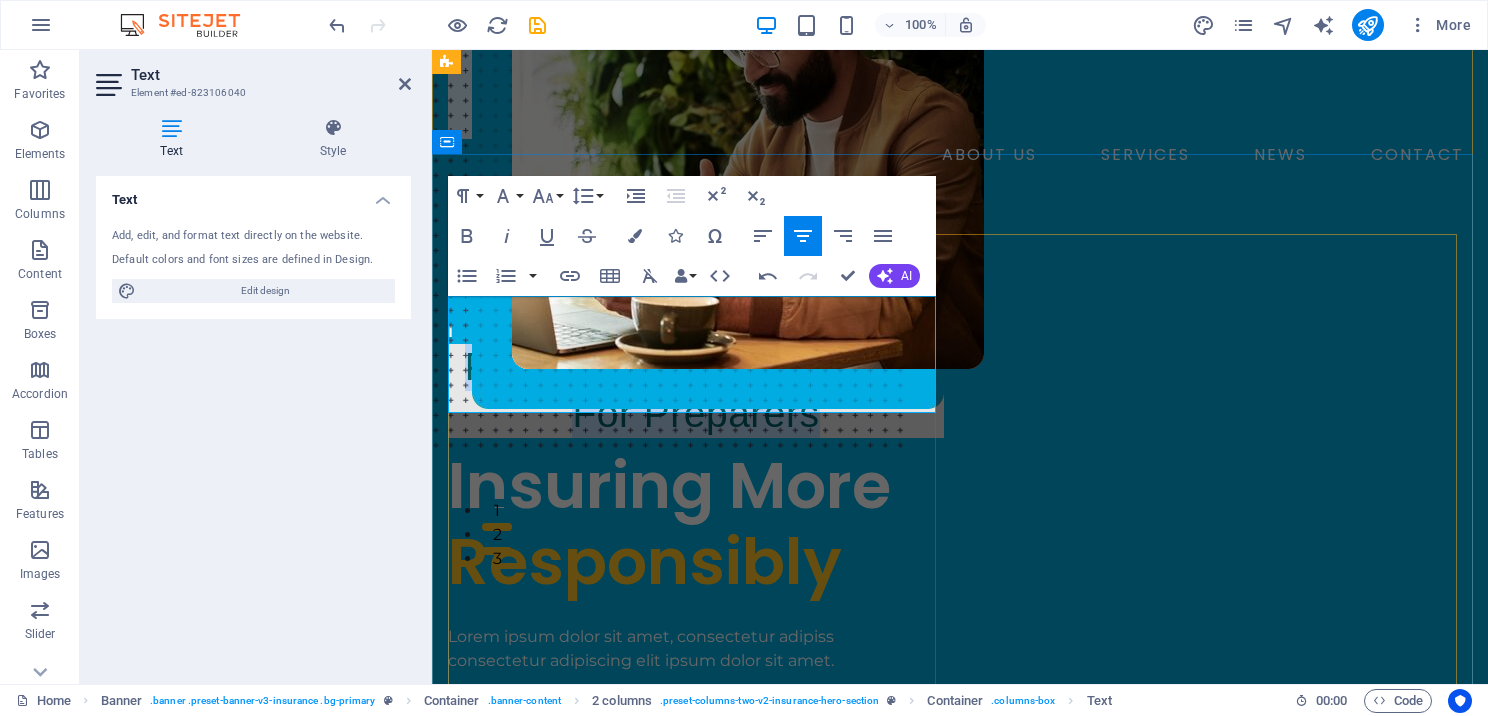 drag, startPoint x: 467, startPoint y: 344, endPoint x: 823, endPoint y: 389, distance: 358.83282 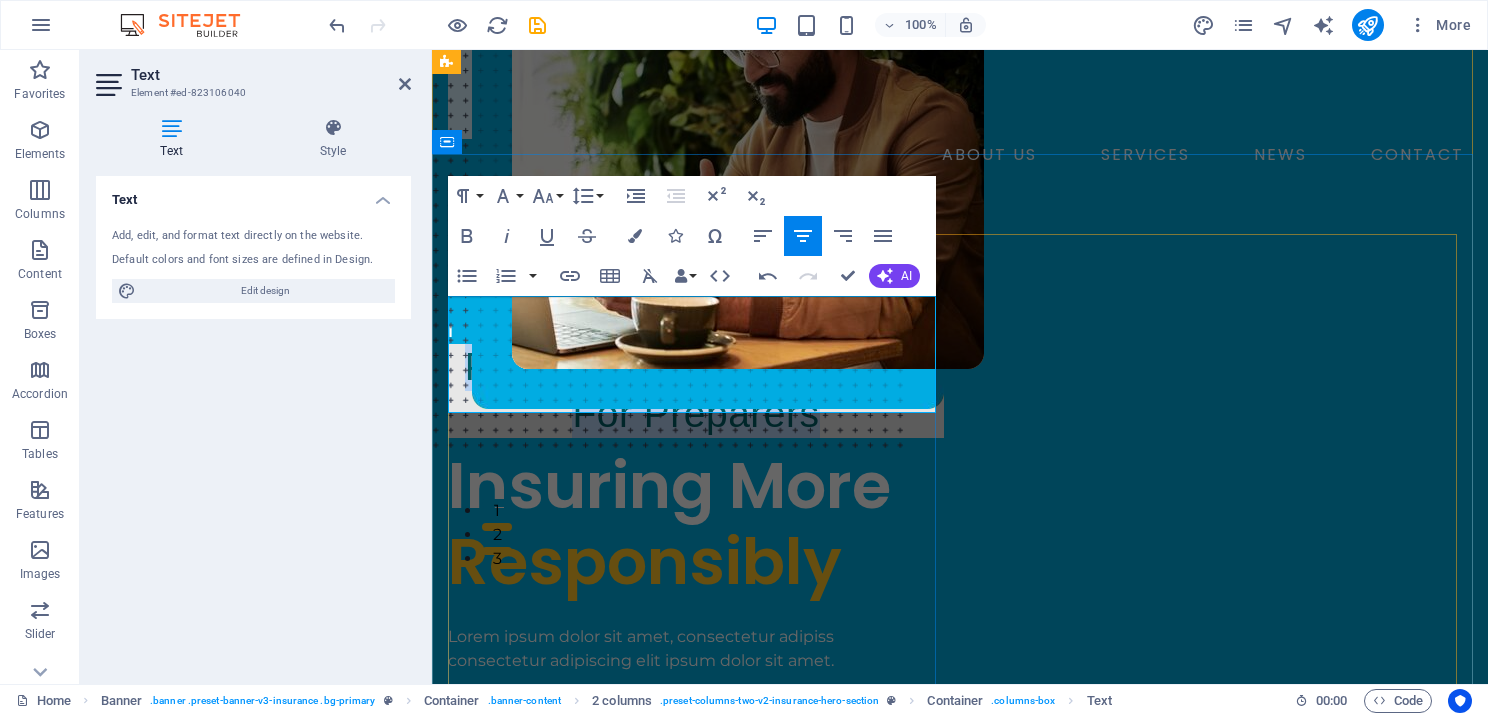 click on "Professional Tax Software for Preparers" at bounding box center [696, 391] 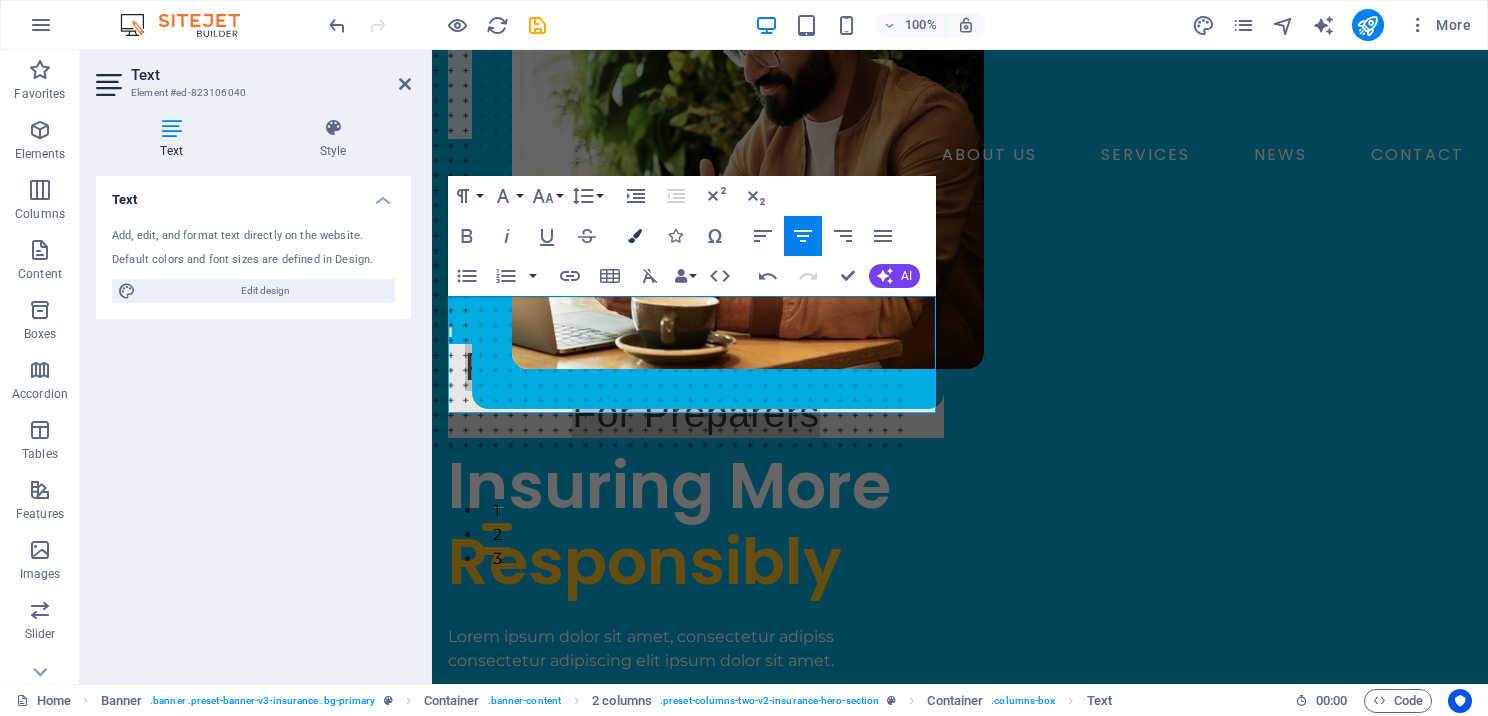 click at bounding box center (635, 236) 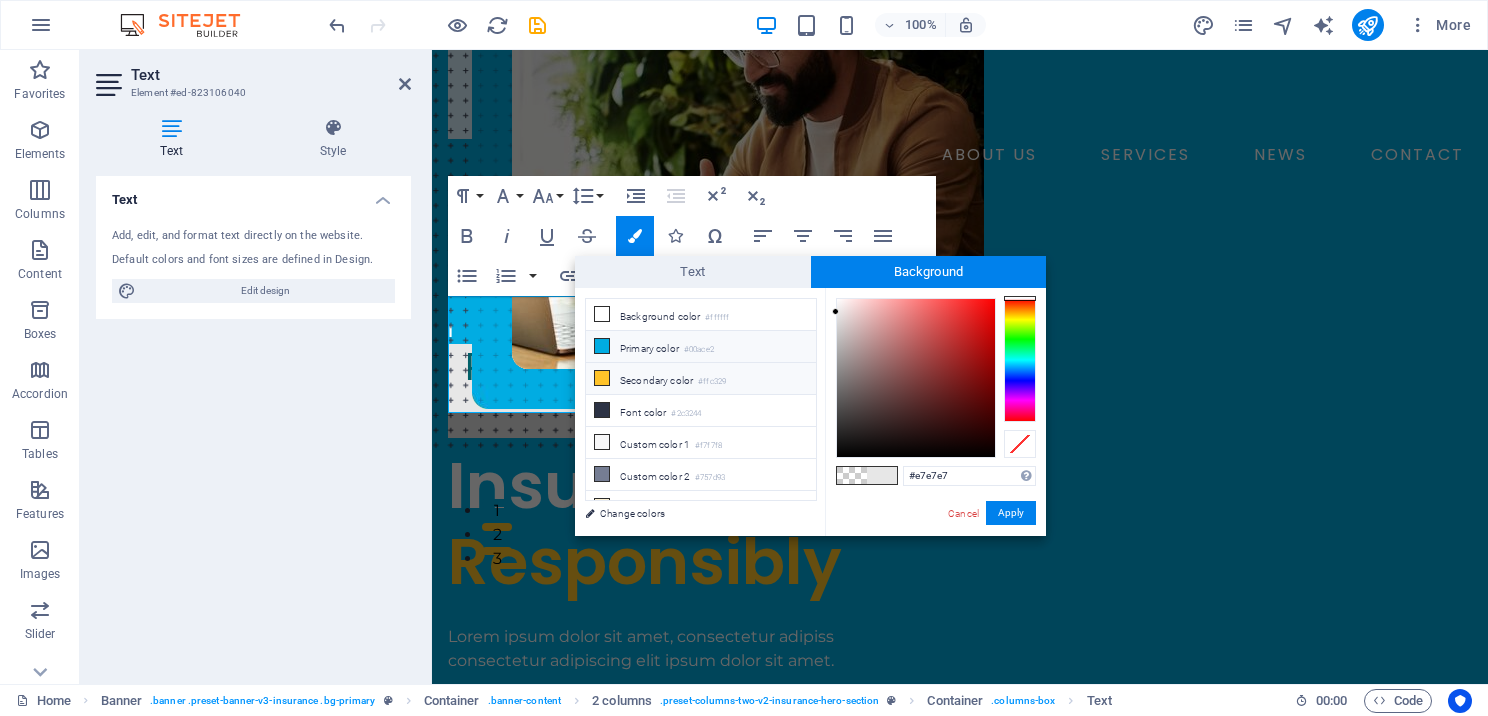 click at bounding box center [602, 378] 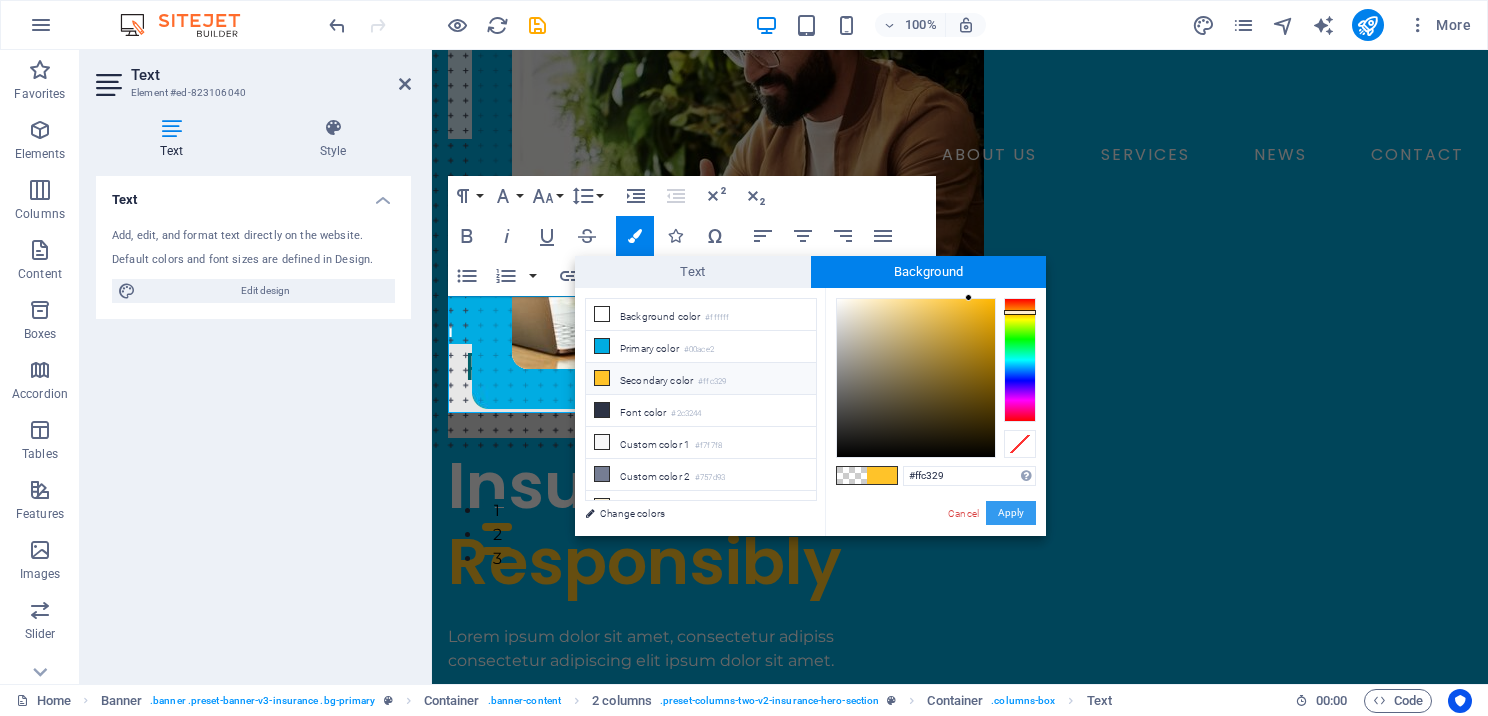 click on "Apply" at bounding box center [1011, 513] 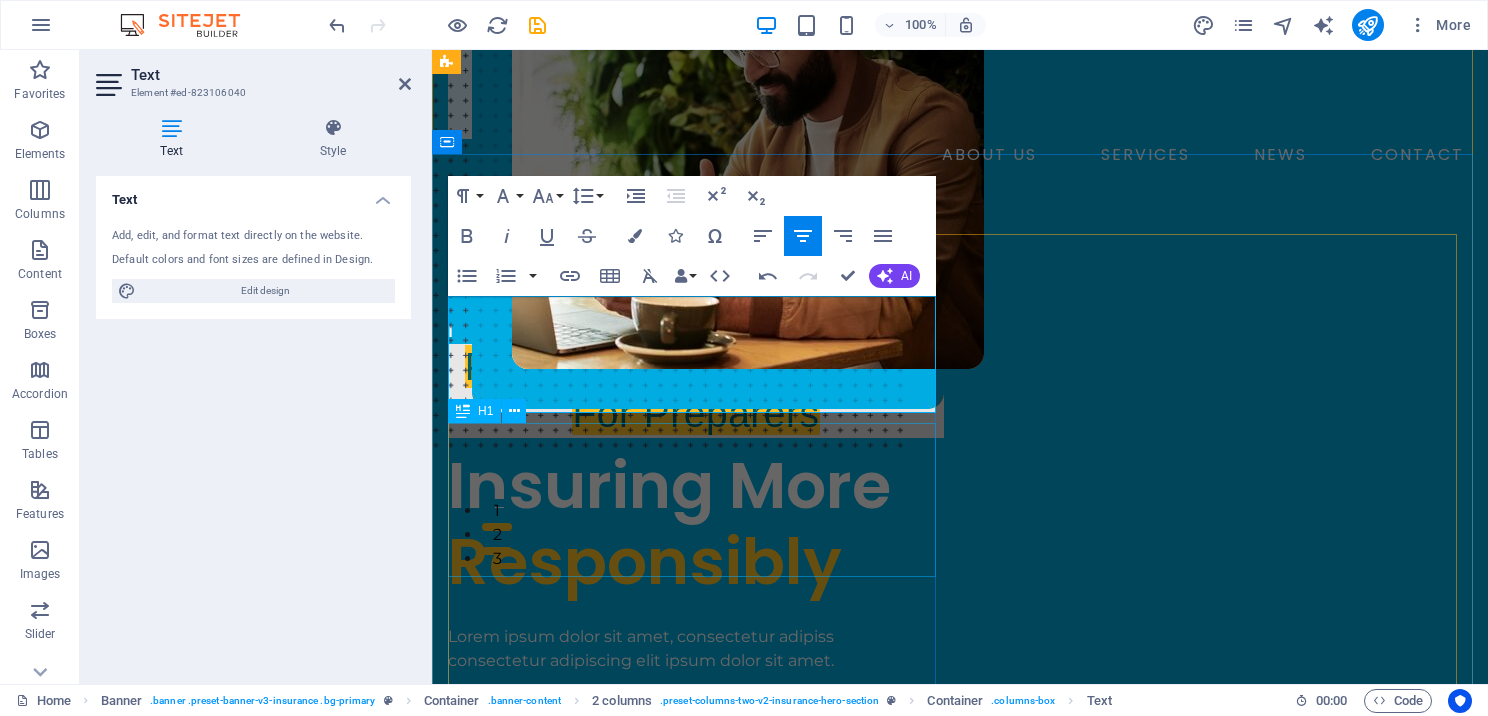 click on "Insuring More Responsibly" at bounding box center [696, 525] 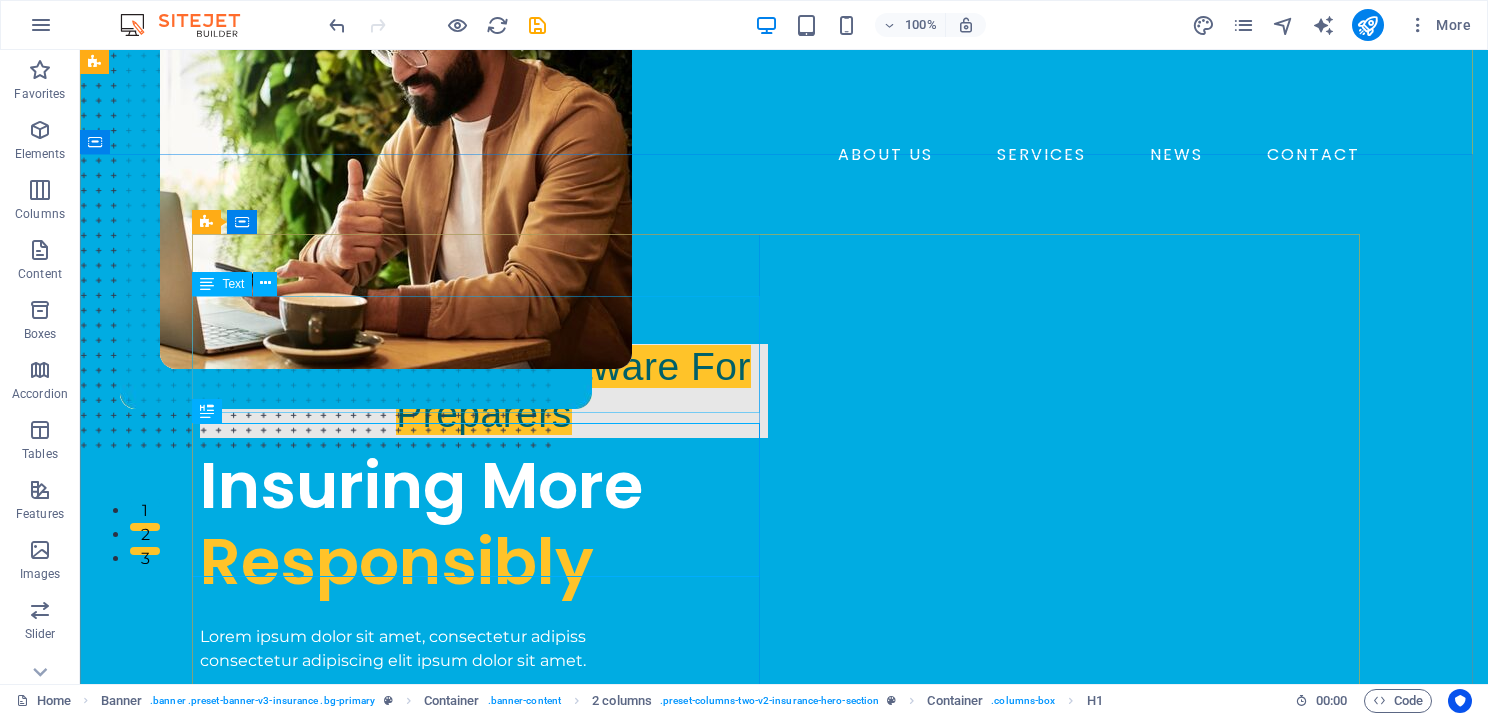 click on "I Professional Tax Software for Preparers" at bounding box center [484, 379] 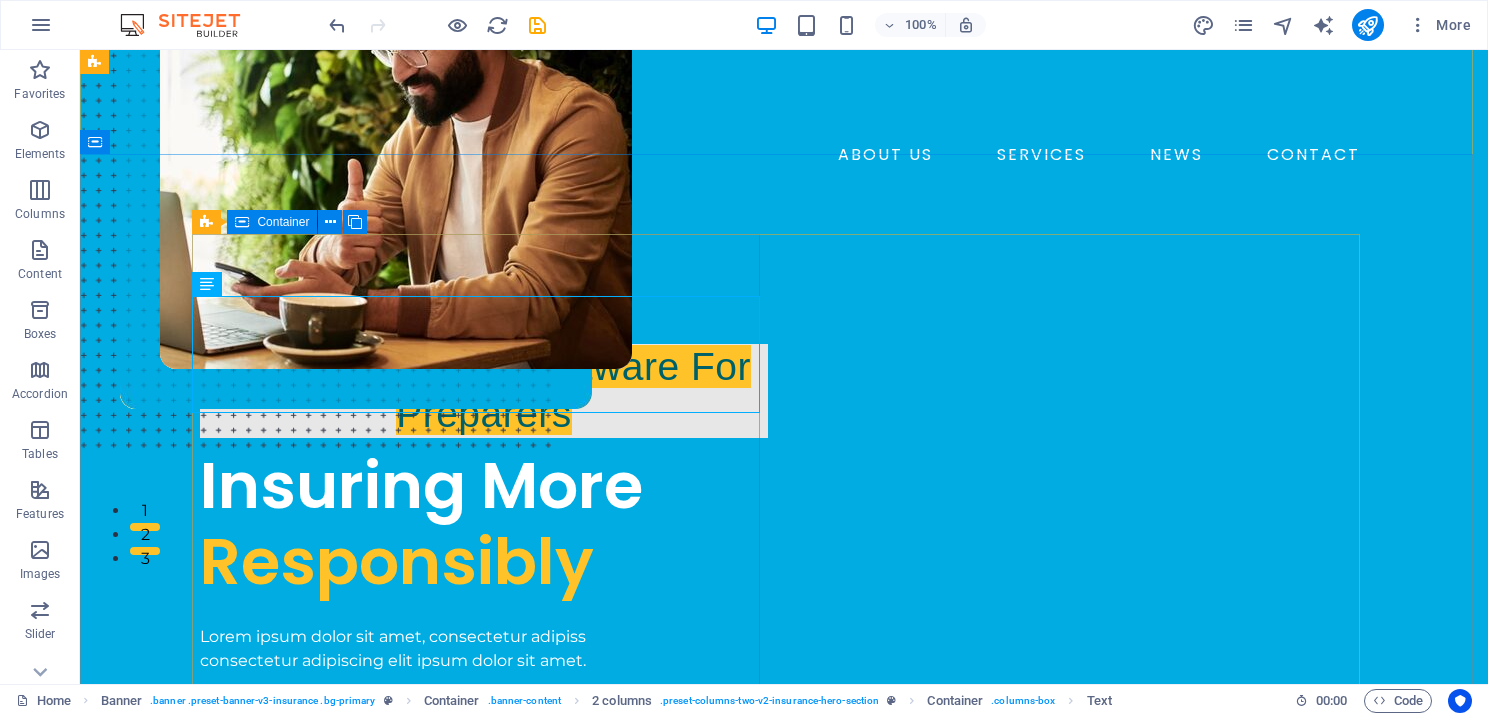click on "I Professional Tax Software for Preparers Insuring More Responsibly Lorem ipsum dolor sit amet, consectetur adipiss
consectetur adipiscing elit ipsum dolor sit amet. insurance plans" at bounding box center (484, 539) 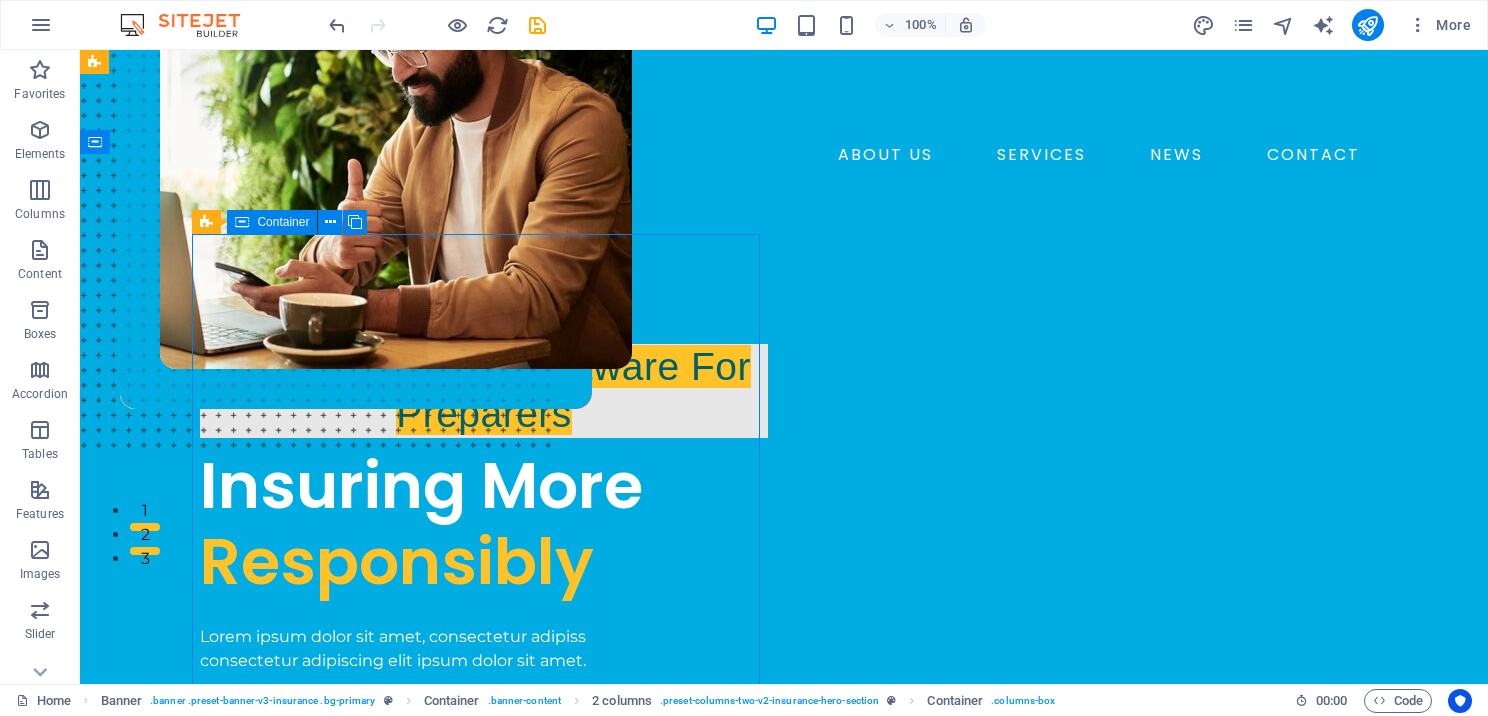 drag, startPoint x: 571, startPoint y: 274, endPoint x: 362, endPoint y: 470, distance: 286.52573 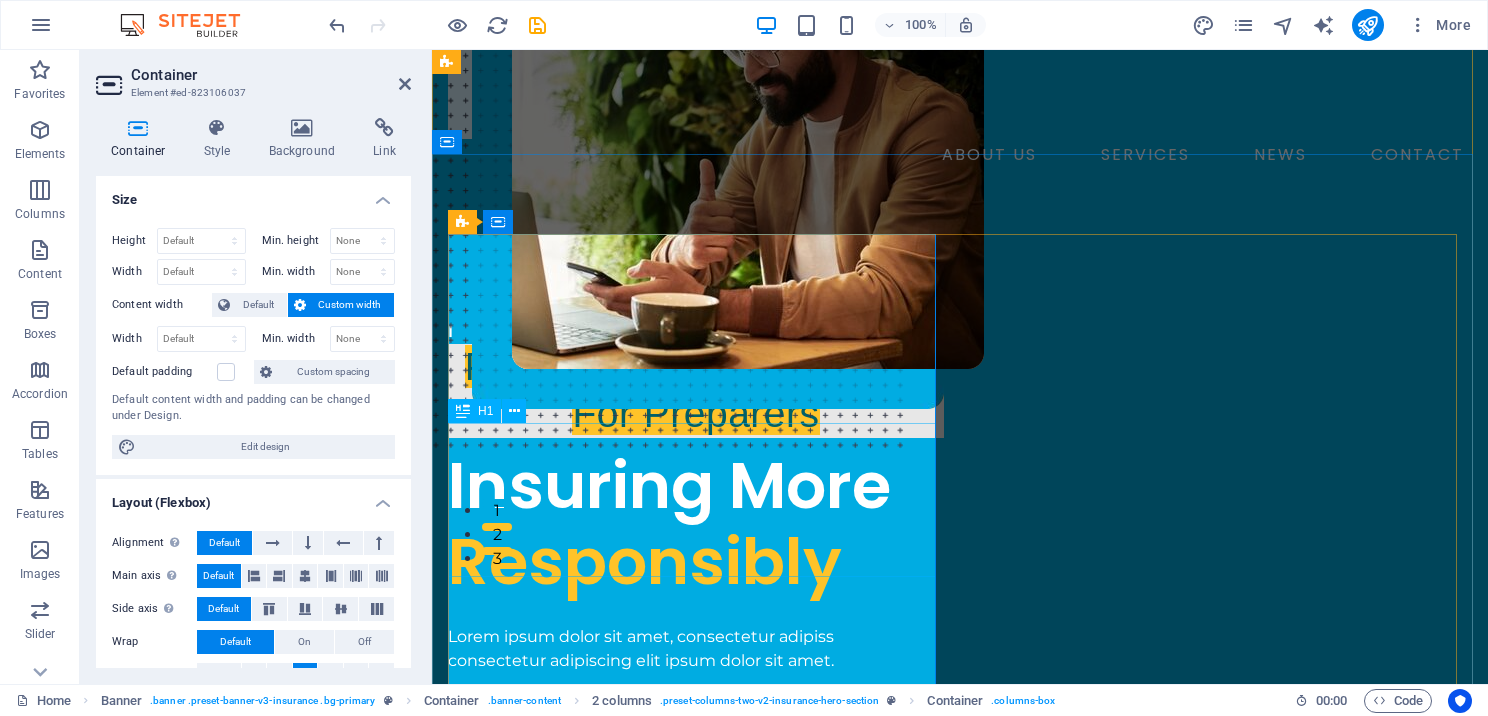 click on "Insuring More Responsibly" at bounding box center (696, 525) 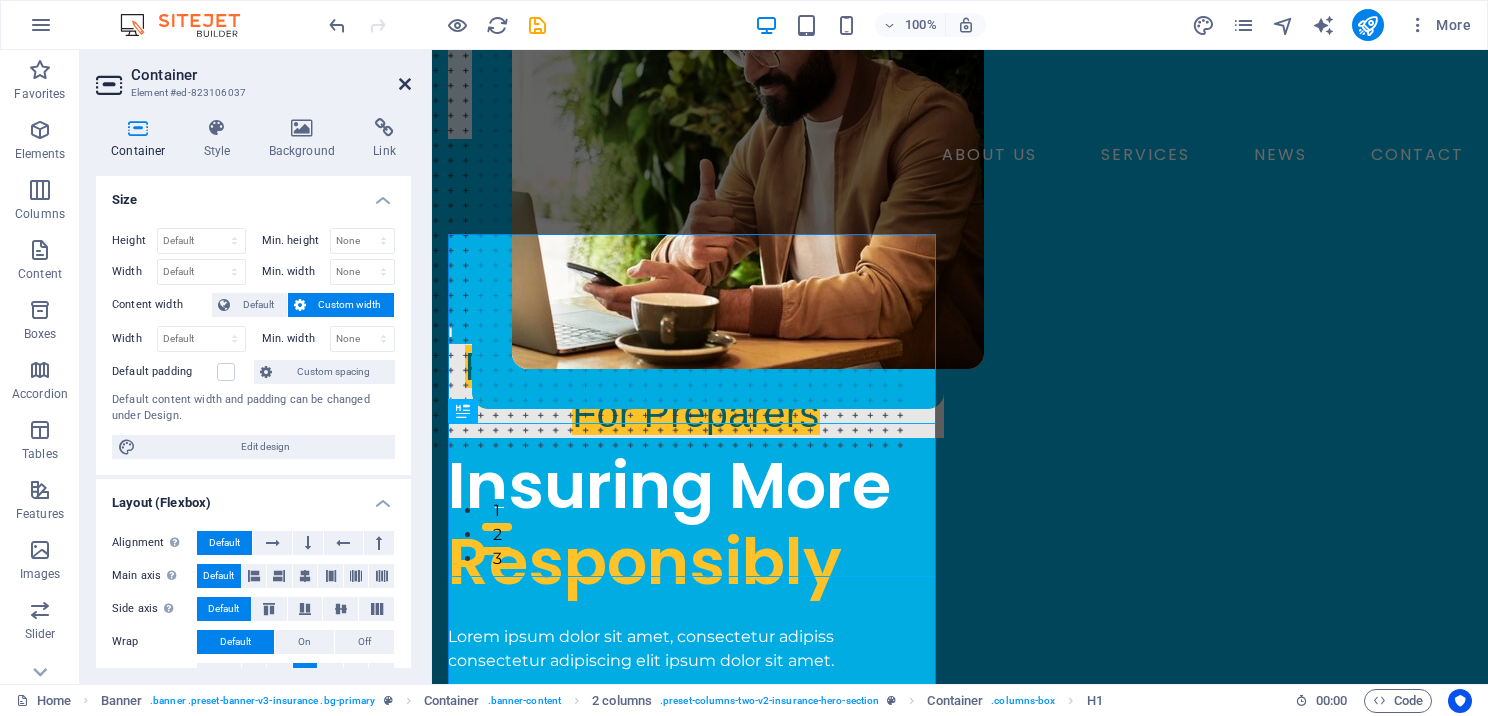 click at bounding box center (405, 84) 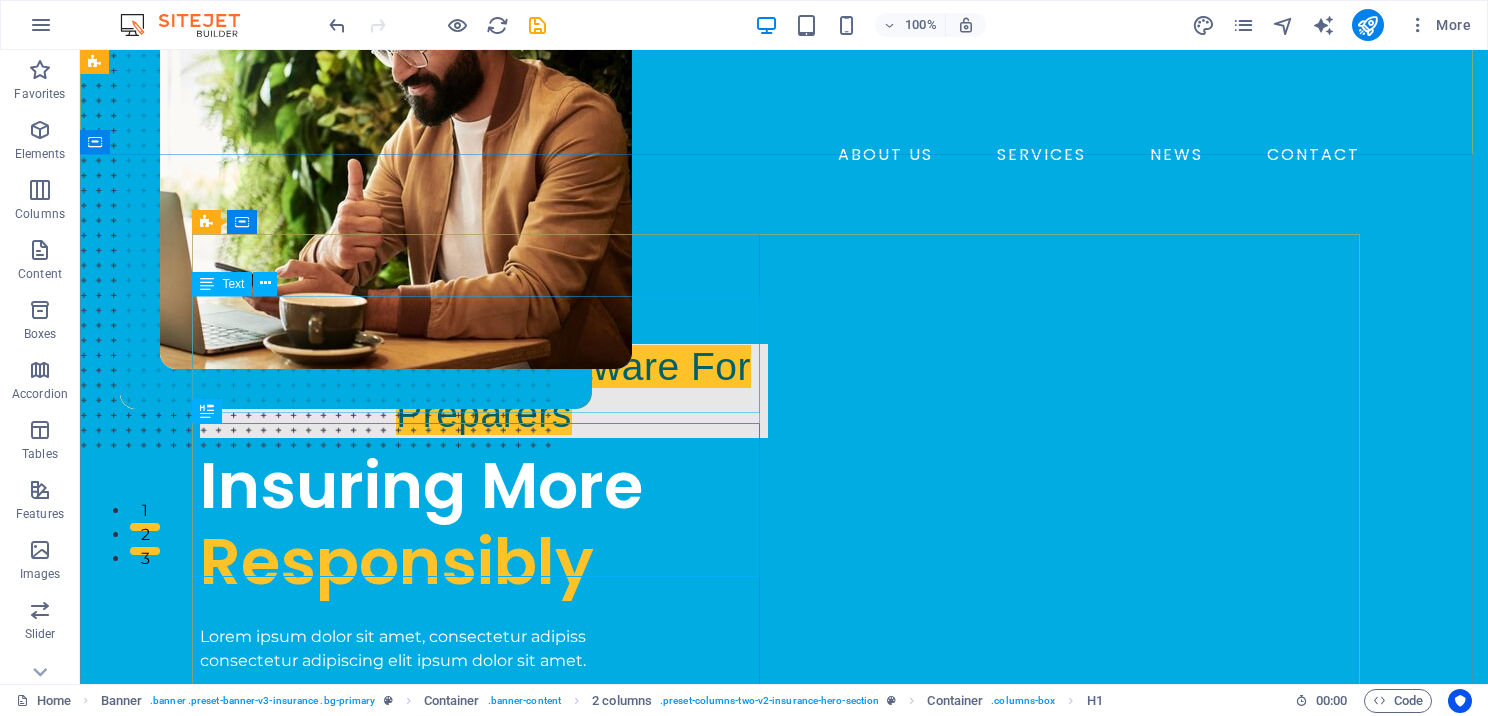 click on "I Professional Tax Software for Preparers" at bounding box center (484, 379) 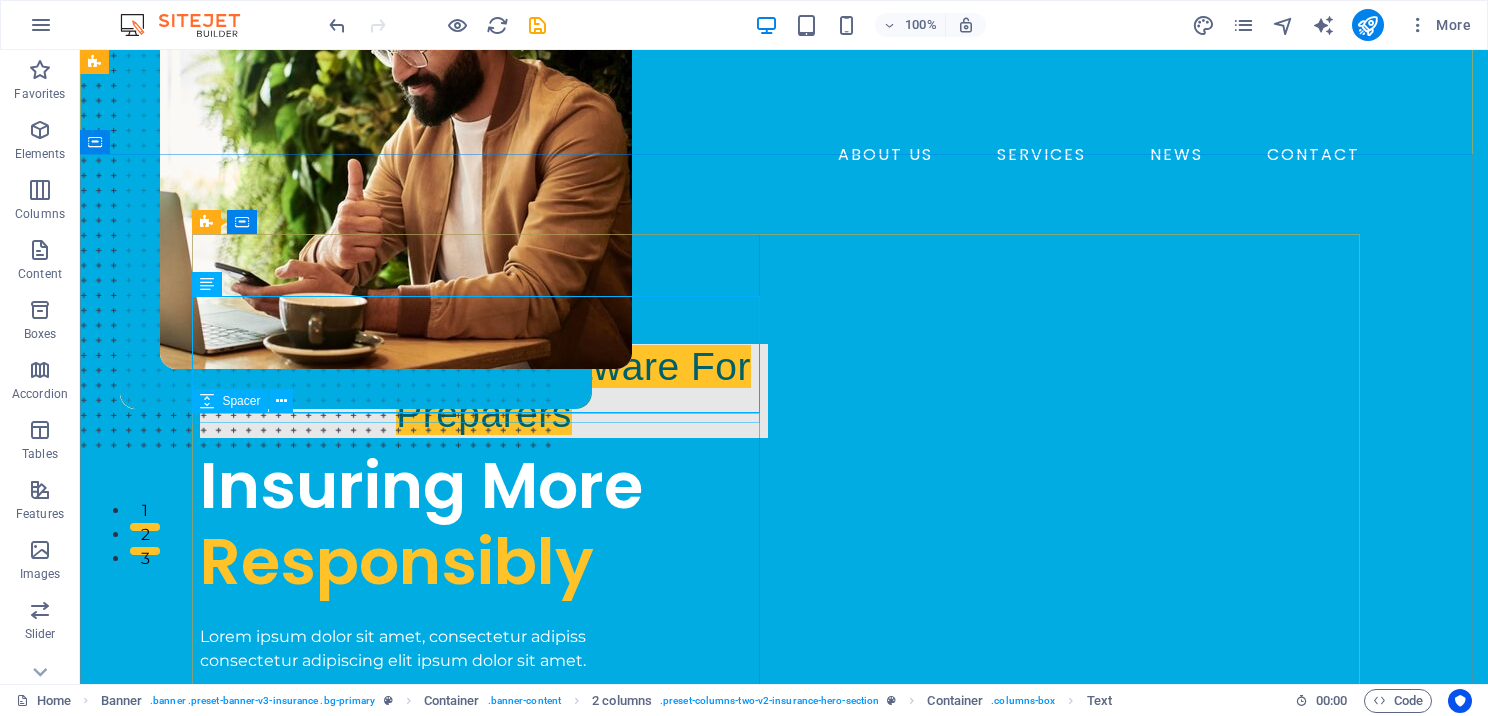click at bounding box center (484, 443) 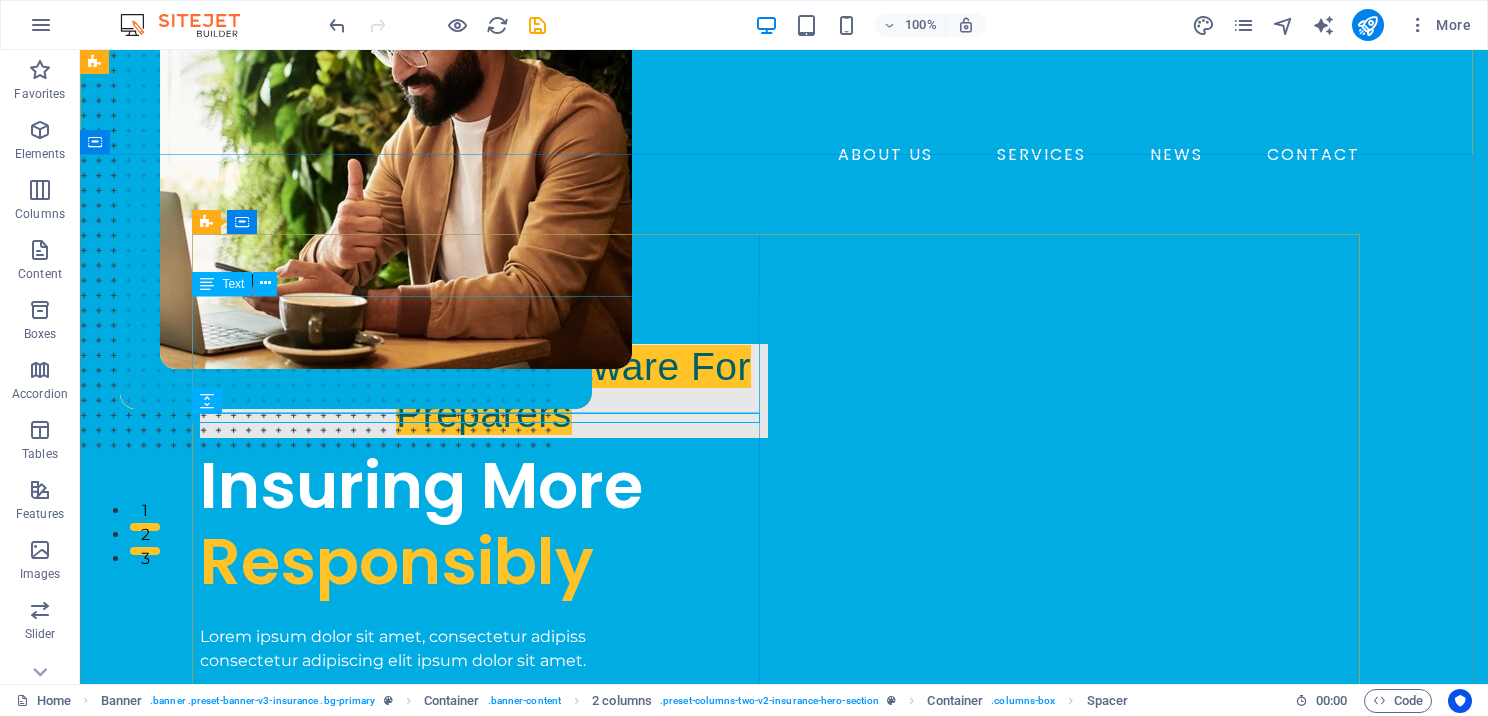 click on "I Professional Tax Software for Preparers" at bounding box center [484, 379] 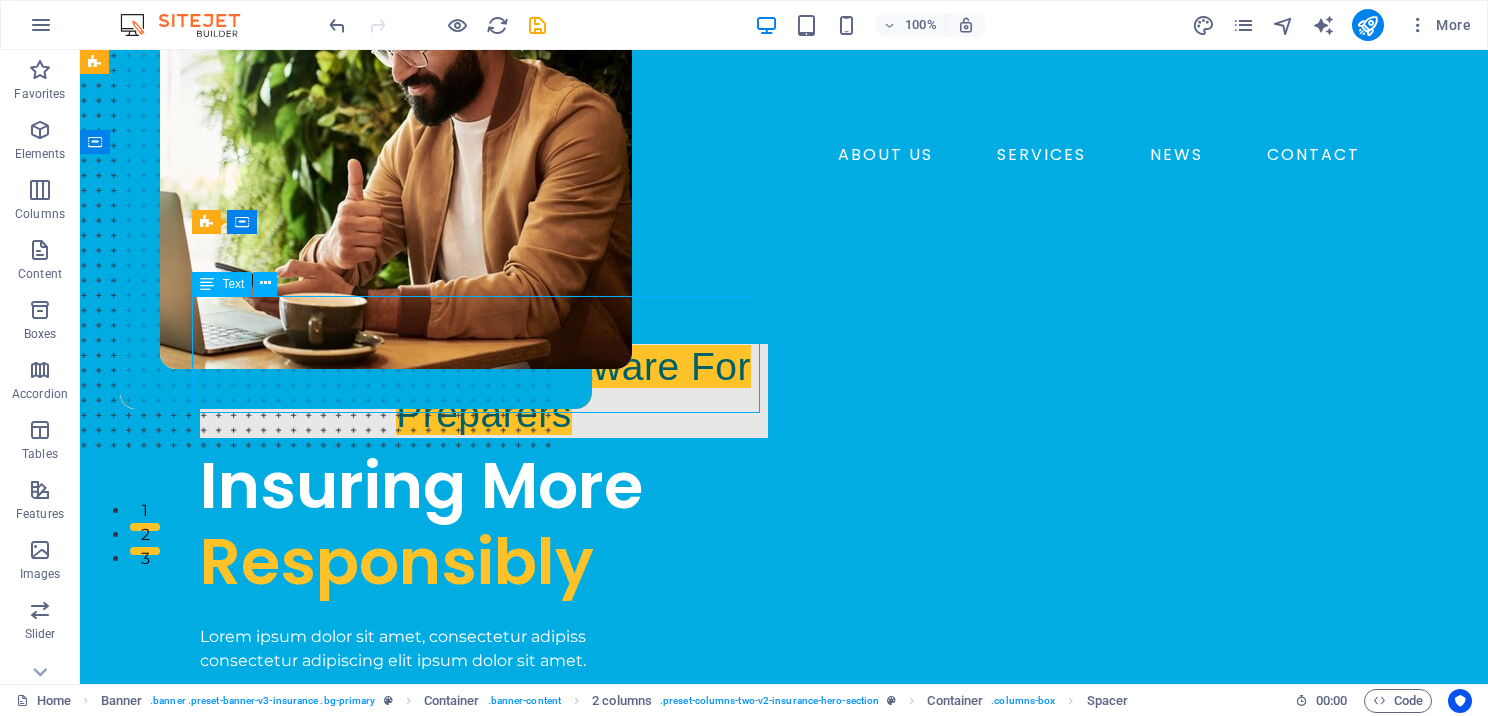 click on "I Professional Tax Software for Preparers" at bounding box center [484, 379] 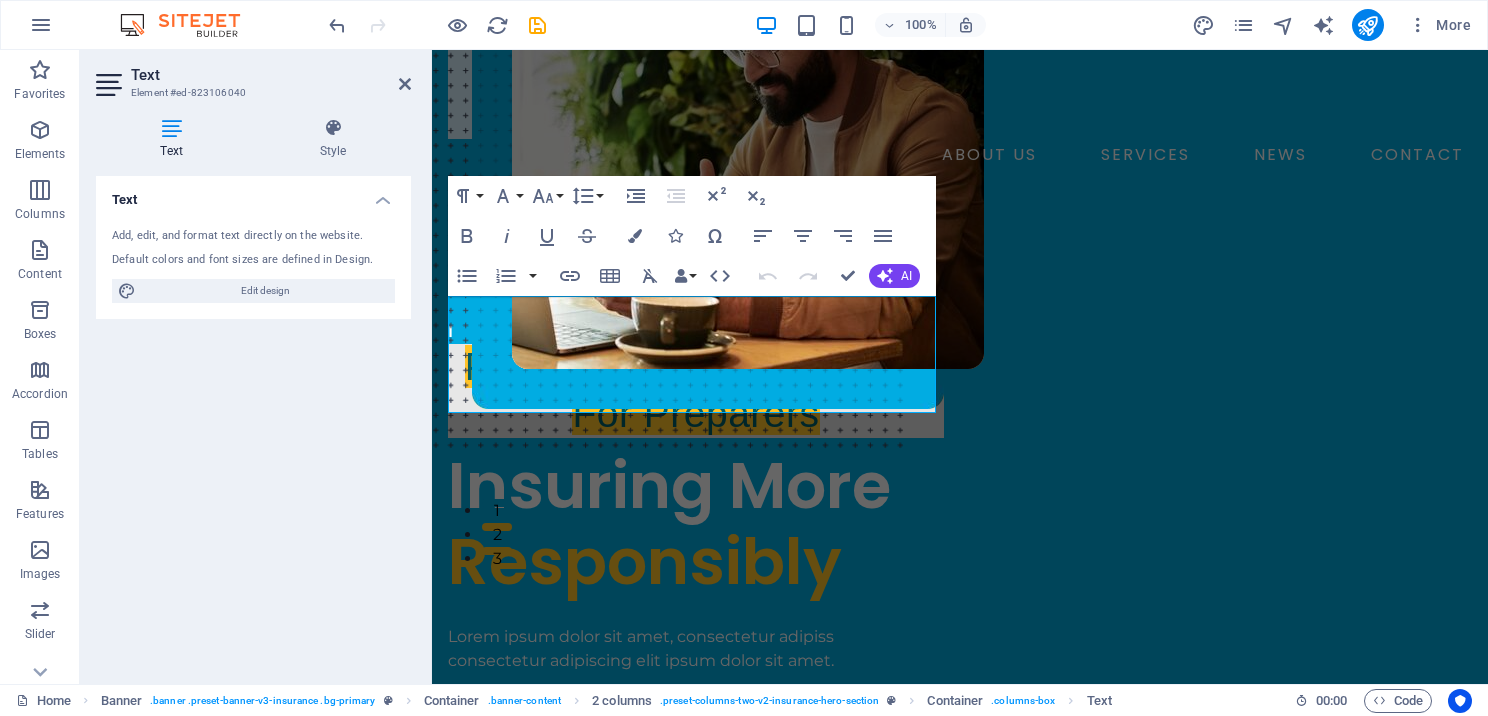 click on "Text" at bounding box center [271, 75] 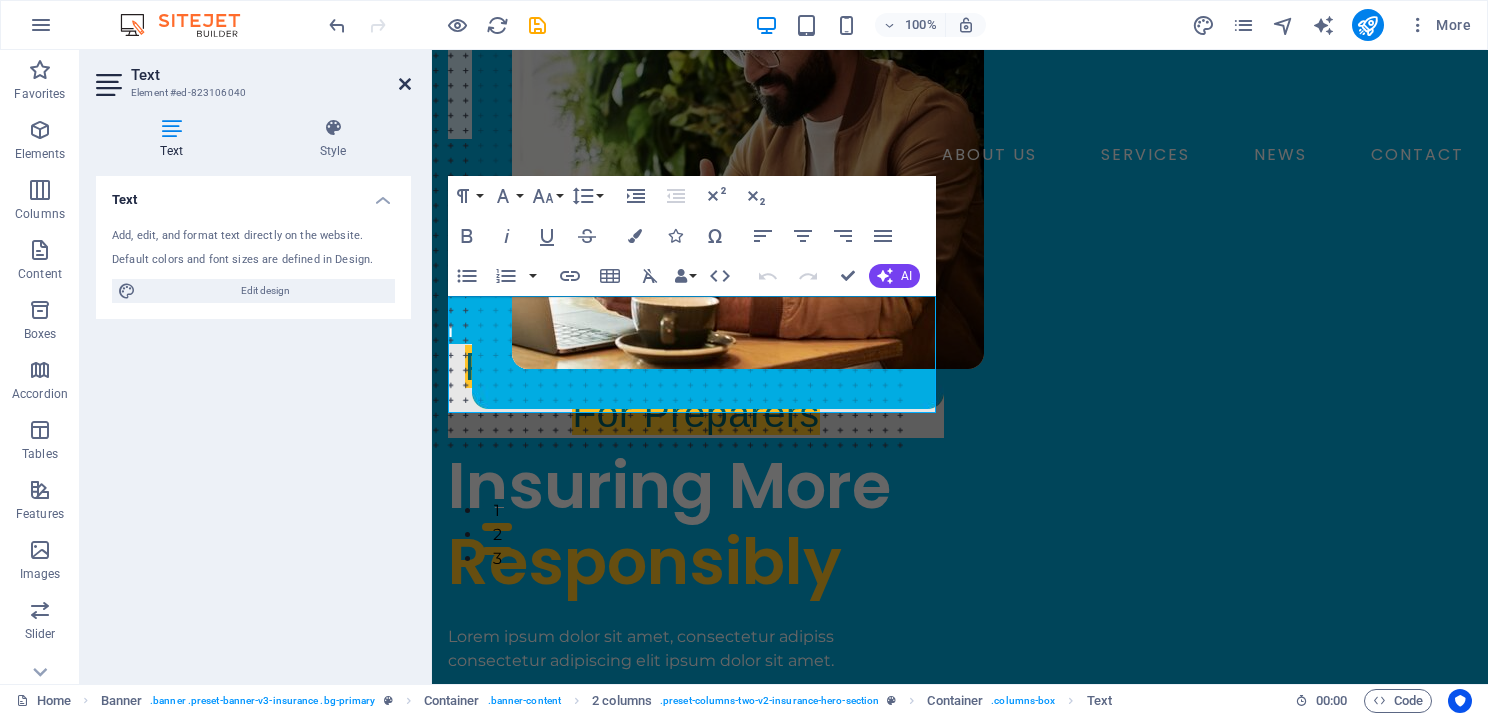 click at bounding box center [405, 84] 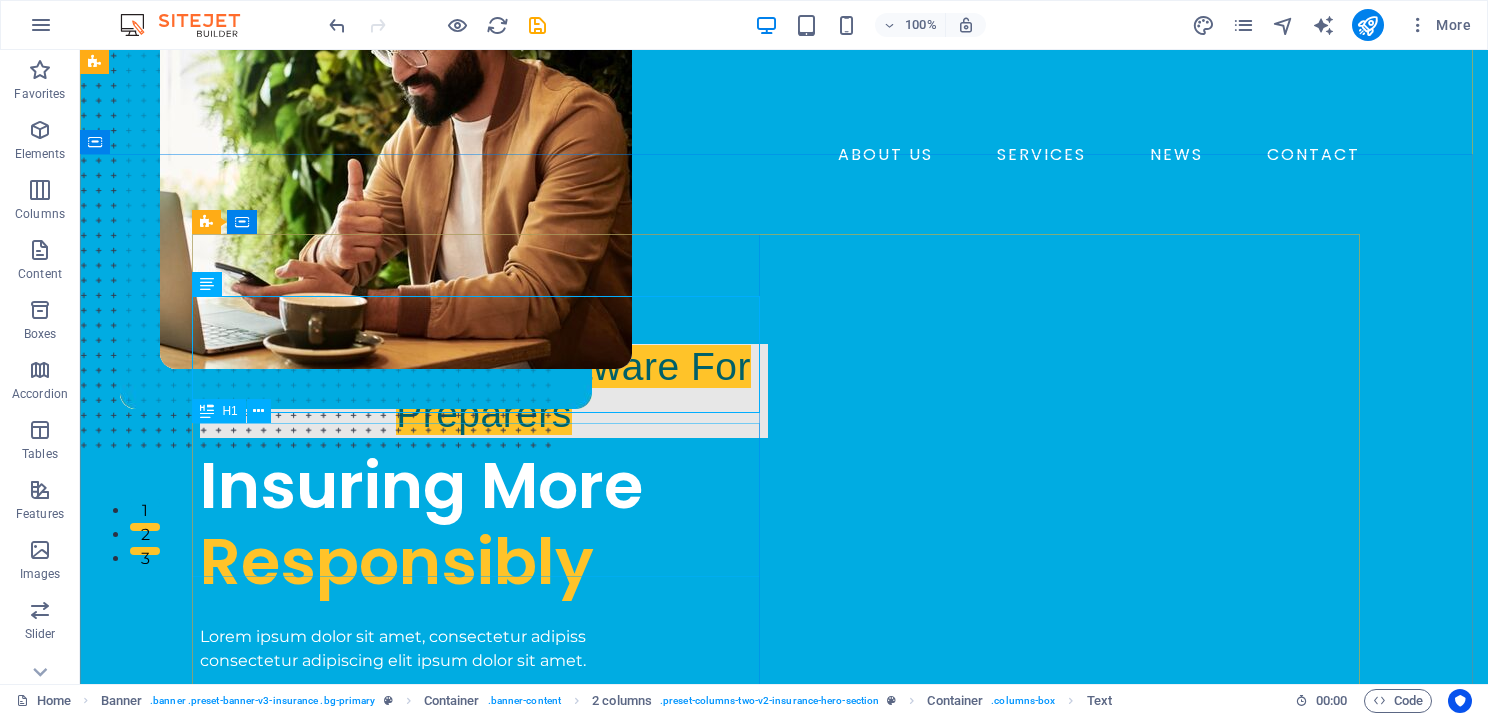 click on "Insuring More Responsibly" at bounding box center [484, 525] 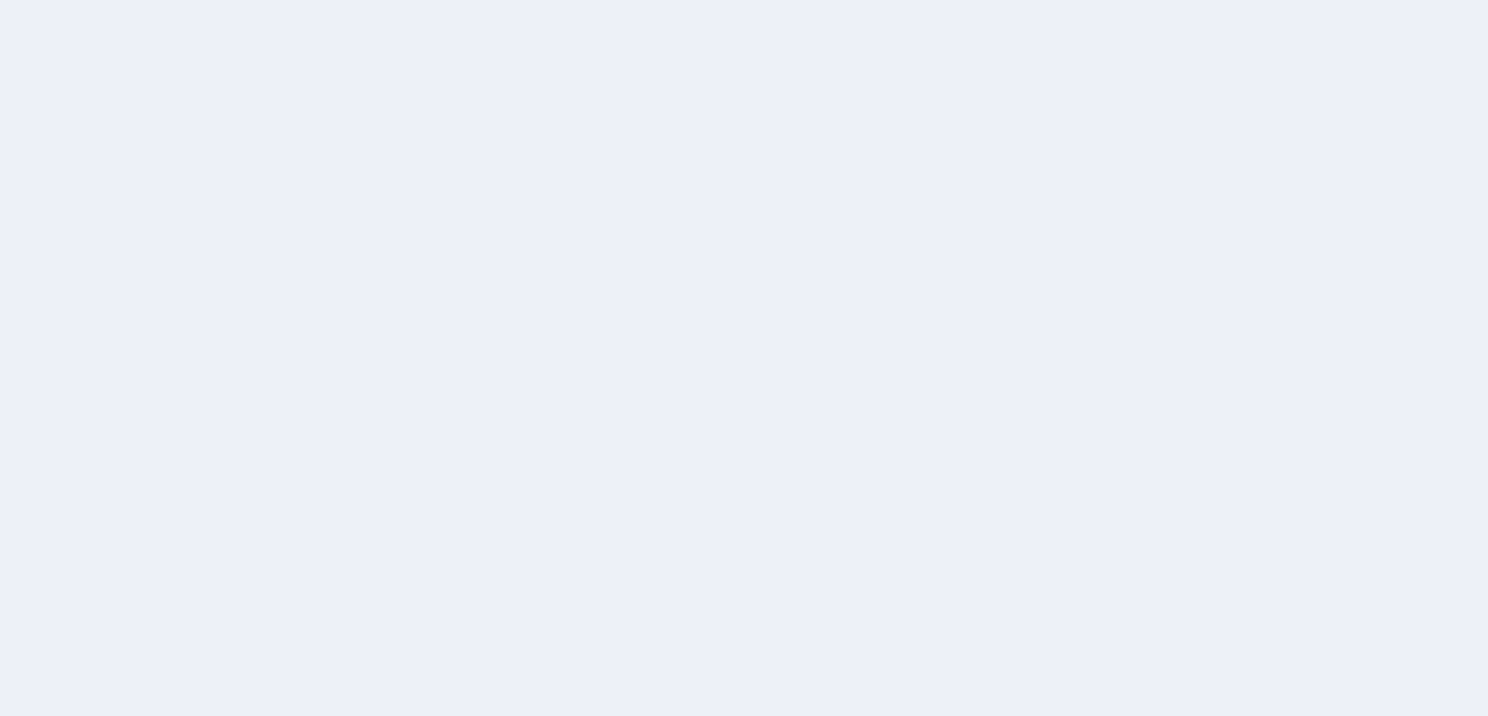 scroll, scrollTop: 0, scrollLeft: 0, axis: both 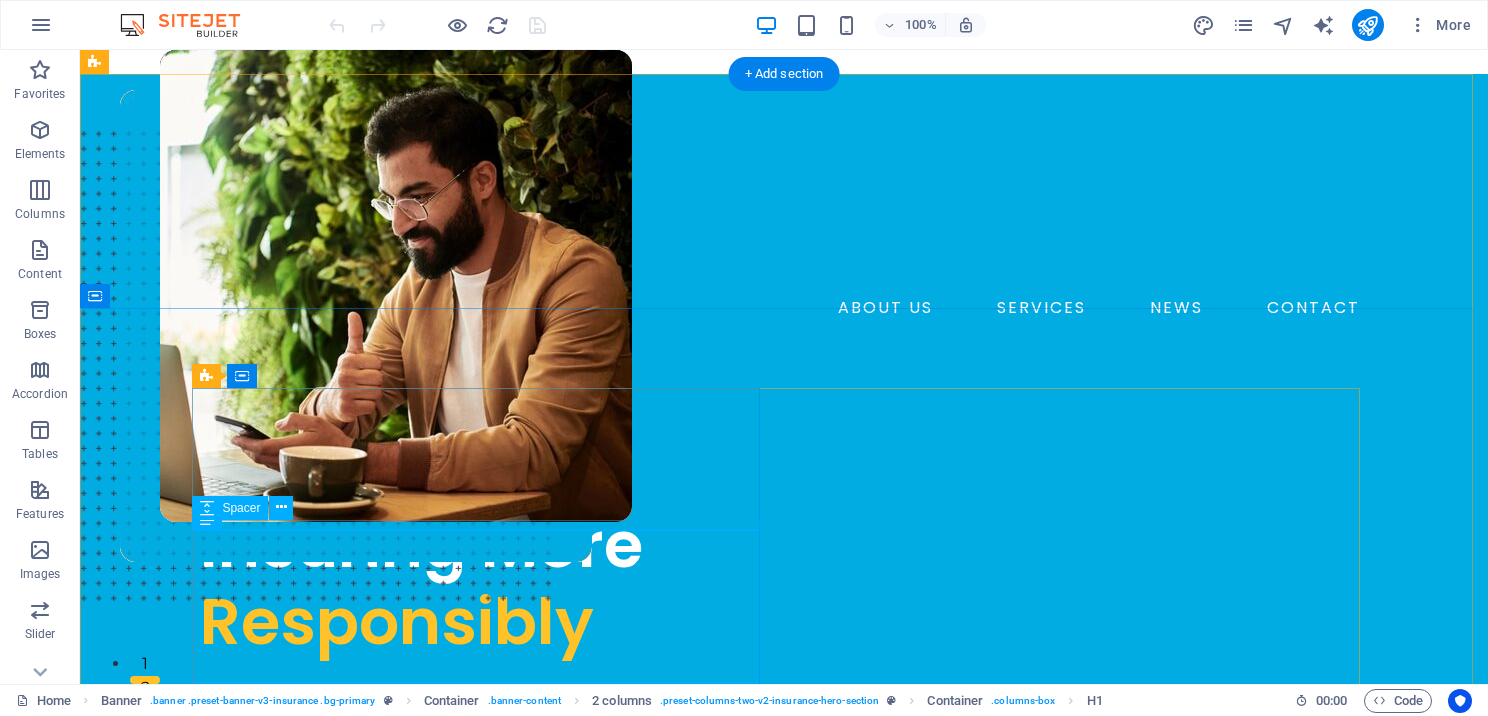 click at bounding box center (484, 502) 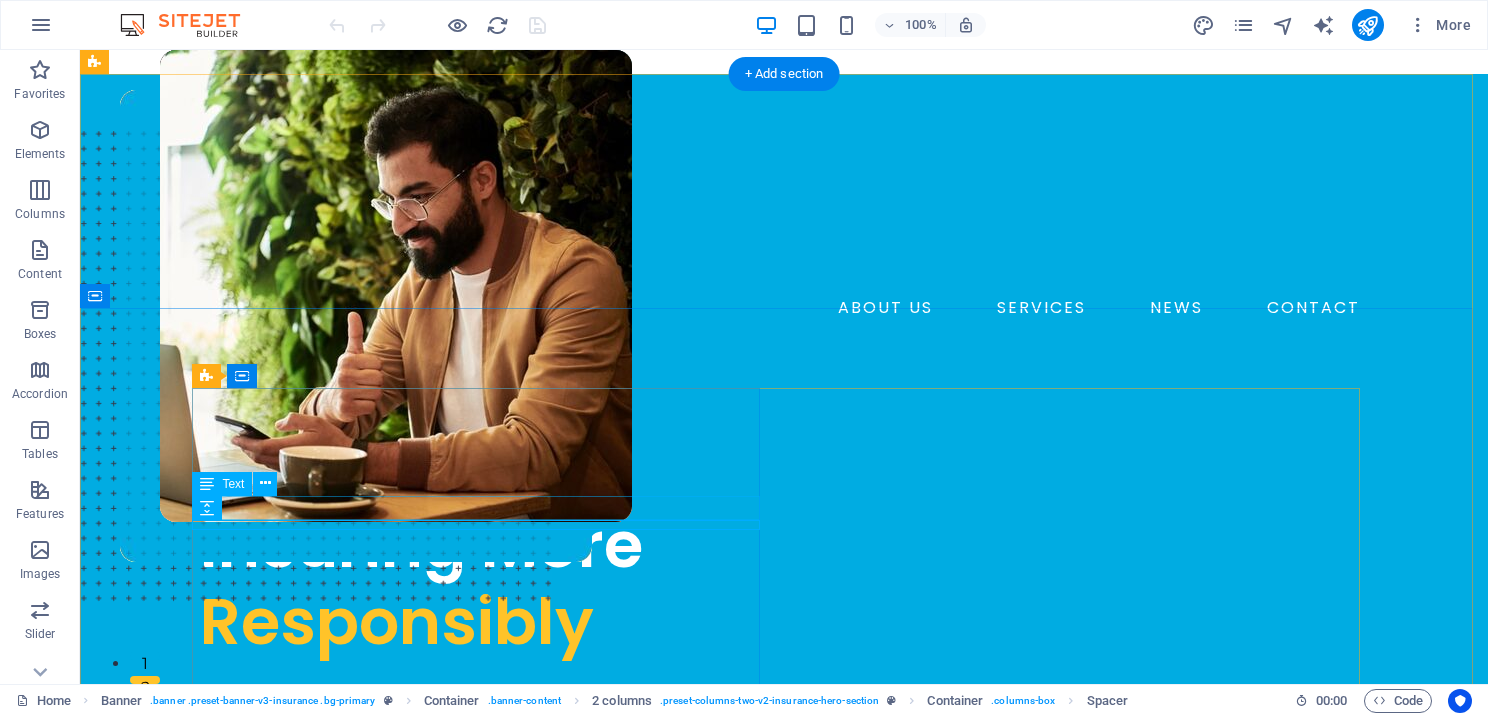 click on "INSURANCE COMPANY" at bounding box center (484, 485) 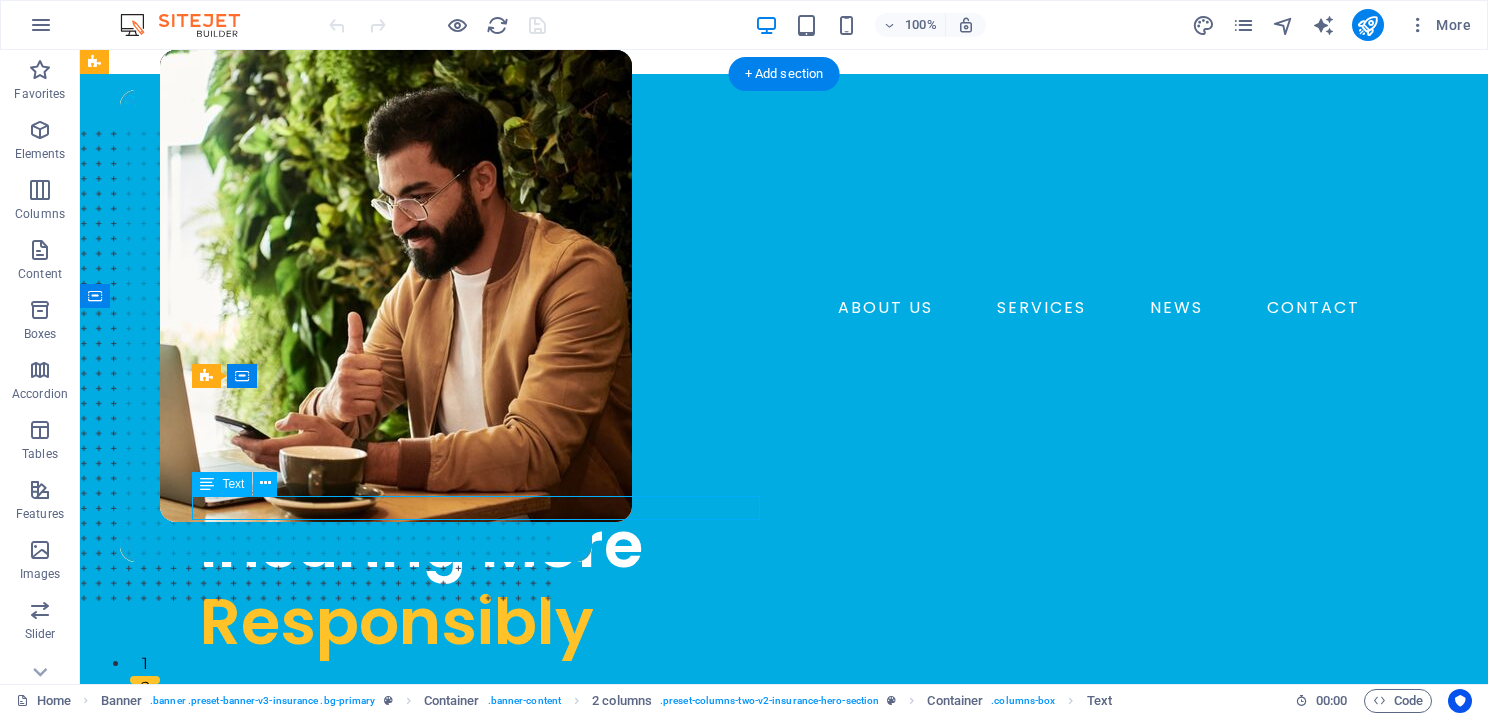 click on "INSURANCE COMPANY" at bounding box center [484, 485] 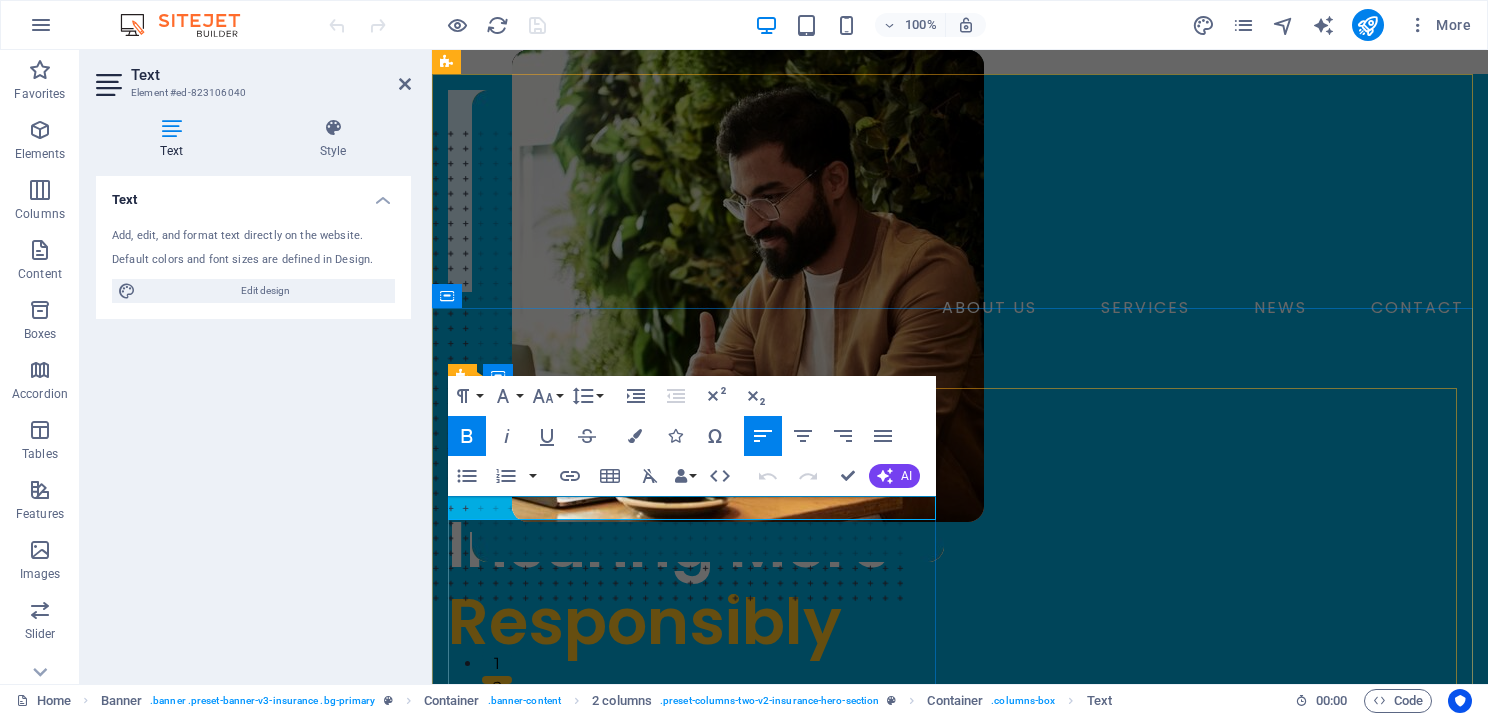 click on "INSURANCE COMPANY" at bounding box center [696, 485] 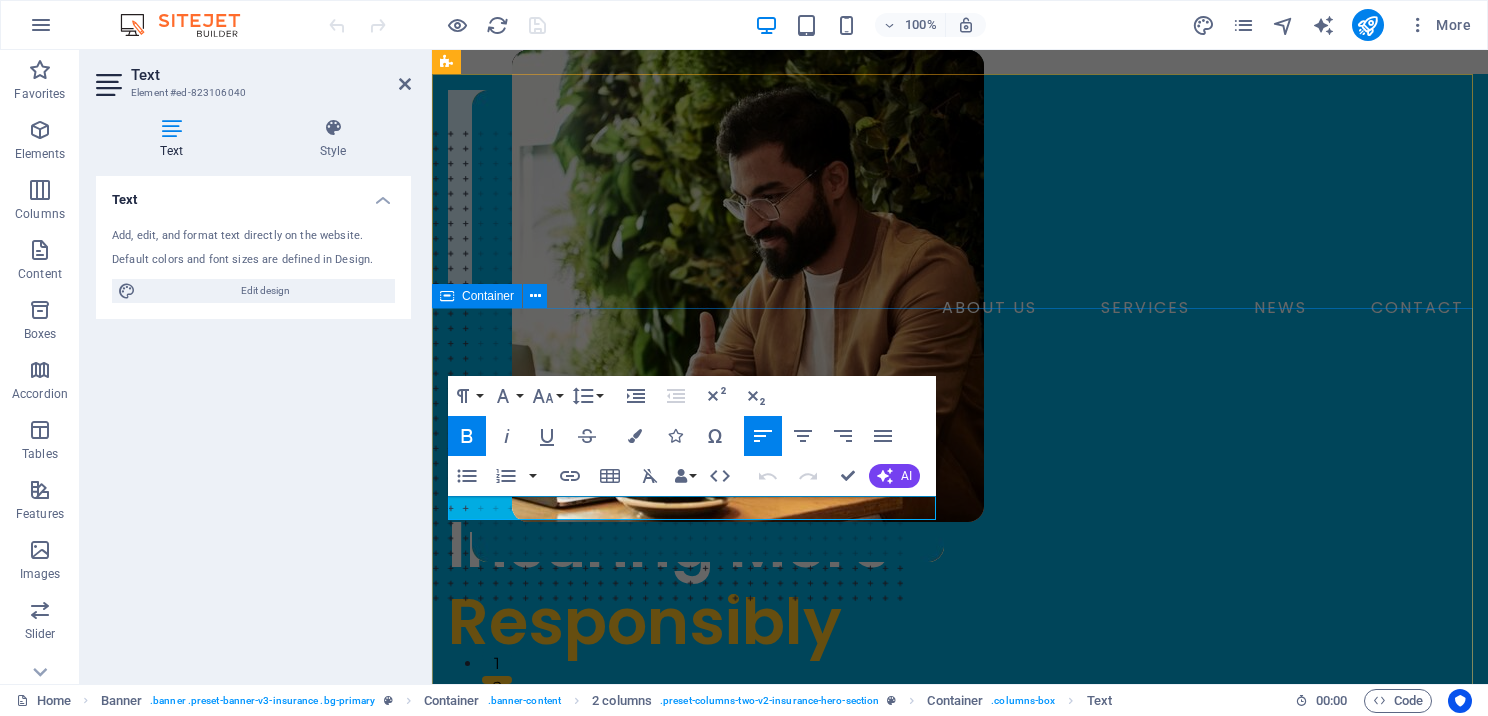 drag, startPoint x: 664, startPoint y: 512, endPoint x: 440, endPoint y: 508, distance: 224.0357 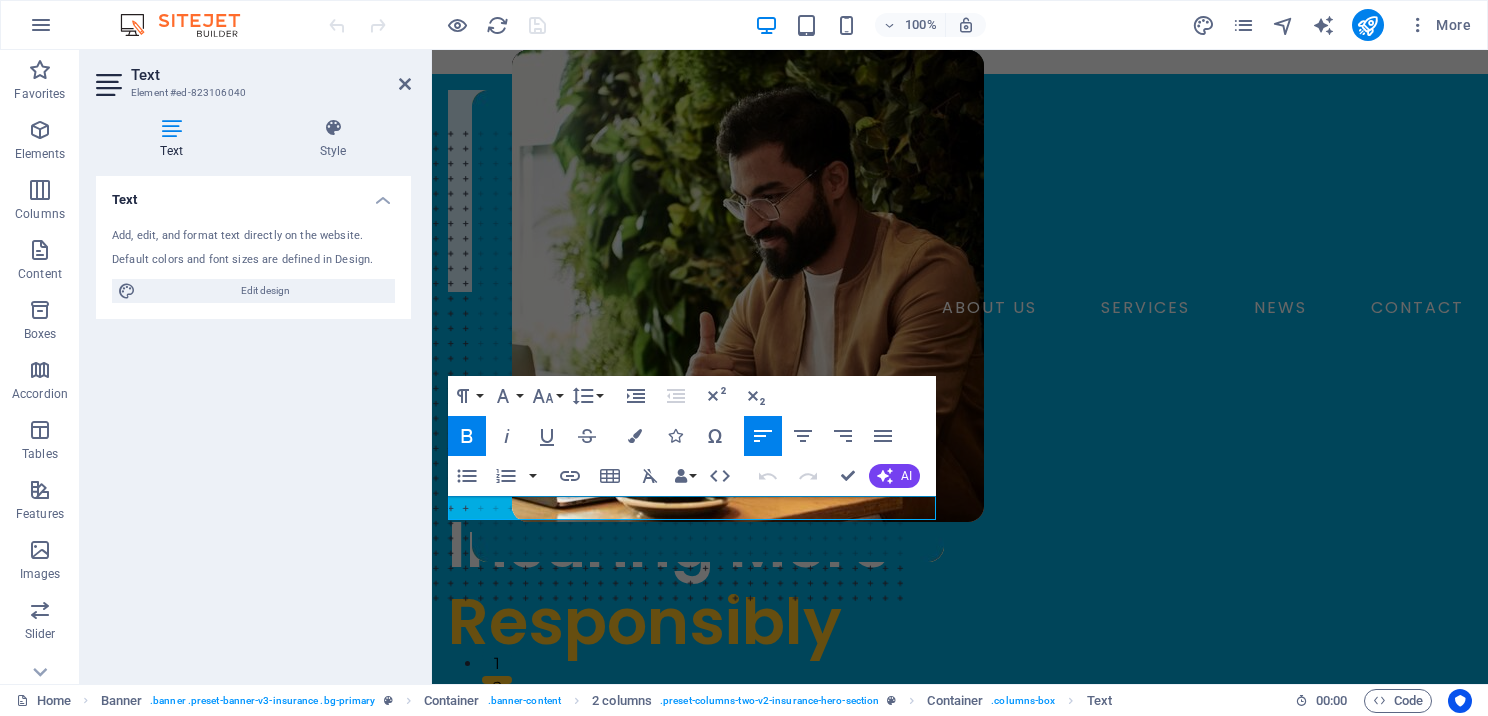 type 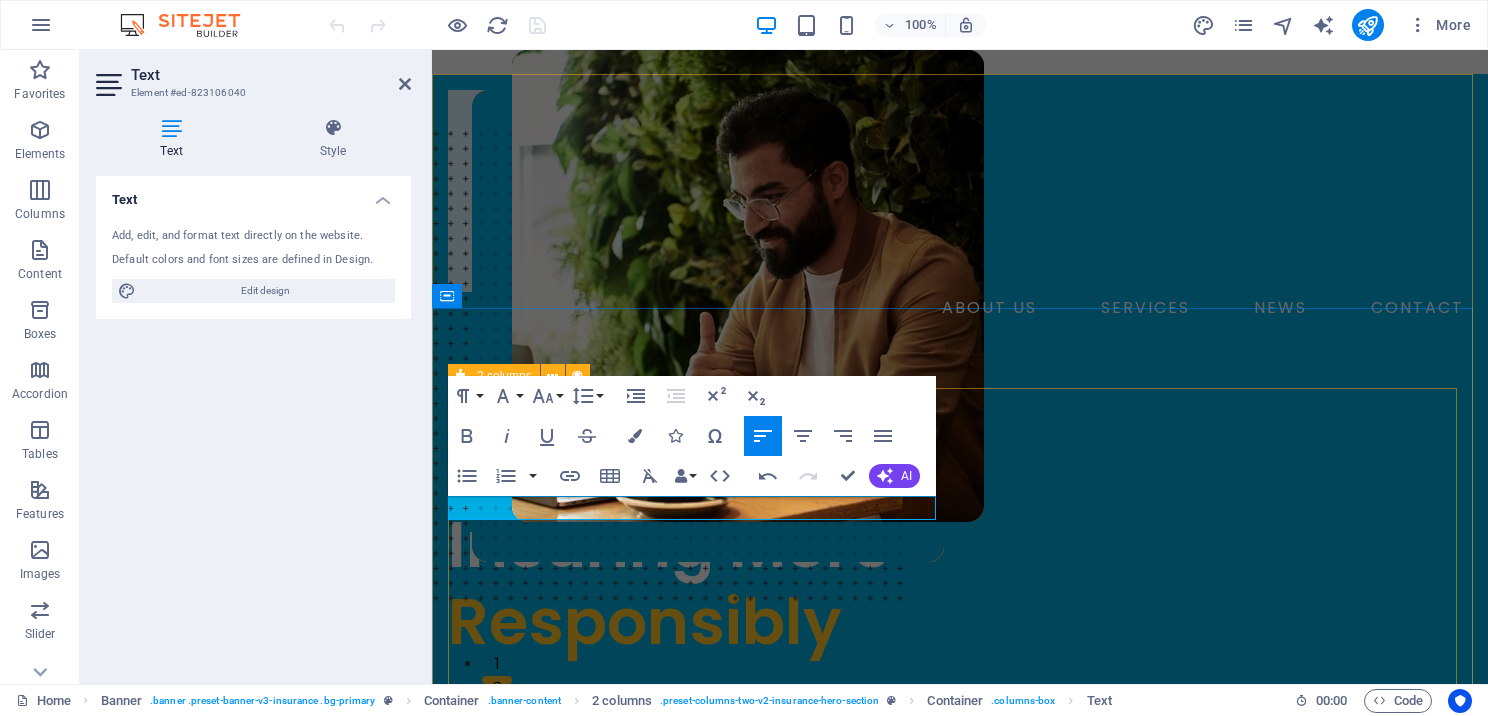 click on "​Professional Tax Software For Preparers Insuring More Responsibly Lorem ipsum dolor sit amet, consectetur adipiss
consectetur adipiscing elit ipsum dolor sit amet. insurance plans" at bounding box center (960, 933) 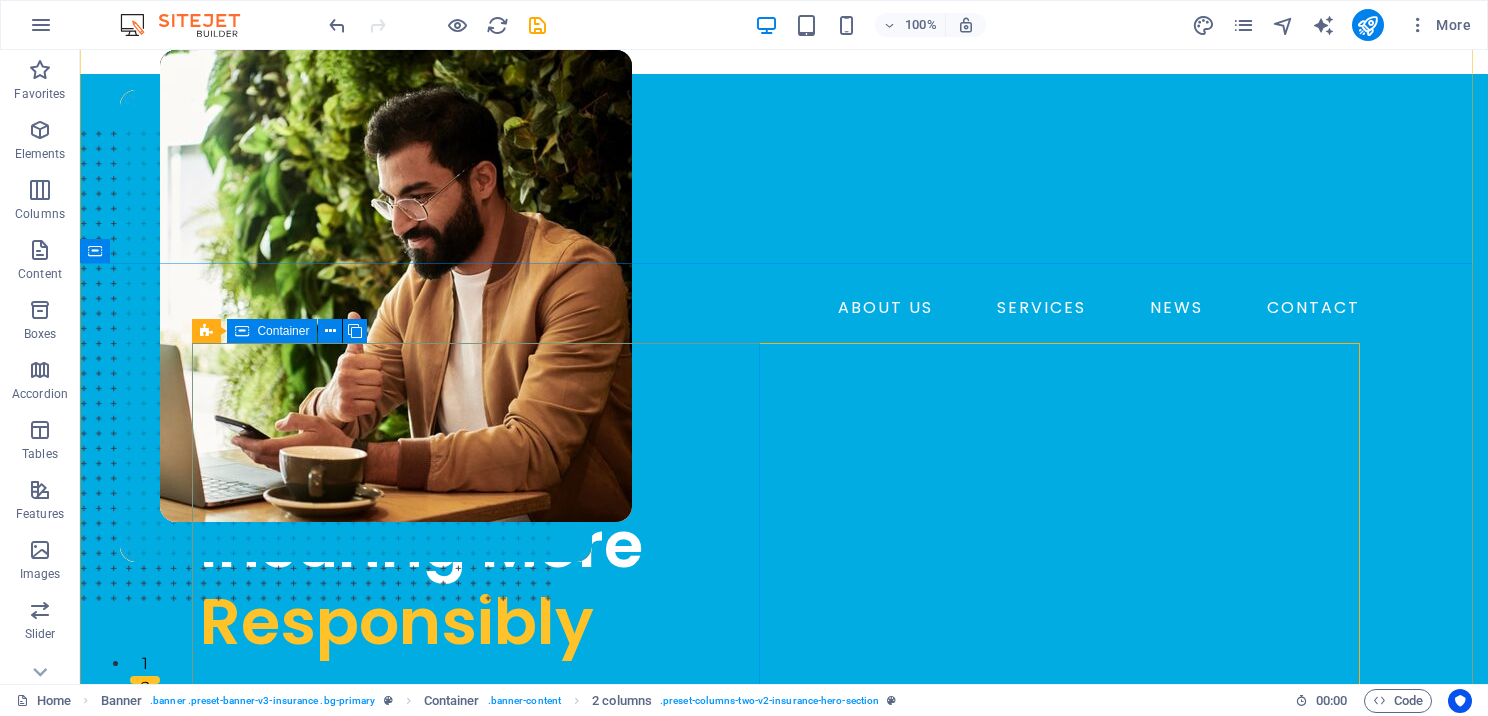 scroll, scrollTop: 200, scrollLeft: 0, axis: vertical 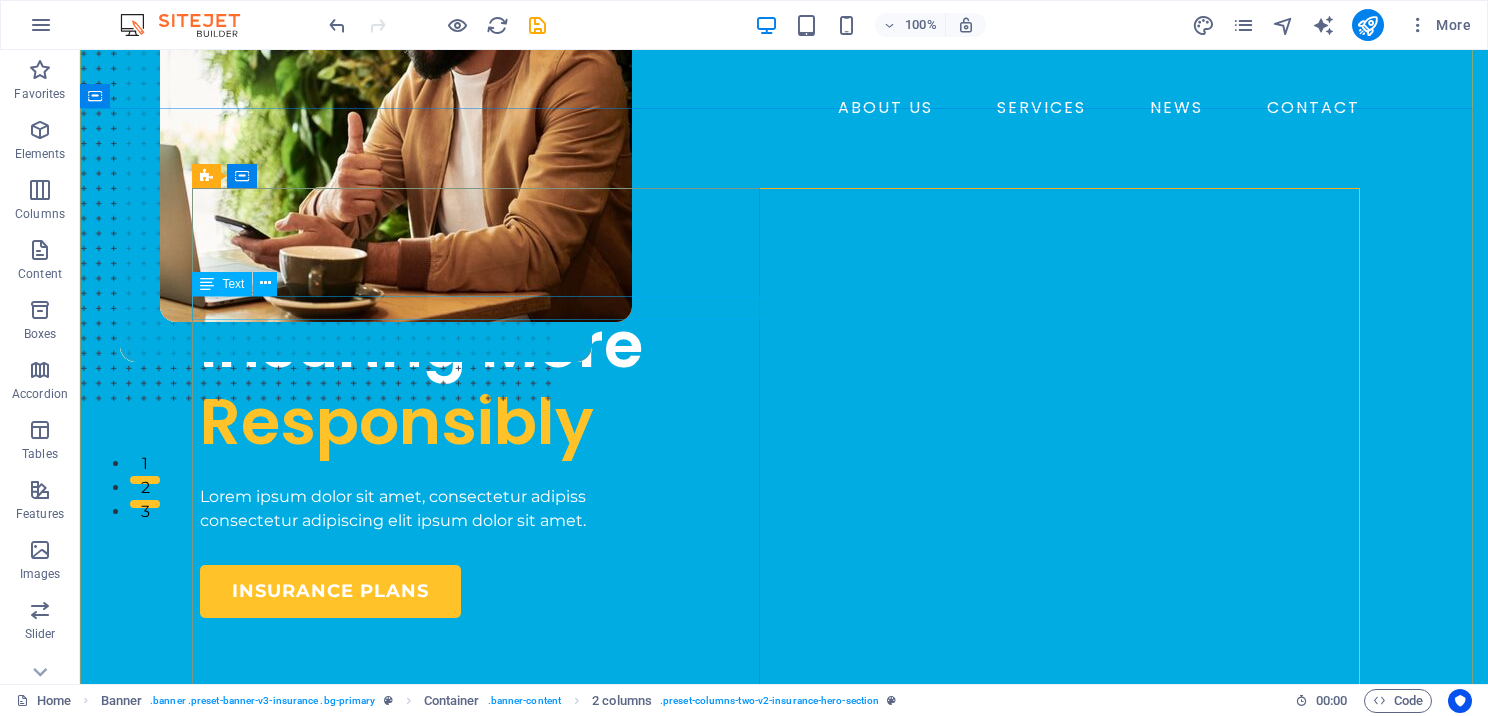 click on "Professional Tax Software For Preparers" at bounding box center [484, 285] 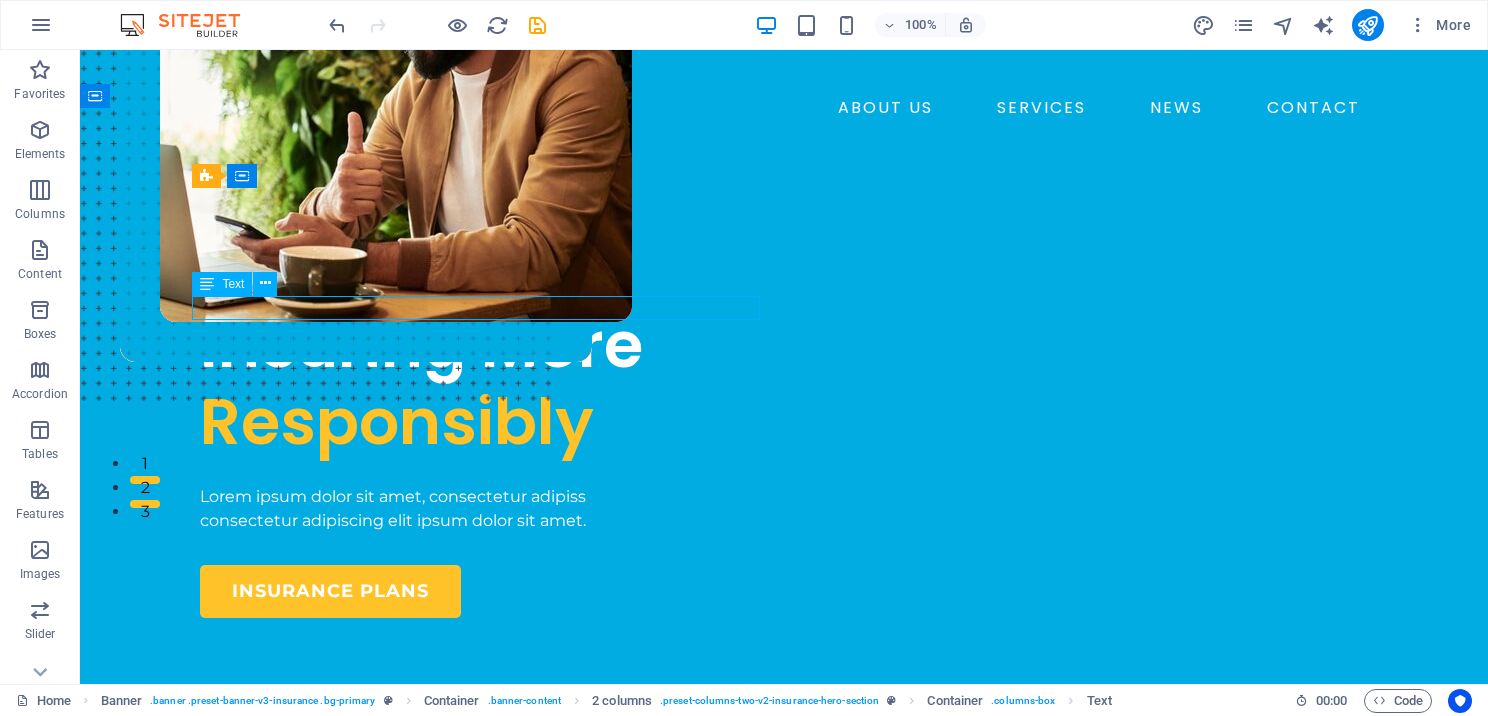click on "Professional Tax Software For Preparers" at bounding box center (484, 285) 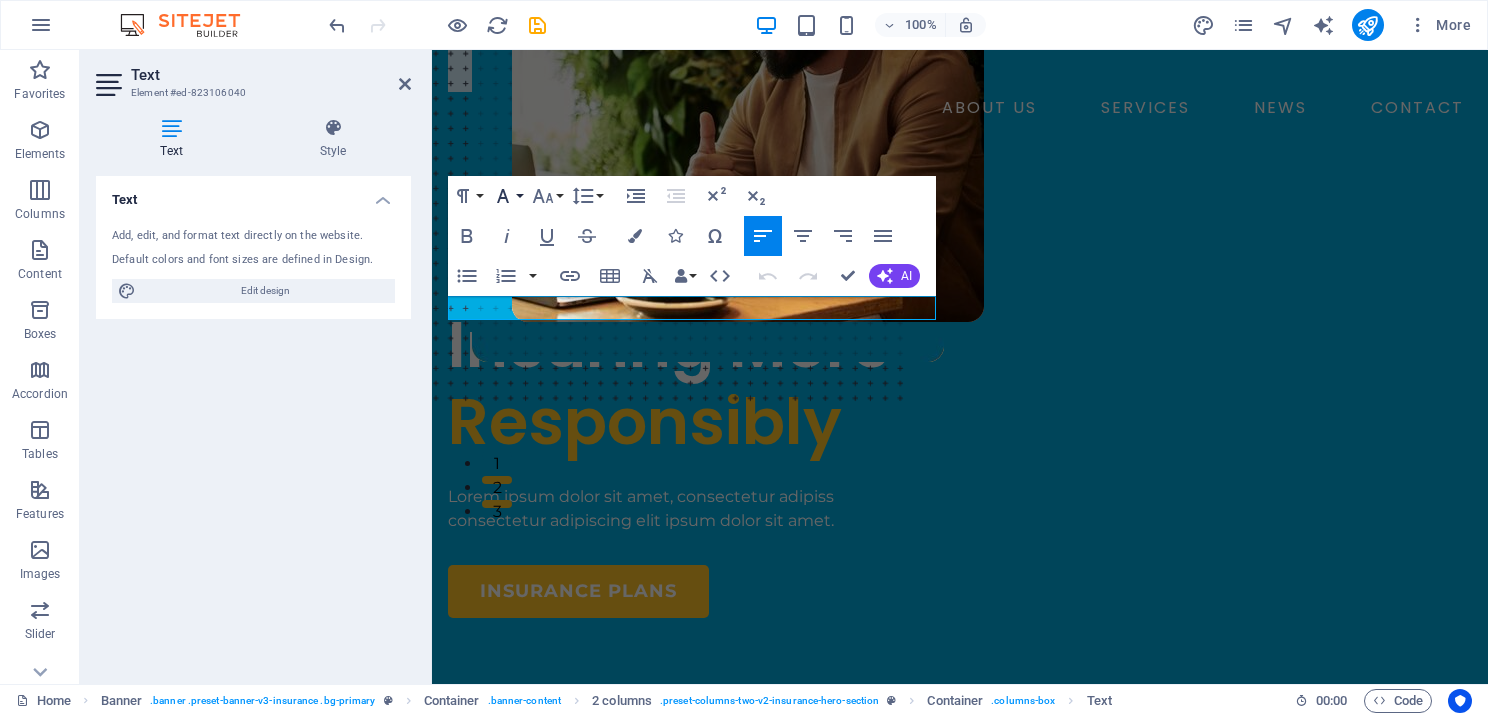 click on "Font Family" at bounding box center [507, 196] 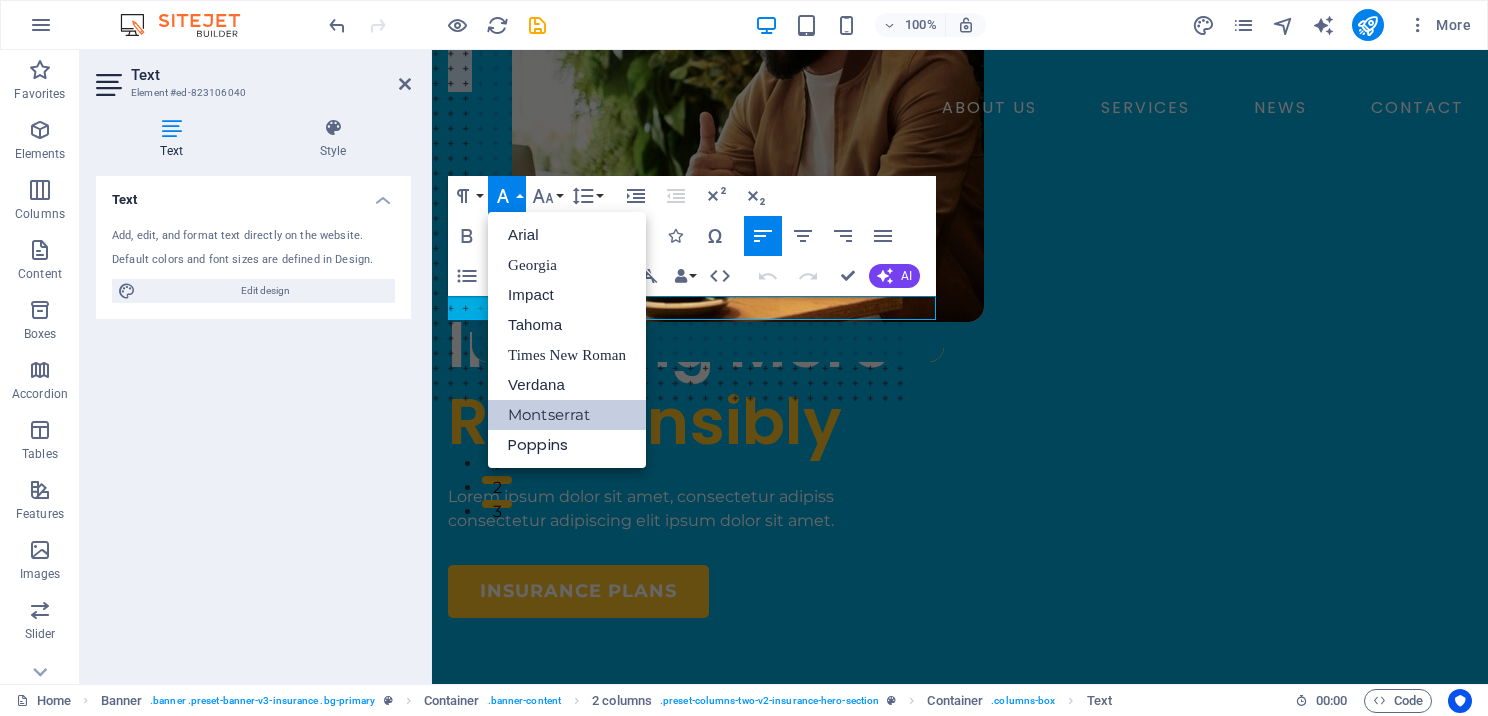scroll, scrollTop: 0, scrollLeft: 0, axis: both 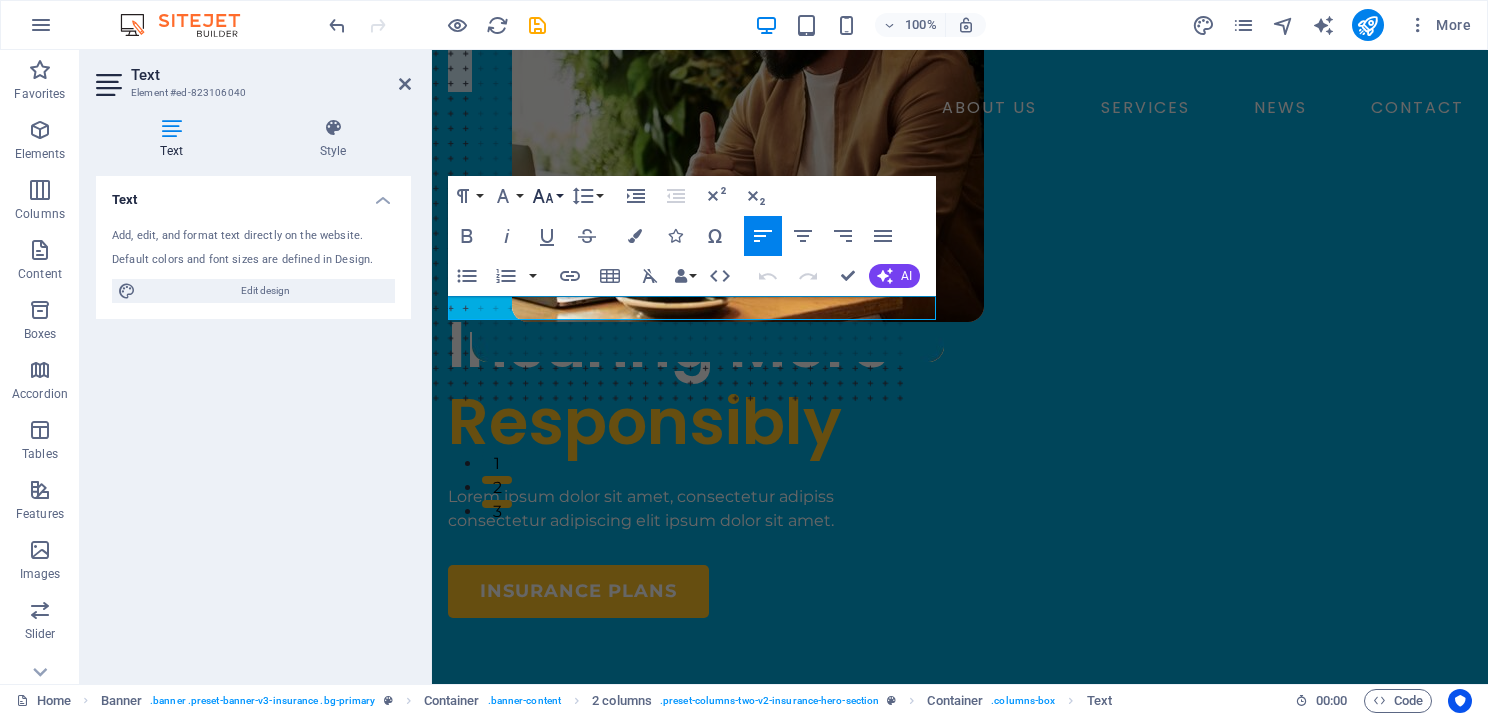 click on "Font Size" at bounding box center (547, 196) 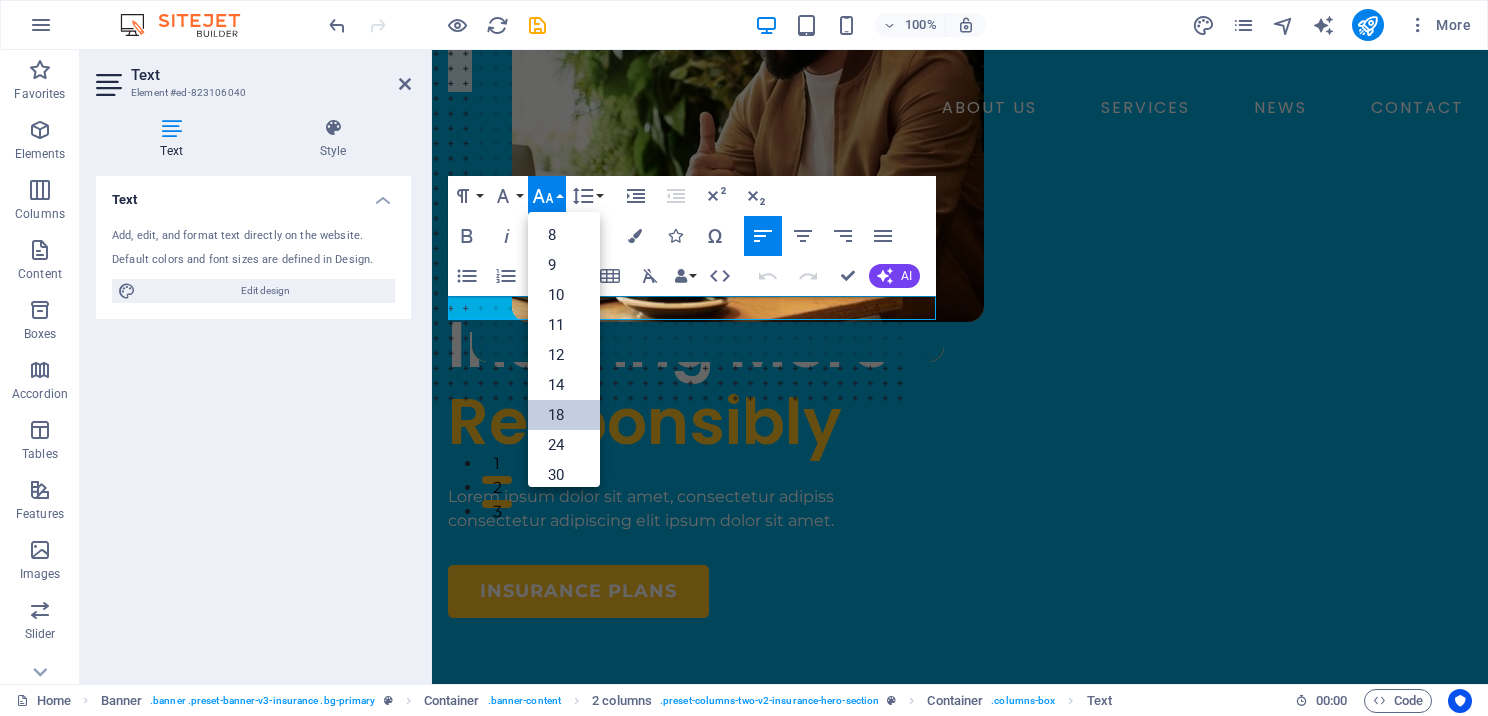 click on "18" at bounding box center [564, 415] 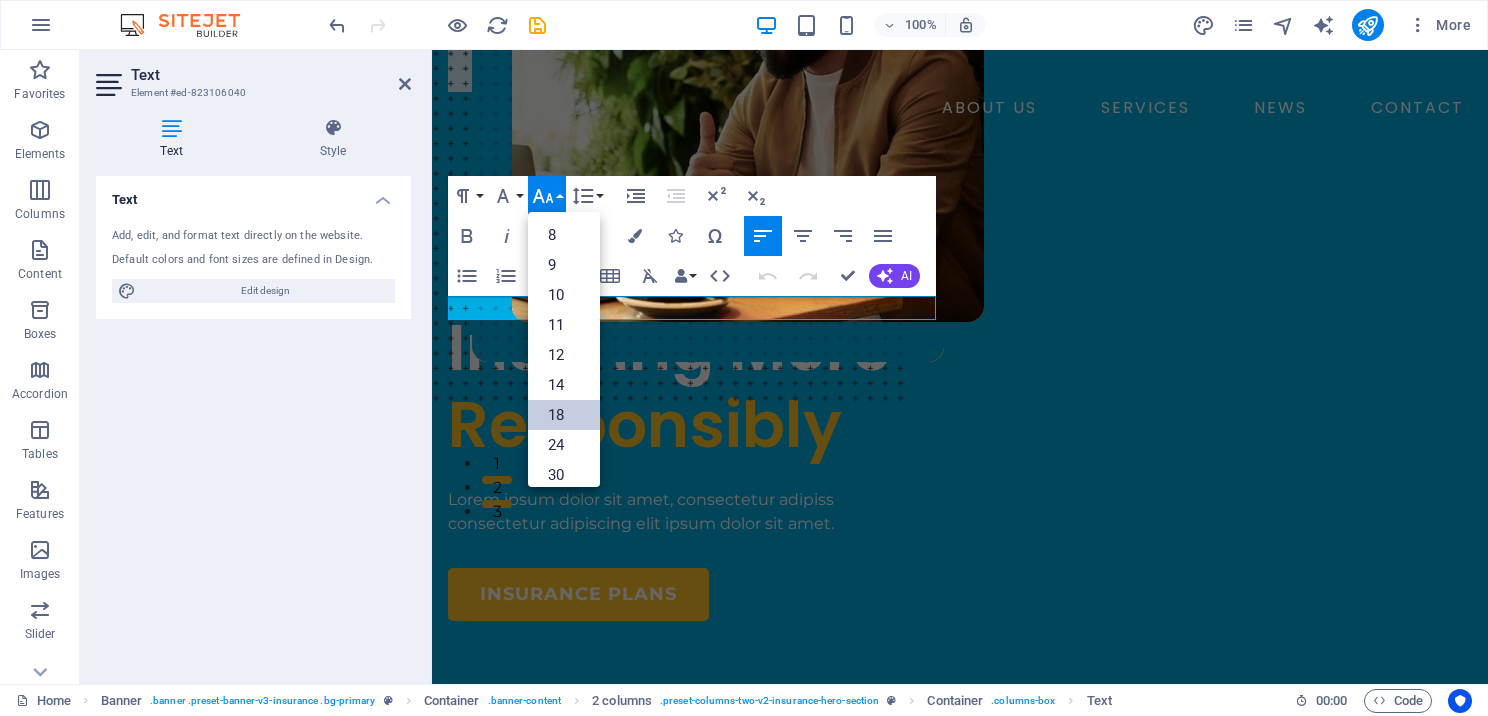 scroll, scrollTop: 199, scrollLeft: 0, axis: vertical 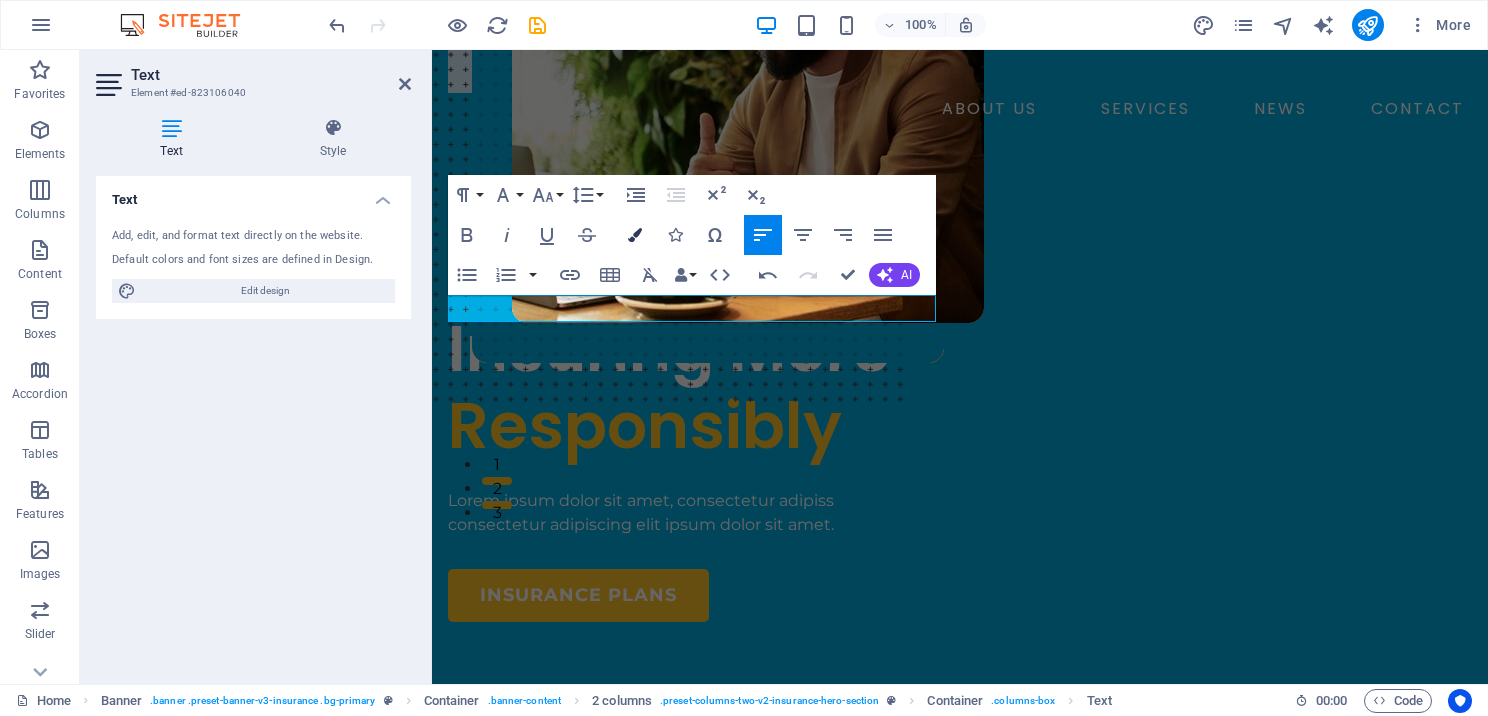 click at bounding box center (635, 235) 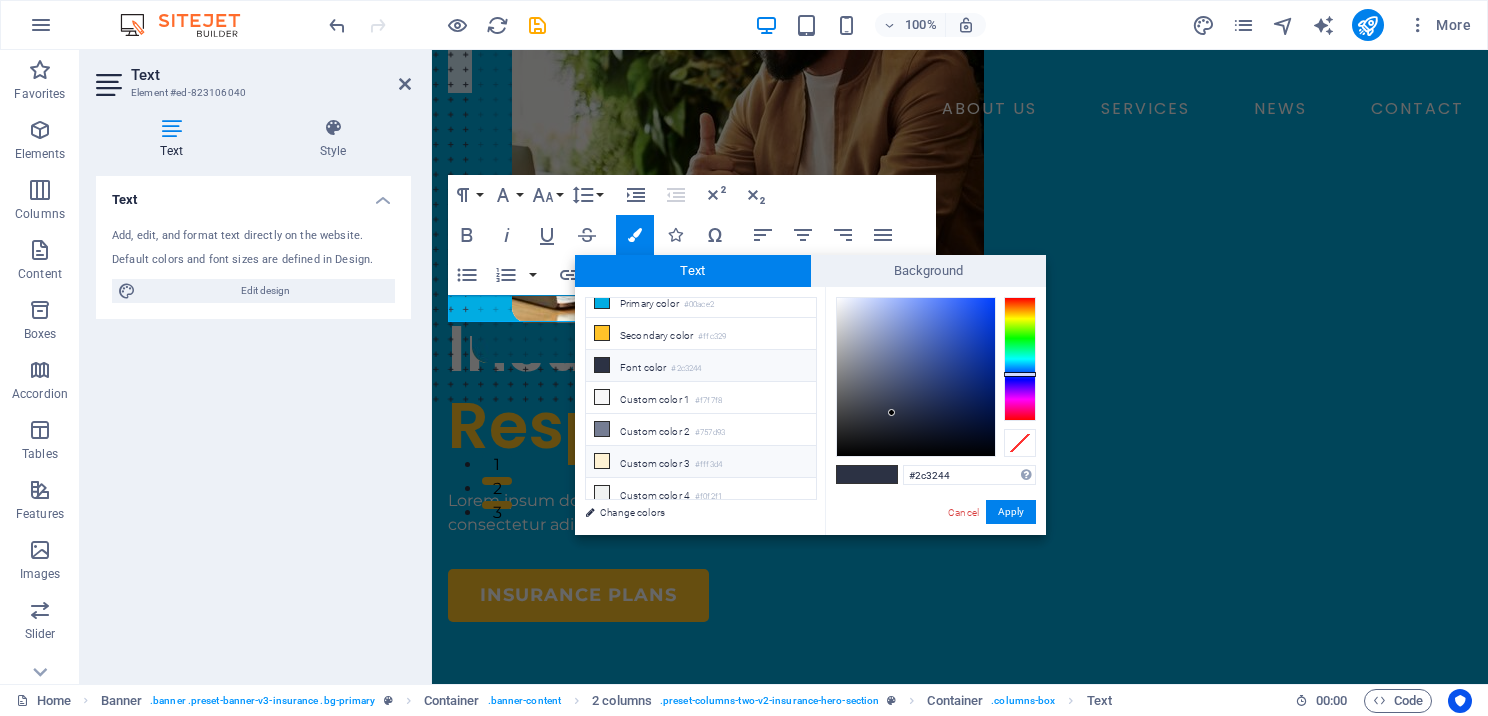 scroll, scrollTop: 0, scrollLeft: 0, axis: both 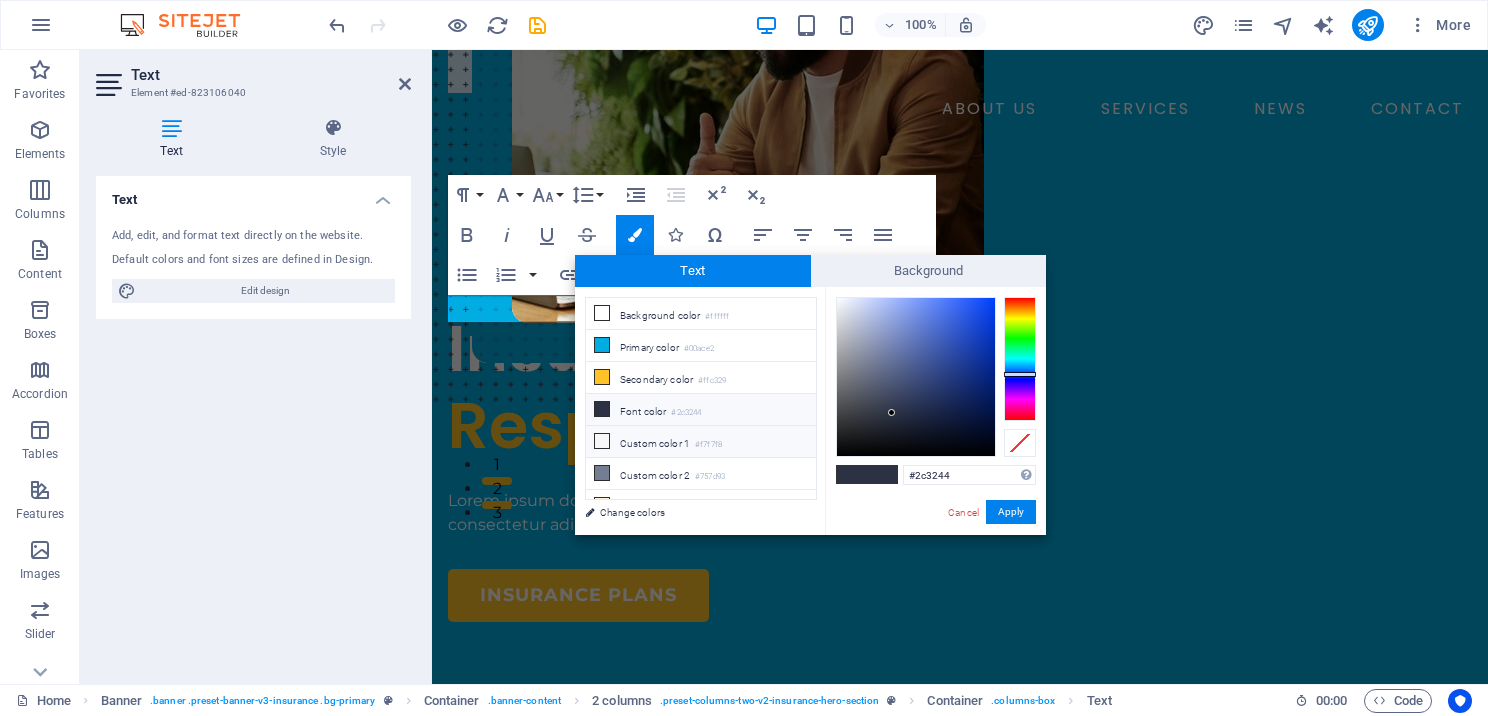 click at bounding box center (602, 441) 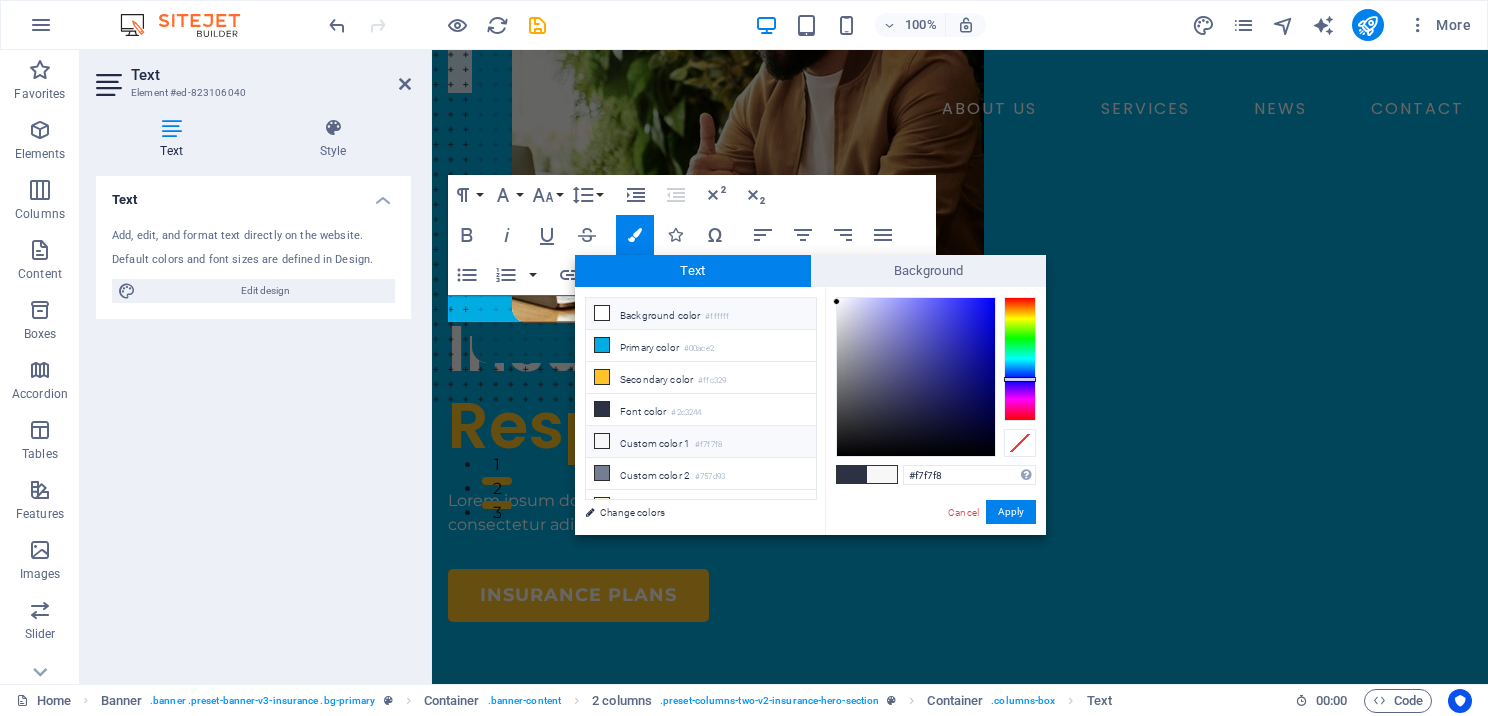 click at bounding box center (602, 313) 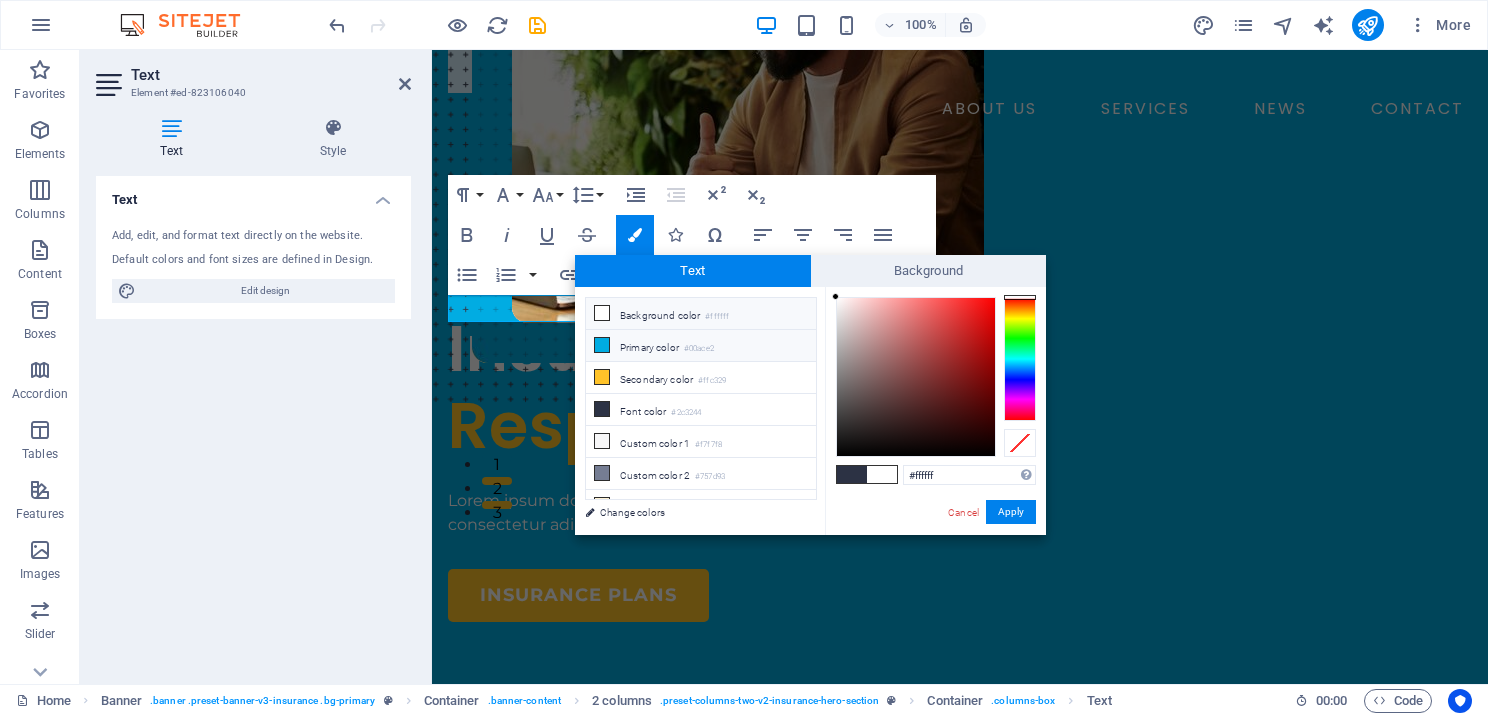 click at bounding box center (602, 345) 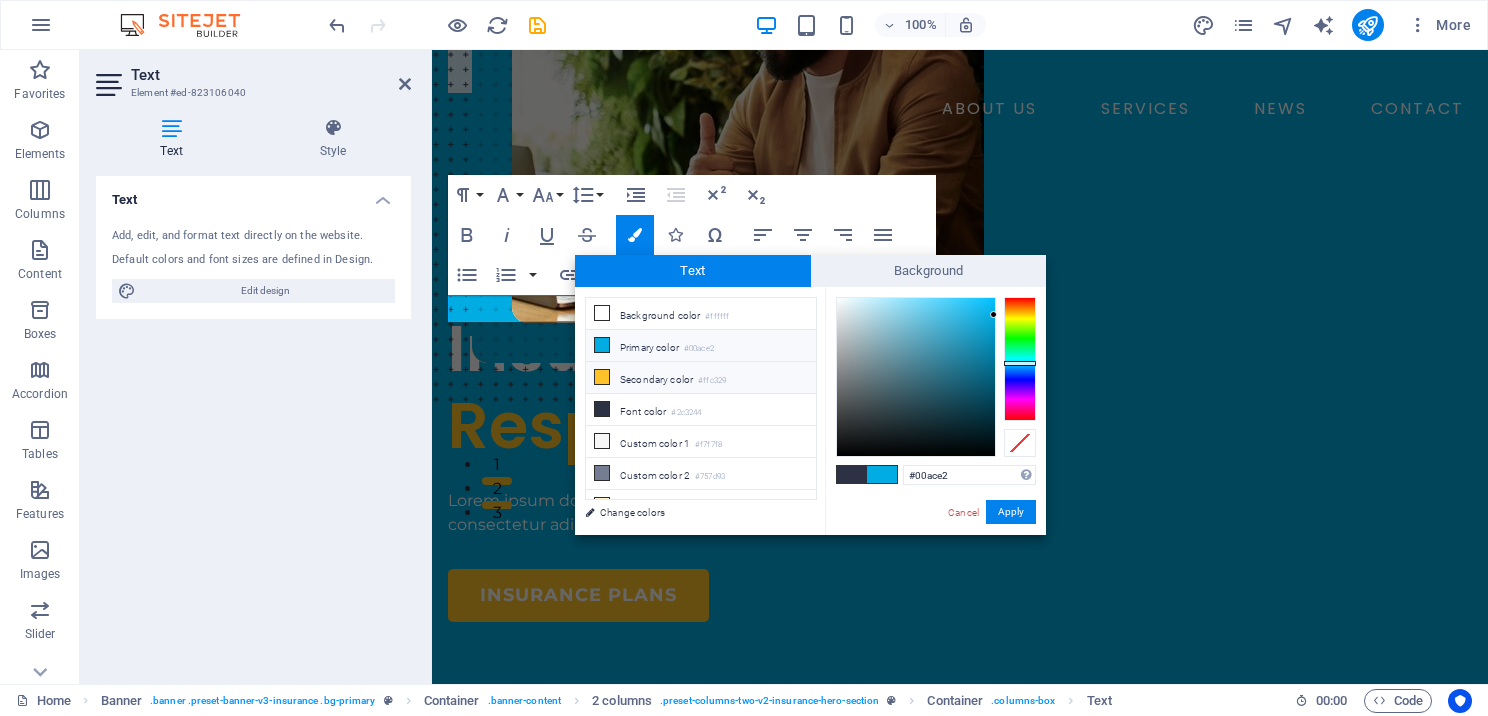 click at bounding box center [602, 377] 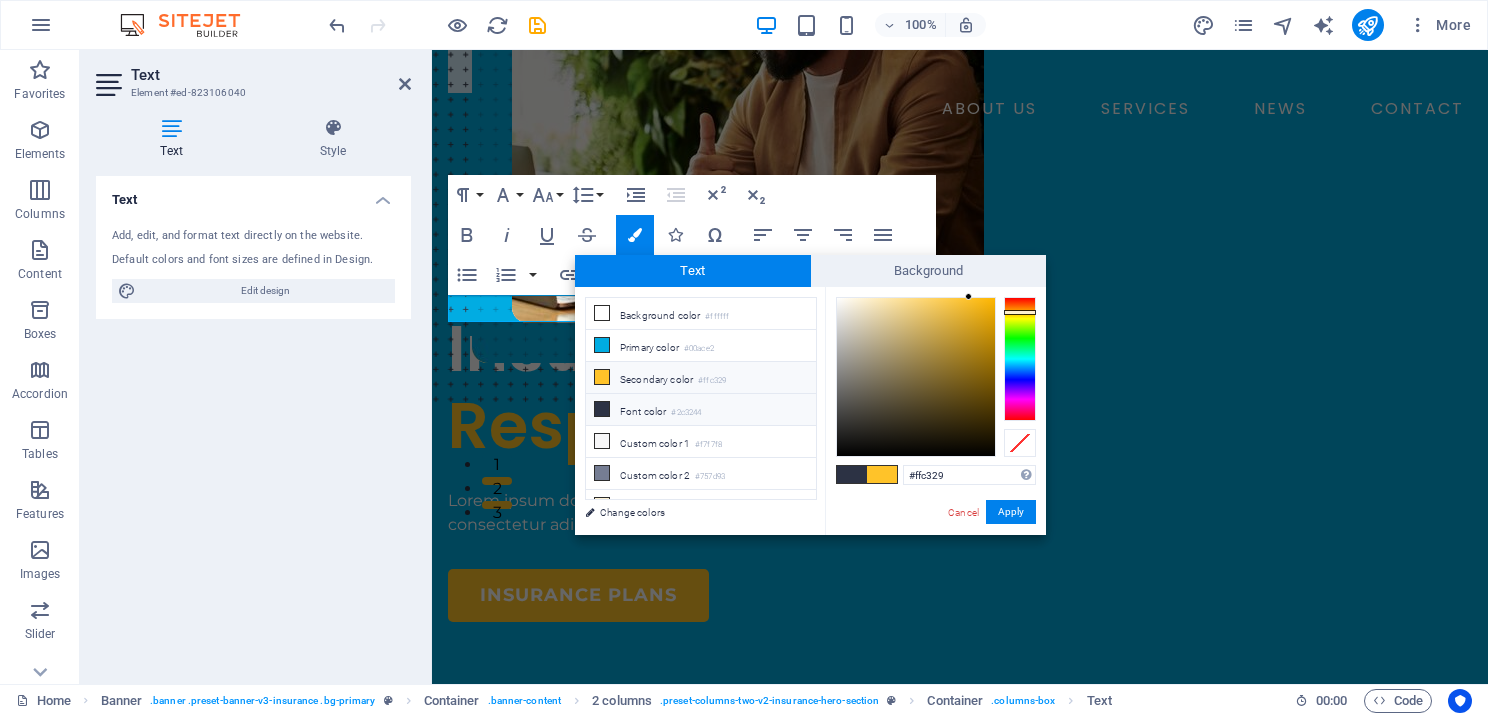 click at bounding box center (602, 409) 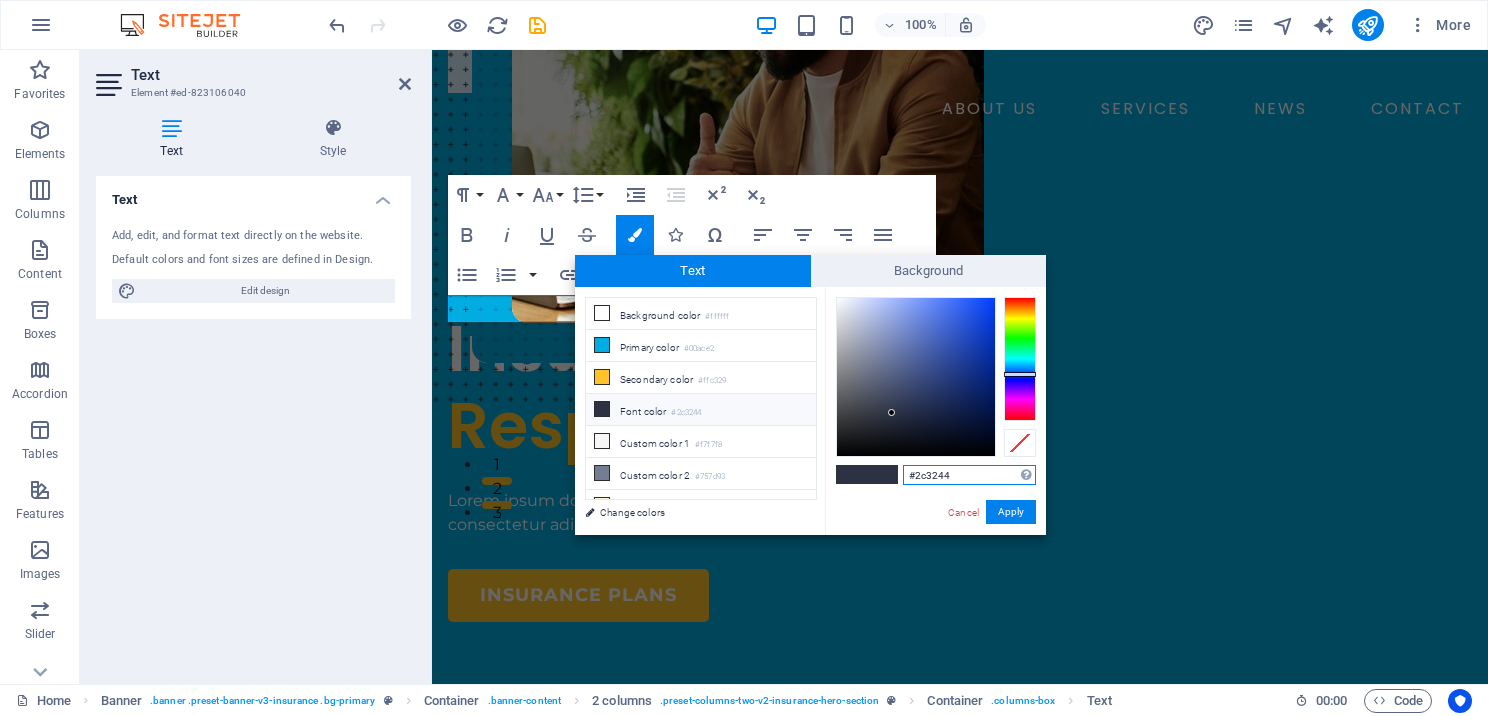 drag, startPoint x: 962, startPoint y: 476, endPoint x: 899, endPoint y: 475, distance: 63.007935 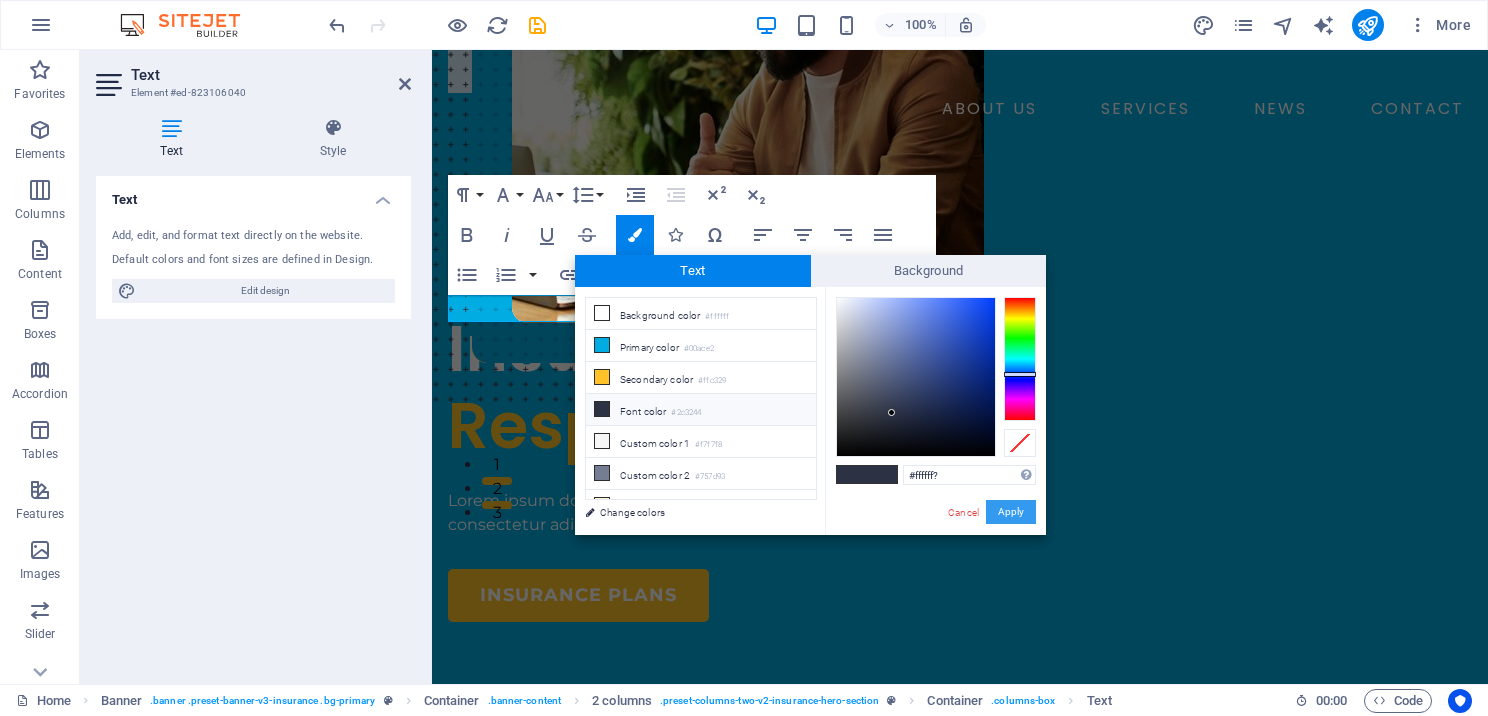 click on "Apply" at bounding box center (1011, 512) 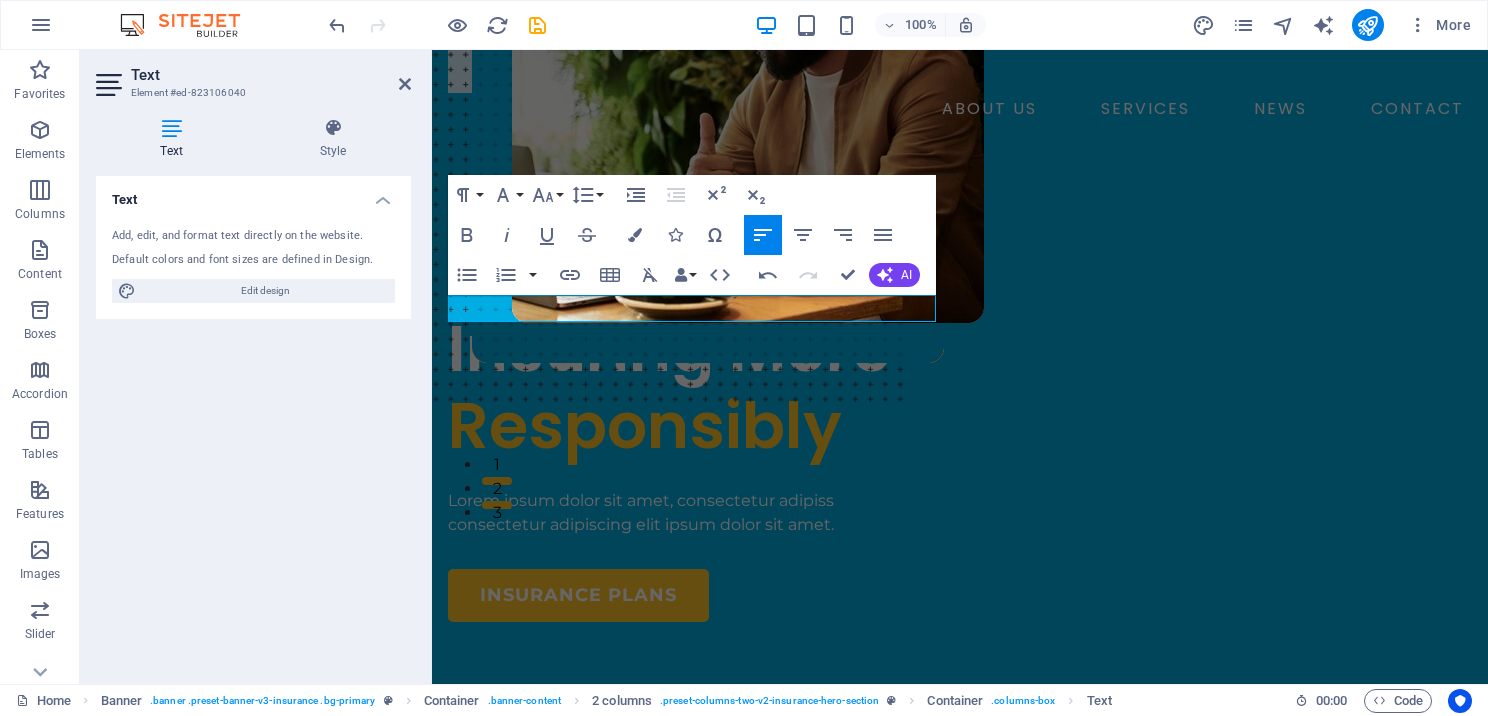 click on "Text Add, edit, and format text directly on the website. Default colors and font sizes are defined in Design. Edit design Alignment Left aligned Centered Right aligned" at bounding box center (253, 422) 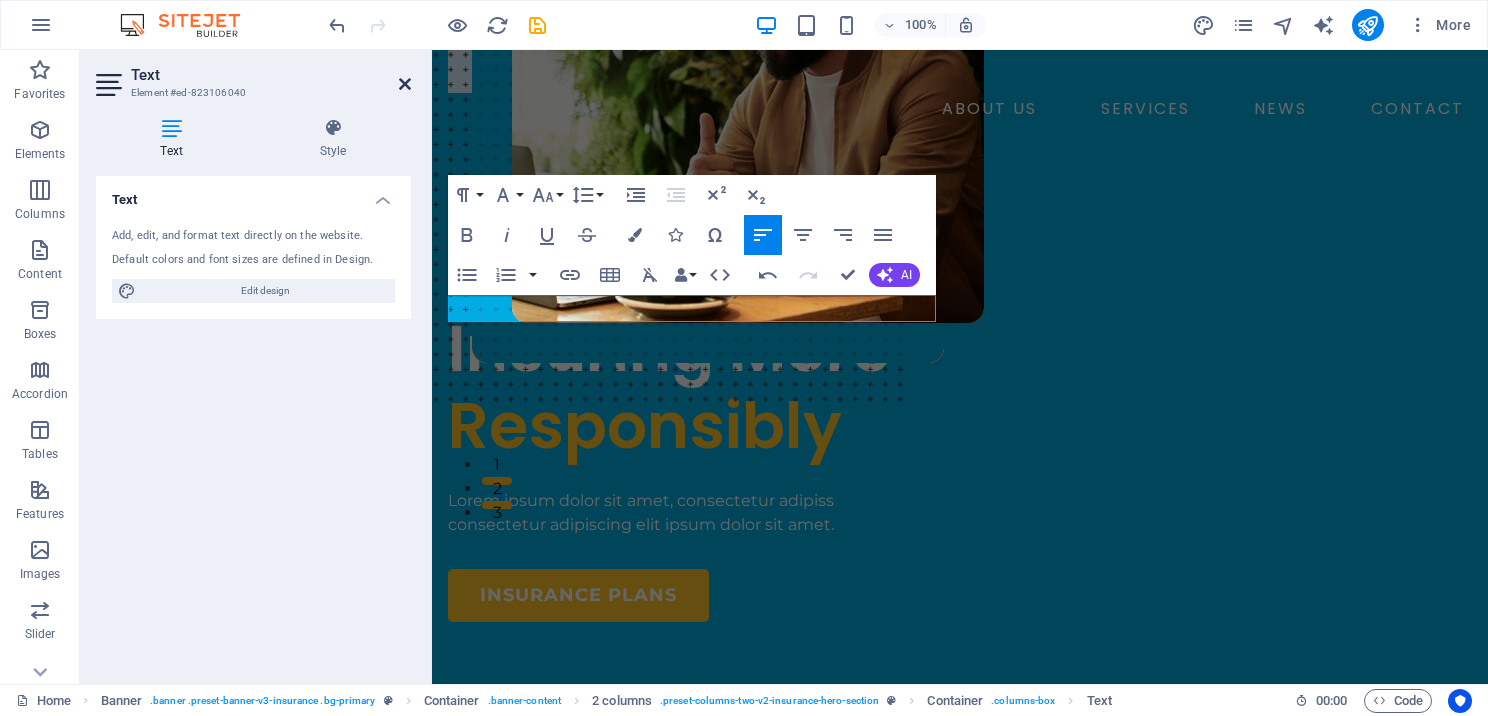 click at bounding box center (405, 84) 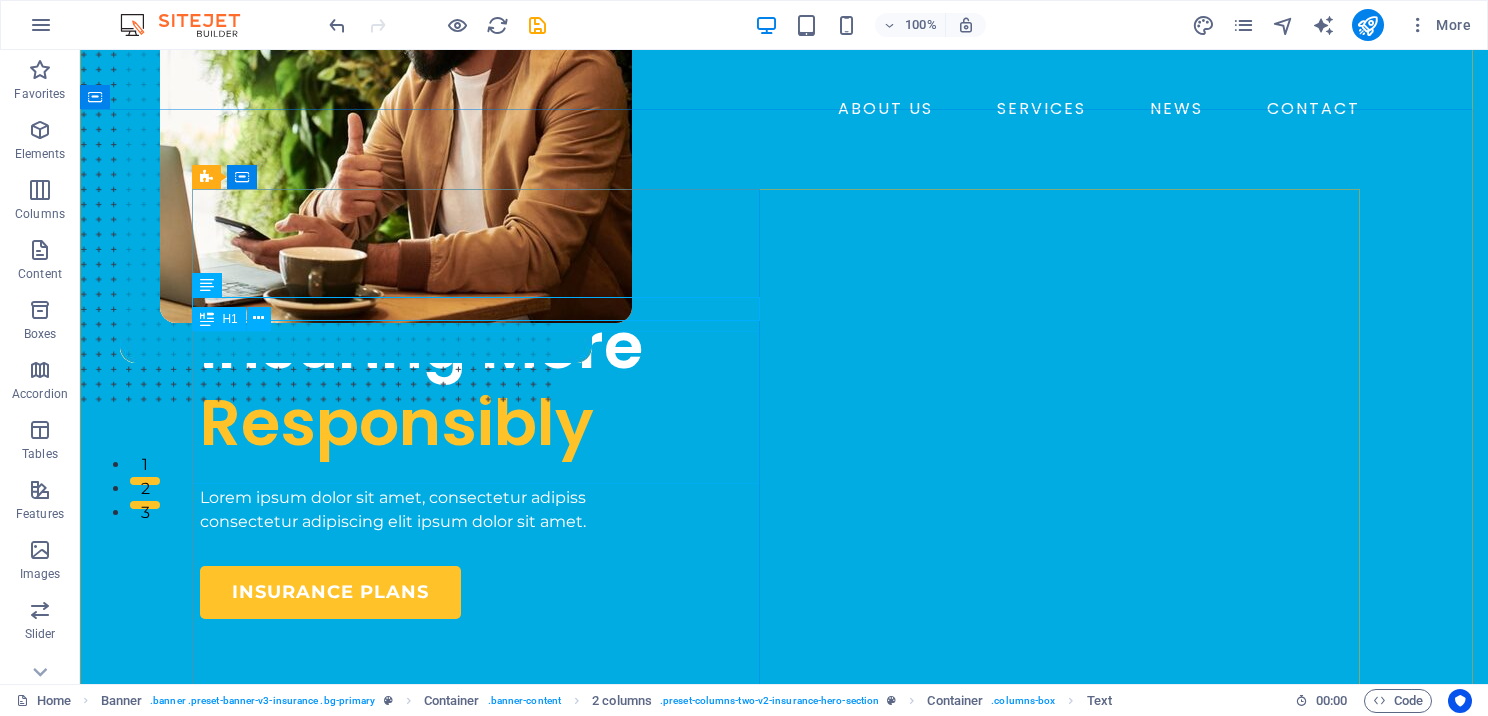 click on "Insuring More Responsibly" at bounding box center [484, 385] 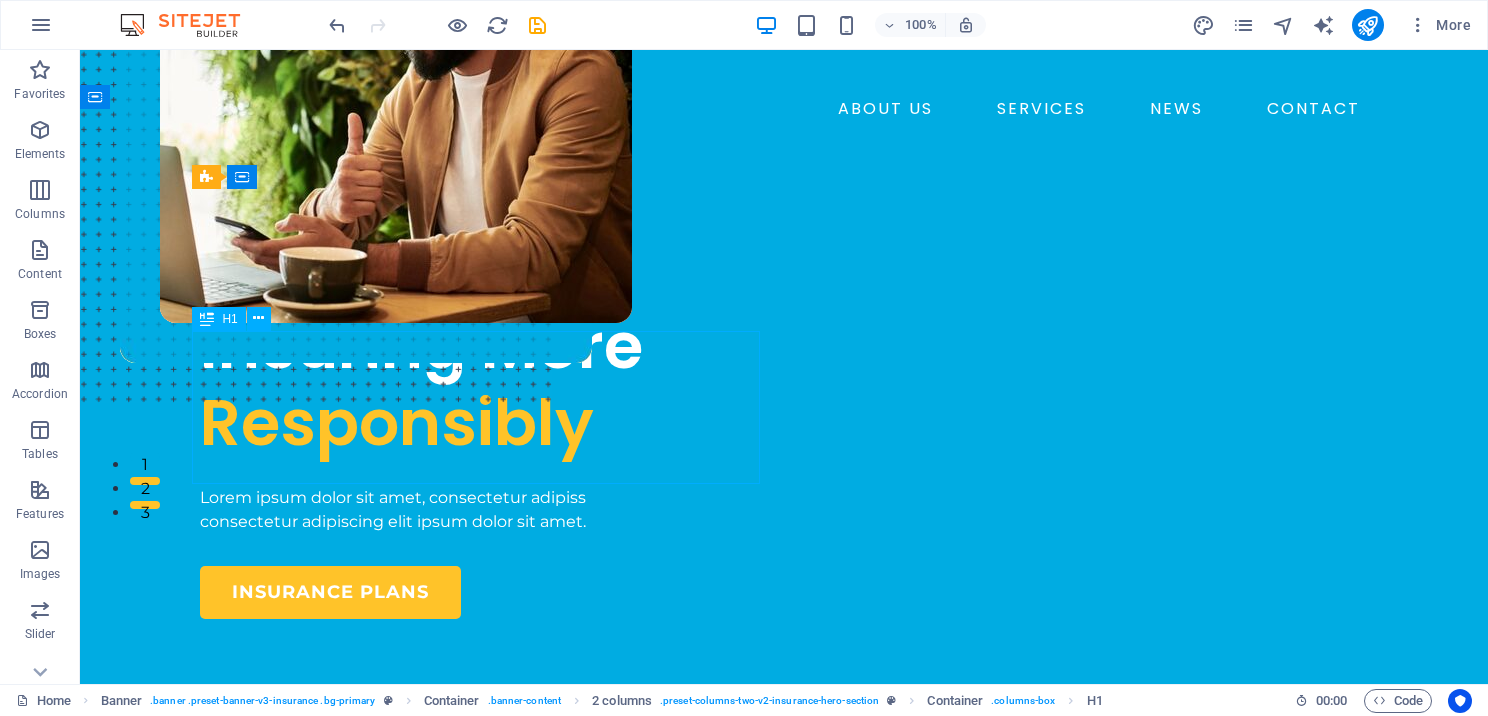 click on "Insuring More Responsibly" at bounding box center (484, 385) 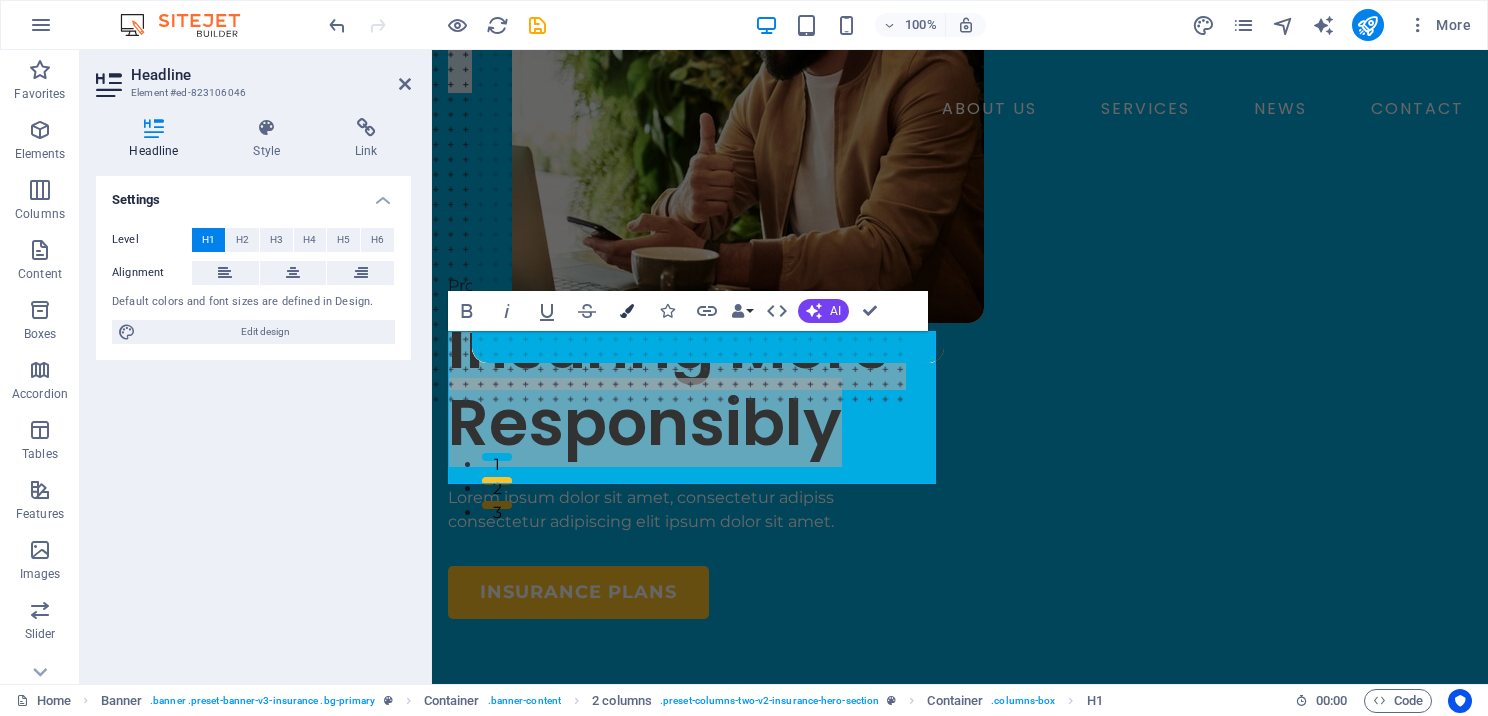 click at bounding box center (627, 311) 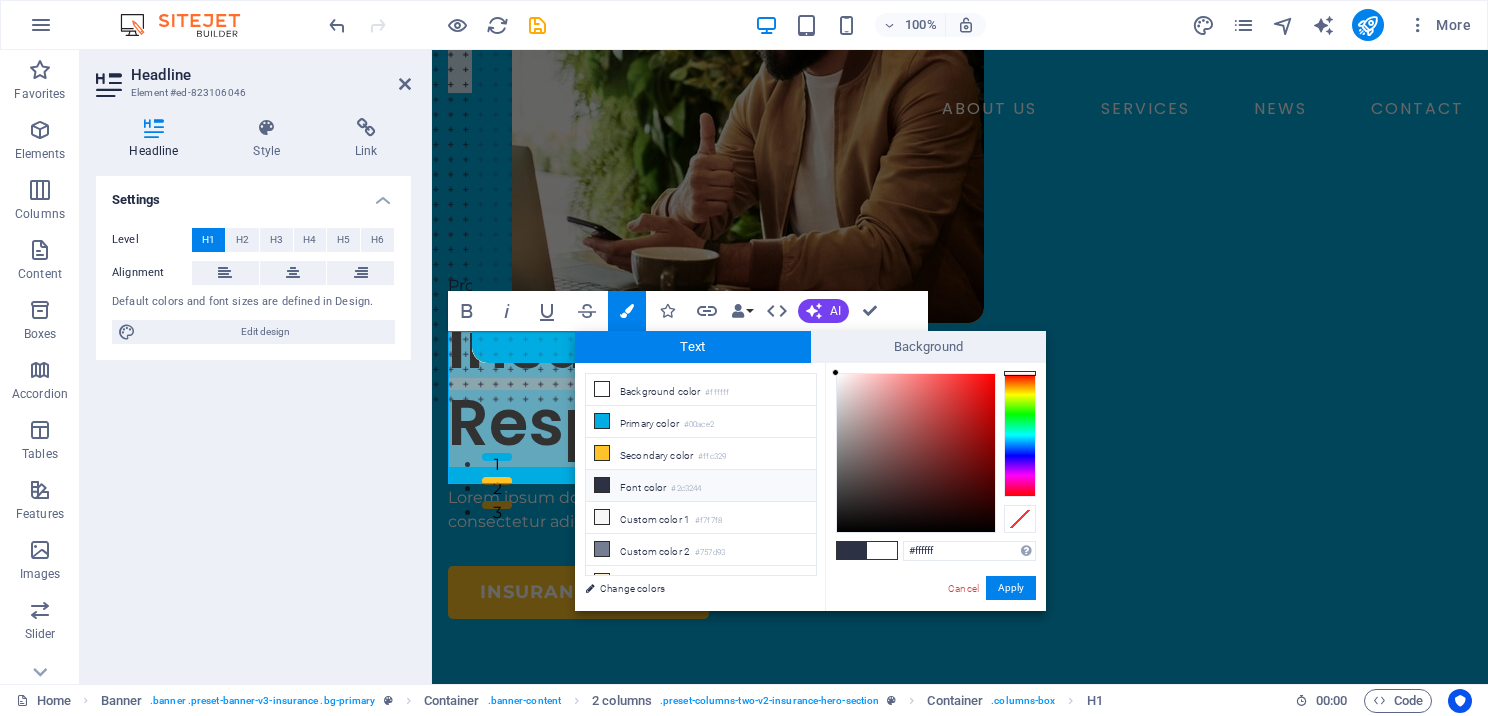 drag, startPoint x: 952, startPoint y: 552, endPoint x: 896, endPoint y: 548, distance: 56.142673 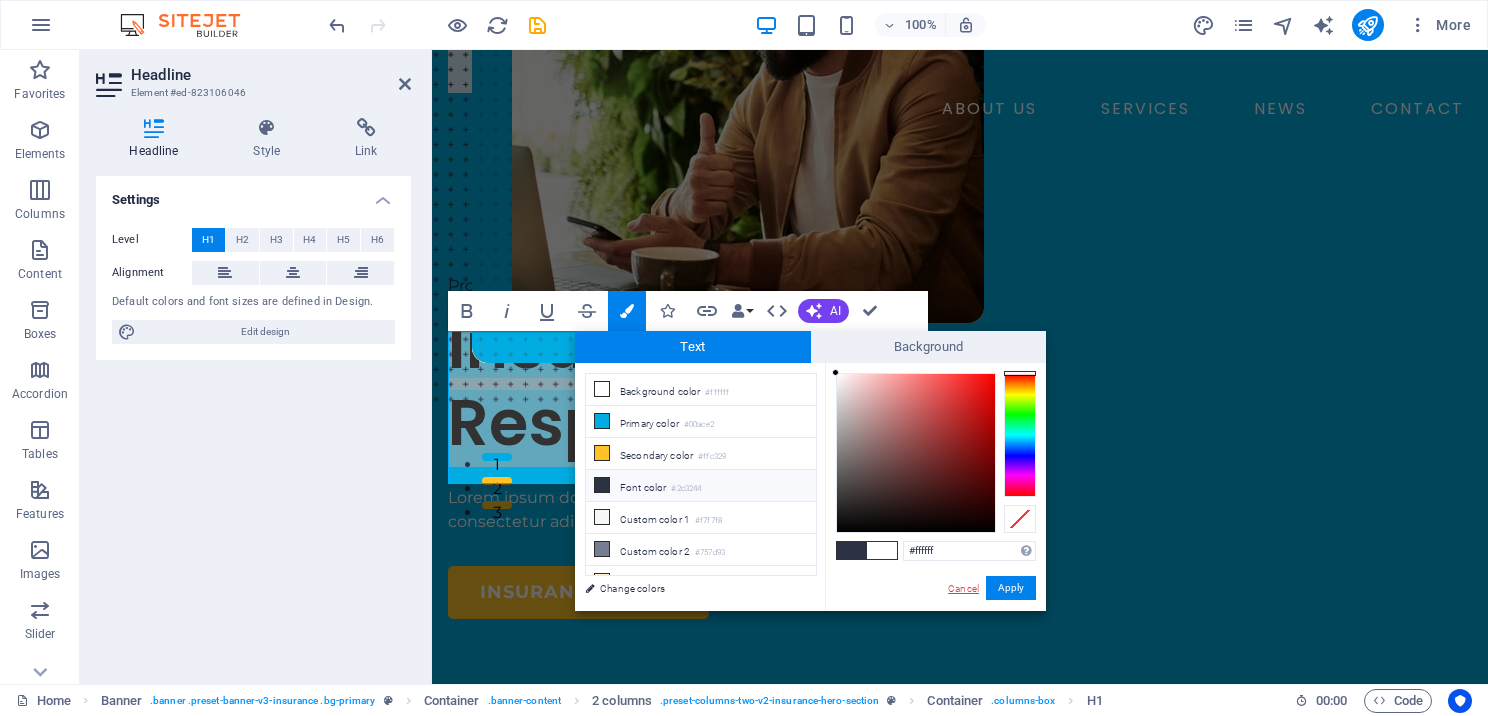 drag, startPoint x: 906, startPoint y: 548, endPoint x: 948, endPoint y: 590, distance: 59.39697 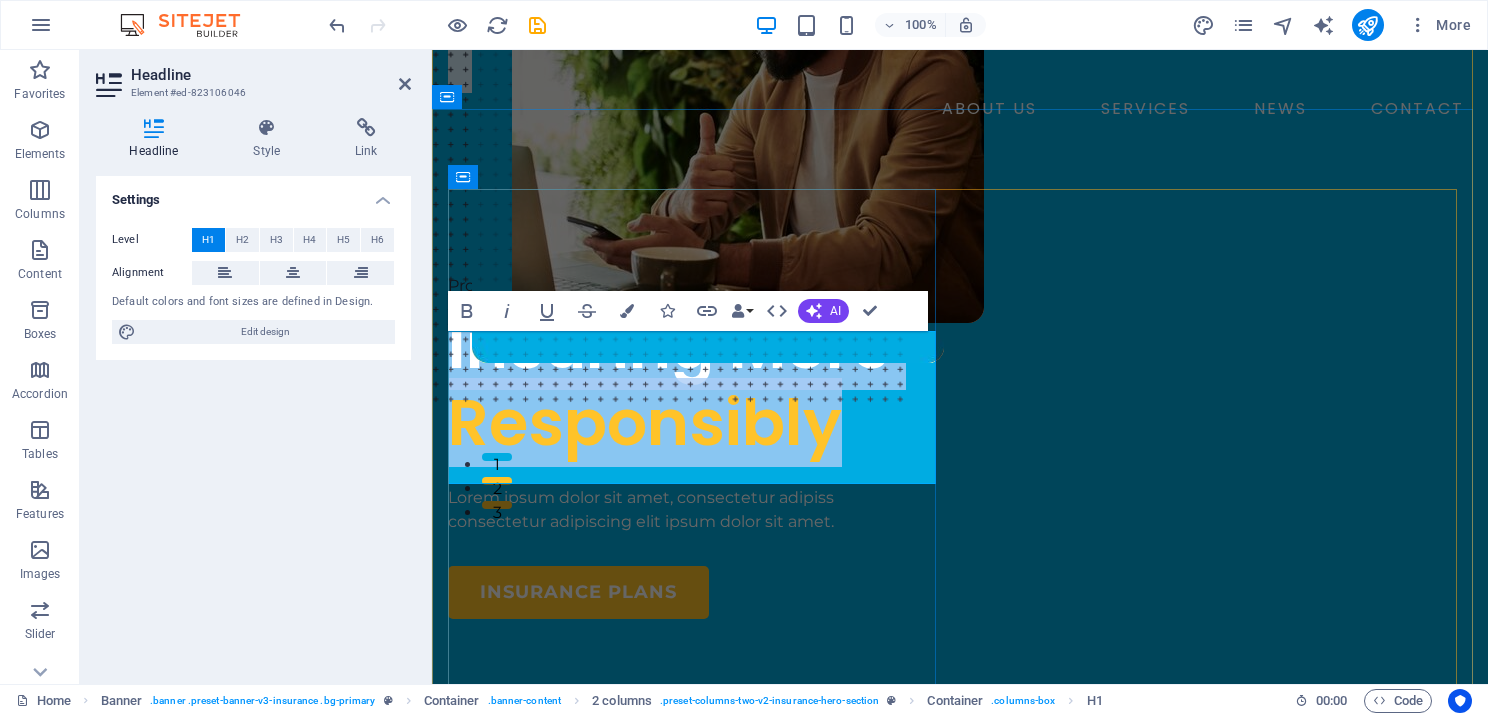 click on "Responsibly" at bounding box center (645, 422) 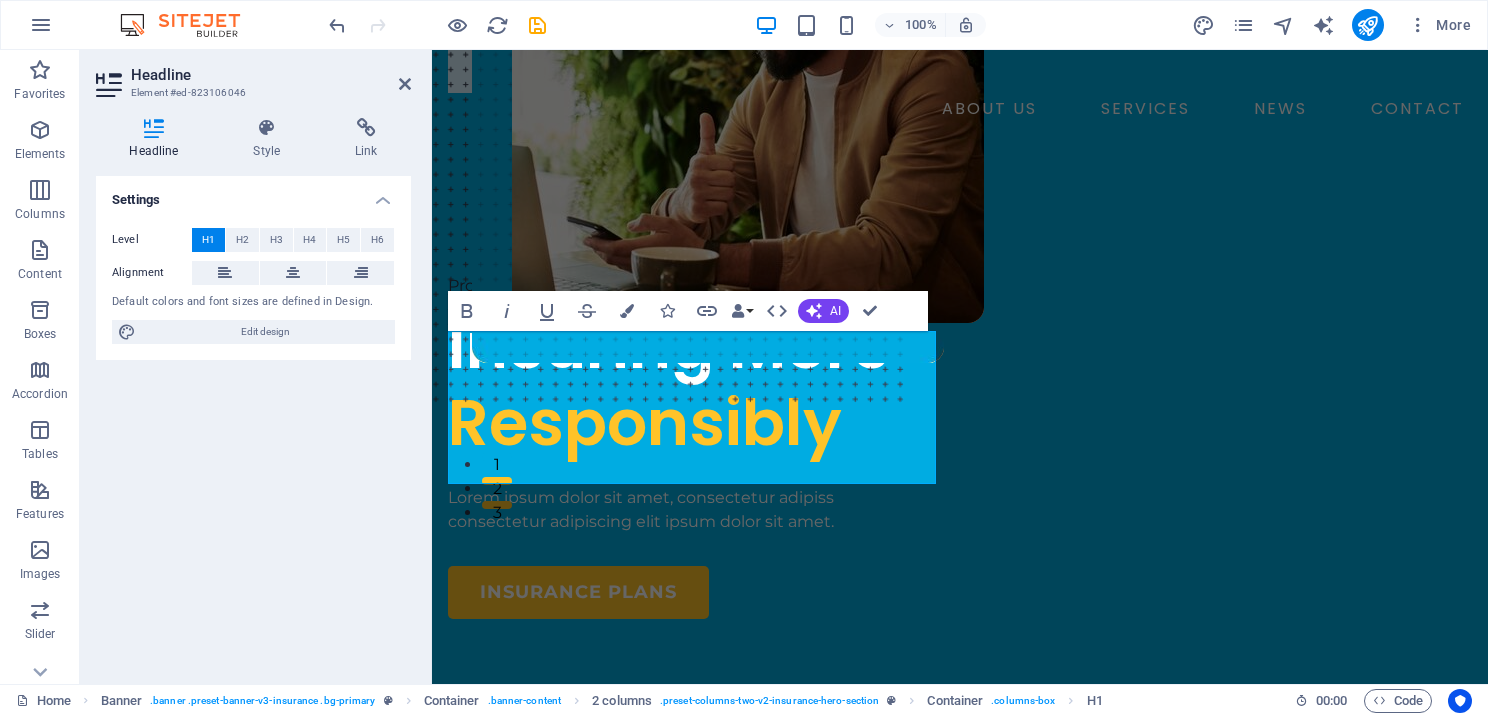 click on "Settings Level H1 H2 H3 H4 H5 H6 Alignment Default colors and font sizes are defined in Design. Edit design" at bounding box center (253, 422) 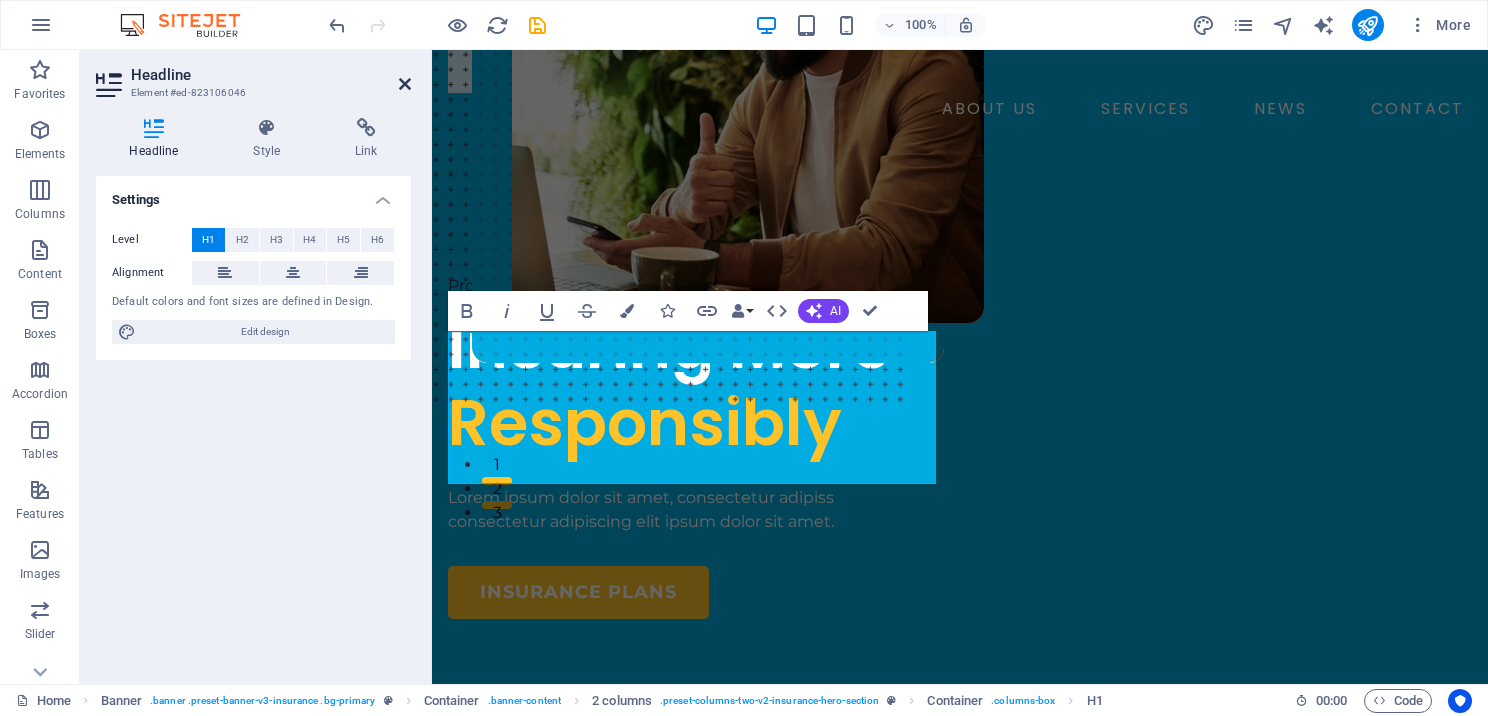 click at bounding box center [405, 84] 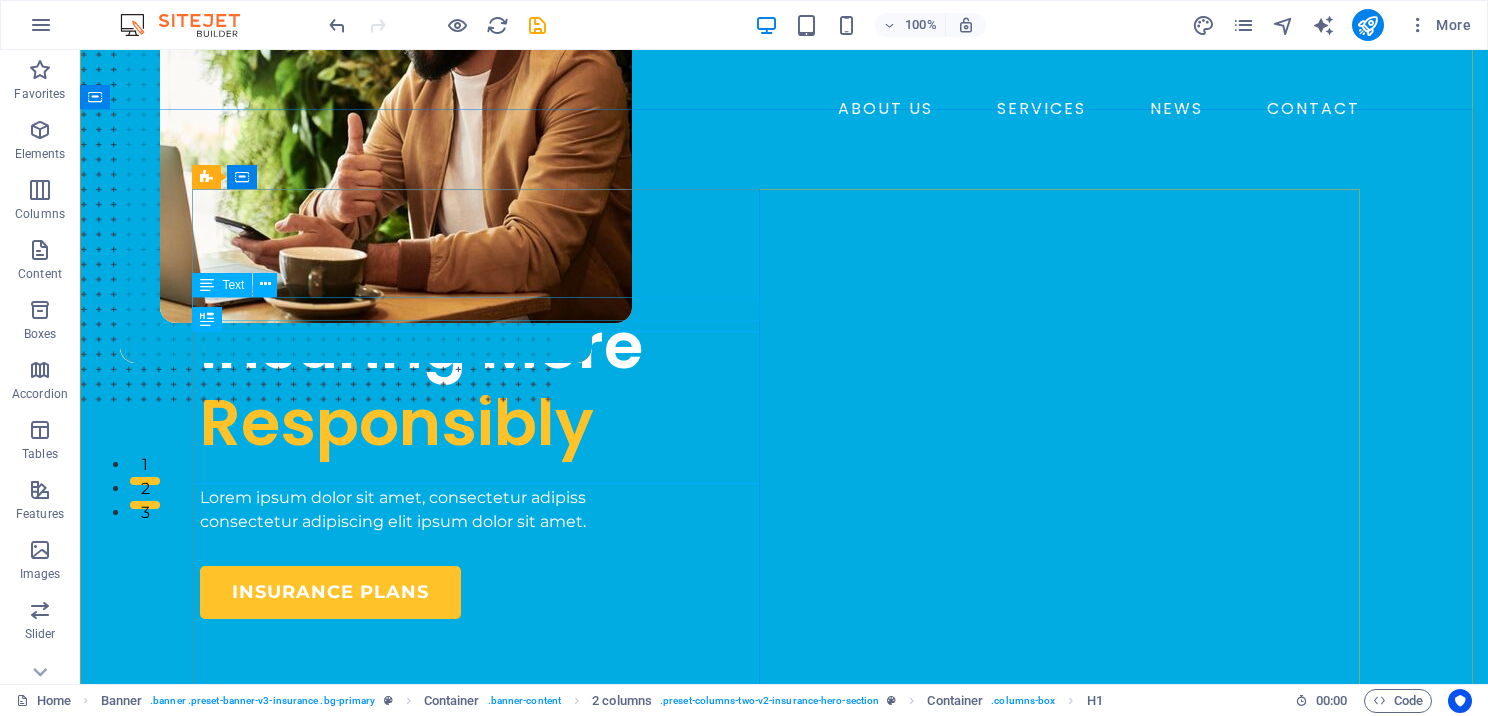 click on "Professional Tax Software For Preparers" at bounding box center (484, 286) 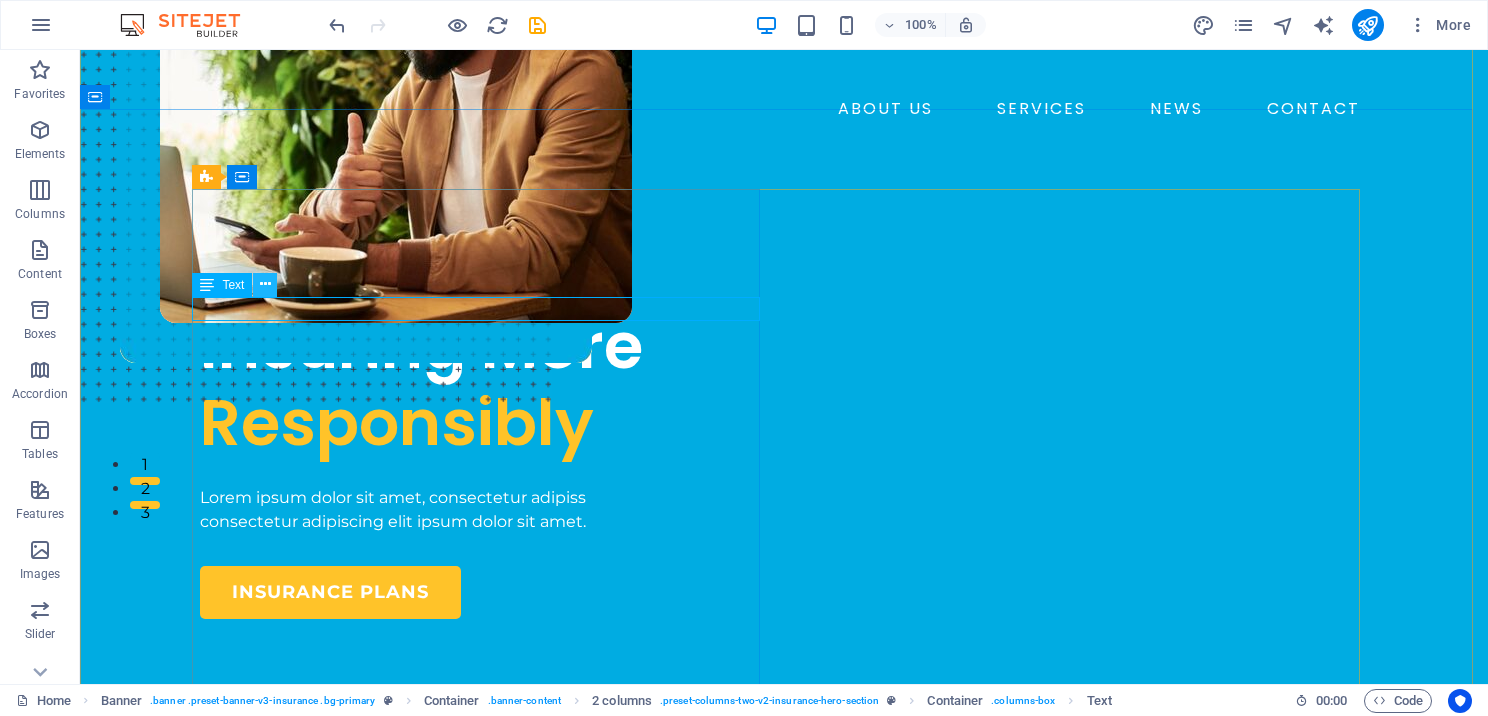 click at bounding box center [265, 284] 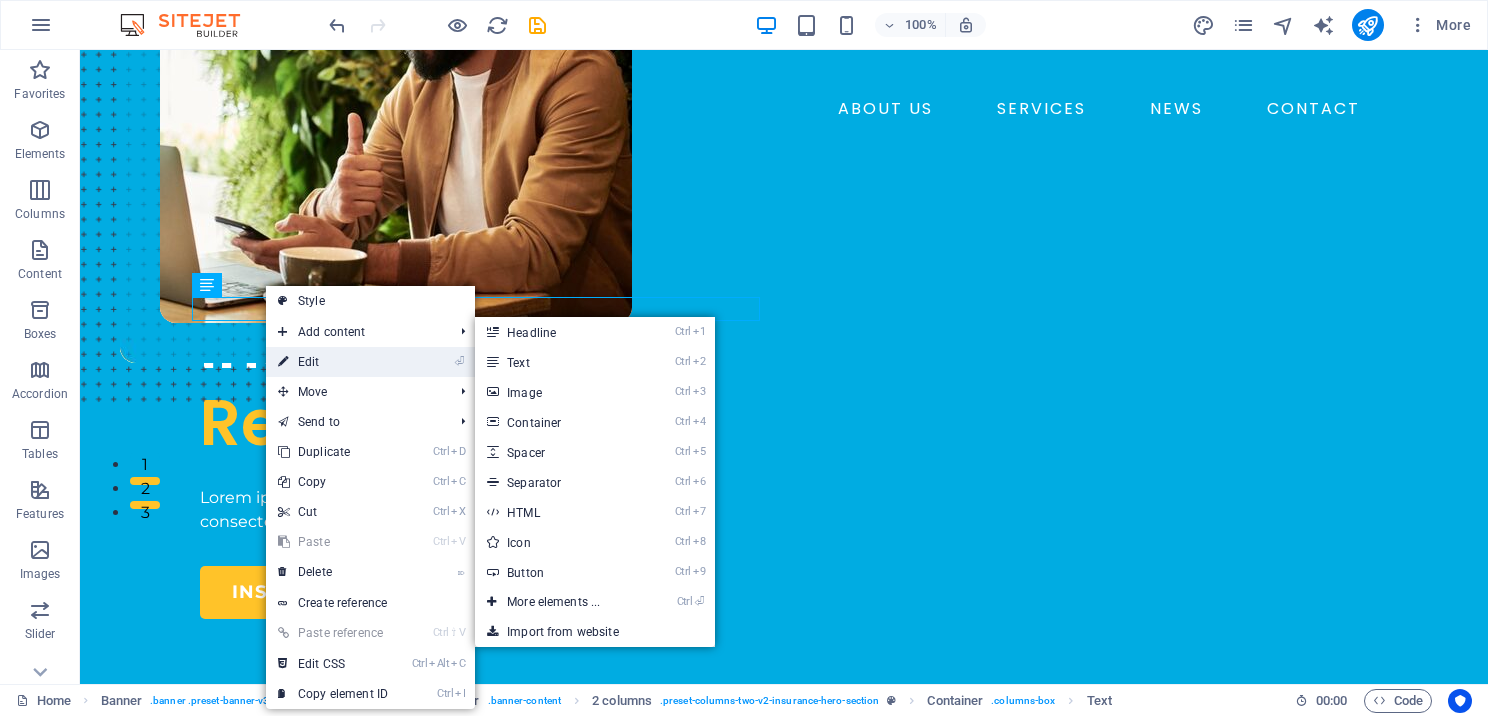 click on "⏎  Edit" at bounding box center [333, 362] 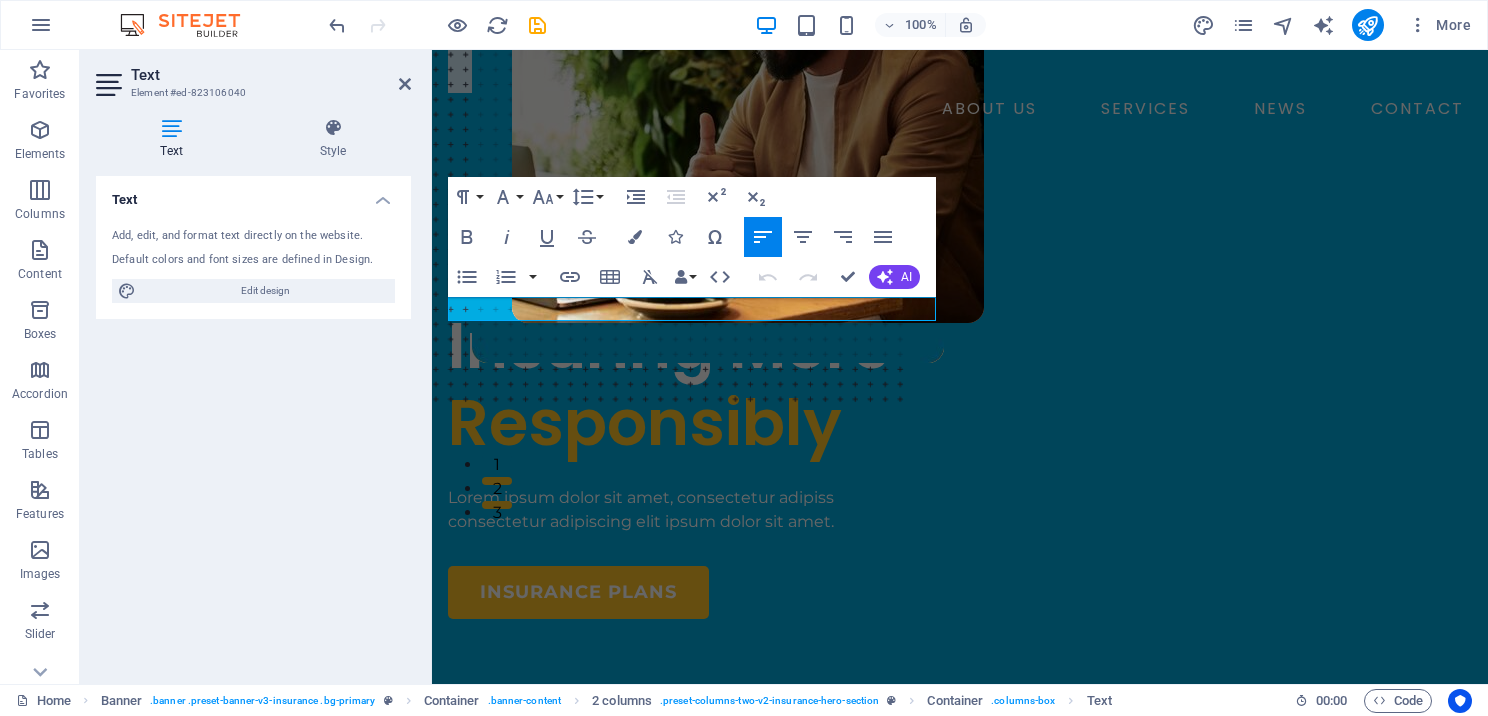 click on "Text" at bounding box center [175, 139] 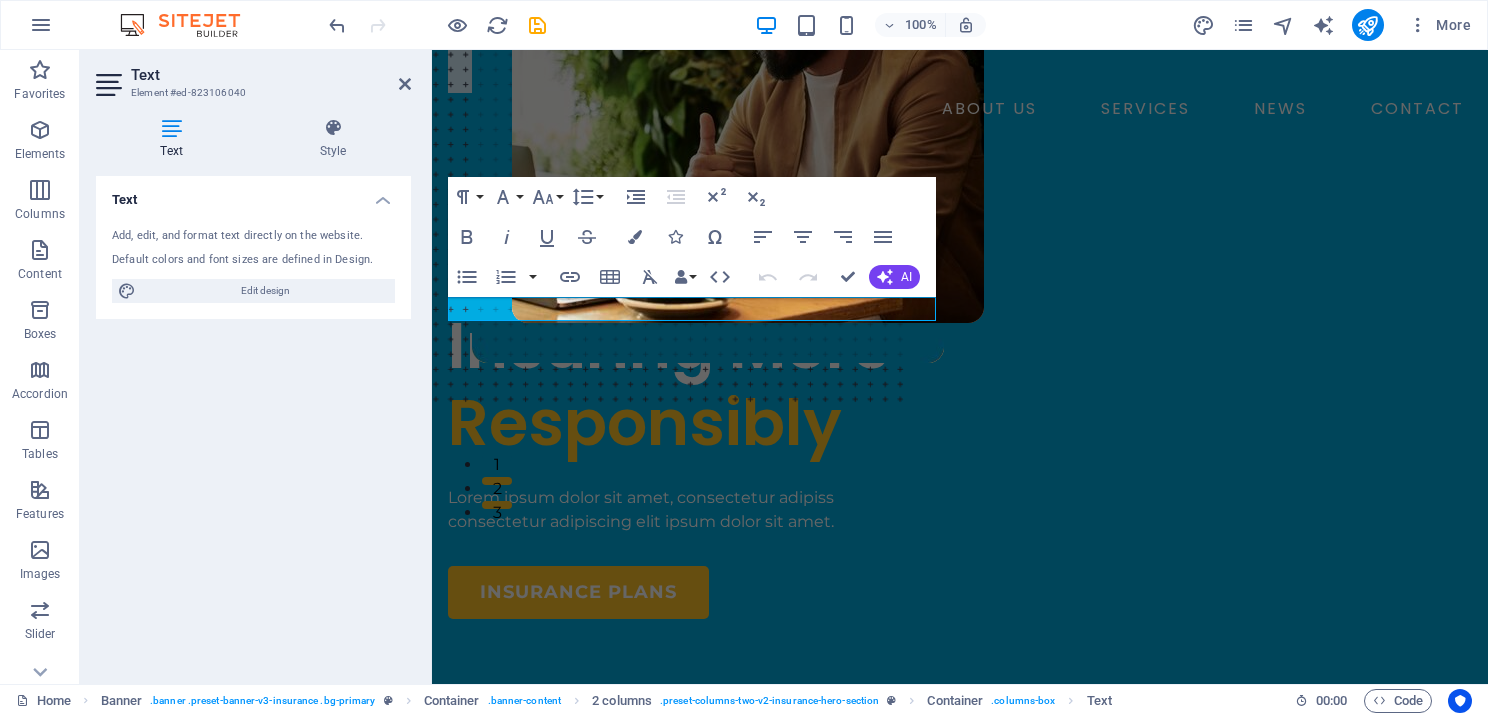 click at bounding box center (111, 85) 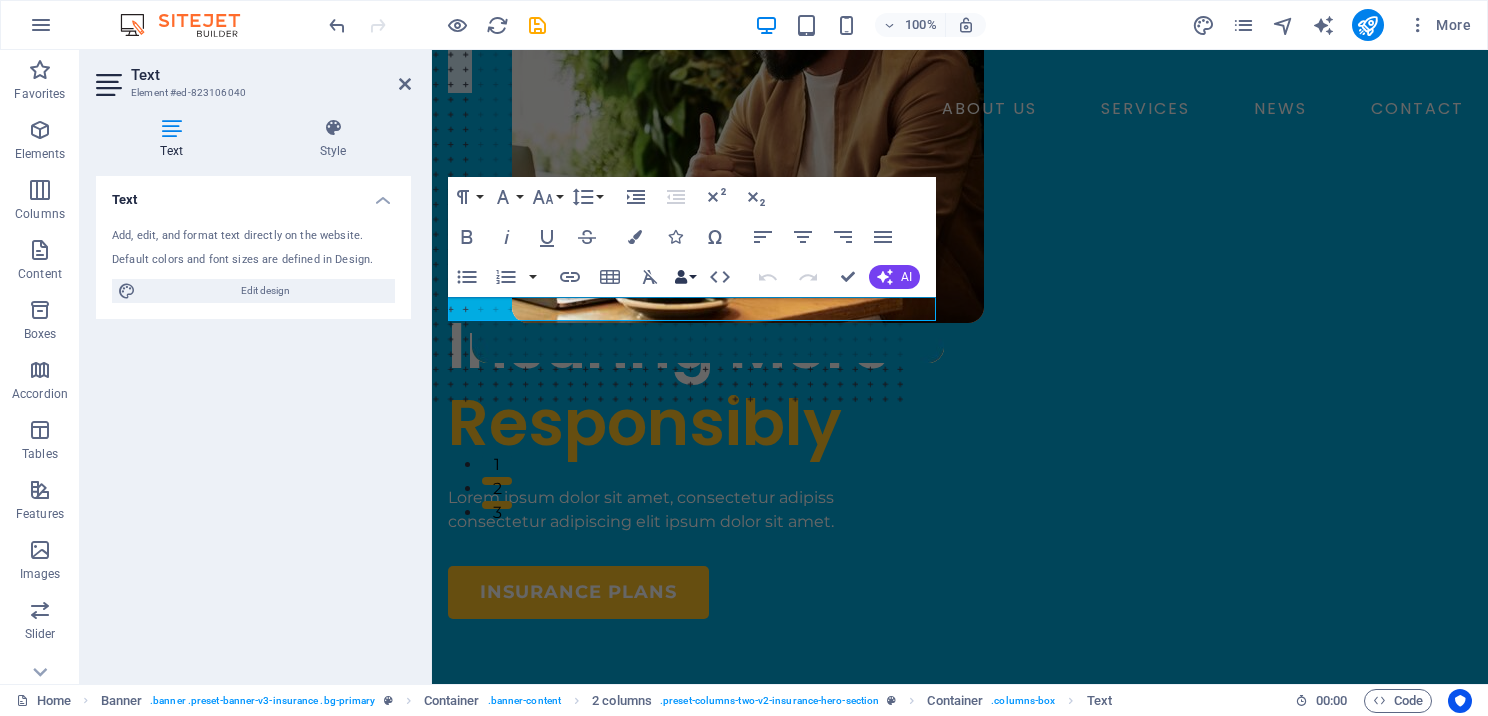 click on "Data Bindings" at bounding box center [685, 277] 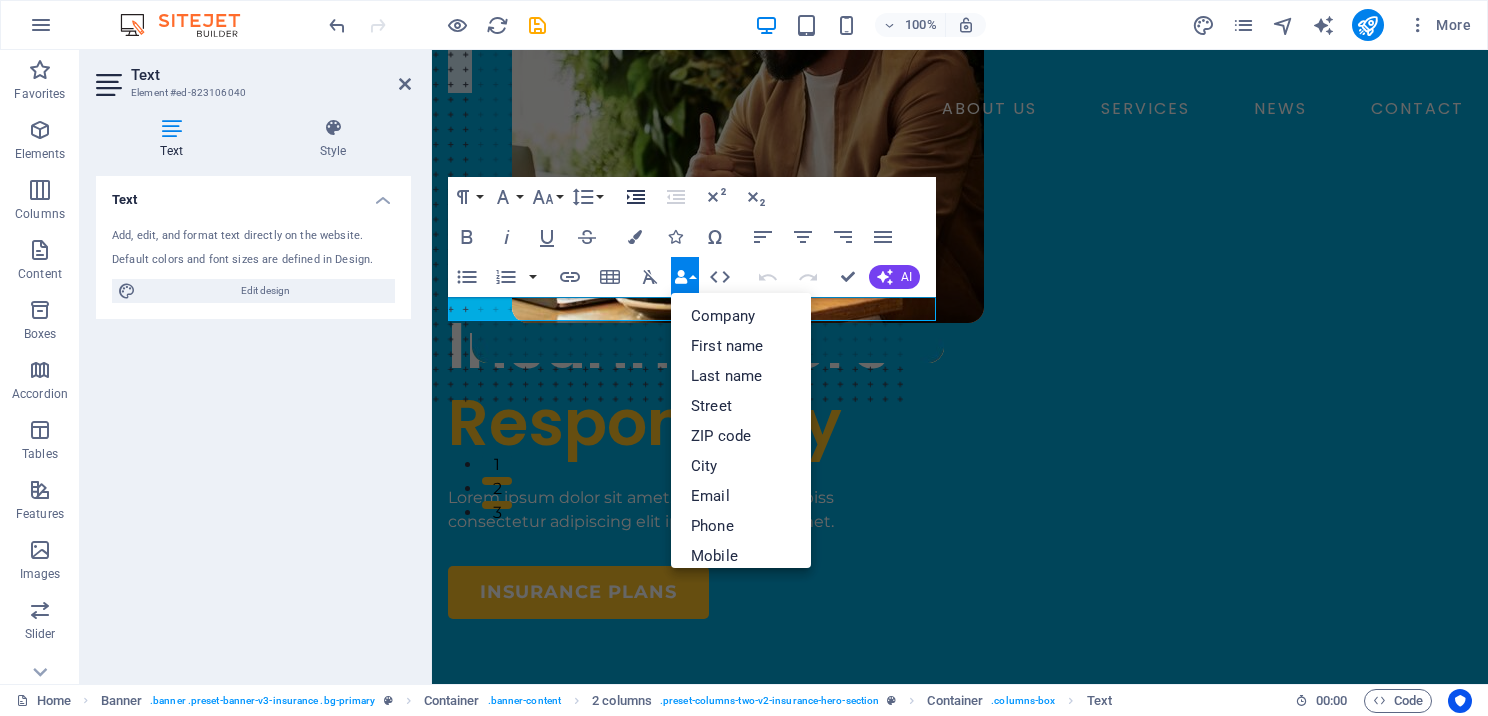 click 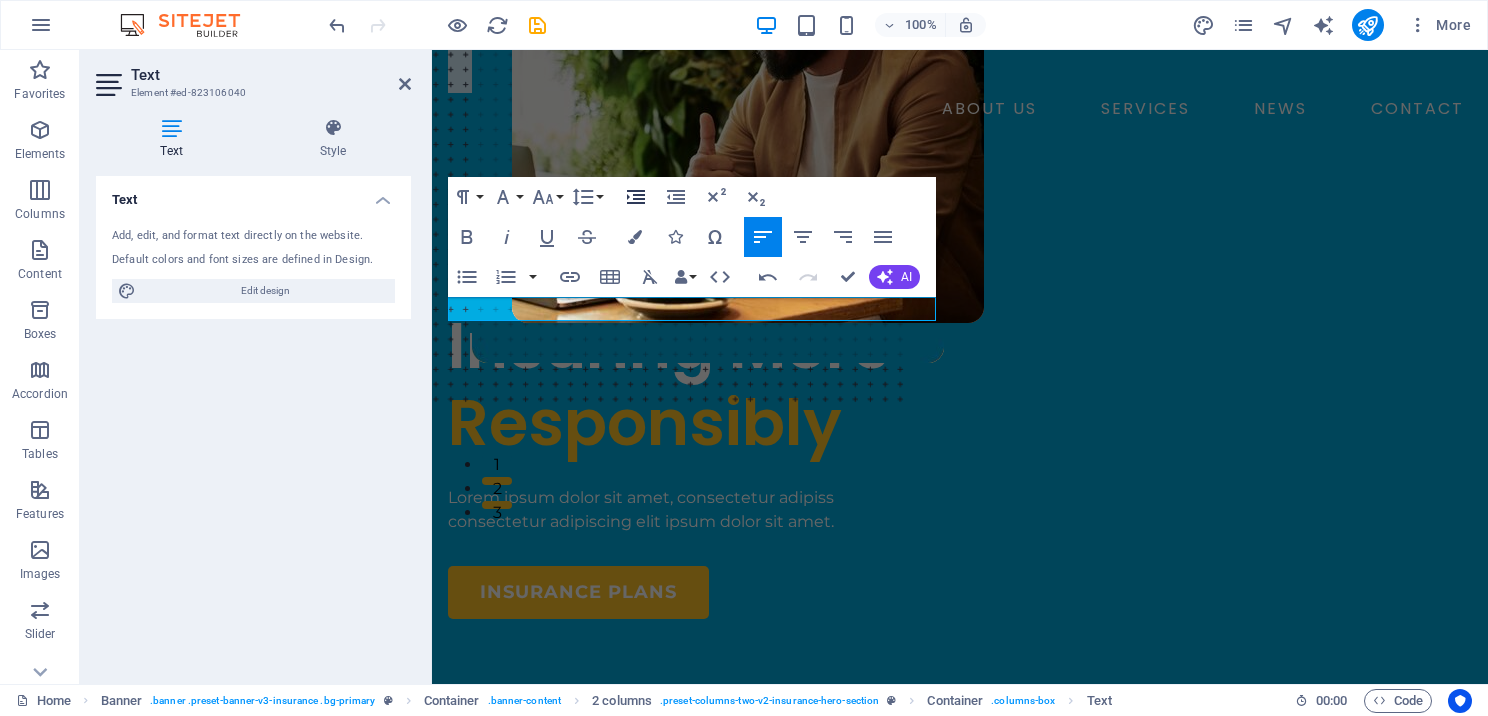 click 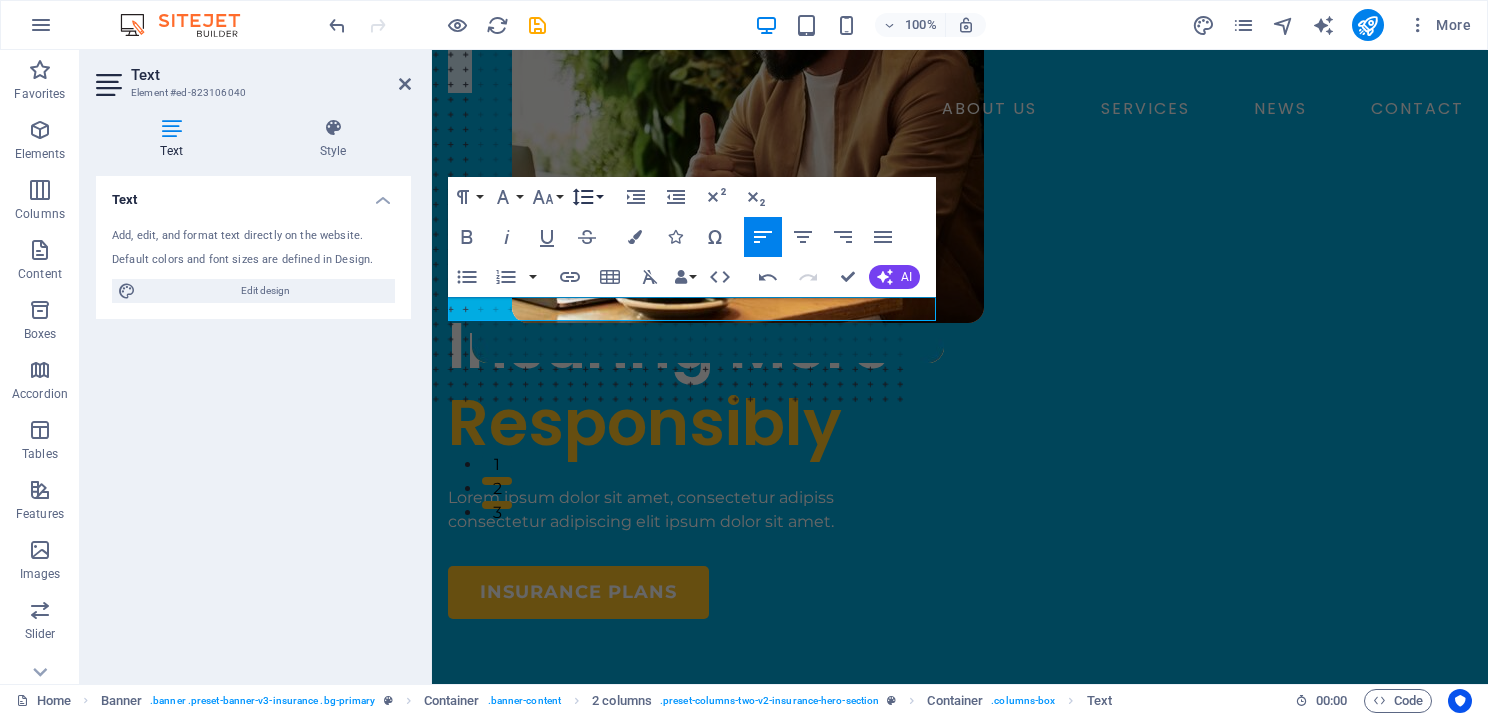 click 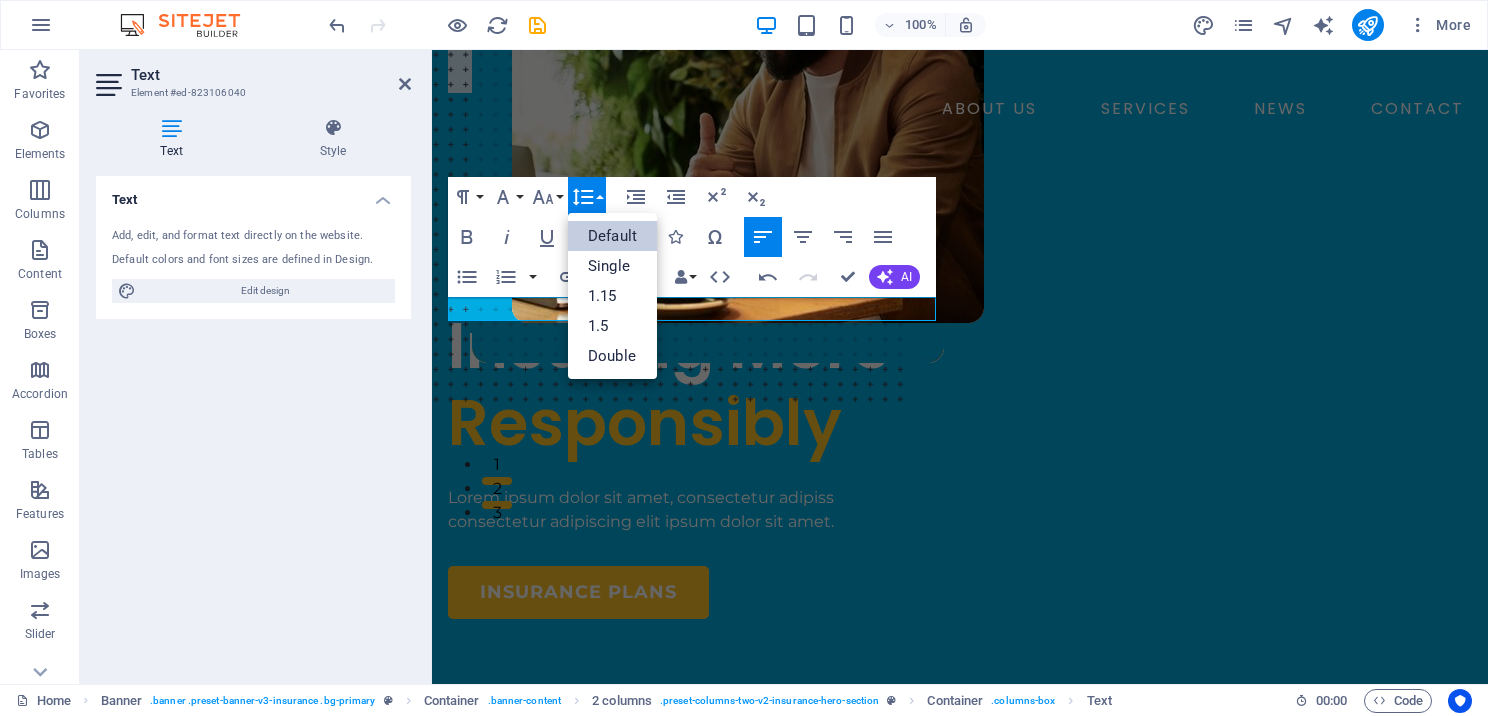 click 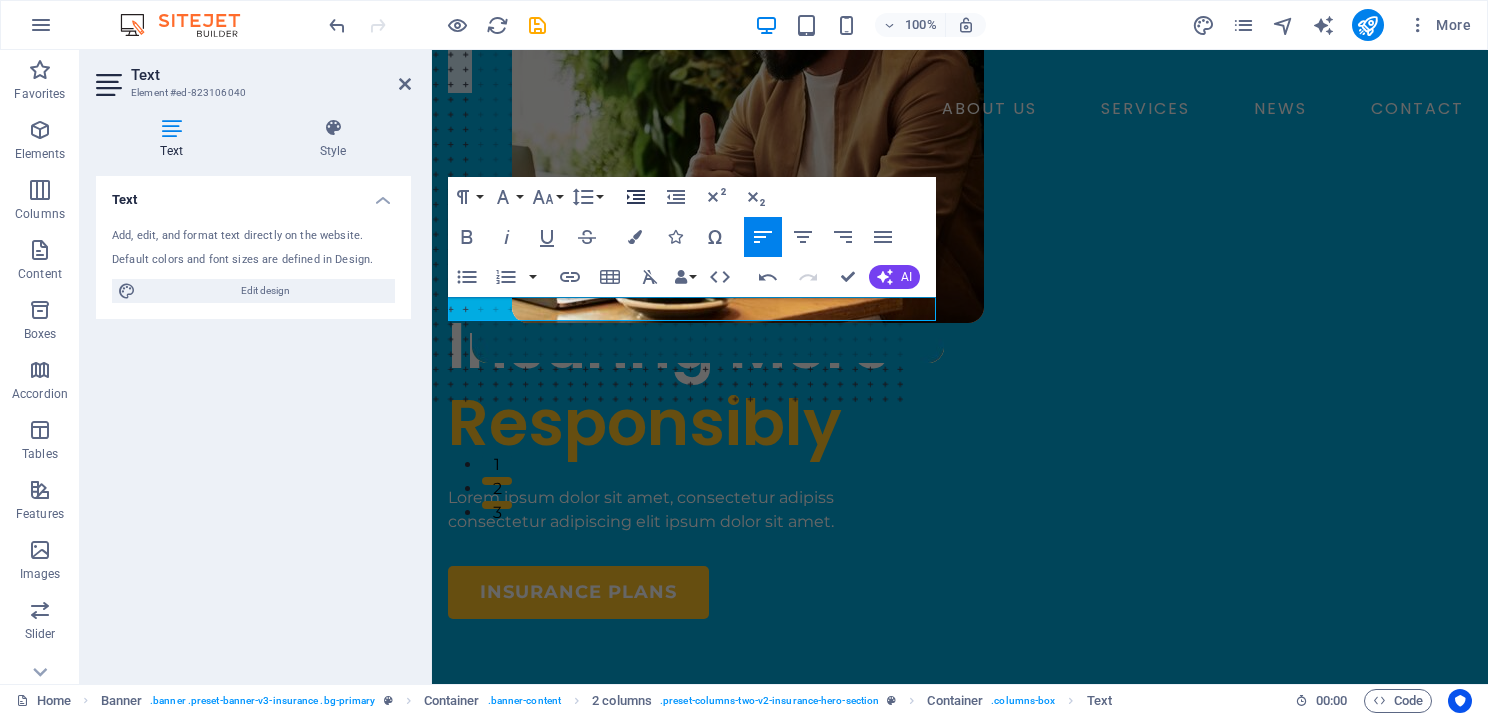 click 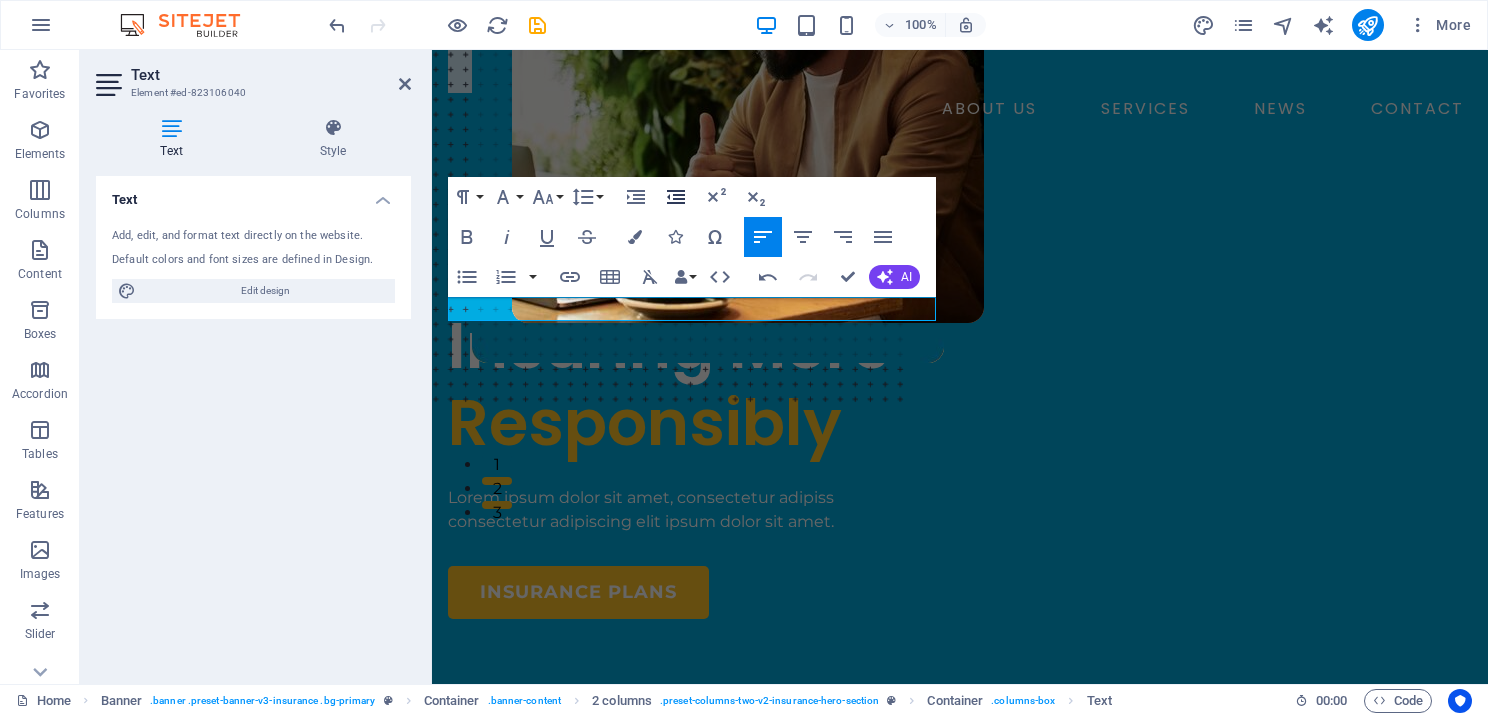 click 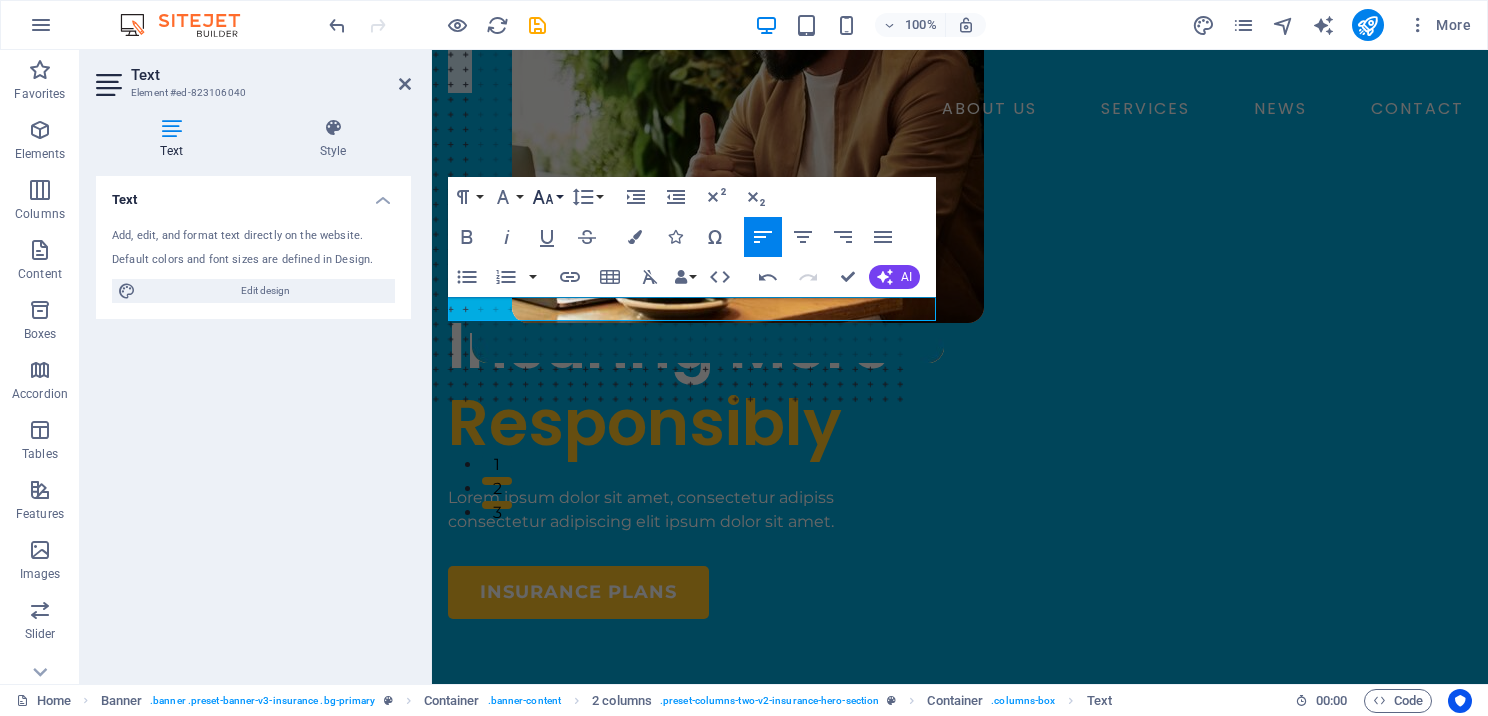 click on "Font Size" at bounding box center [547, 197] 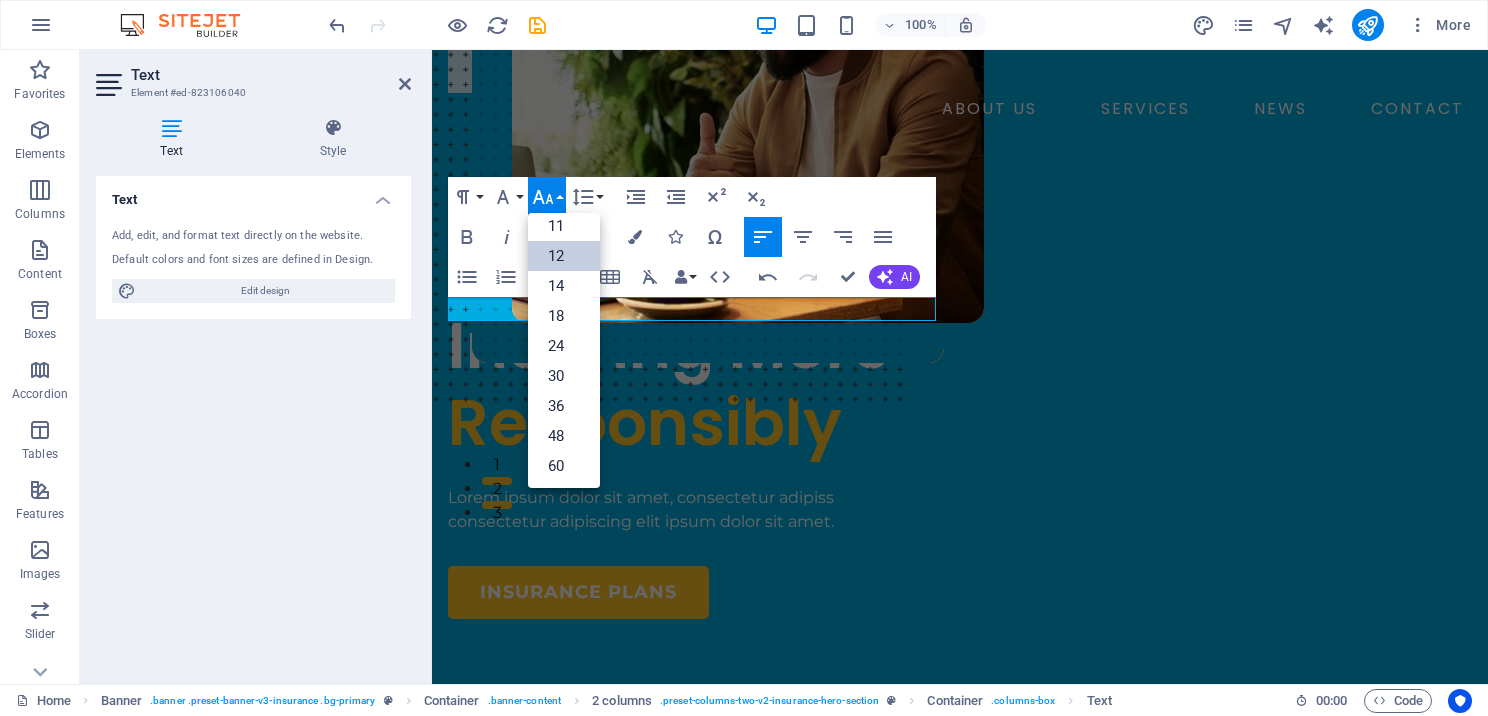 scroll, scrollTop: 160, scrollLeft: 0, axis: vertical 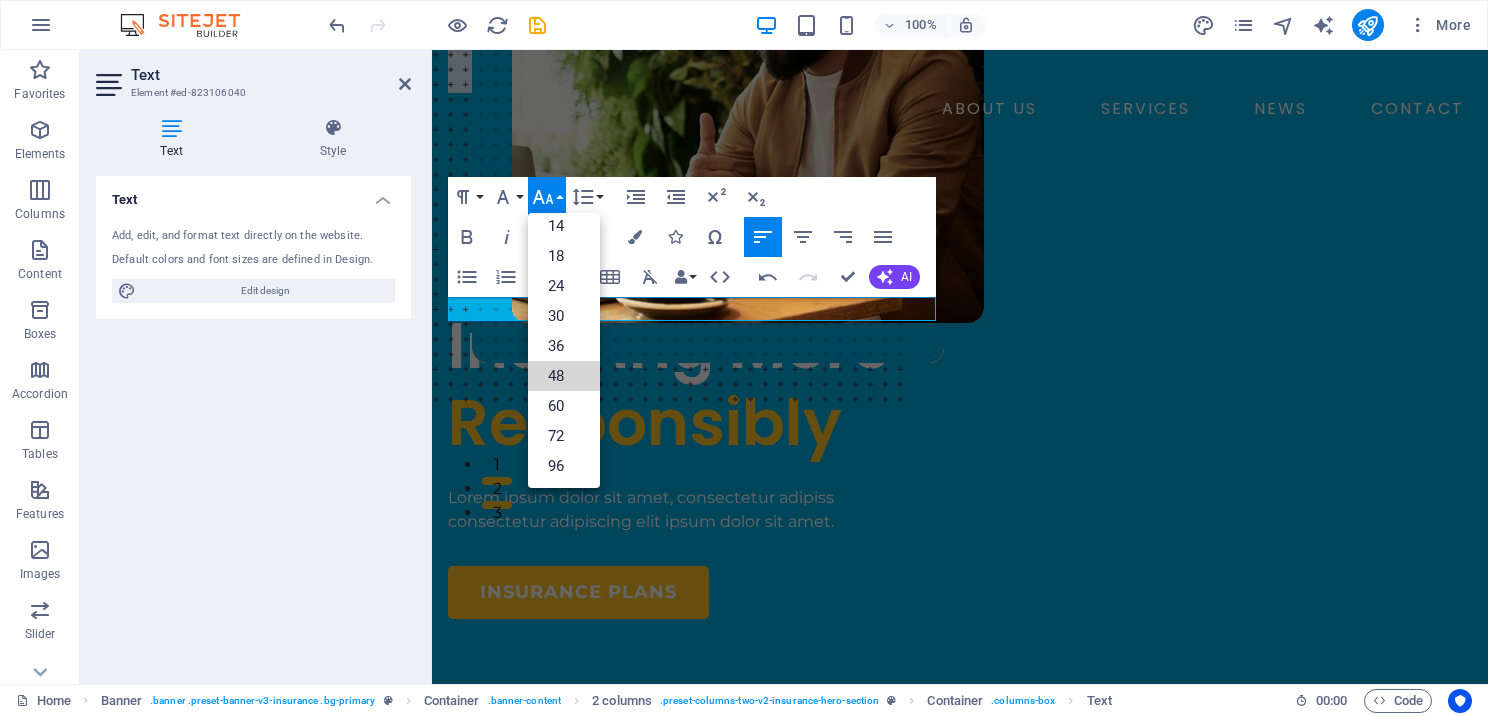 click on "48" at bounding box center [564, 376] 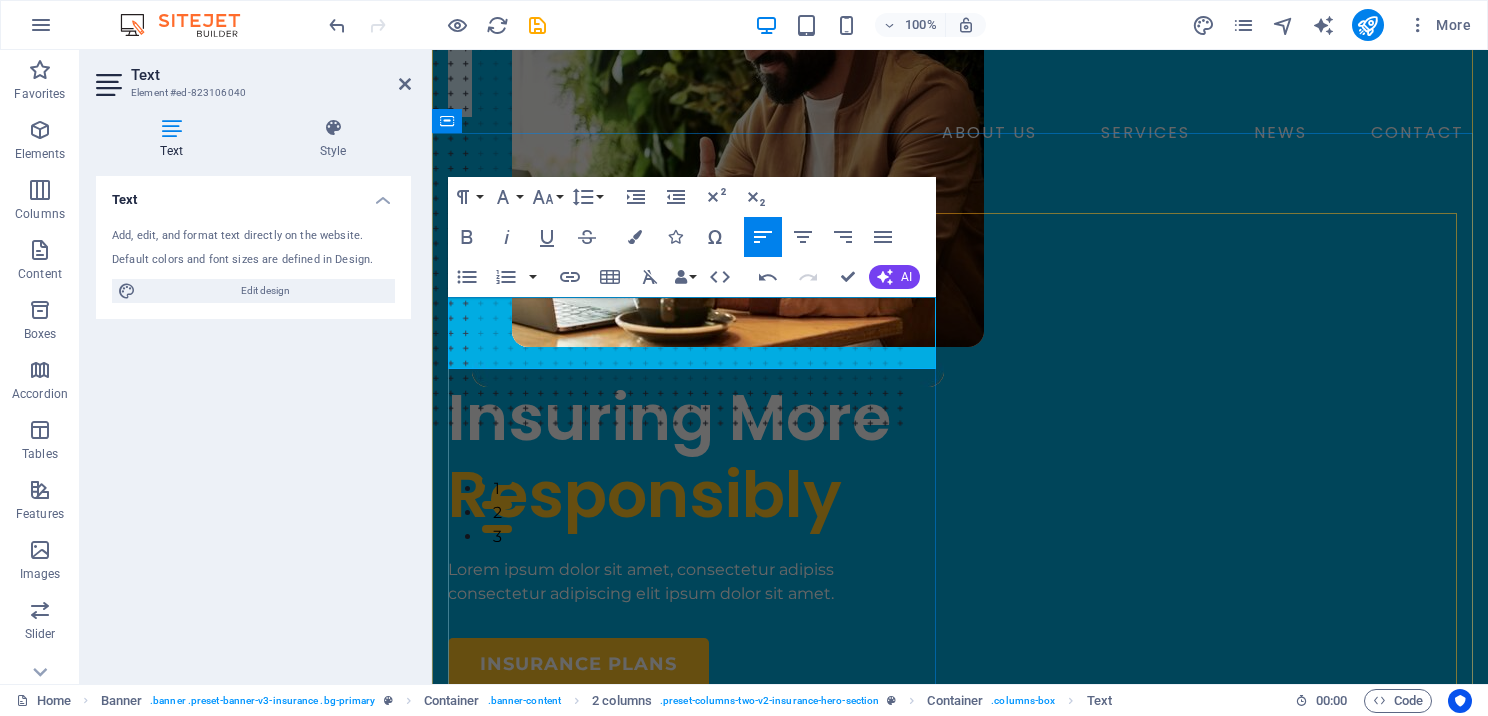 drag, startPoint x: 484, startPoint y: 334, endPoint x: 856, endPoint y: 365, distance: 373.28943 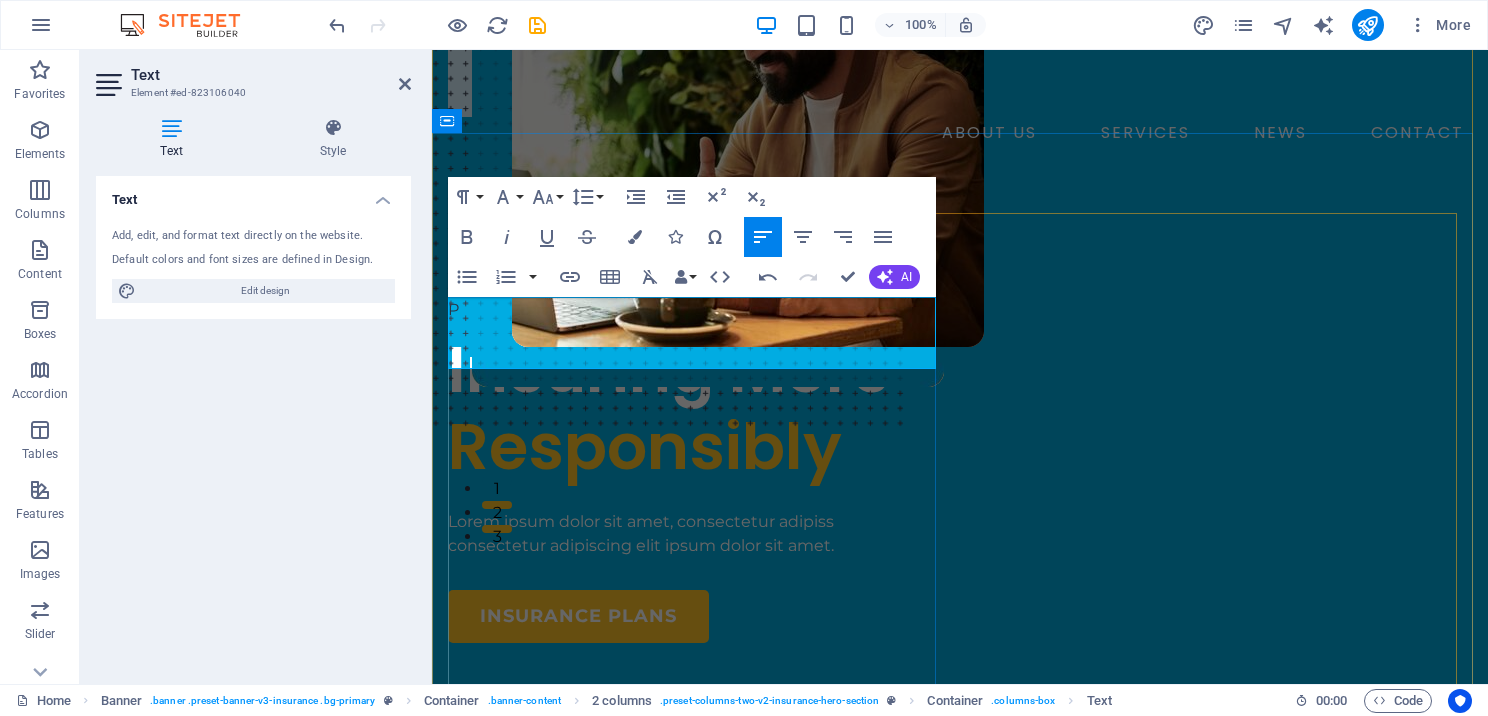 scroll, scrollTop: 199, scrollLeft: 0, axis: vertical 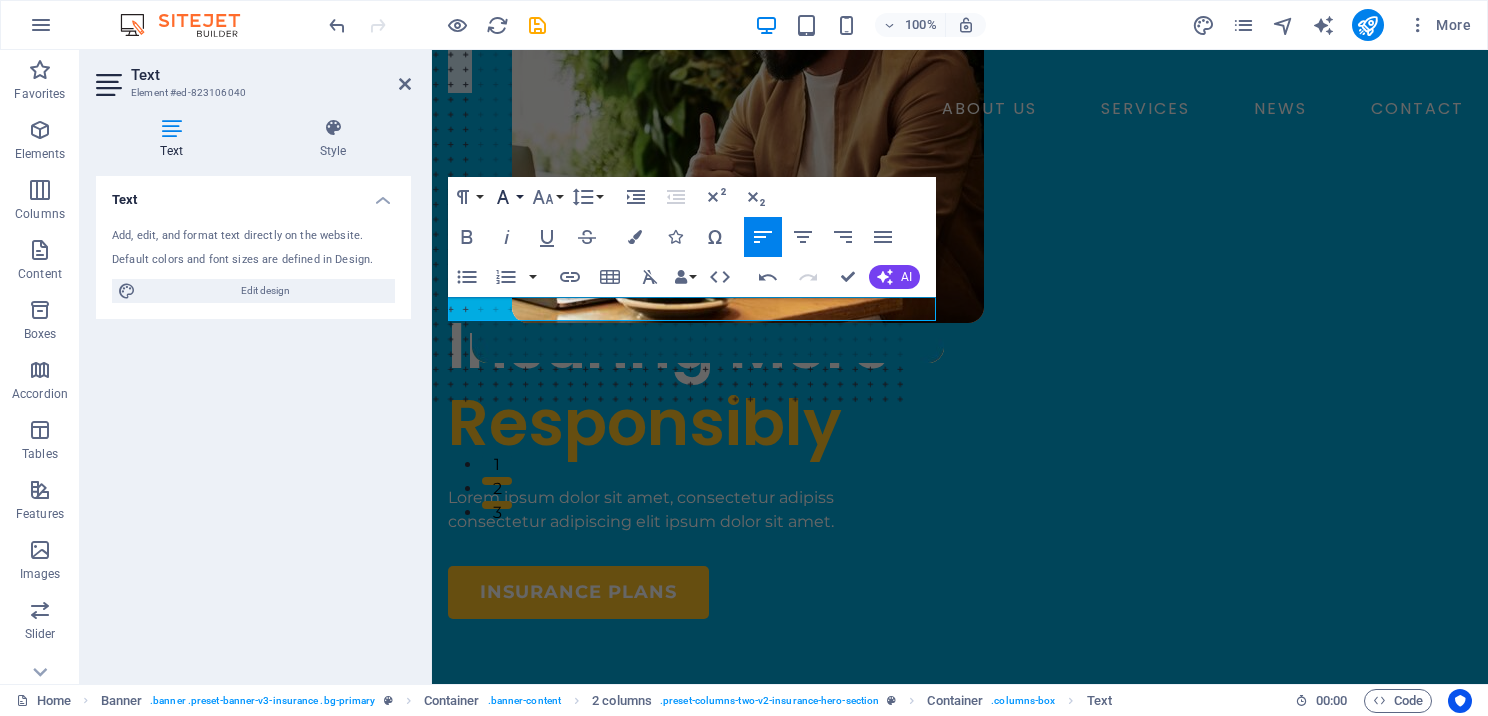 click on "Font Family" at bounding box center [507, 197] 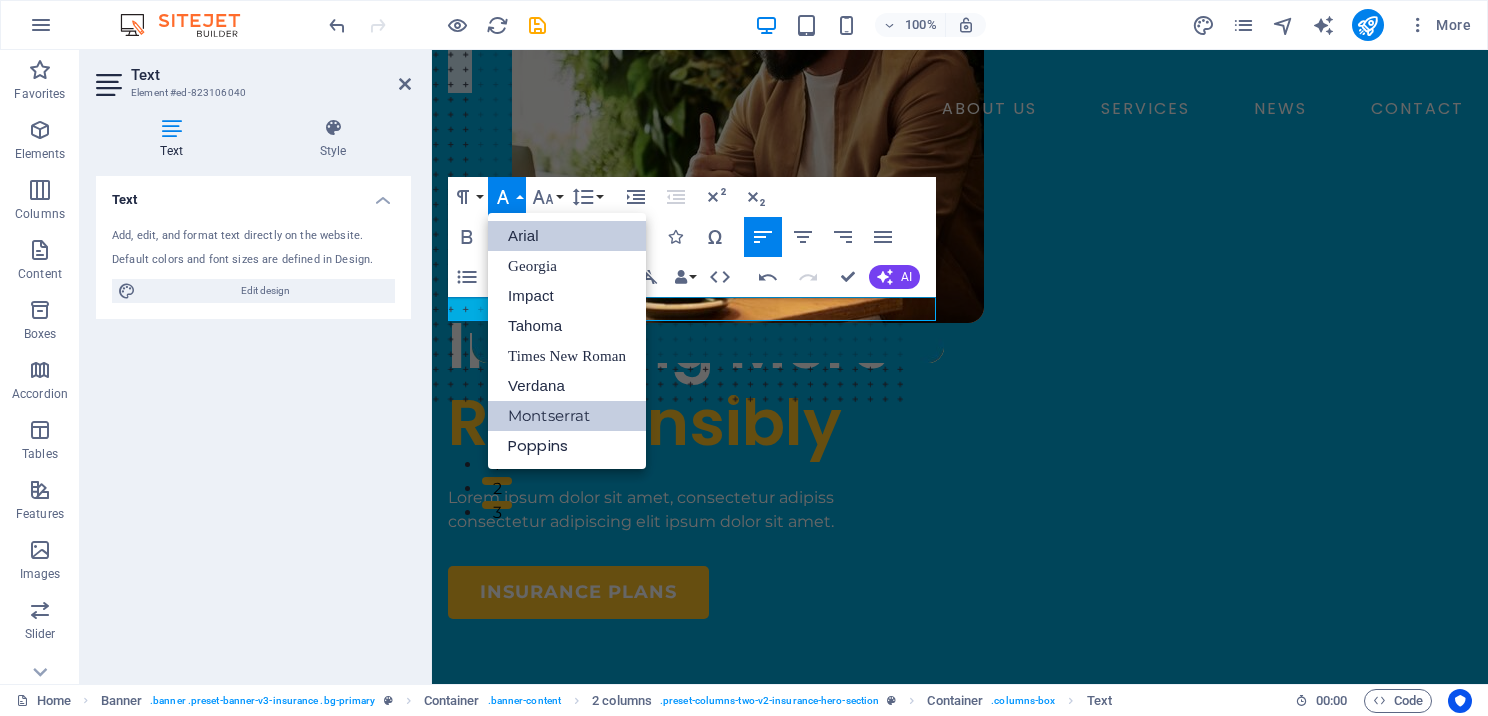 scroll, scrollTop: 0, scrollLeft: 0, axis: both 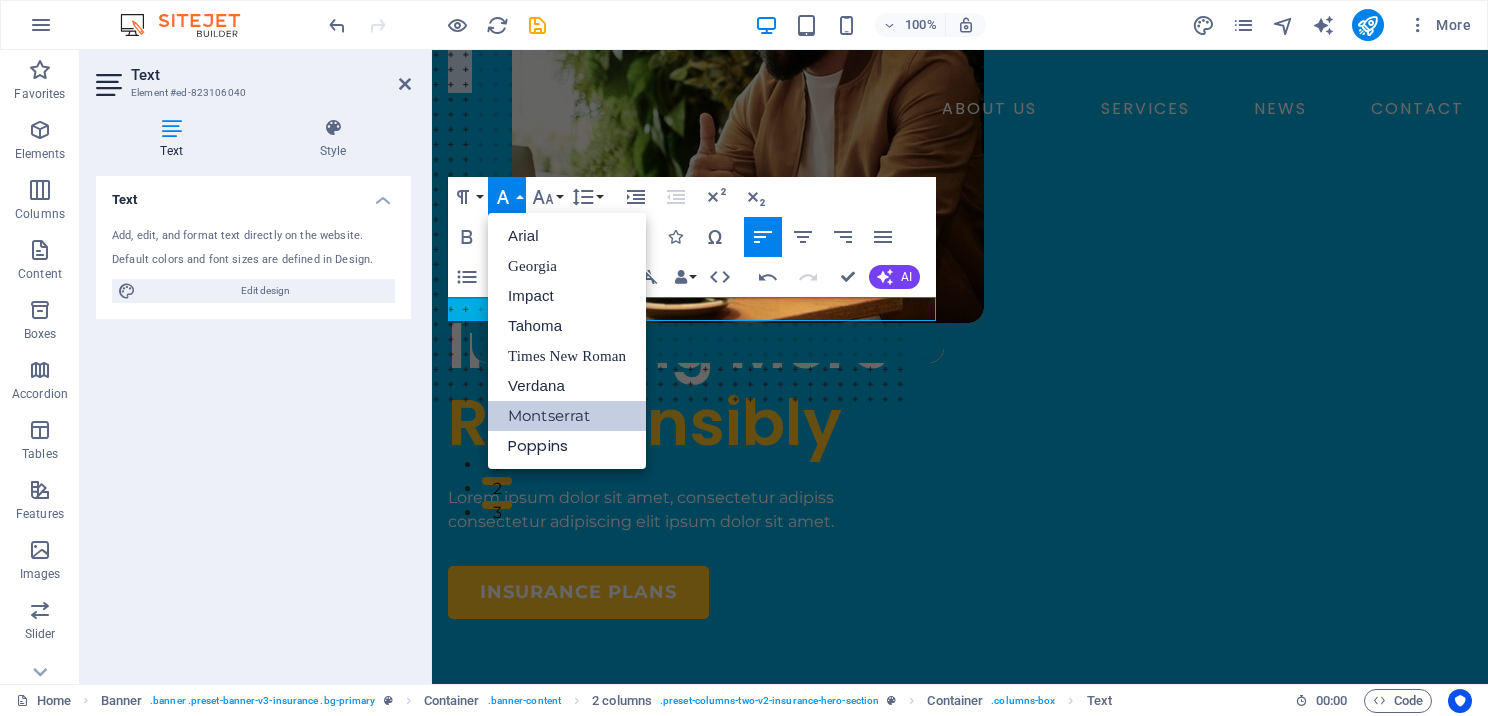 click on "Montserrat" at bounding box center (567, 416) 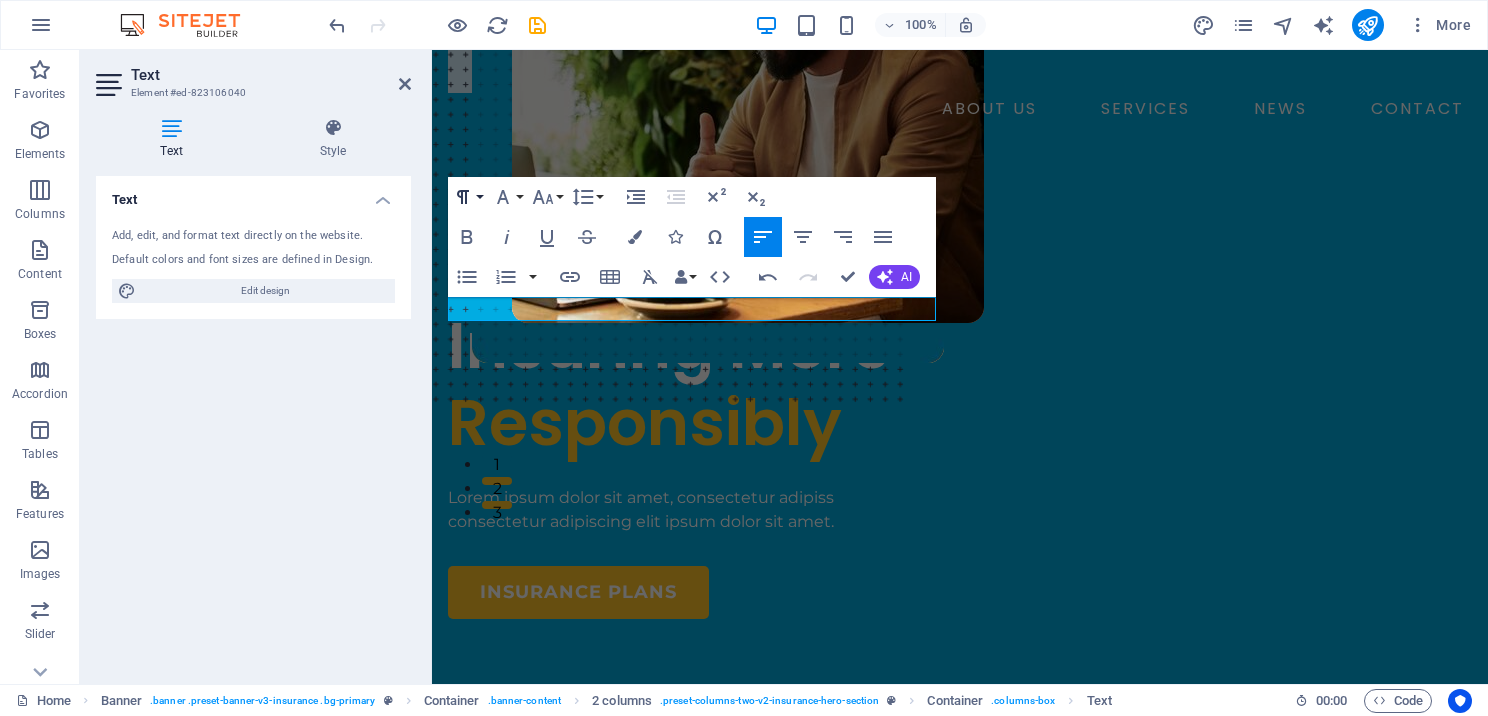 click on "Paragraph Format" at bounding box center (467, 197) 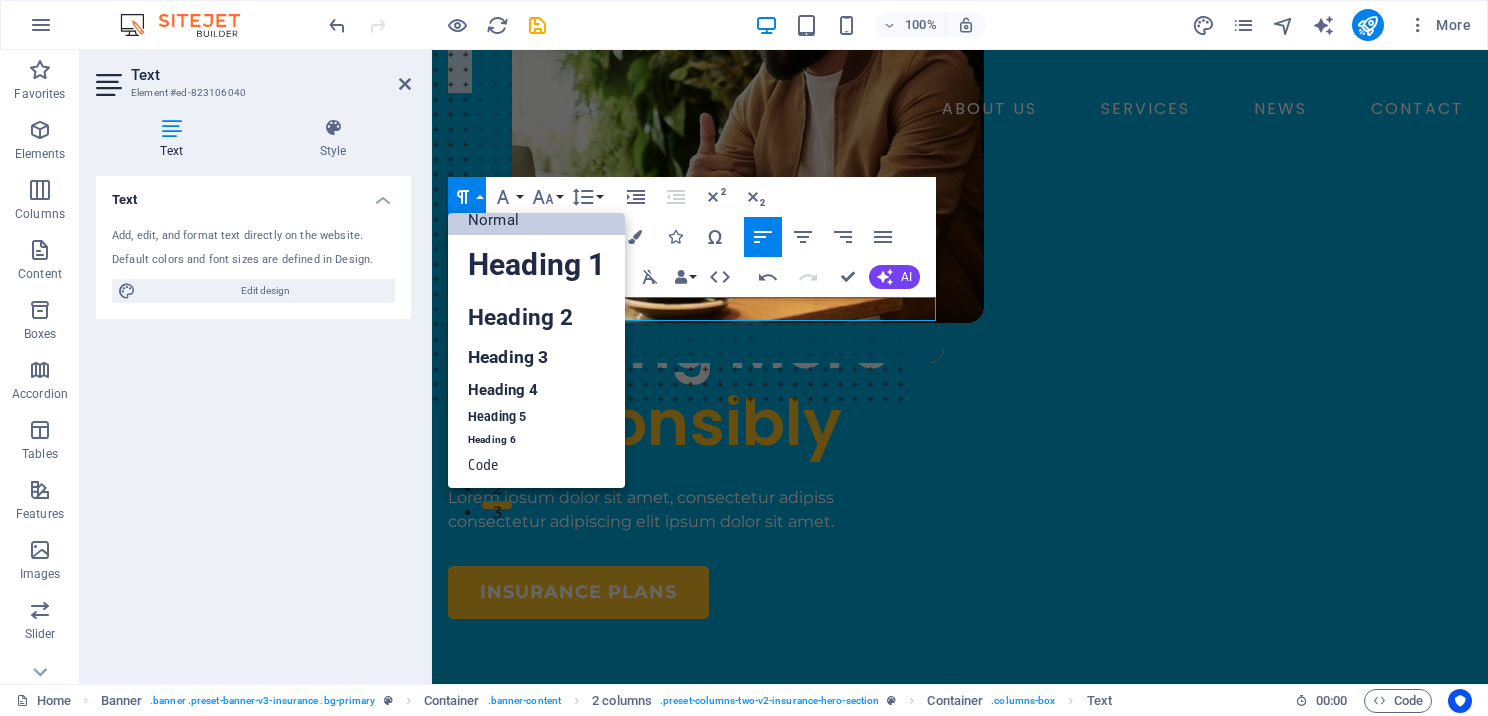 scroll, scrollTop: 16, scrollLeft: 0, axis: vertical 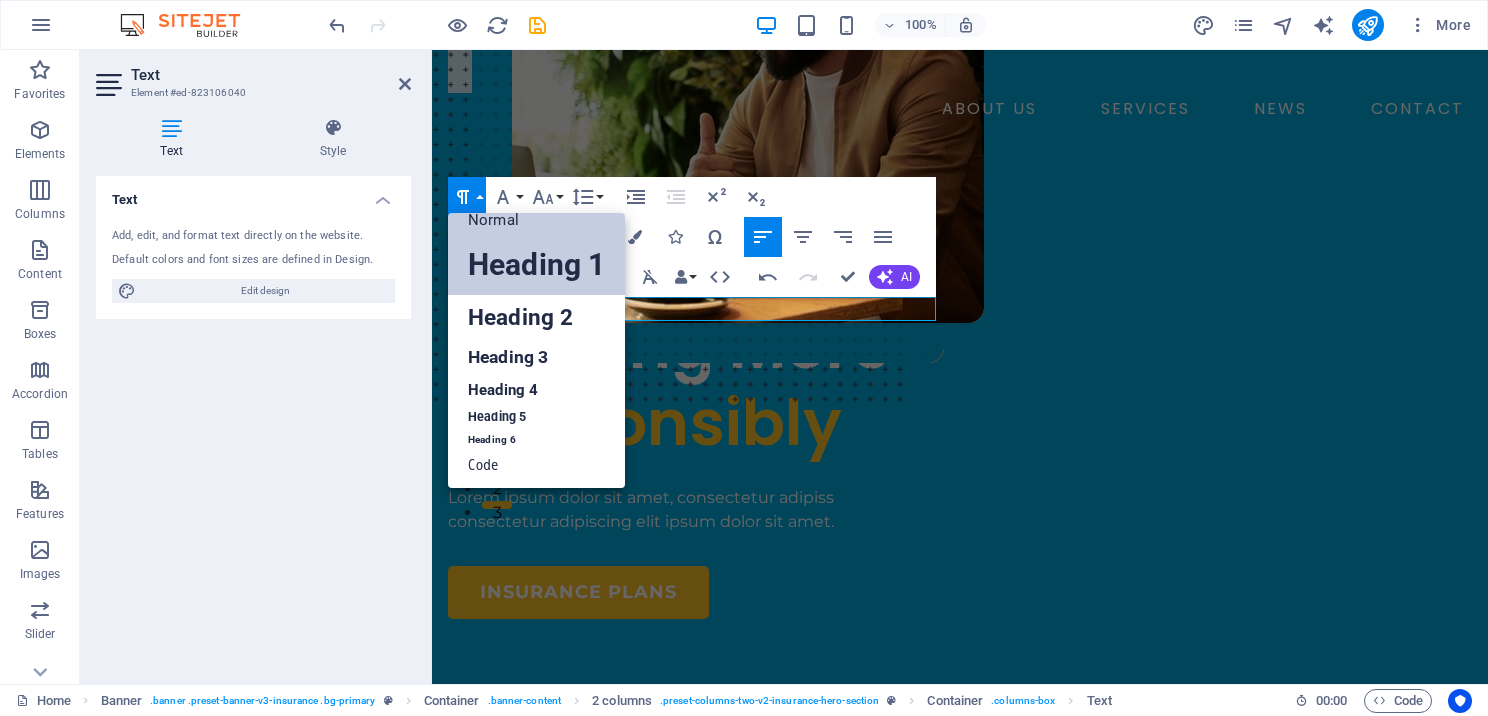 click on "Heading 1" at bounding box center [536, 265] 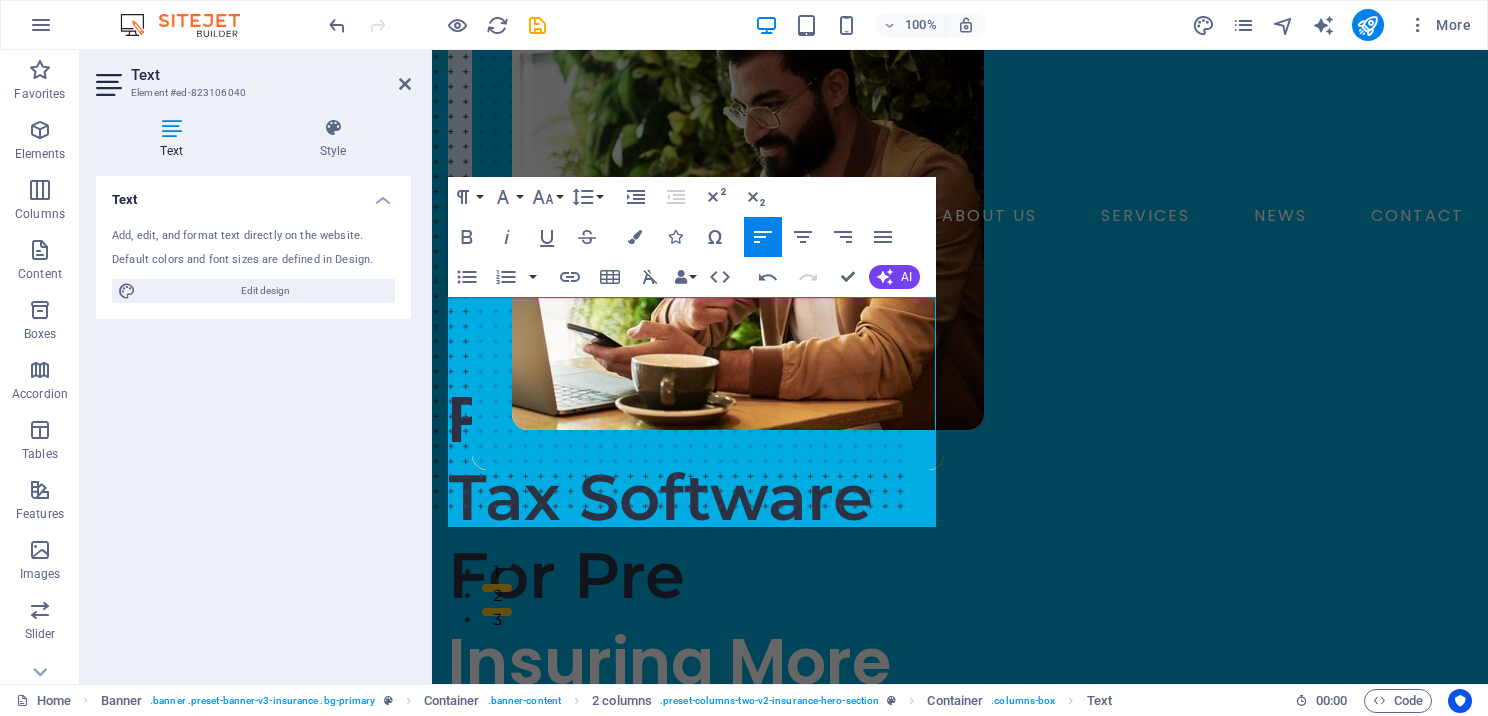 scroll, scrollTop: 96, scrollLeft: 0, axis: vertical 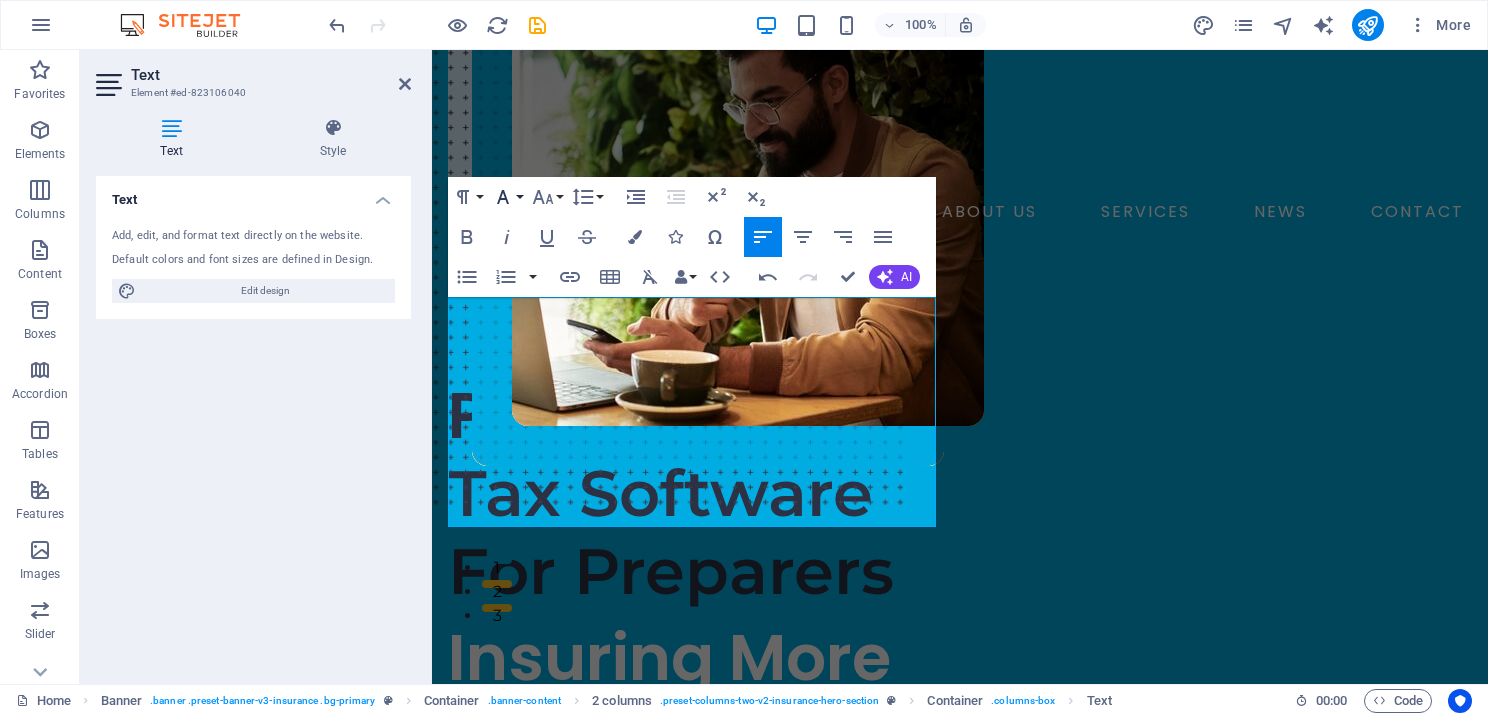 click 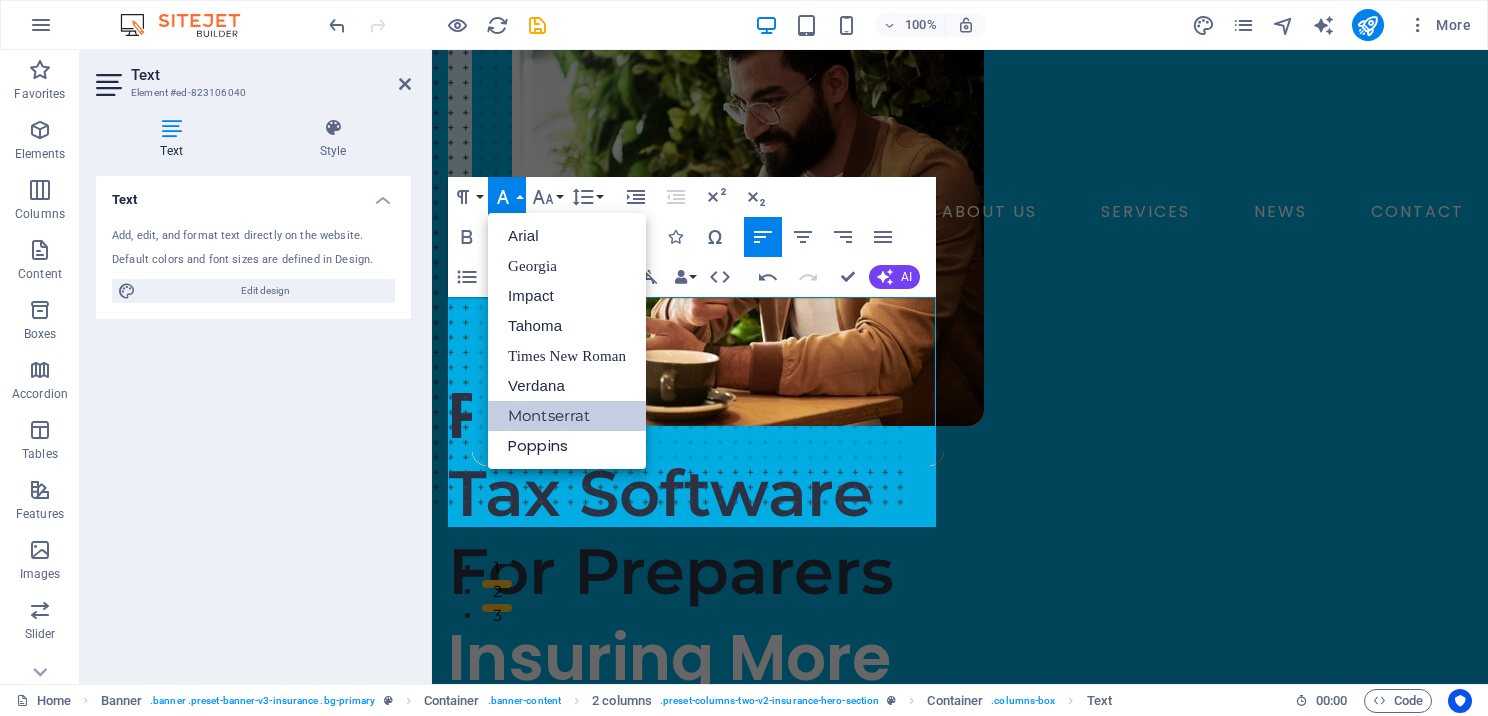 scroll, scrollTop: 0, scrollLeft: 0, axis: both 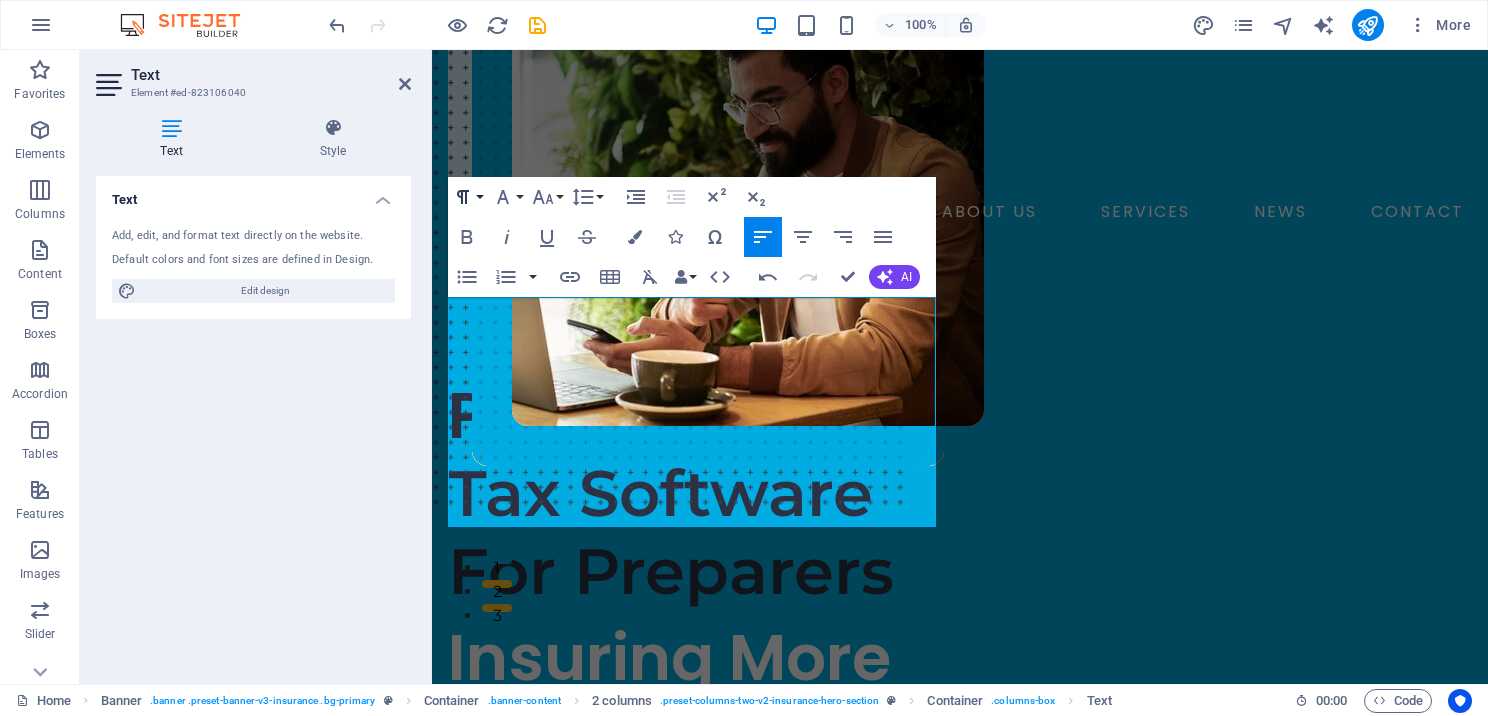 click 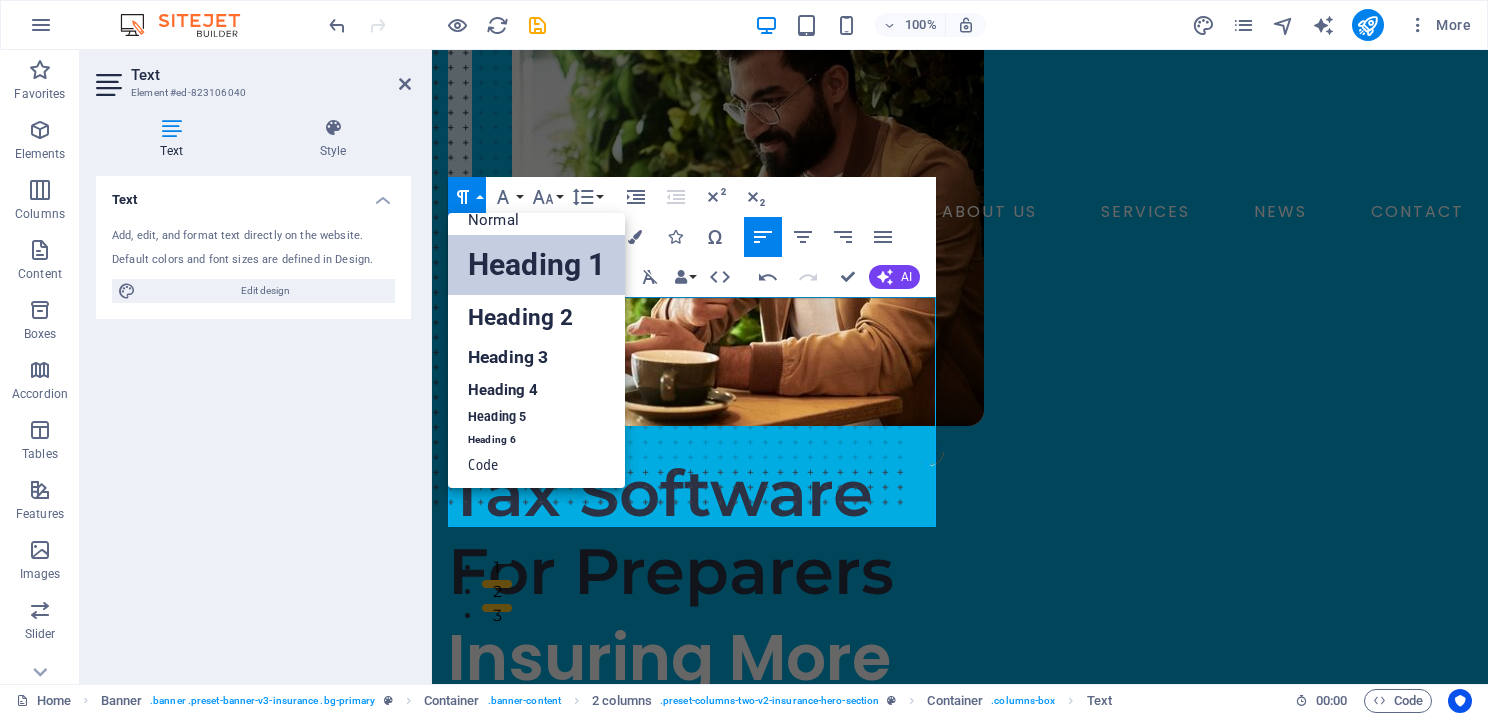 scroll, scrollTop: 16, scrollLeft: 0, axis: vertical 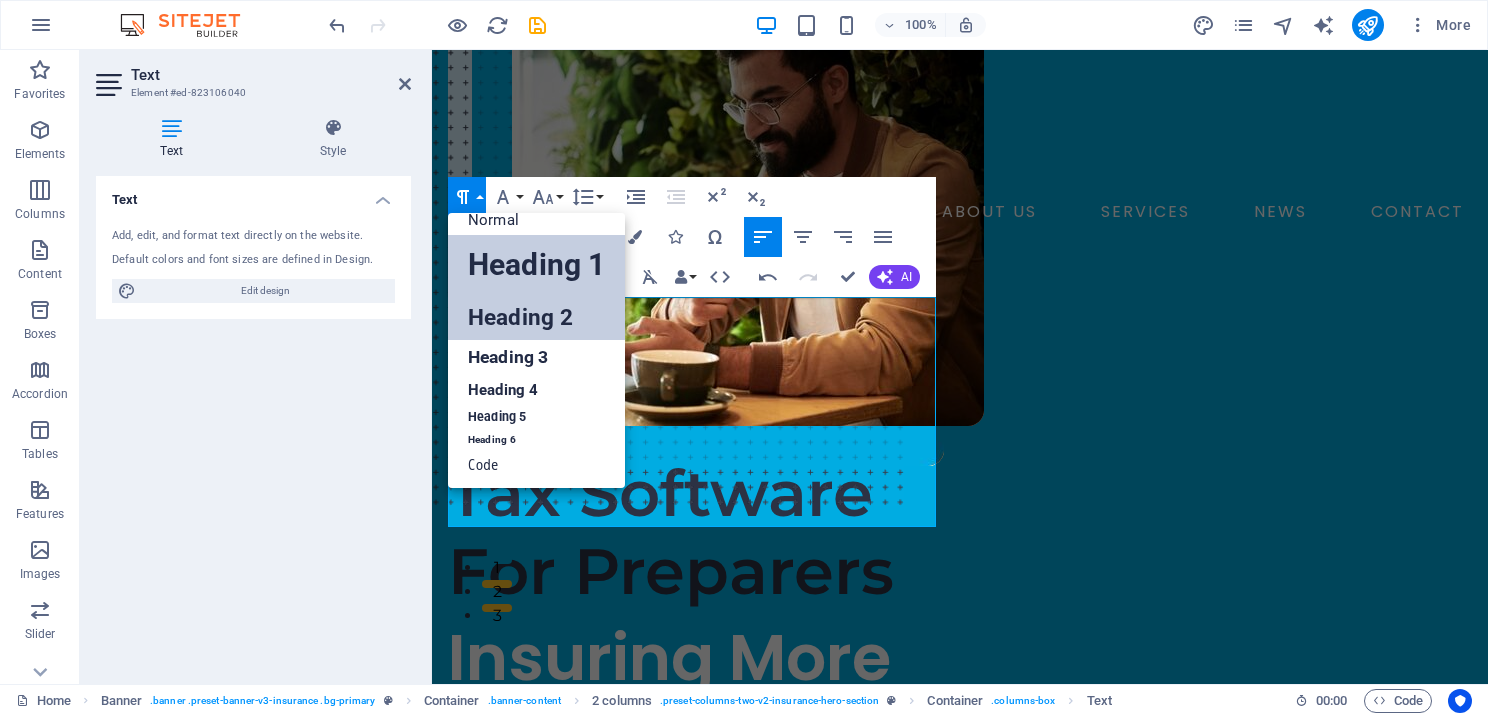 click on "Heading 2" at bounding box center (536, 317) 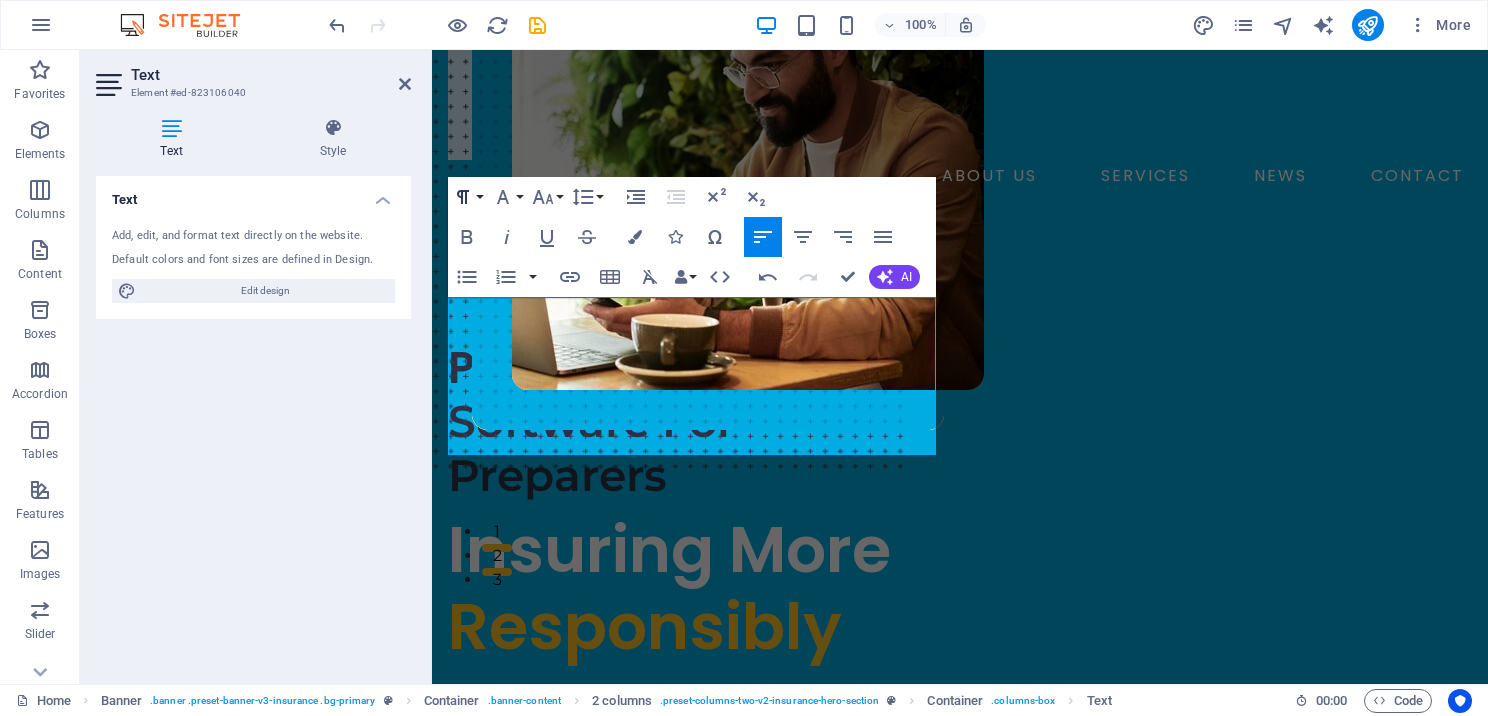 click on "Paragraph Format" at bounding box center (467, 197) 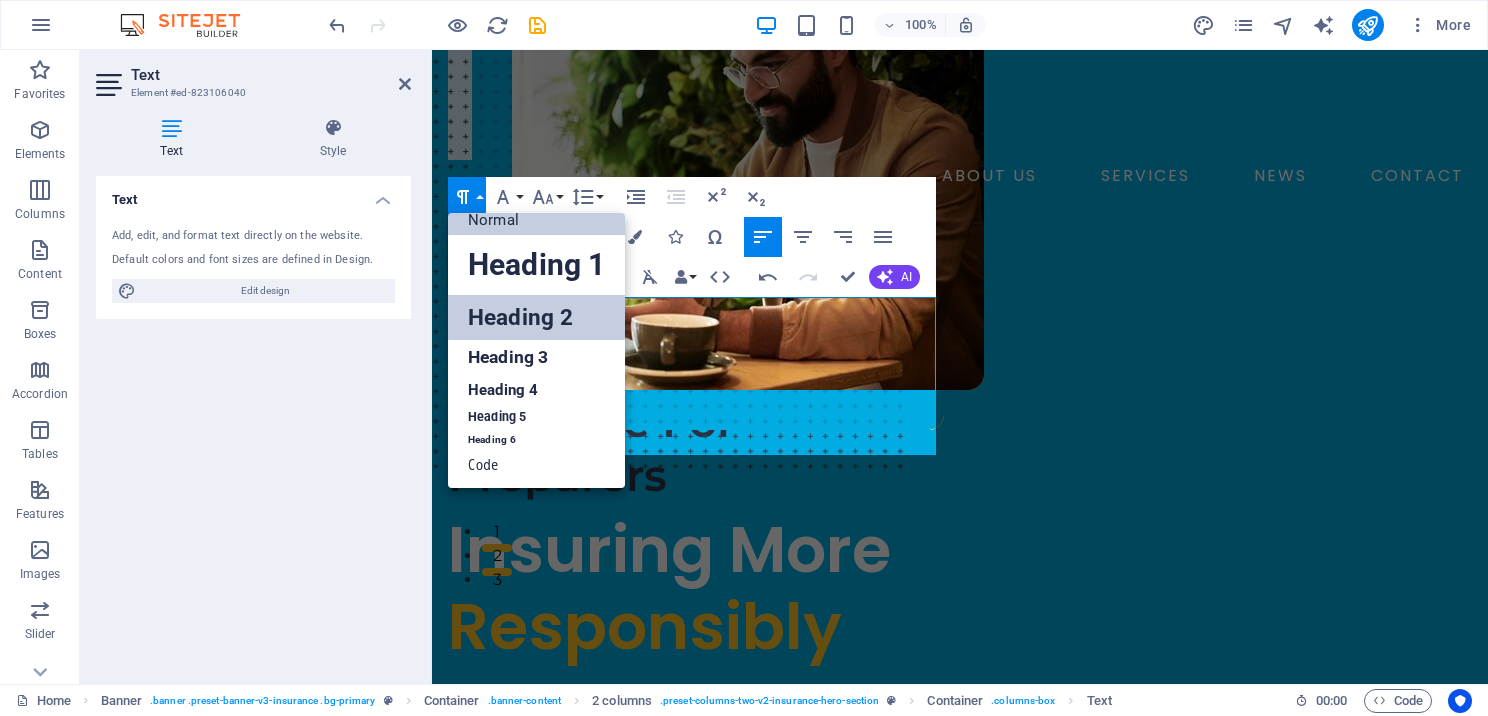scroll, scrollTop: 16, scrollLeft: 0, axis: vertical 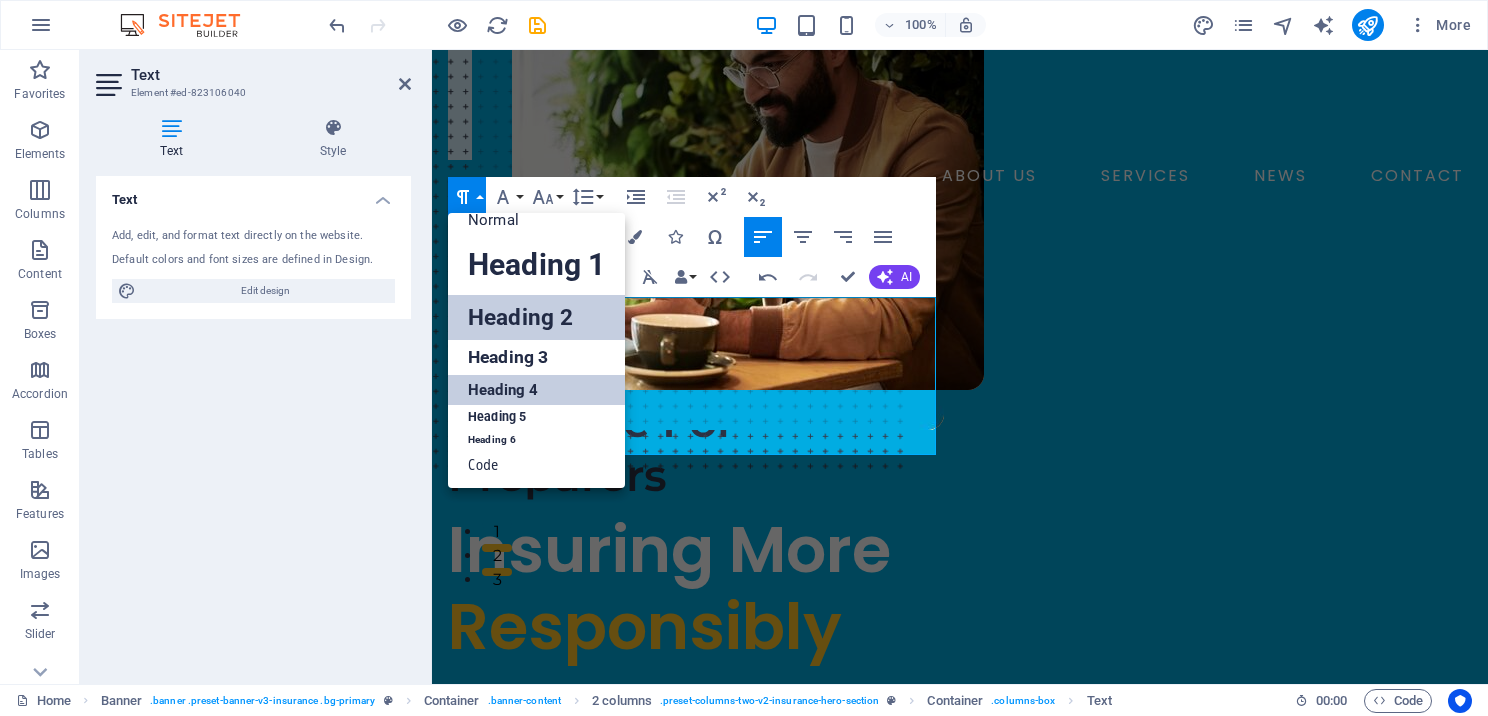 click on "Heading 4" at bounding box center [536, 390] 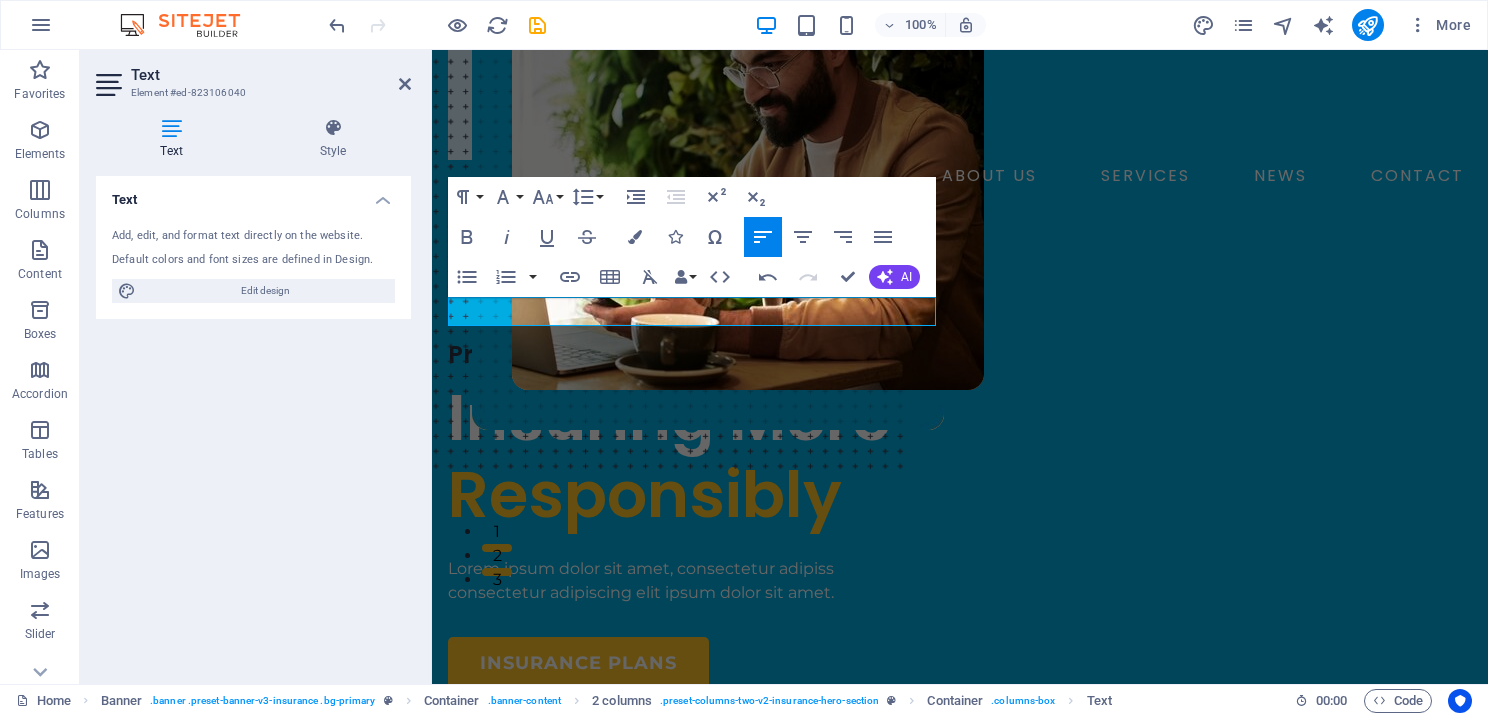 scroll, scrollTop: 196, scrollLeft: 0, axis: vertical 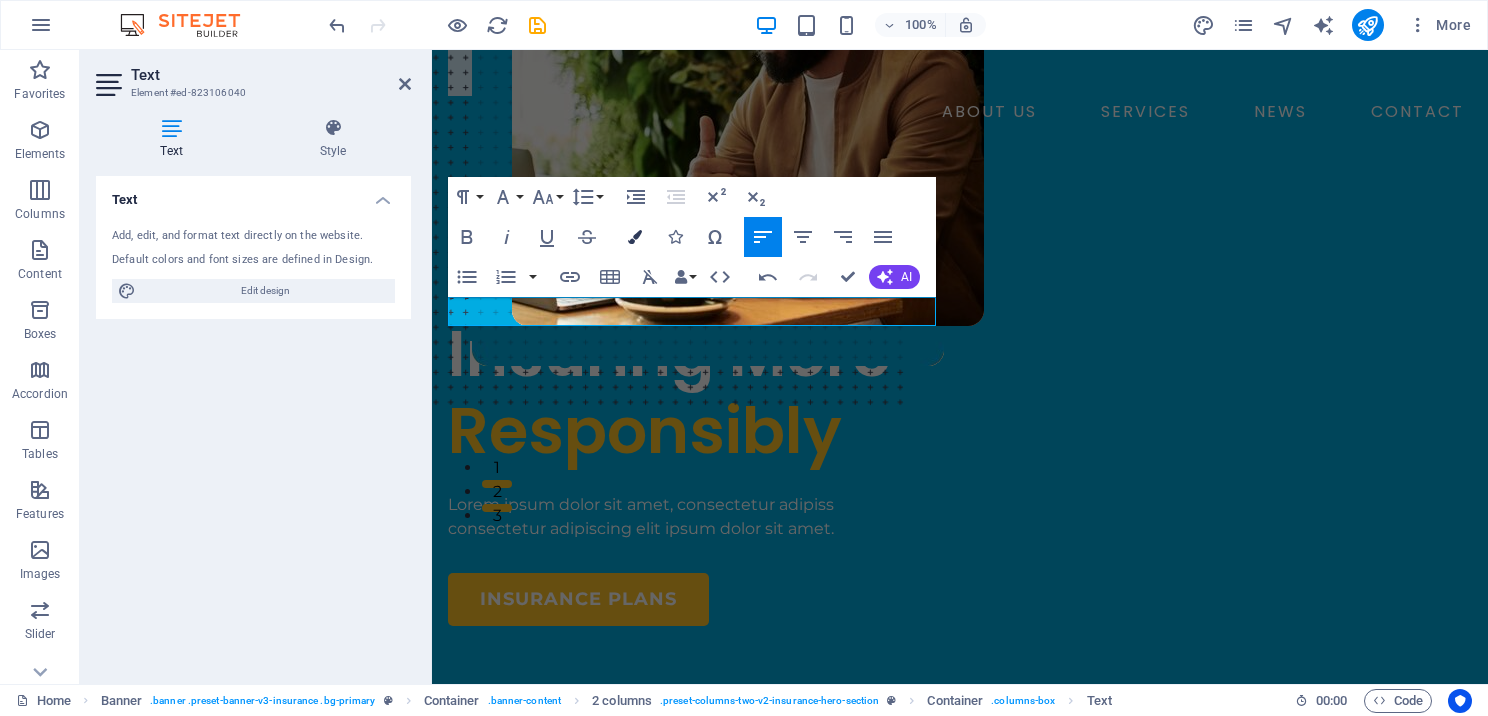 click at bounding box center (635, 237) 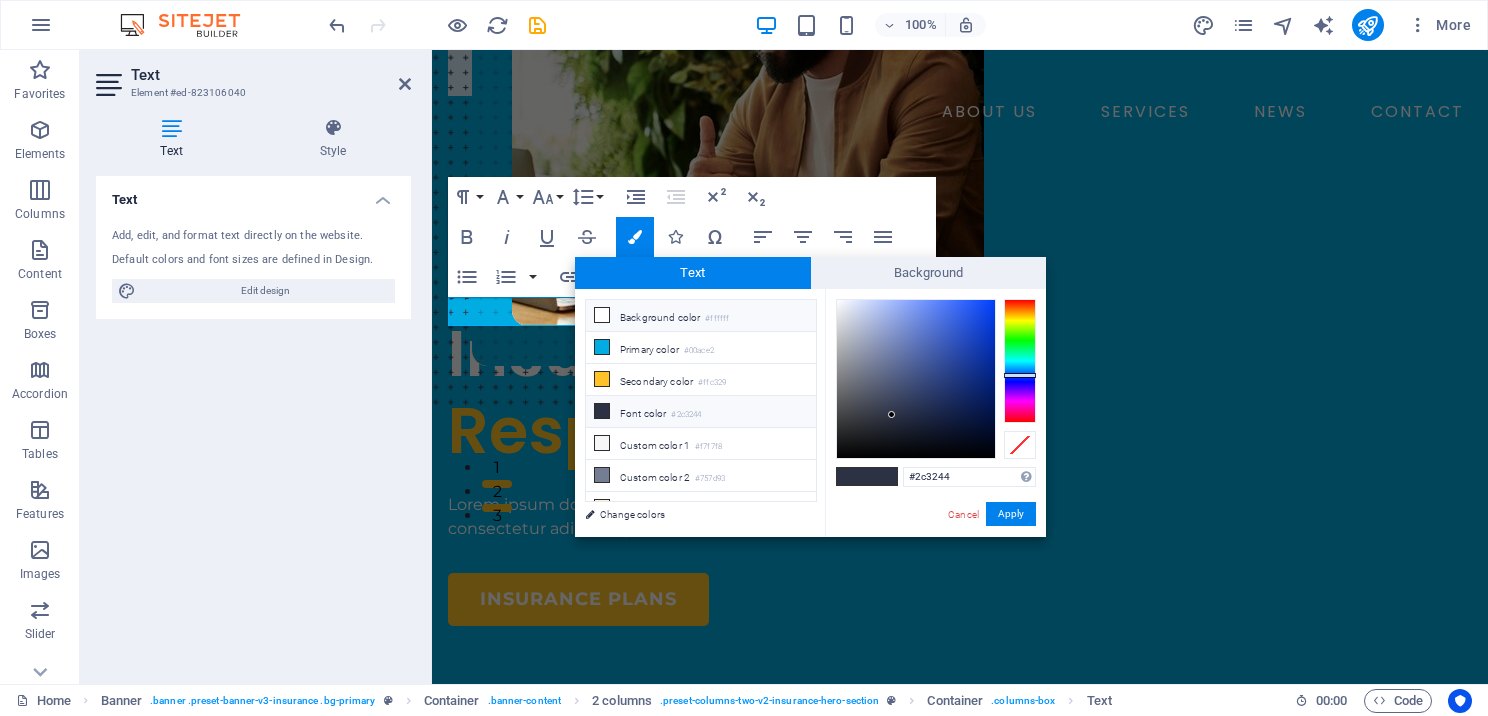 click at bounding box center (602, 315) 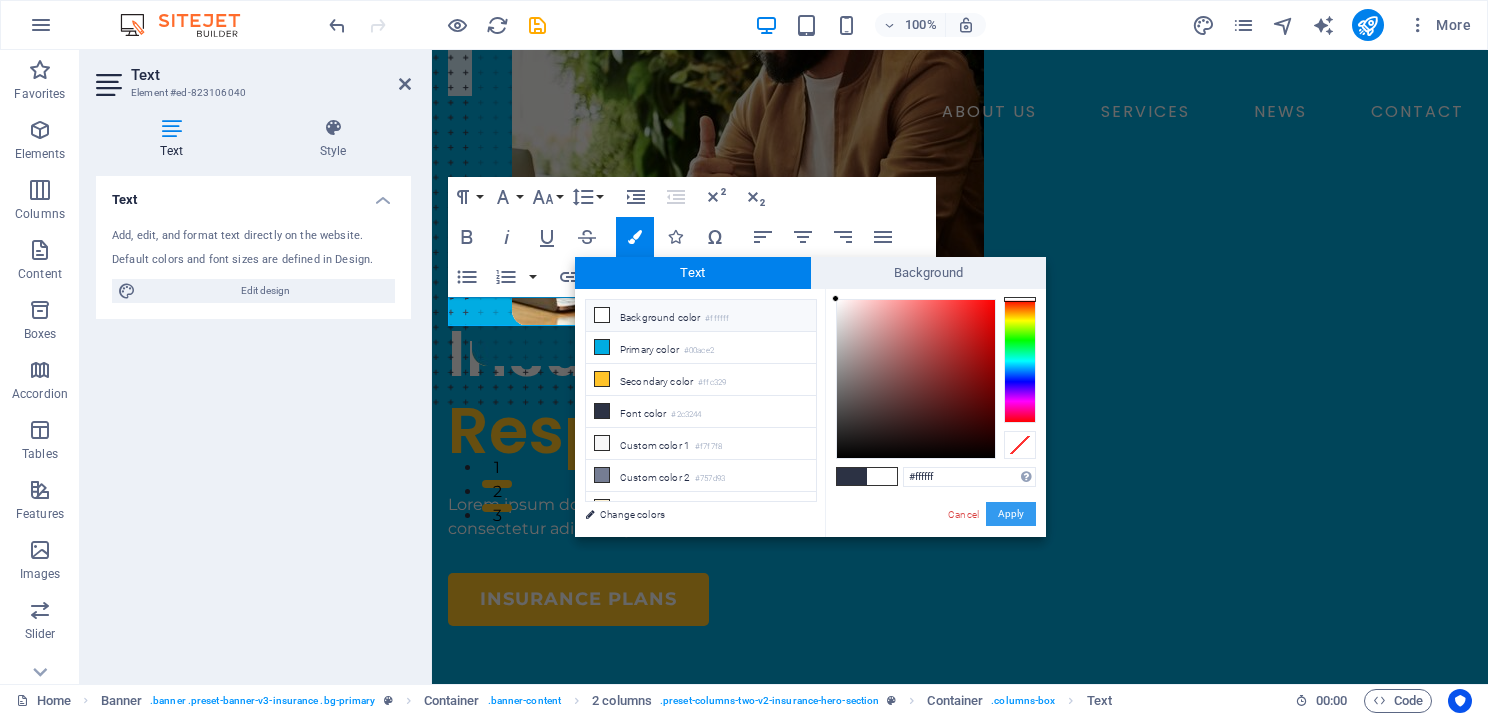 click on "Apply" at bounding box center [1011, 514] 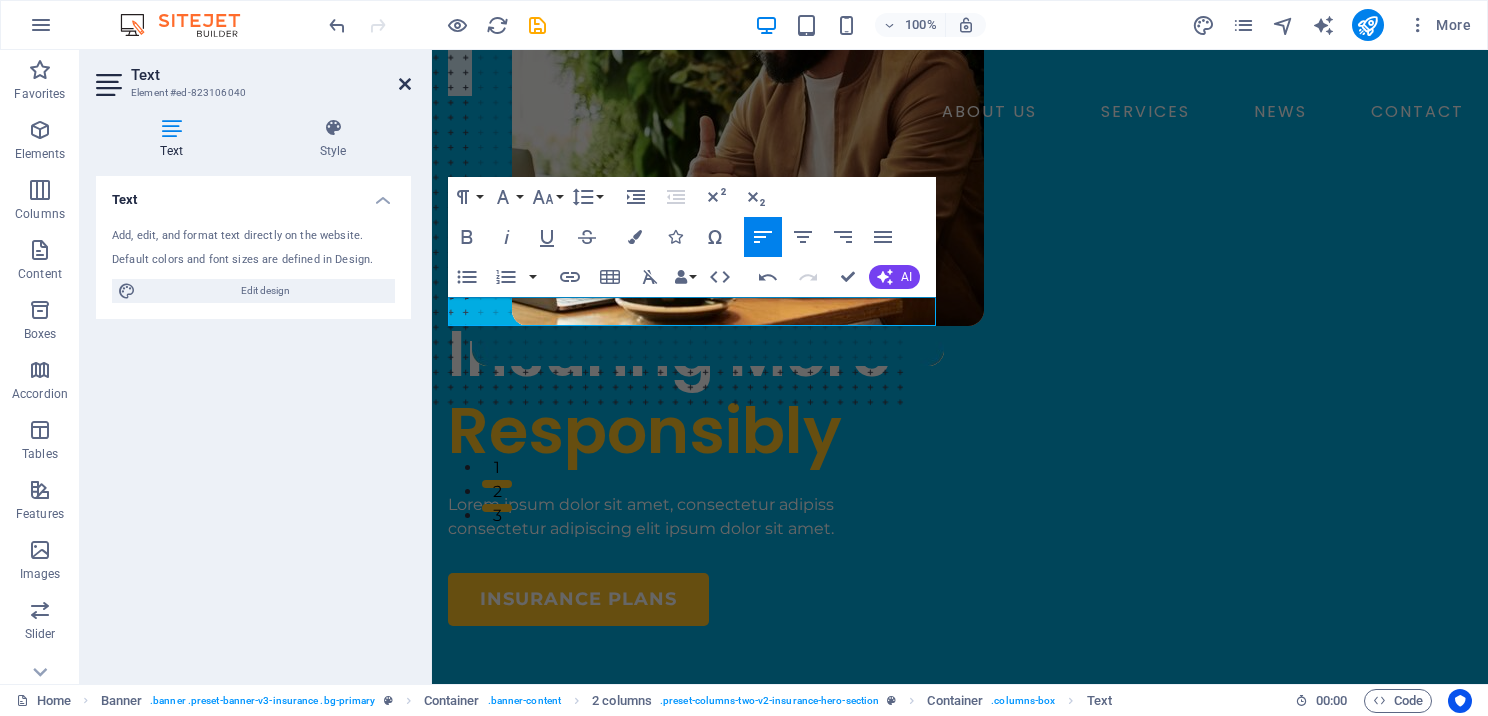click at bounding box center [405, 84] 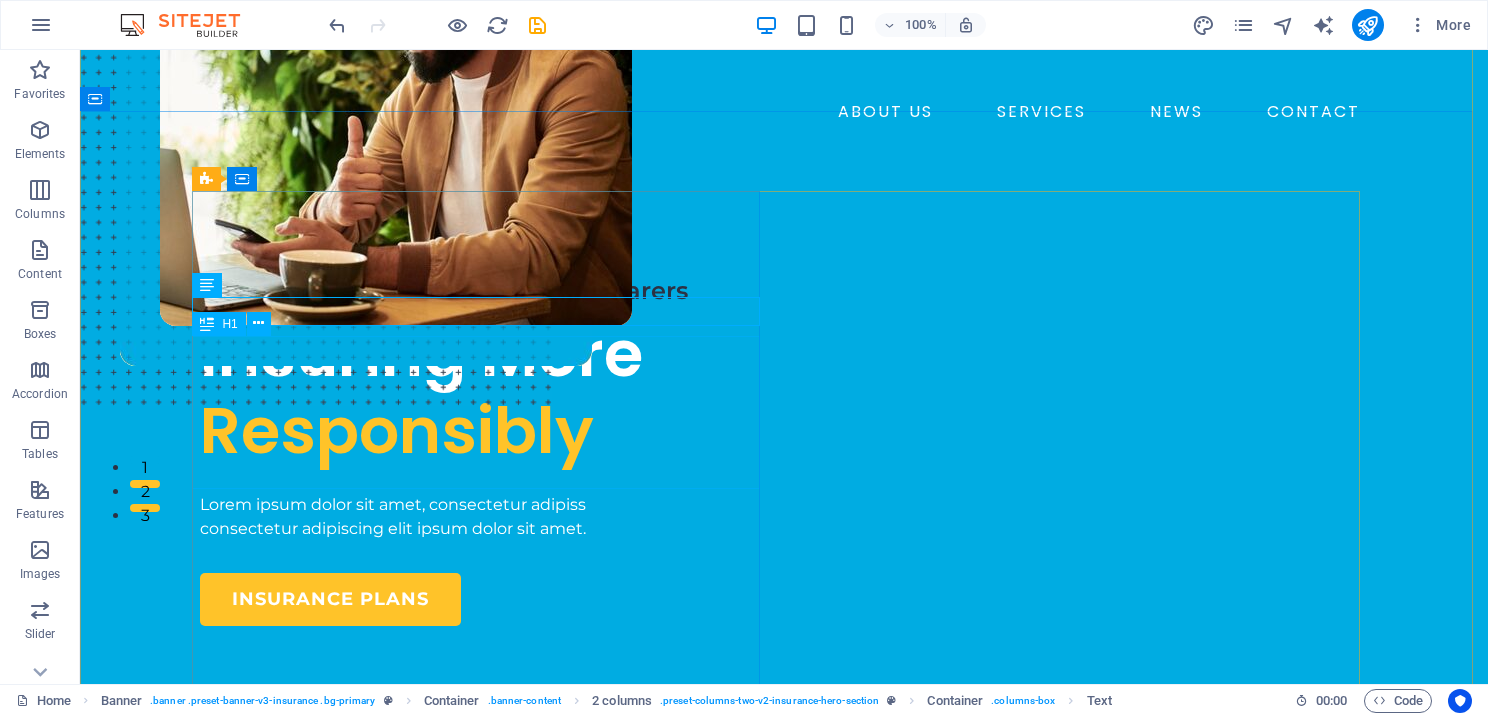 click on "Insuring More Responsibly" at bounding box center (484, 393) 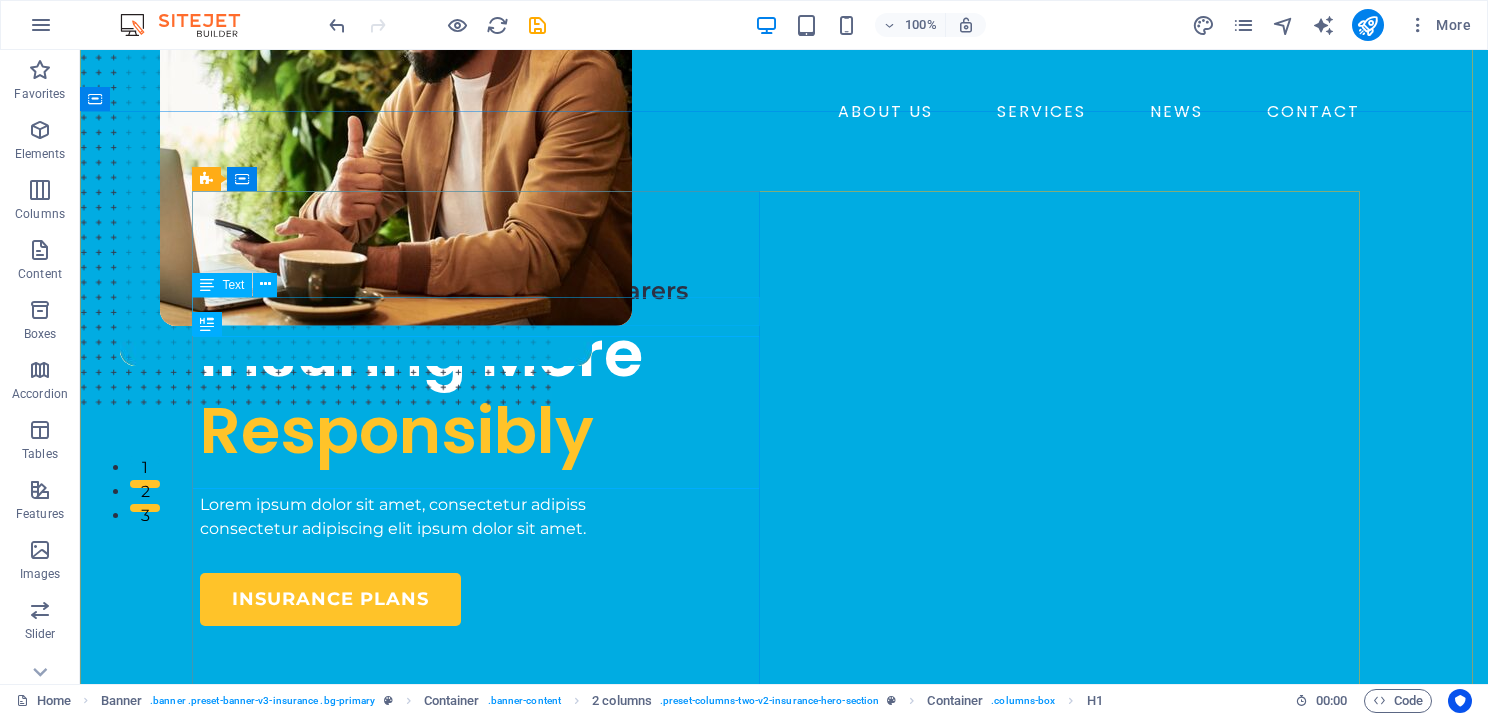 click on "Pr ofessional Tax Software For Preparers" at bounding box center [484, 291] 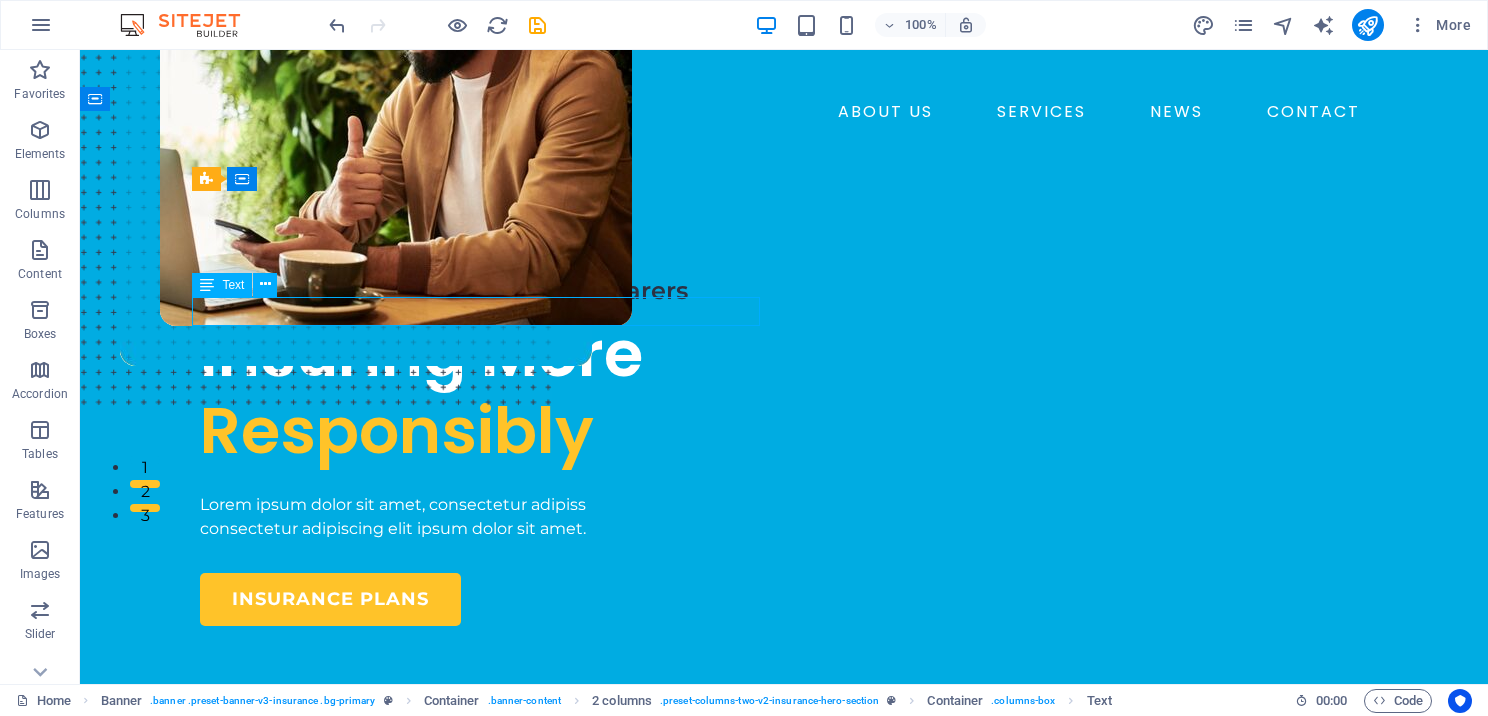 click on "Pr ofessional Tax Software For Preparers" at bounding box center [484, 291] 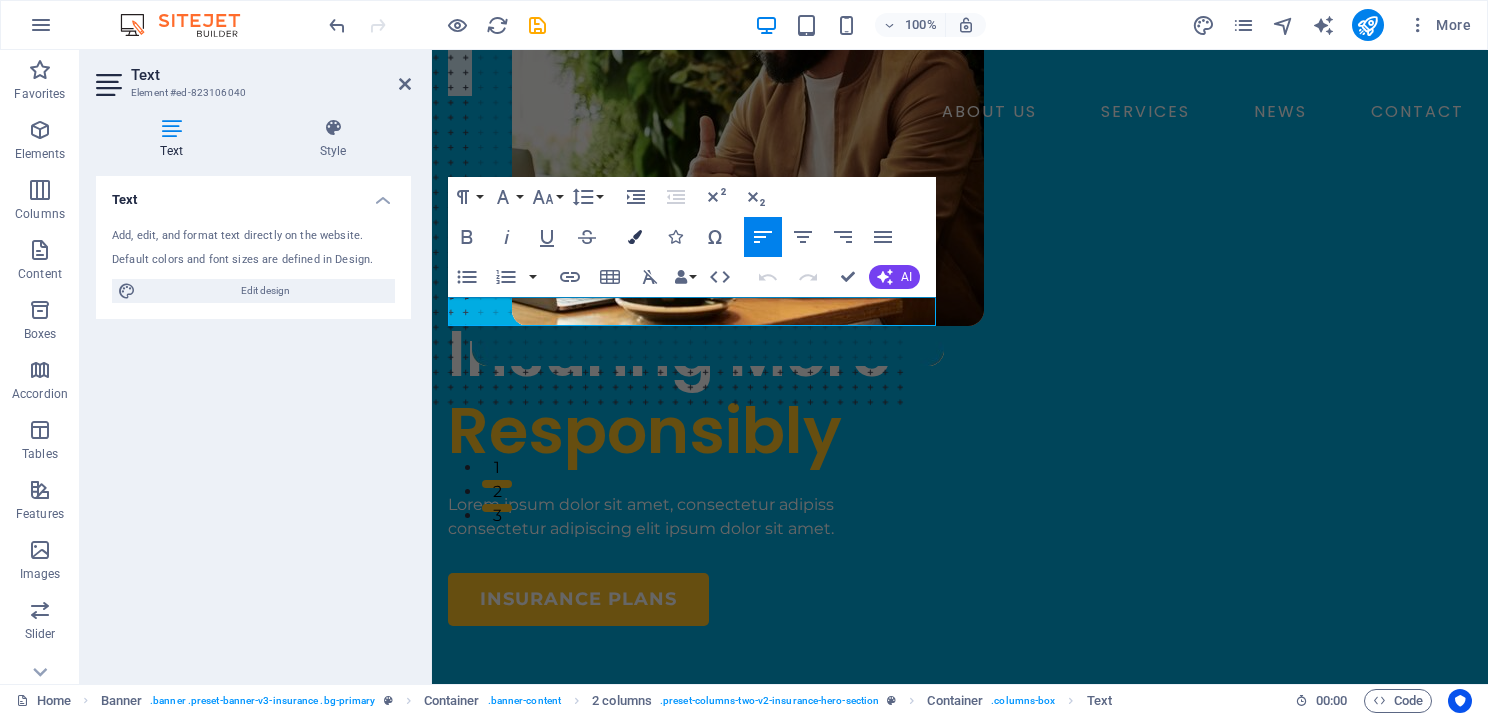 click at bounding box center (635, 237) 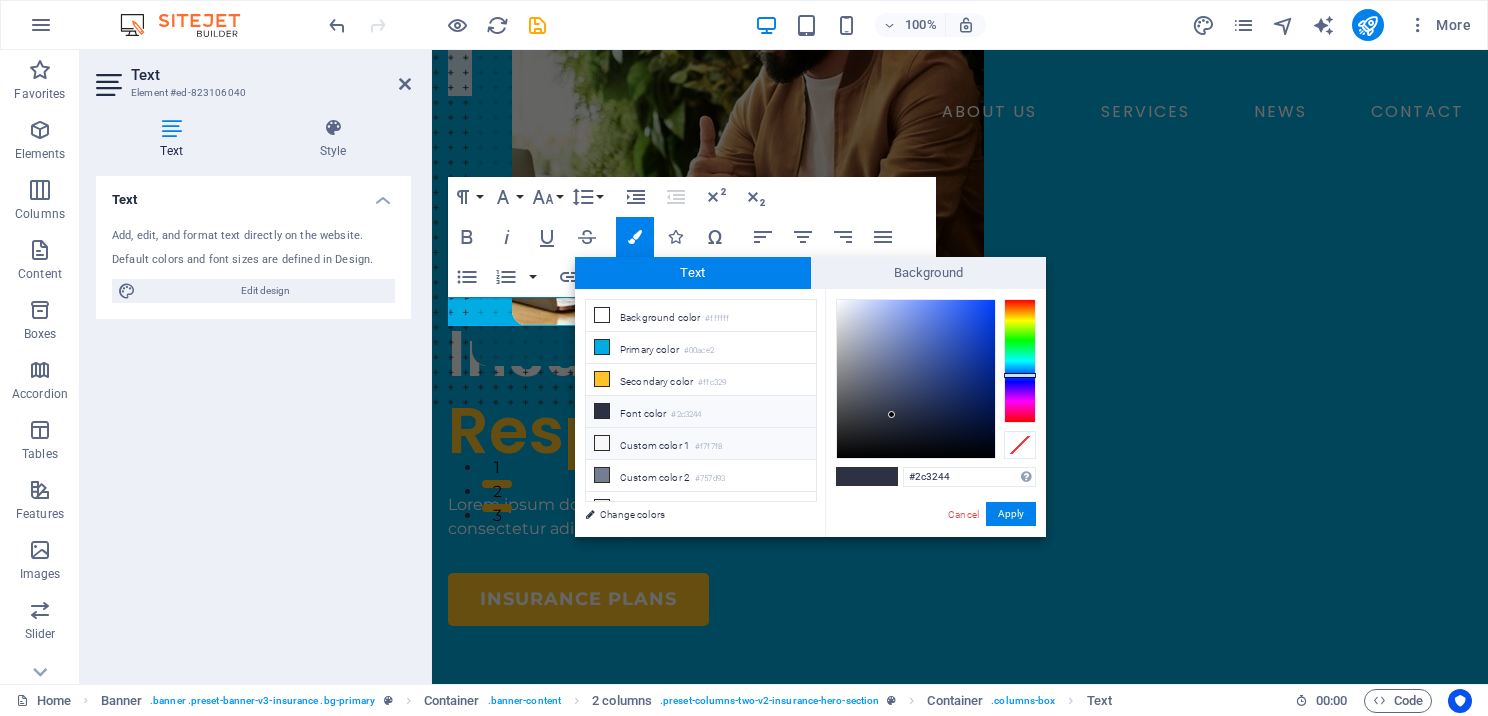 click at bounding box center (602, 443) 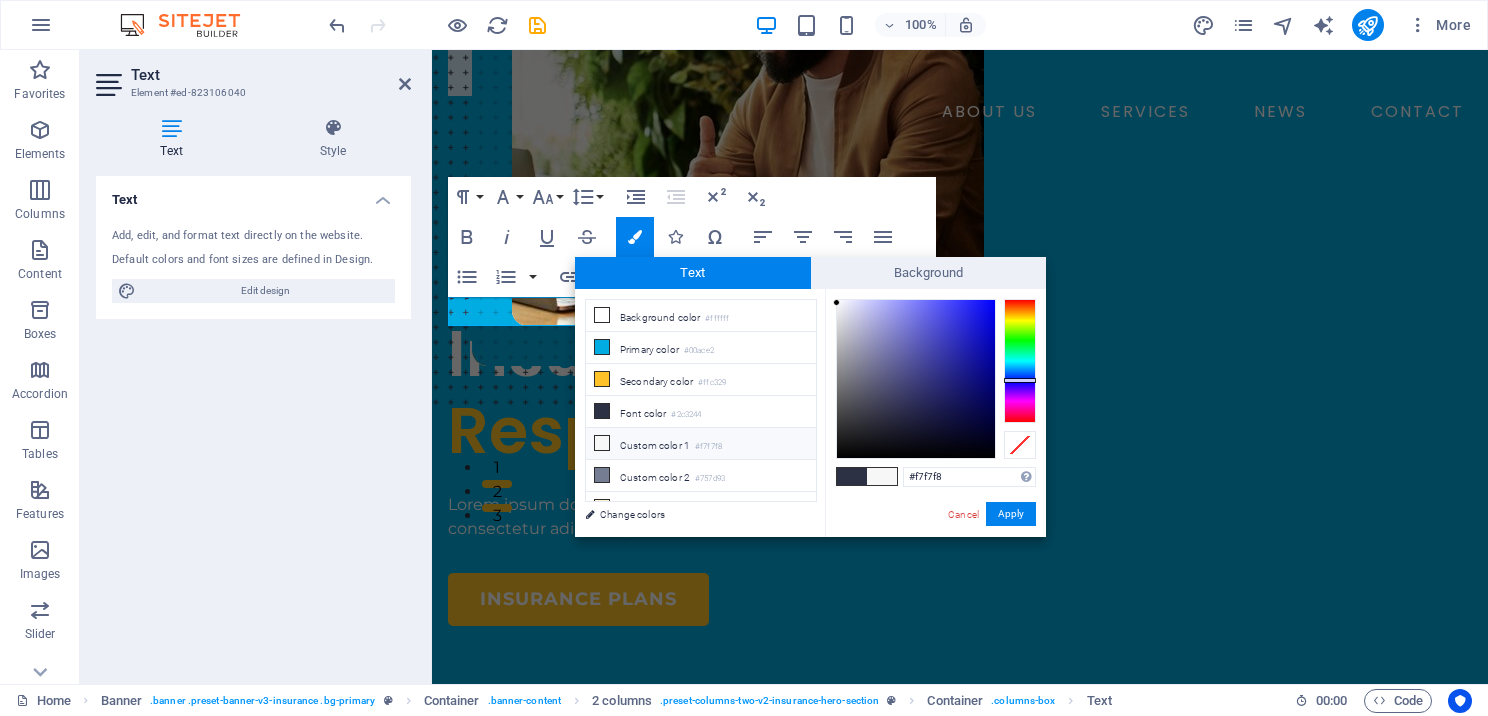 click at bounding box center (882, 476) 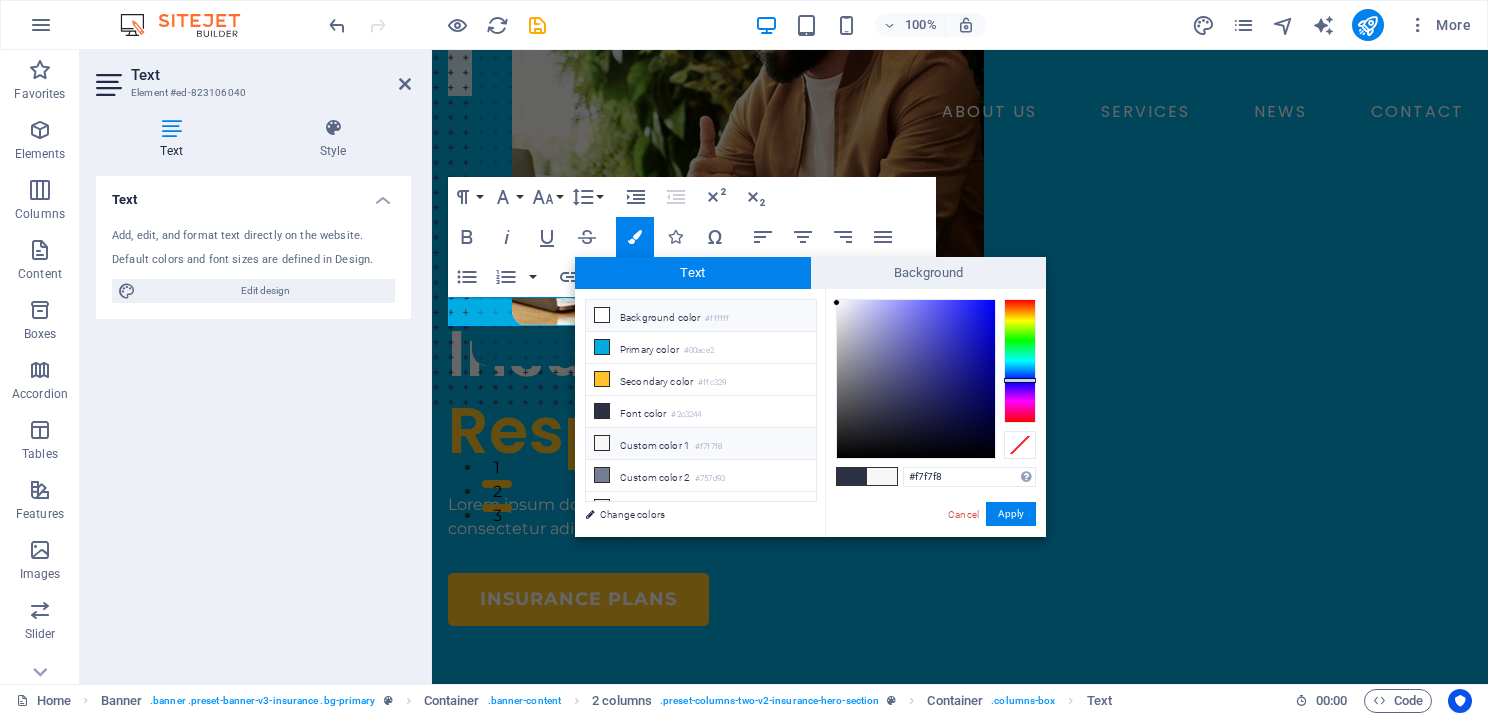 click at bounding box center [602, 315] 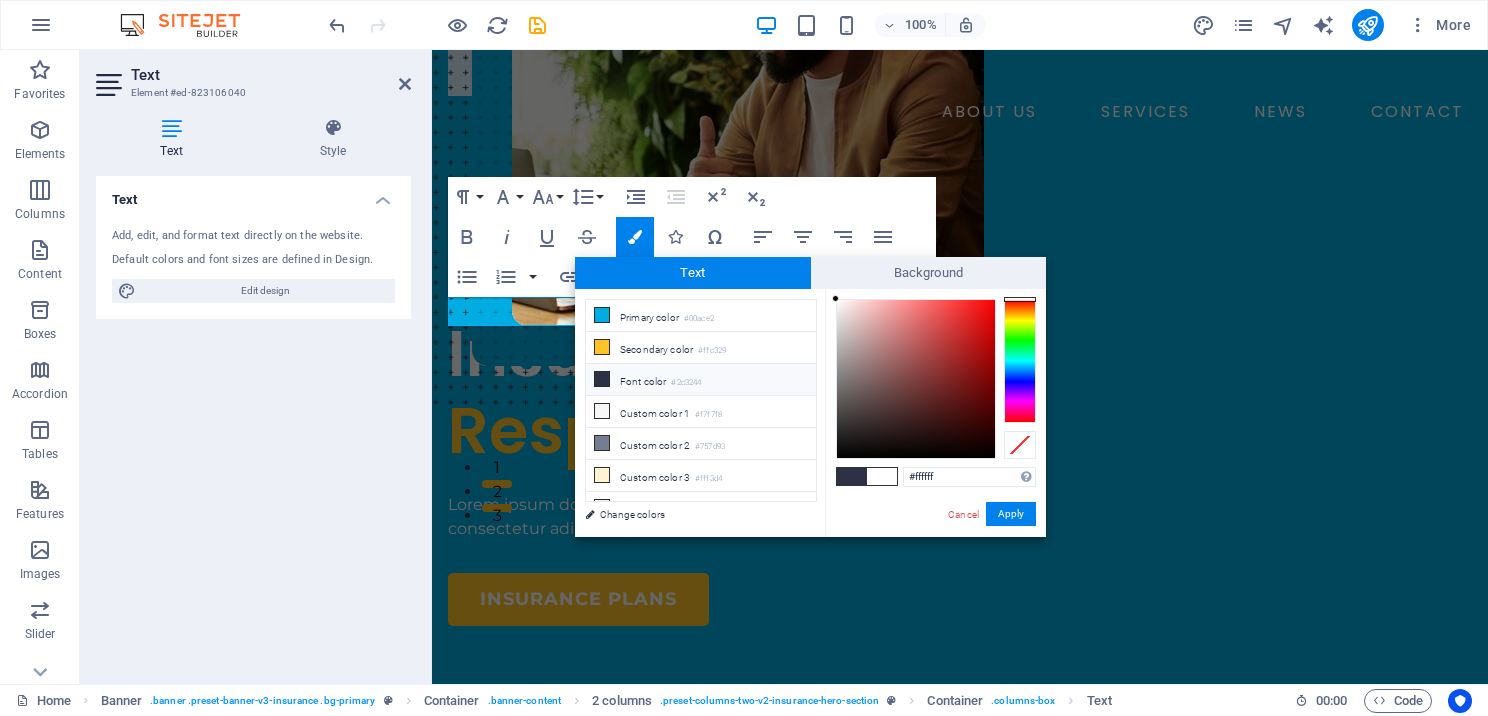 scroll, scrollTop: 44, scrollLeft: 0, axis: vertical 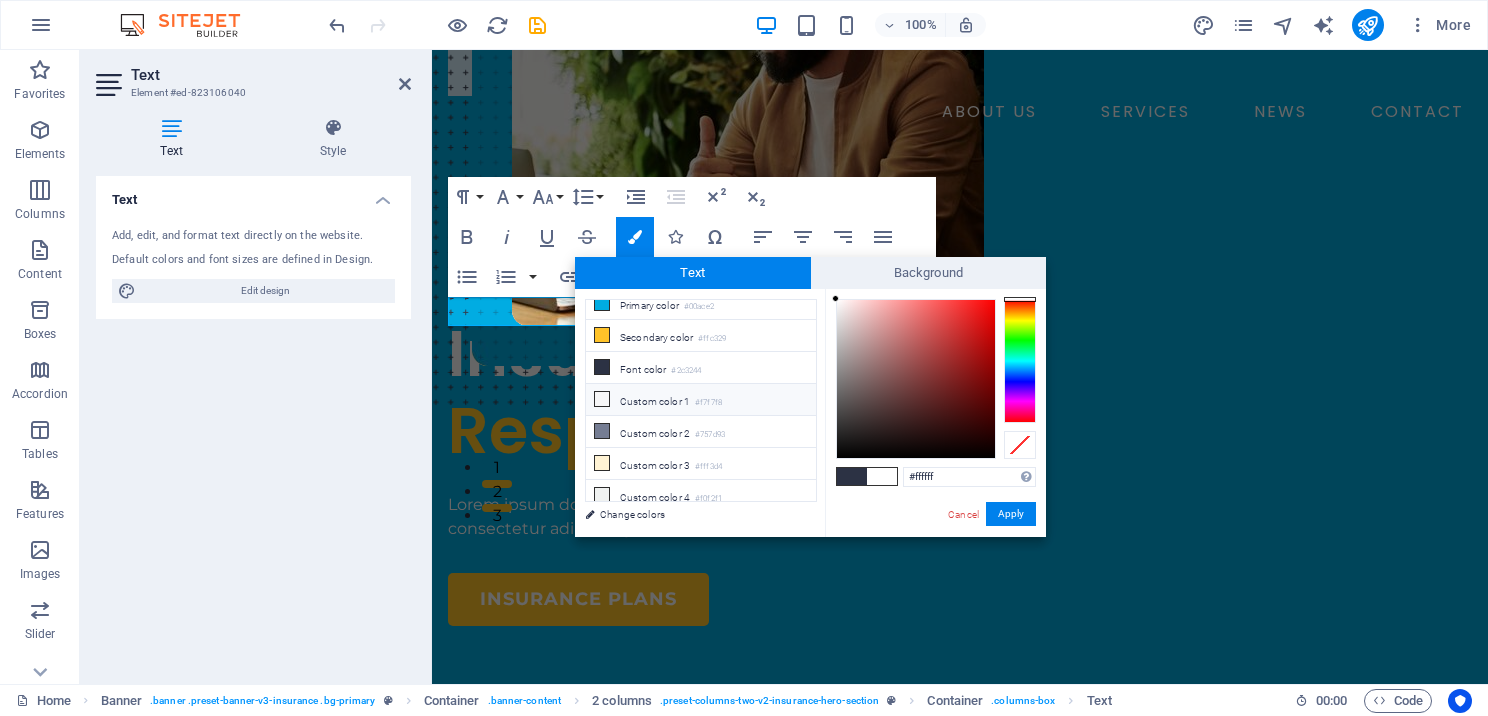 click at bounding box center [602, 399] 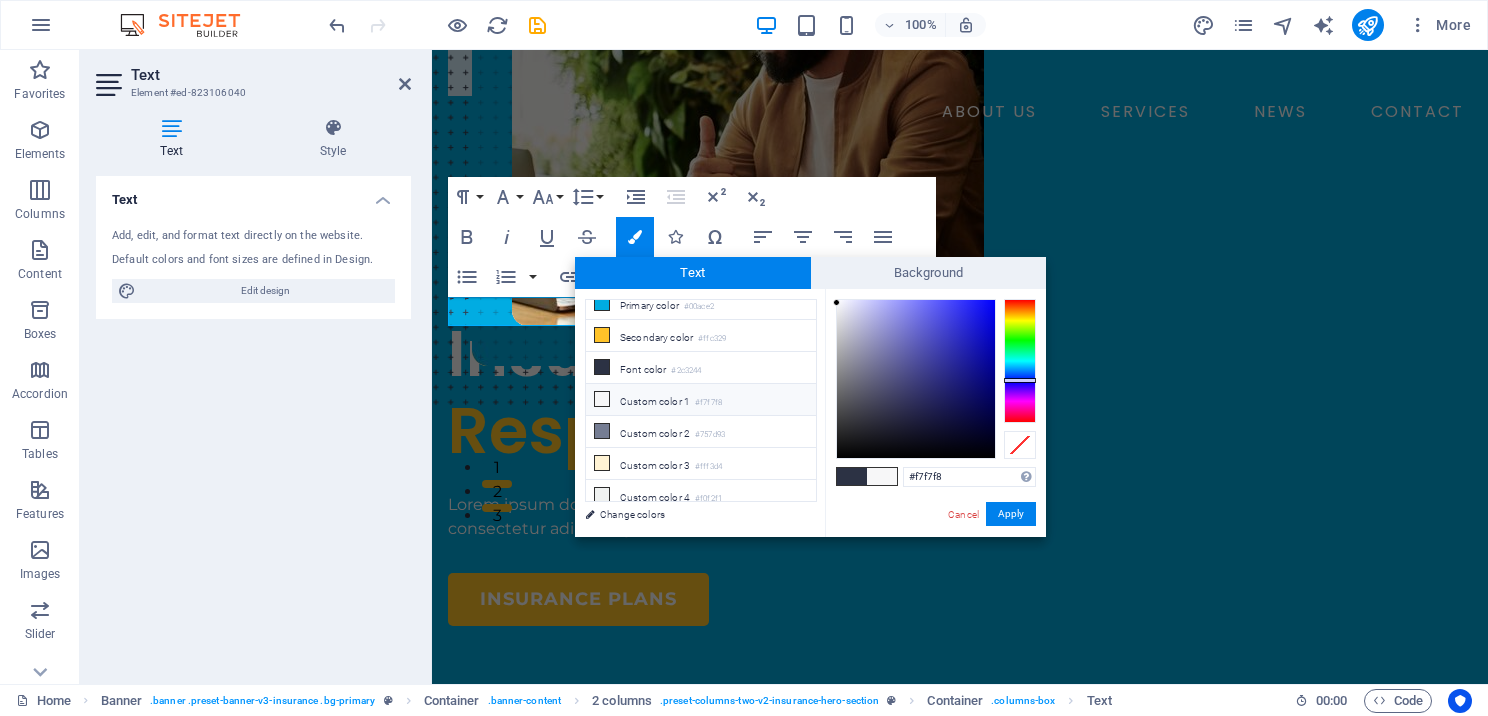 click at bounding box center (882, 476) 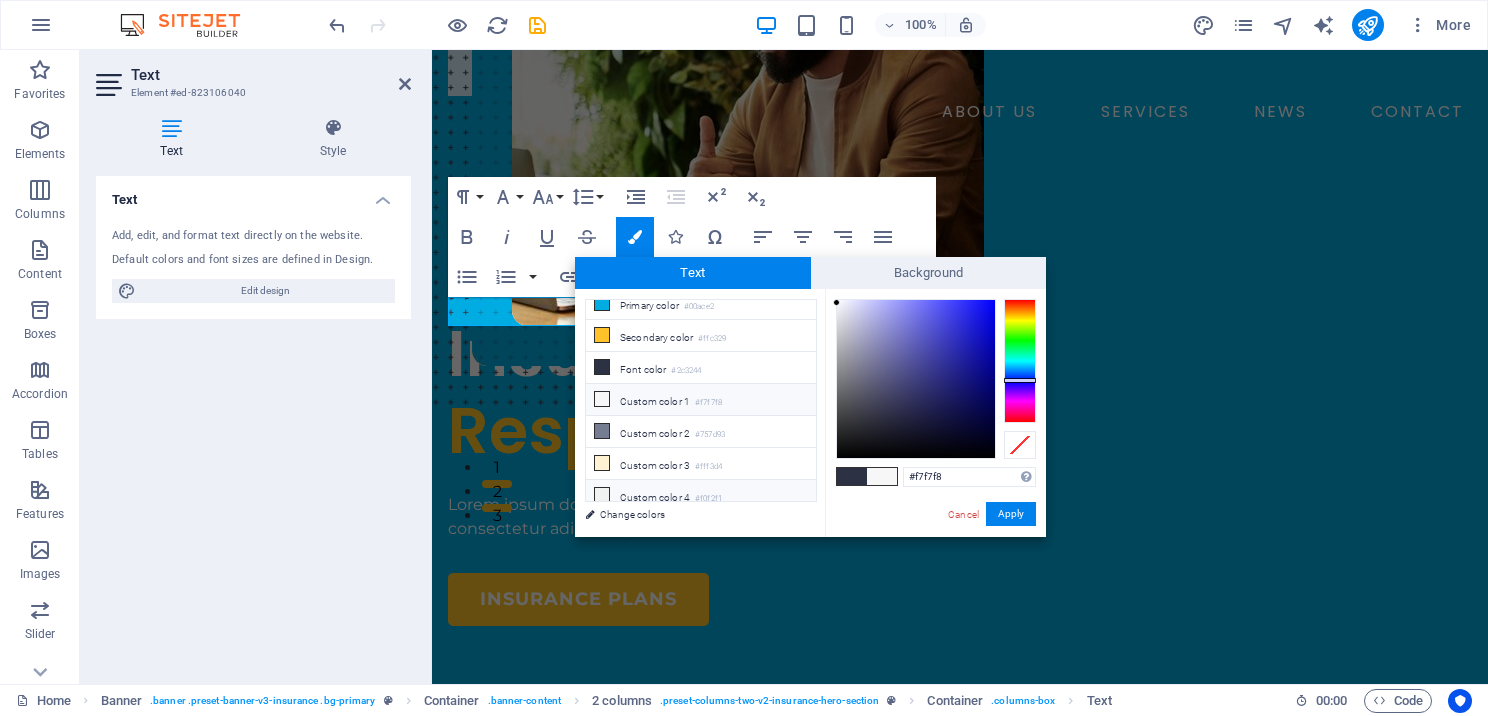click at bounding box center (602, 495) 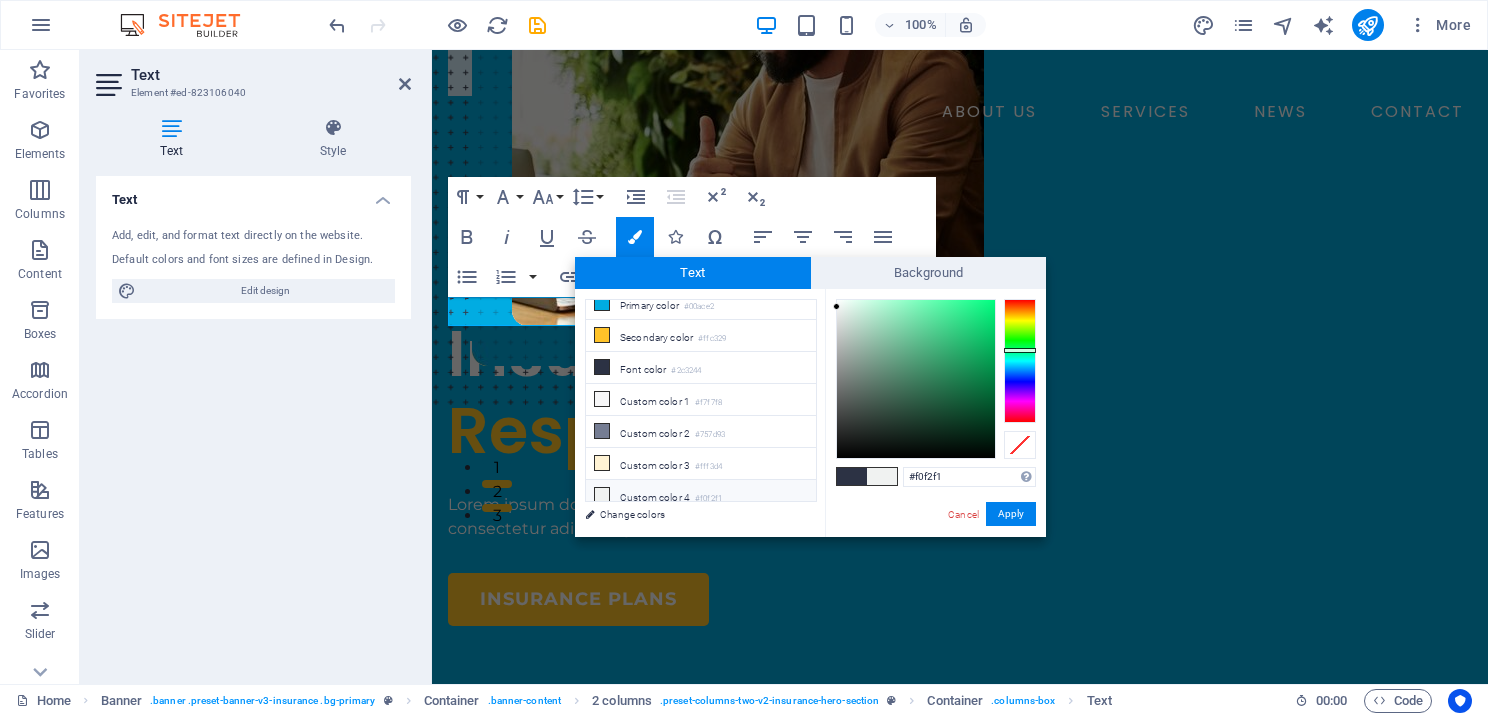 click at bounding box center [602, 495] 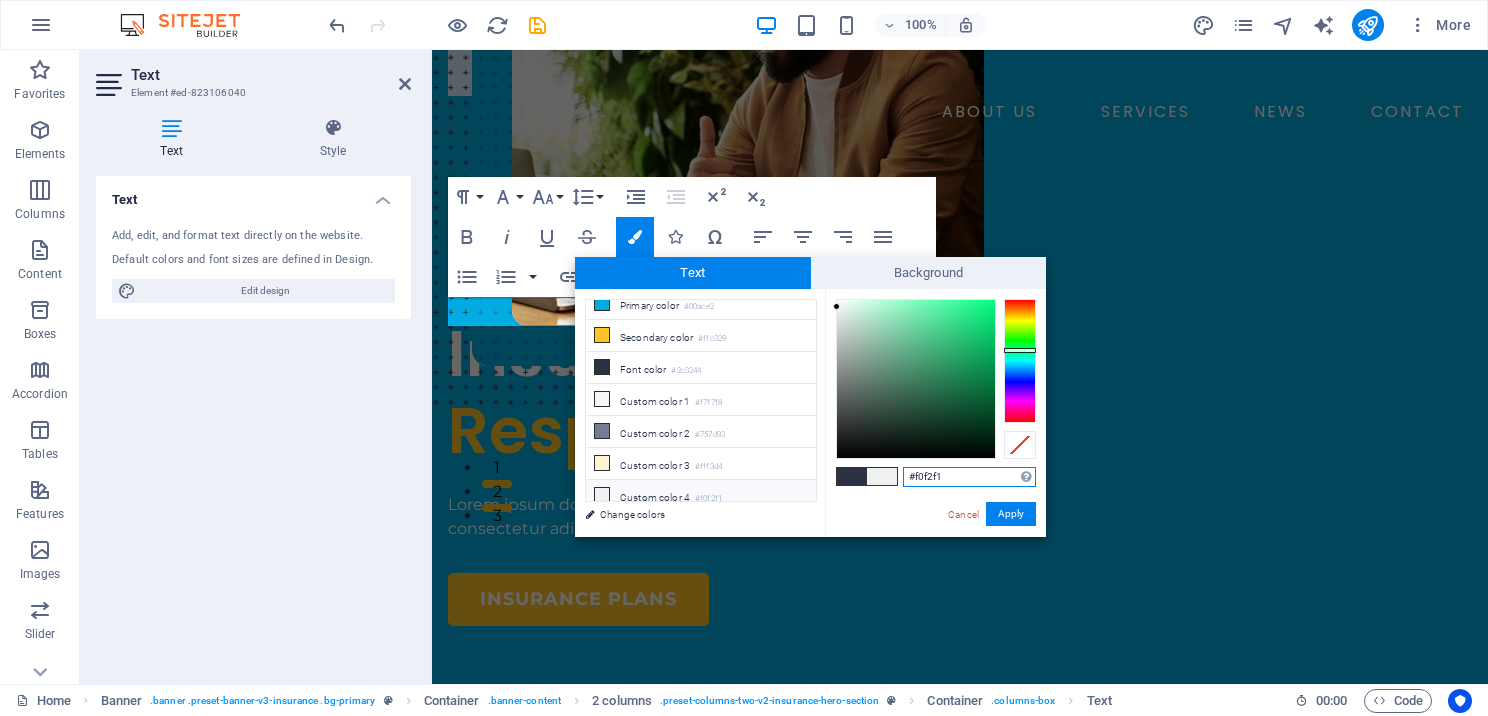drag, startPoint x: 942, startPoint y: 471, endPoint x: 868, endPoint y: 481, distance: 74.672615 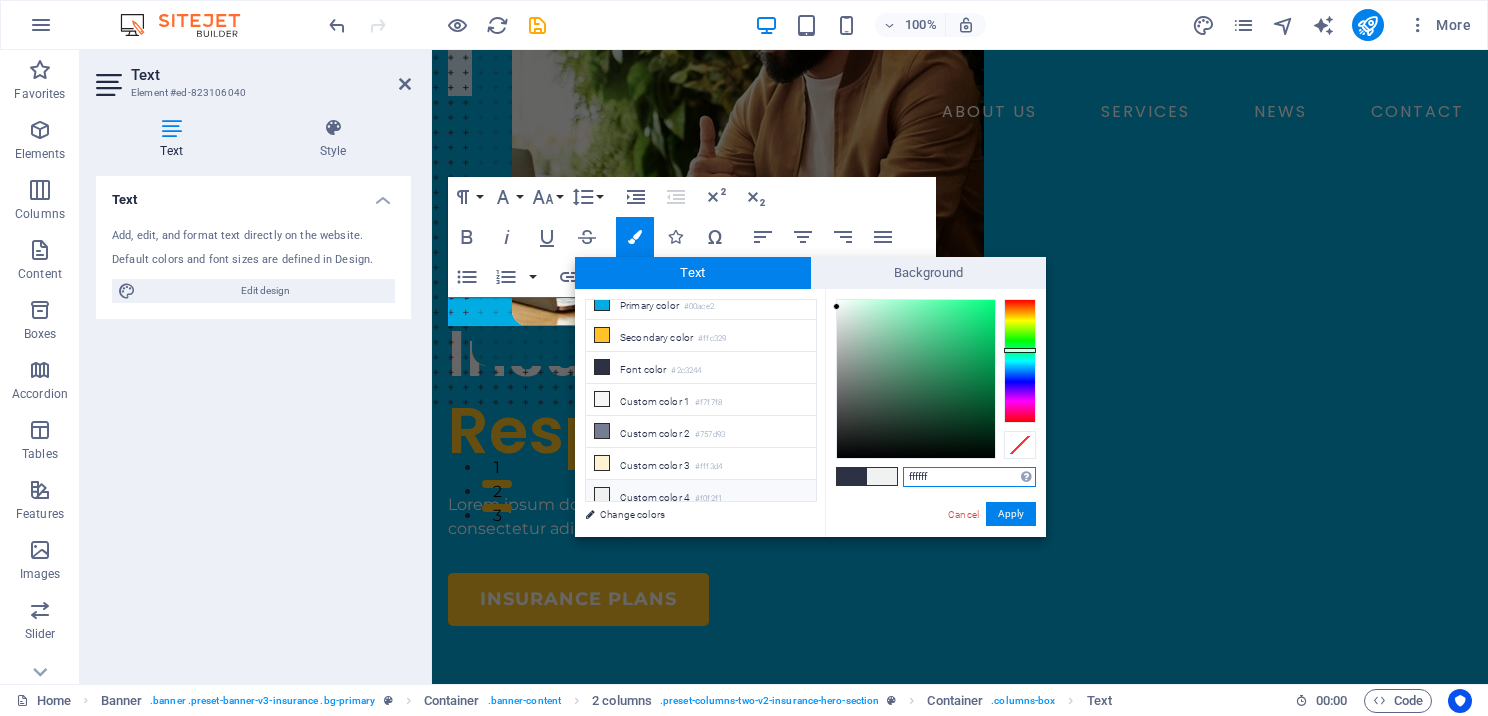 type on "#ffffff" 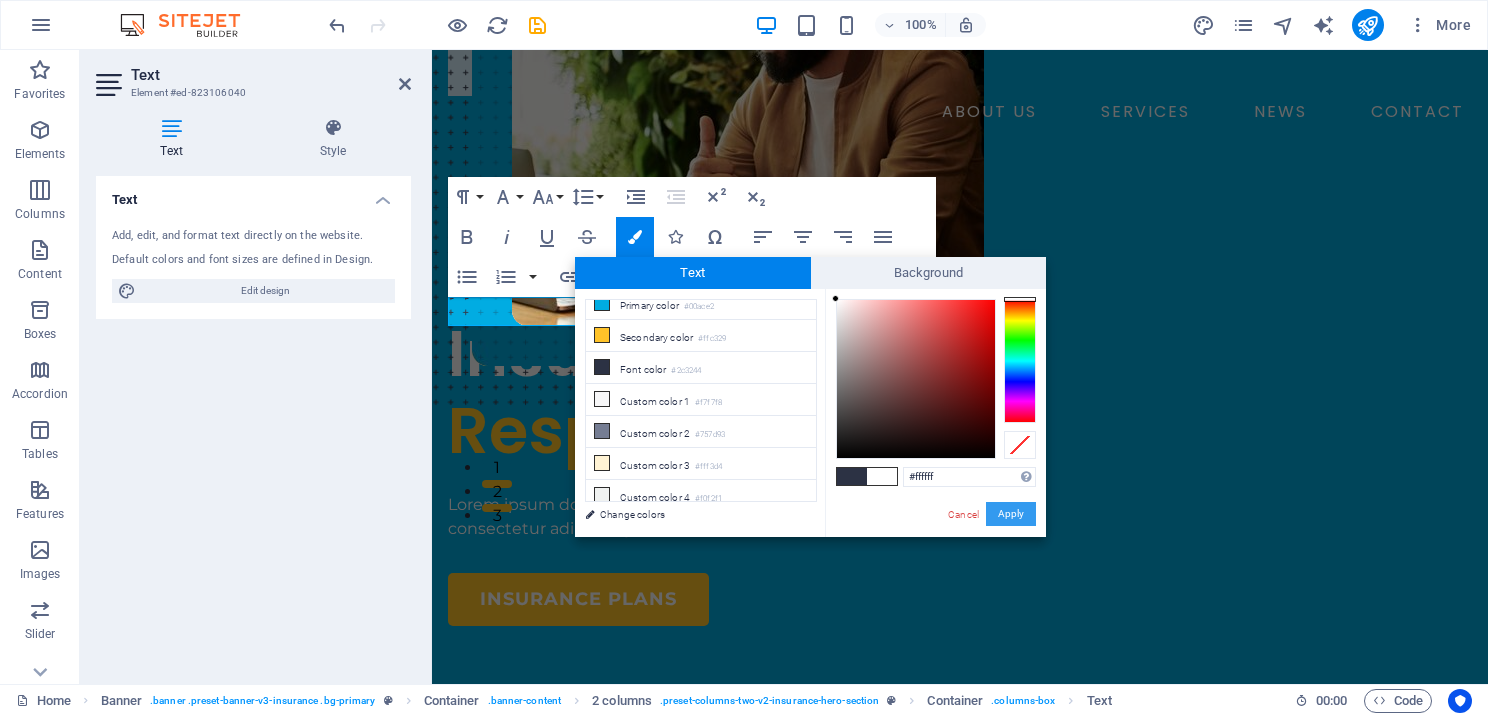 click on "Apply" at bounding box center (1011, 514) 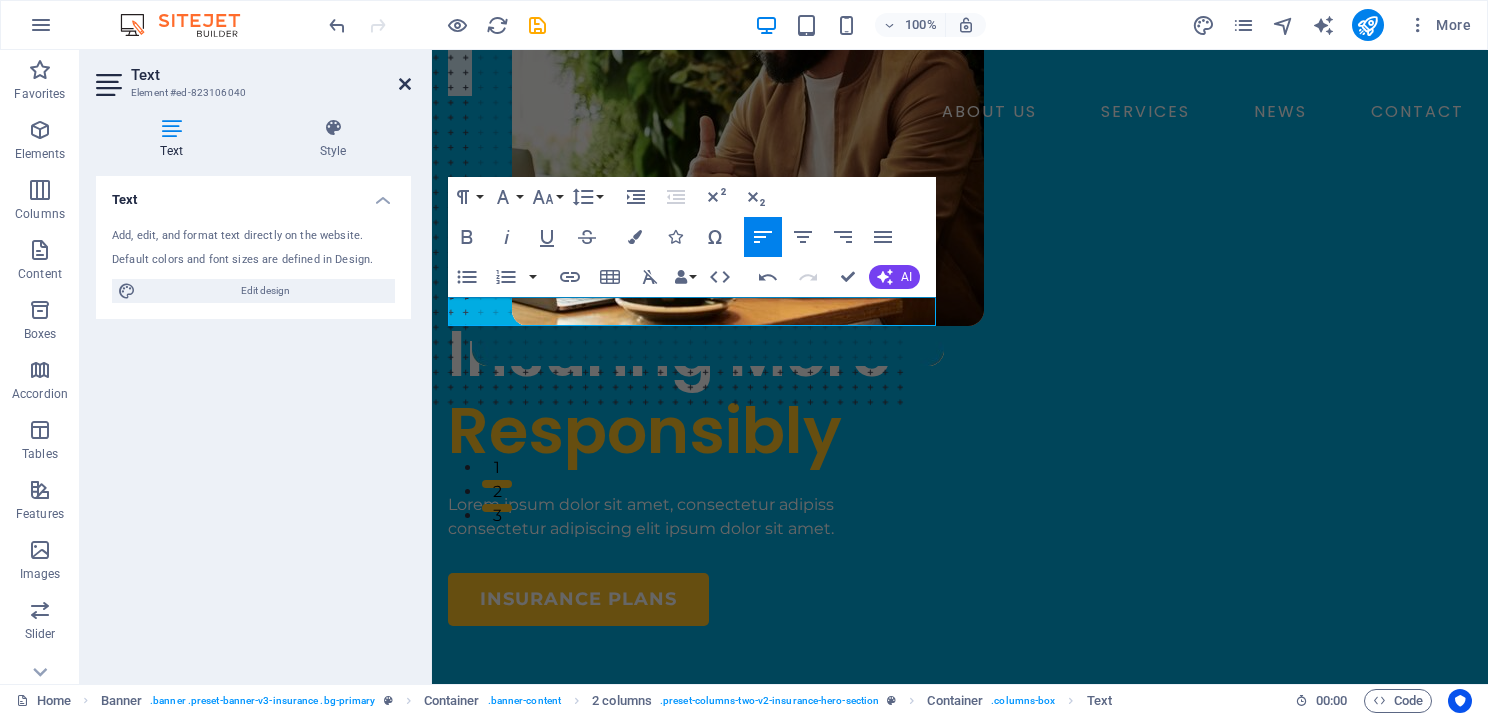 click at bounding box center [405, 84] 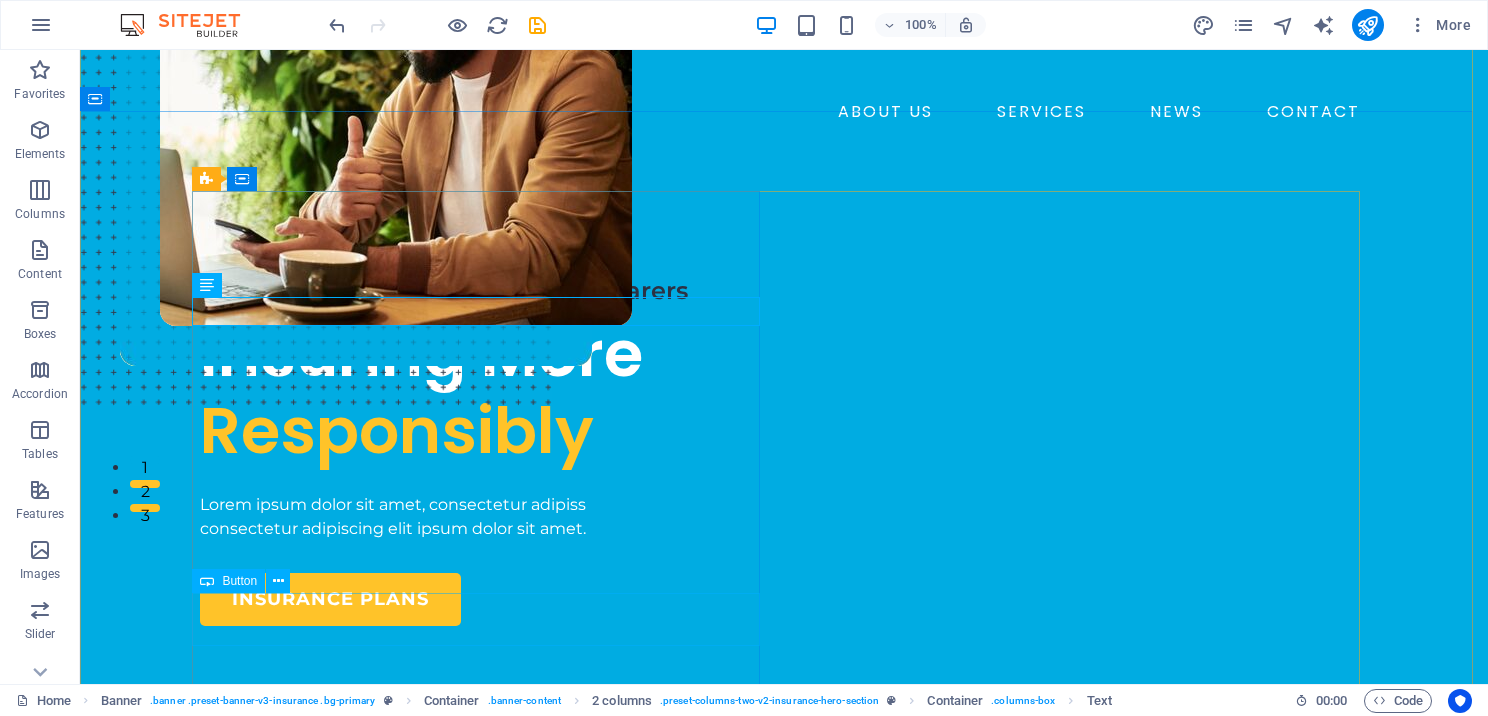 click on "insurance plans" at bounding box center (484, 599) 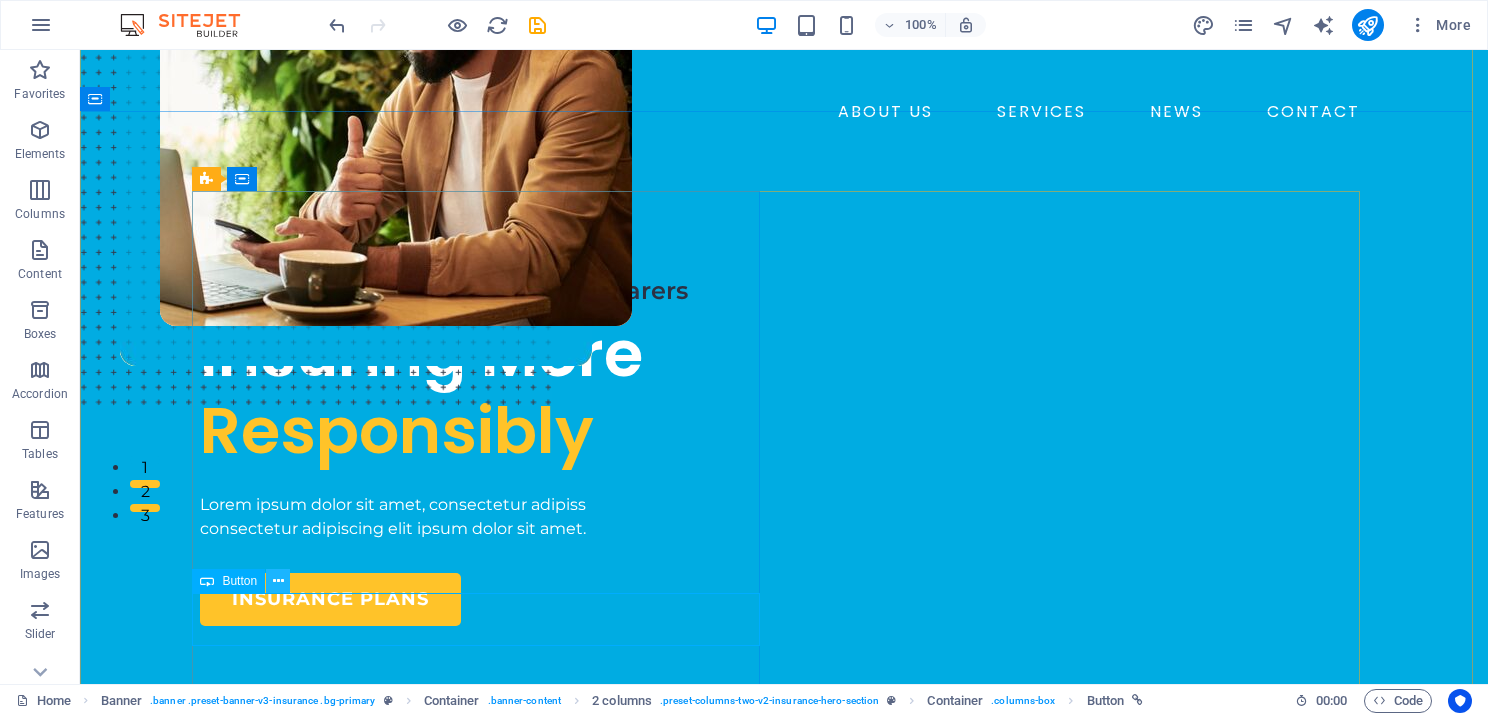 click at bounding box center [278, 581] 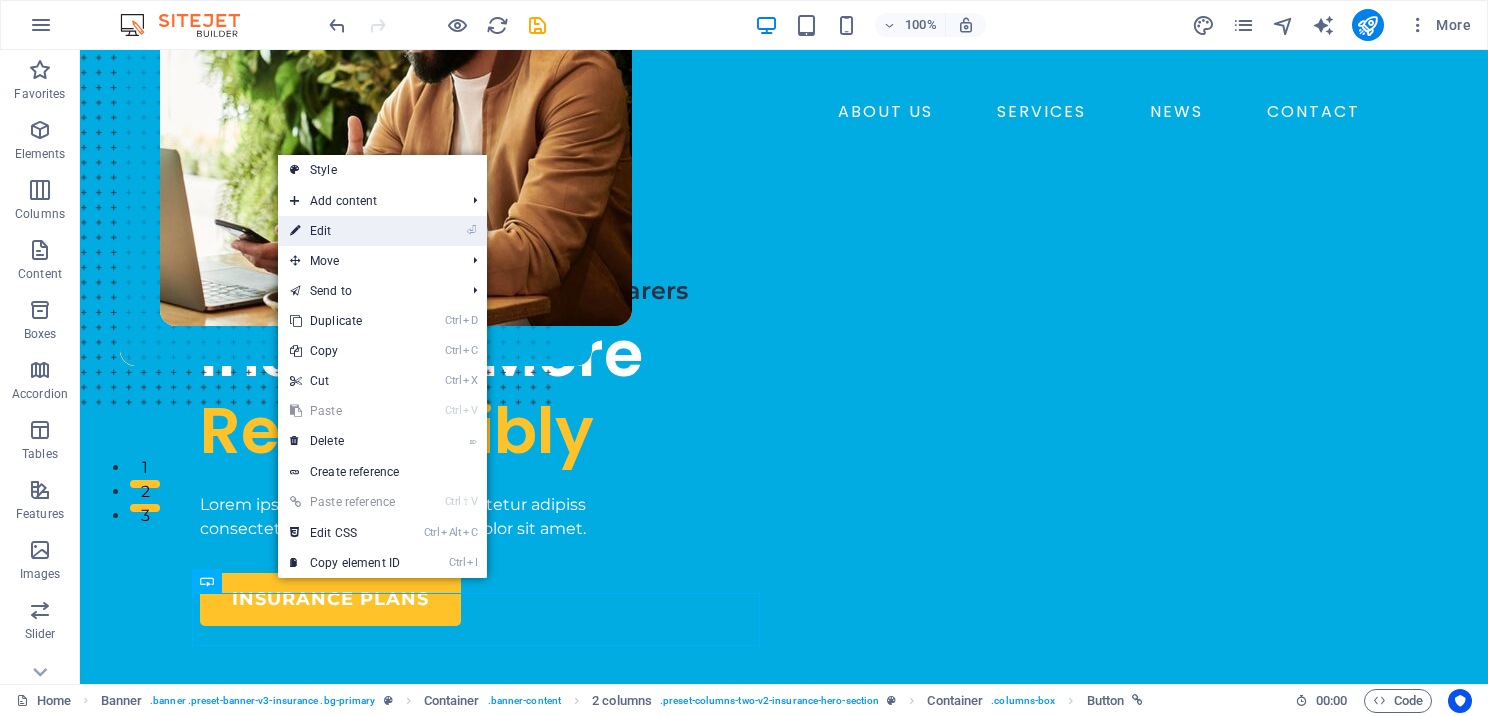 click on "⏎  Edit" at bounding box center [345, 231] 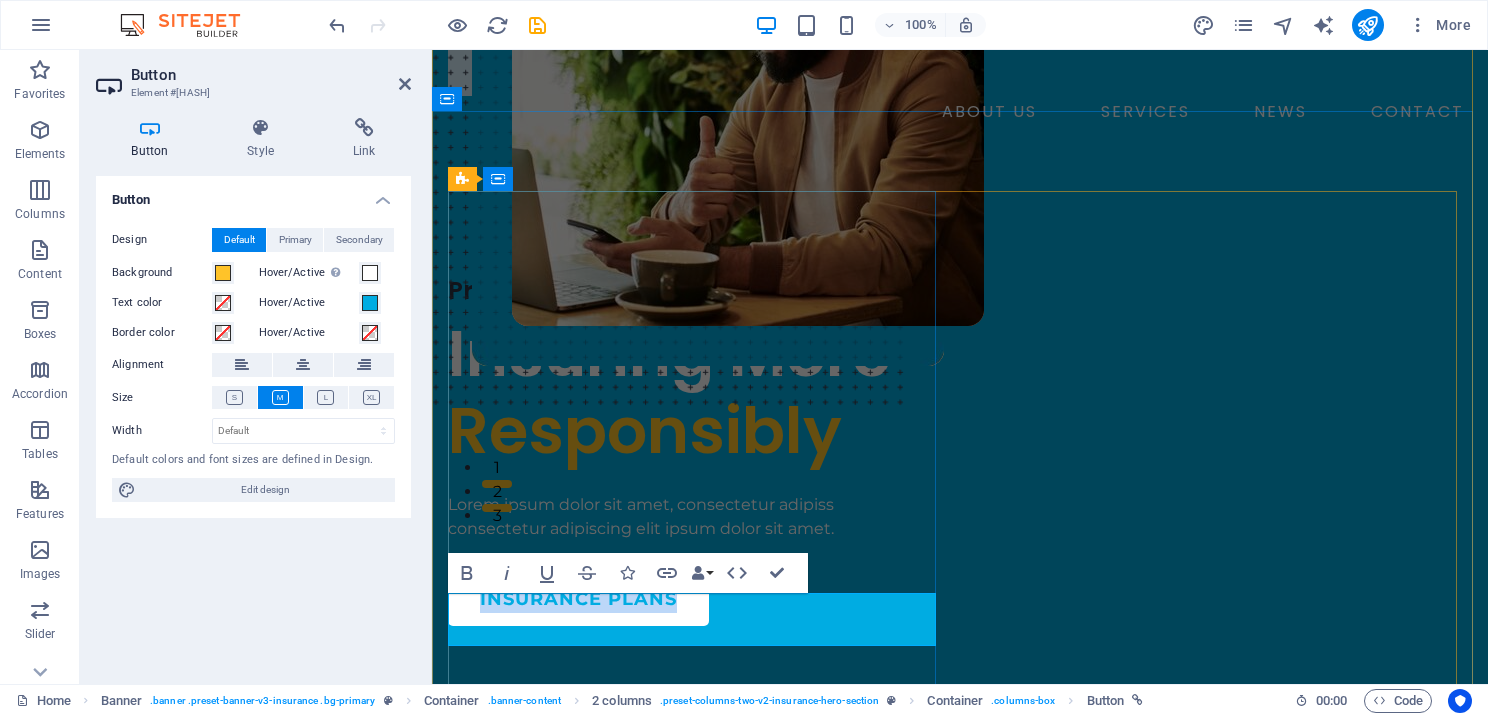 click on "insurance plans" at bounding box center (578, 599) 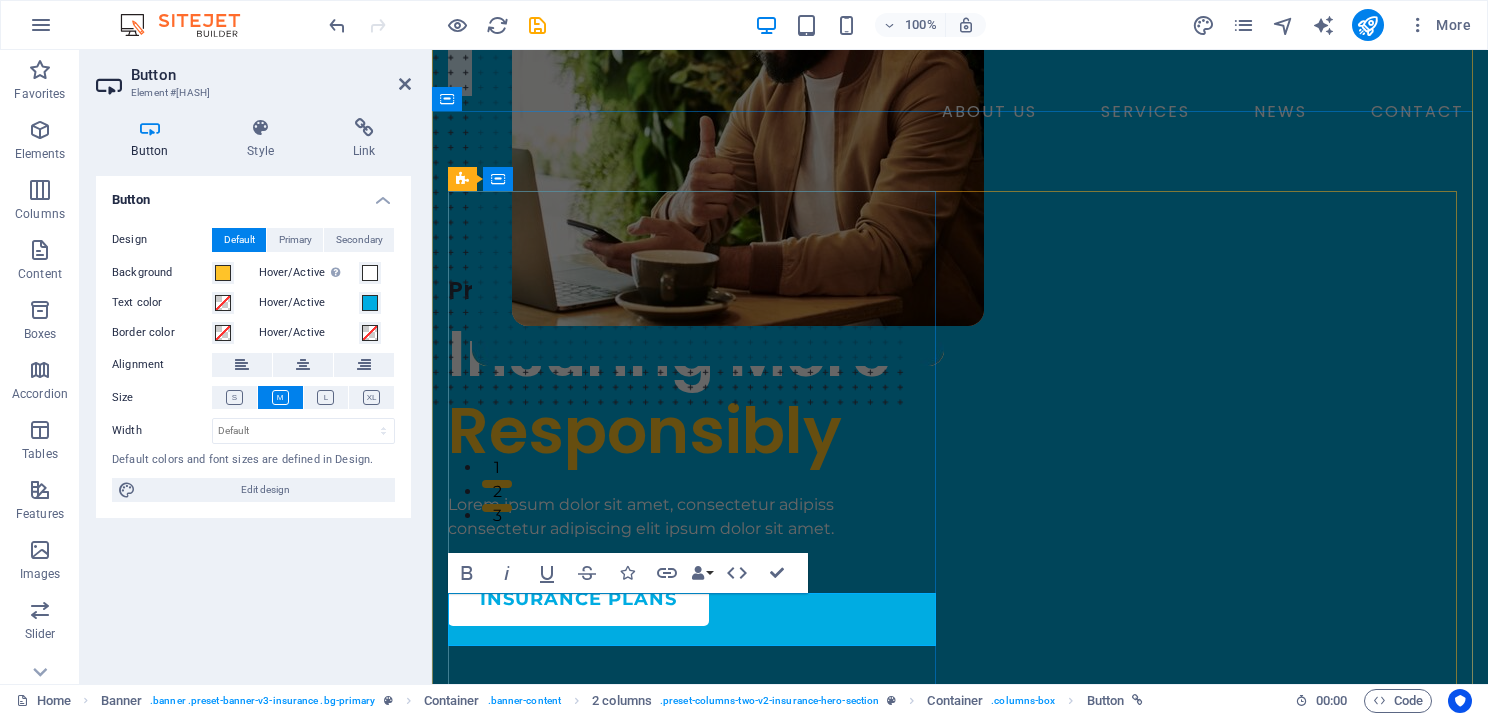 click on "insurance plans" at bounding box center (578, 599) 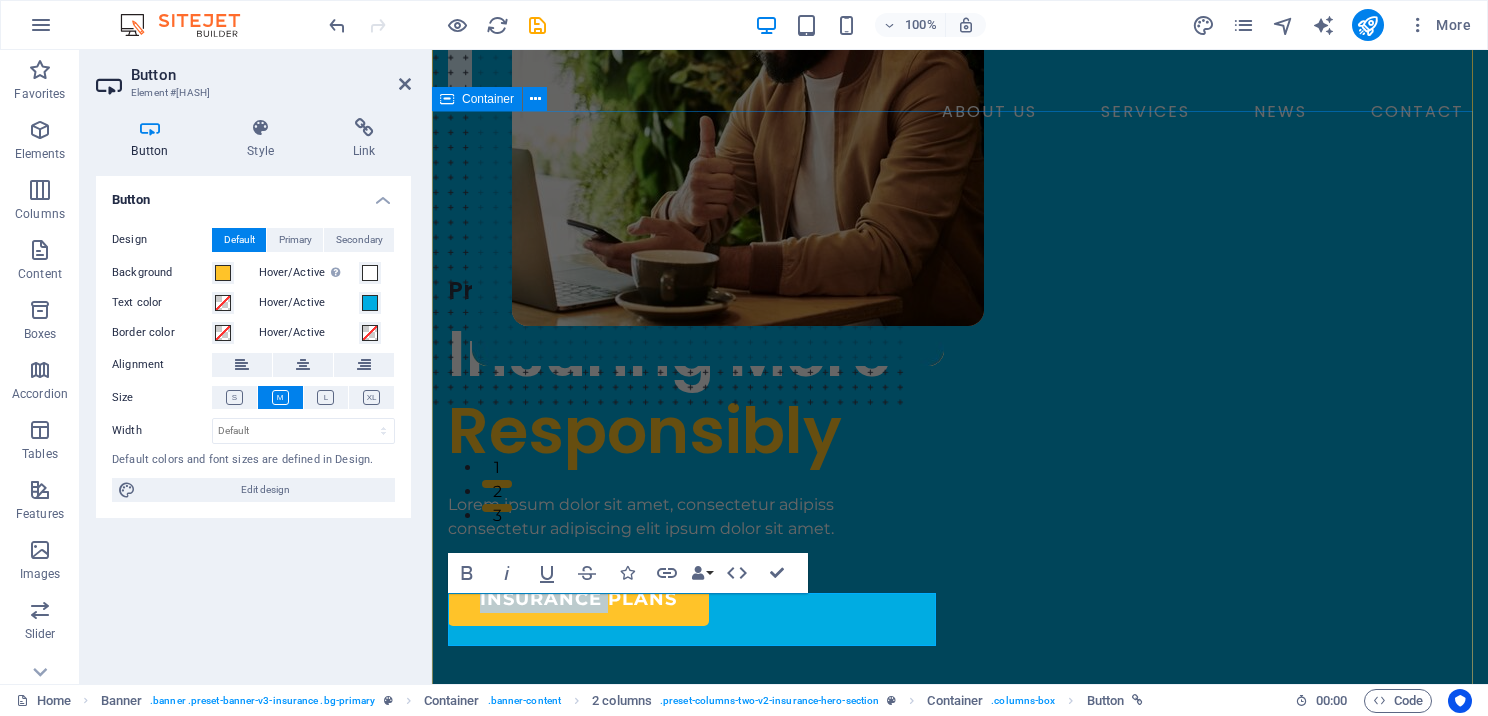 drag, startPoint x: 607, startPoint y: 618, endPoint x: 440, endPoint y: 619, distance: 167.00299 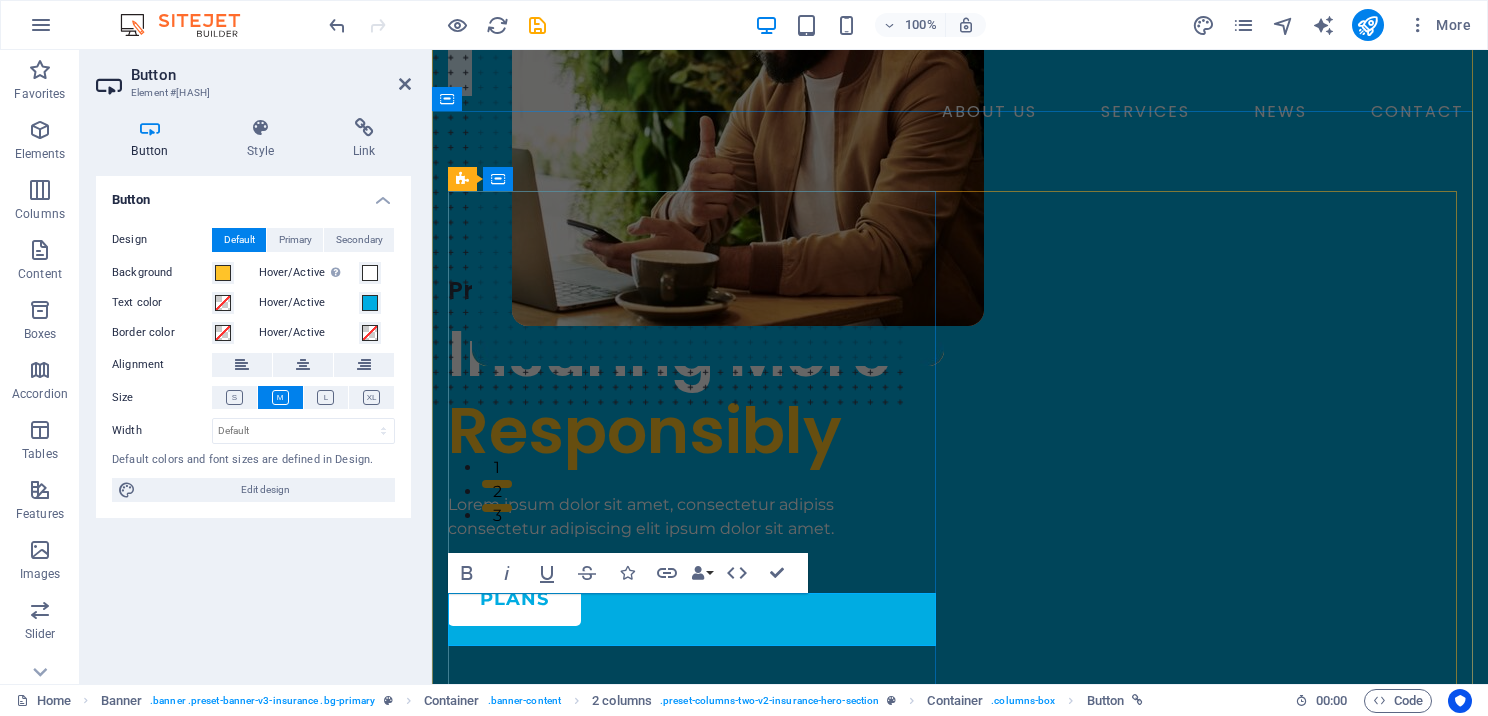 click on "plans" at bounding box center [514, 599] 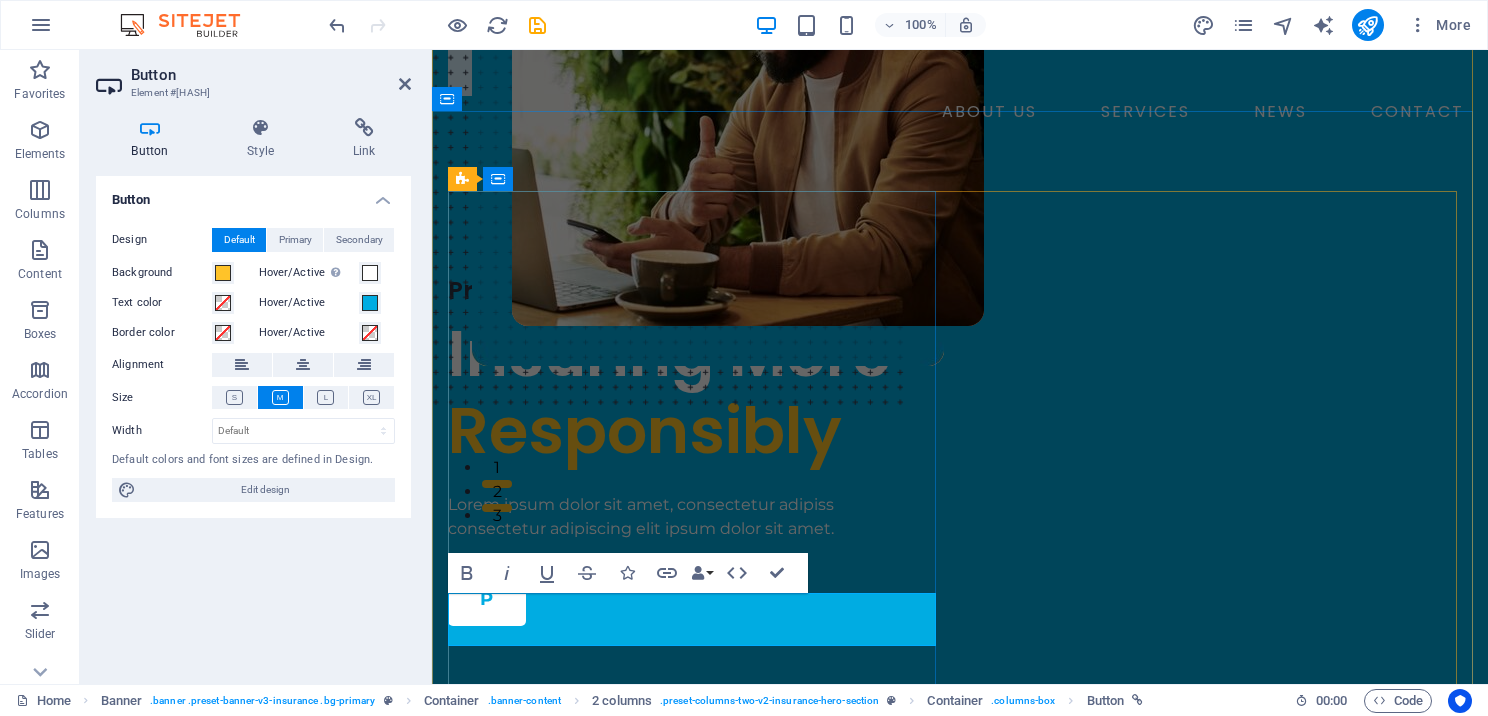 type 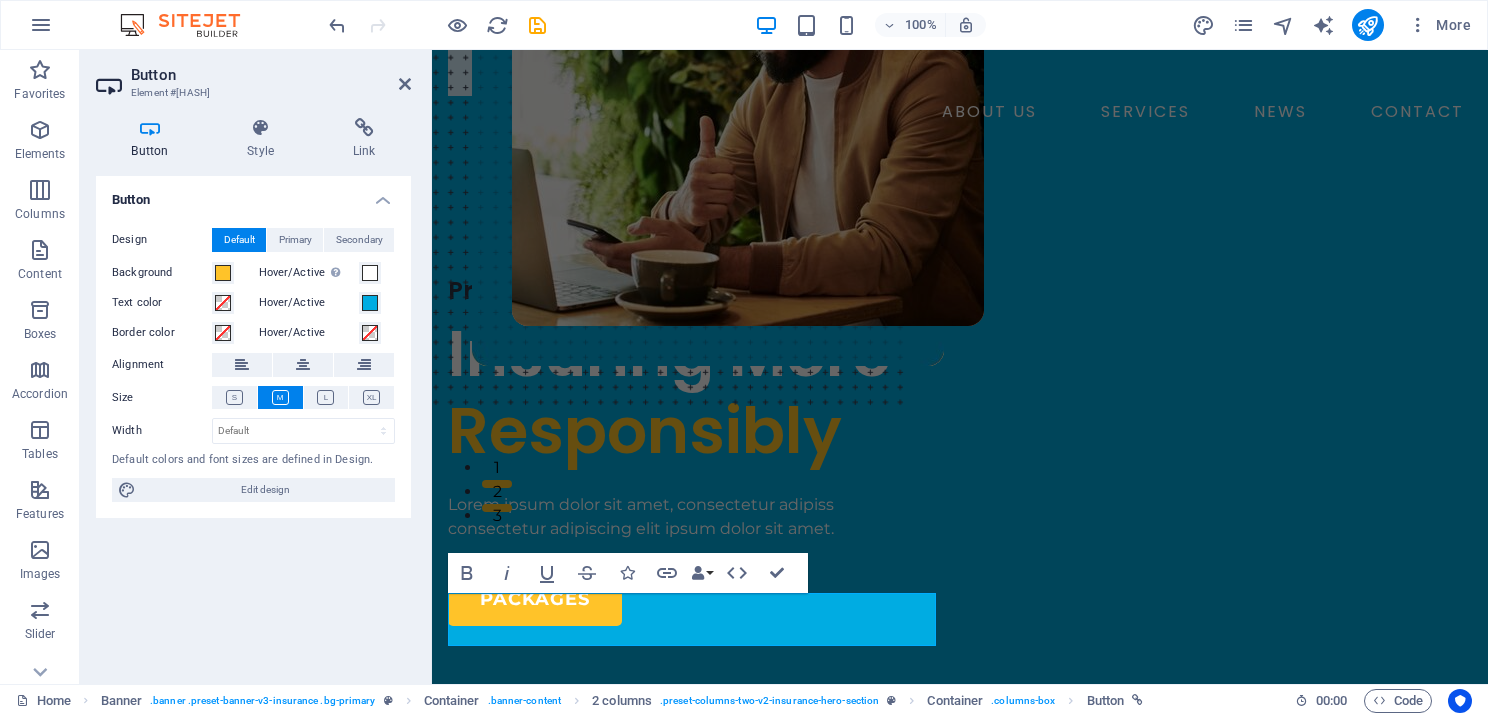 click on "Button Element #[HASH]" at bounding box center [253, 76] 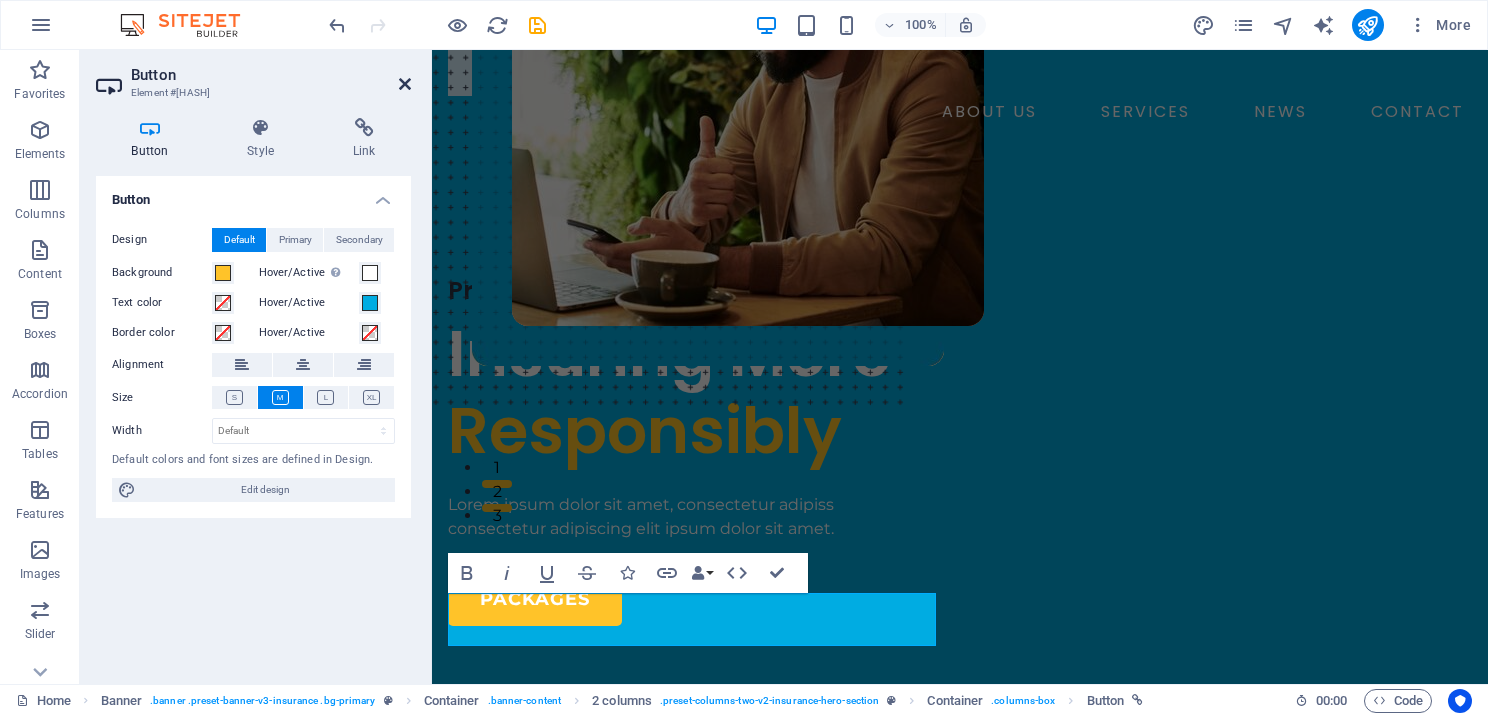 click at bounding box center [405, 84] 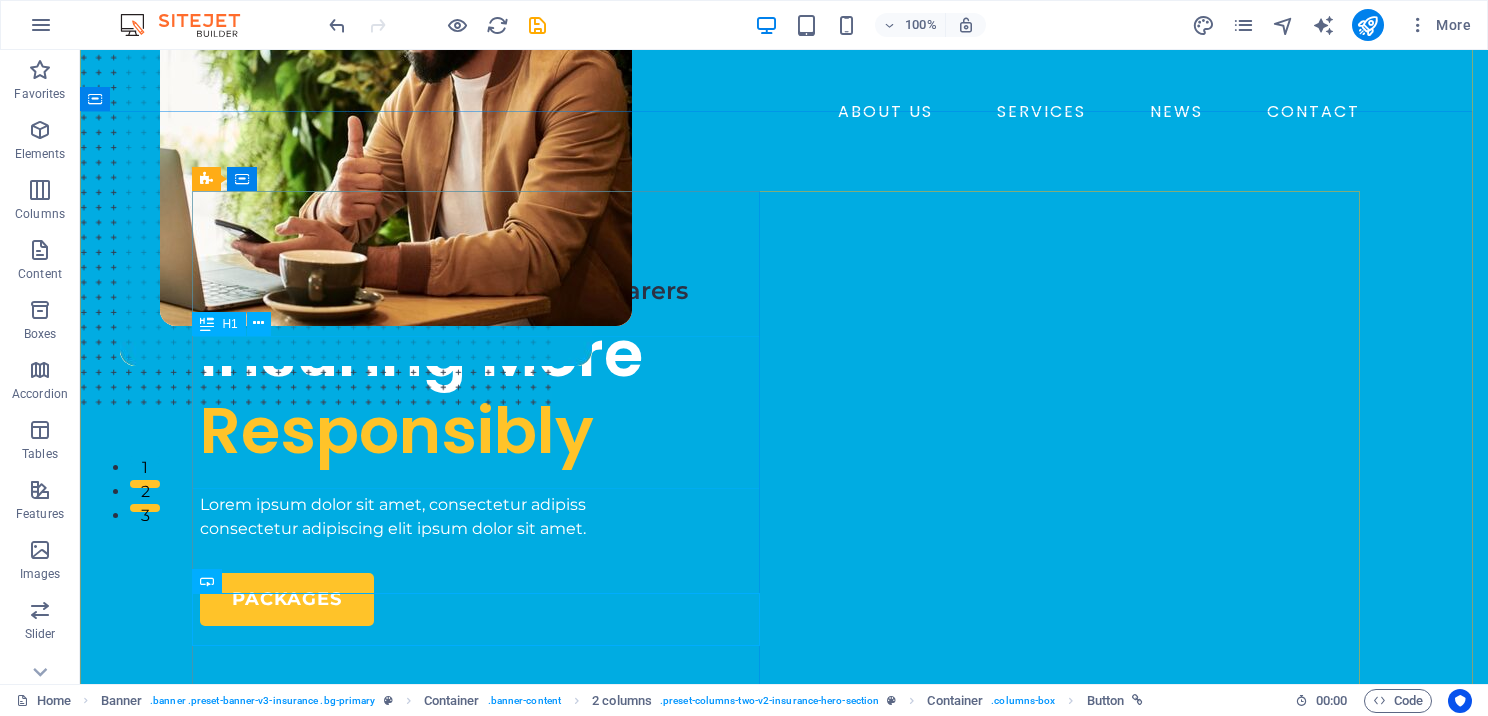 click on "Insuring More Responsibly" at bounding box center [484, 393] 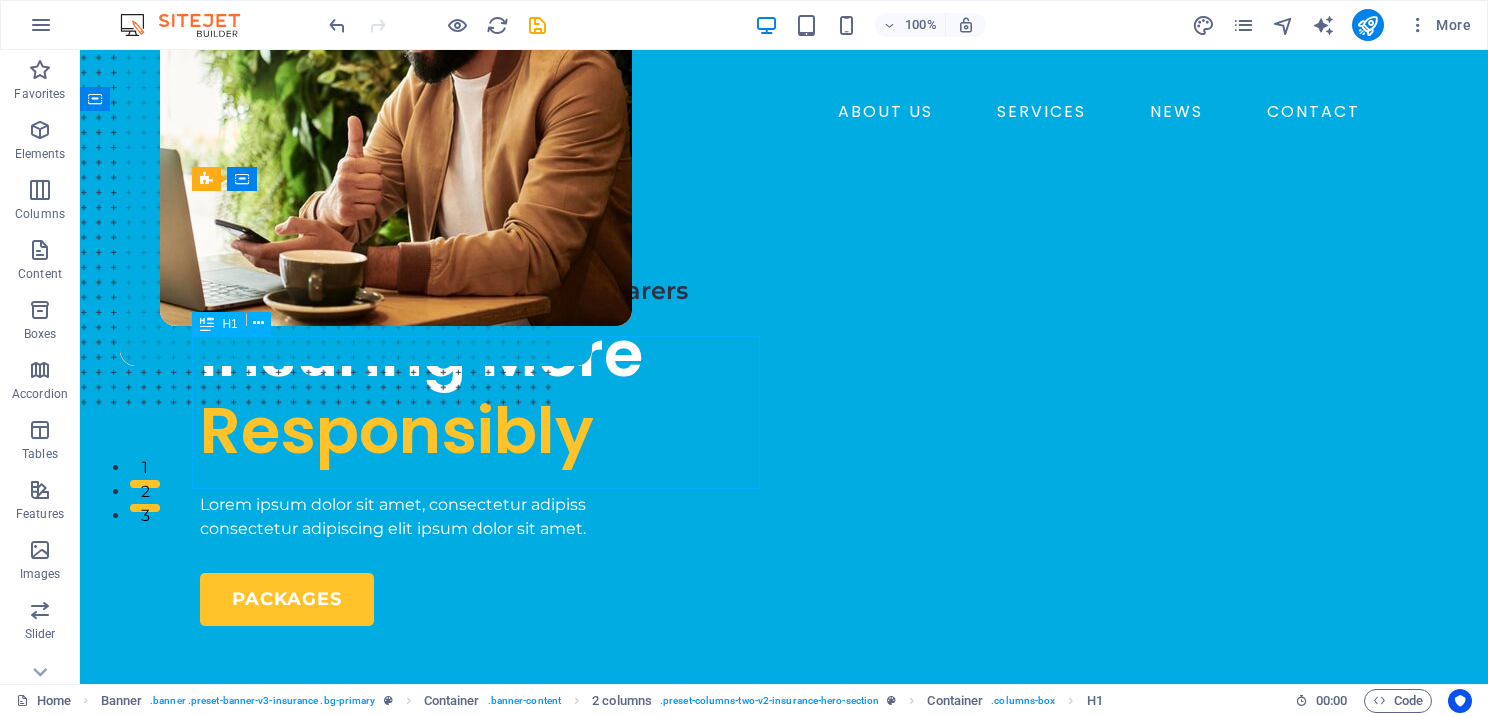 click on "Insuring More Responsibly" at bounding box center (484, 393) 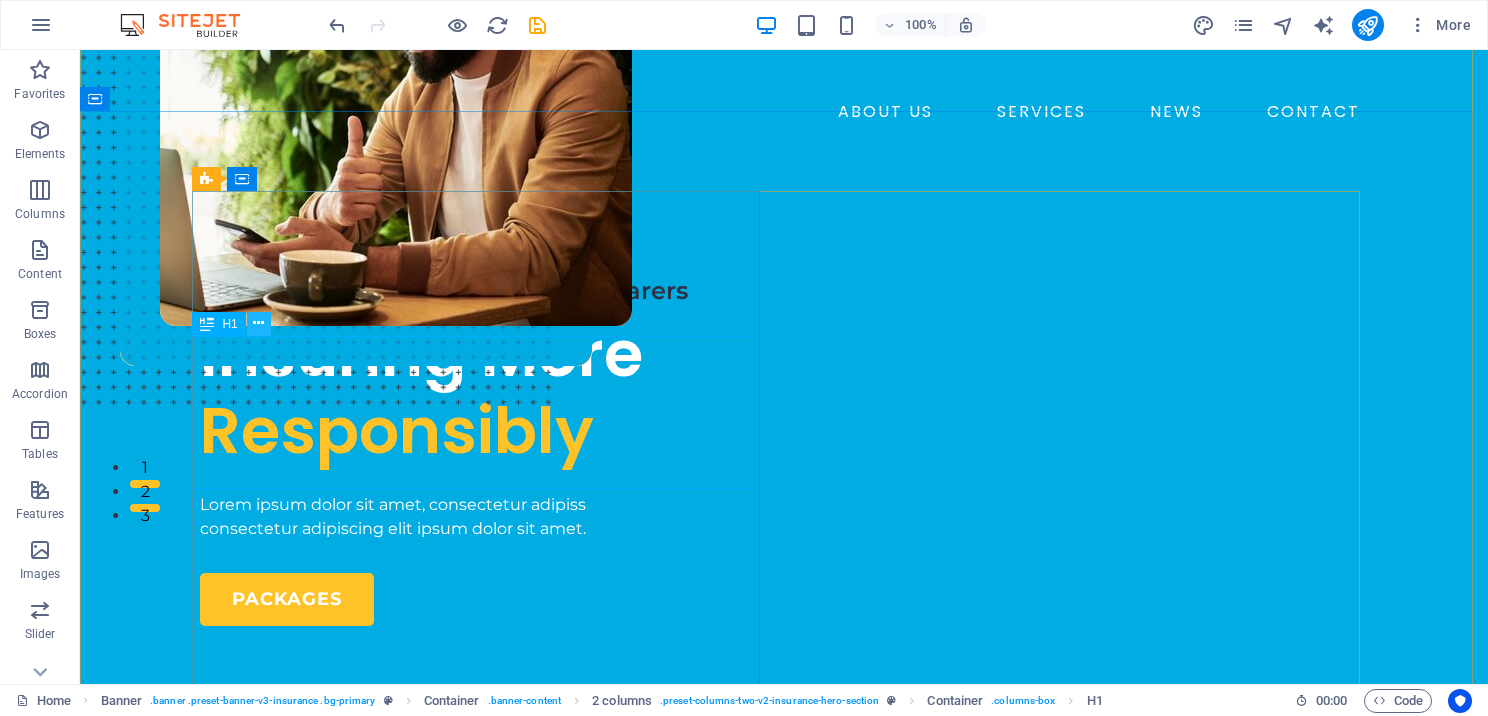 click at bounding box center (258, 323) 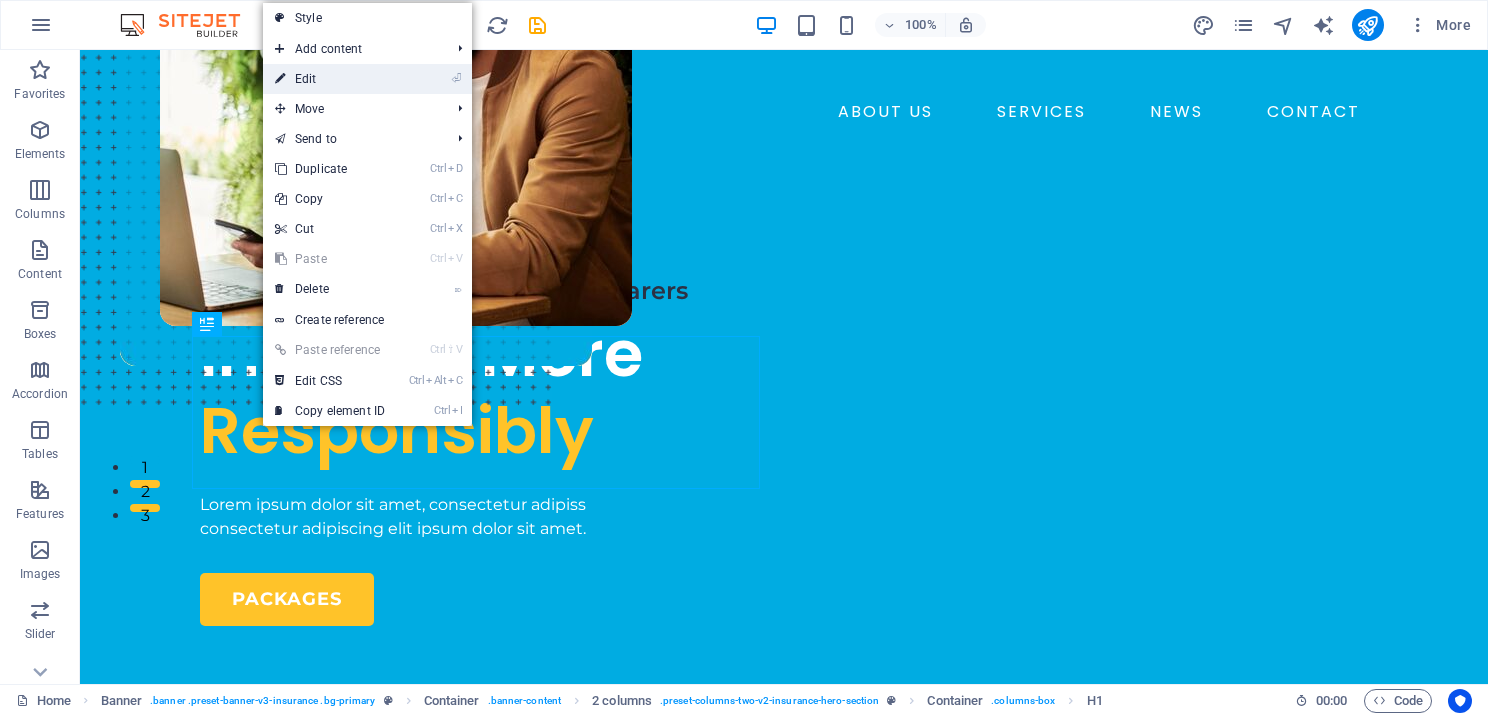 click on "⏎  Edit" at bounding box center (330, 79) 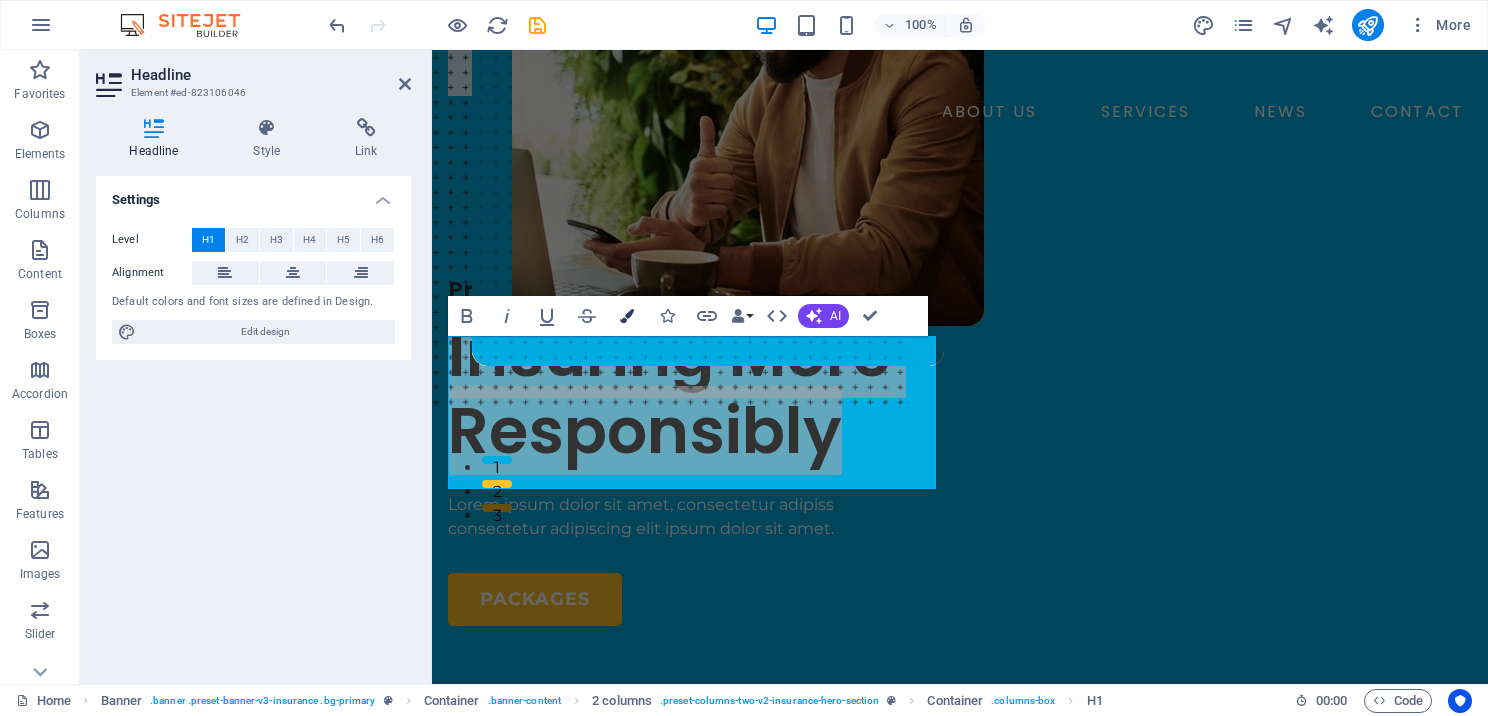 click at bounding box center [627, 316] 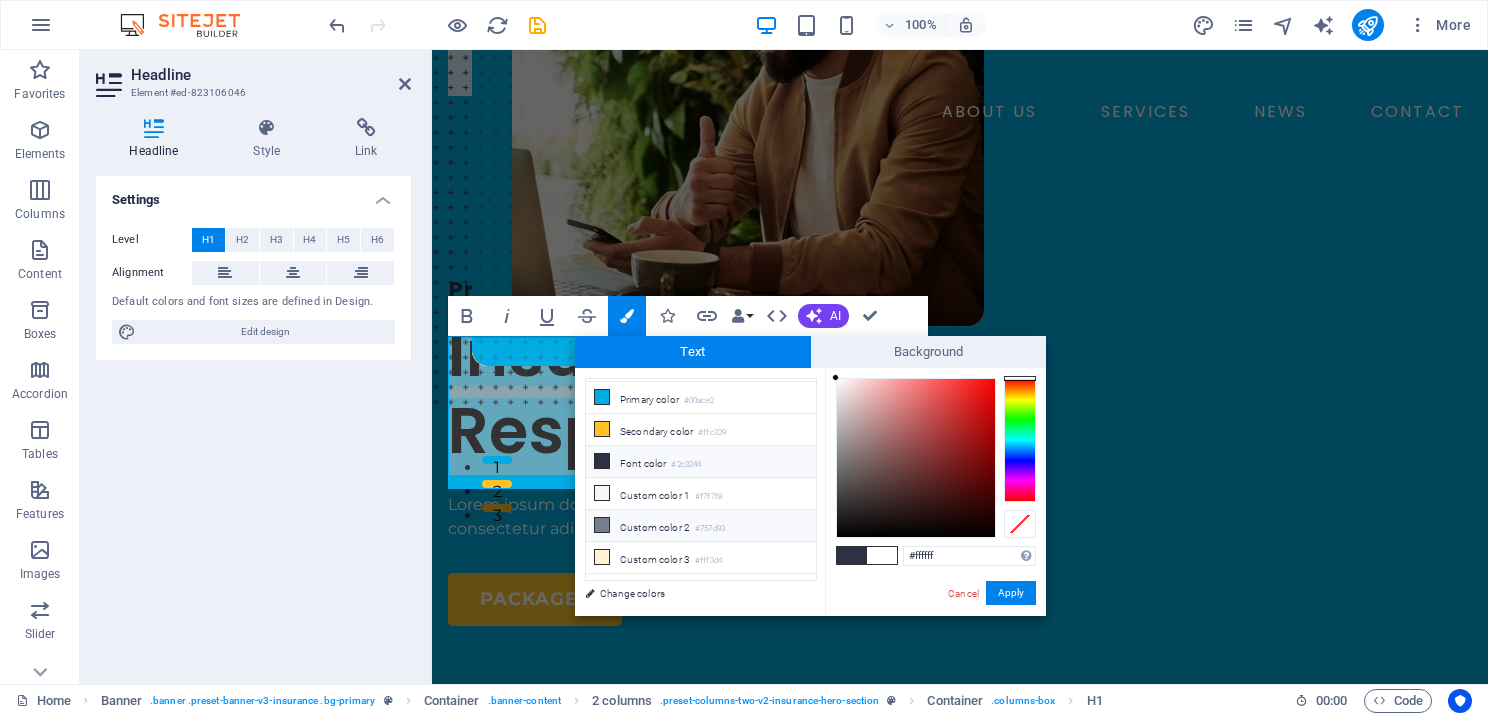 scroll, scrollTop: 44, scrollLeft: 0, axis: vertical 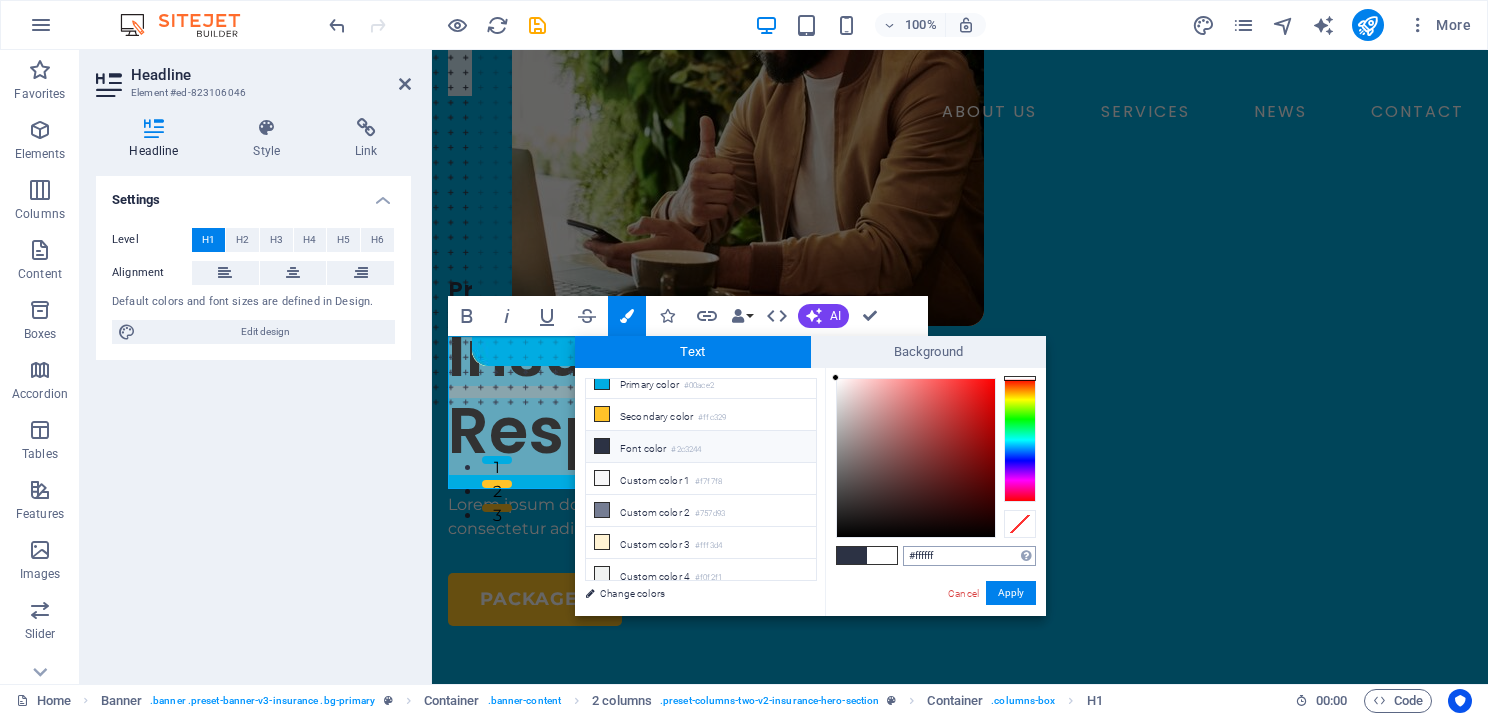 drag, startPoint x: 950, startPoint y: 559, endPoint x: 908, endPoint y: 559, distance: 42 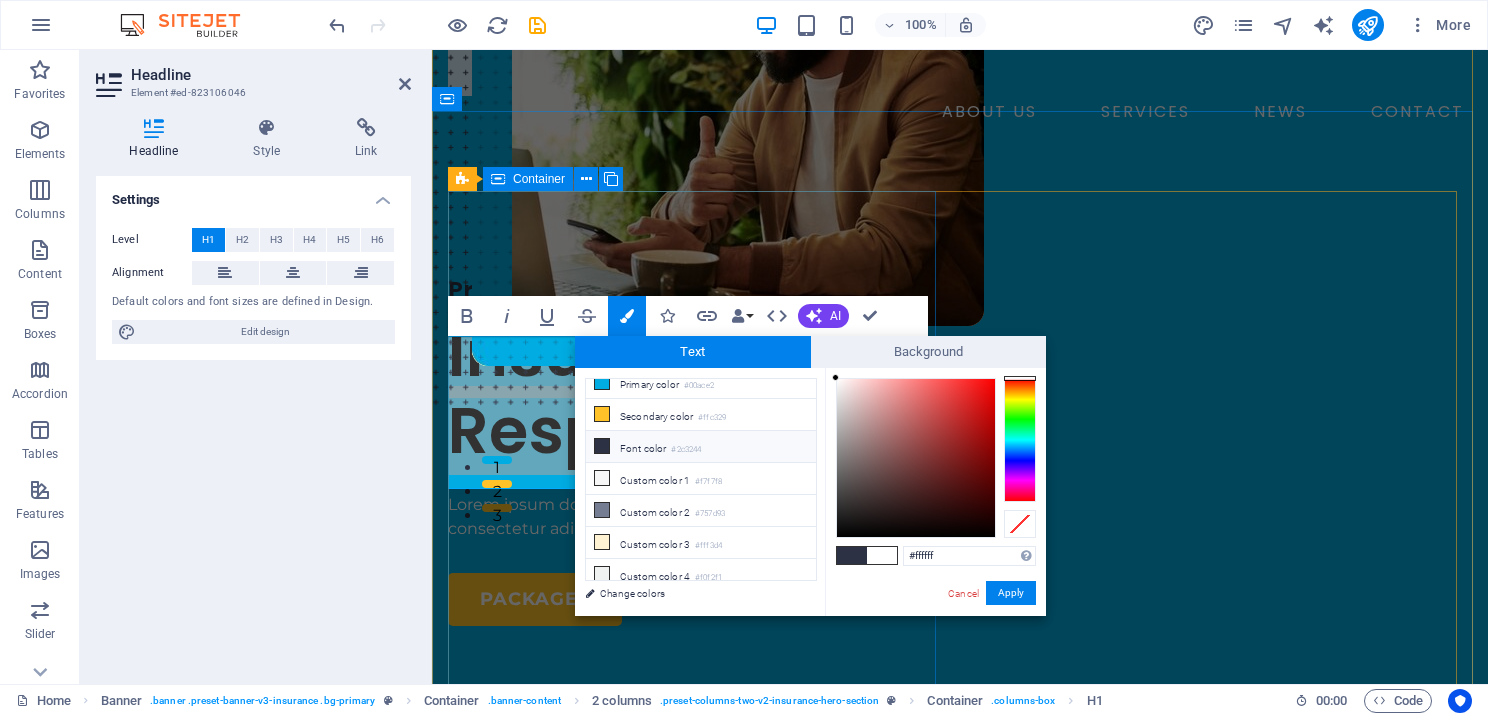 click on "Pr ofessional Tax Software For Preparers Insuring More Responsibly Lorem ipsum dolor sit amet, consectetur adipiss
consectetur adipiscing elit ipsum dolor sit amet. packages" at bounding box center [696, 451] 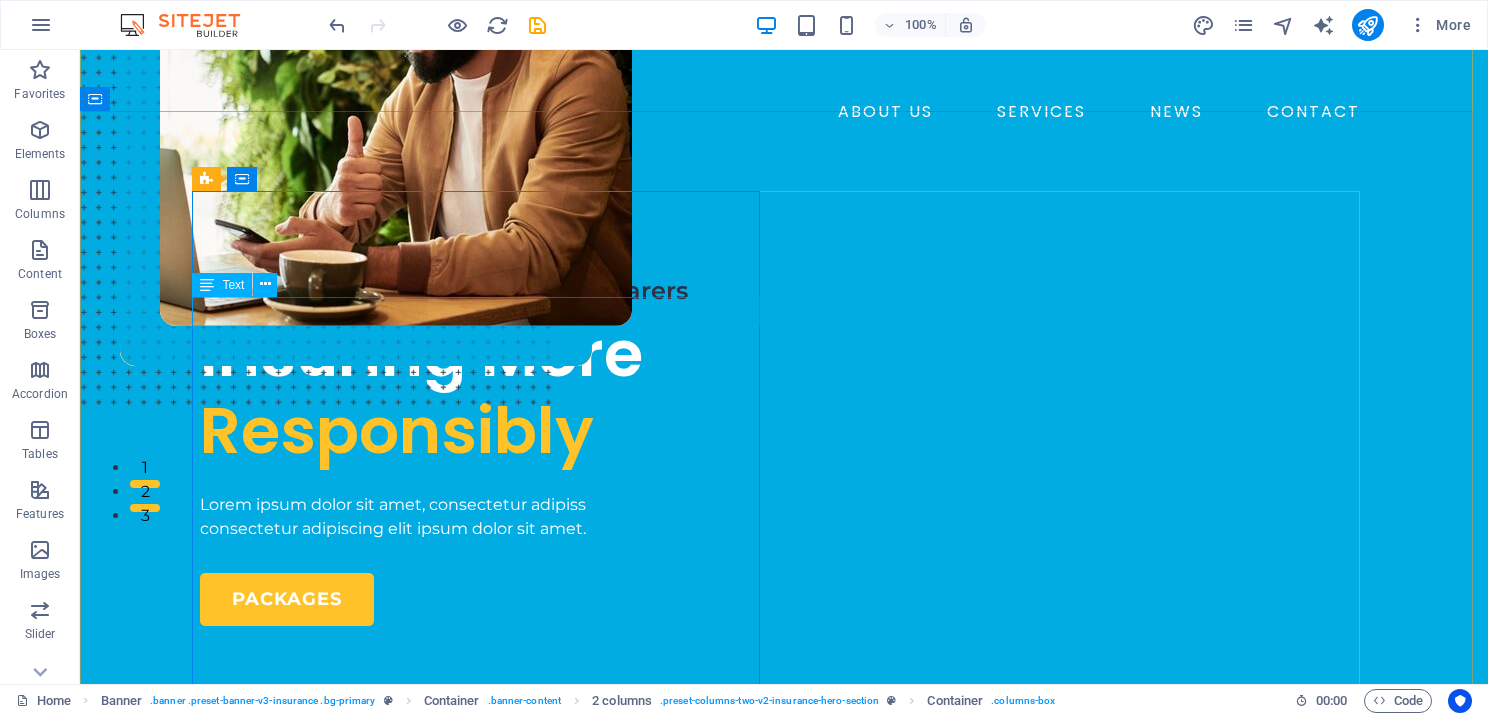 click on "Pr ofessional Tax Software For Preparers" at bounding box center [484, 291] 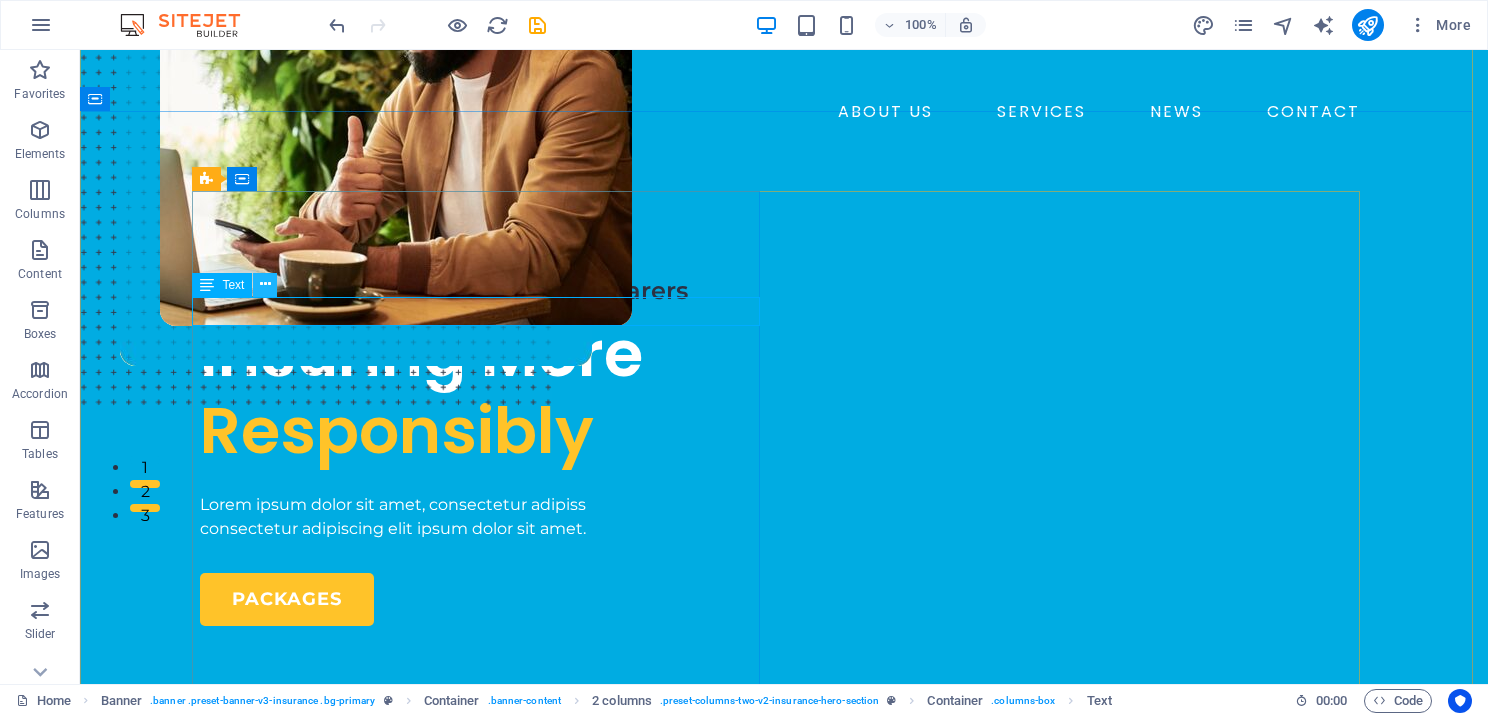 click at bounding box center [265, 284] 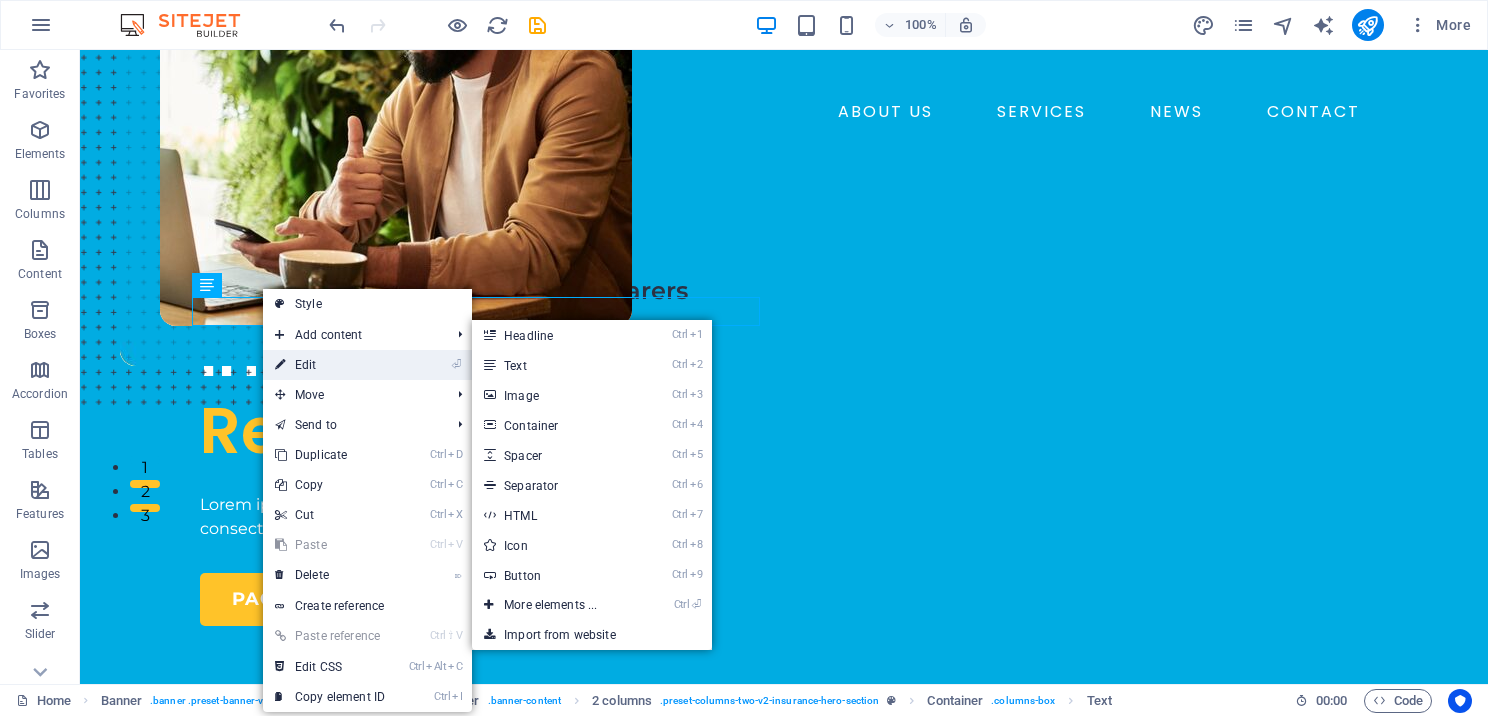 click on "⏎  Edit" at bounding box center [330, 365] 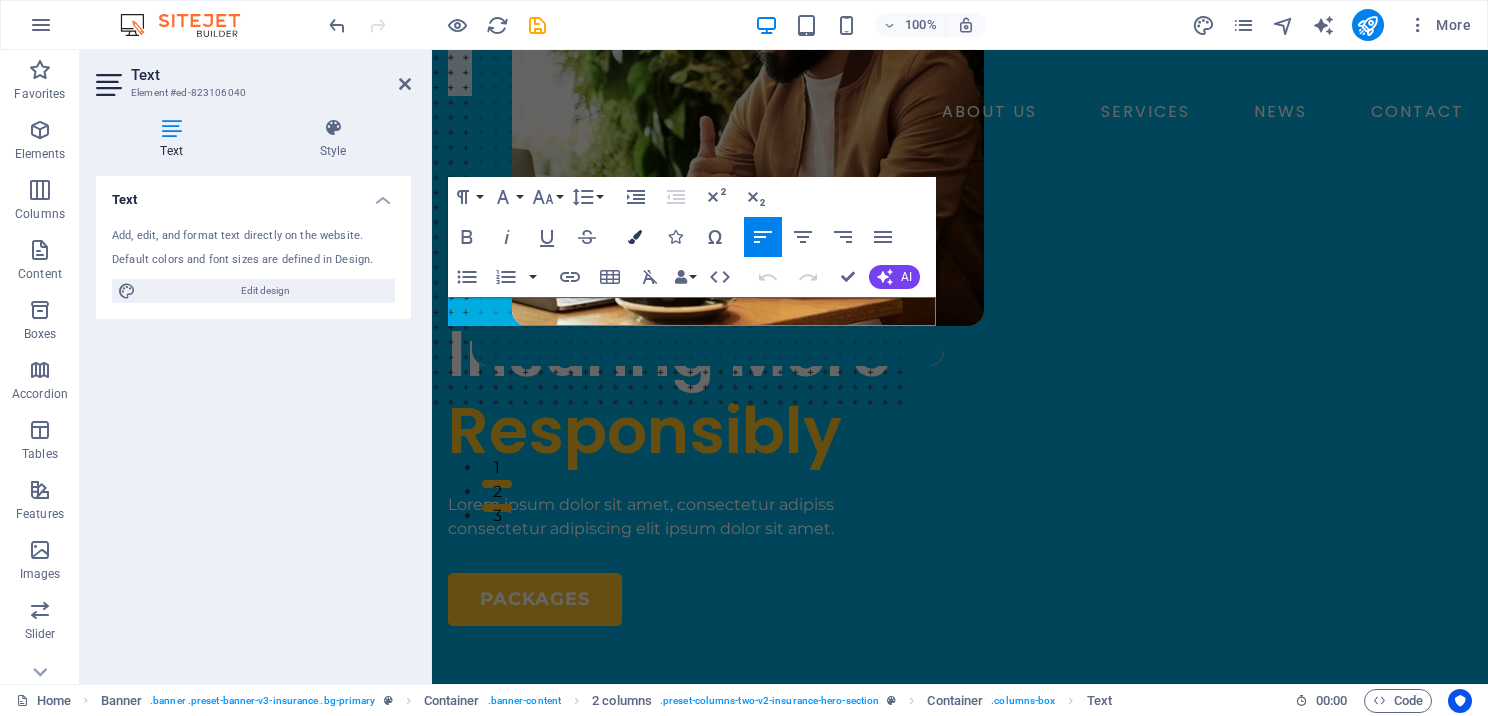 click at bounding box center [635, 237] 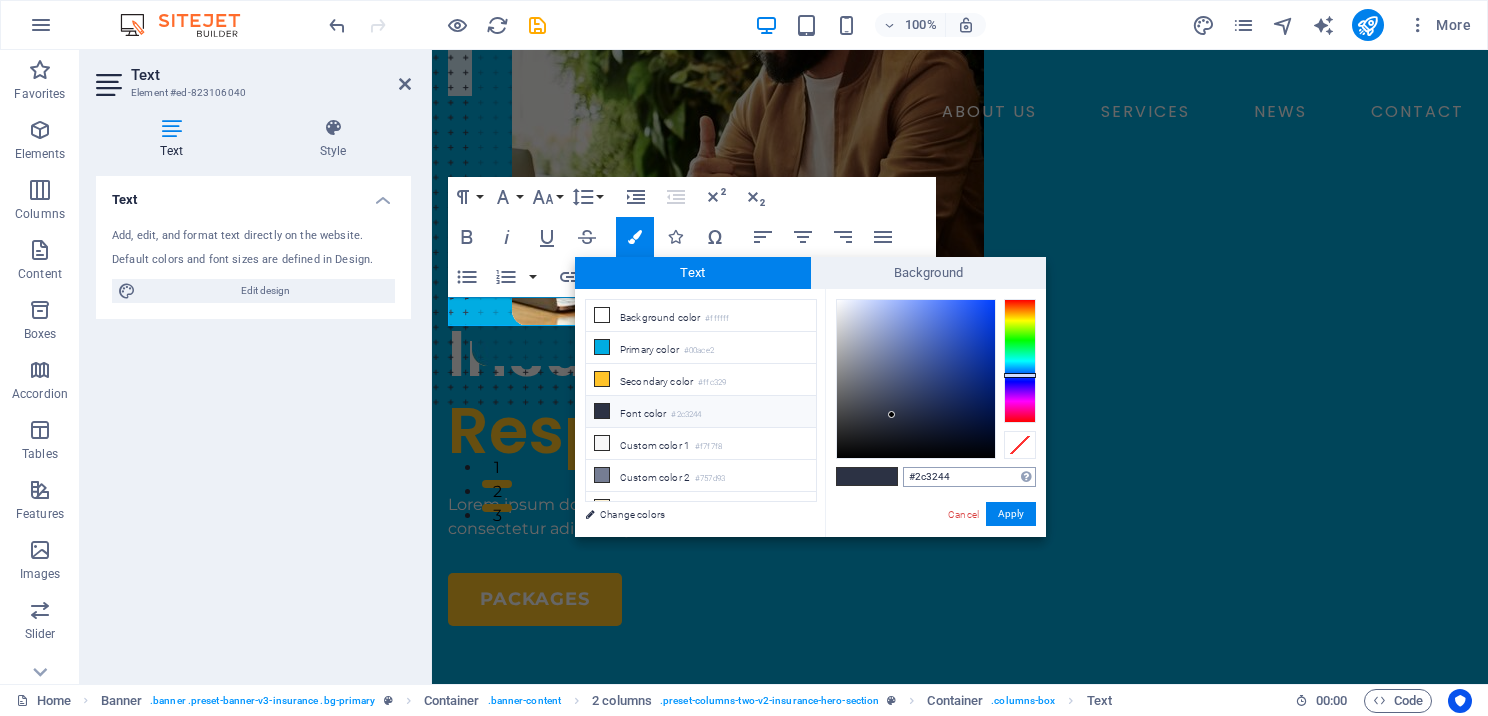 click on "#2c3244 Supported formats #0852ed rgb(8, 82, 237) rgba(8, 82, 237, 90%) hsv(221,97,93) hsl(221, 93%, 48%) Cancel Apply" at bounding box center (935, 558) 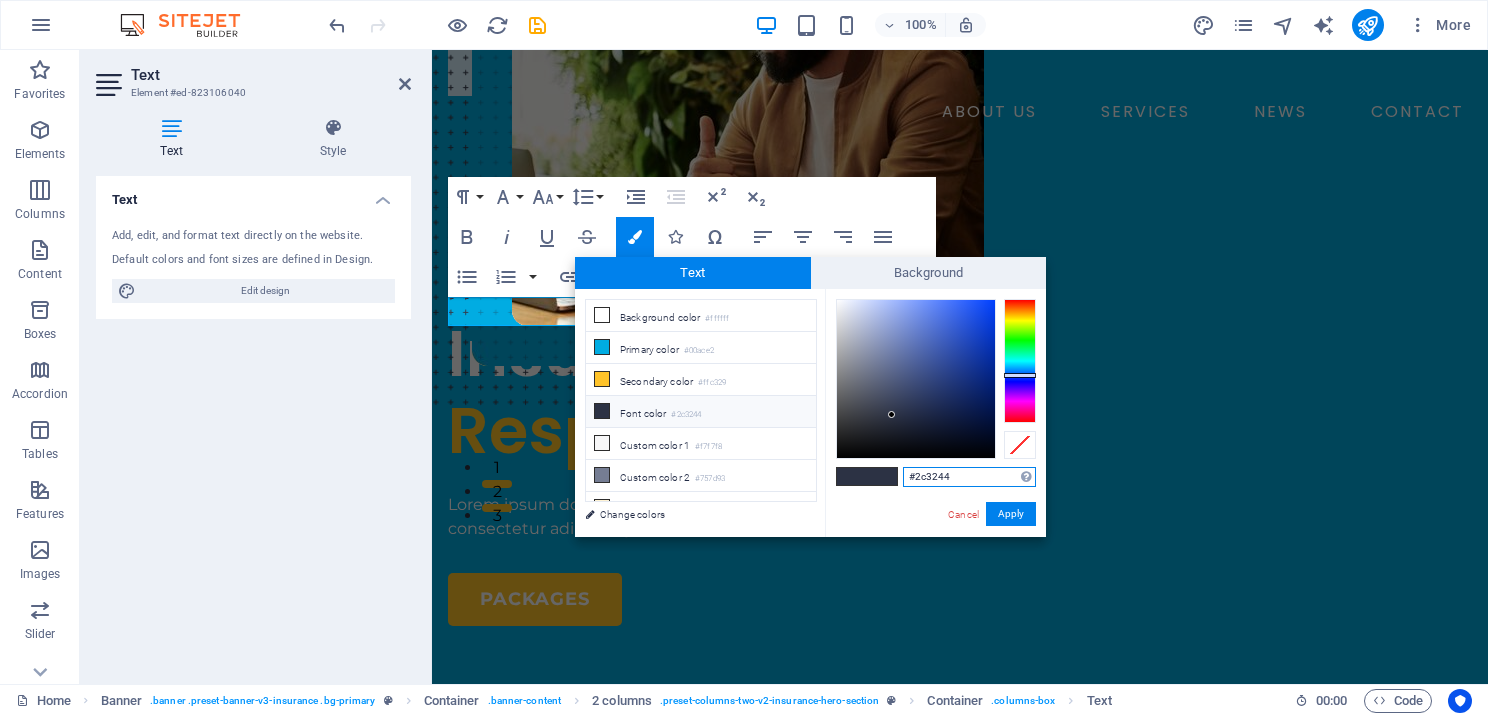 drag, startPoint x: 964, startPoint y: 472, endPoint x: 884, endPoint y: 480, distance: 80.399 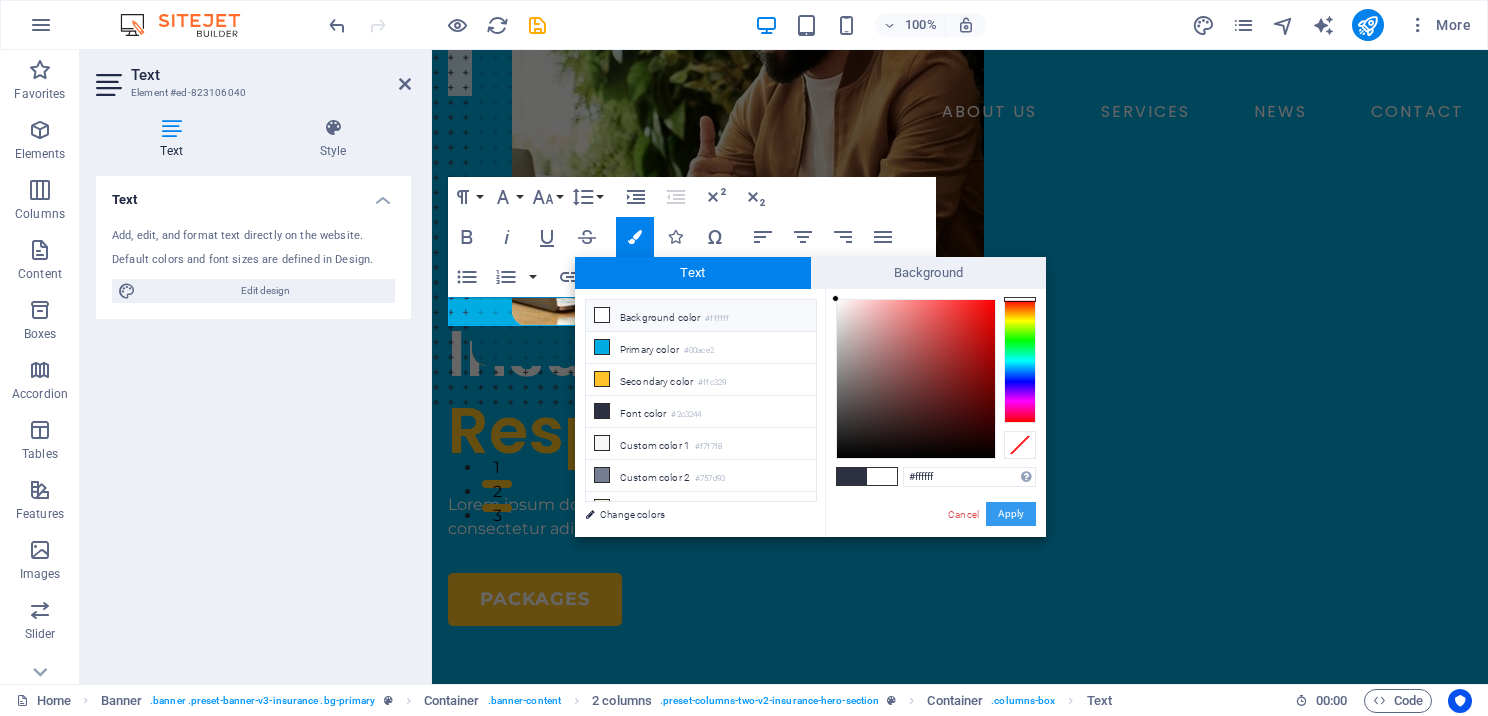 click on "Apply" at bounding box center [1011, 514] 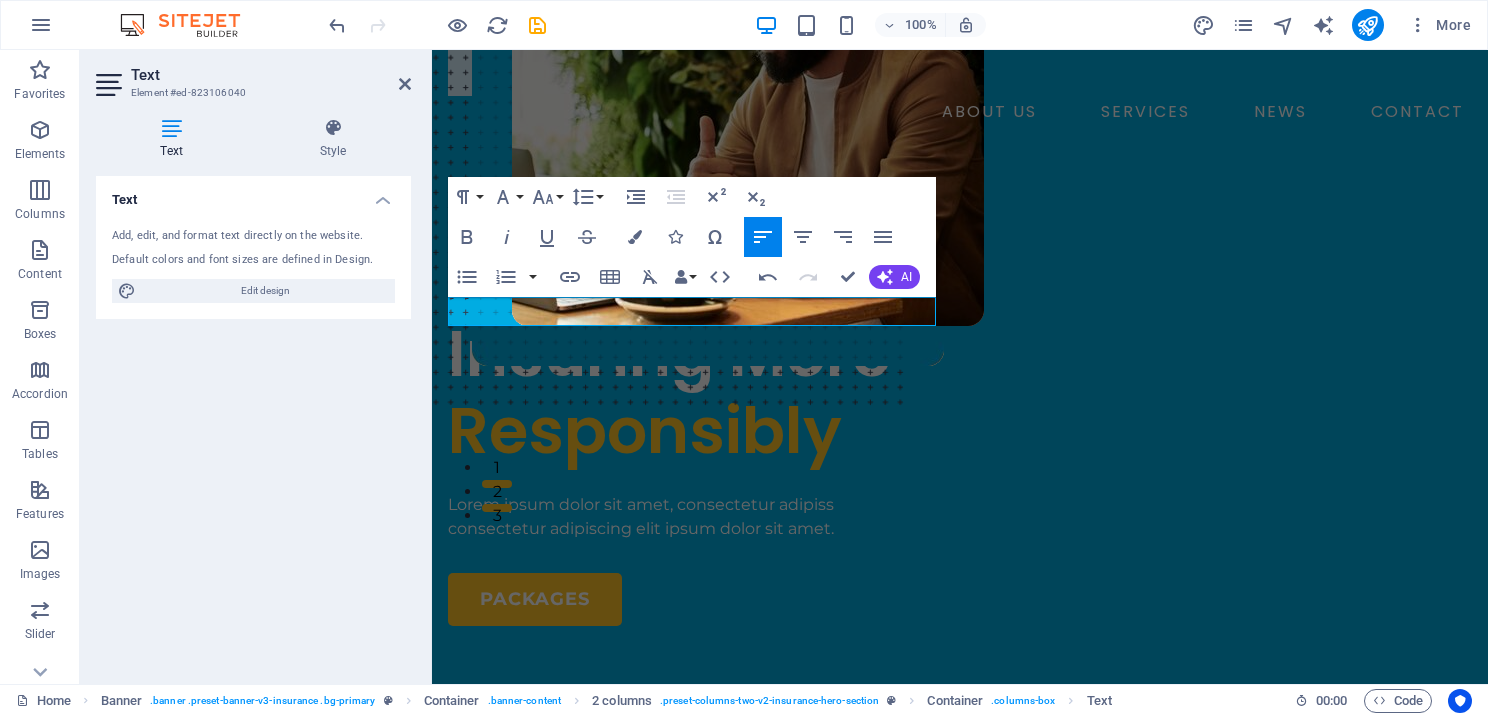 click on "Text Element #[HASH]" at bounding box center [253, 76] 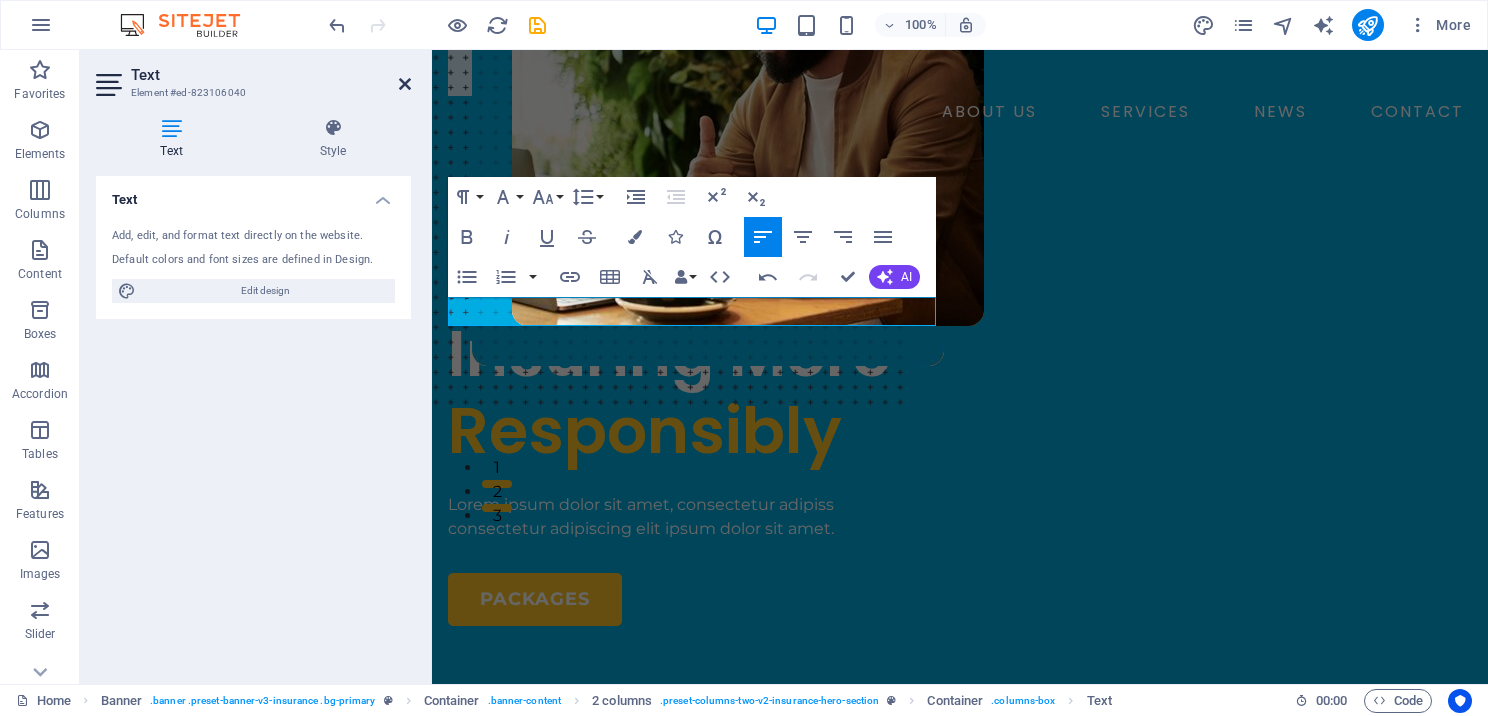 click at bounding box center [405, 84] 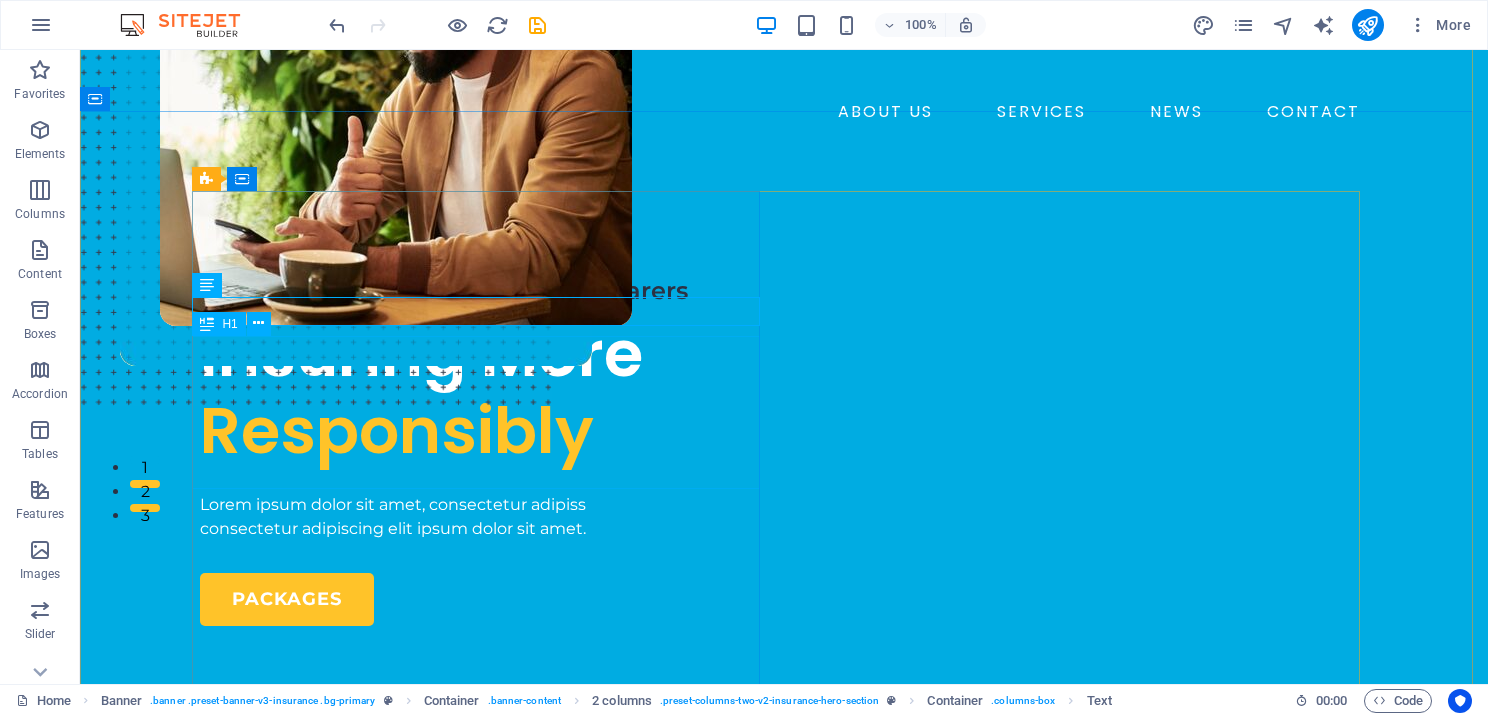 click on "Insuring More Responsibly" at bounding box center [484, 393] 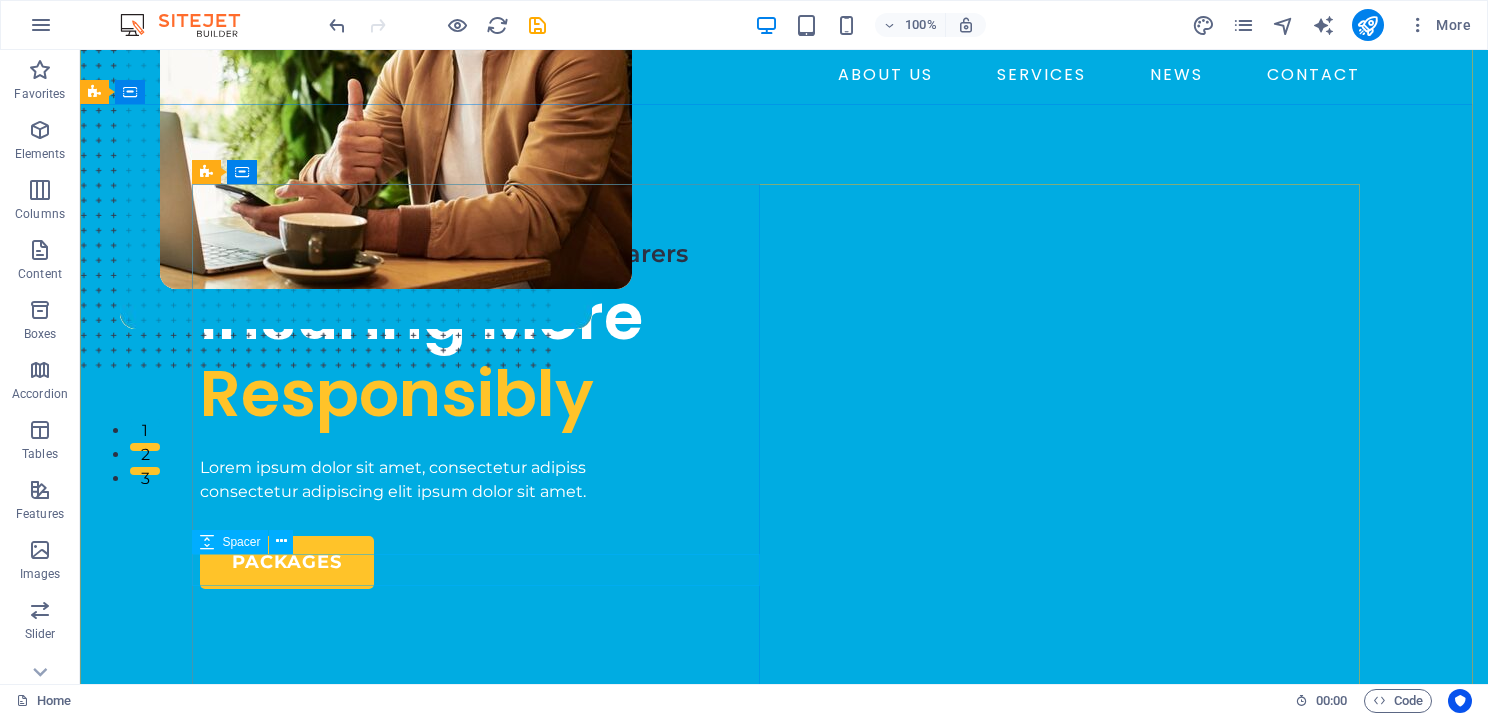 scroll, scrollTop: 200, scrollLeft: 0, axis: vertical 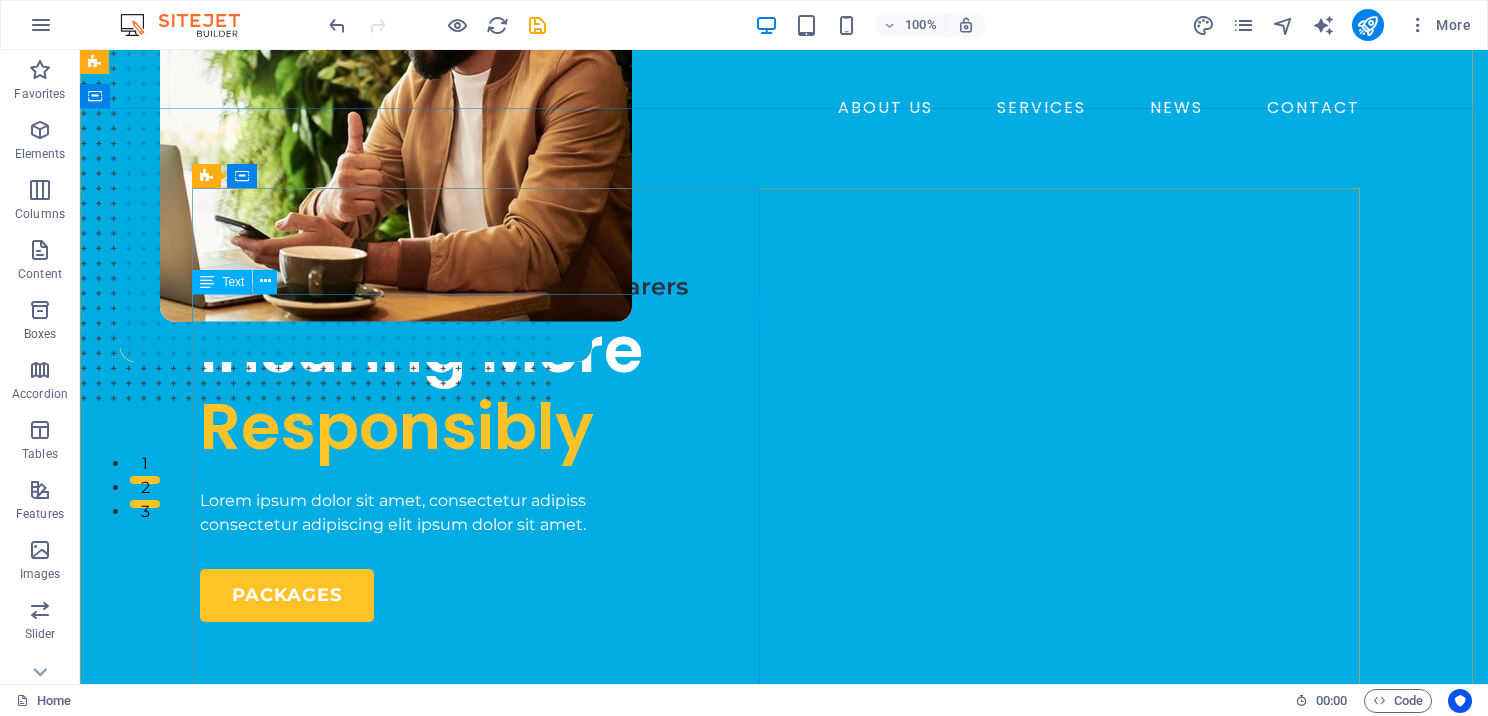 click on "Text" at bounding box center (222, 282) 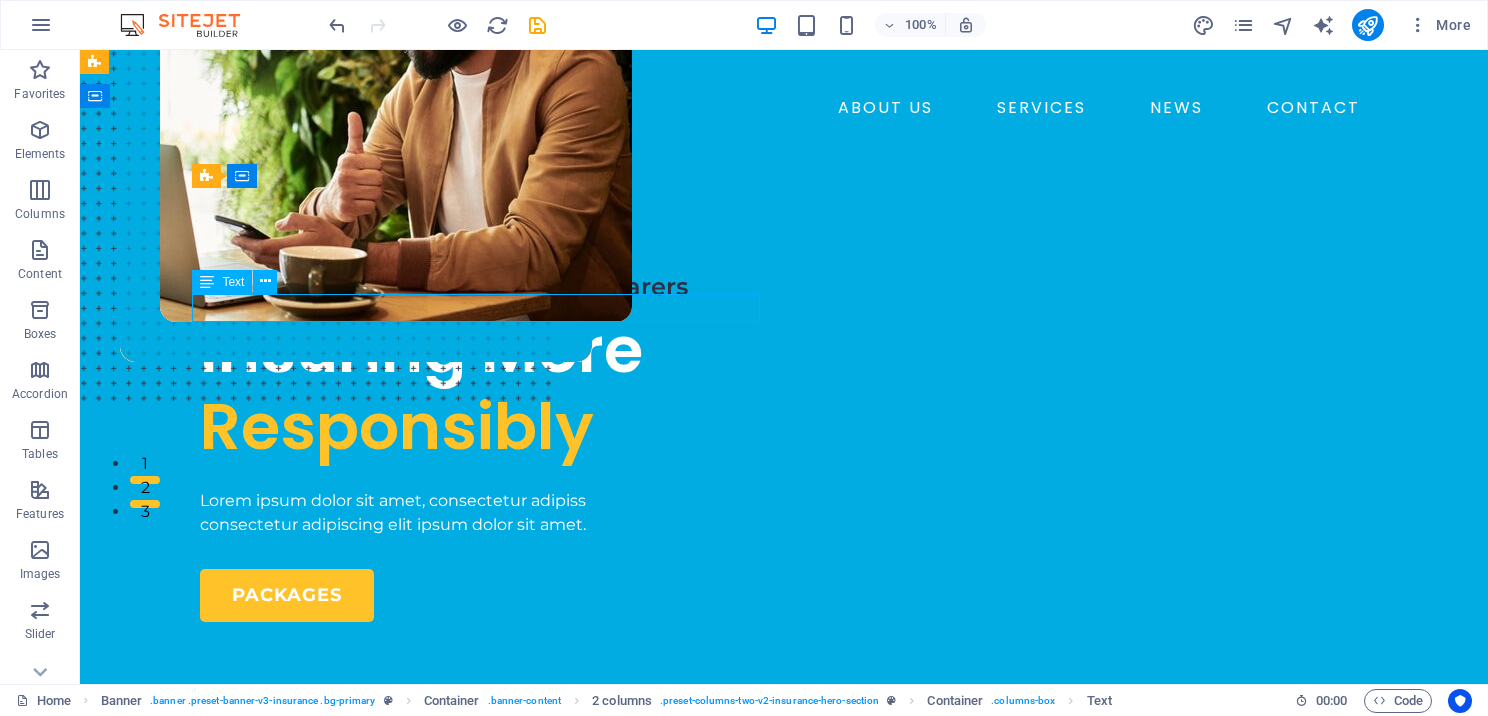 click on "Text" at bounding box center [222, 282] 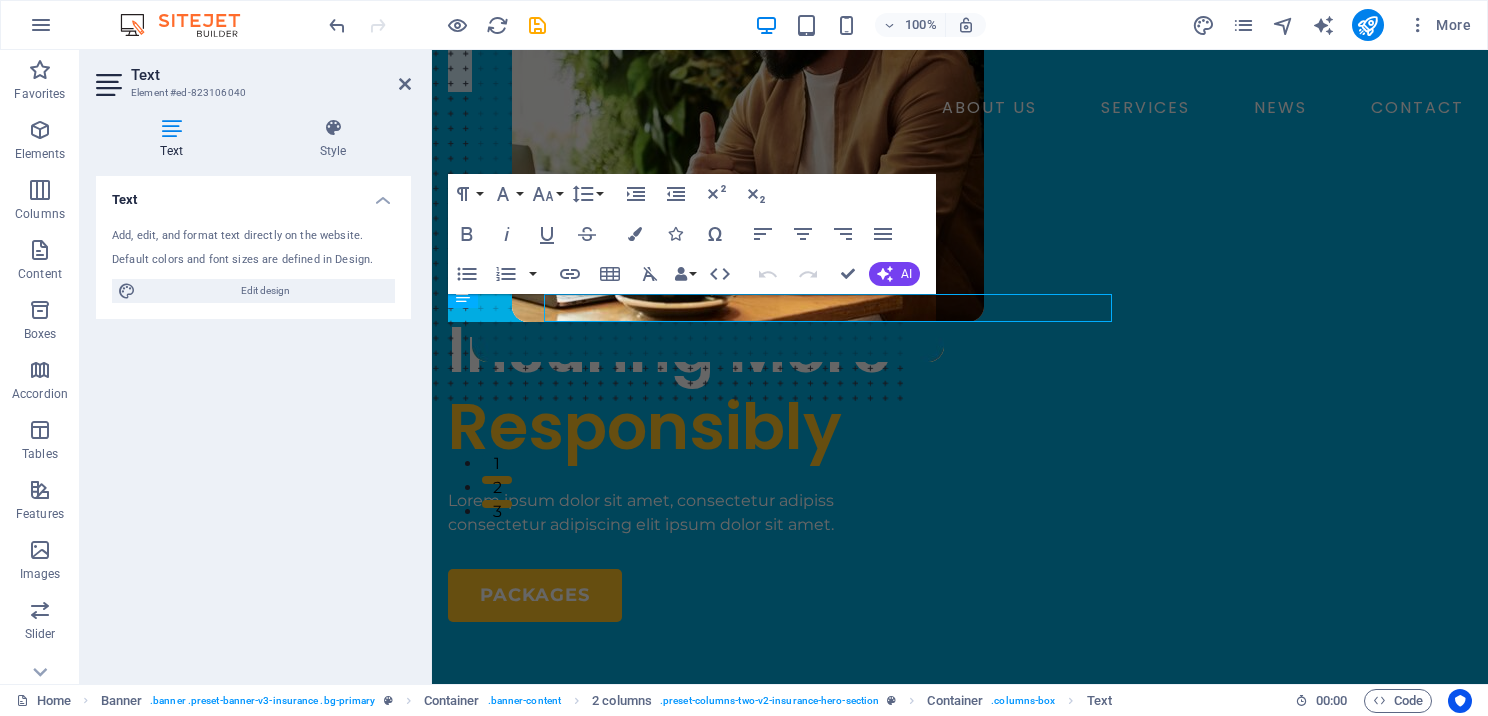click on "Edit design" at bounding box center (265, 291) 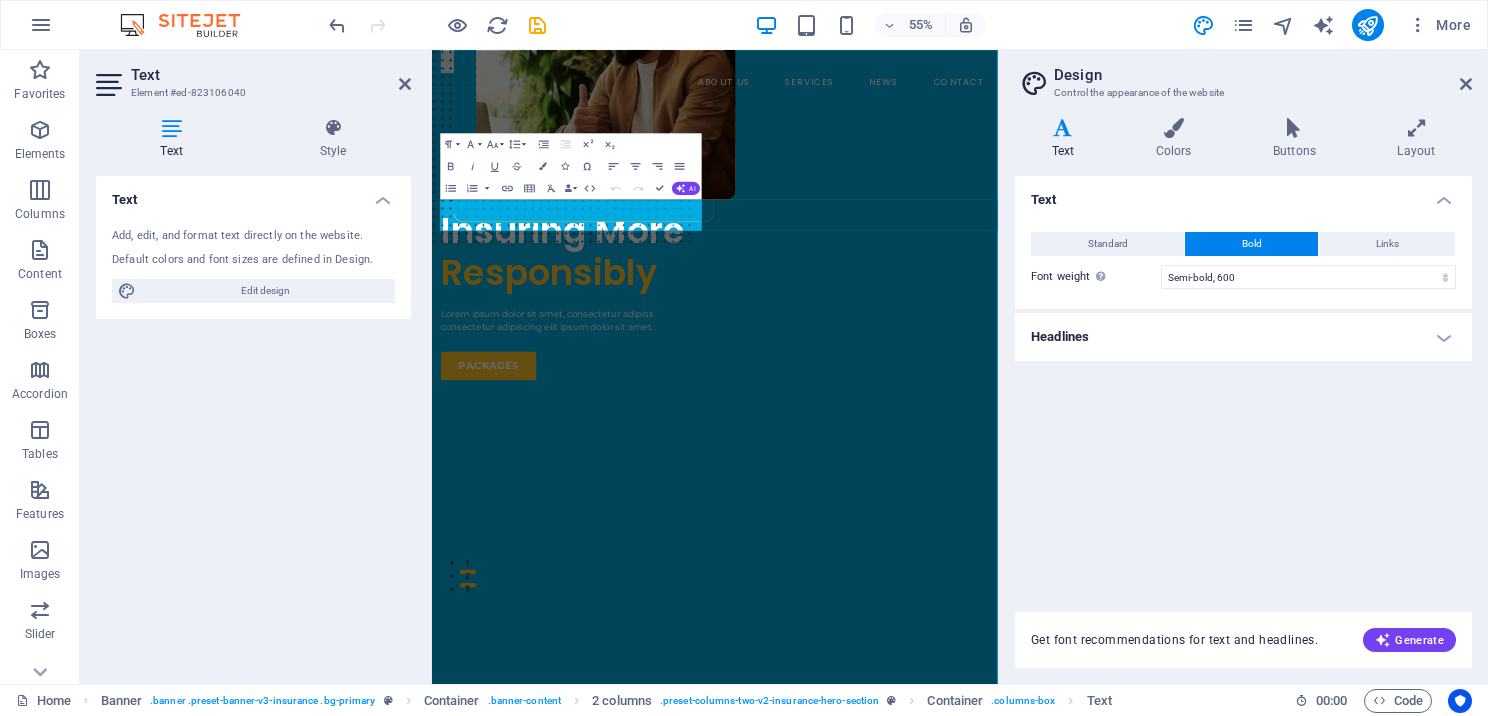 click on "Text" at bounding box center [175, 139] 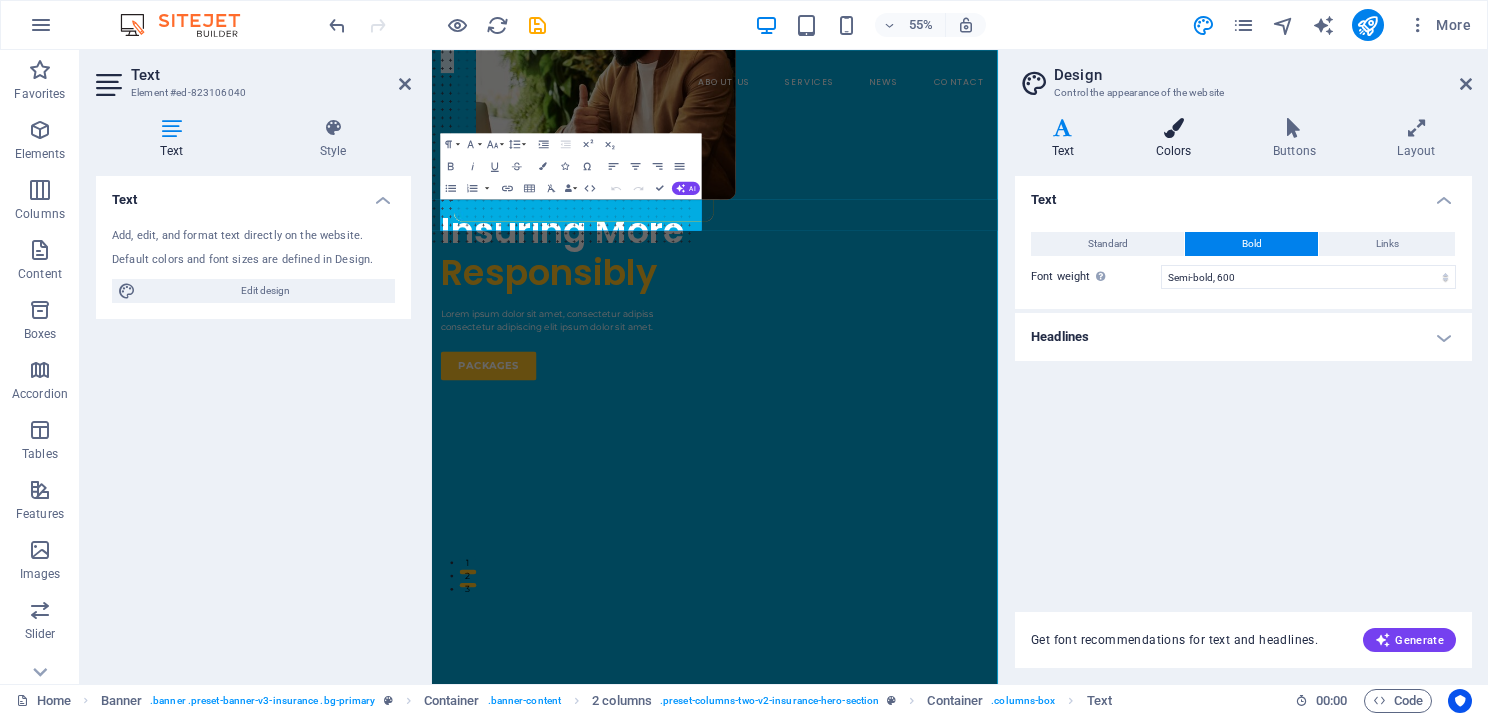 click at bounding box center [1173, 128] 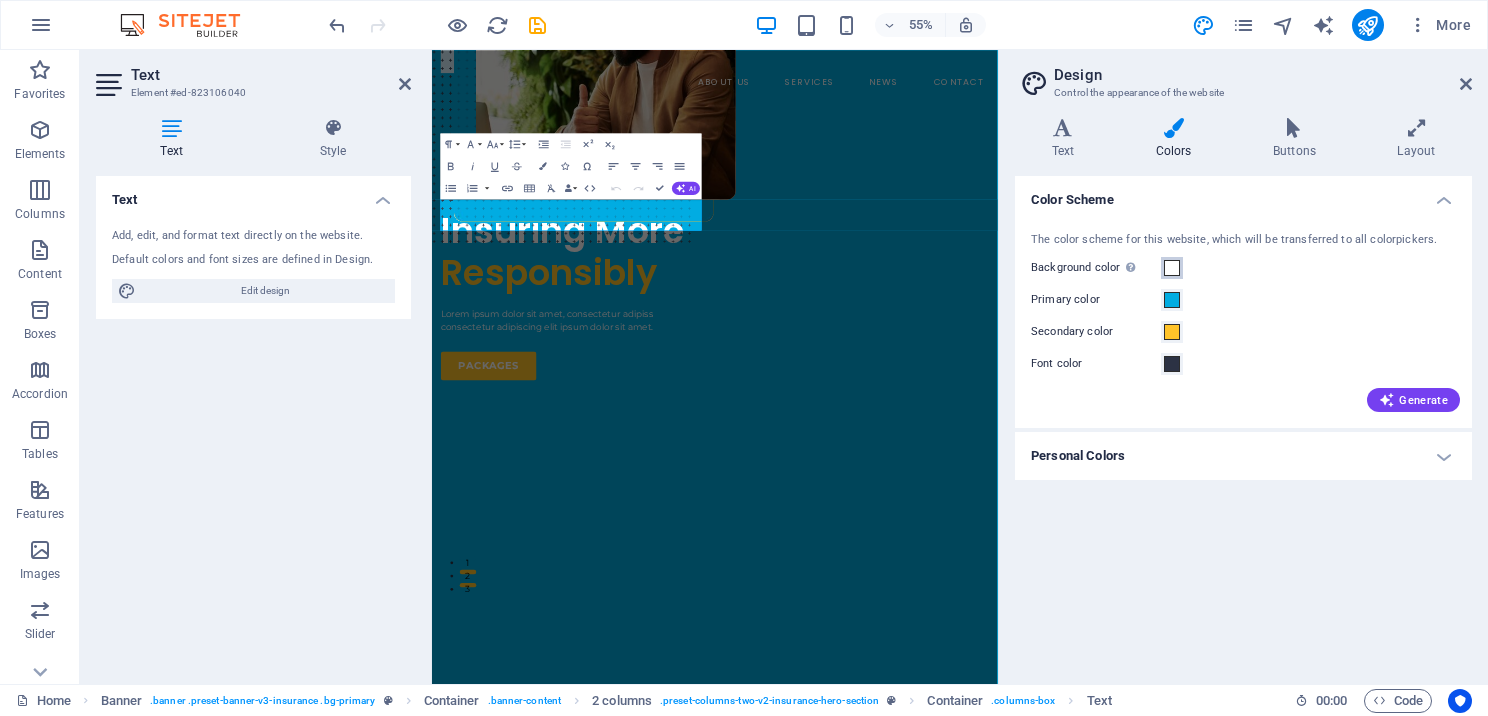 click at bounding box center (1172, 268) 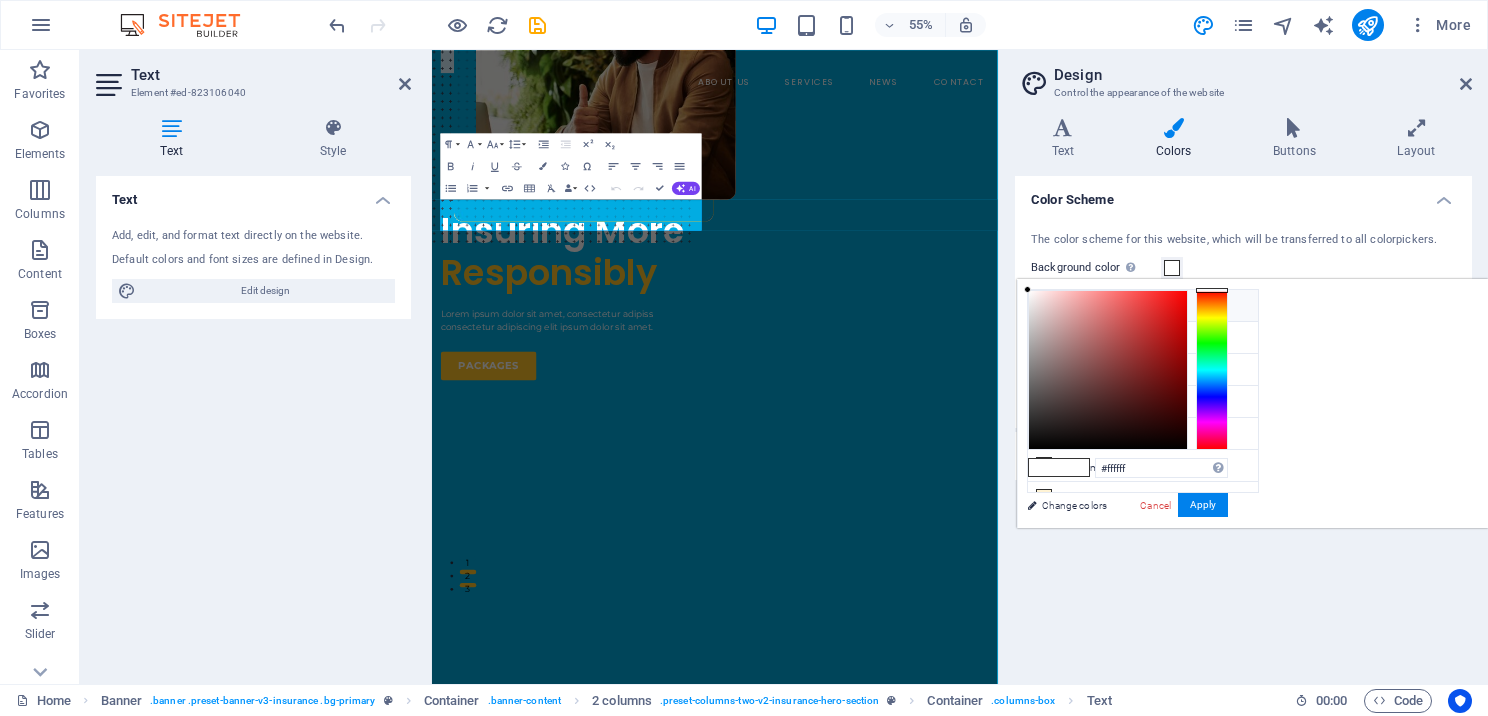 click at bounding box center [1044, 305] 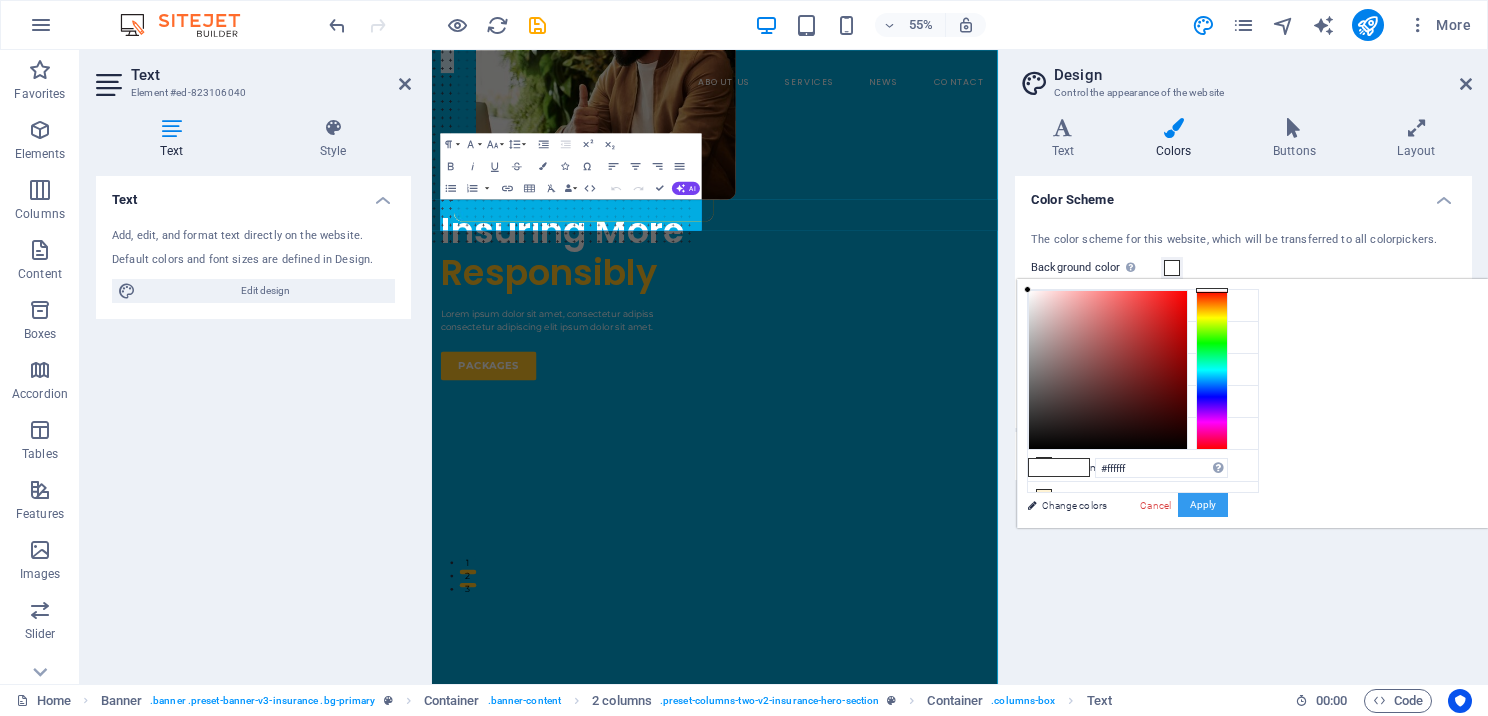 click on "Apply" at bounding box center [1203, 505] 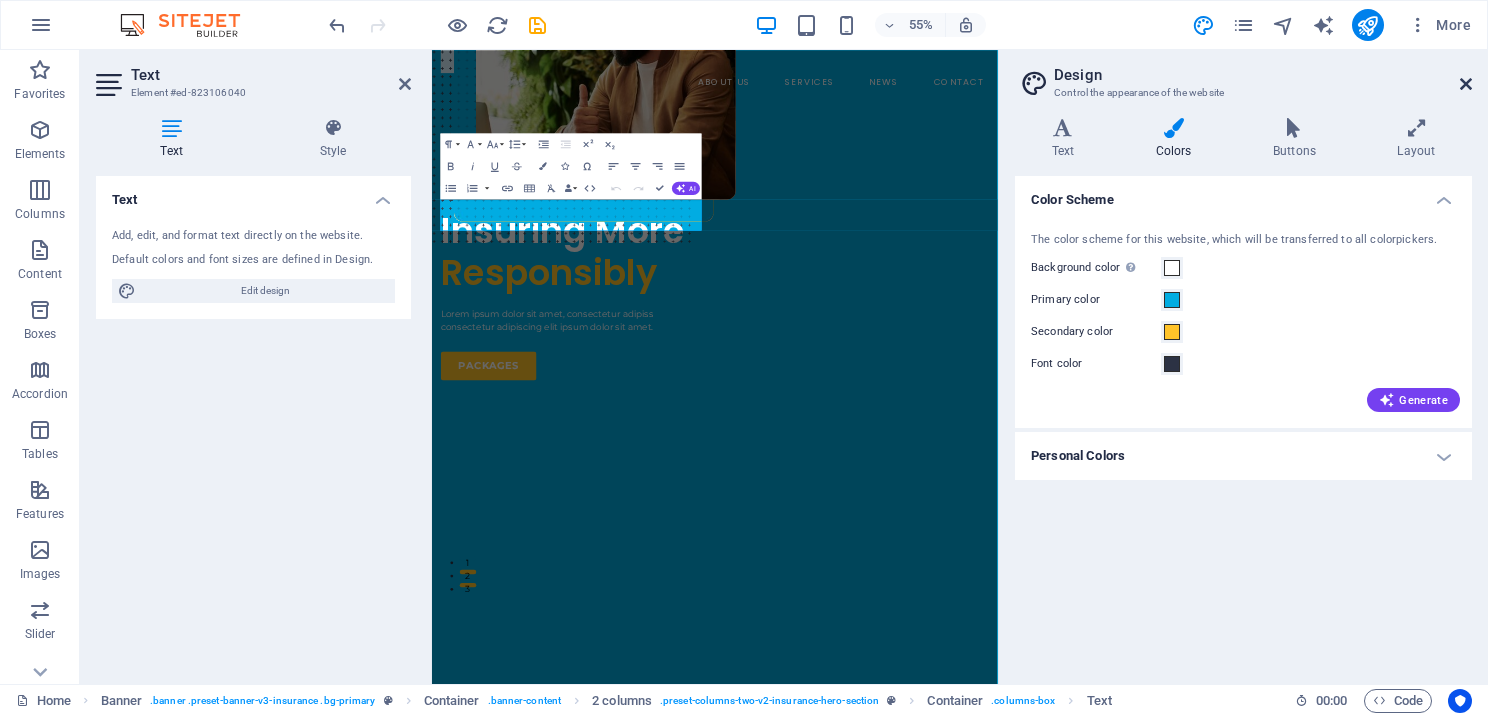 click at bounding box center (1466, 84) 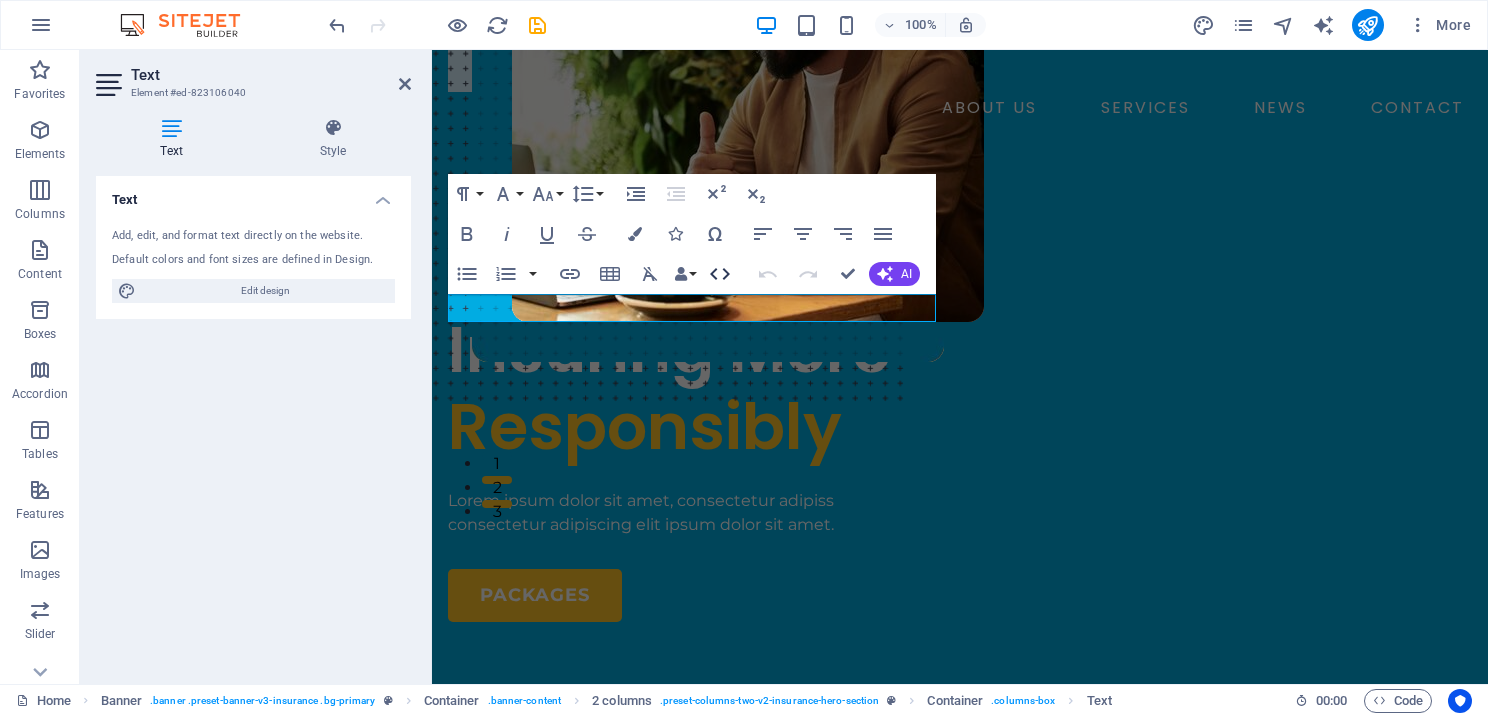 click on "HTML" at bounding box center [720, 274] 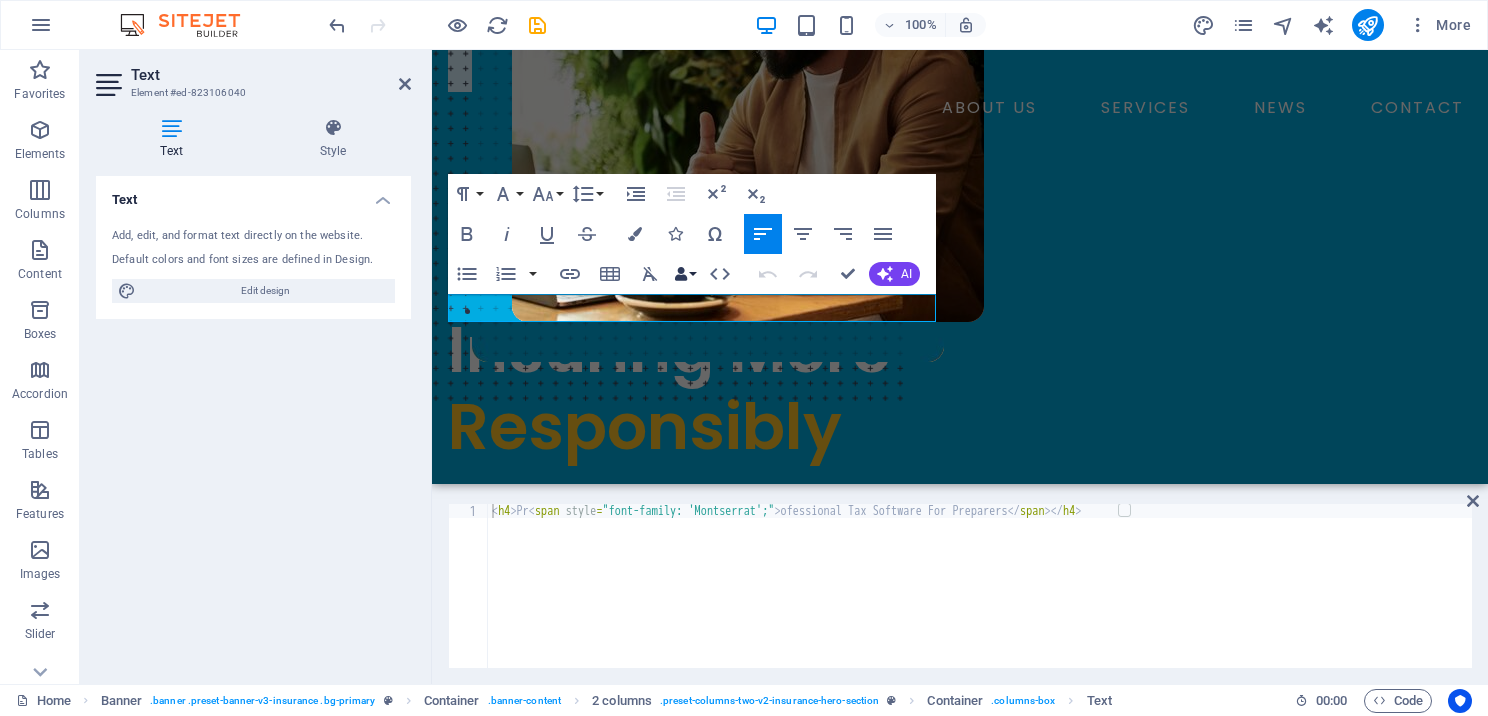click on "Data Bindings" at bounding box center (685, 274) 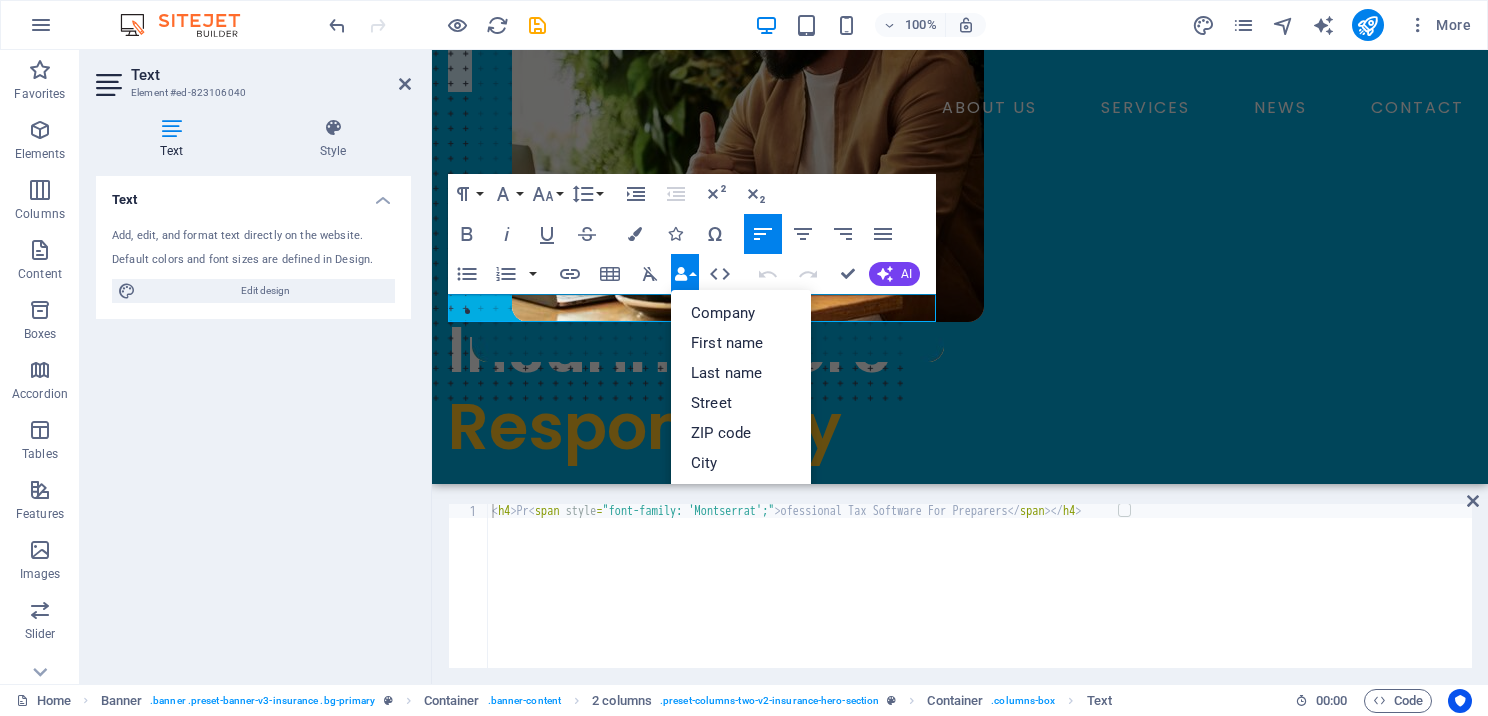 click on "Data Bindings" at bounding box center (685, 274) 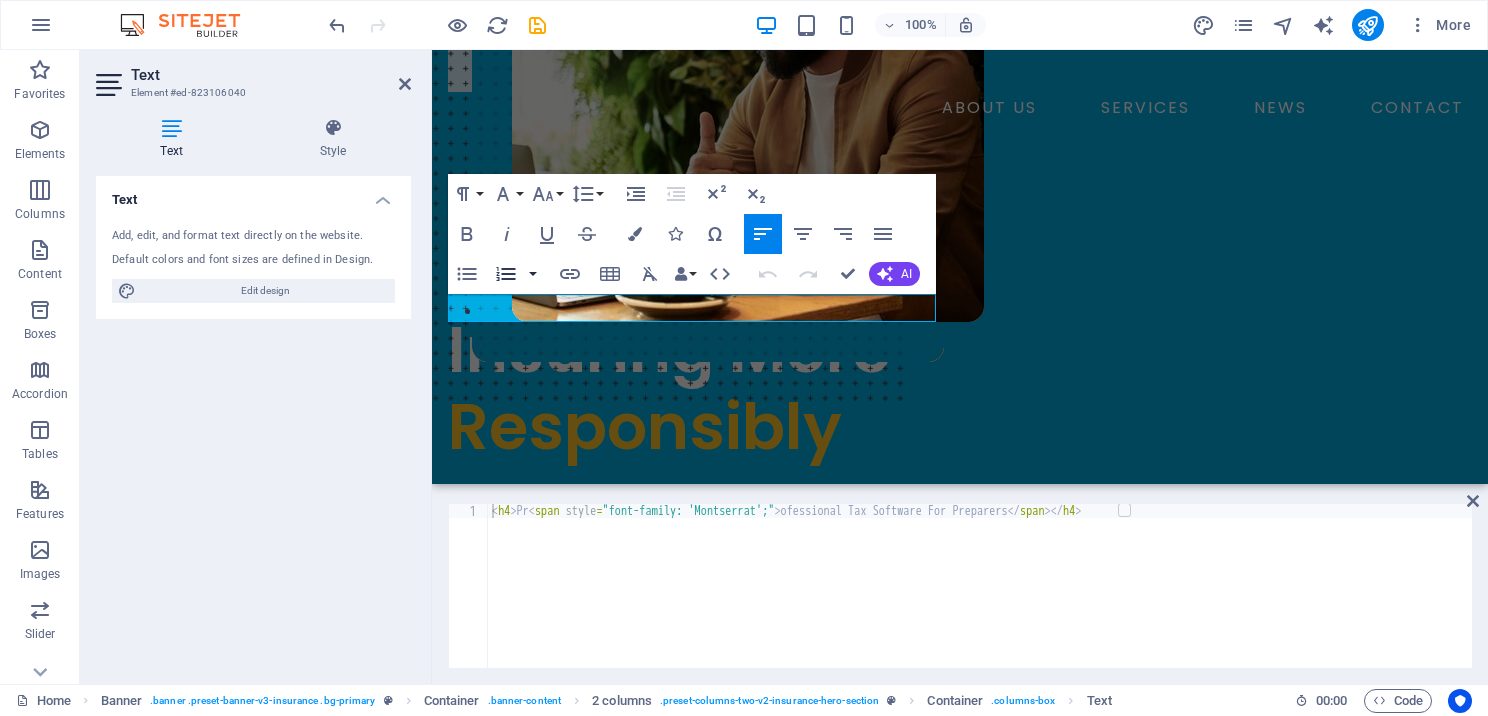 click at bounding box center (533, 274) 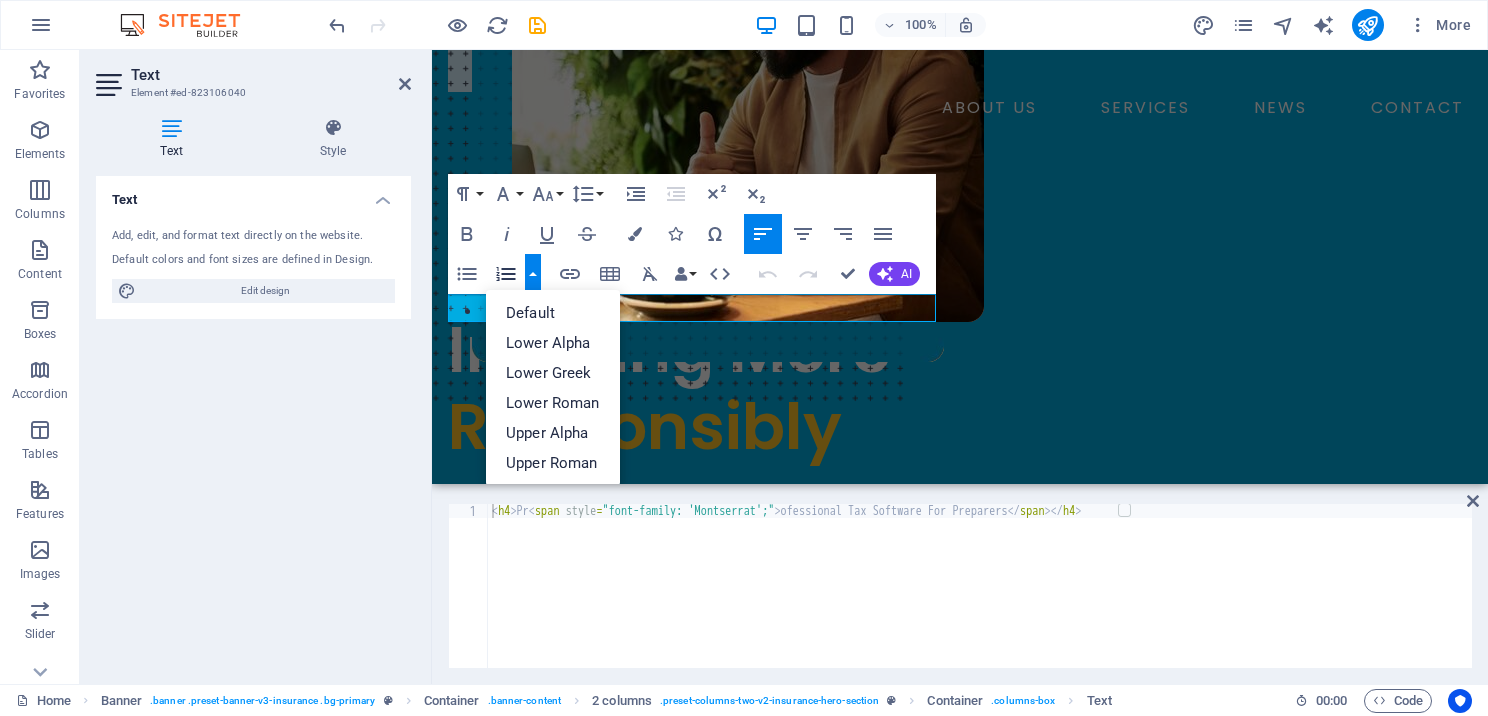 click at bounding box center [533, 274] 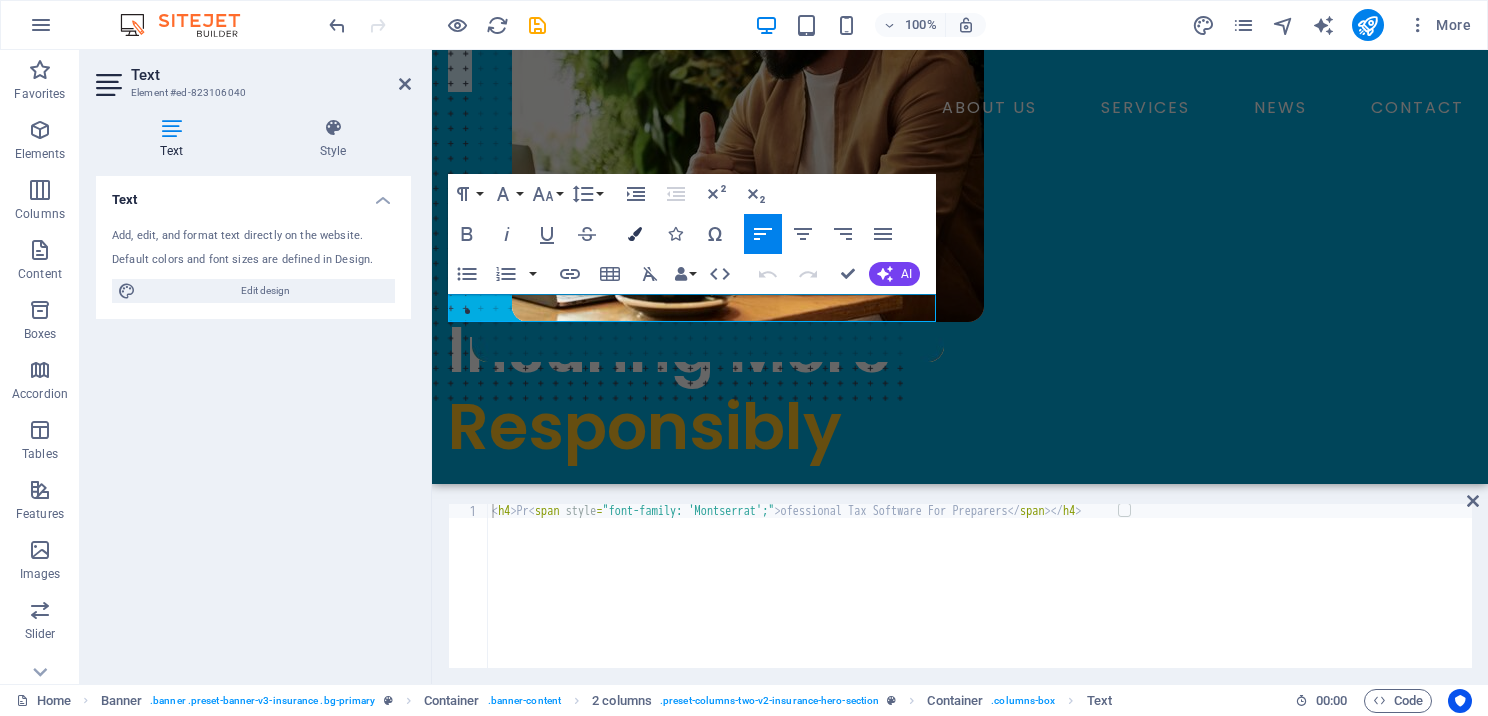 click at bounding box center (635, 234) 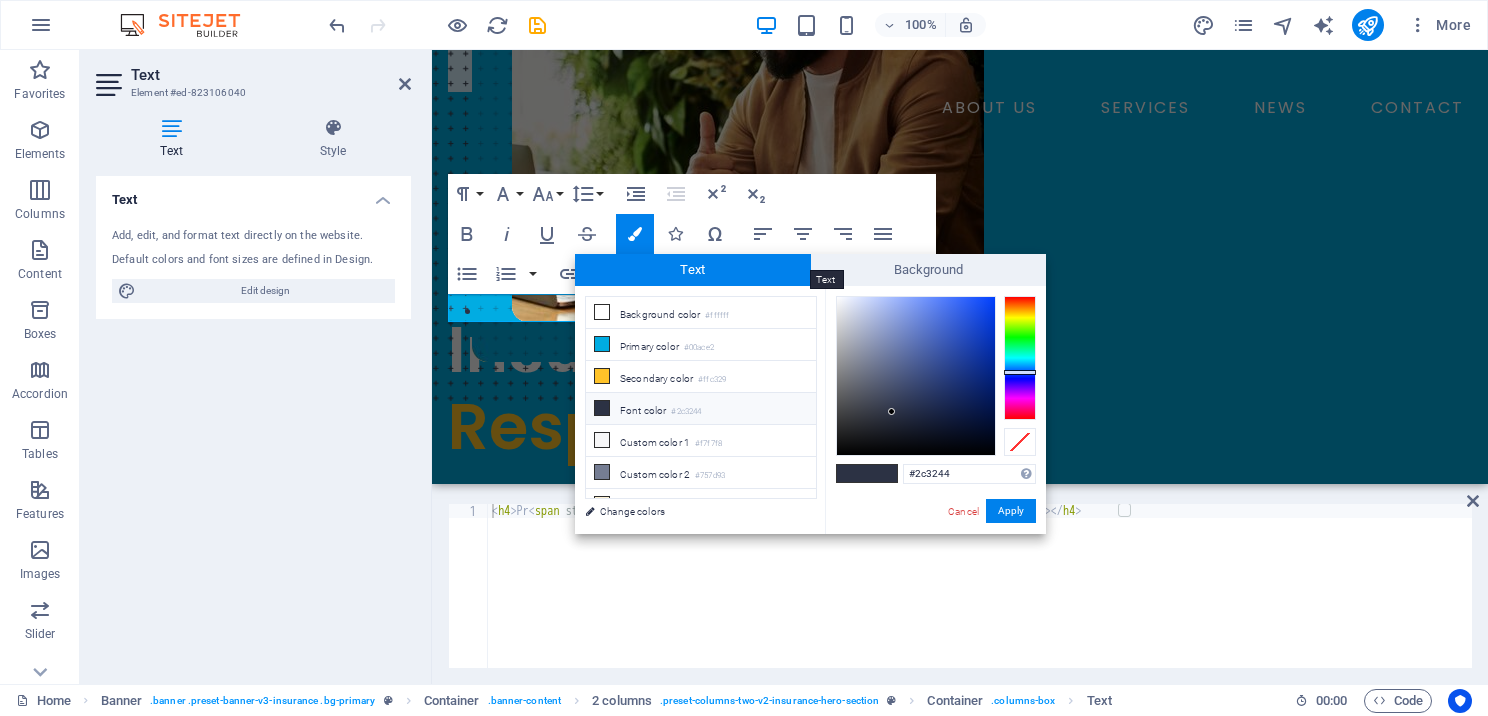 click on "Text" at bounding box center [693, 270] 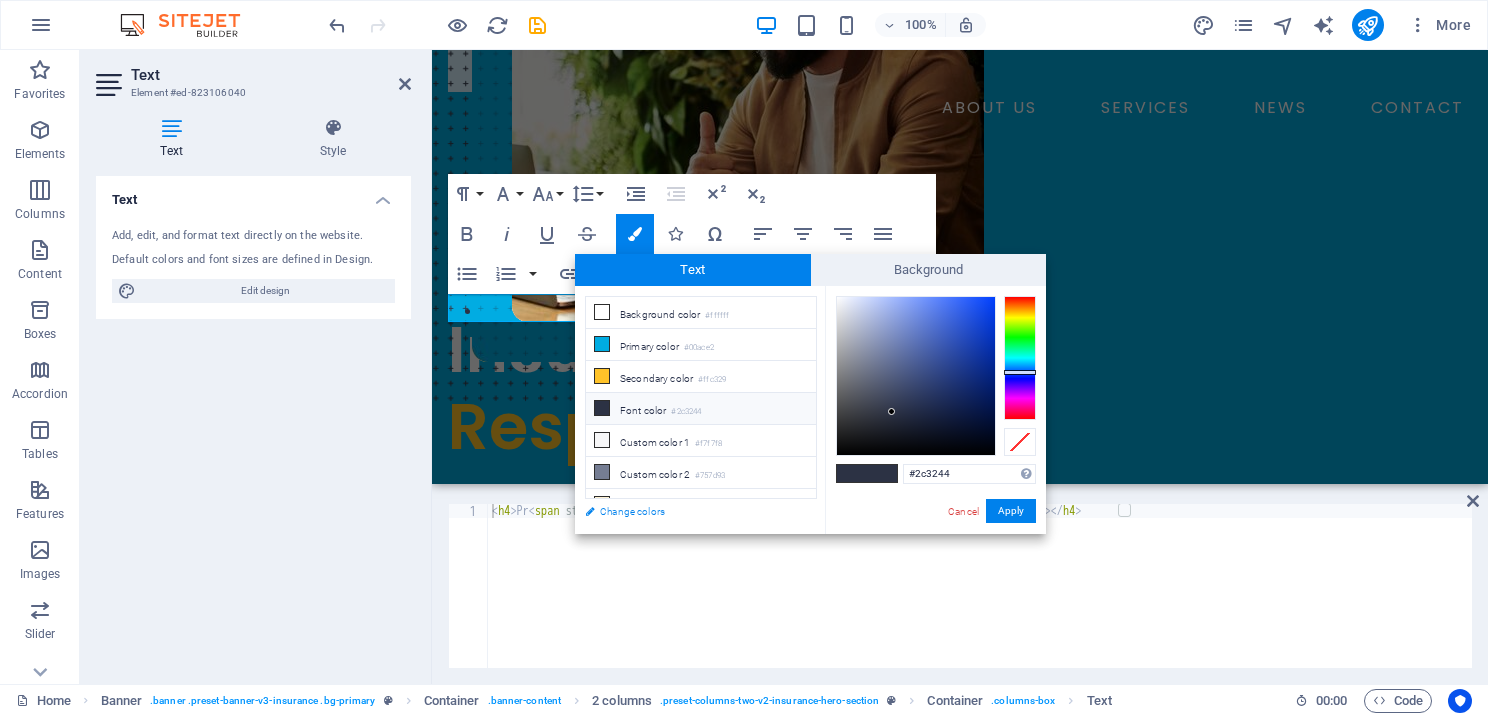 click on "Change colors" at bounding box center (691, 511) 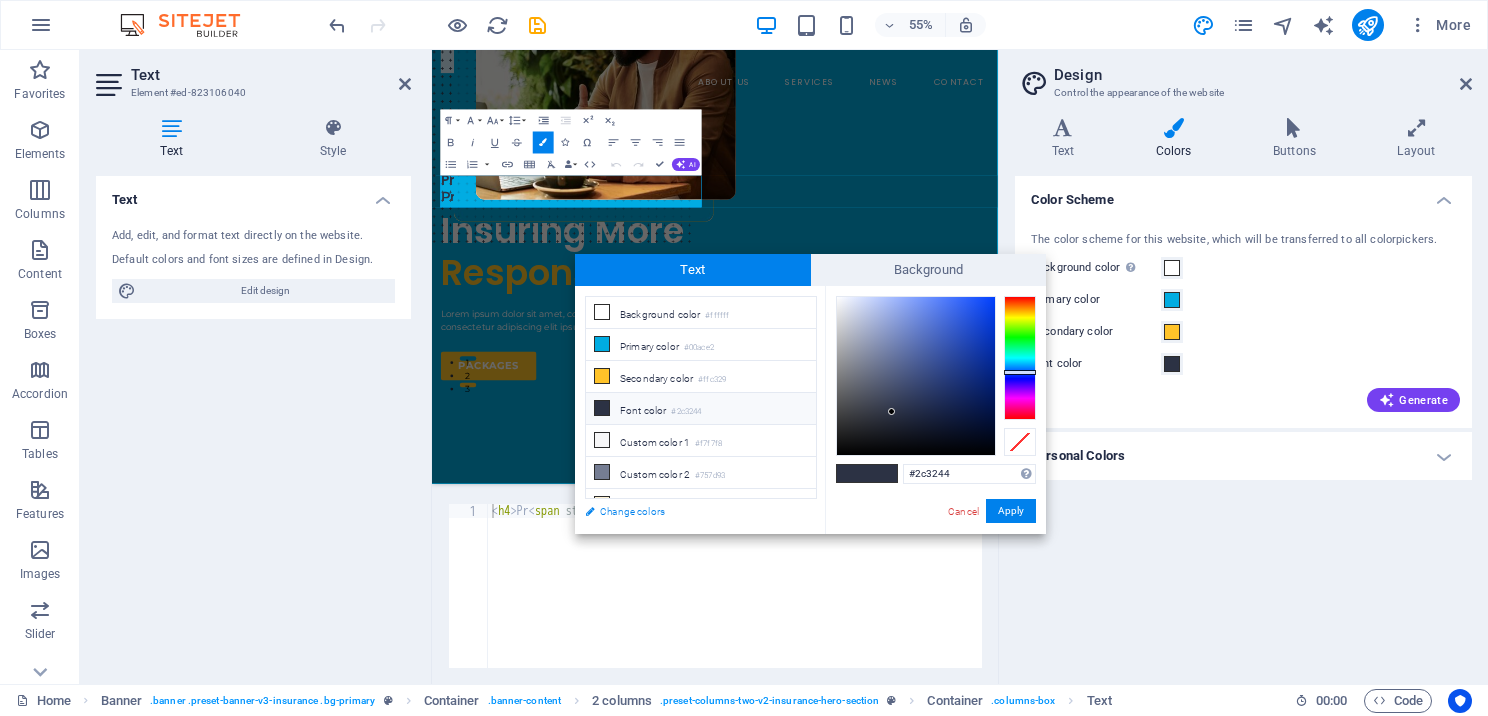 click on "Change colors" at bounding box center [691, 511] 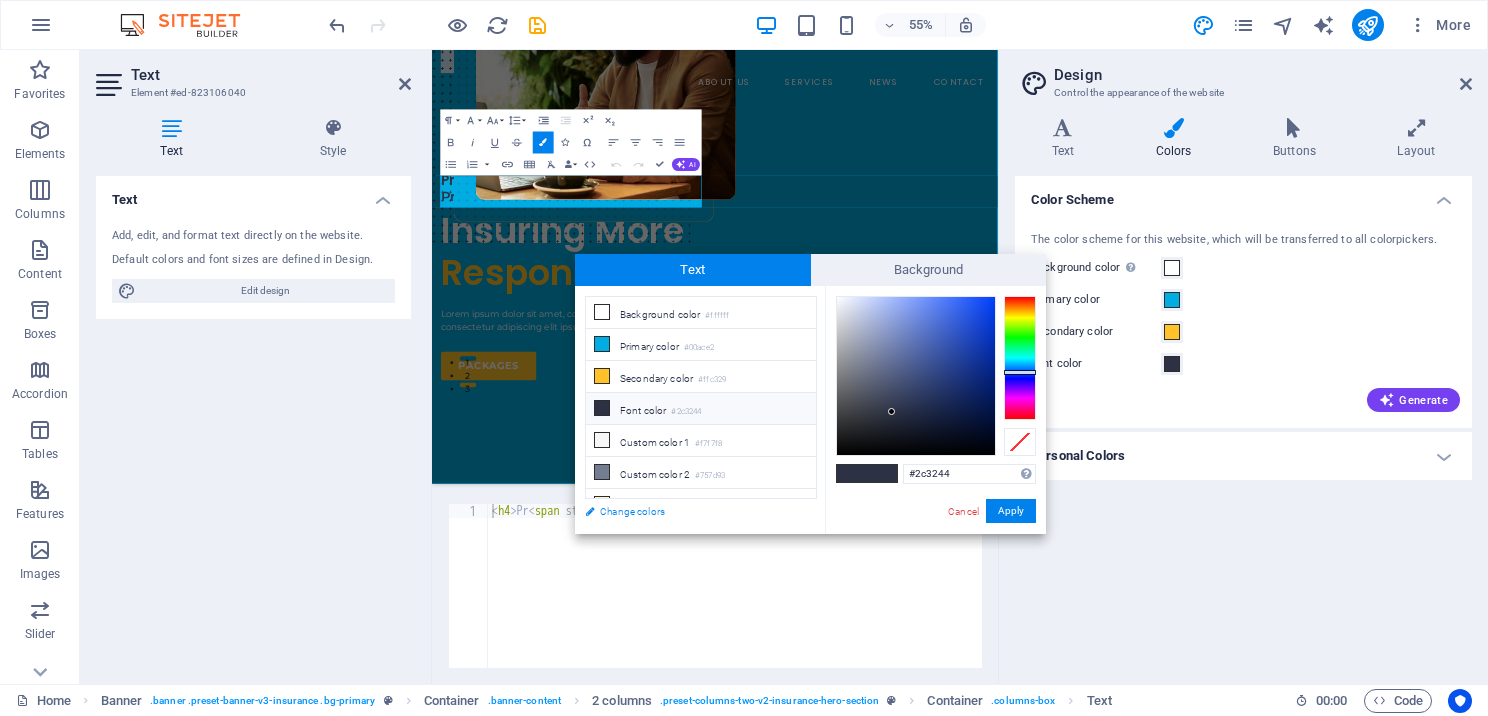 click on "Change colors" at bounding box center (691, 511) 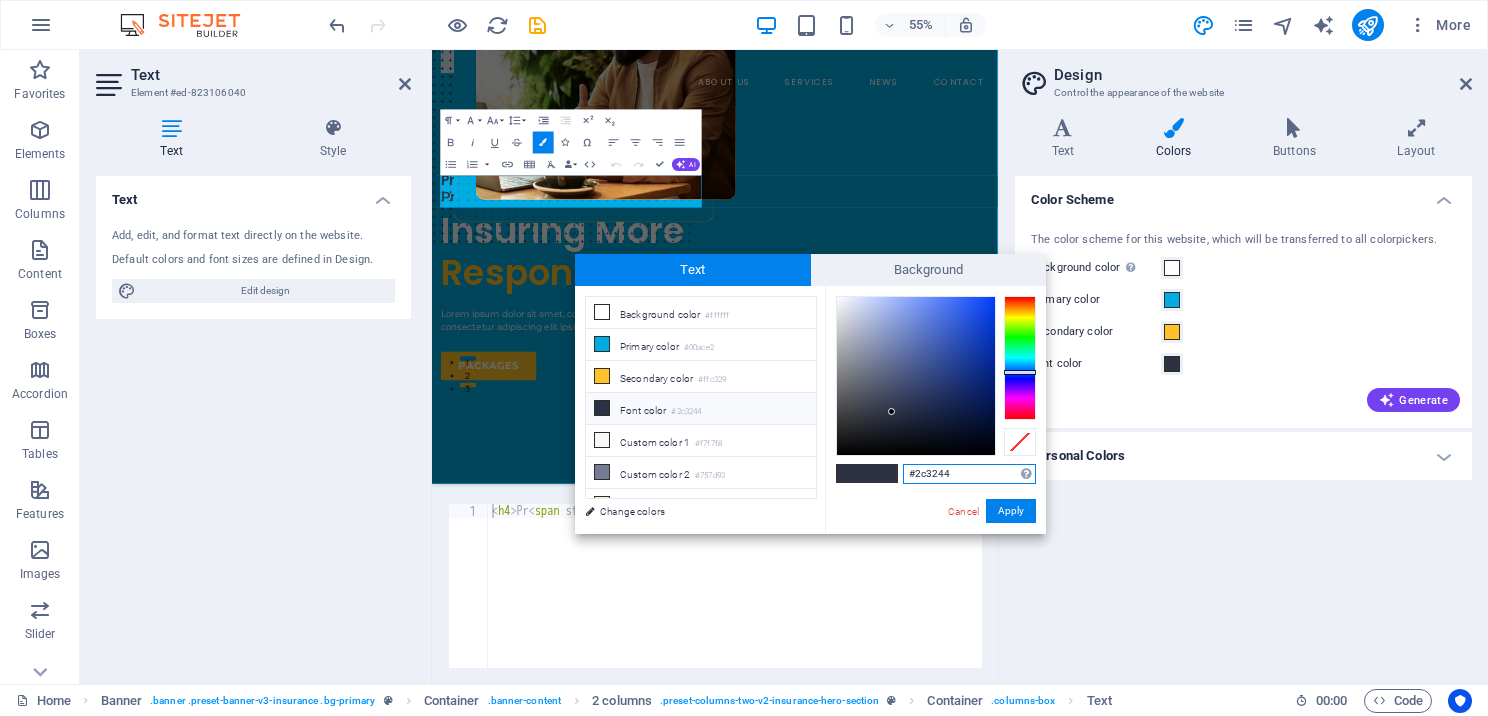 drag, startPoint x: 960, startPoint y: 472, endPoint x: 906, endPoint y: 473, distance: 54.00926 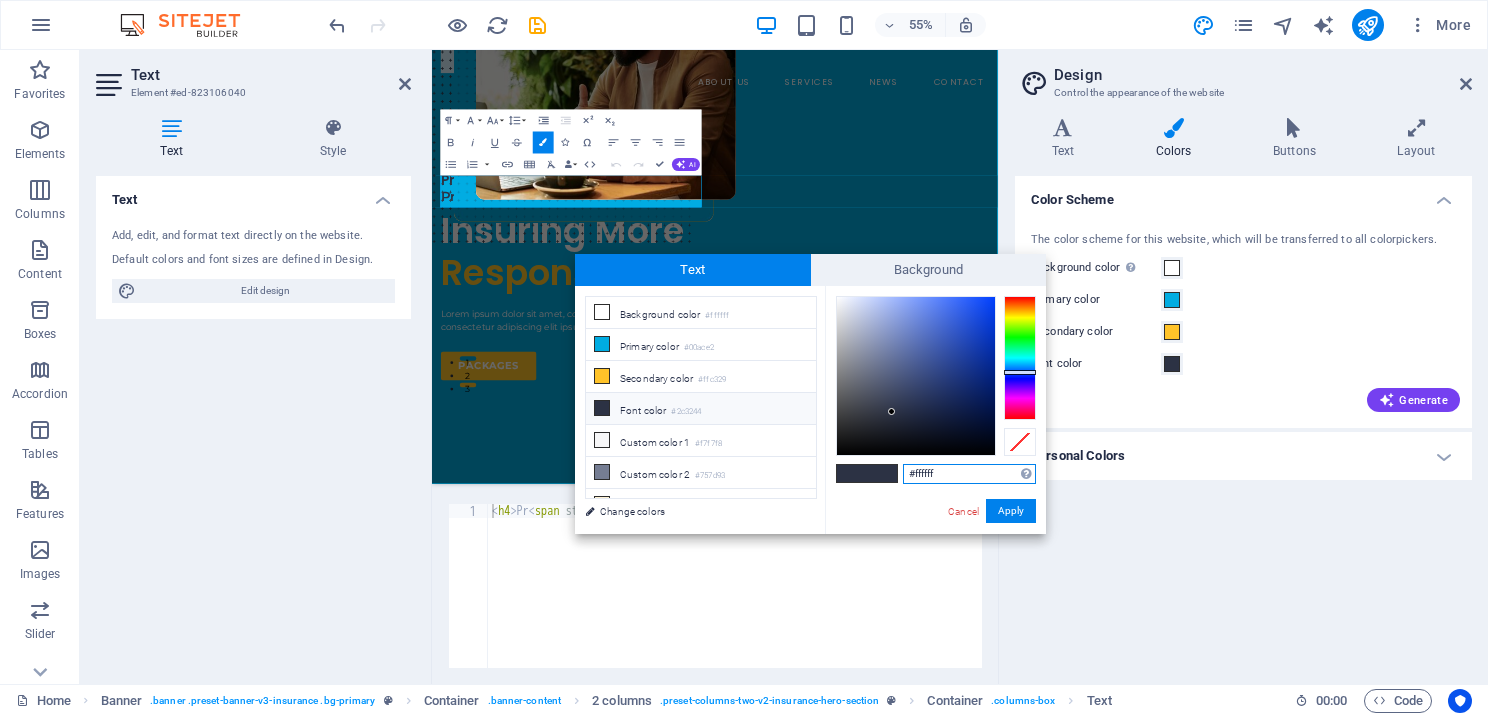 type on "#ffffff" 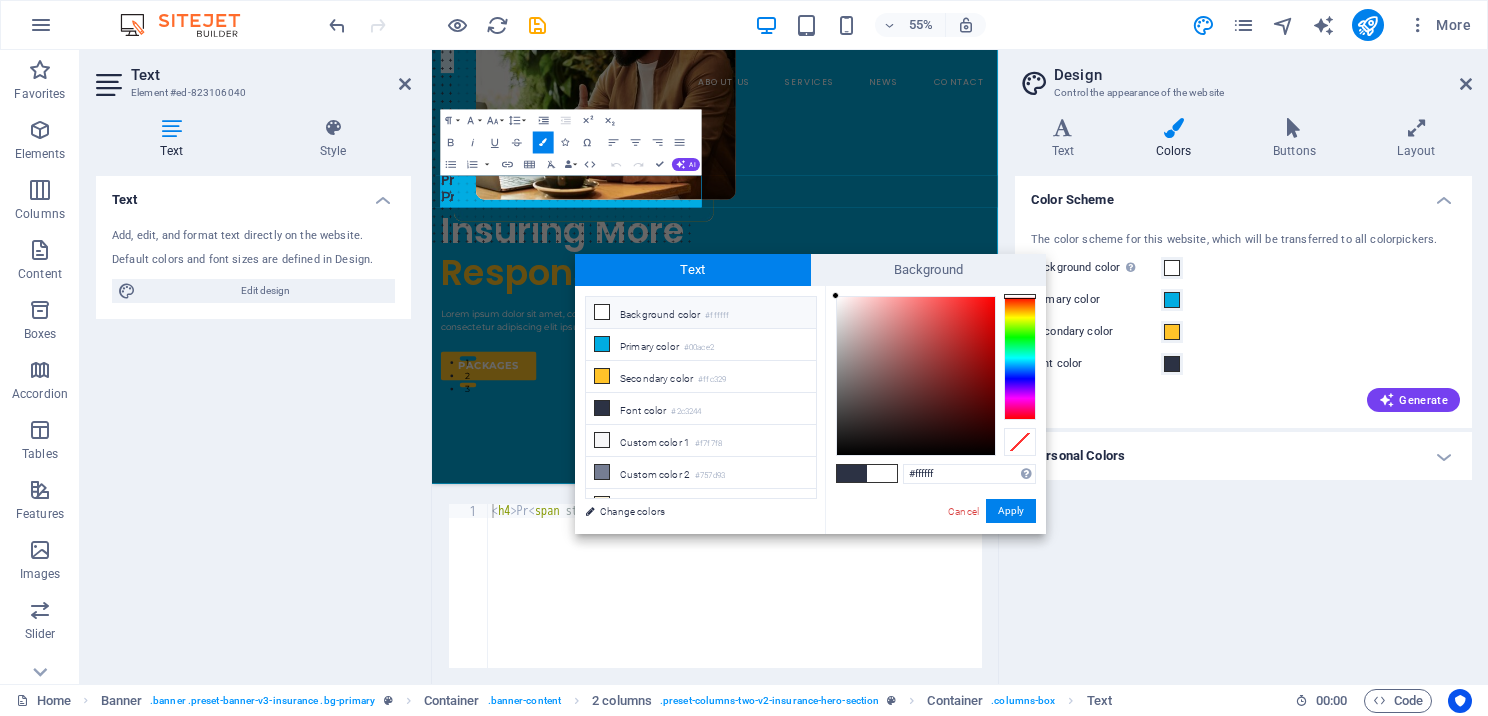 click on "Apply" at bounding box center [1011, 511] 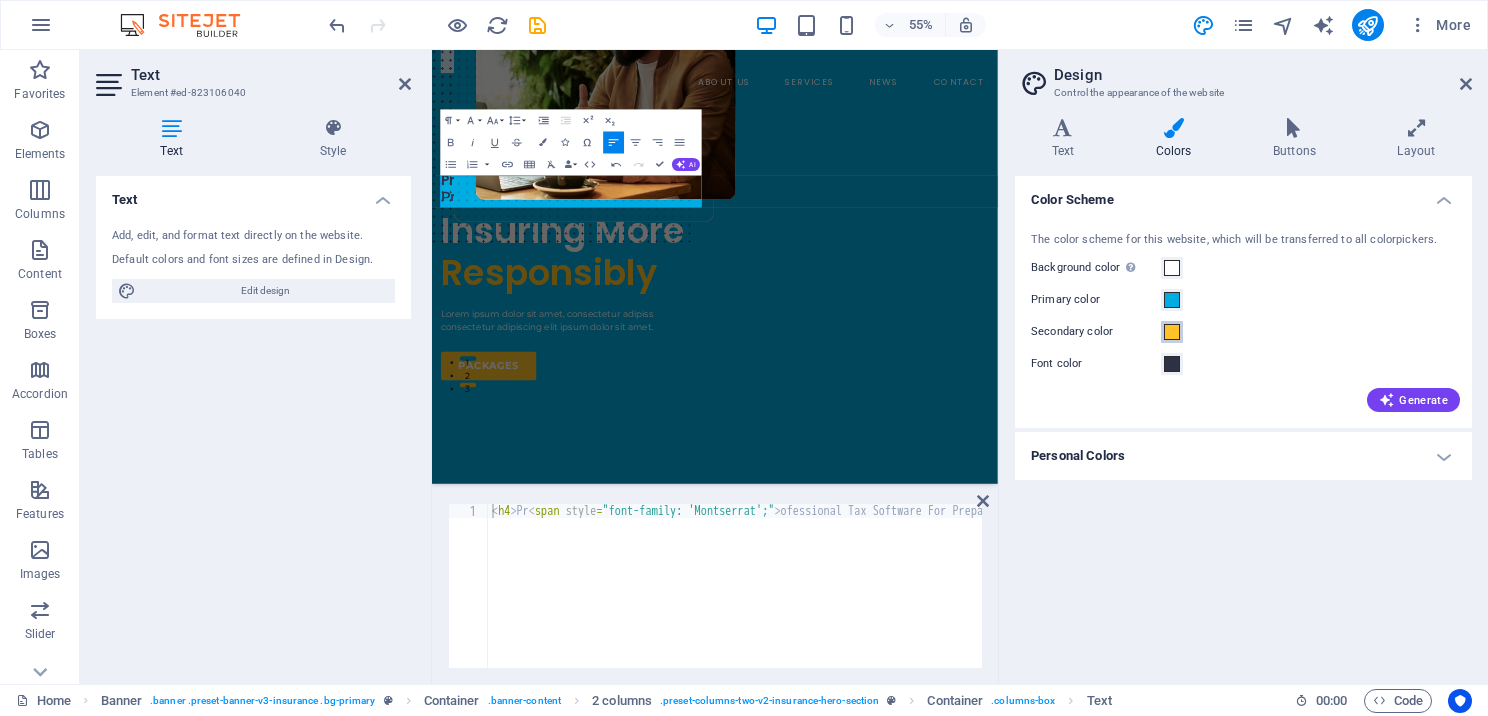click at bounding box center [1172, 332] 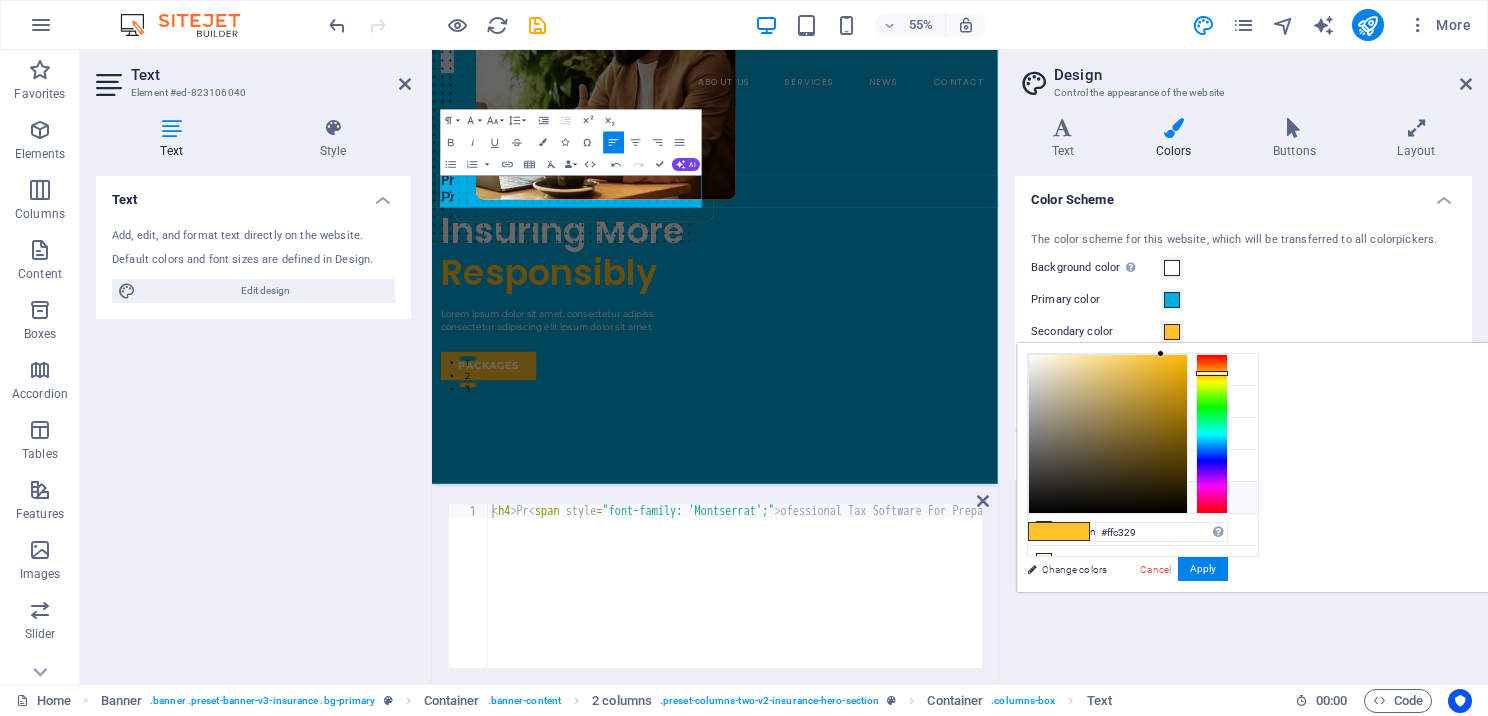 click at bounding box center [1044, 497] 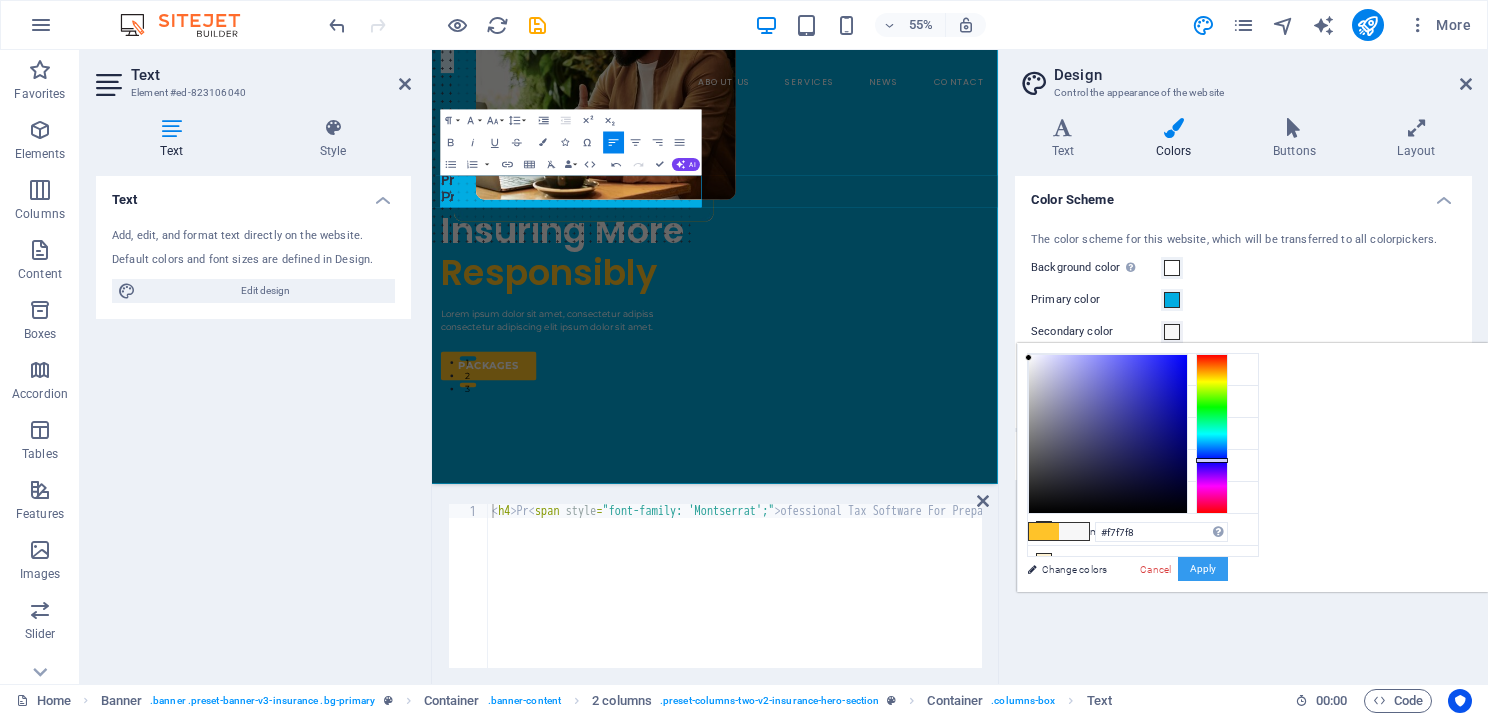 click on "Apply" at bounding box center [1203, 569] 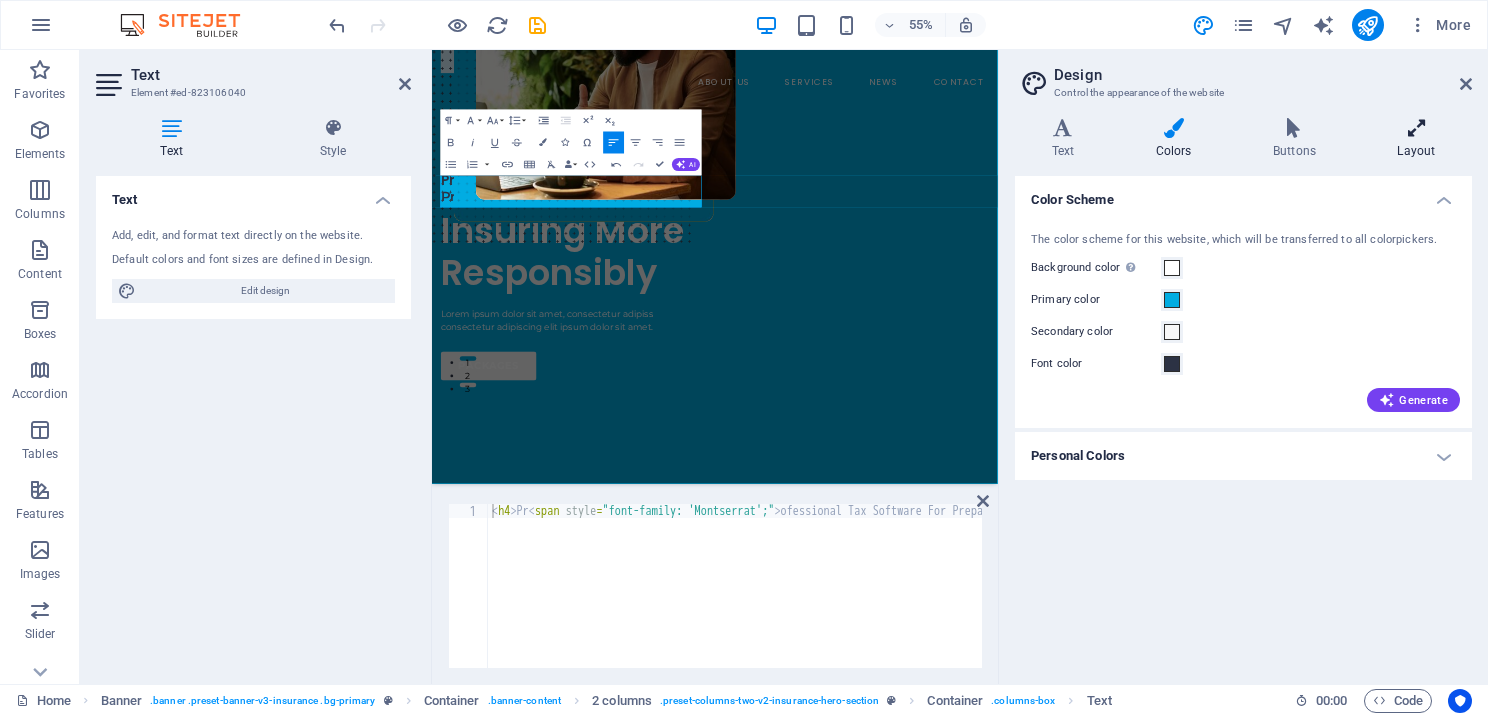 click at bounding box center [1416, 128] 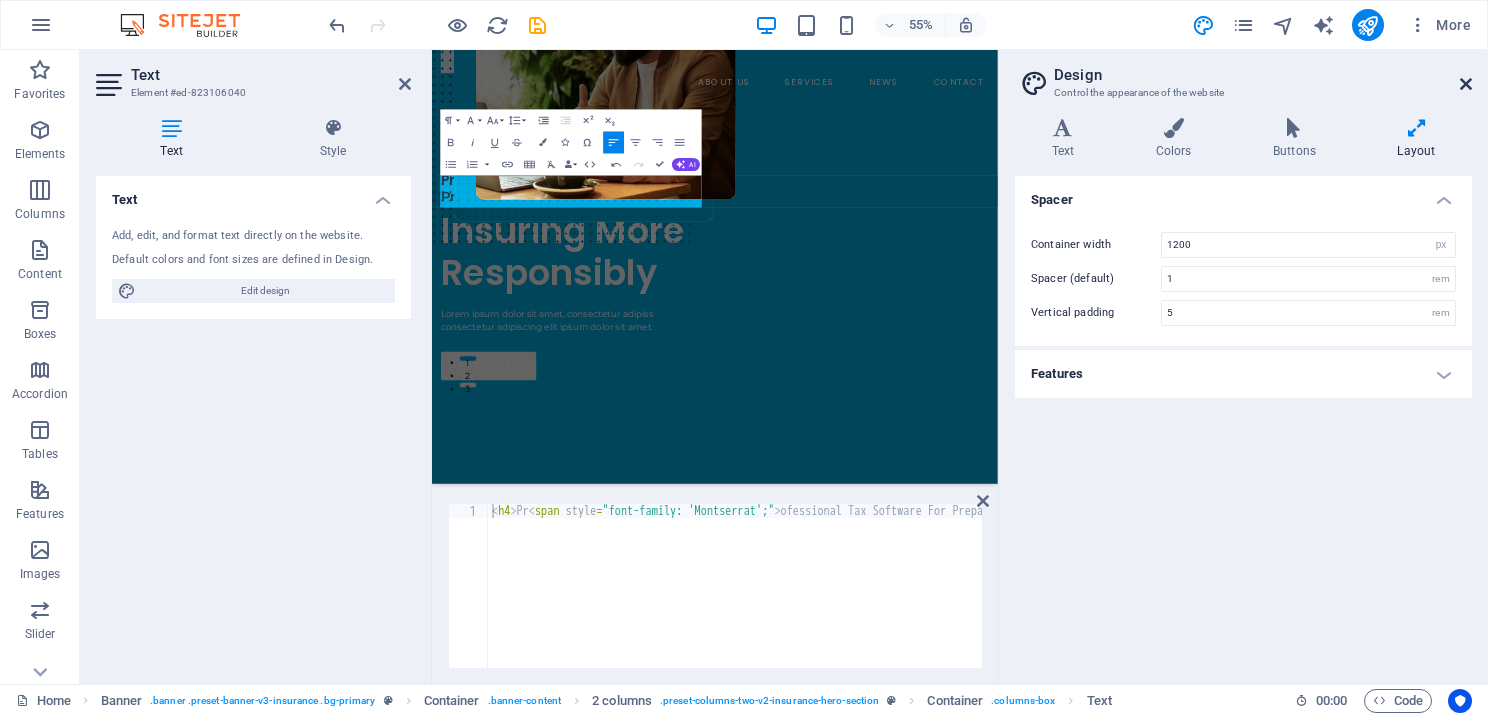 click at bounding box center [1466, 84] 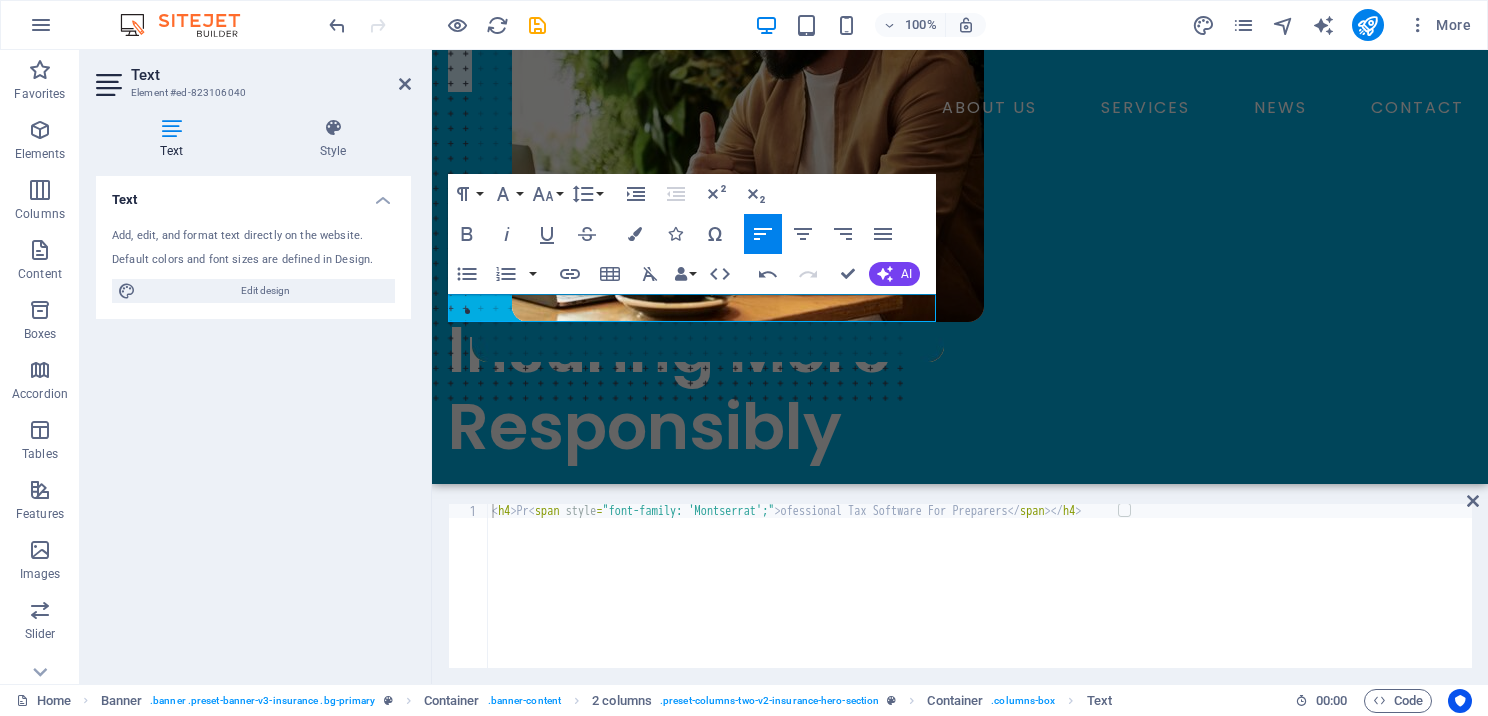 type on "<h4>Pr<span style="font-family: 'Montserrat';">ofessional Tax Software For Preparers</span></h4>" 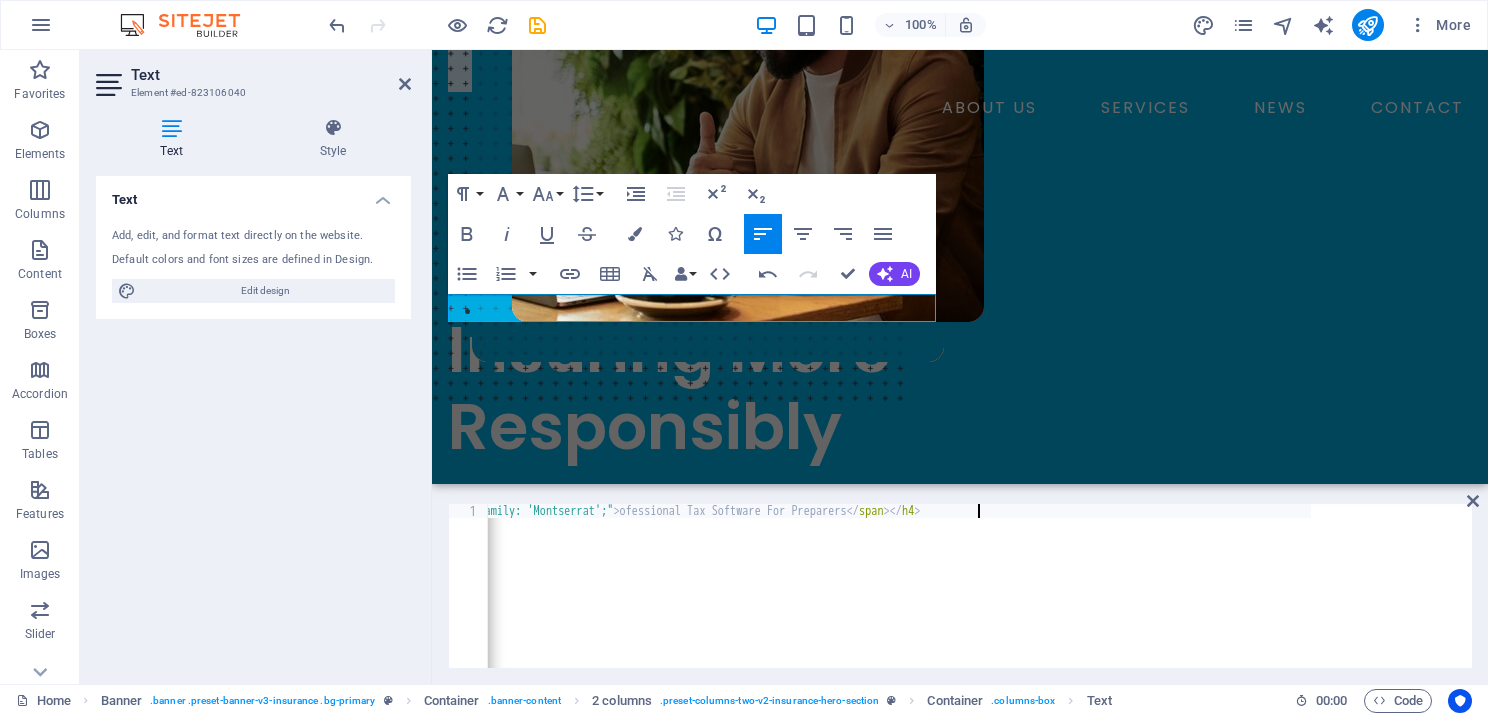click on "Text Add, edit, and format text directly on the website. Default colors and font sizes are defined in Design. Edit design Alignment Left aligned Centered Right aligned" at bounding box center [253, 422] 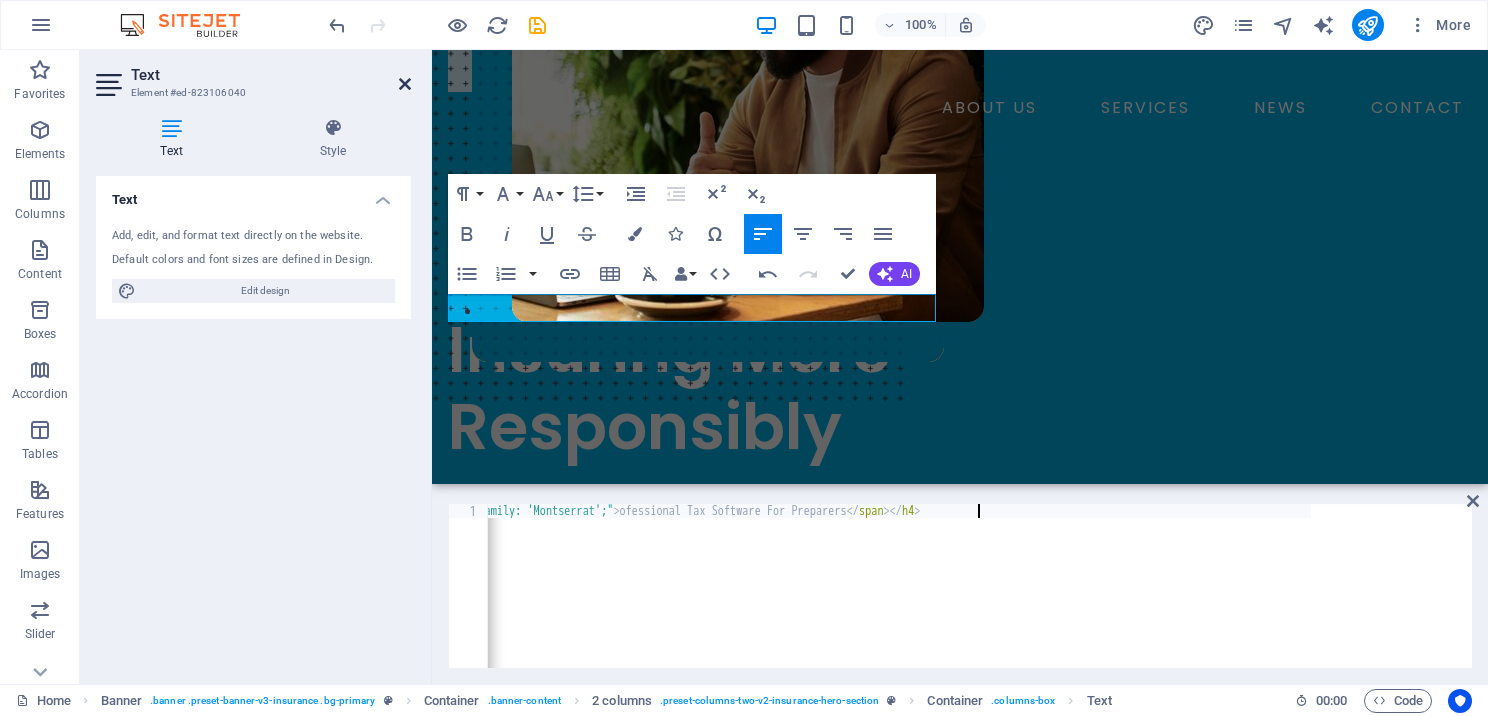 drag, startPoint x: 400, startPoint y: 89, endPoint x: 322, endPoint y: 38, distance: 93.193344 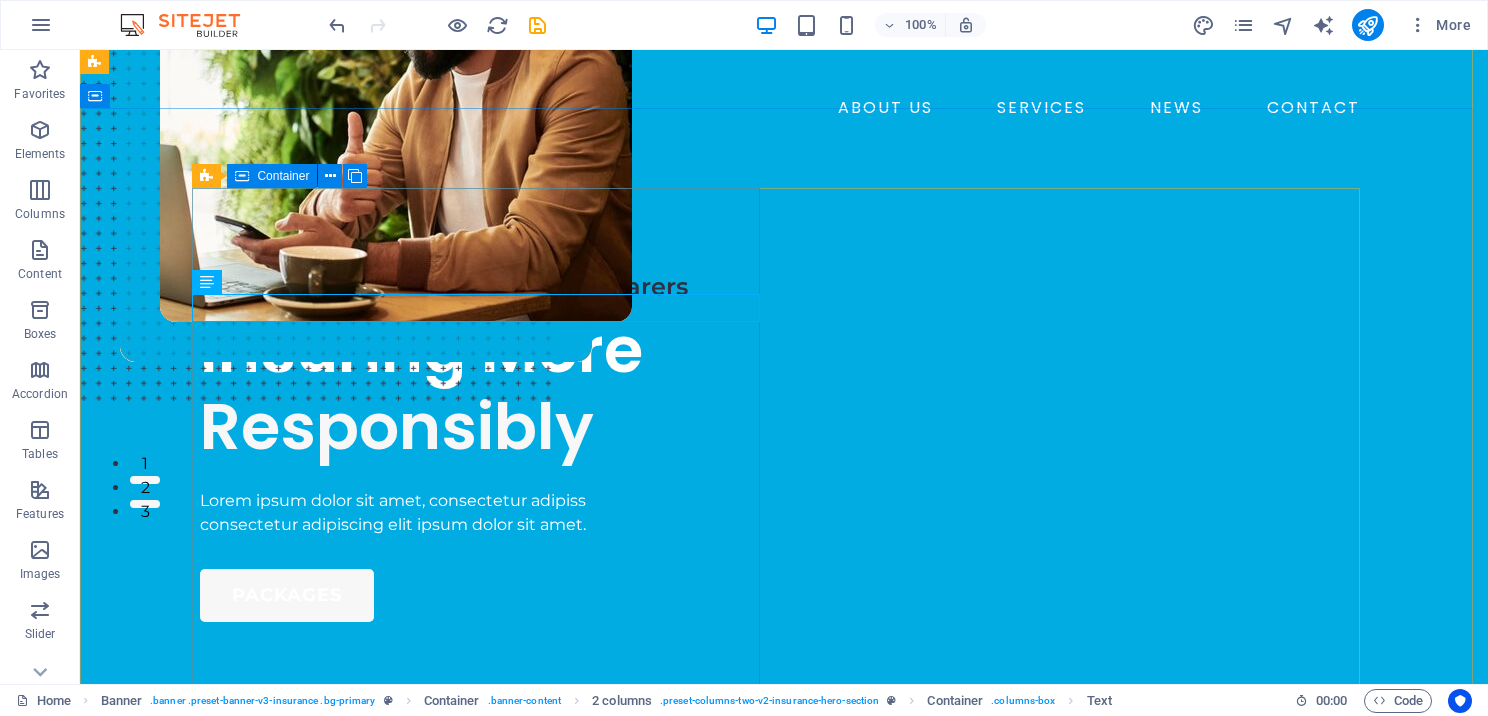 click on "Container" at bounding box center (283, 176) 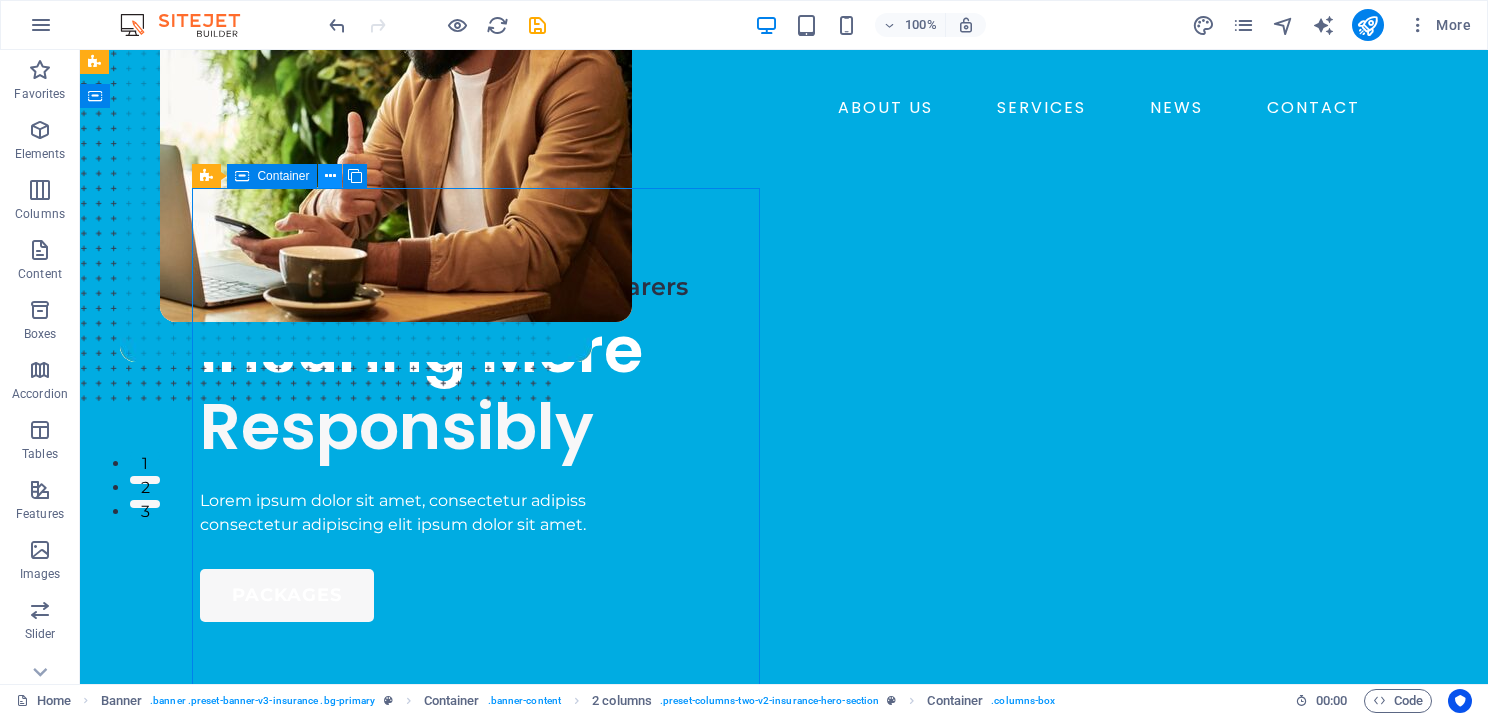click at bounding box center [330, 176] 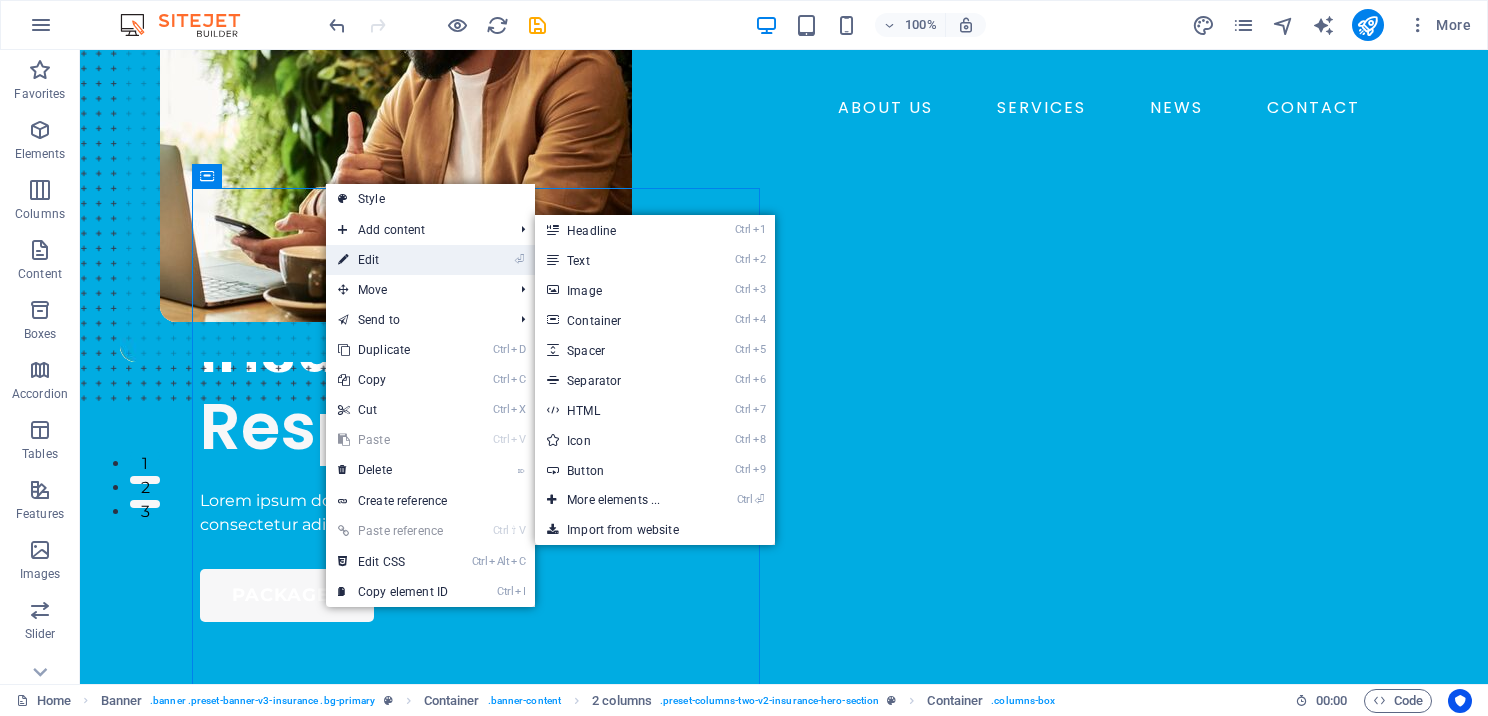 click on "⏎  Edit" at bounding box center (393, 260) 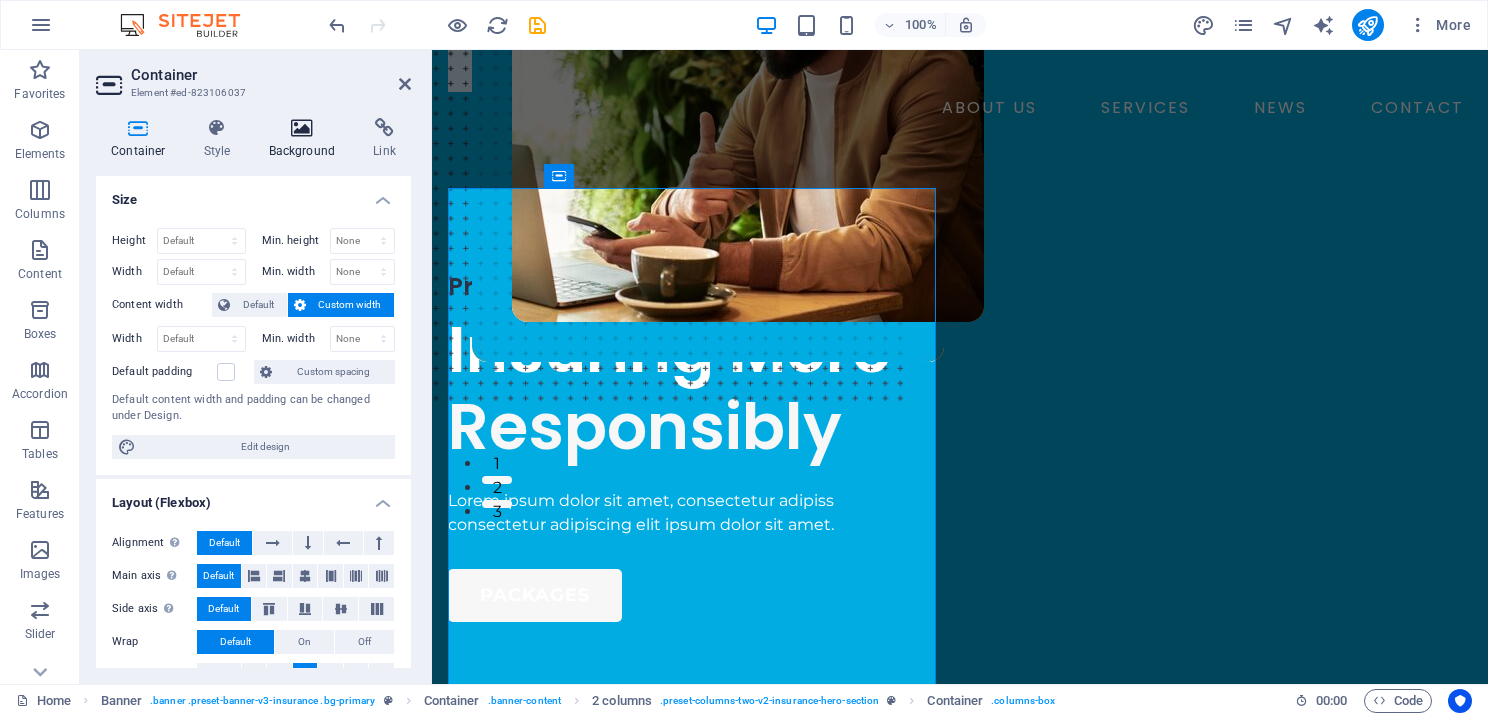 click on "Background" at bounding box center (306, 139) 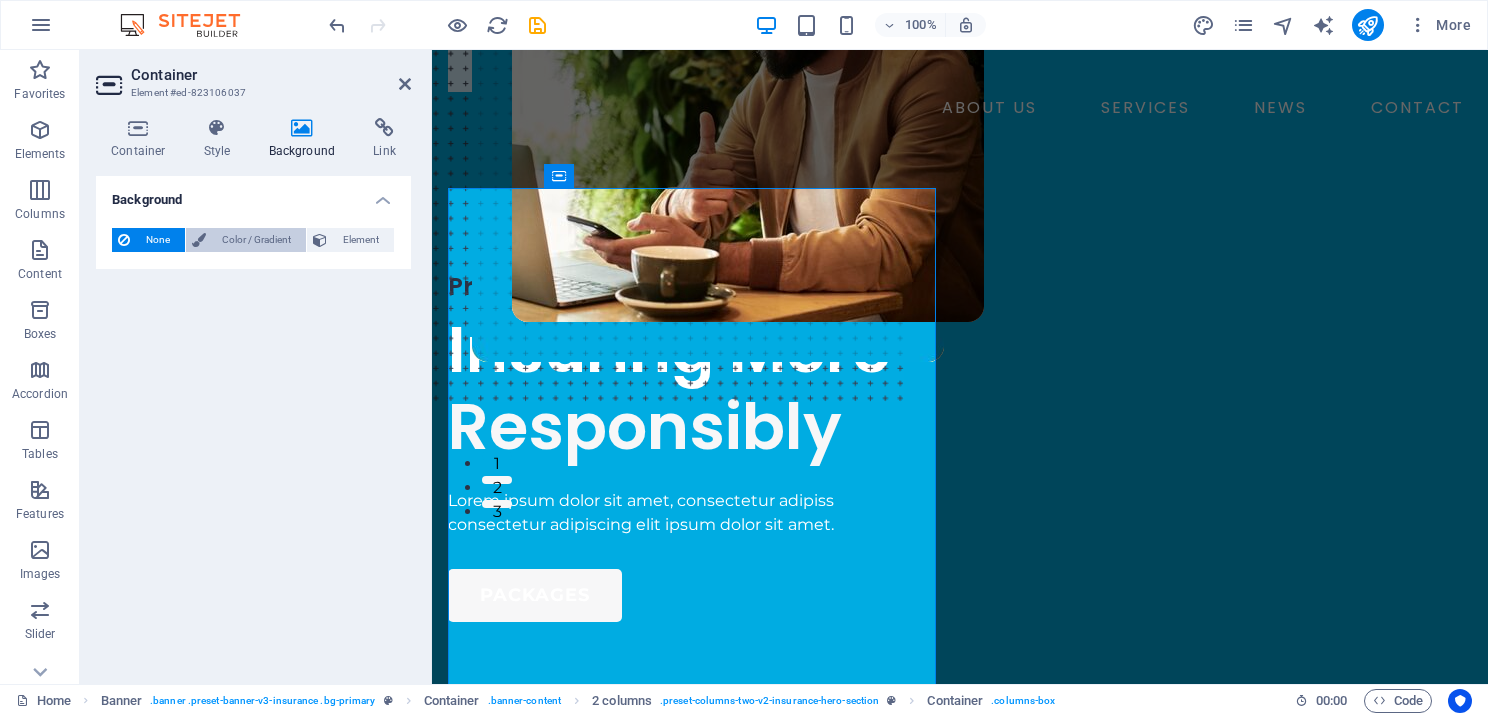 click on "Color / Gradient" at bounding box center (256, 240) 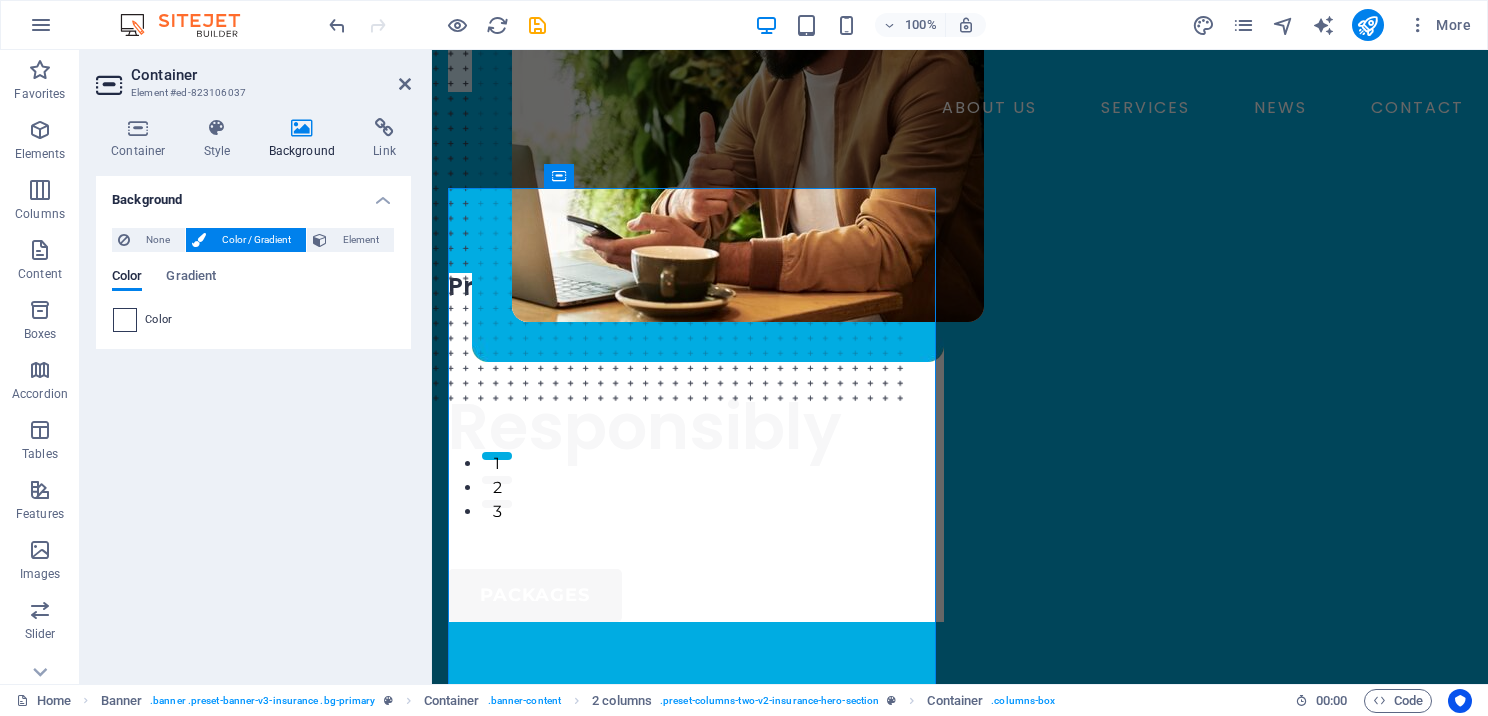 click at bounding box center [125, 320] 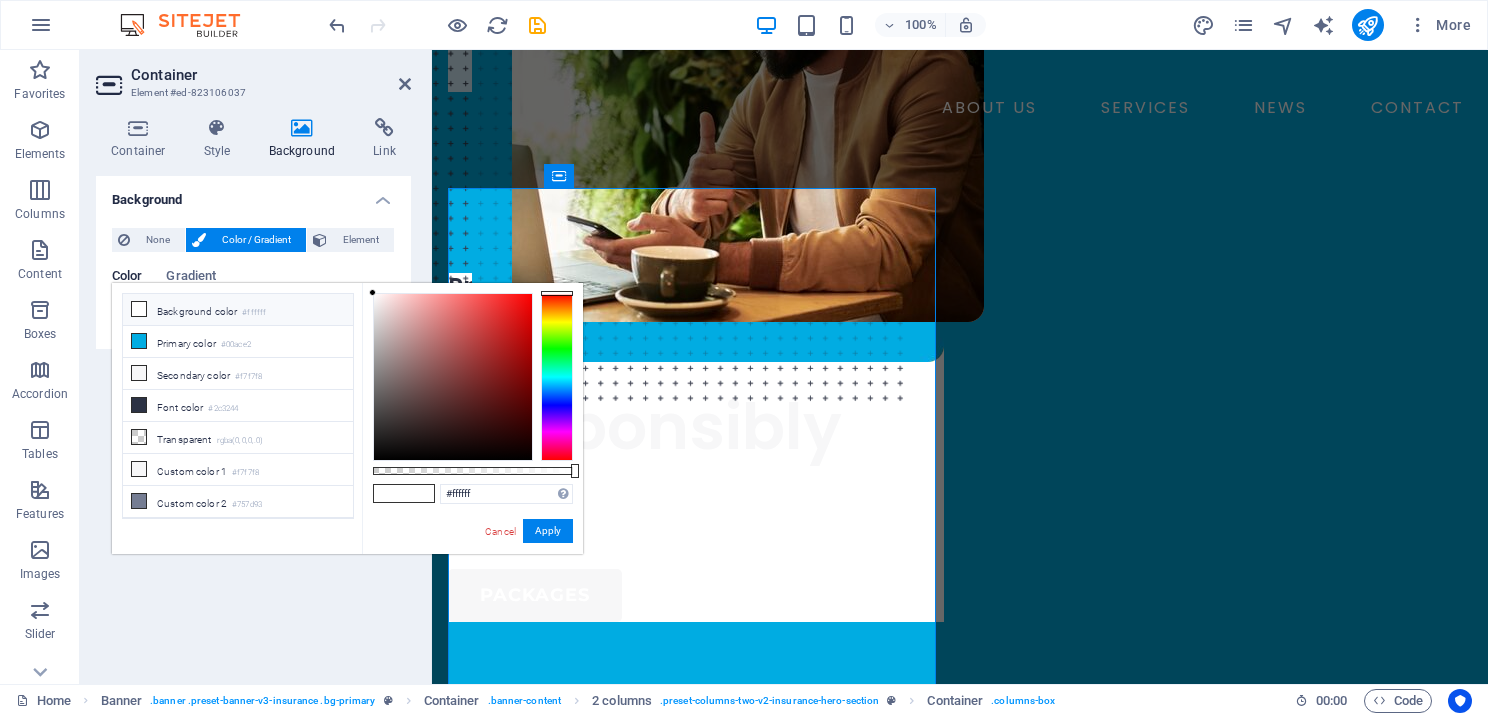 click at bounding box center (139, 309) 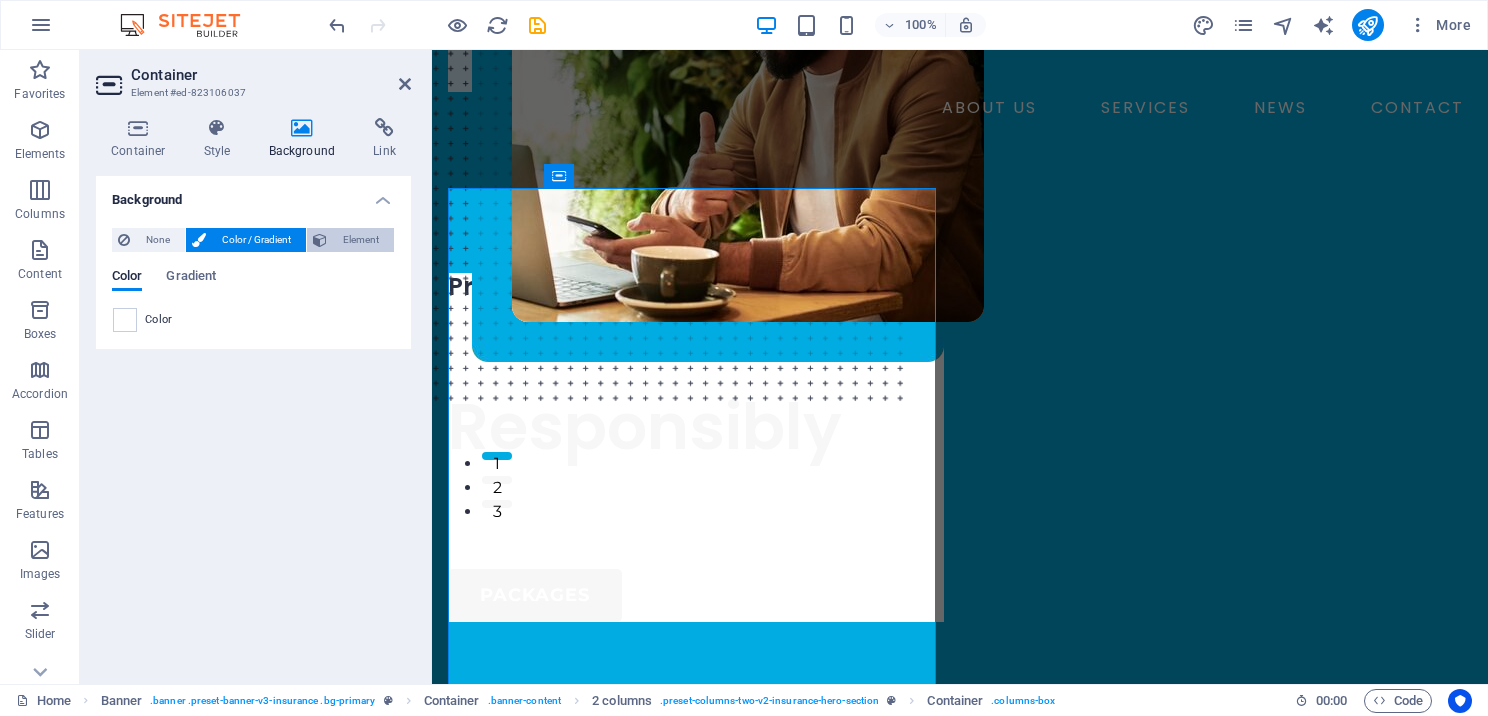 click on "Element" at bounding box center (360, 240) 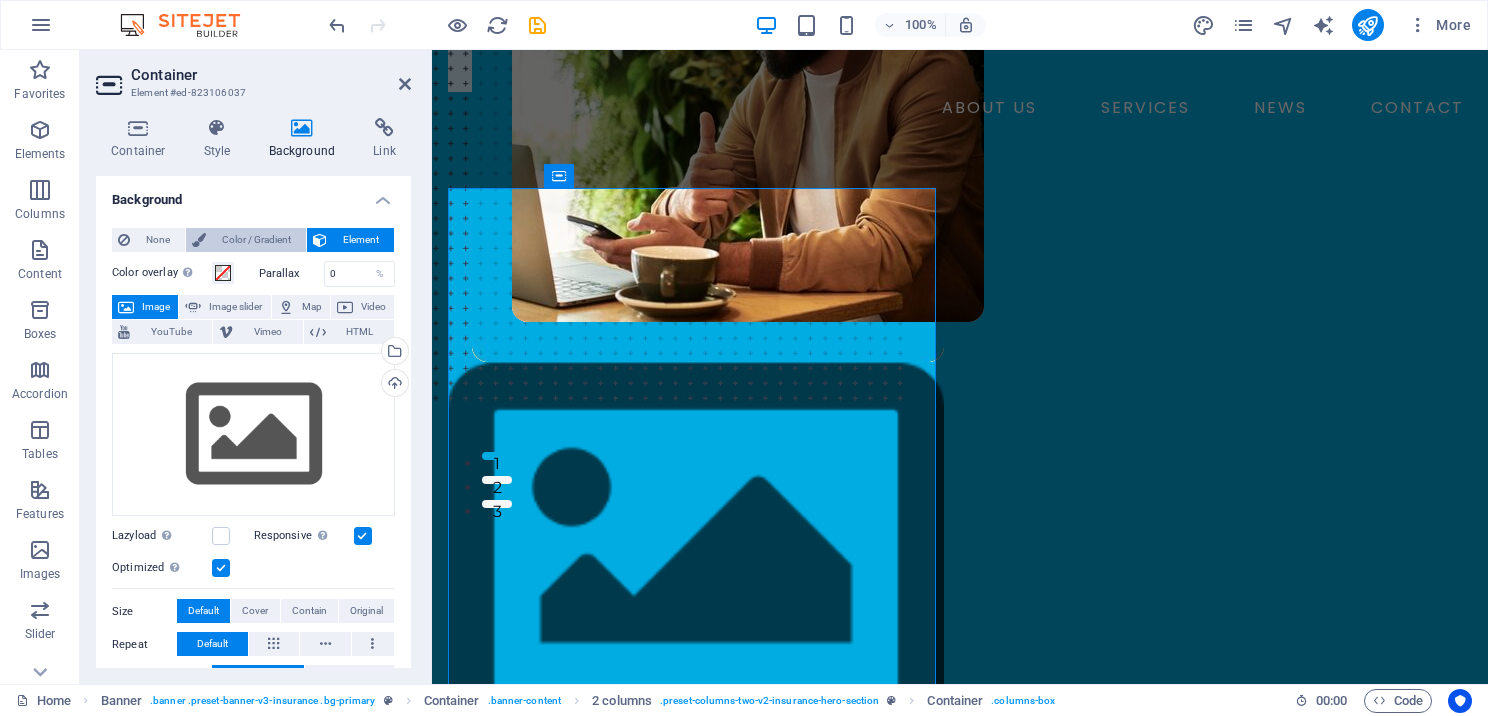 click on "Color / Gradient" at bounding box center [256, 240] 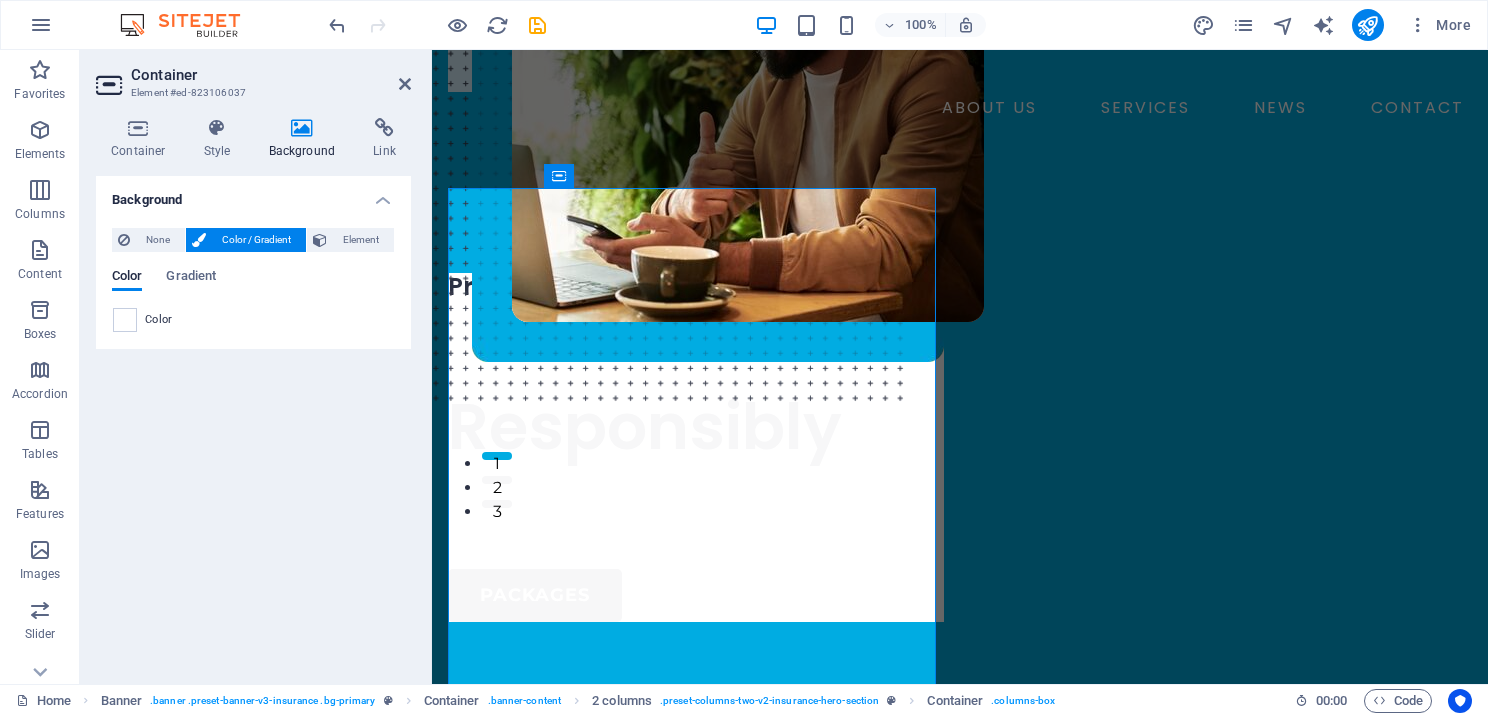 click at bounding box center (302, 128) 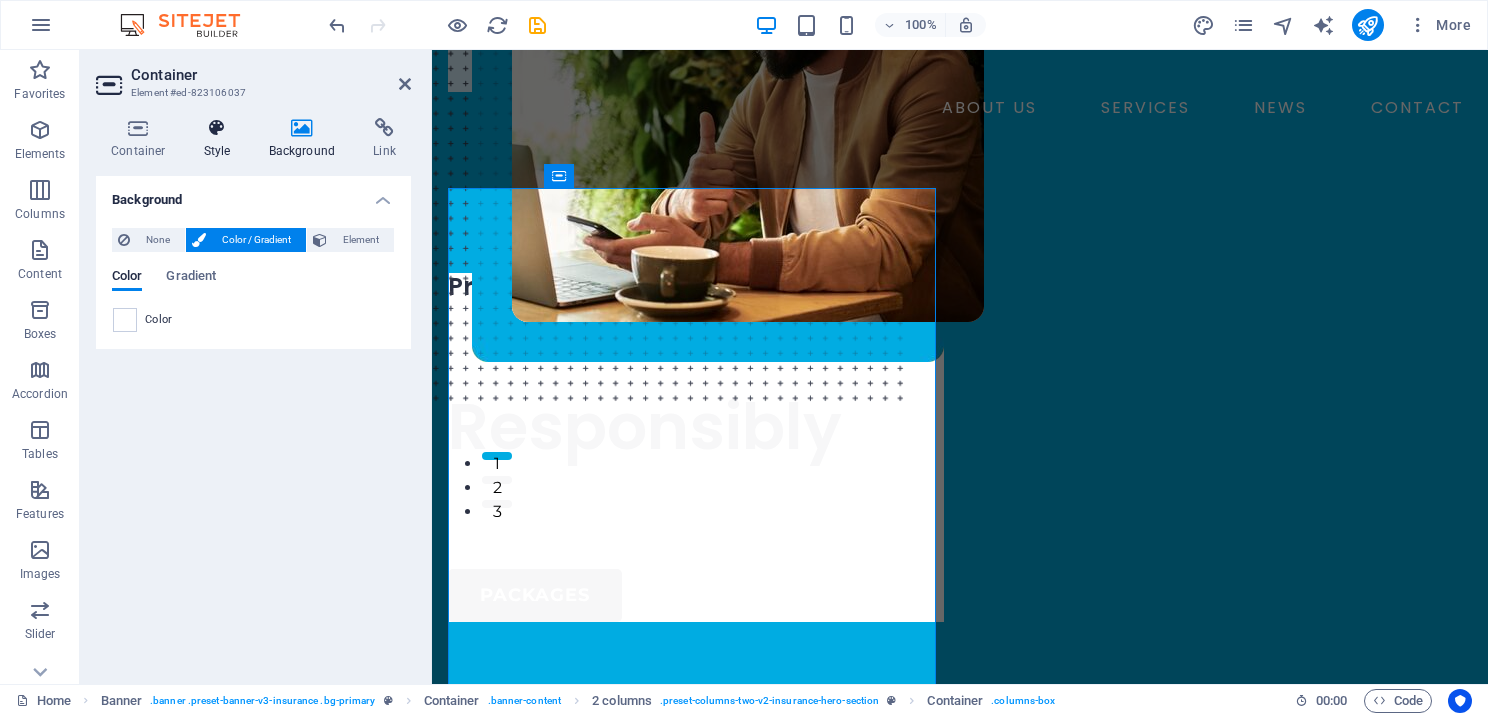 click at bounding box center (217, 128) 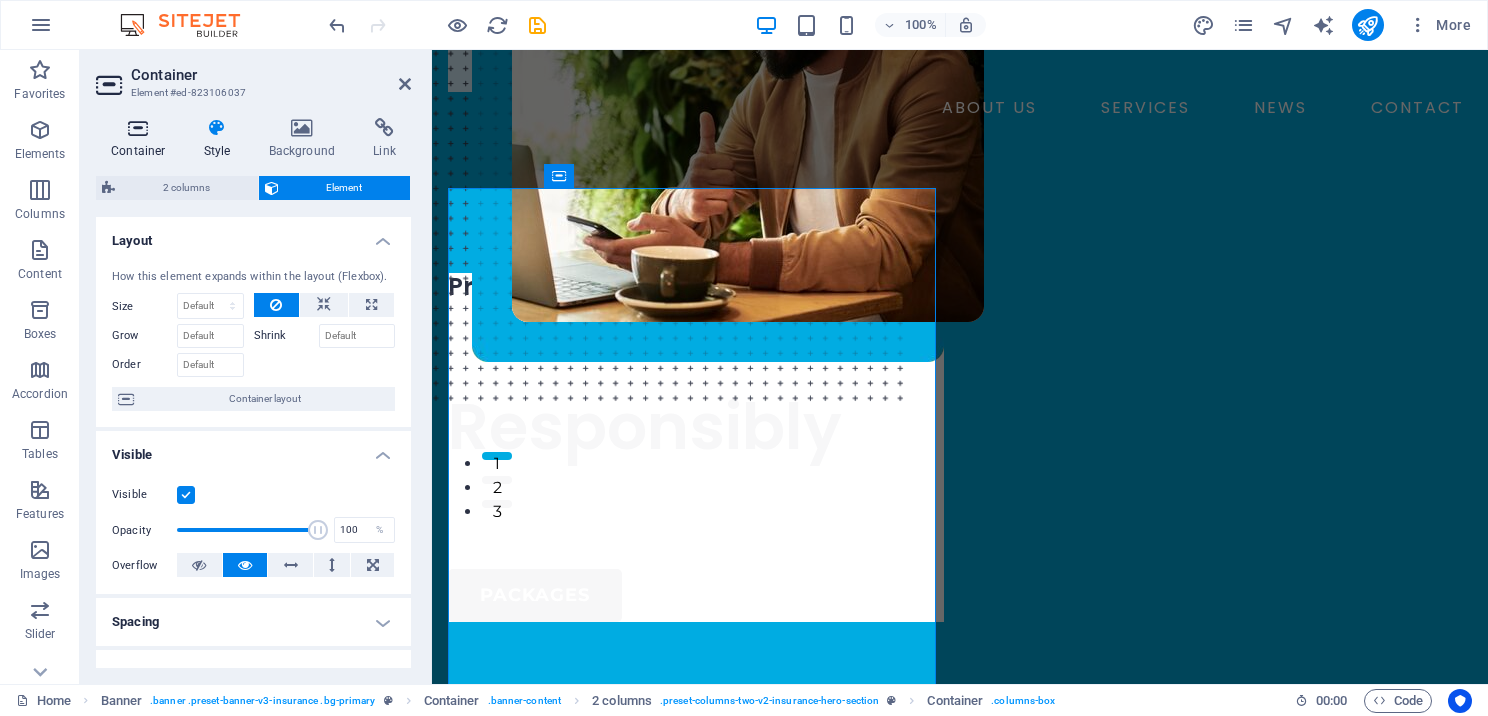 click at bounding box center (138, 128) 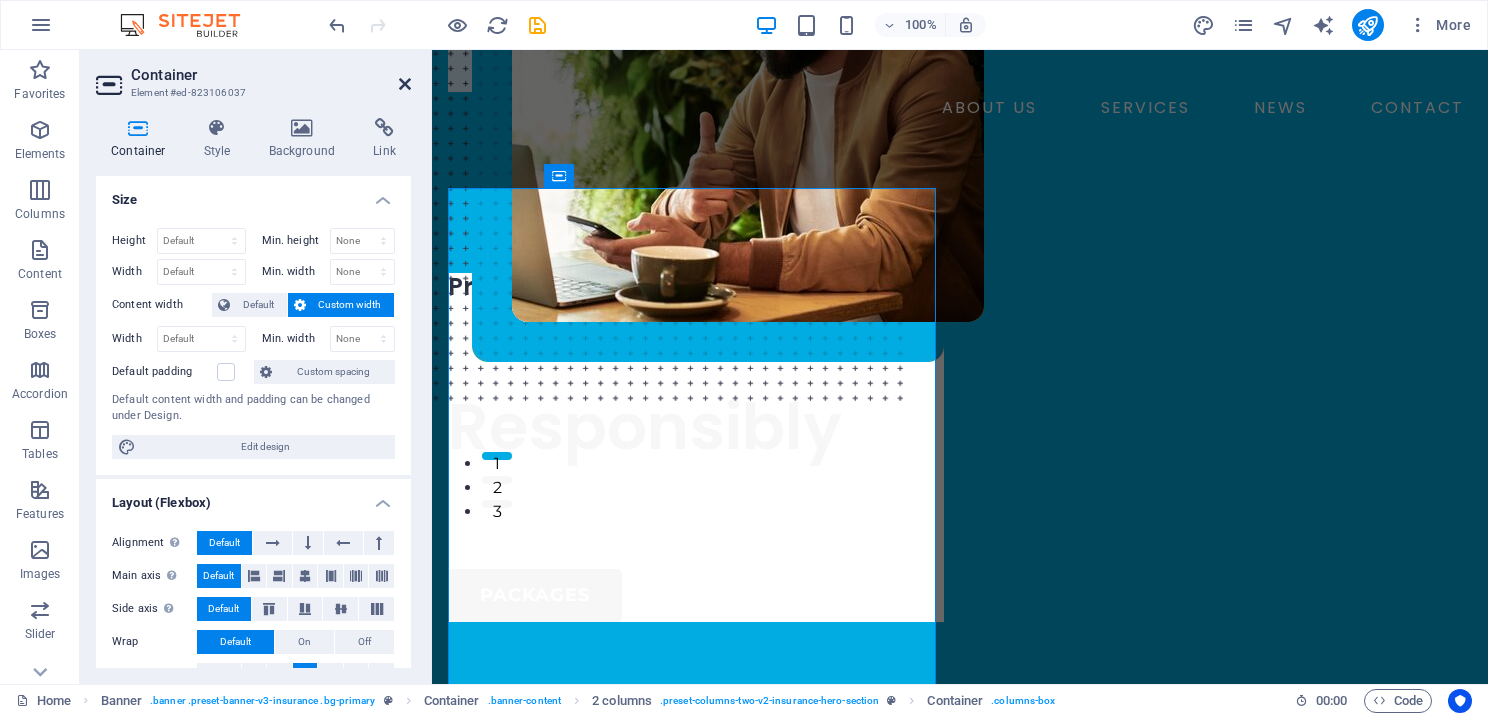 click at bounding box center (405, 84) 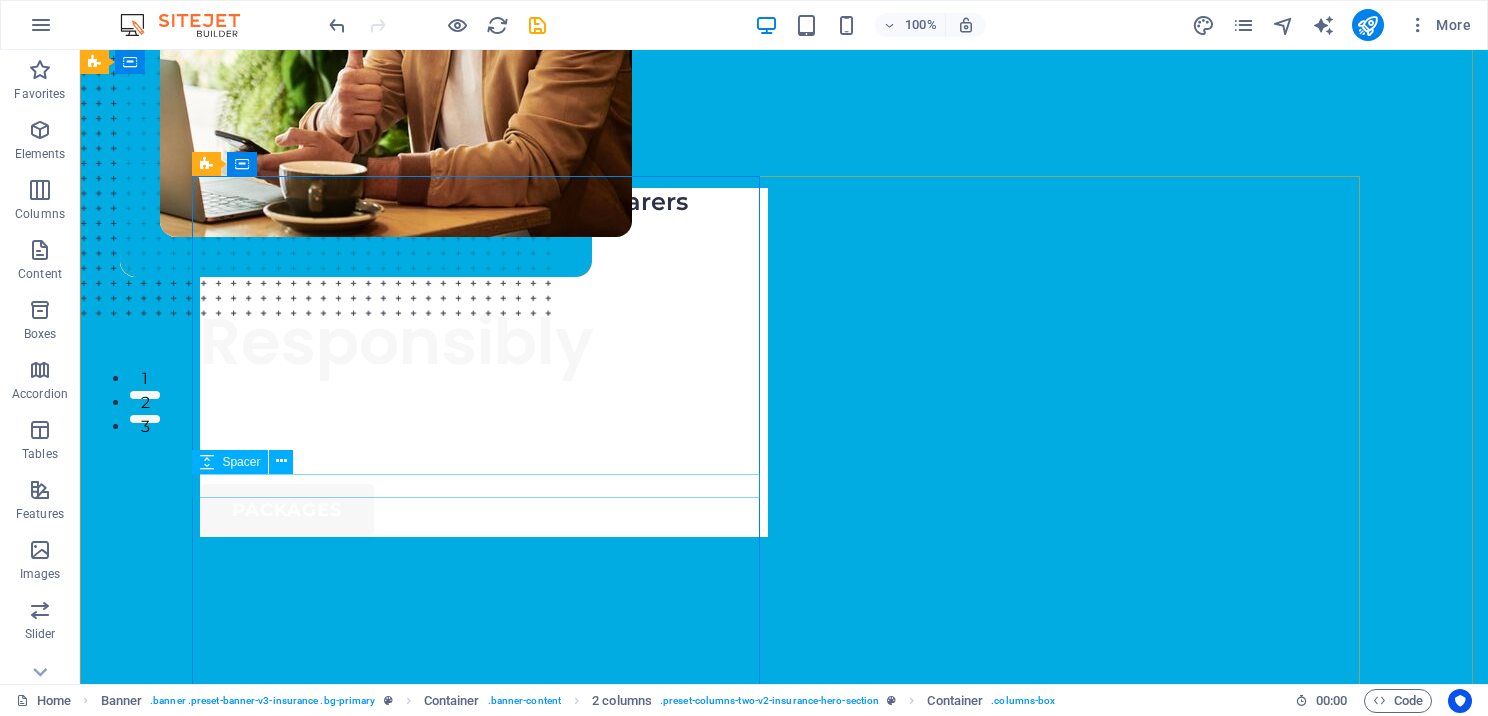 scroll, scrollTop: 100, scrollLeft: 0, axis: vertical 